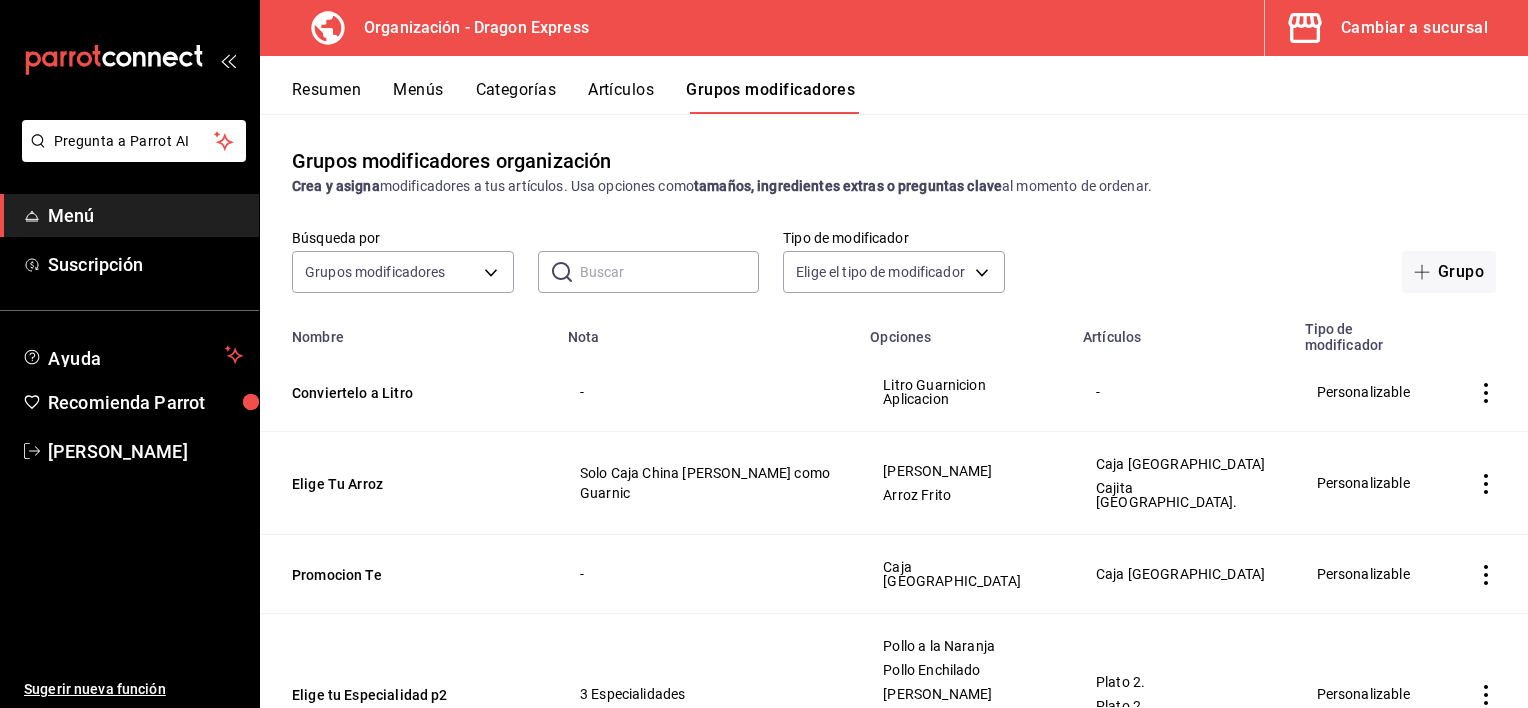 scroll, scrollTop: 0, scrollLeft: 0, axis: both 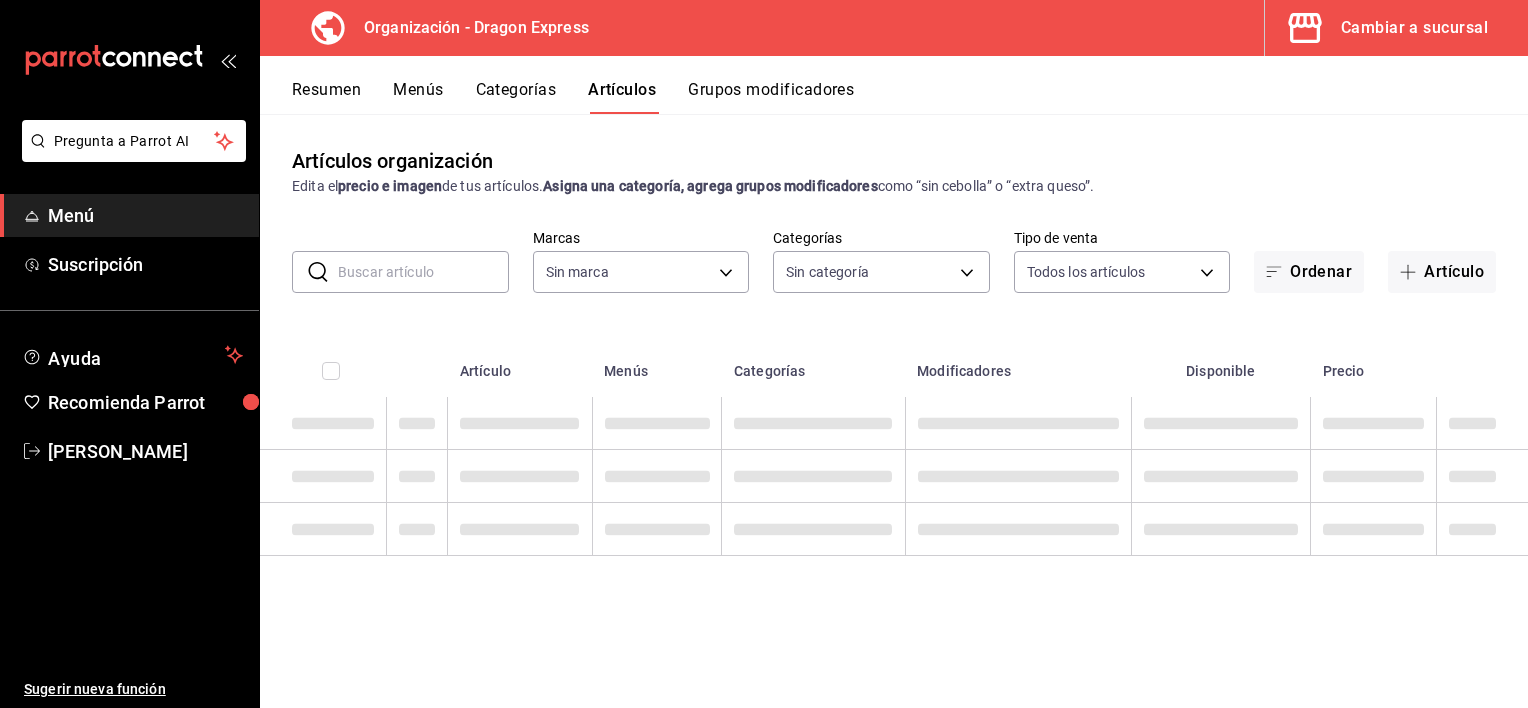 type on "f2d1277d-d16b-48ba-a7f5-3129ca776bb4" 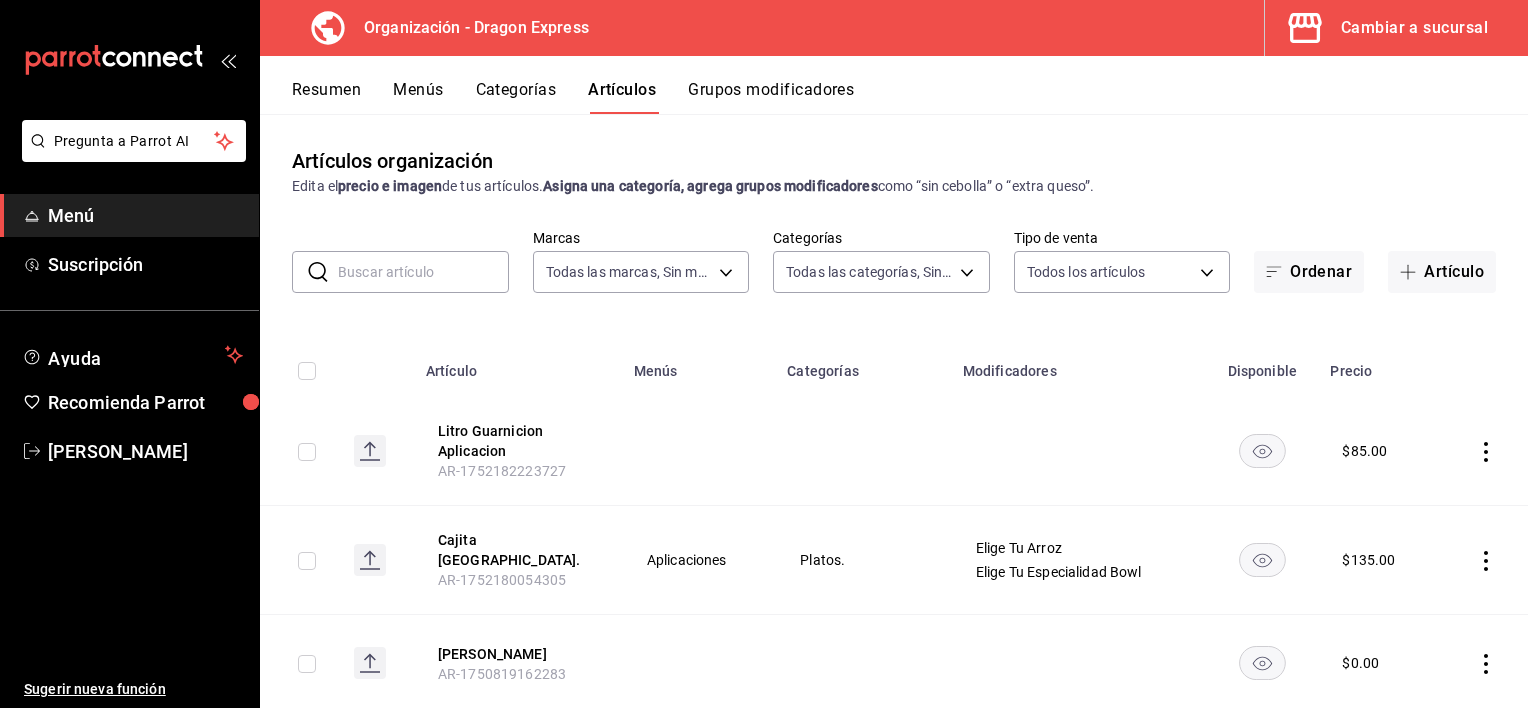 type on "987858bd-ce2d-4467-95fc-1ee1d79845dc,a80806da-4125-47a6-835d-5d4ee90f9d8b,0de8001d-ef7e-4b5d-8b2f-197d8d479df6,e9988522-63c1-4729-be11-7a5abbff00a6,500c1f1b-b155-4ff3-8248-6016fe27a9ee,228dd1a8-16f0-4a45-8e0b-a64bc249a89e,c9d1df1c-90cf-49fa-9a3e-2c9930edfe37,ad6382c4-78de-41a4-9d7d-f5e4613771db,1e2525ca-d164-4df1-a14c-386363d34e77,1ce9c8bd-41d1-4379-8893-8a8df774dc89,36c25a28-a63c-4809-9cdc-98c0670f1b81,07bdf8b6-21a9-4325-8e35-99e15da53cf7" 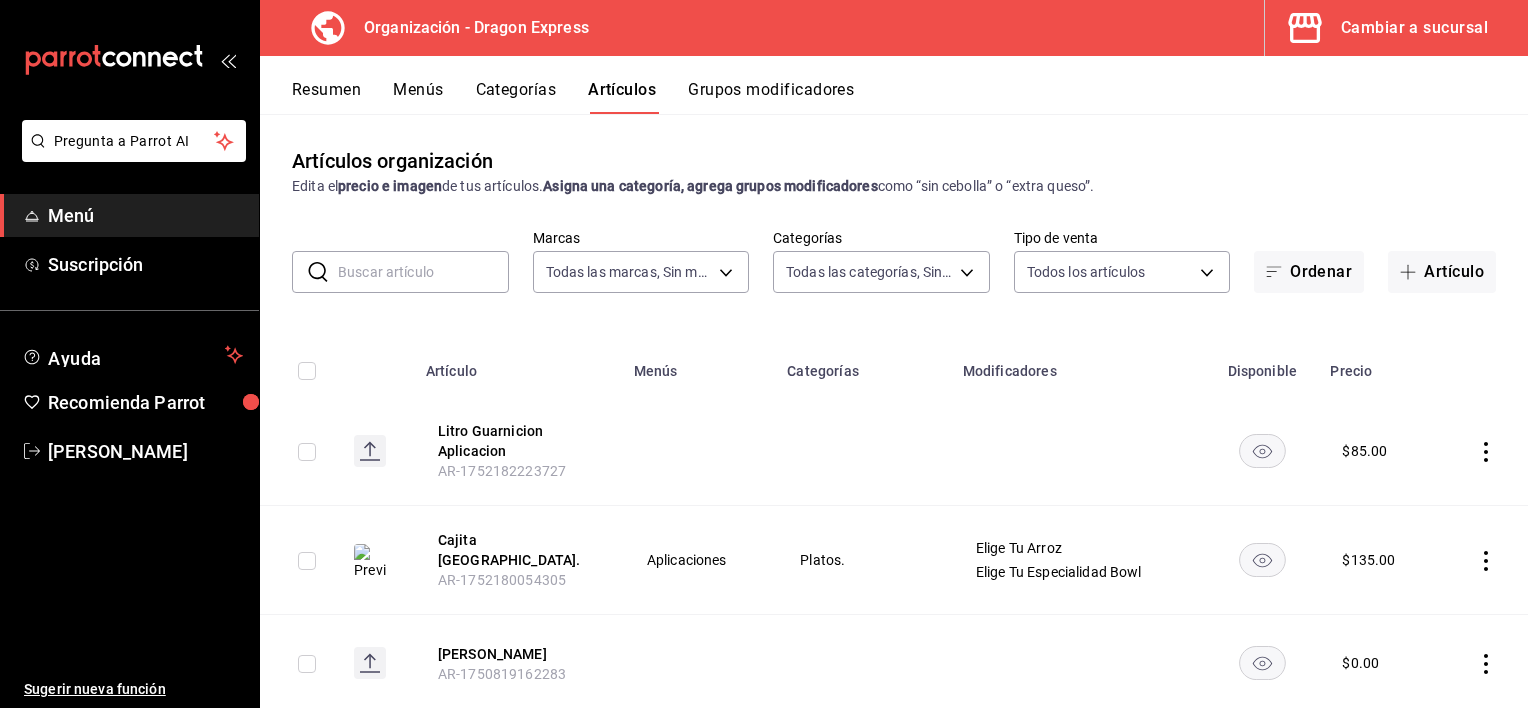 click on "Menús" at bounding box center [418, 97] 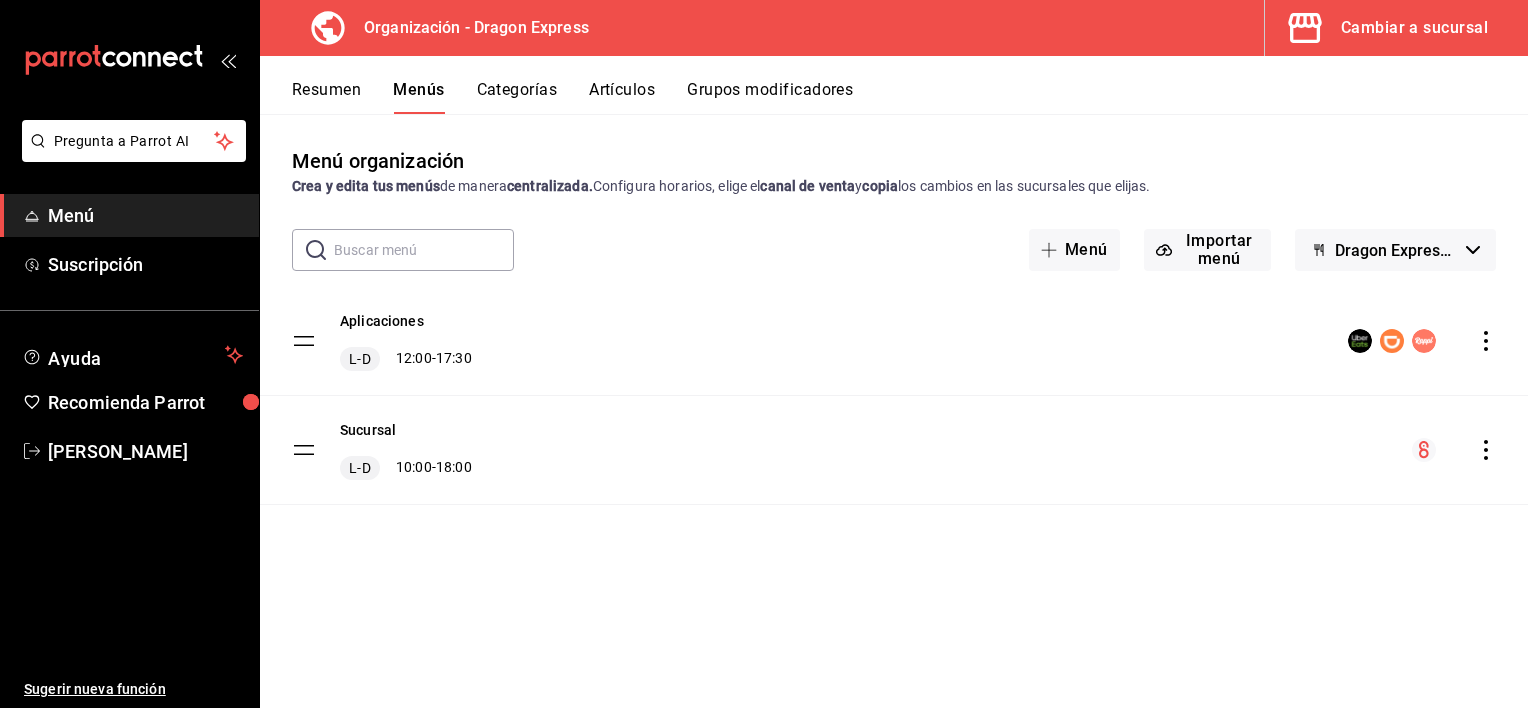click at bounding box center [1422, 341] 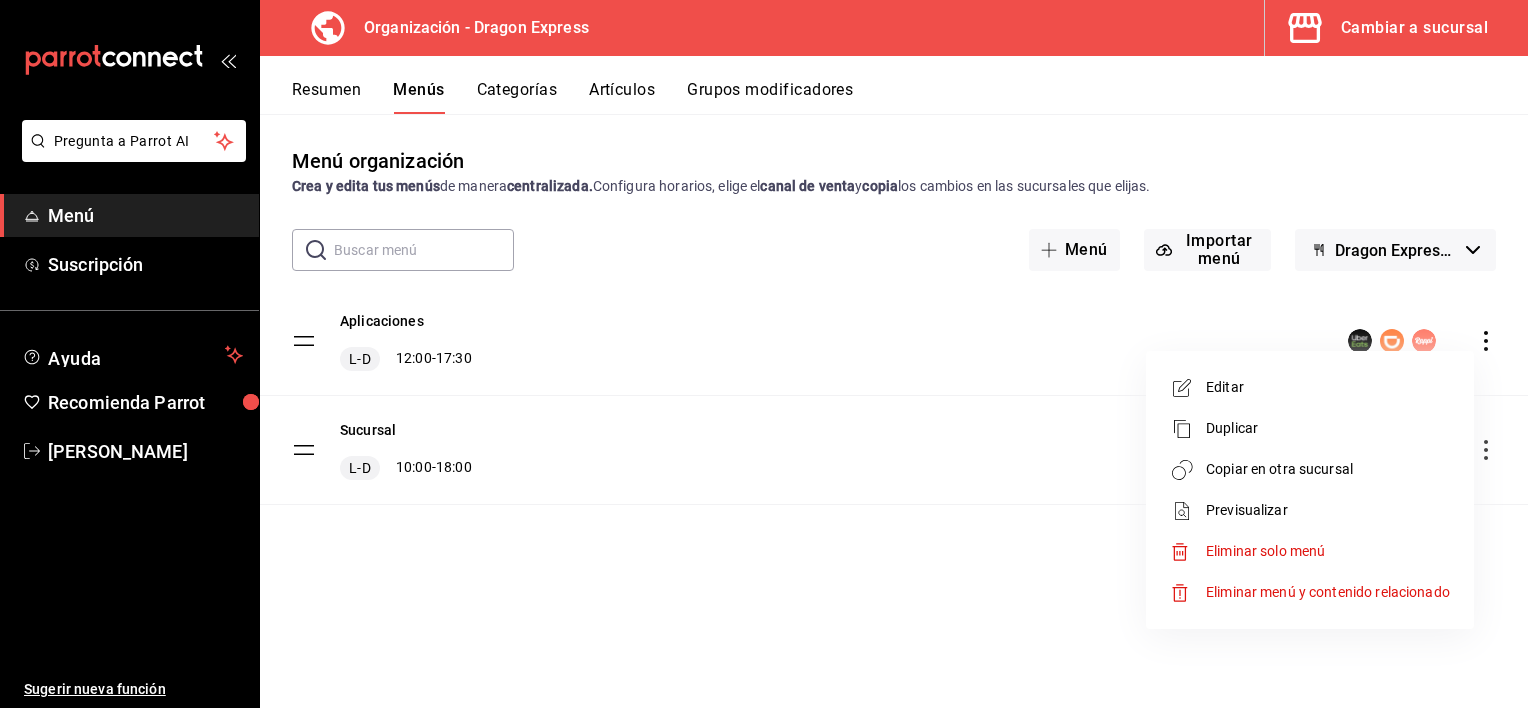 click on "Previsualizar" at bounding box center [1328, 510] 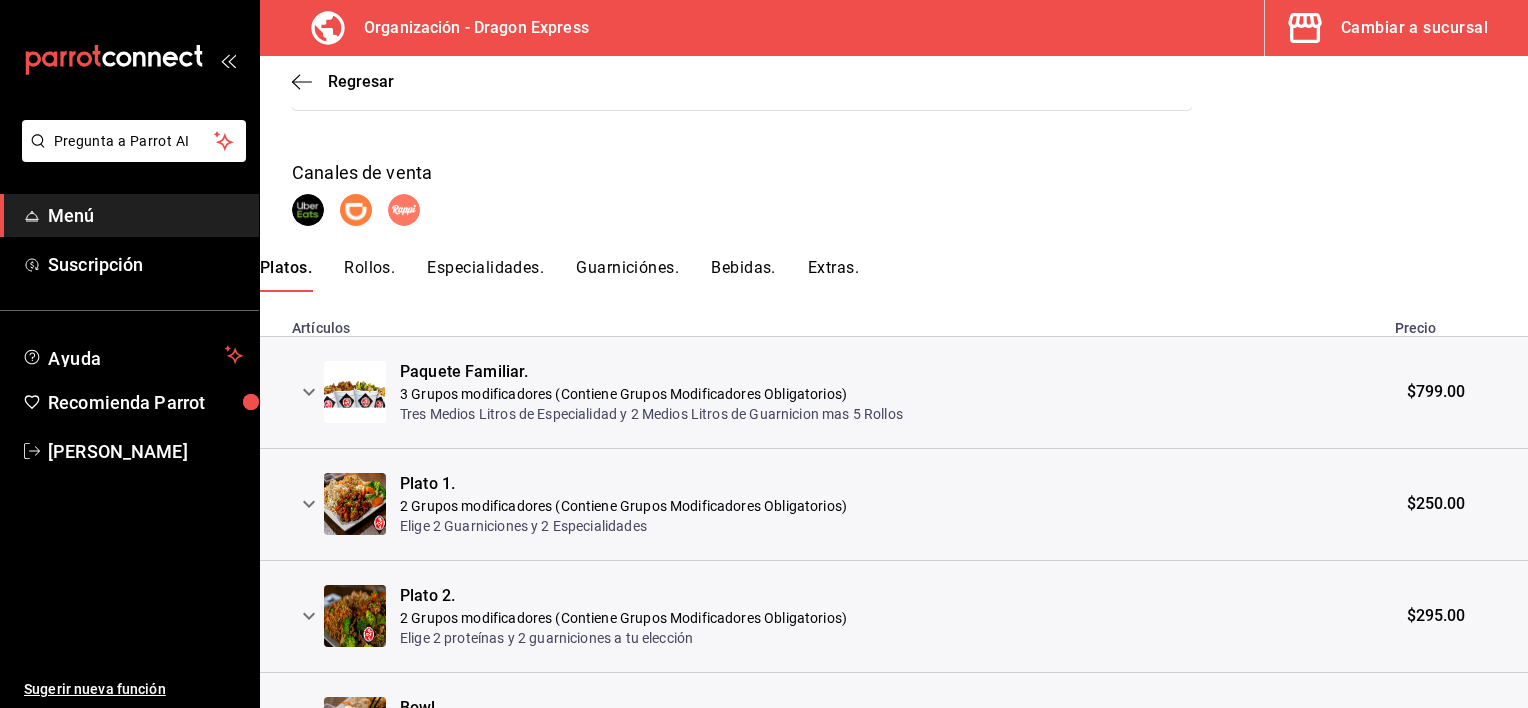 scroll, scrollTop: 300, scrollLeft: 0, axis: vertical 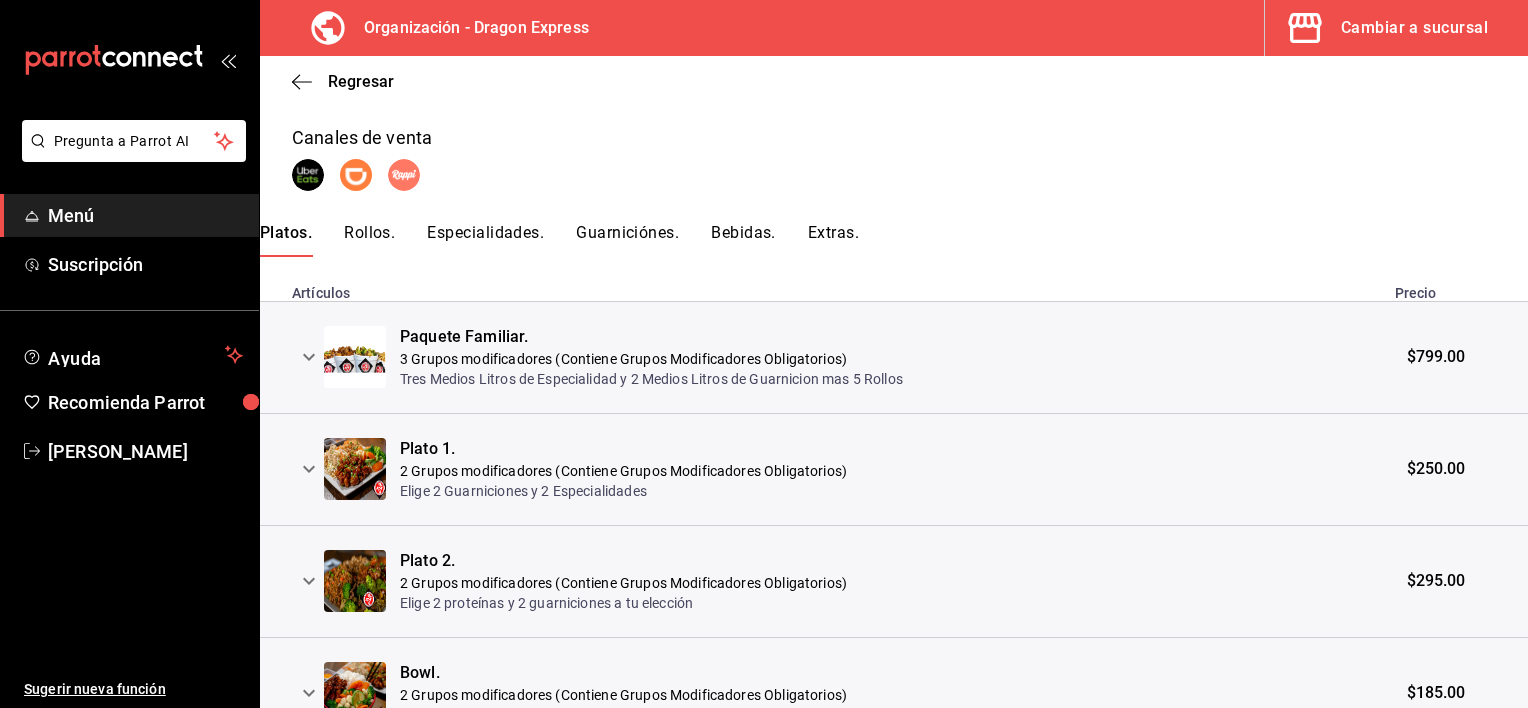 click 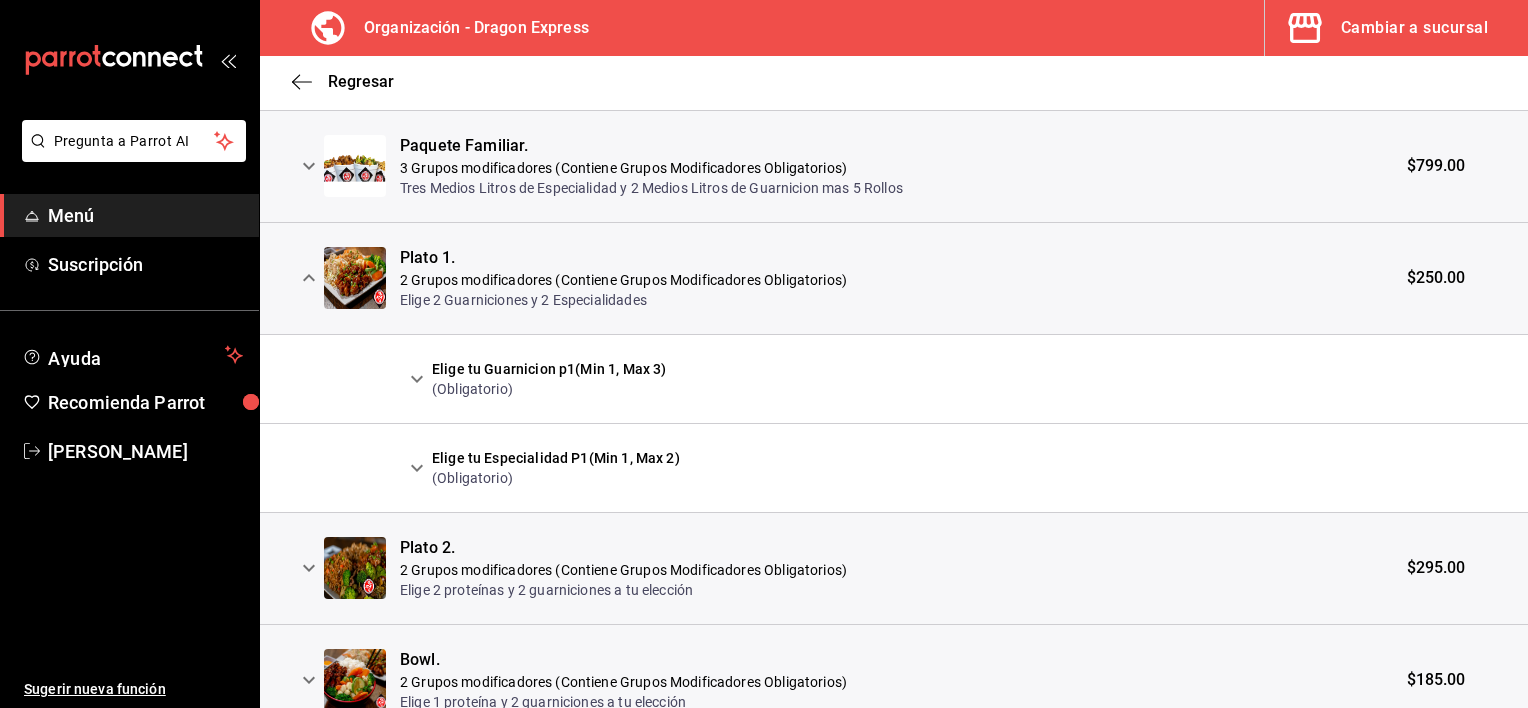 scroll, scrollTop: 500, scrollLeft: 0, axis: vertical 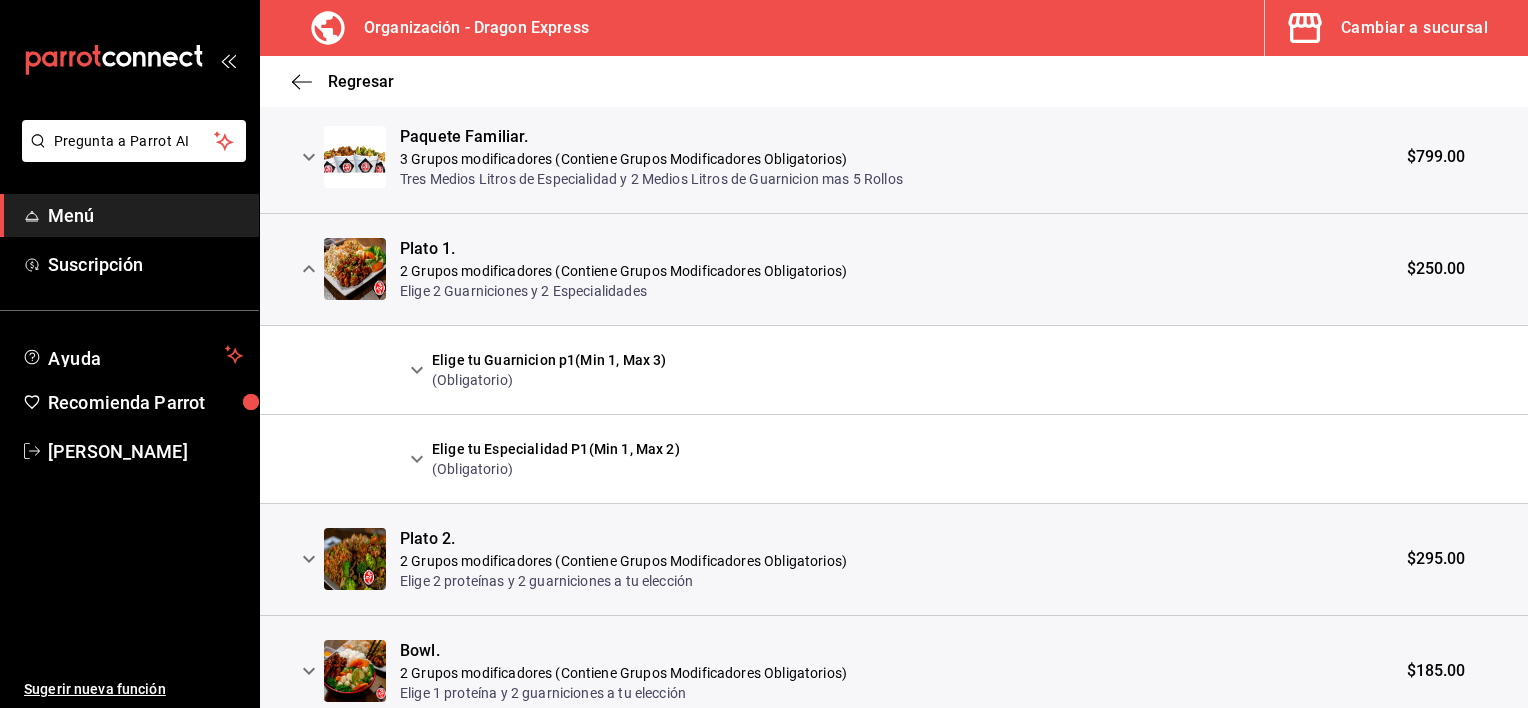 click 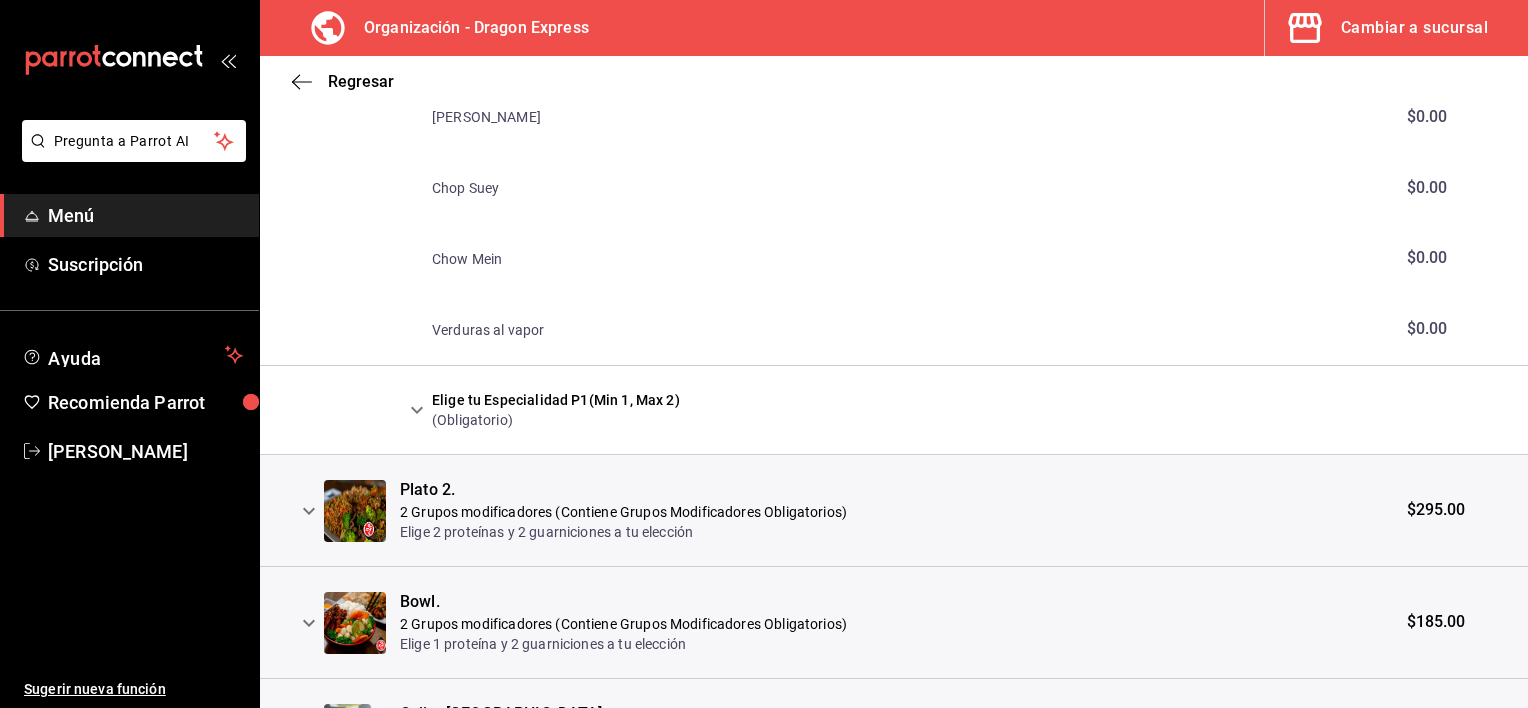 scroll, scrollTop: 700, scrollLeft: 0, axis: vertical 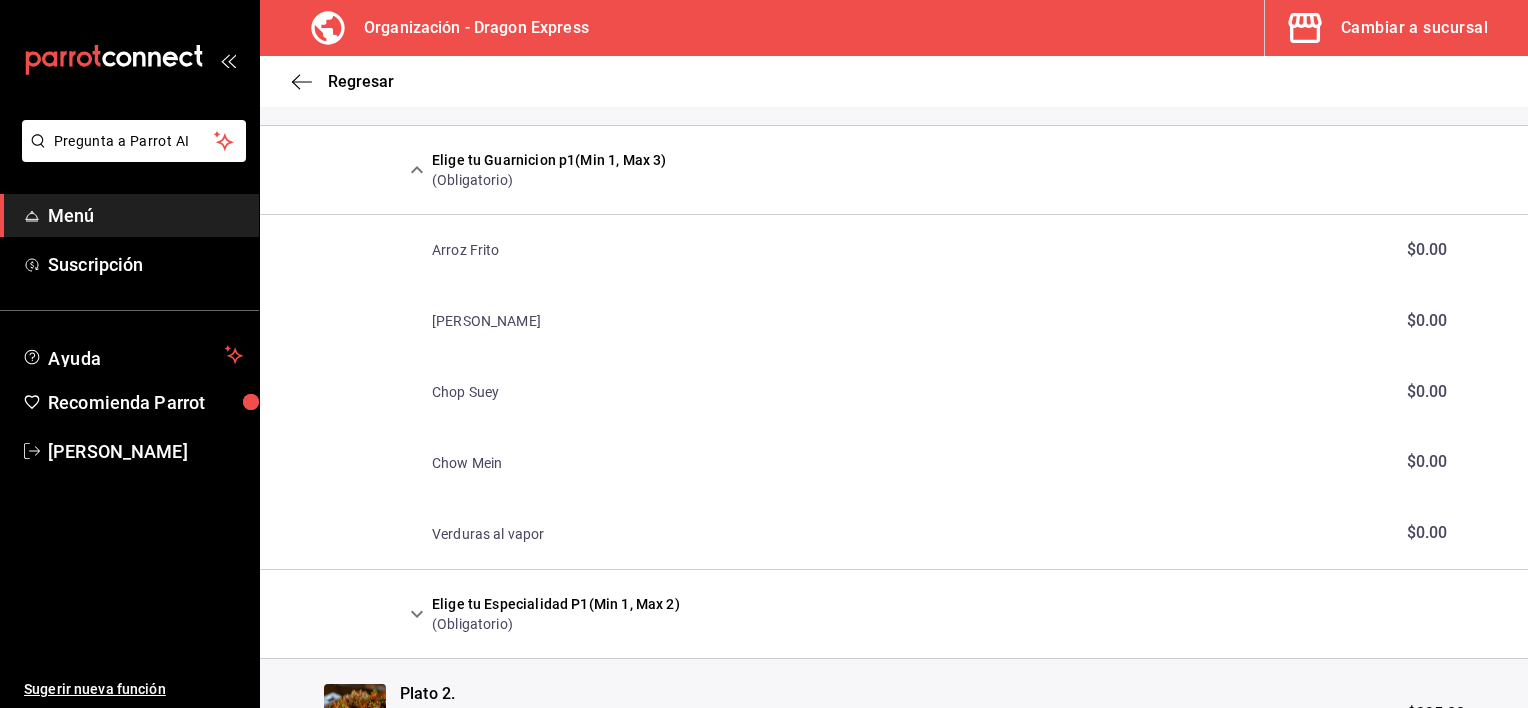 click on "[PERSON_NAME]" at bounding box center [486, 321] 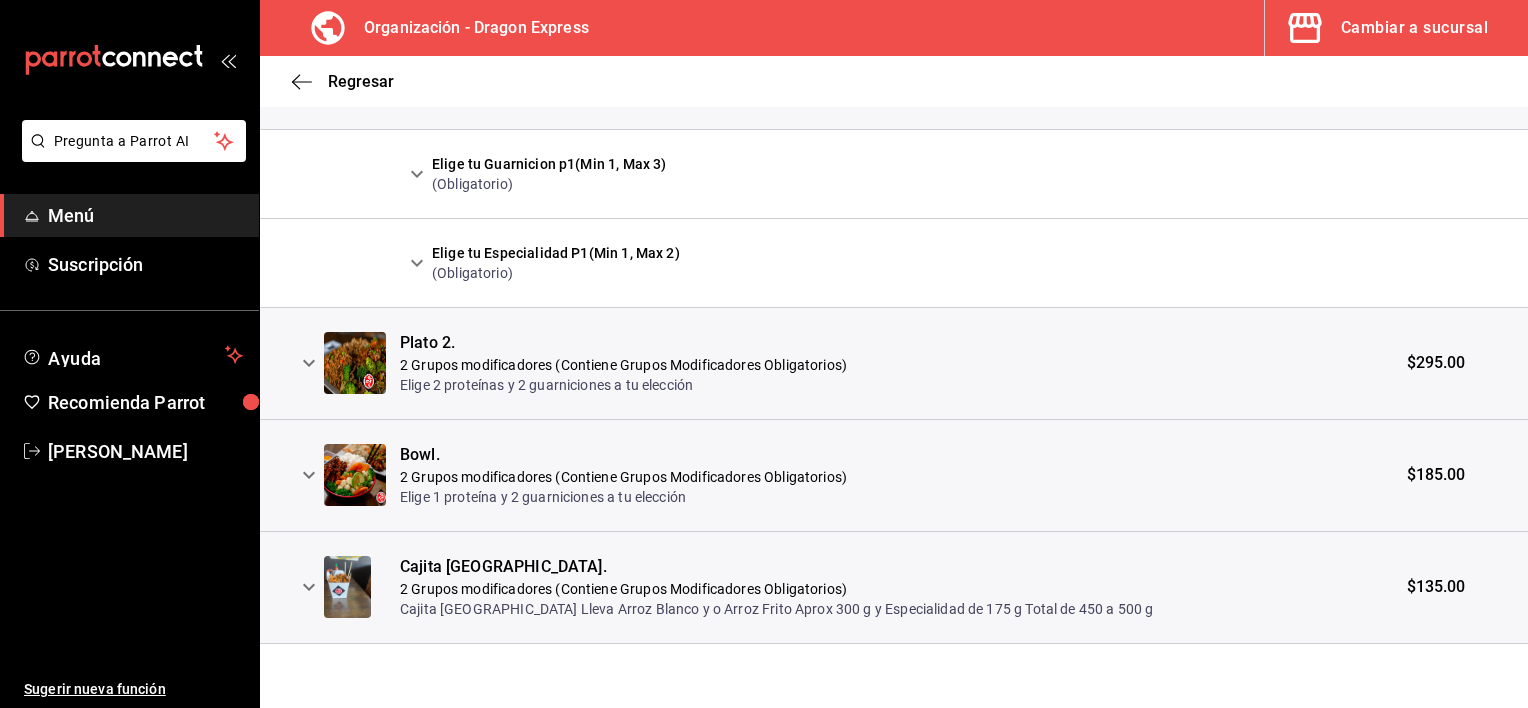 scroll, scrollTop: 694, scrollLeft: 0, axis: vertical 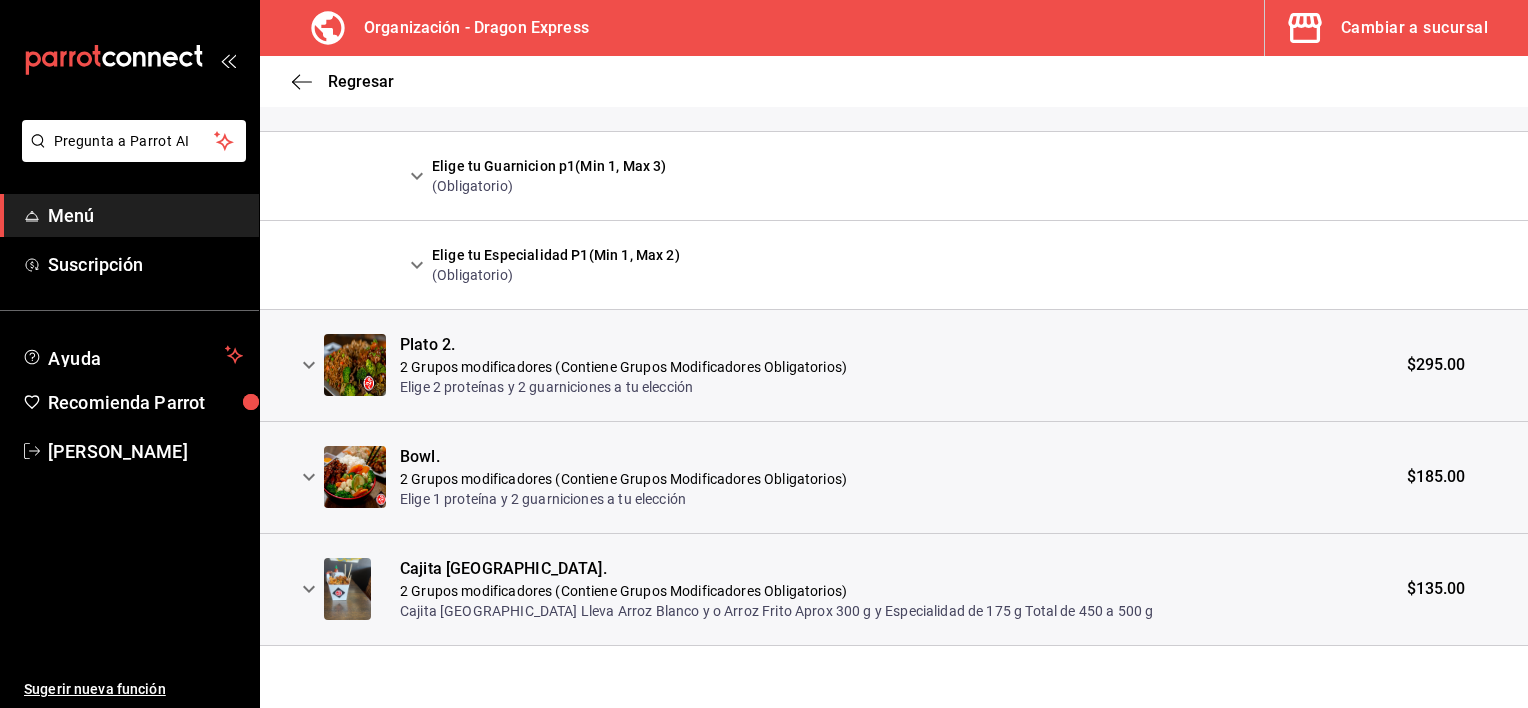 click 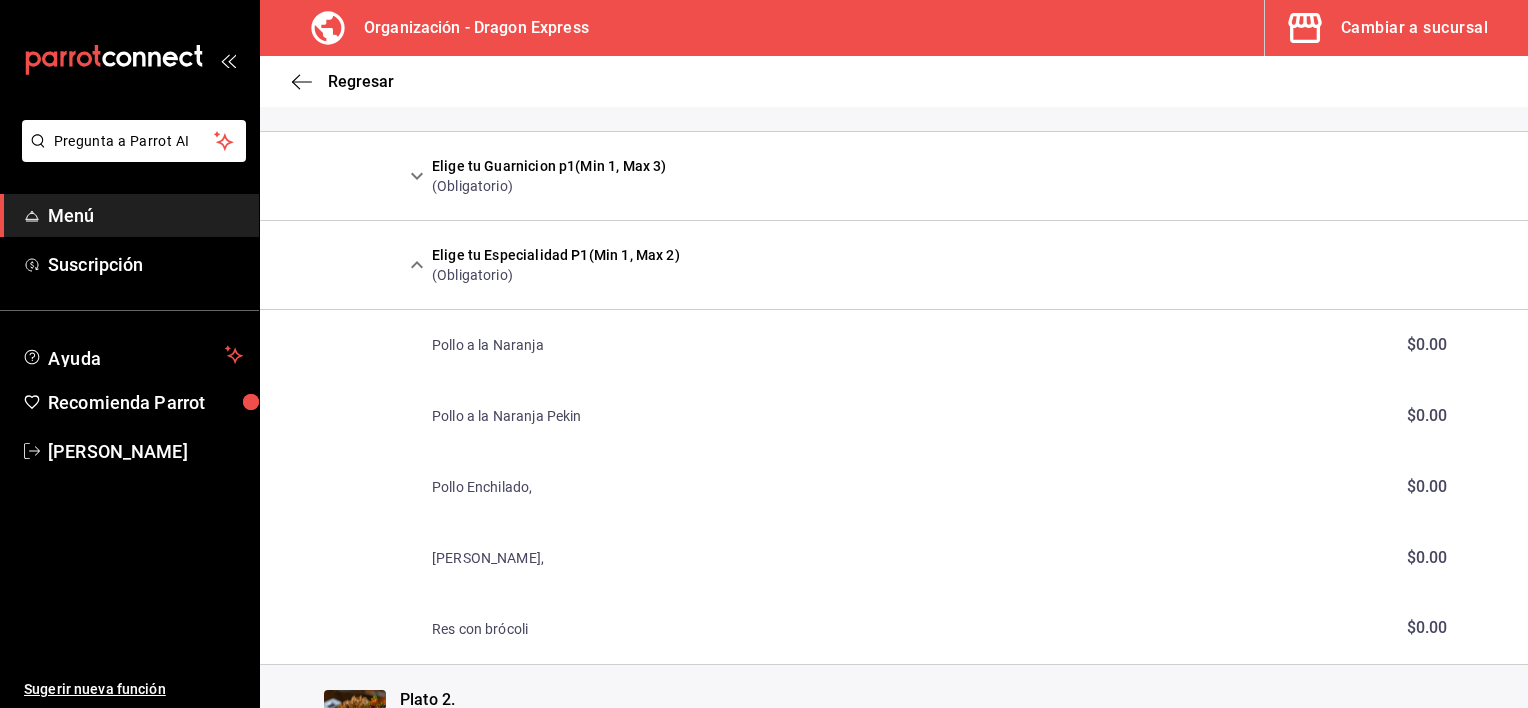 click on "Pollo a la Naranja" at bounding box center [488, 345] 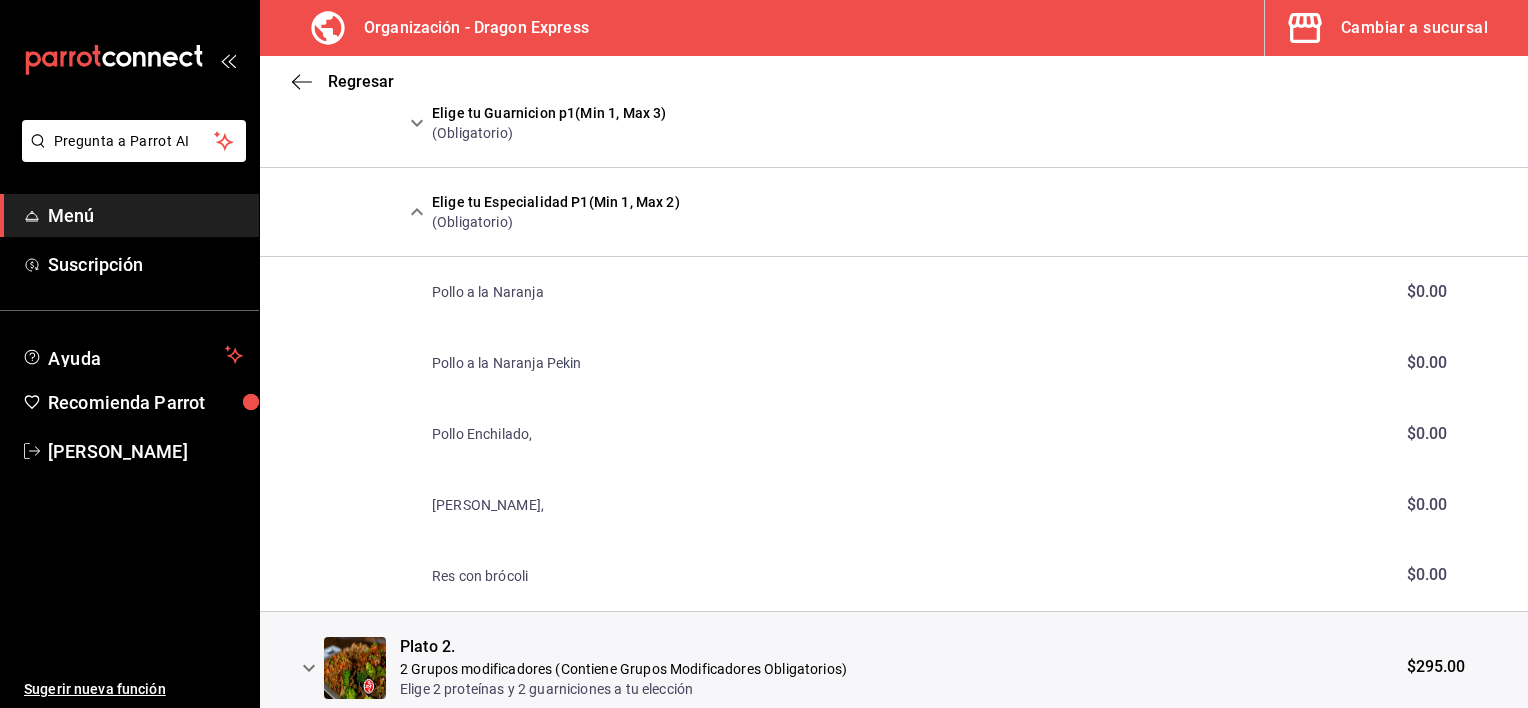 scroll, scrollTop: 694, scrollLeft: 0, axis: vertical 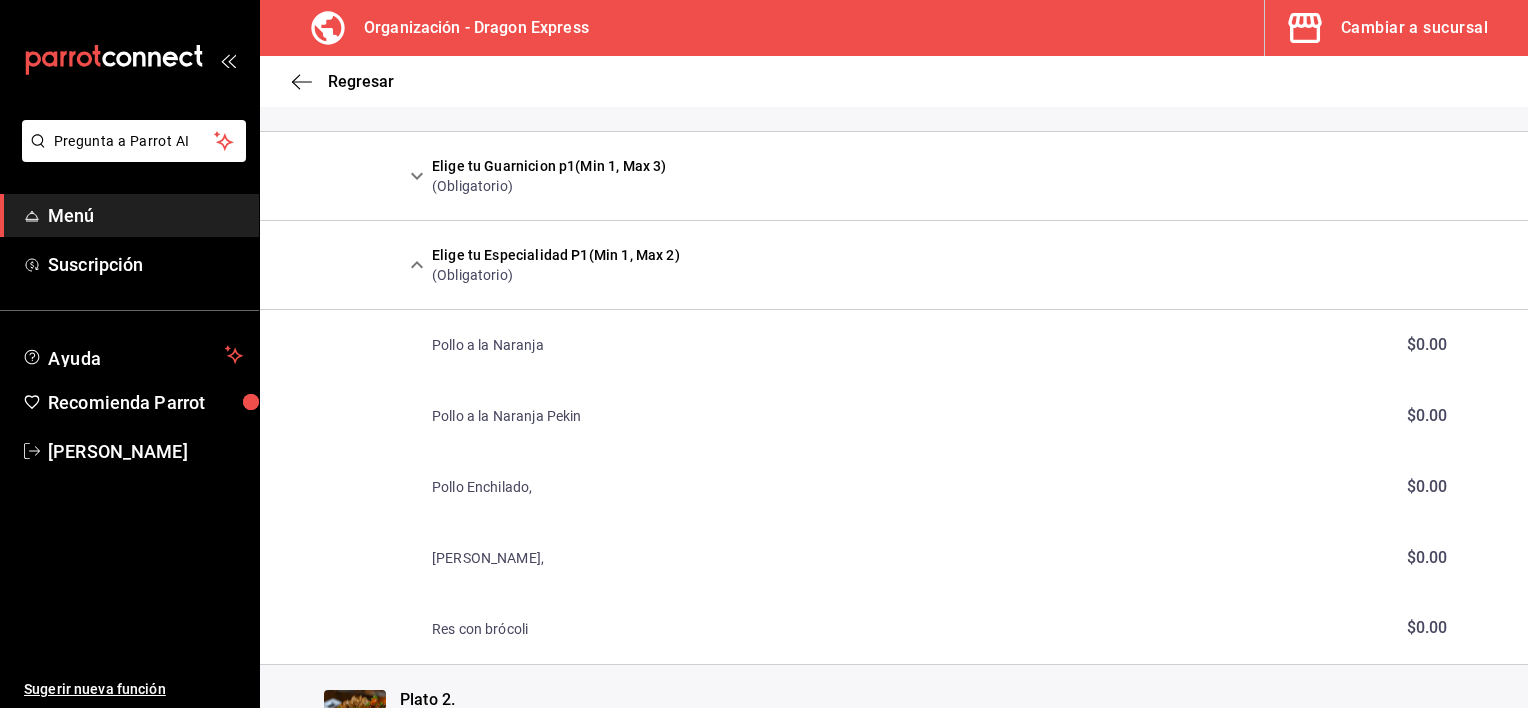 click 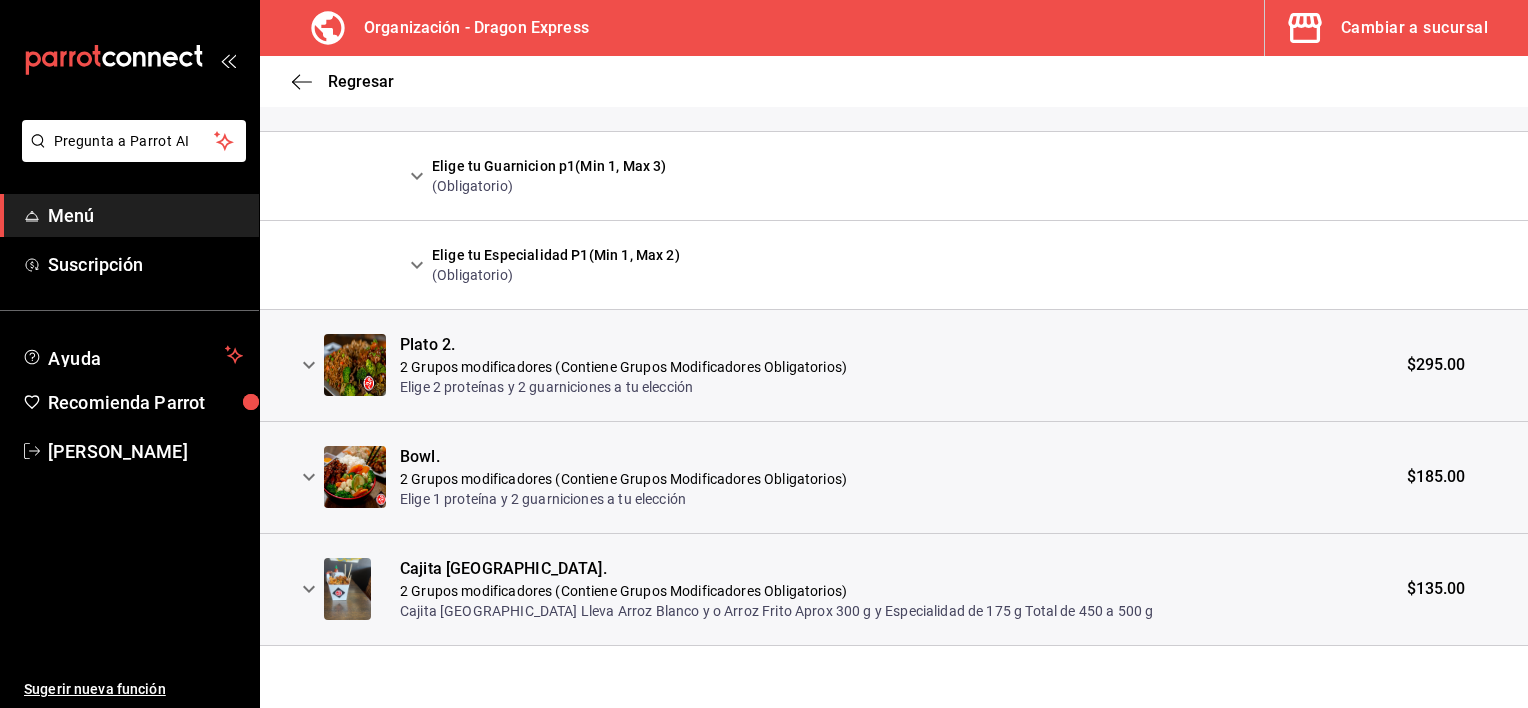 scroll, scrollTop: 594, scrollLeft: 0, axis: vertical 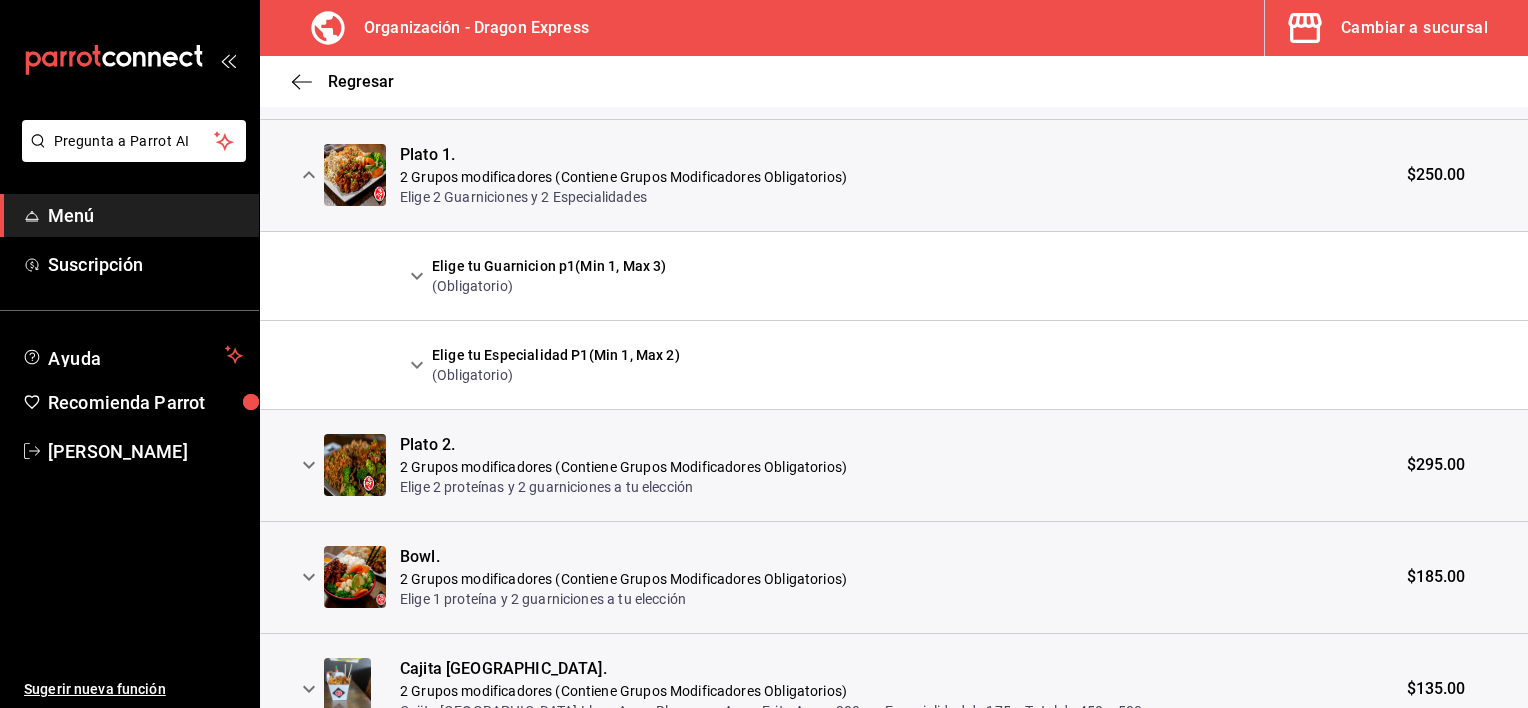 click 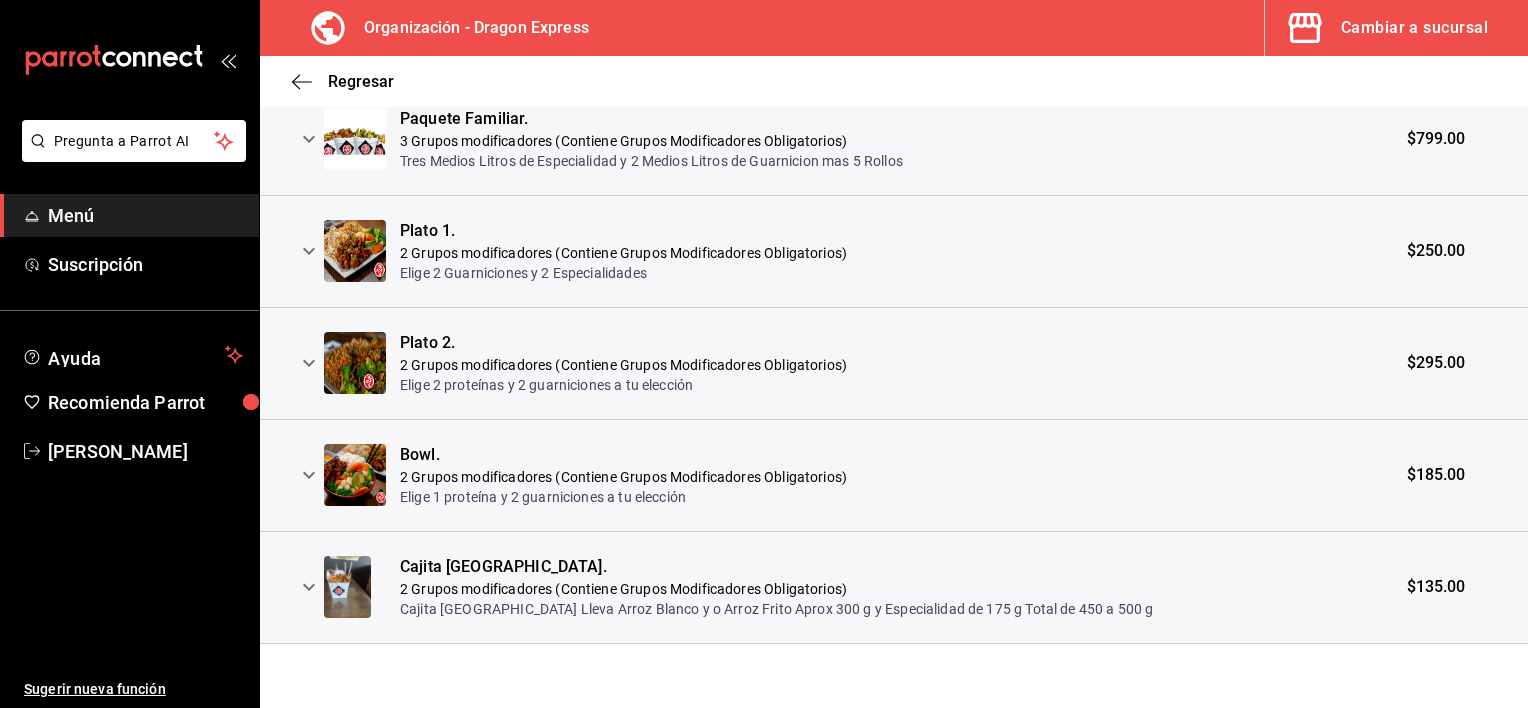 scroll, scrollTop: 516, scrollLeft: 0, axis: vertical 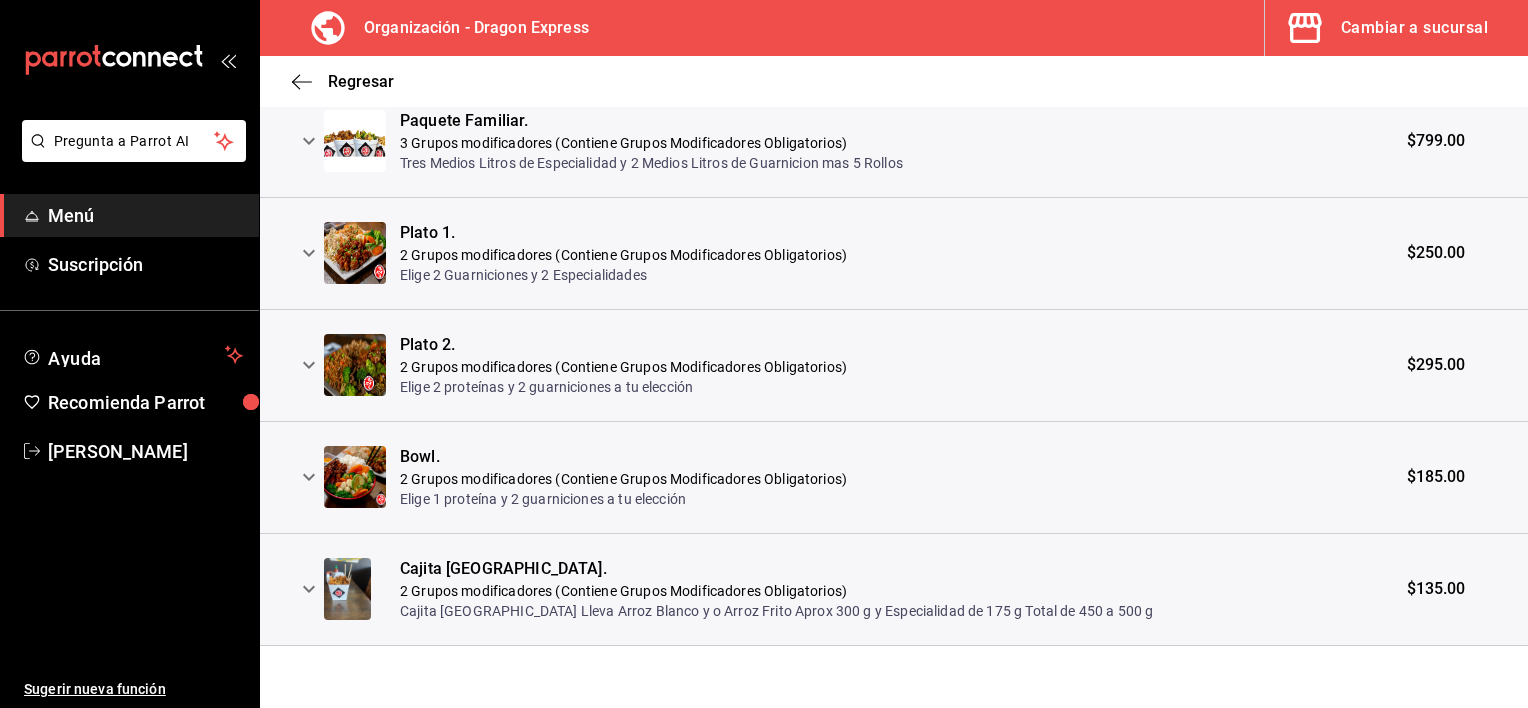 click 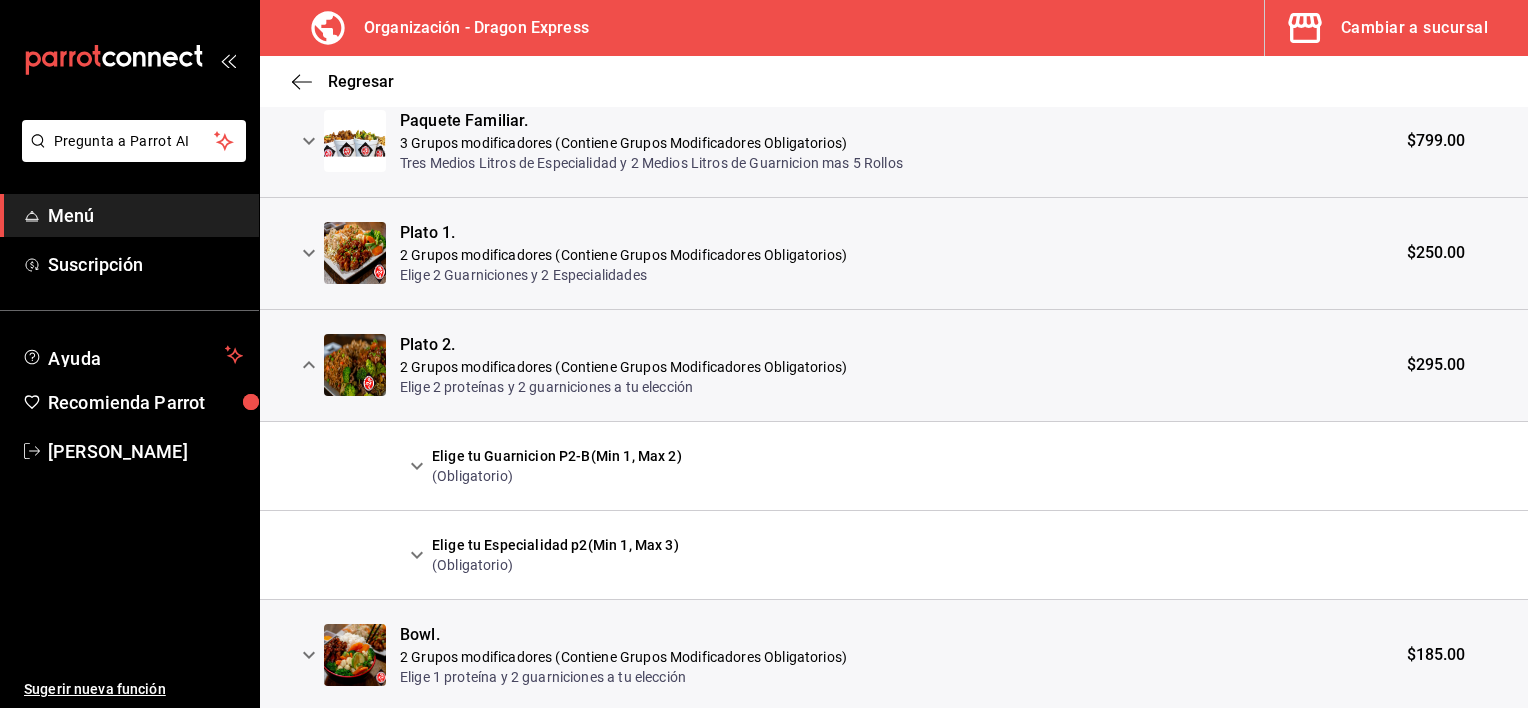 click 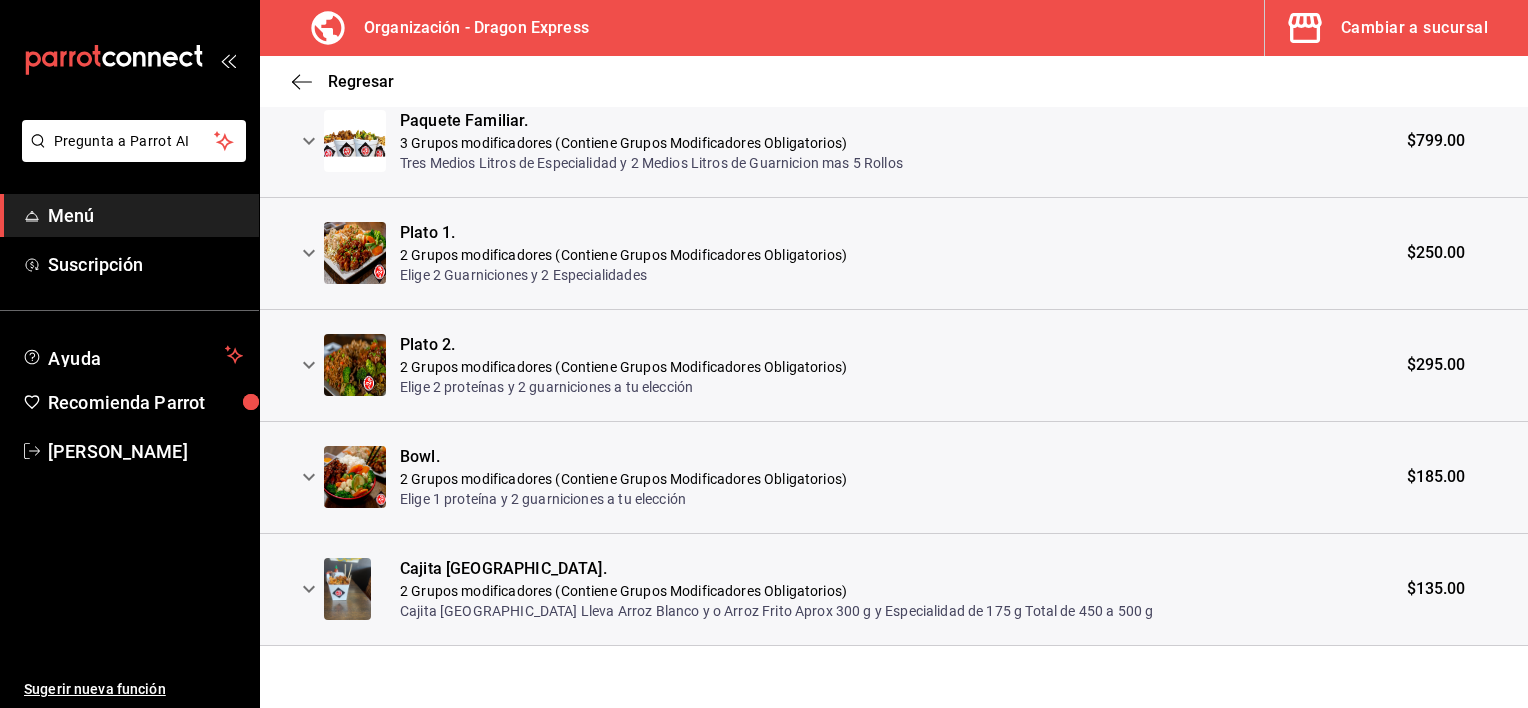 click 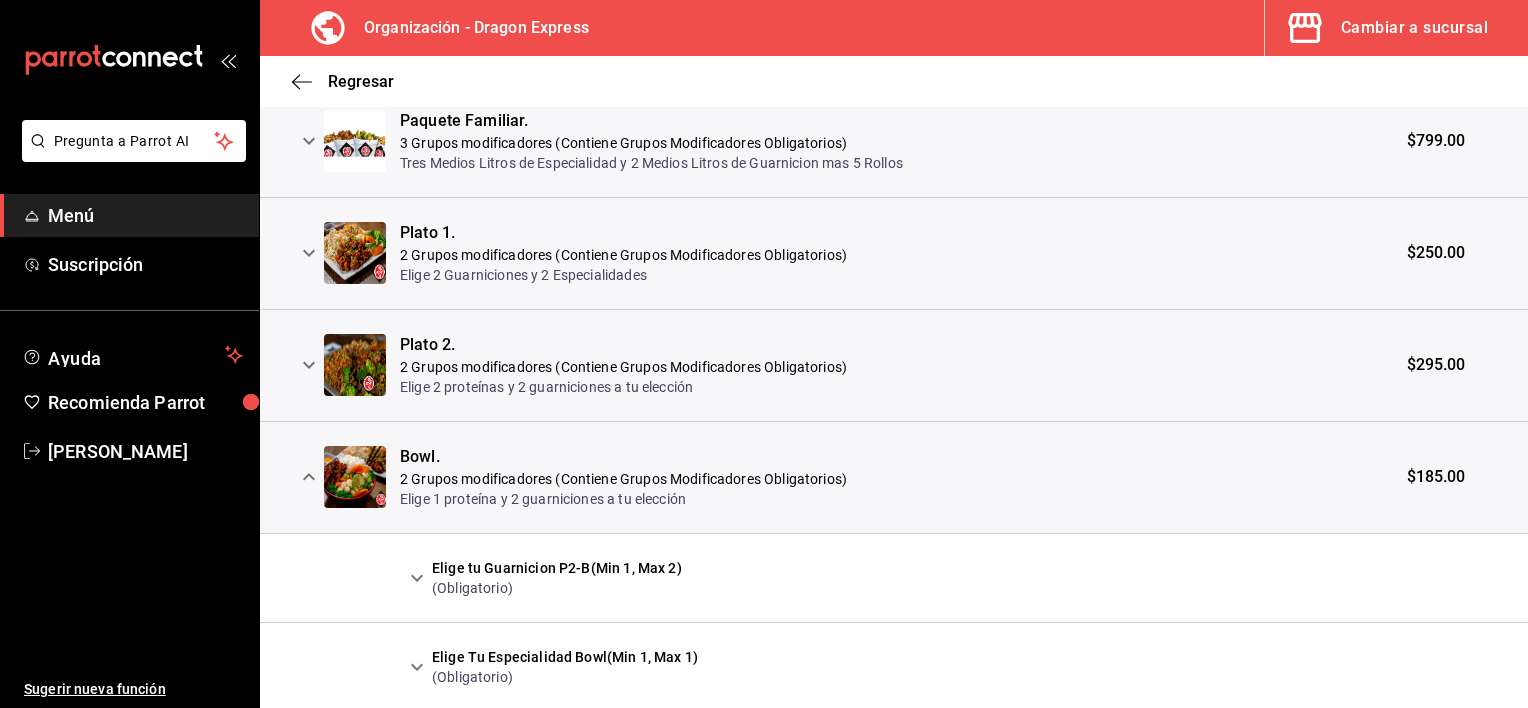 scroll, scrollTop: 616, scrollLeft: 0, axis: vertical 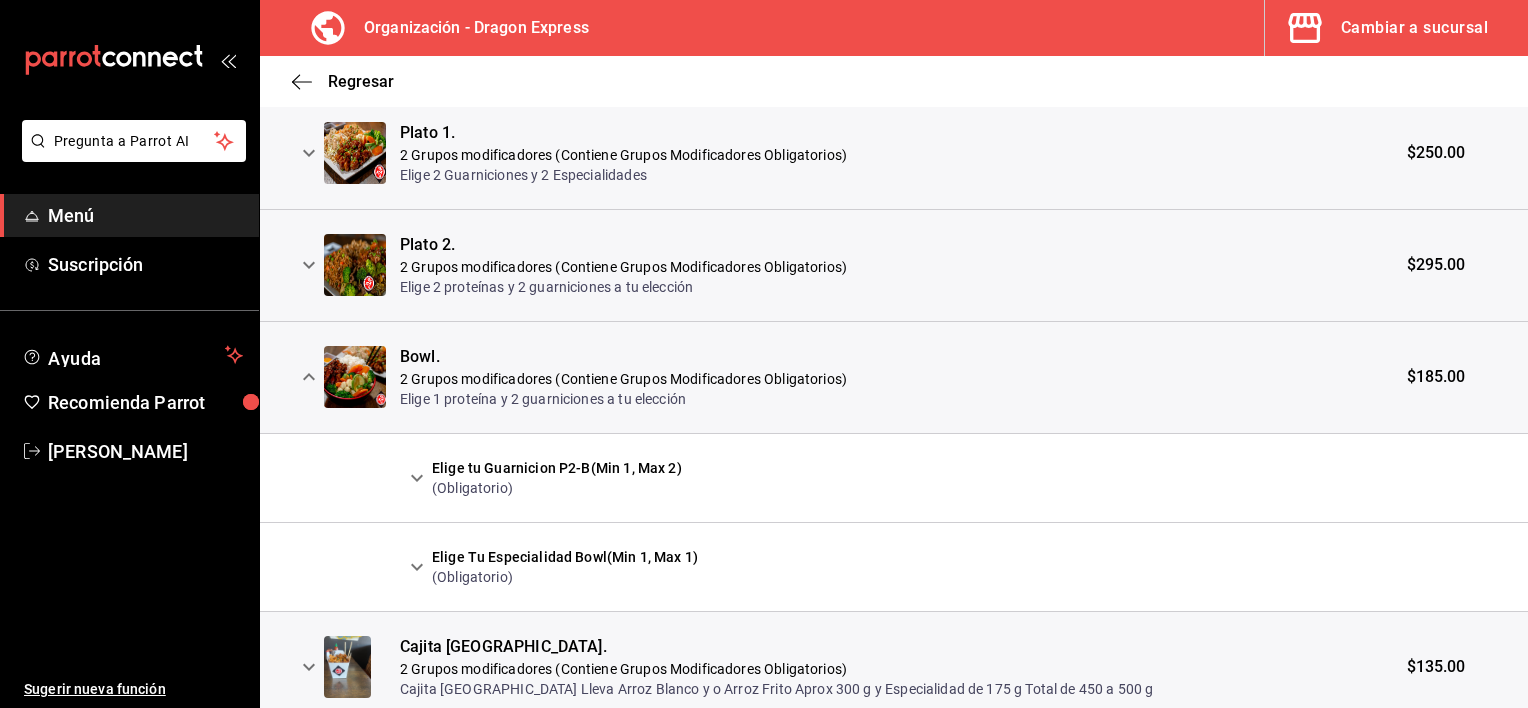 click 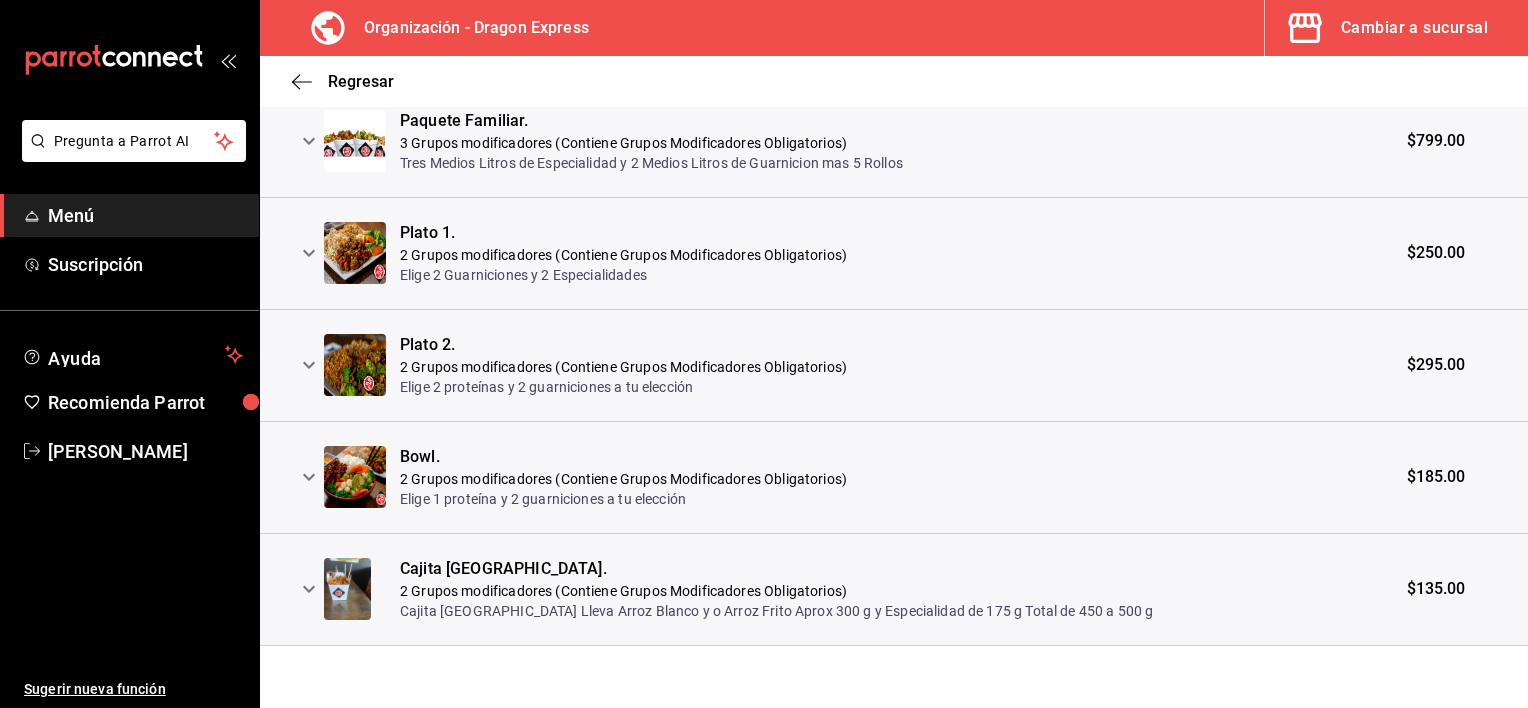 click 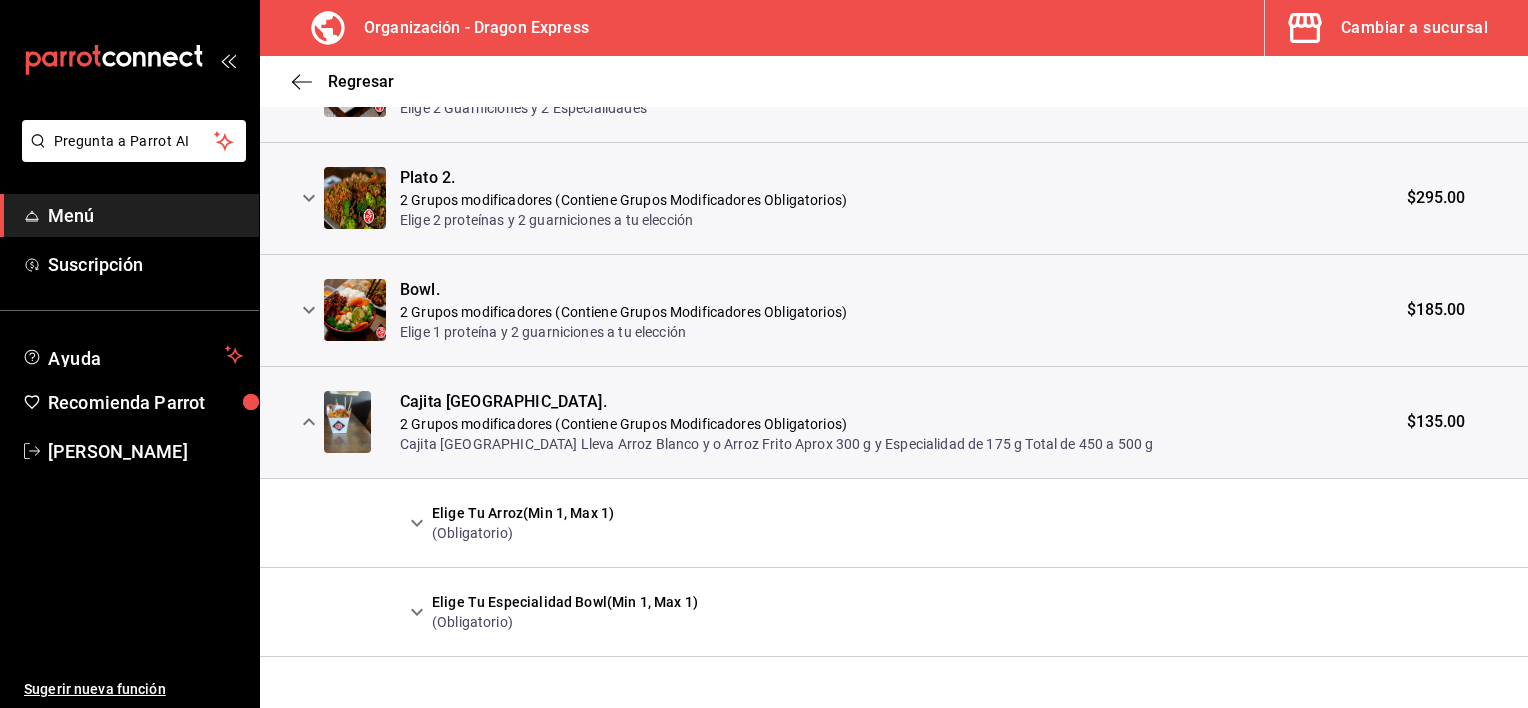 scroll, scrollTop: 694, scrollLeft: 0, axis: vertical 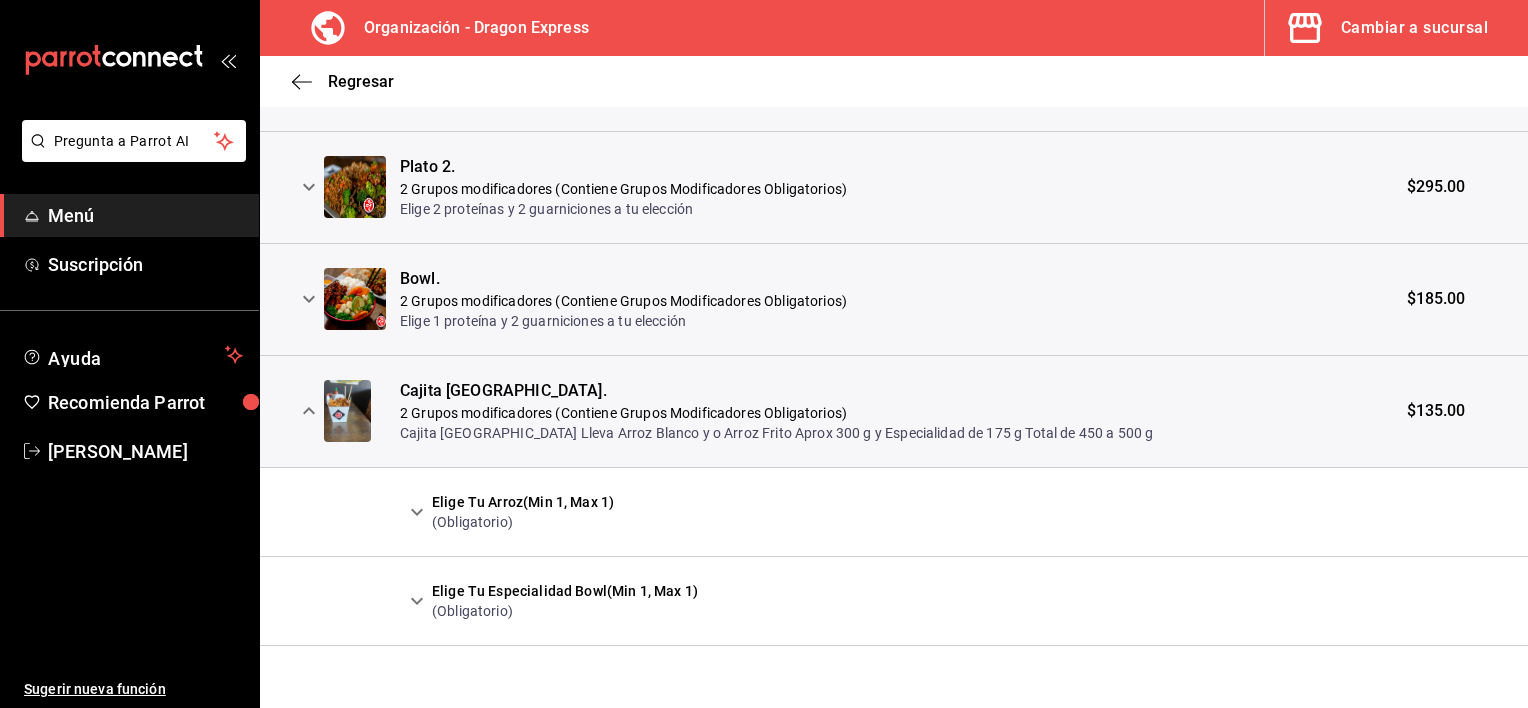 click 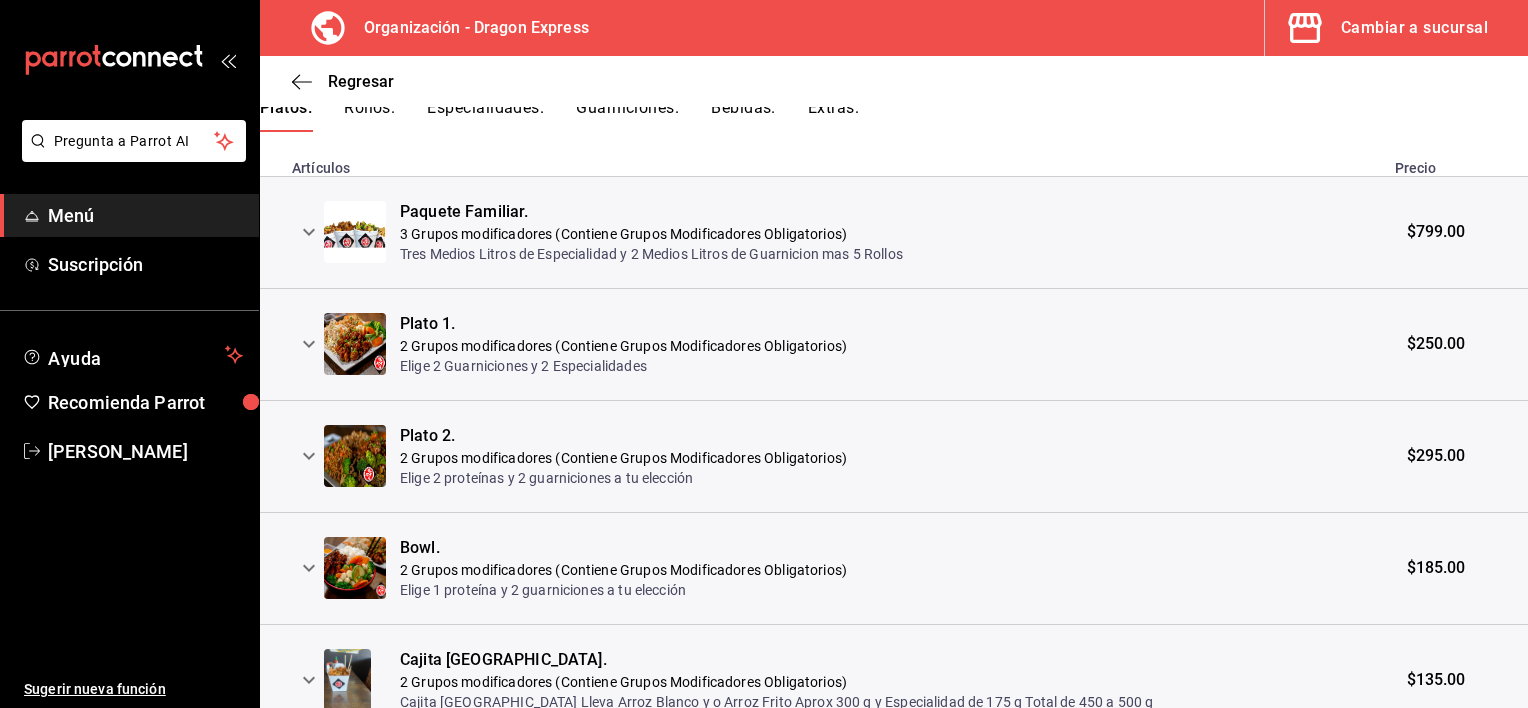 scroll, scrollTop: 316, scrollLeft: 0, axis: vertical 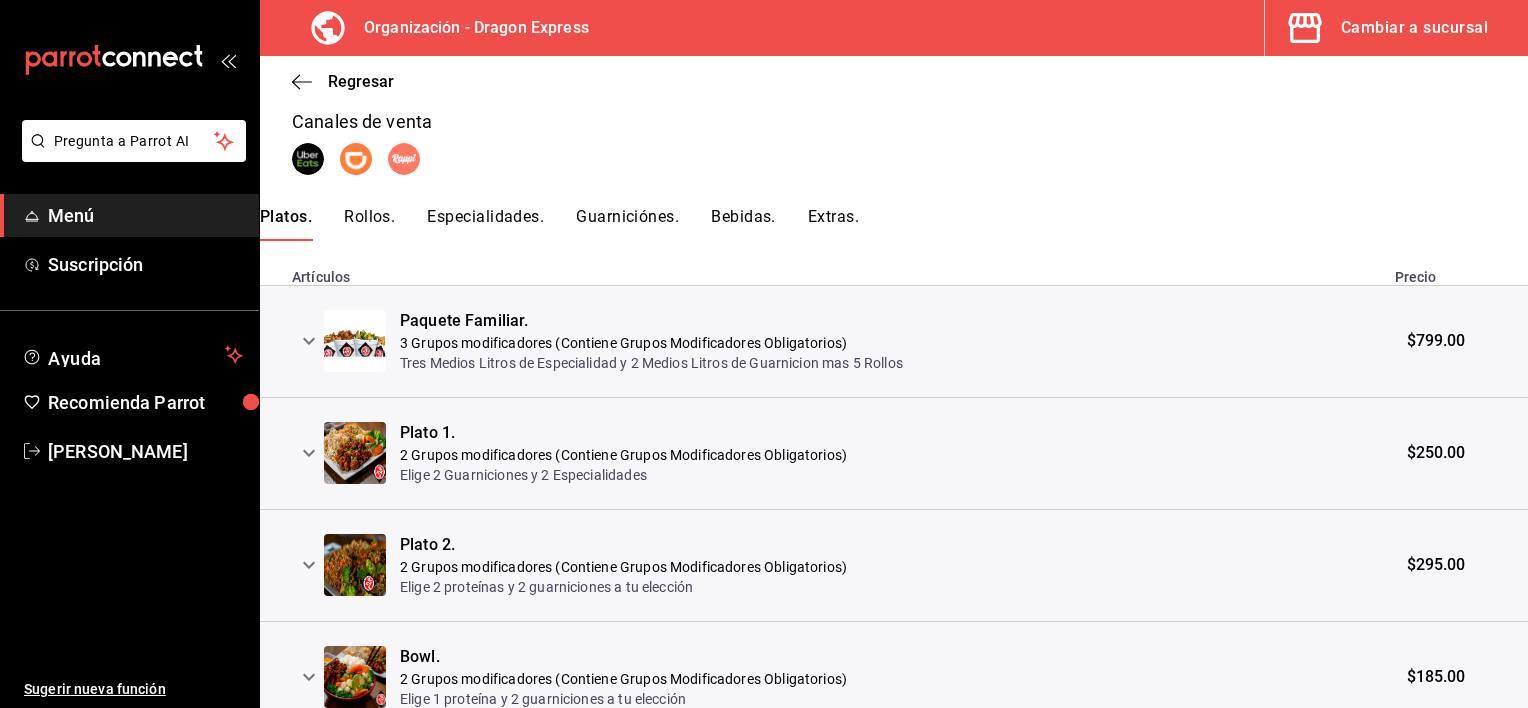 click on "Especialidades." at bounding box center [485, 224] 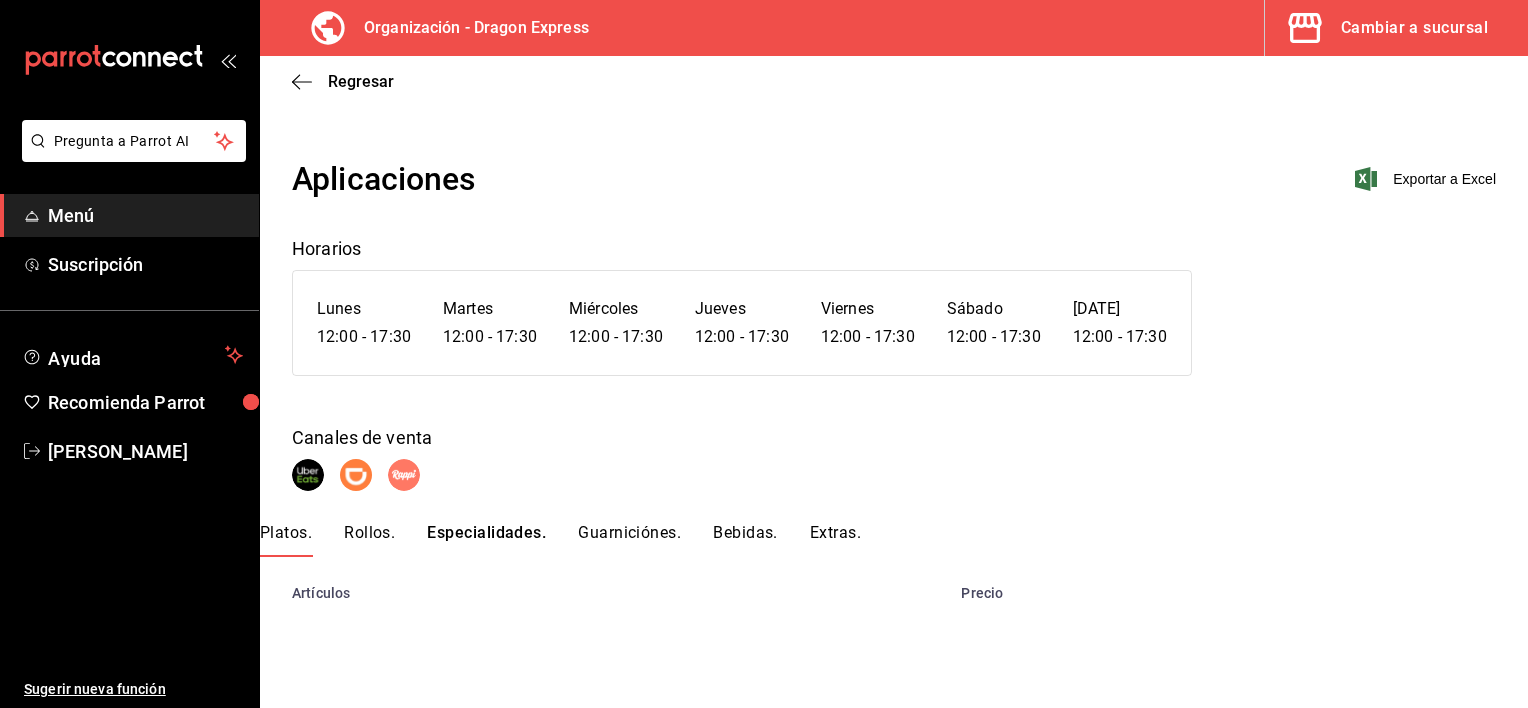 scroll, scrollTop: 0, scrollLeft: 0, axis: both 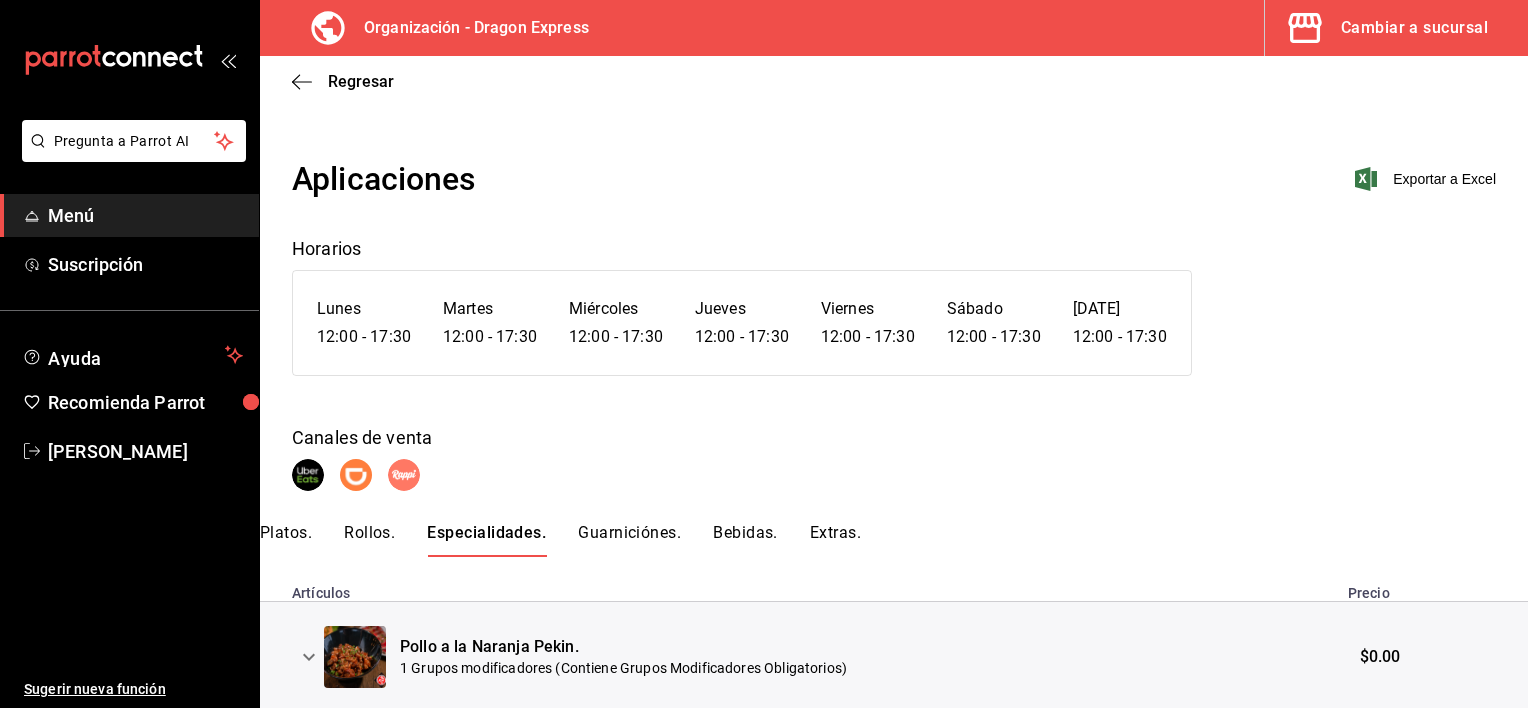 click on "Guarniciónes." at bounding box center [629, 540] 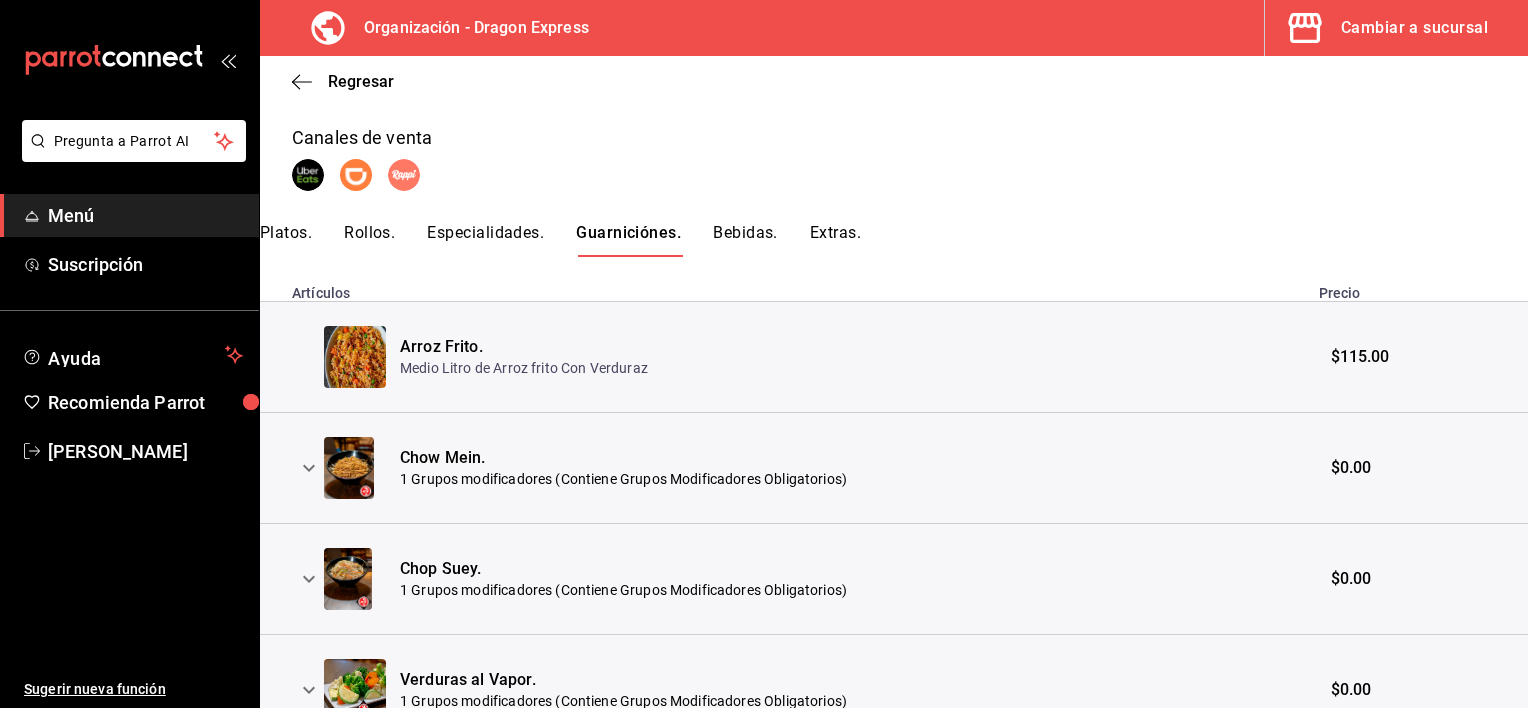 scroll, scrollTop: 400, scrollLeft: 0, axis: vertical 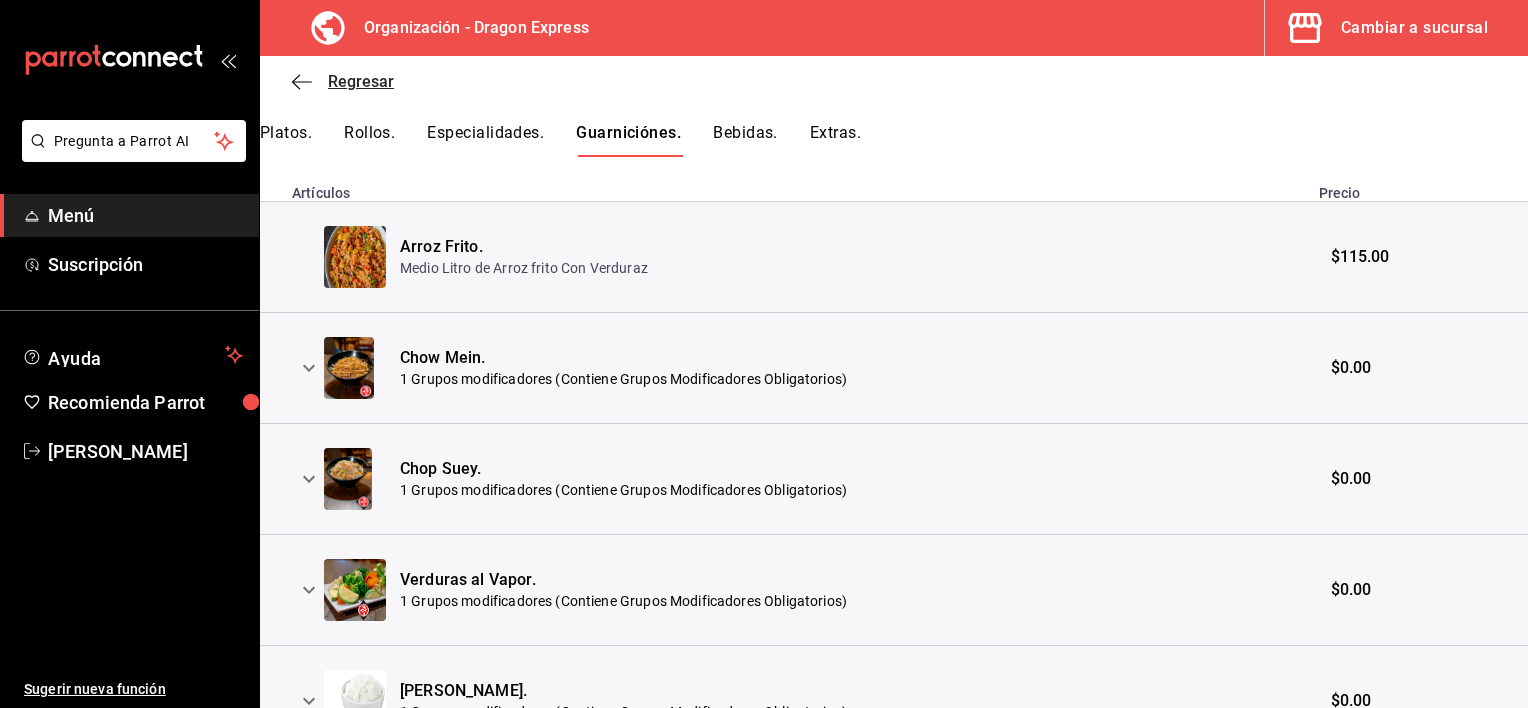 click on "Regresar" at bounding box center (361, 81) 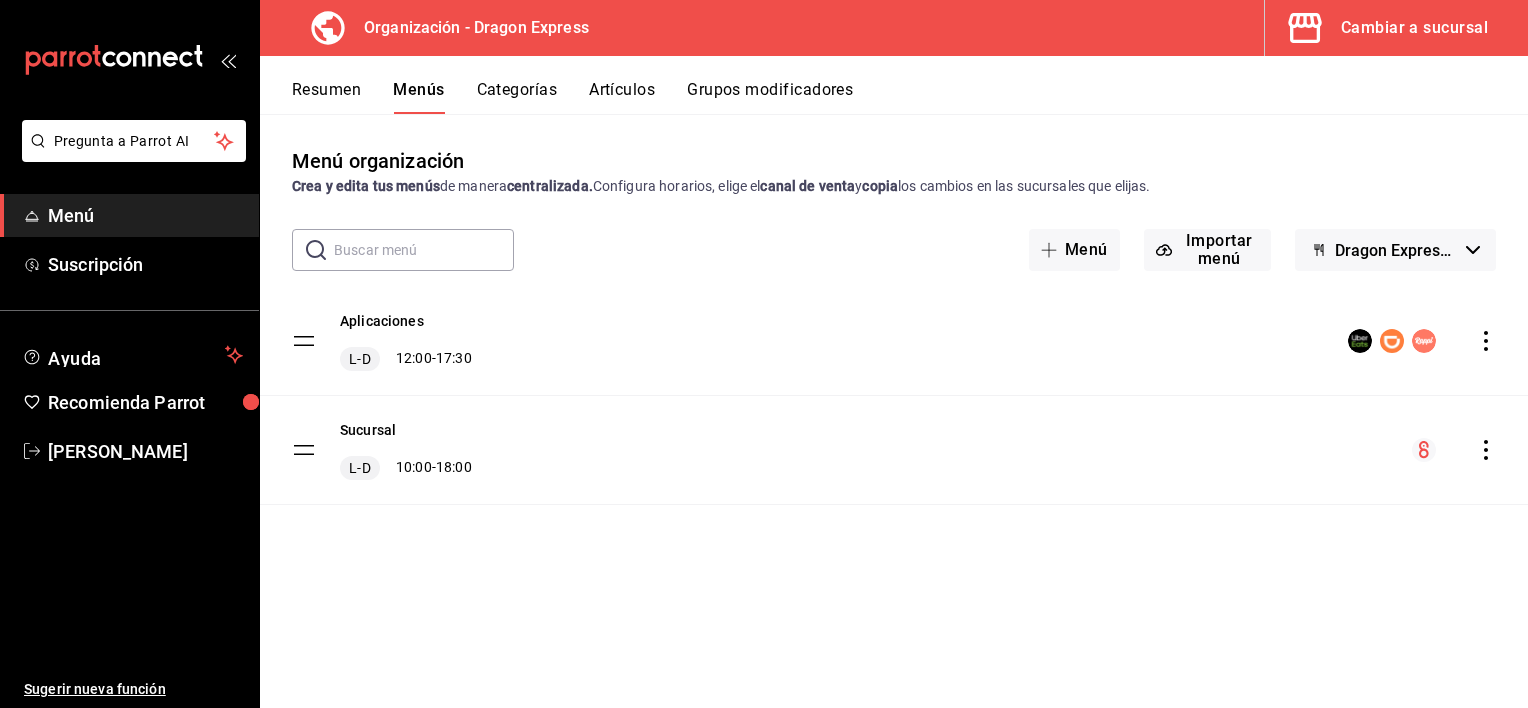 click on "Artículos" at bounding box center (622, 97) 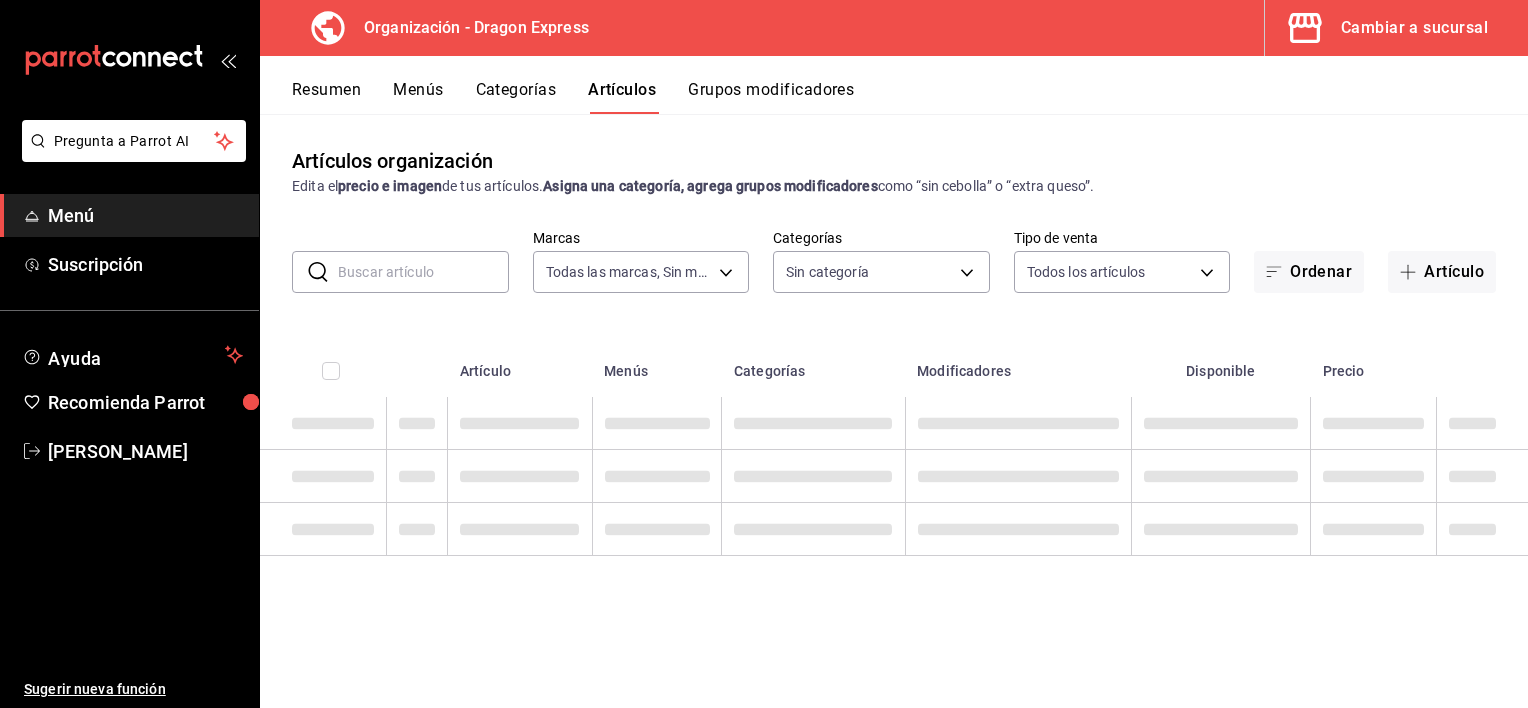 type on "f2d1277d-d16b-48ba-a7f5-3129ca776bb4" 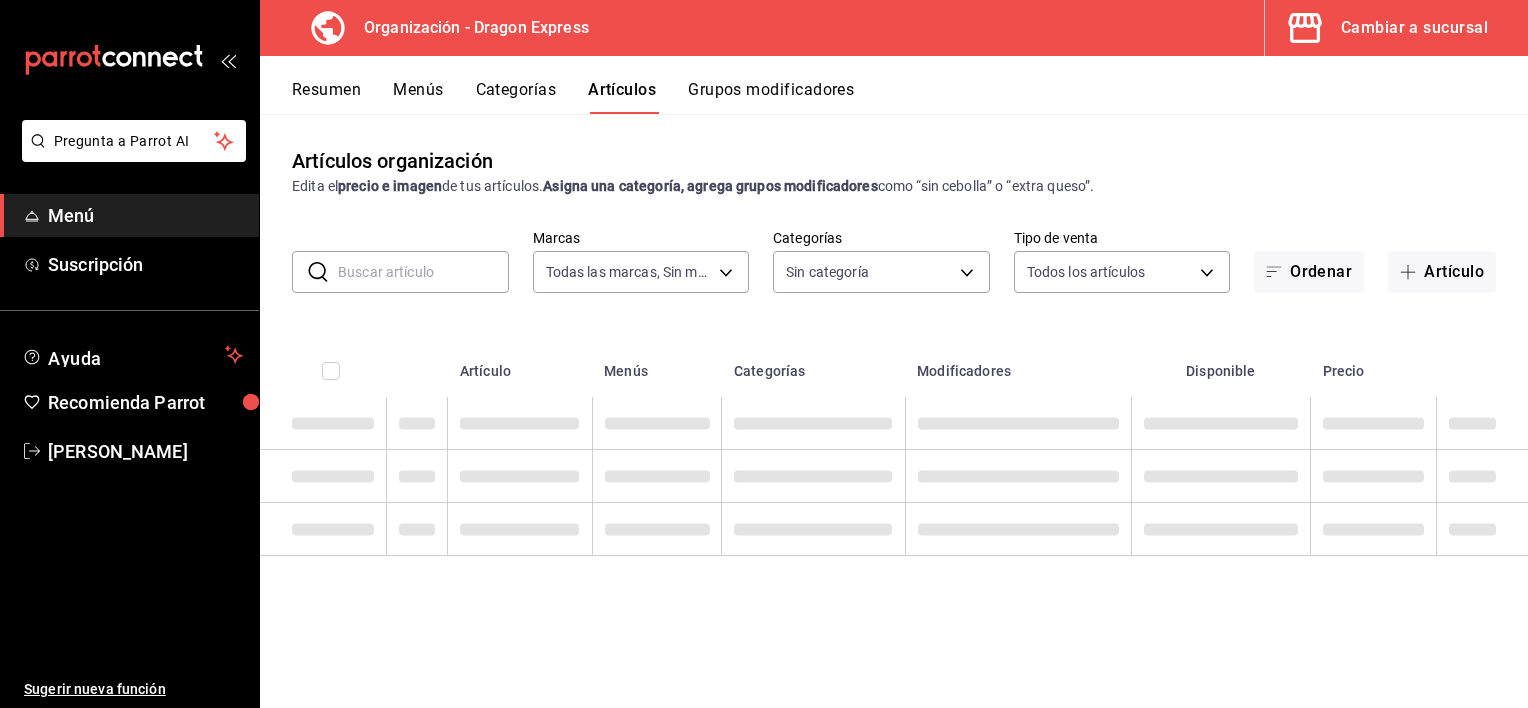 type on "987858bd-ce2d-4467-95fc-1ee1d79845dc,a80806da-4125-47a6-835d-5d4ee90f9d8b,0de8001d-ef7e-4b5d-8b2f-197d8d479df6,e9988522-63c1-4729-be11-7a5abbff00a6,500c1f1b-b155-4ff3-8248-6016fe27a9ee,228dd1a8-16f0-4a45-8e0b-a64bc249a89e,c9d1df1c-90cf-49fa-9a3e-2c9930edfe37,ad6382c4-78de-41a4-9d7d-f5e4613771db,1e2525ca-d164-4df1-a14c-386363d34e77,1ce9c8bd-41d1-4379-8893-8a8df774dc89,36c25a28-a63c-4809-9cdc-98c0670f1b81,07bdf8b6-21a9-4325-8e35-99e15da53cf7" 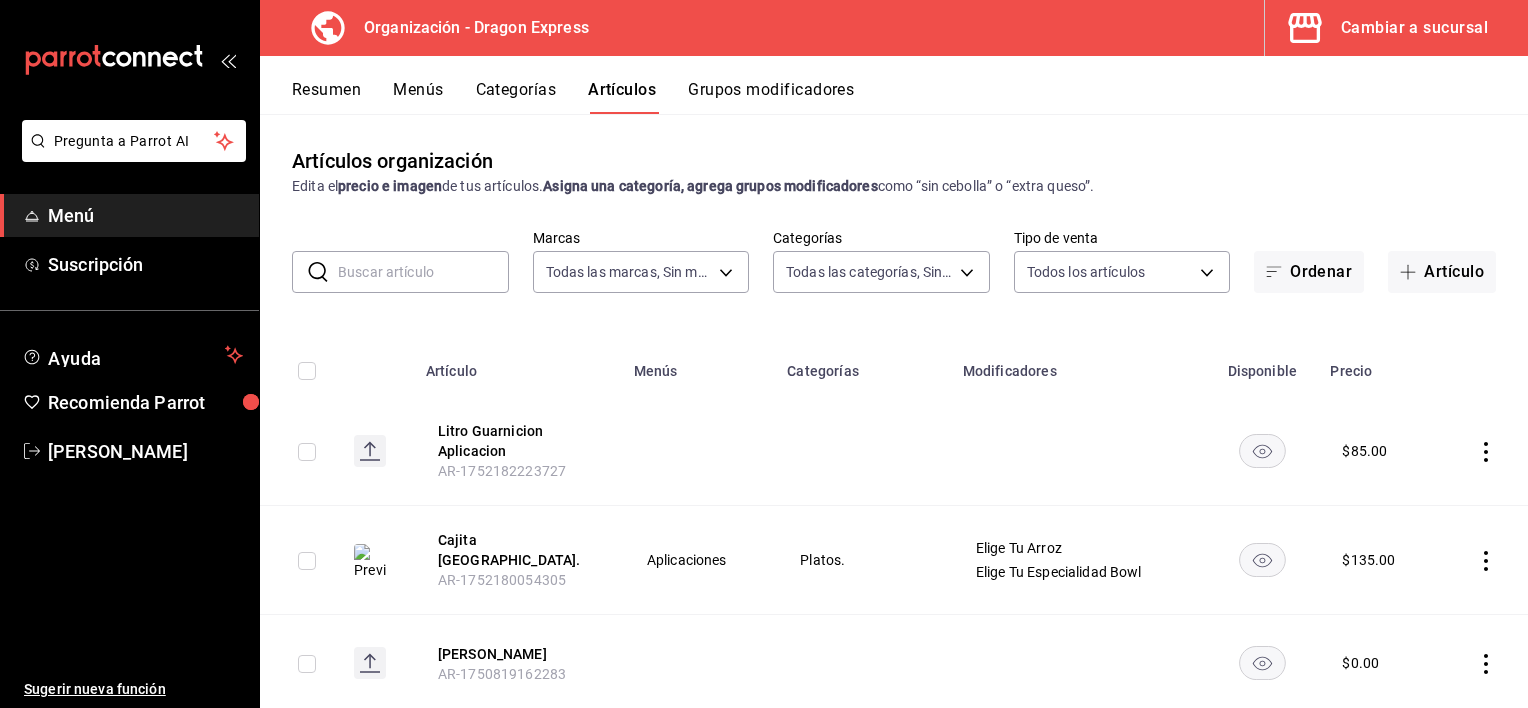click at bounding box center (423, 272) 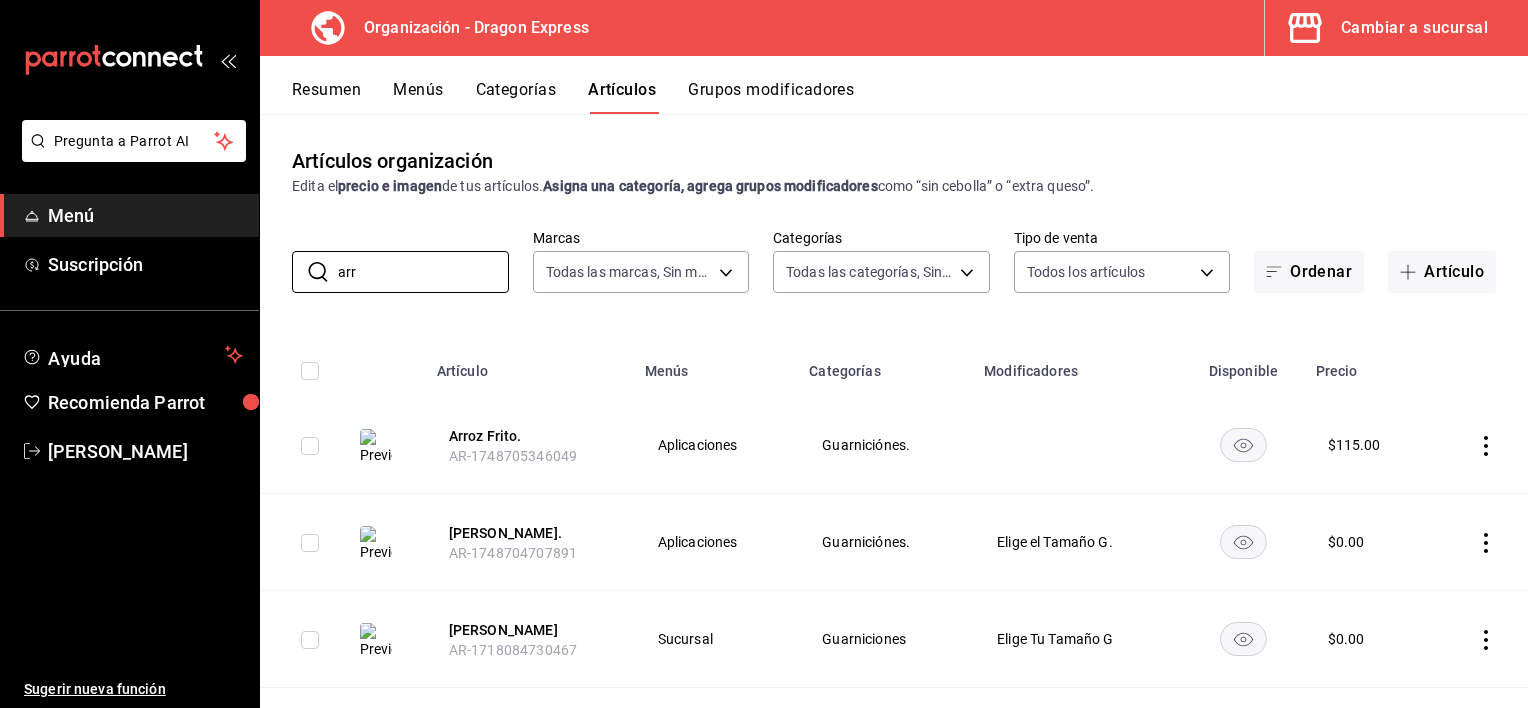 type on "arr" 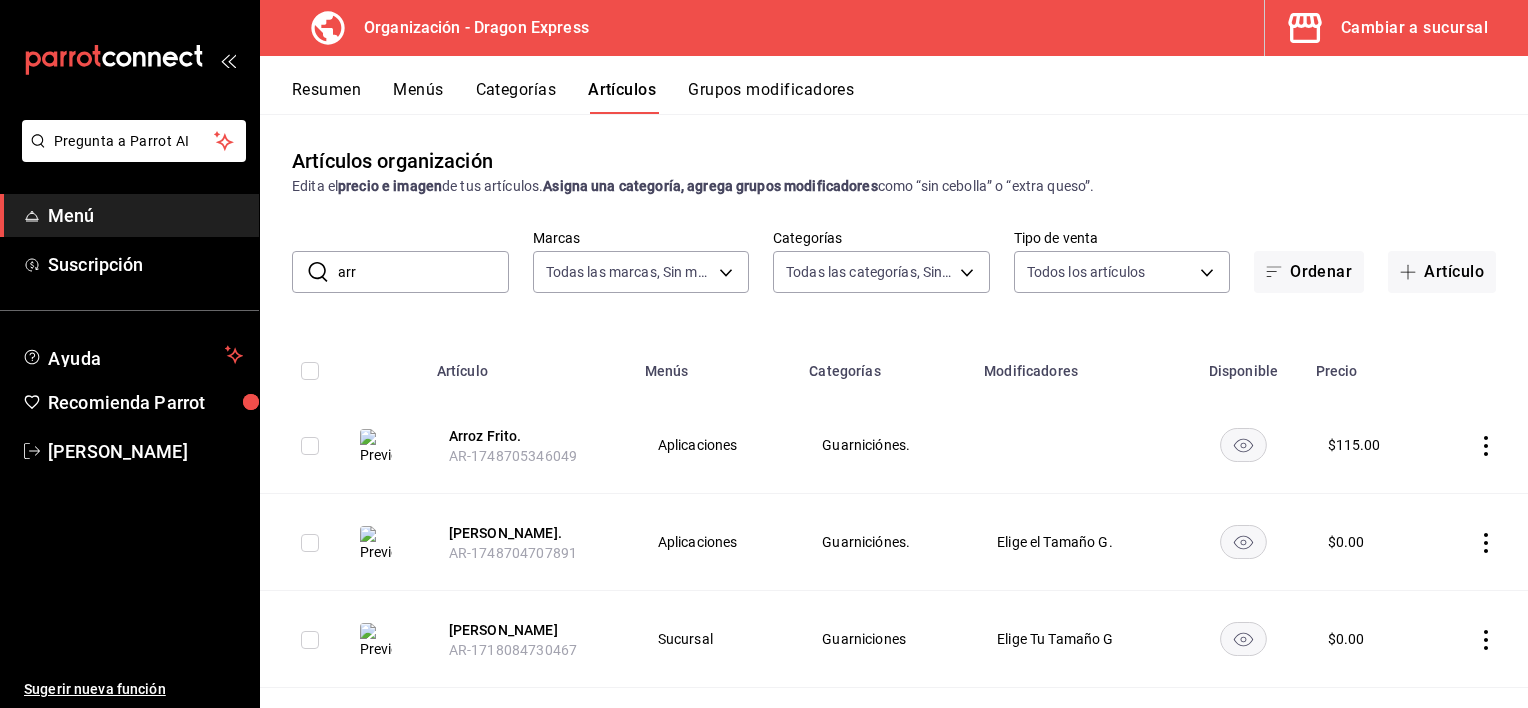 click 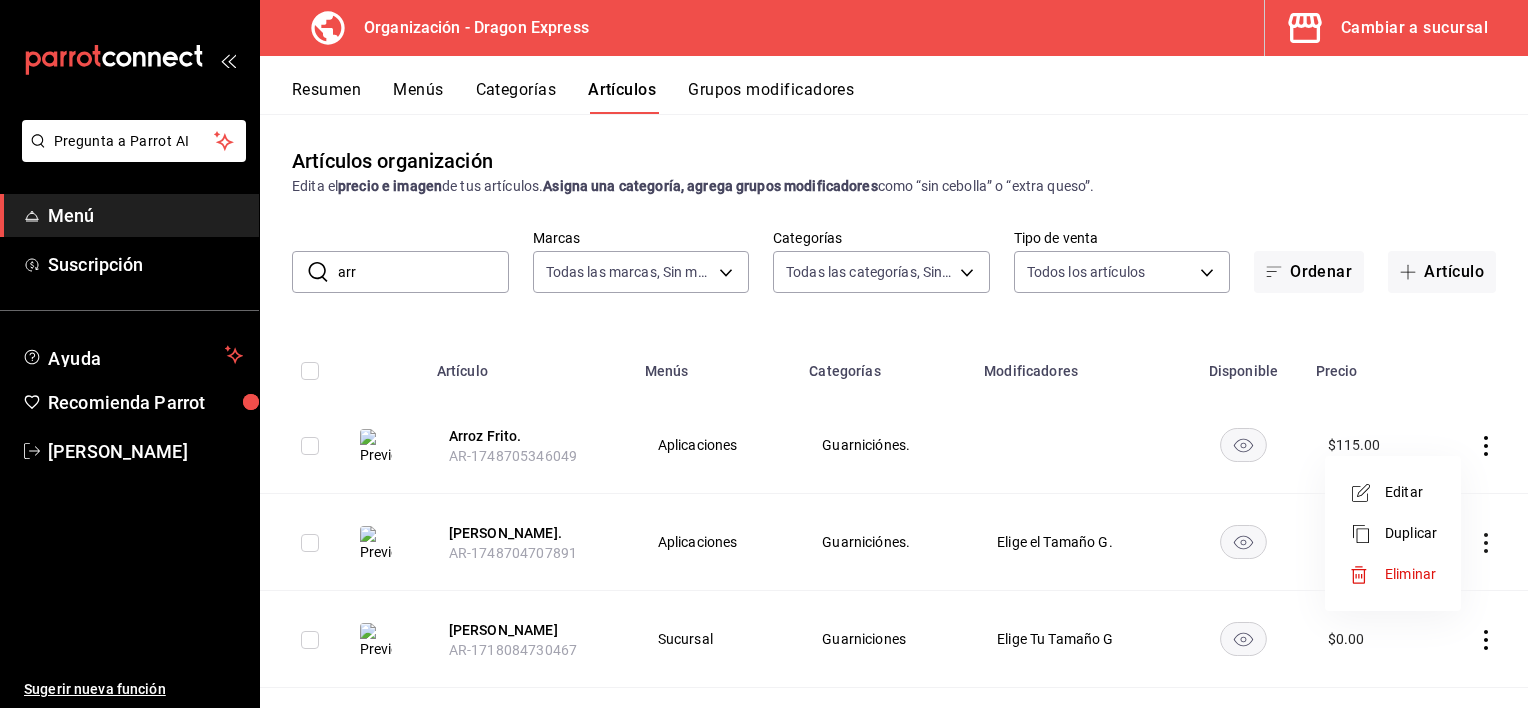 click on "Editar" at bounding box center [1411, 492] 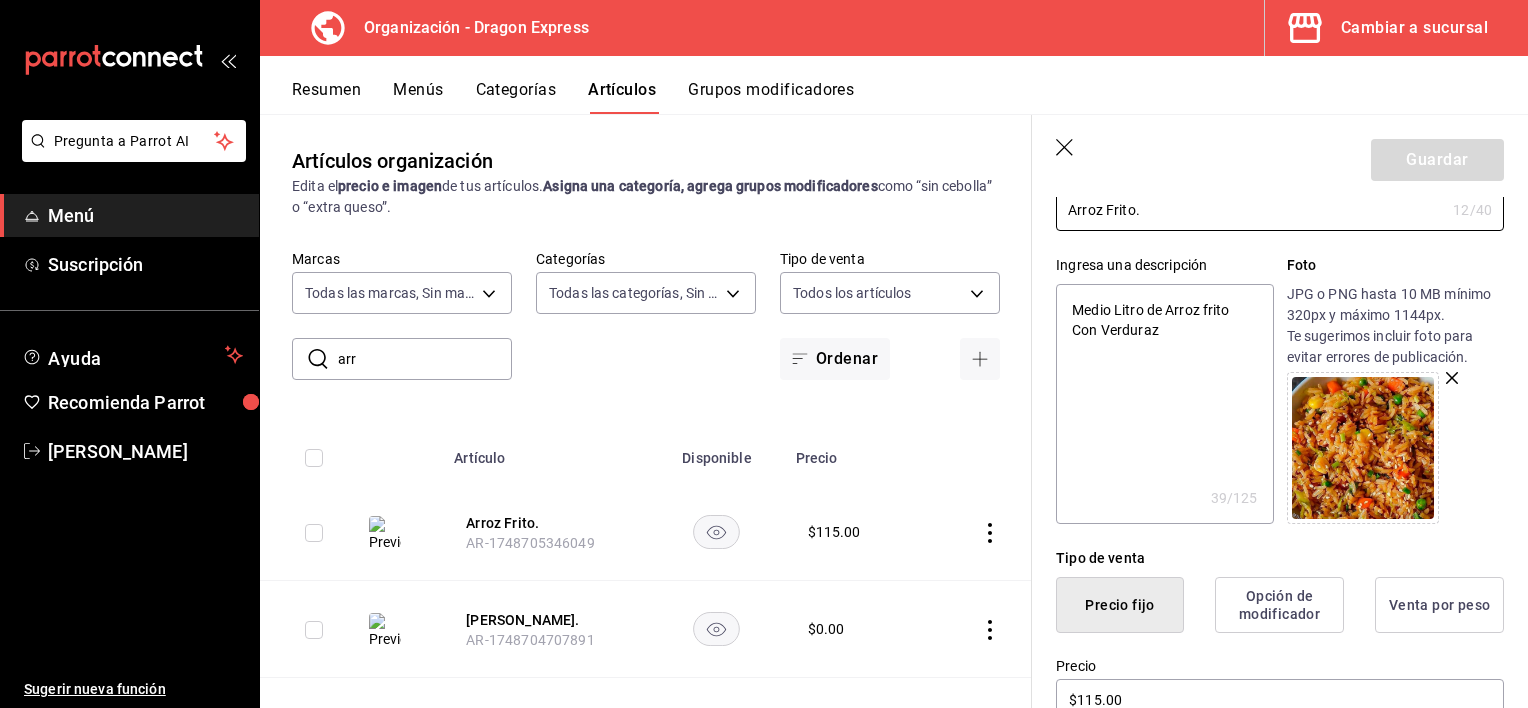 scroll, scrollTop: 200, scrollLeft: 0, axis: vertical 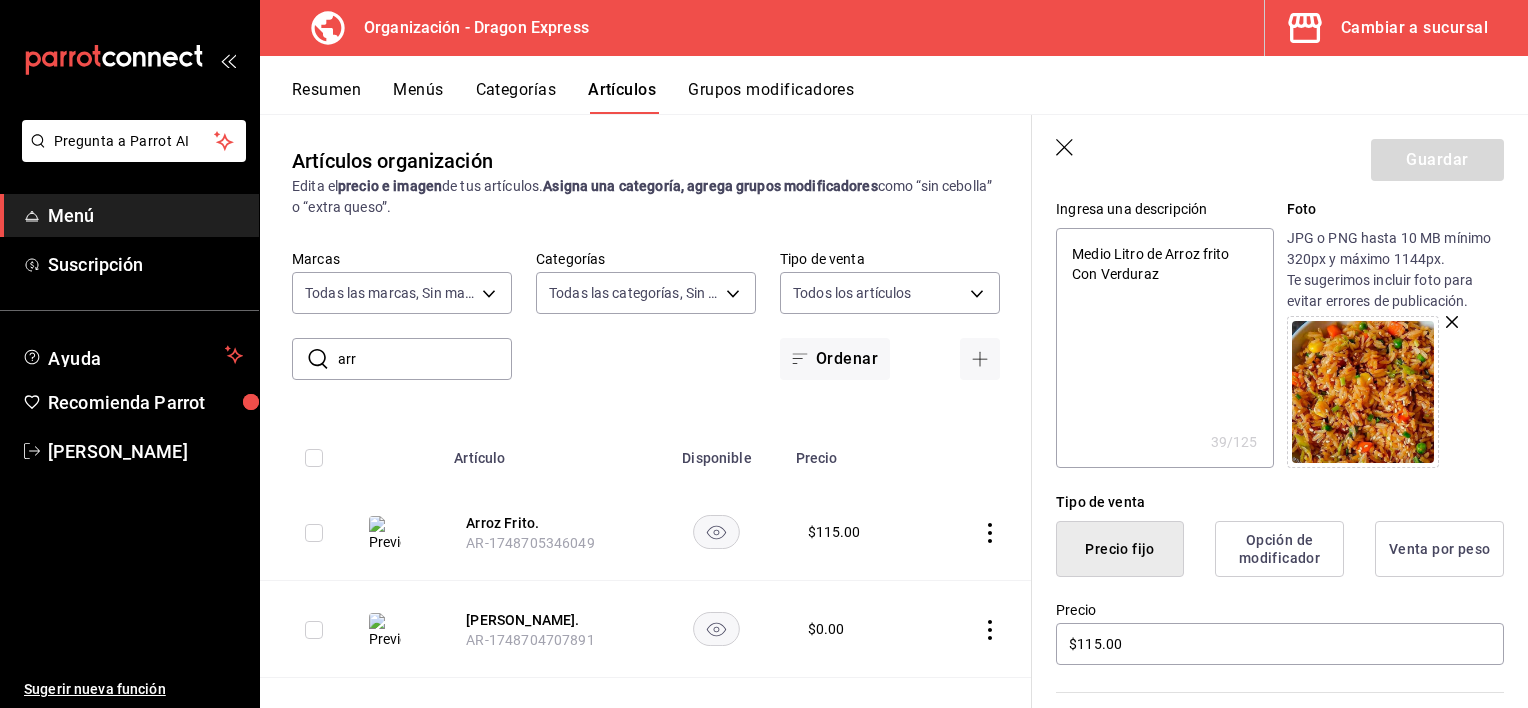 type on "x" 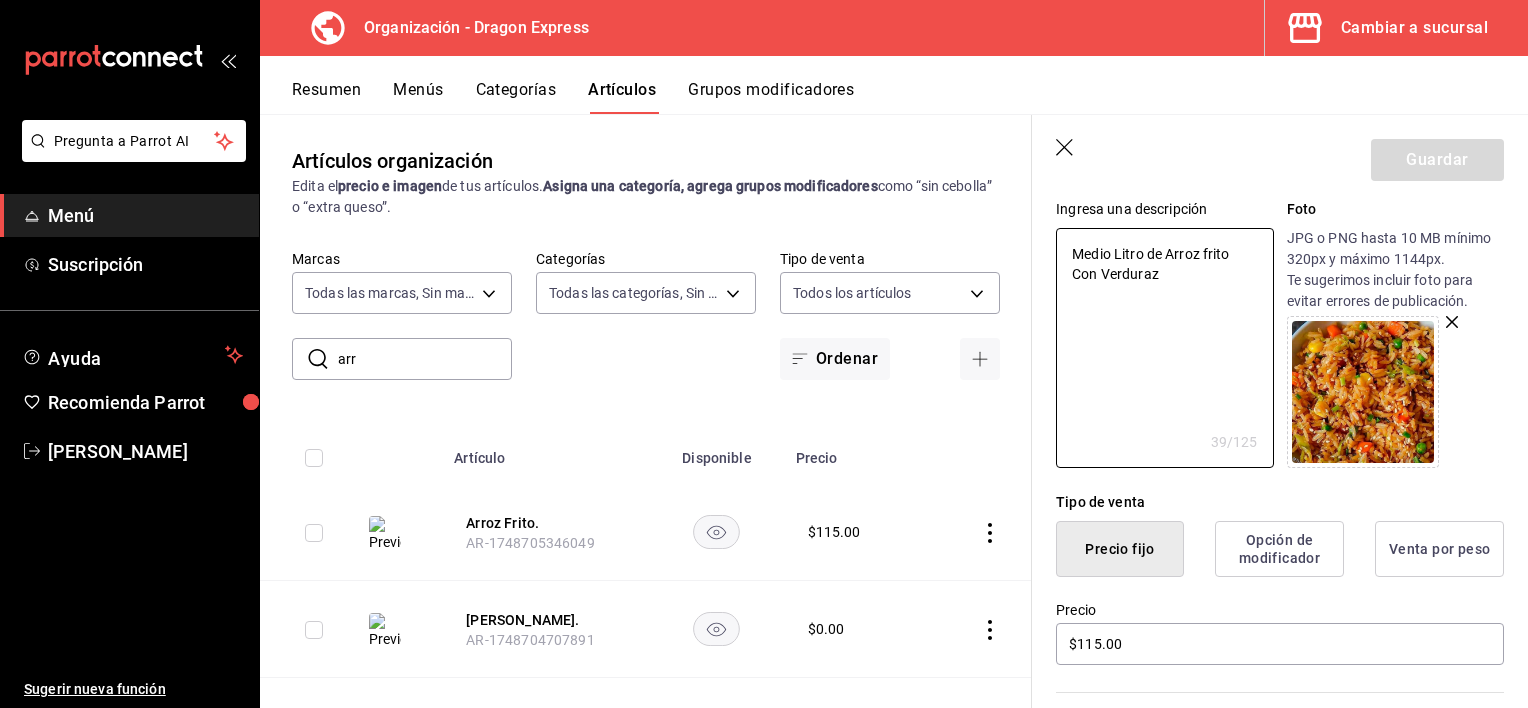 type on "Medio Litro de Arroz rito Con Verduraz" 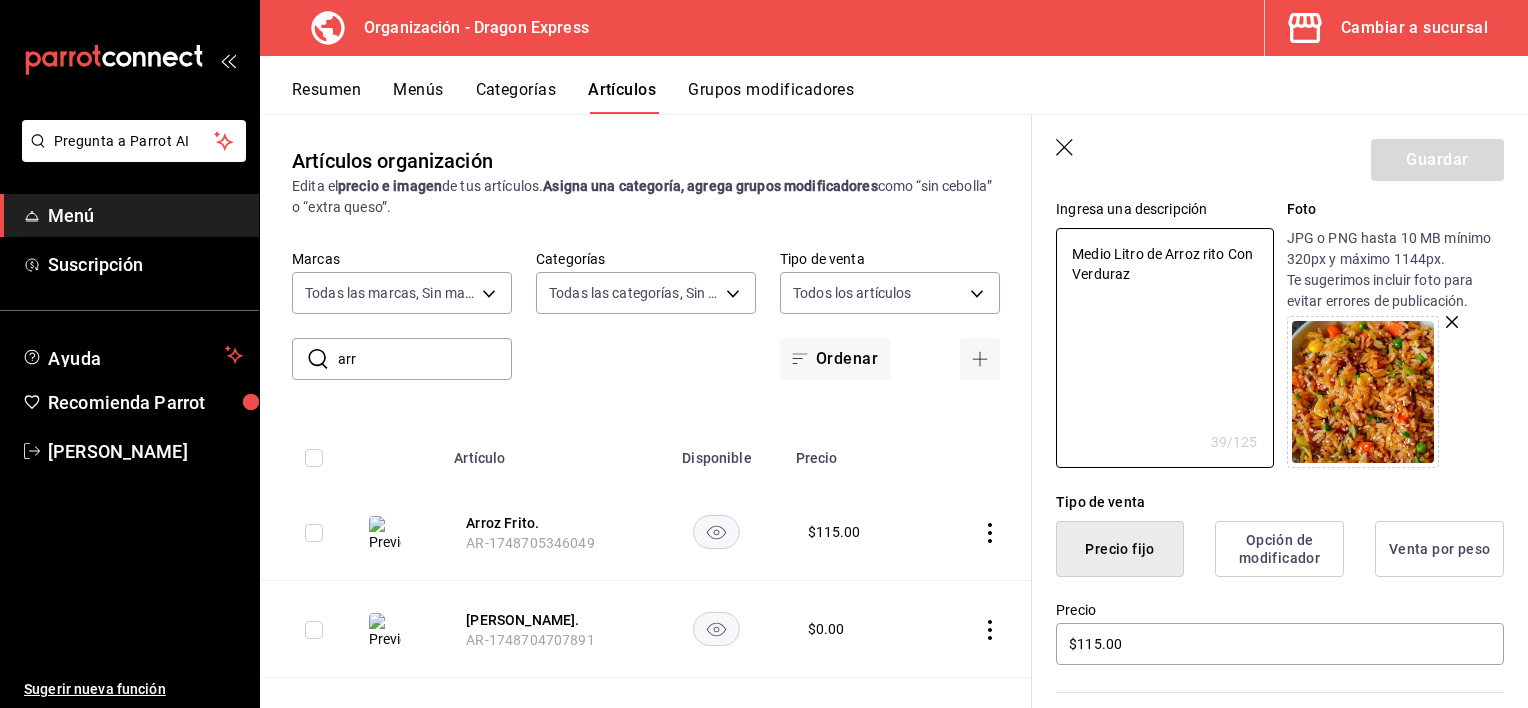 type on "x" 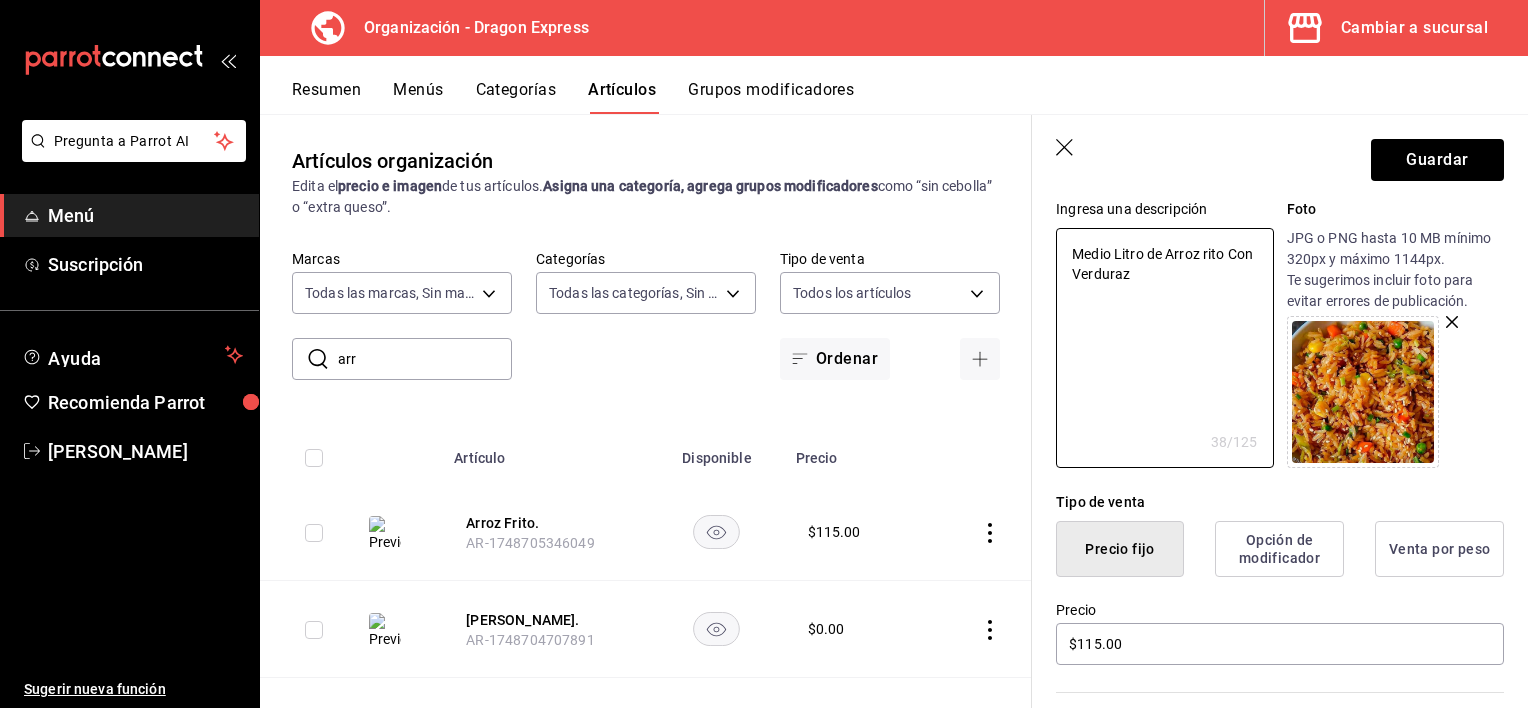 type on "Medio Litro de Arroz Frito Con Verduraz" 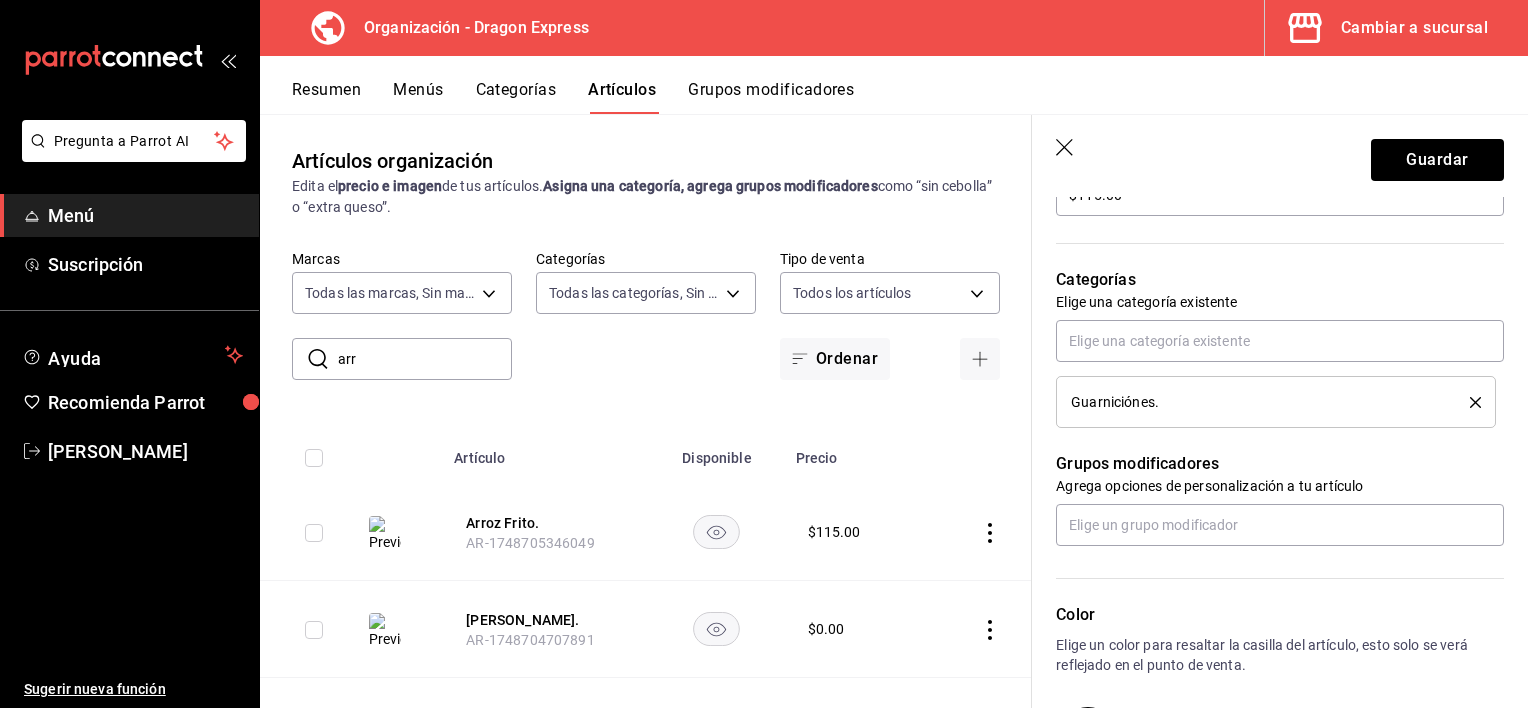 scroll, scrollTop: 700, scrollLeft: 0, axis: vertical 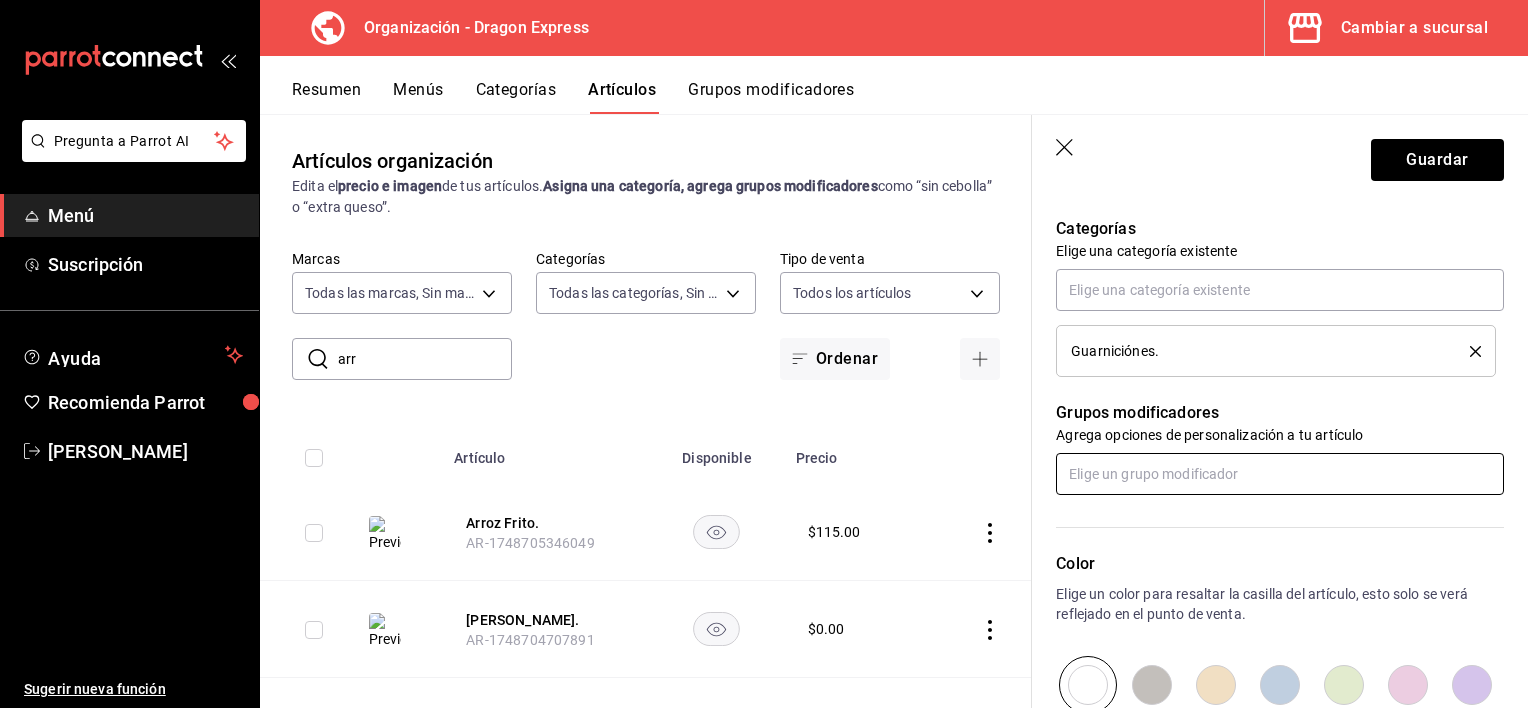 type on "Medio Litro de Arroz Frito Con Verduraz" 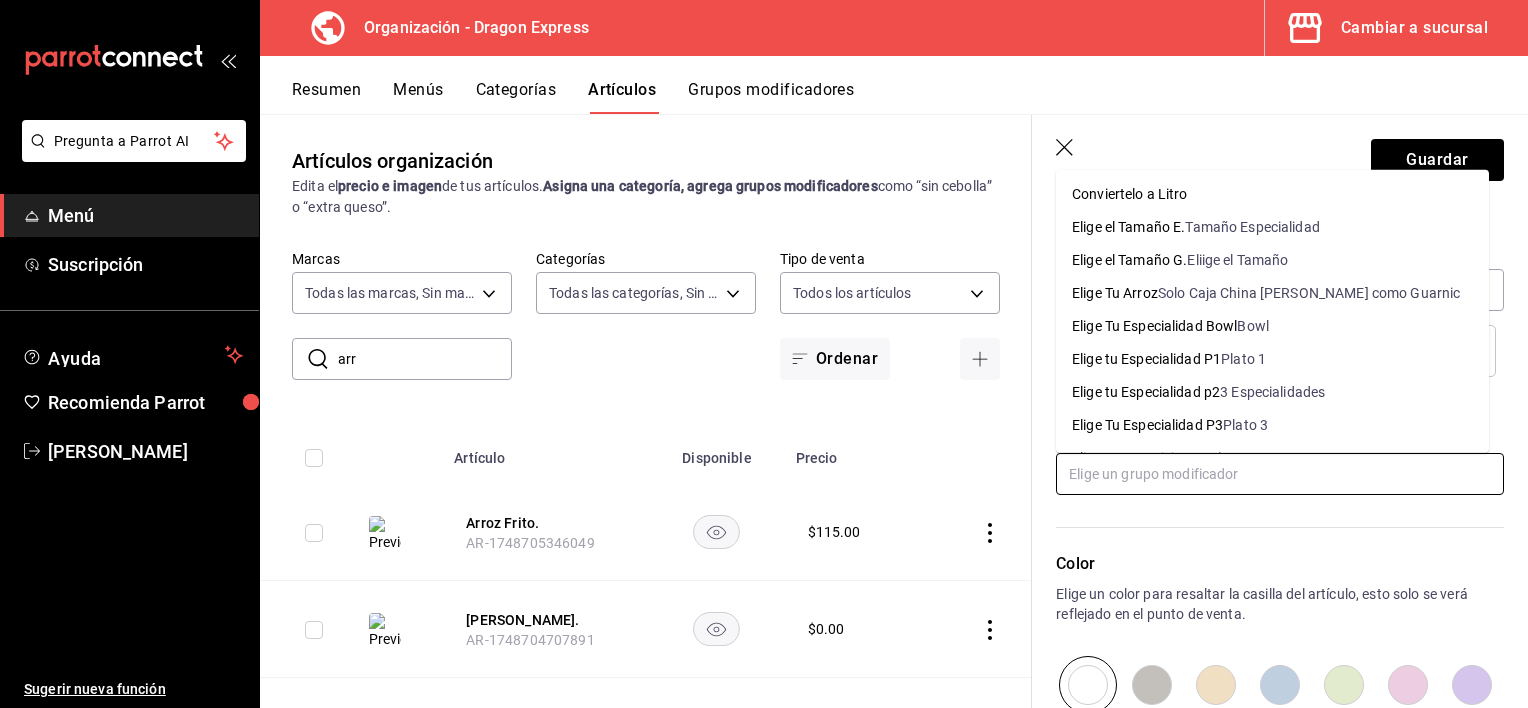 click at bounding box center (1280, 474) 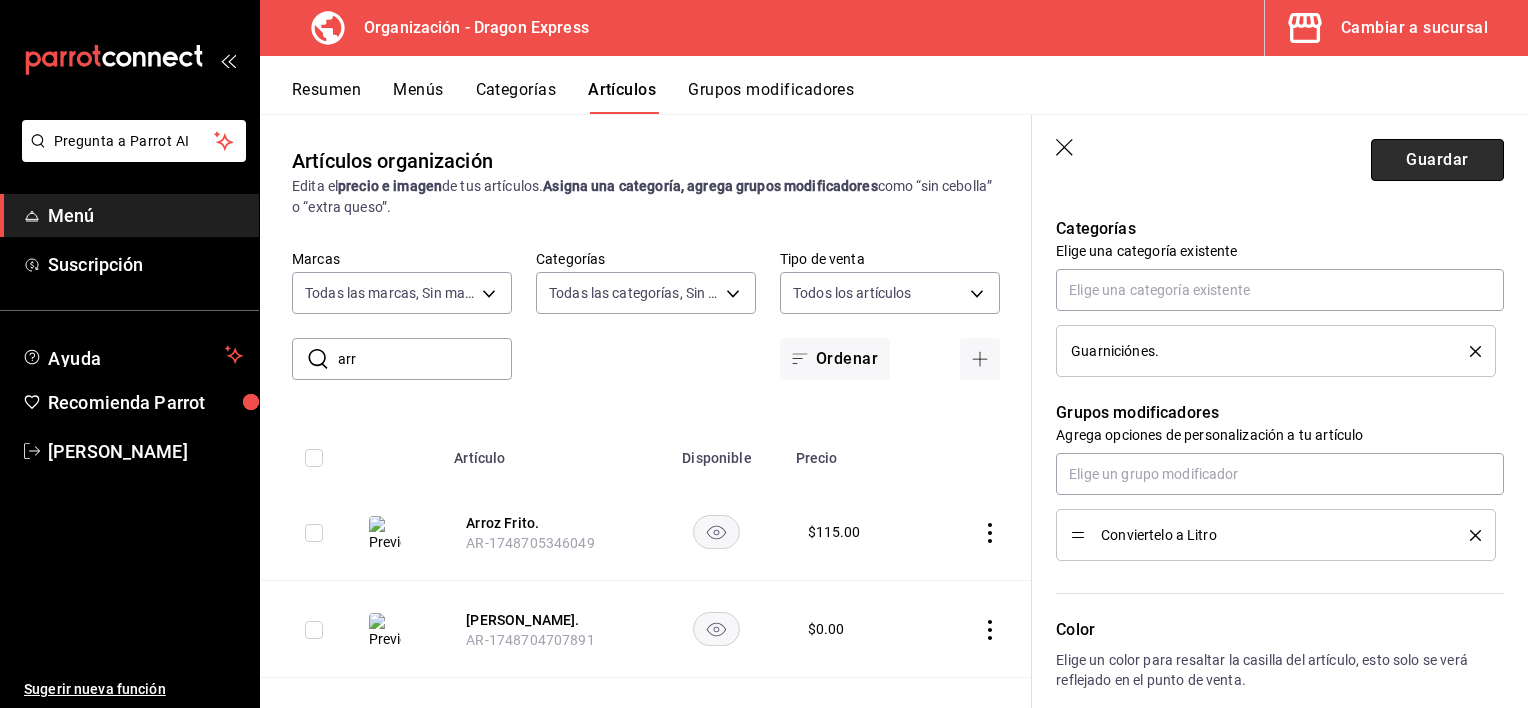 click on "Guardar" at bounding box center (1437, 160) 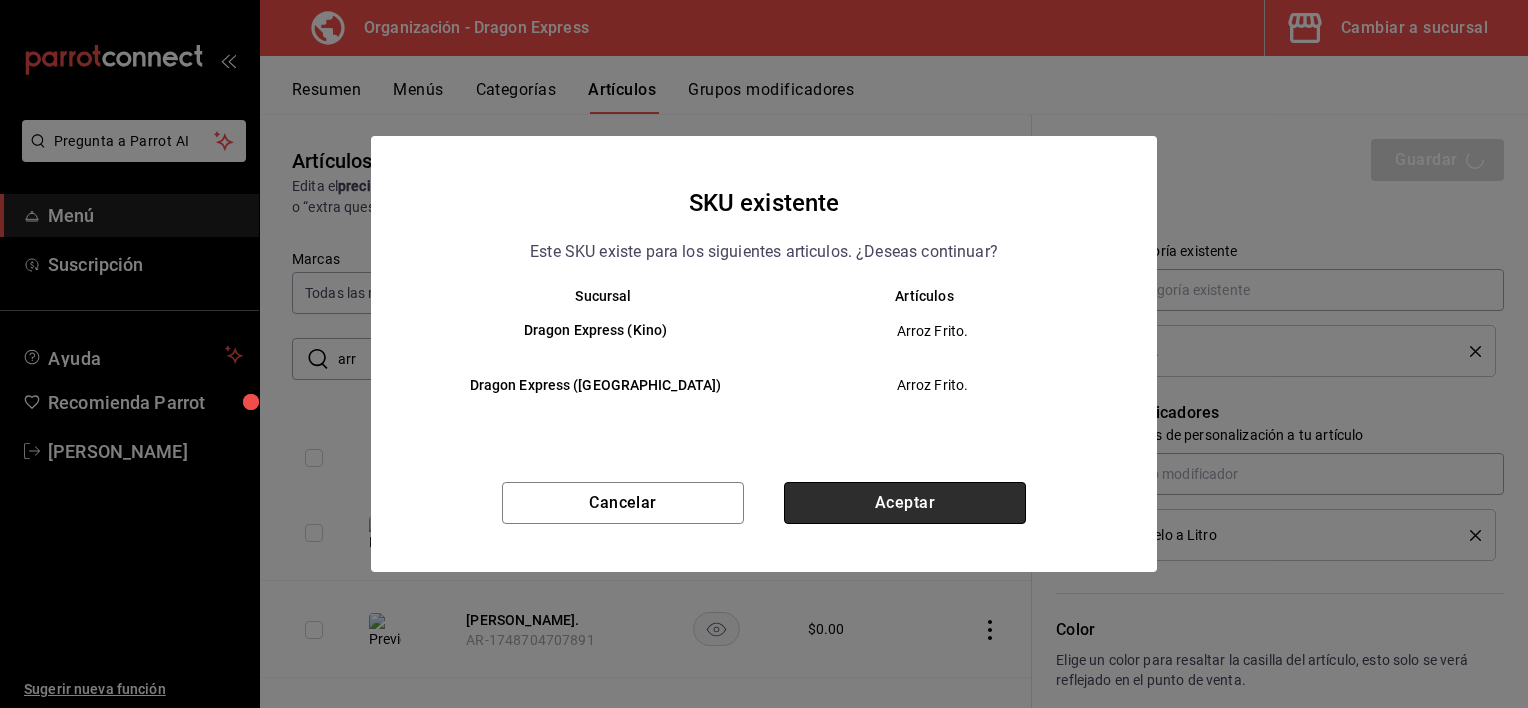 click on "Aceptar" at bounding box center [905, 503] 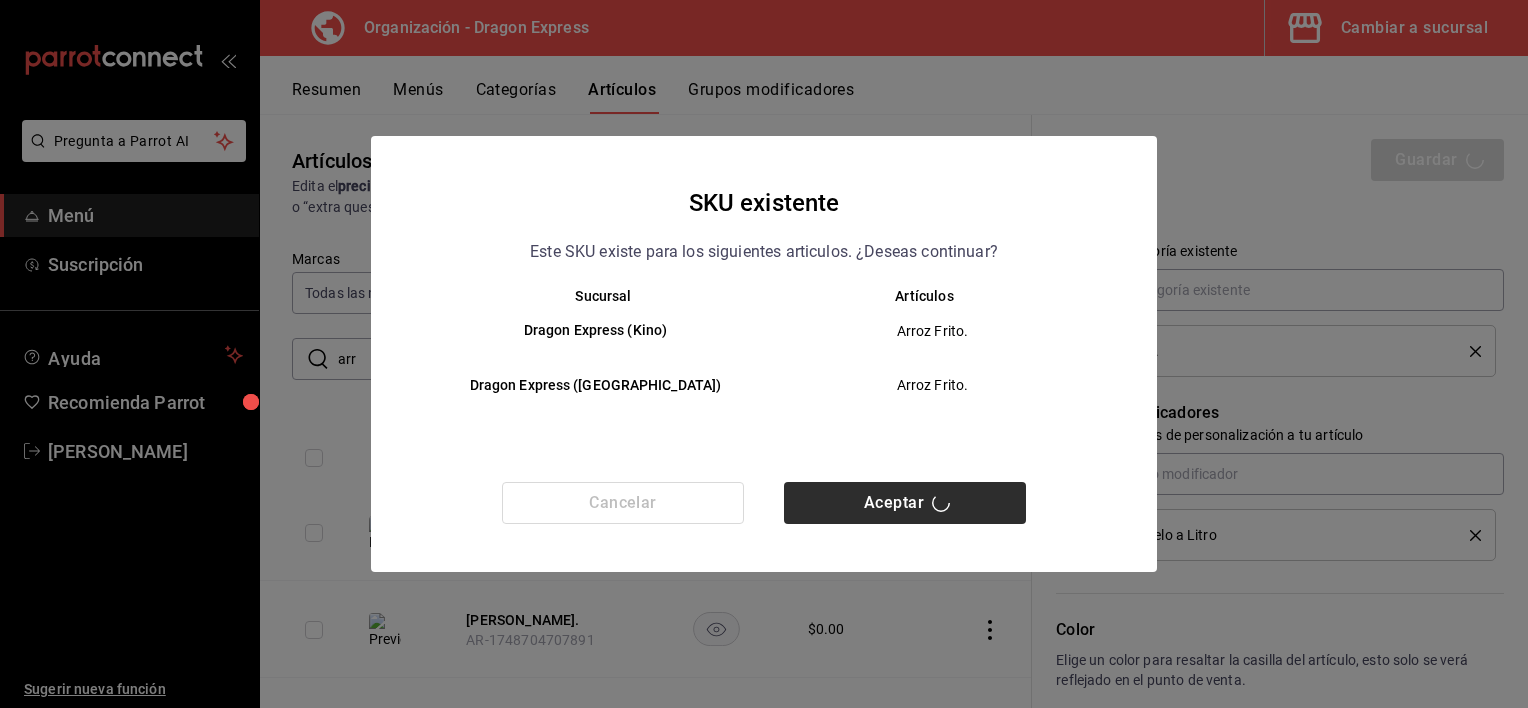 type on "x" 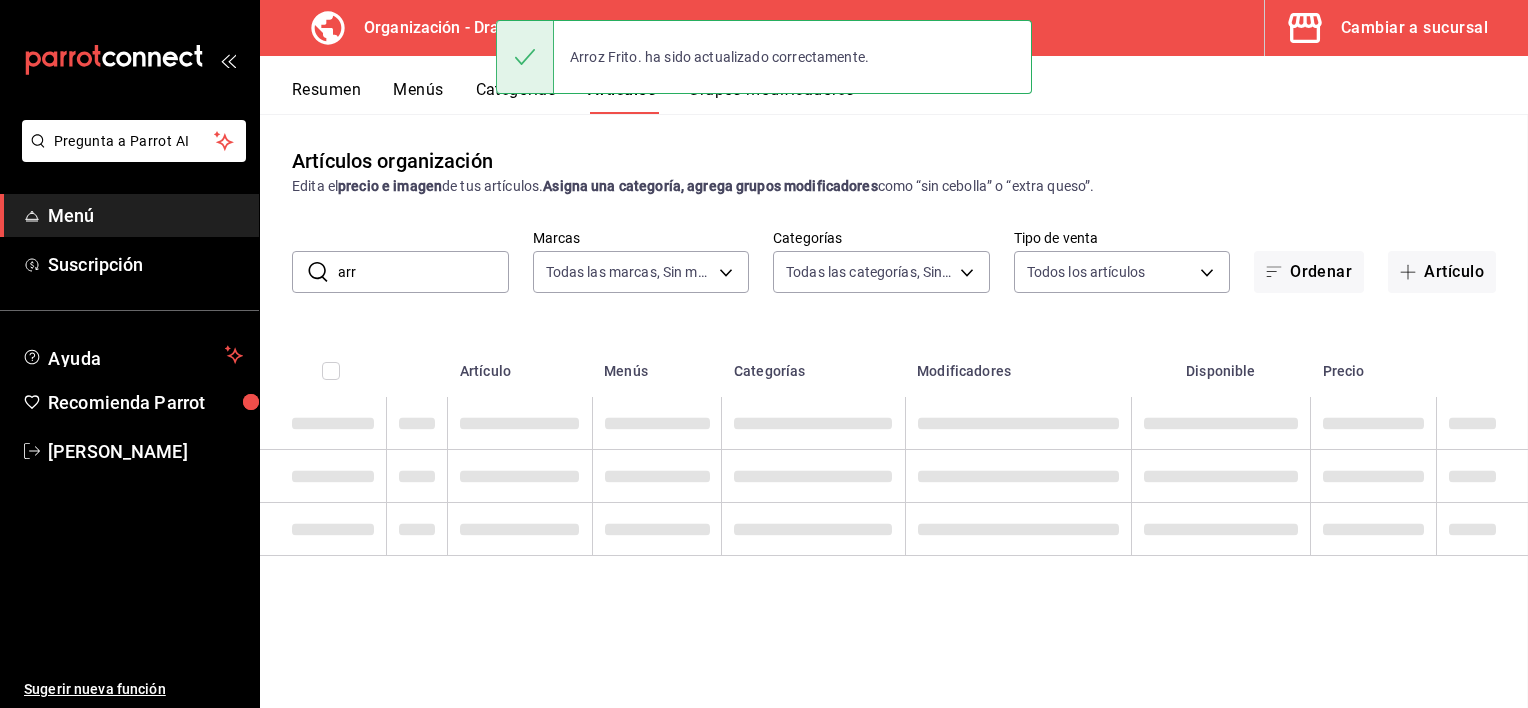 scroll, scrollTop: 0, scrollLeft: 0, axis: both 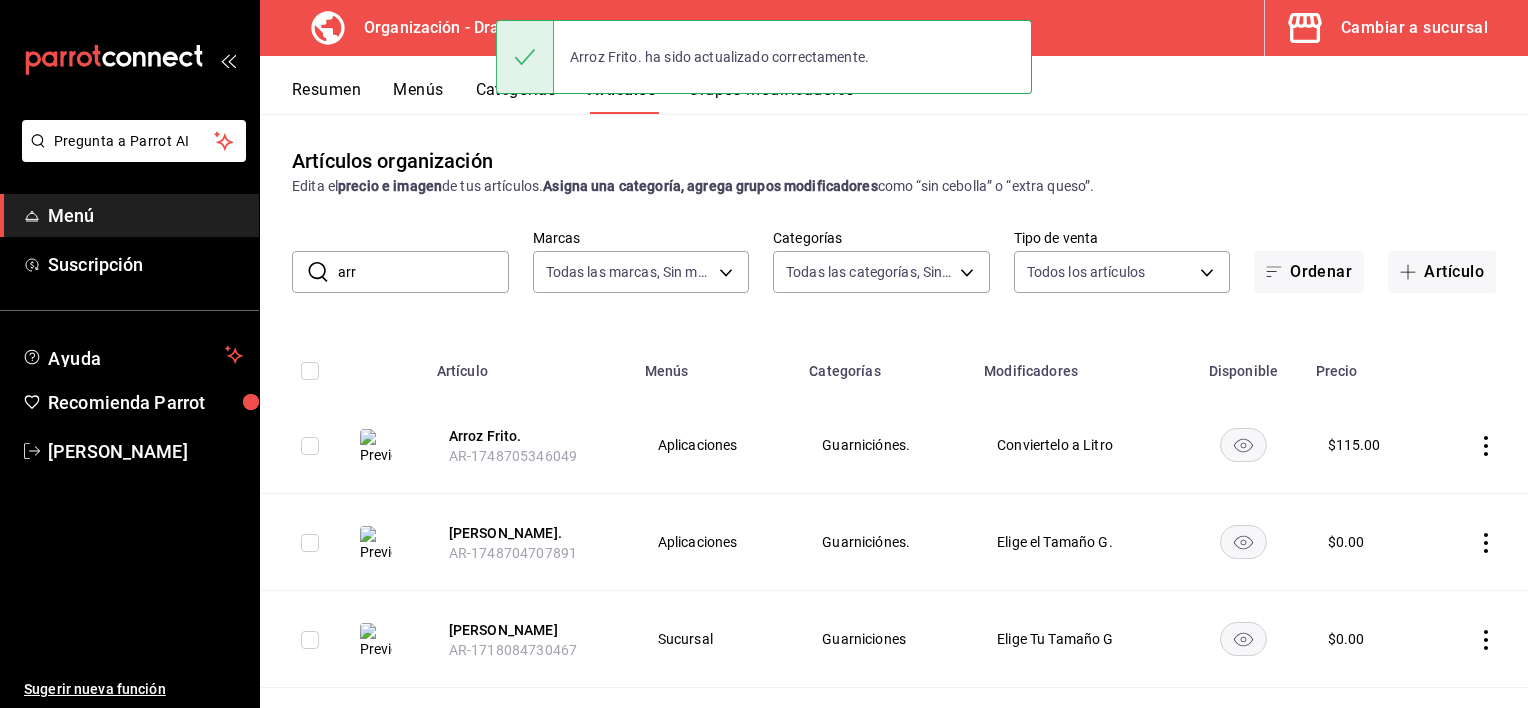 click on "Menús" at bounding box center [418, 97] 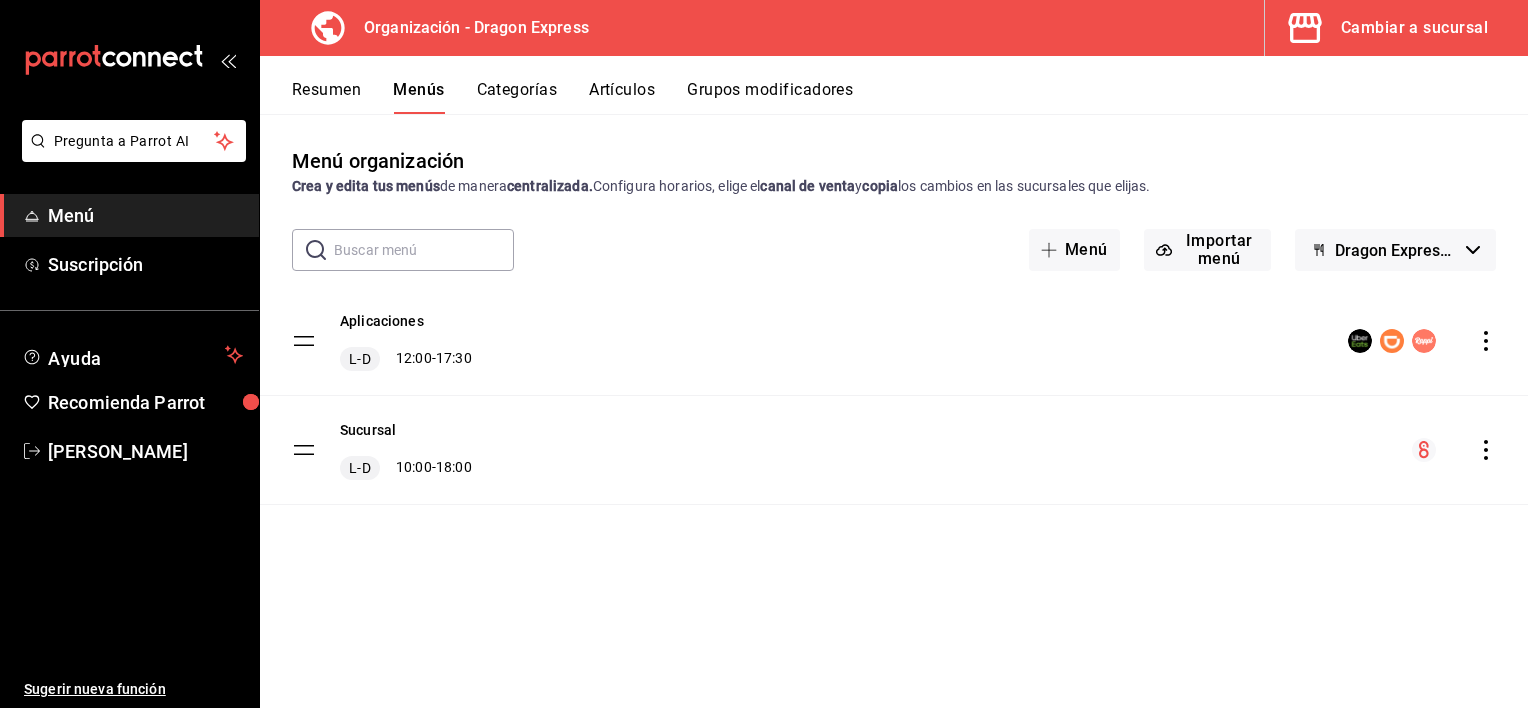 click 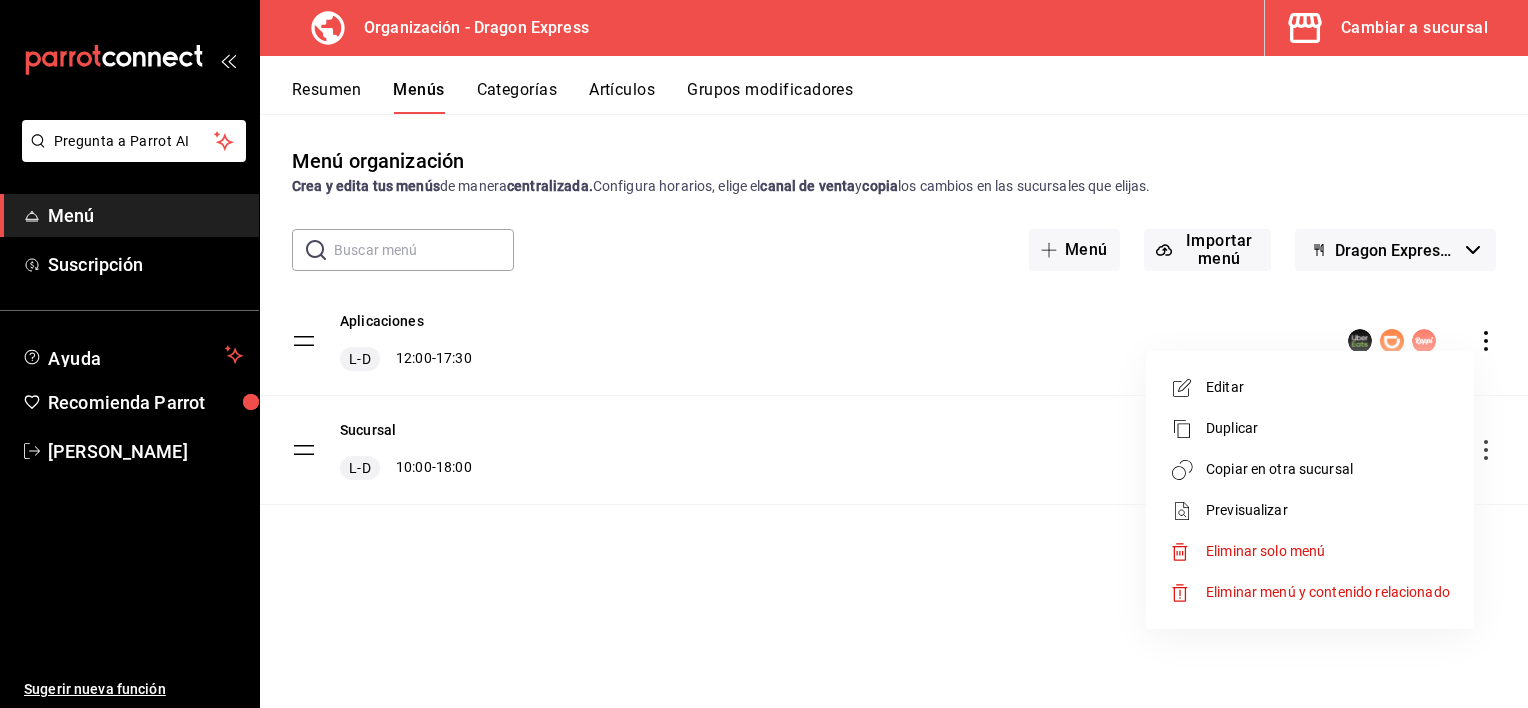 click on "Previsualizar" at bounding box center [1328, 510] 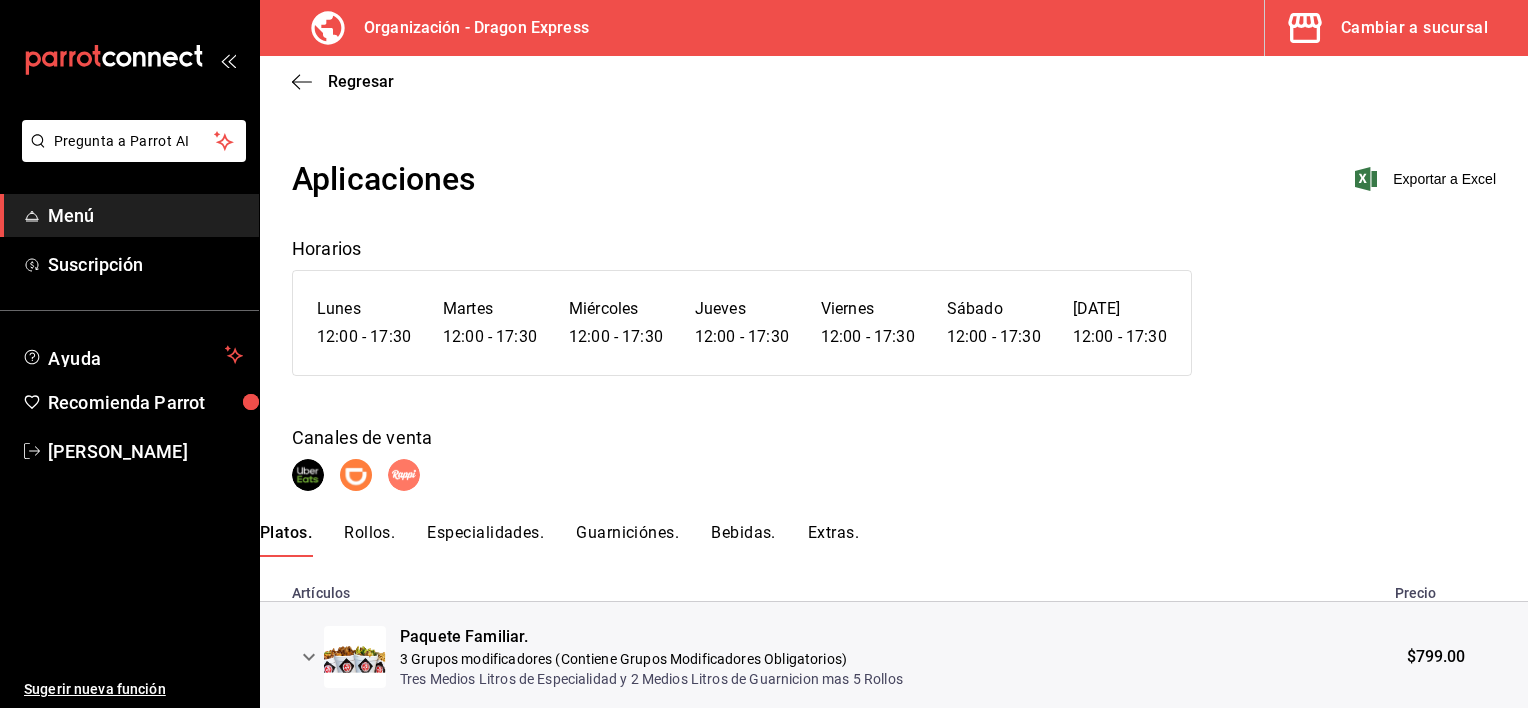 click on "Guarniciónes." at bounding box center (627, 540) 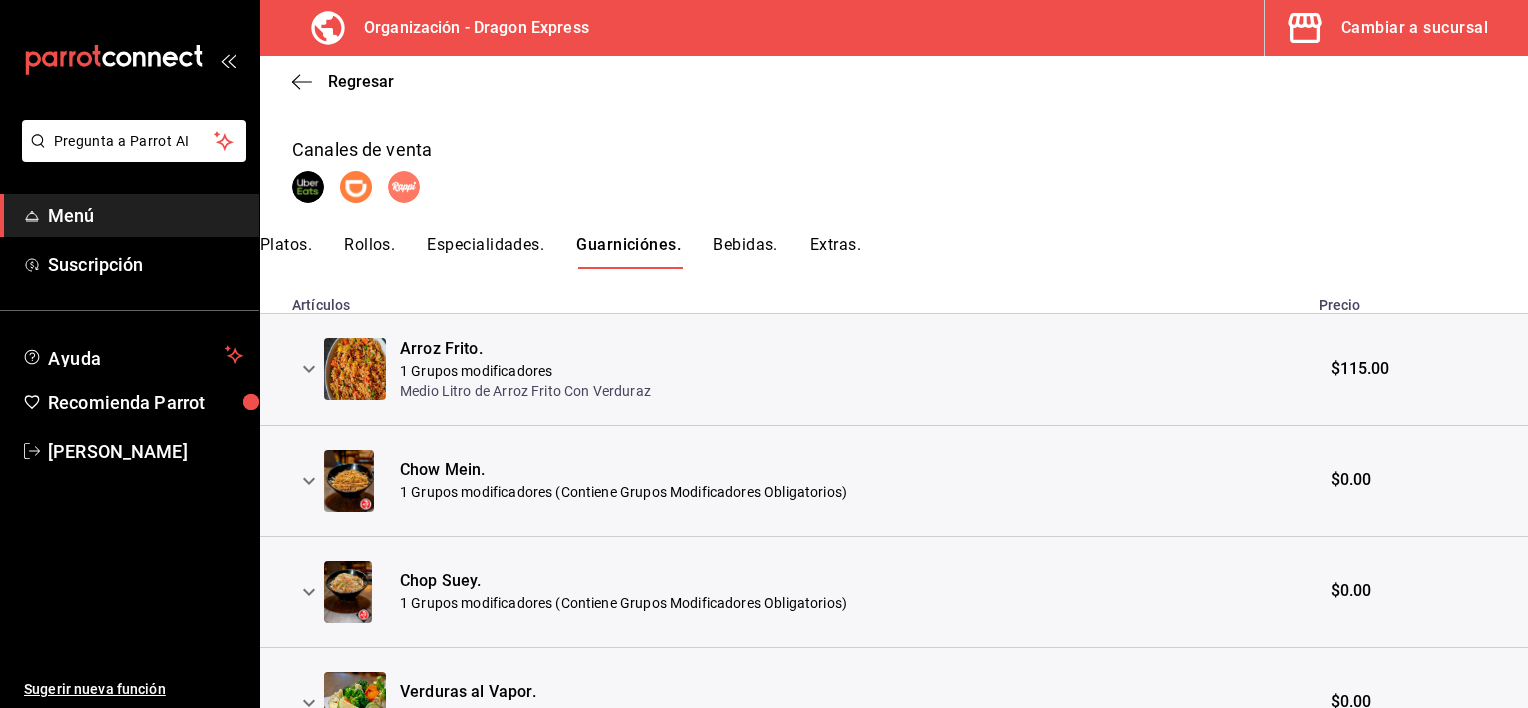 scroll, scrollTop: 300, scrollLeft: 0, axis: vertical 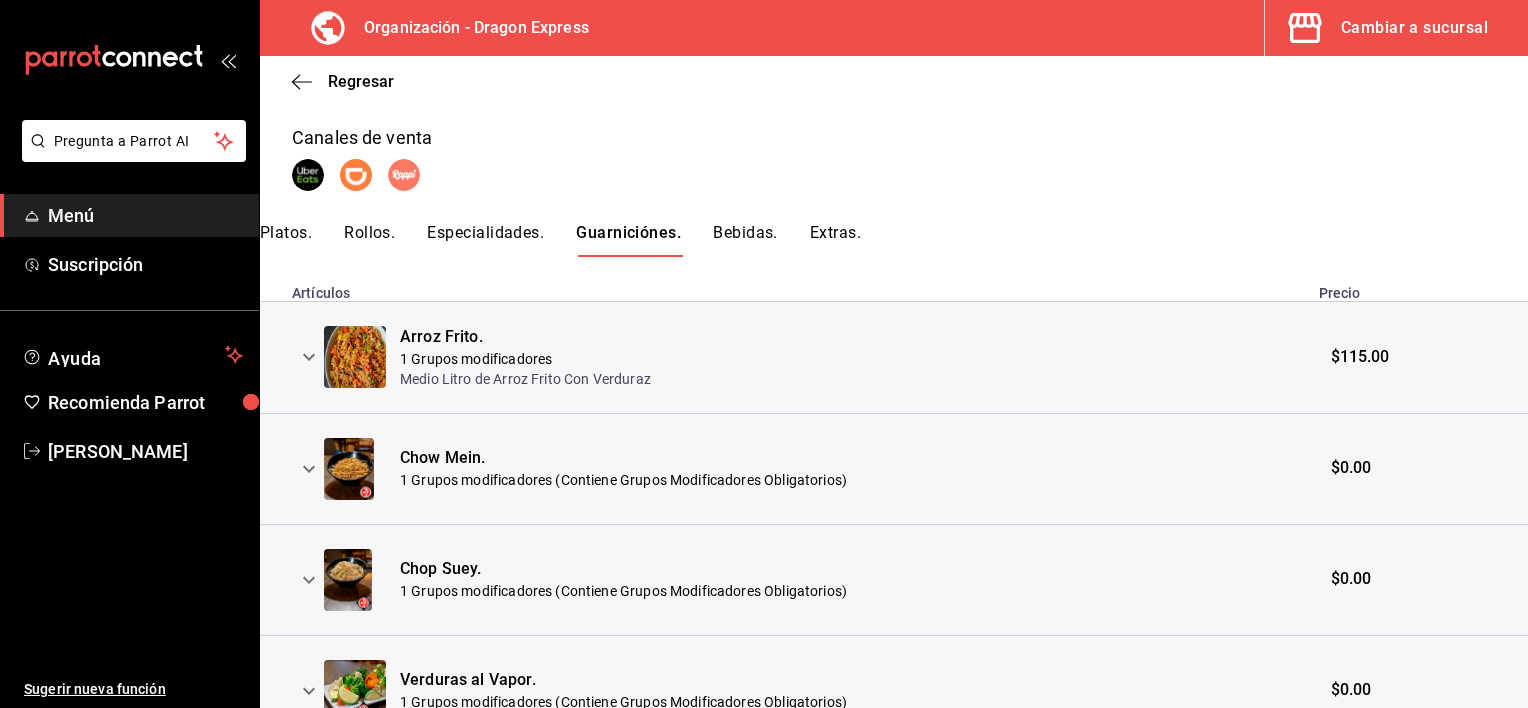 click 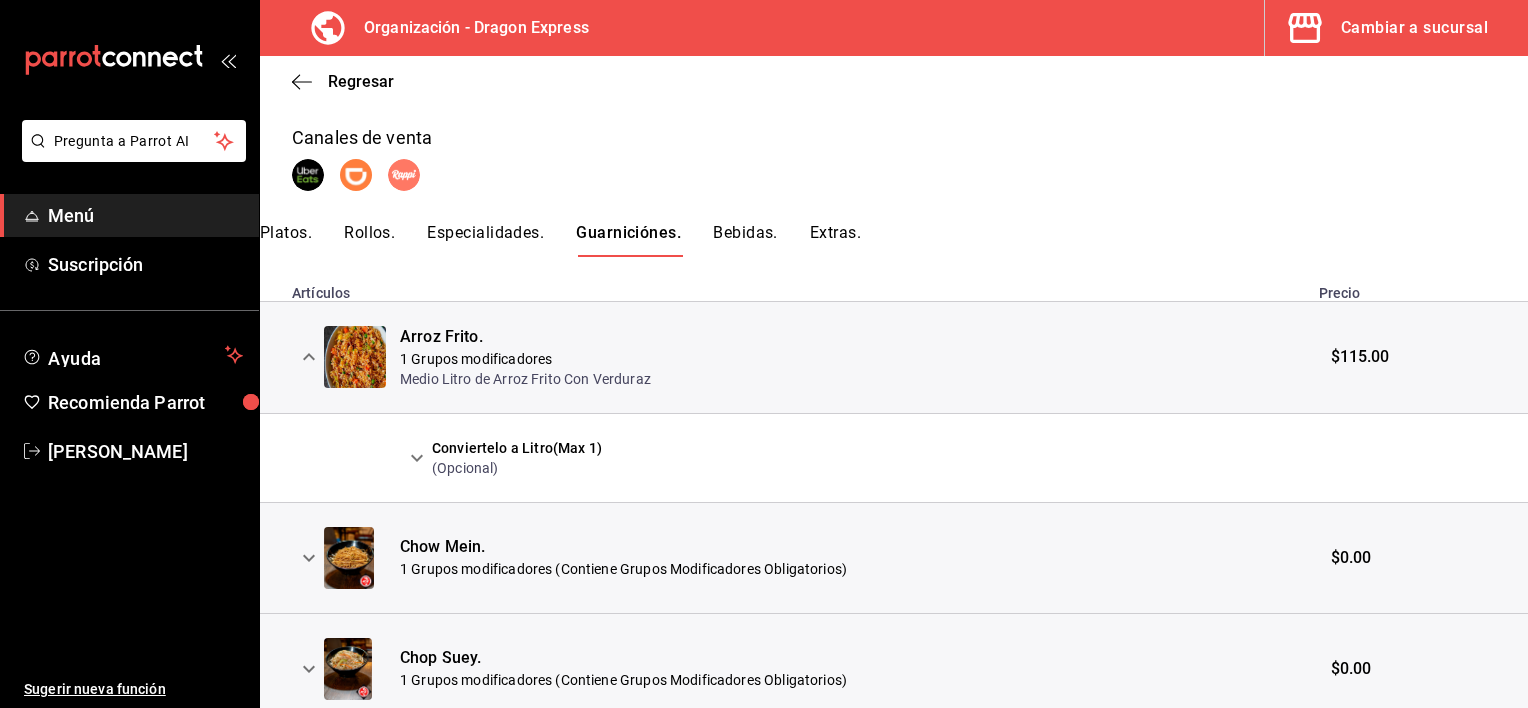 click 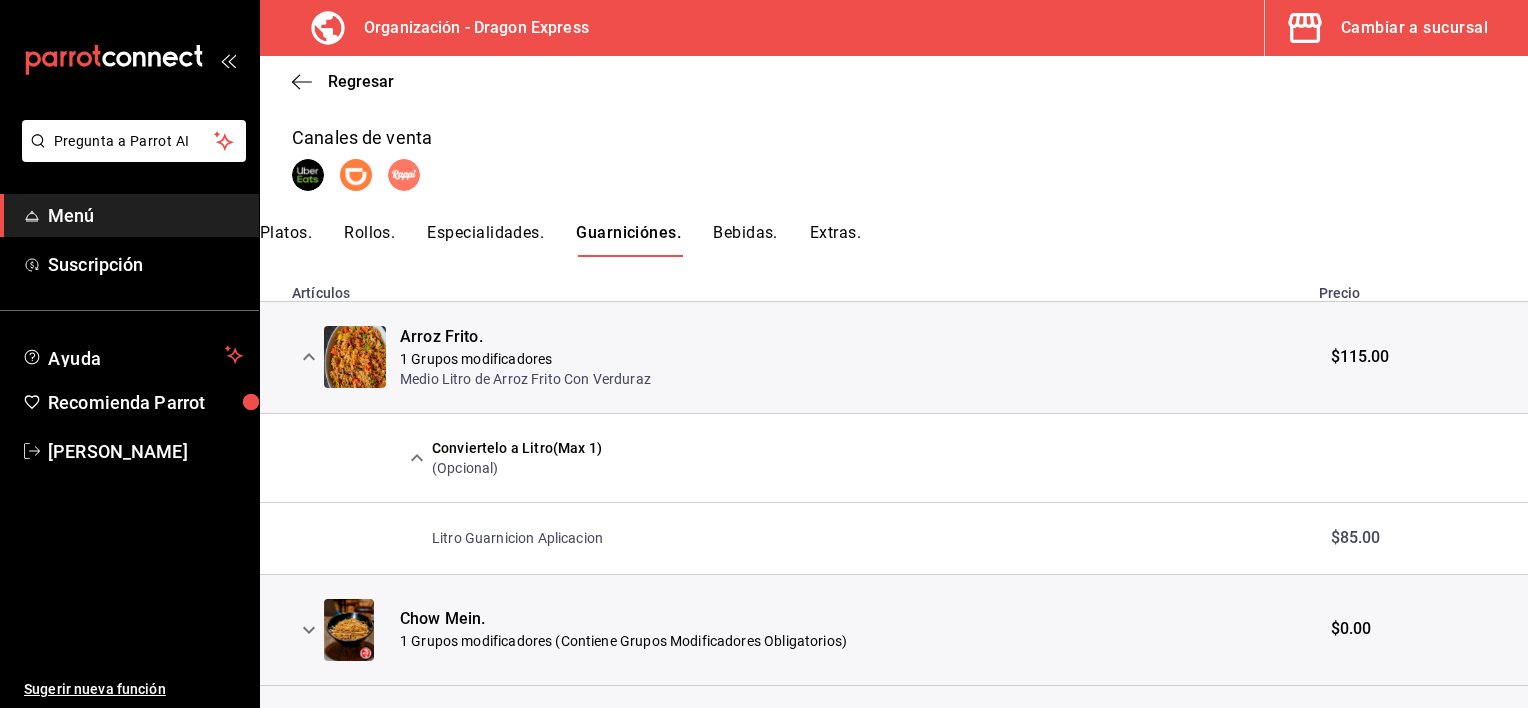 click 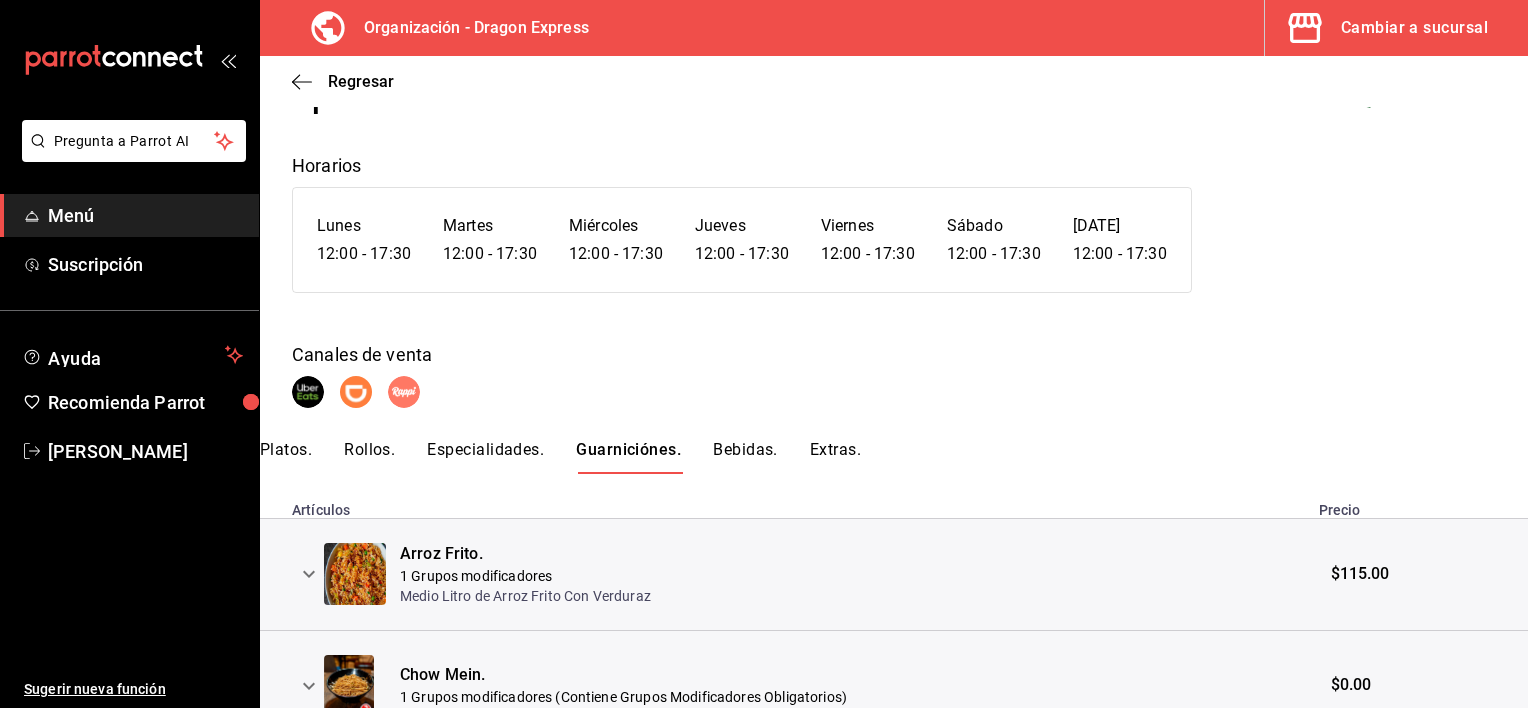 scroll, scrollTop: 0, scrollLeft: 0, axis: both 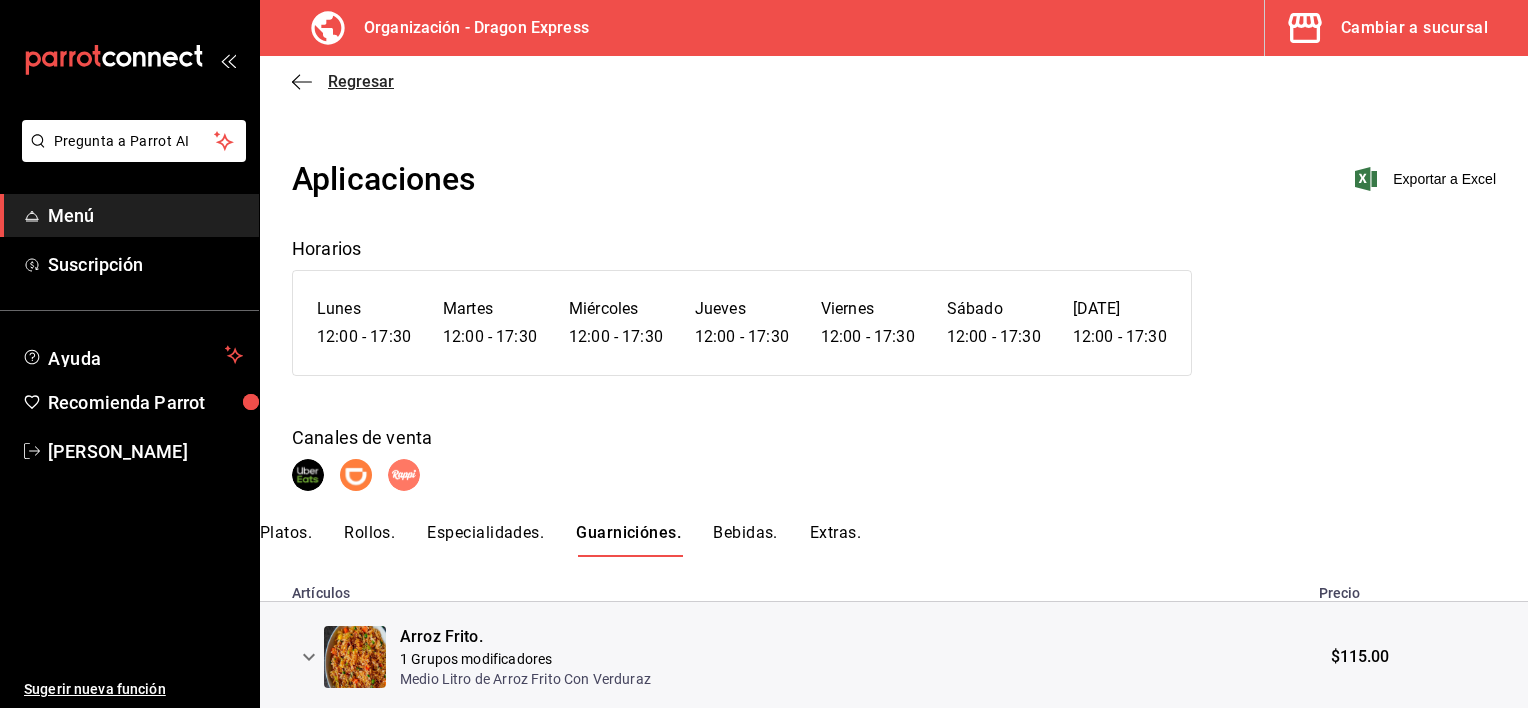 click on "Regresar" at bounding box center [343, 81] 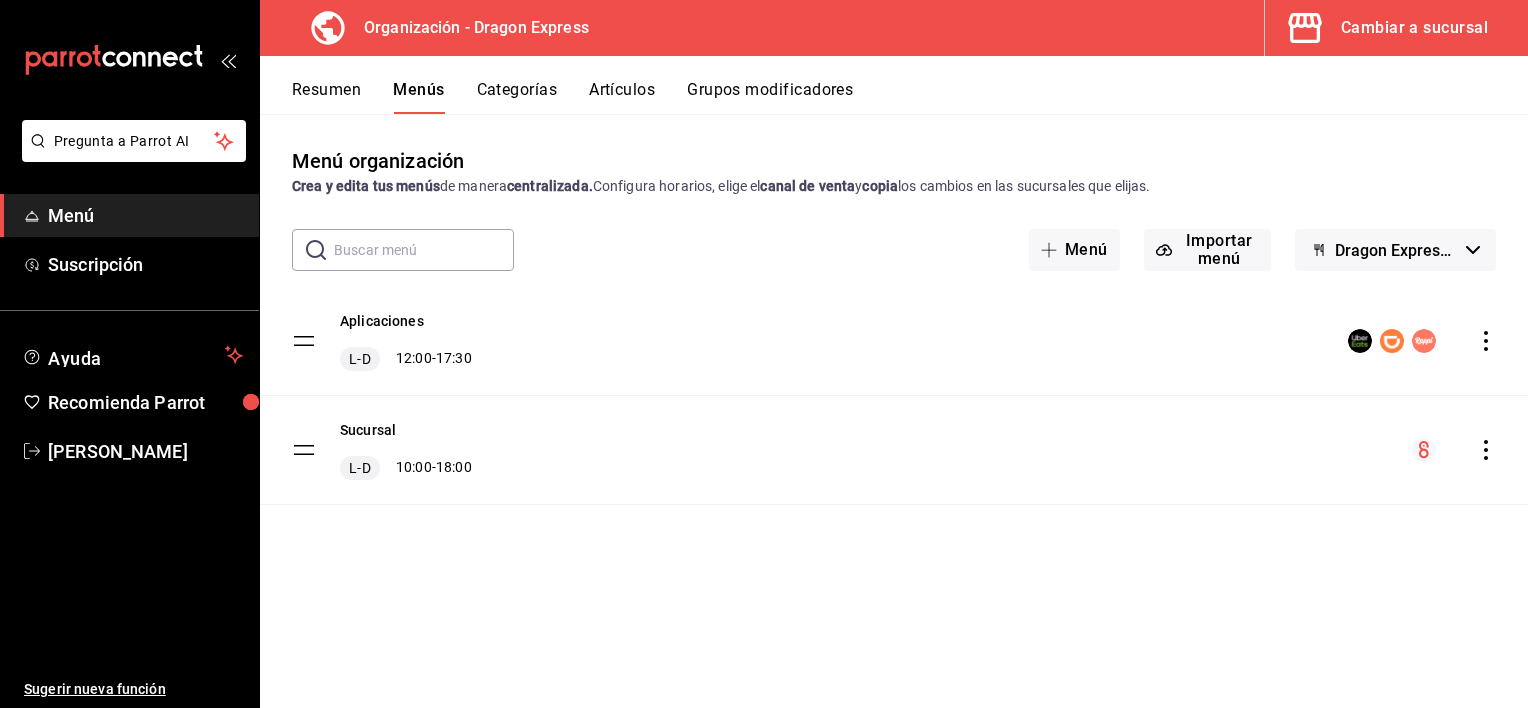 click on "Artículos" at bounding box center [622, 97] 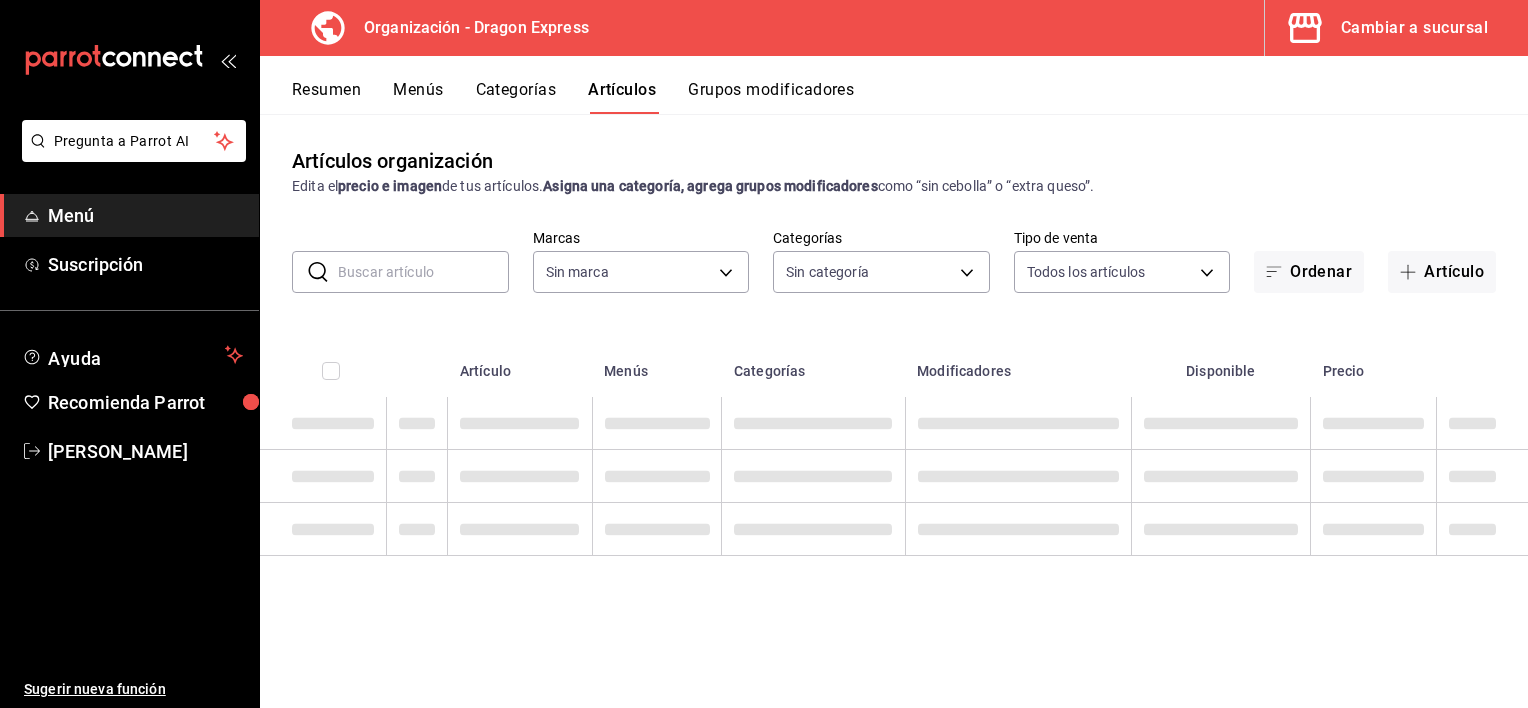 type on "f2d1277d-d16b-48ba-a7f5-3129ca776bb4" 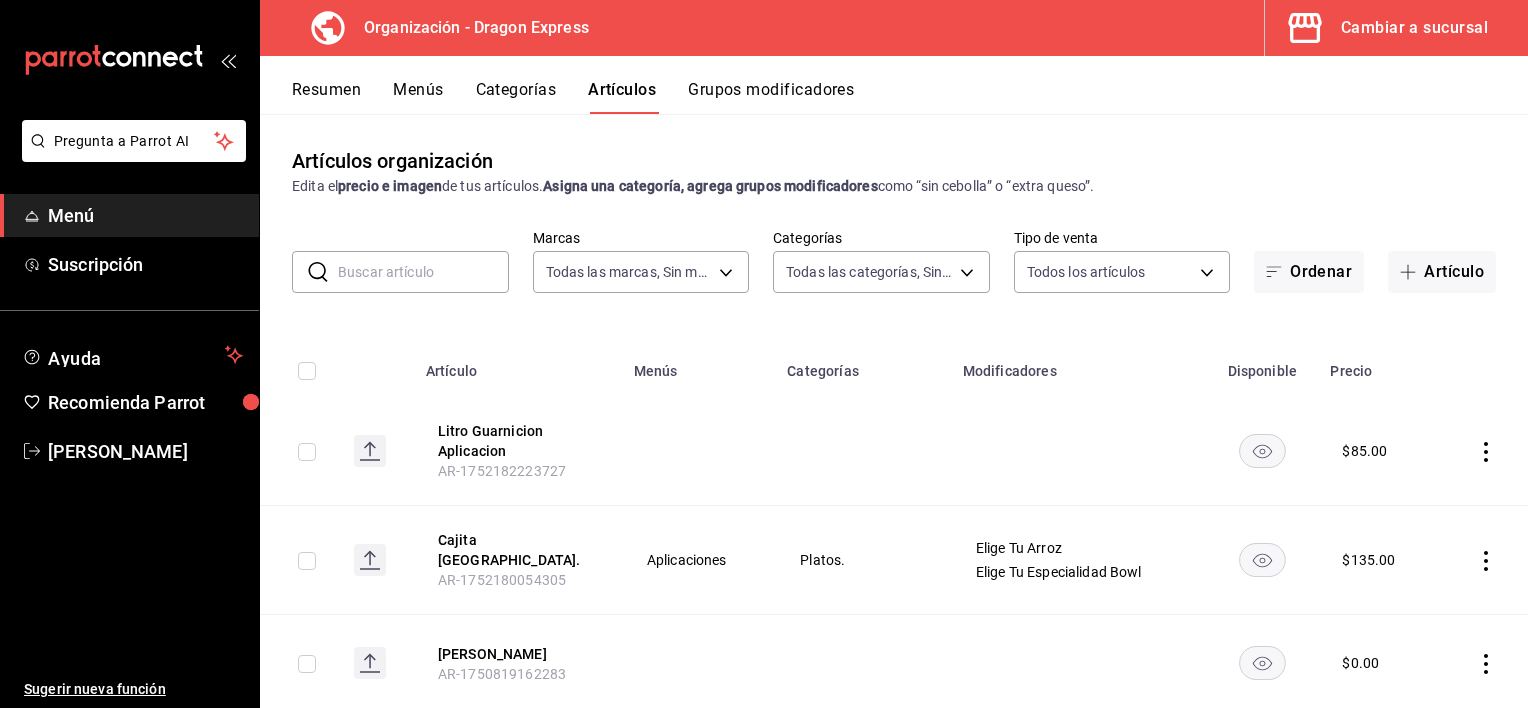 type on "987858bd-ce2d-4467-95fc-1ee1d79845dc,a80806da-4125-47a6-835d-5d4ee90f9d8b,0de8001d-ef7e-4b5d-8b2f-197d8d479df6,e9988522-63c1-4729-be11-7a5abbff00a6,500c1f1b-b155-4ff3-8248-6016fe27a9ee,228dd1a8-16f0-4a45-8e0b-a64bc249a89e,c9d1df1c-90cf-49fa-9a3e-2c9930edfe37,ad6382c4-78de-41a4-9d7d-f5e4613771db,1e2525ca-d164-4df1-a14c-386363d34e77,1ce9c8bd-41d1-4379-8893-8a8df774dc89,36c25a28-a63c-4809-9cdc-98c0670f1b81,07bdf8b6-21a9-4325-8e35-99e15da53cf7" 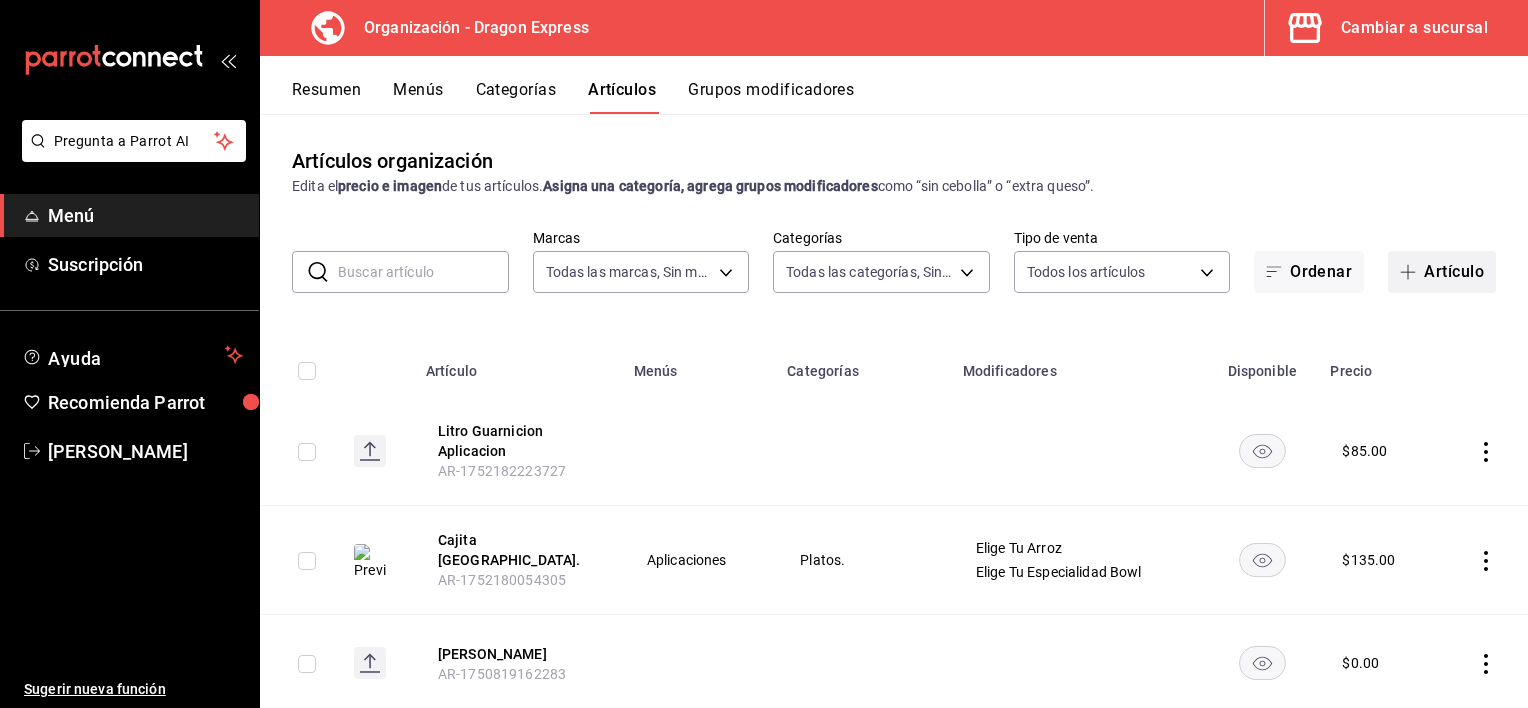 click 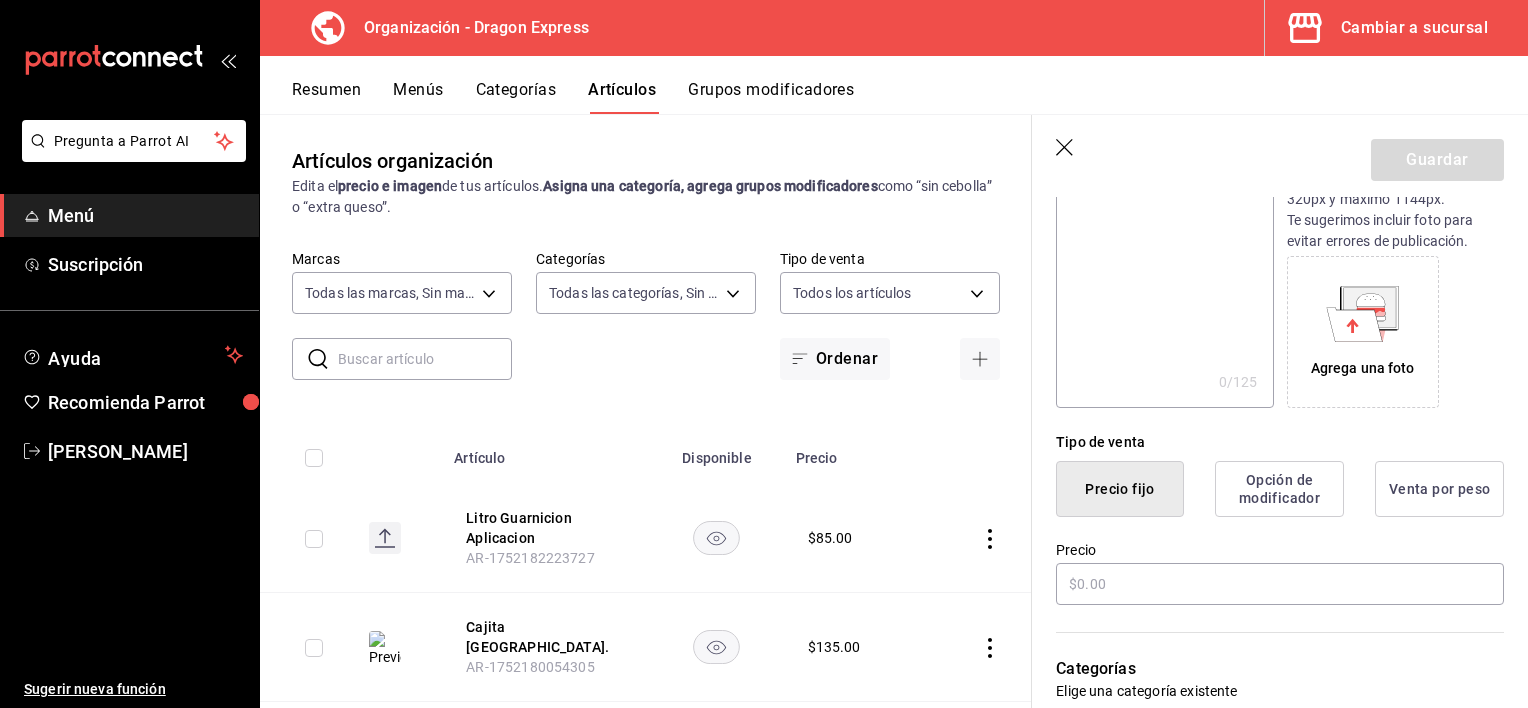 scroll, scrollTop: 300, scrollLeft: 0, axis: vertical 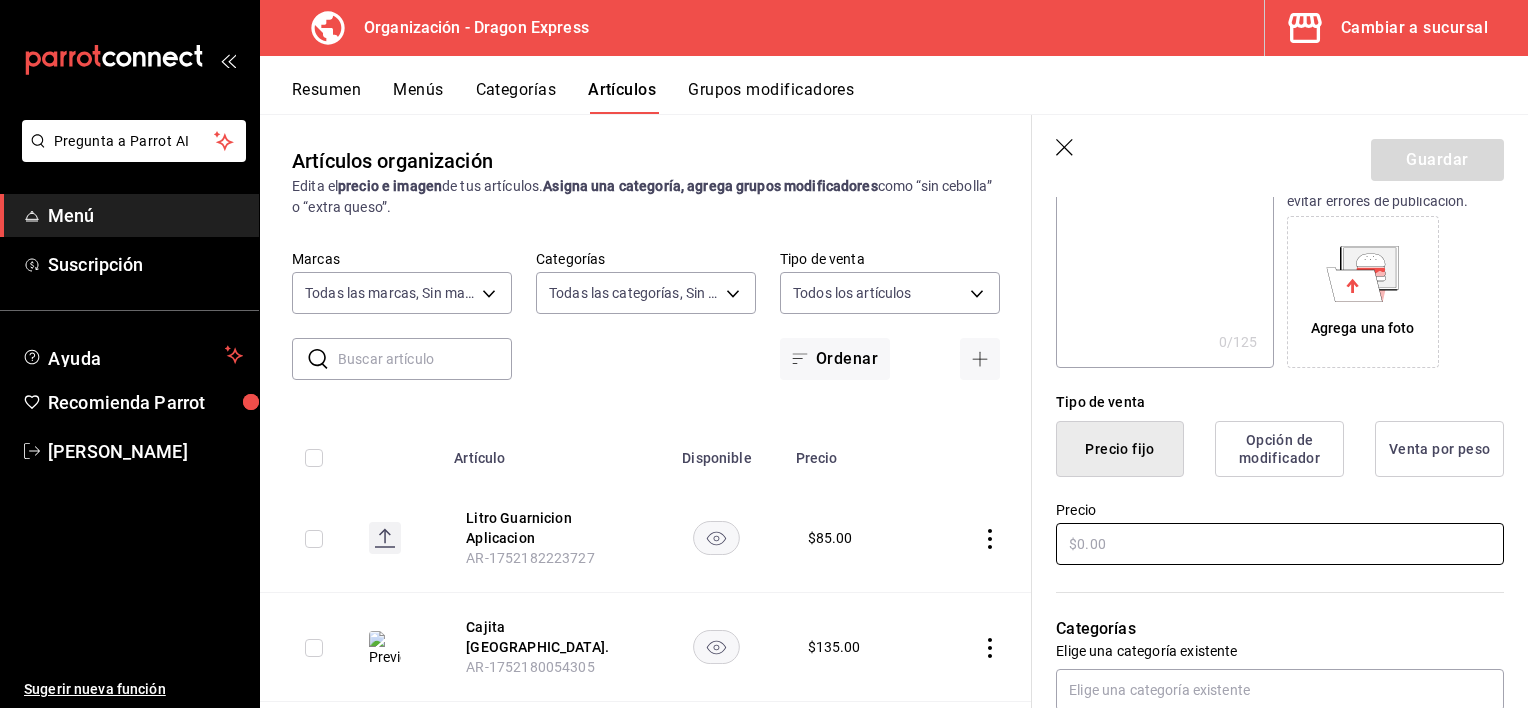 type on "Litro de Especialidad Aplicaciones" 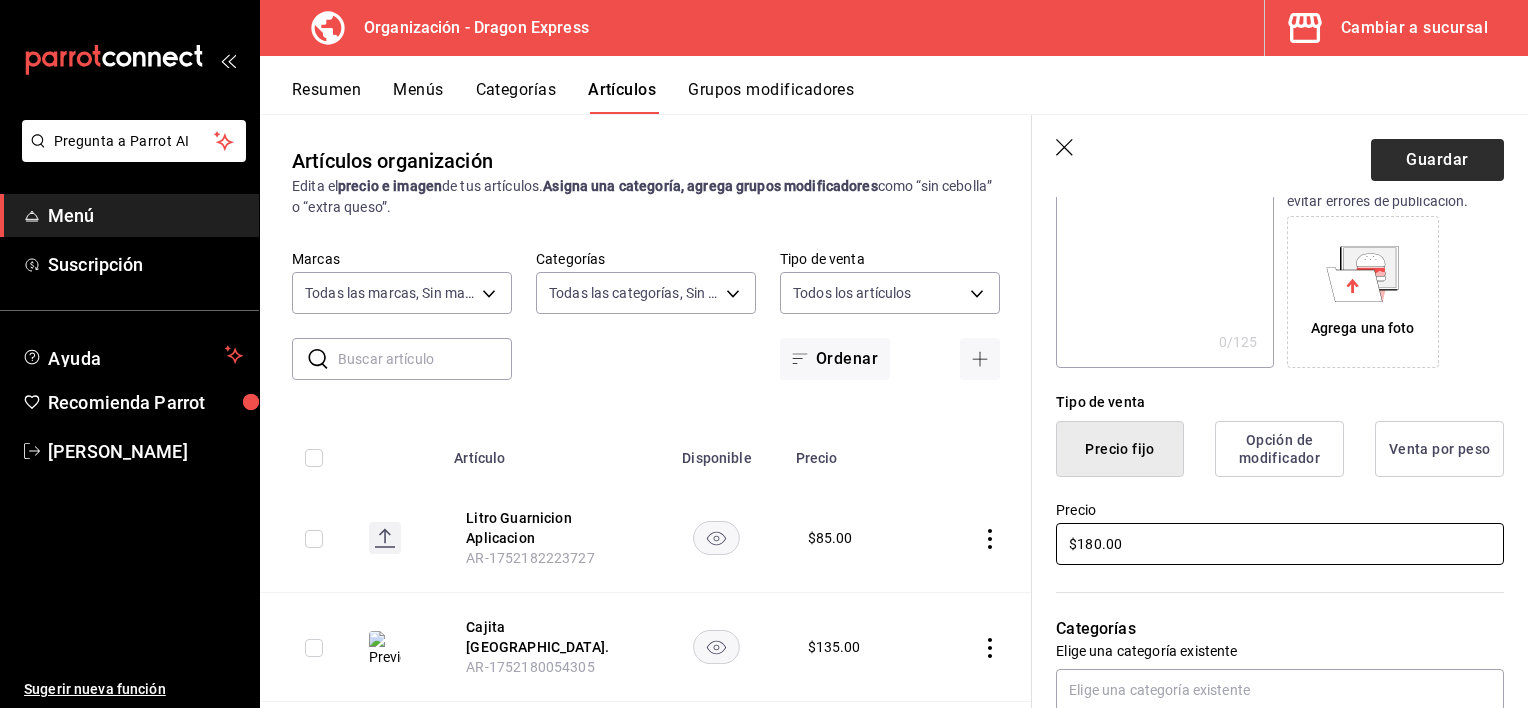 type on "$180.00" 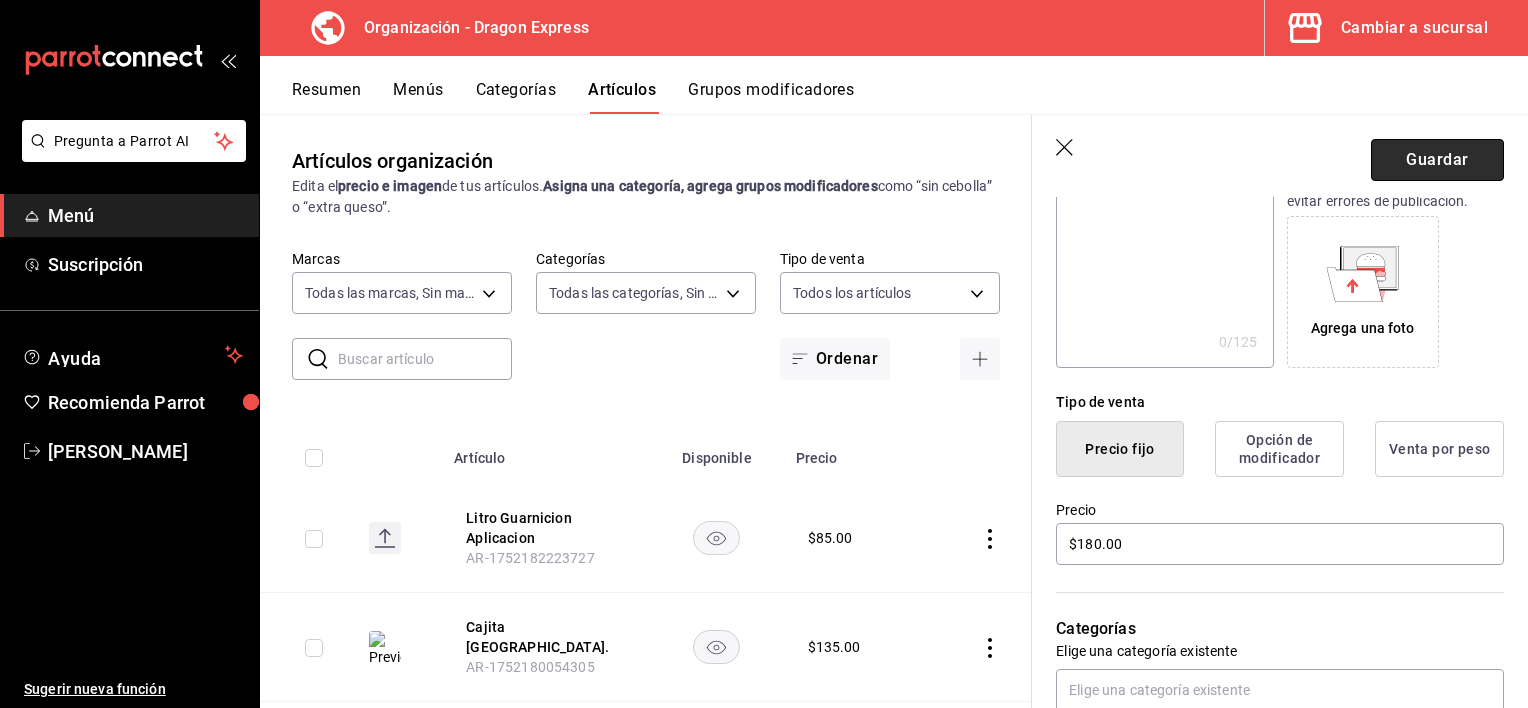 click on "Guardar" at bounding box center (1437, 160) 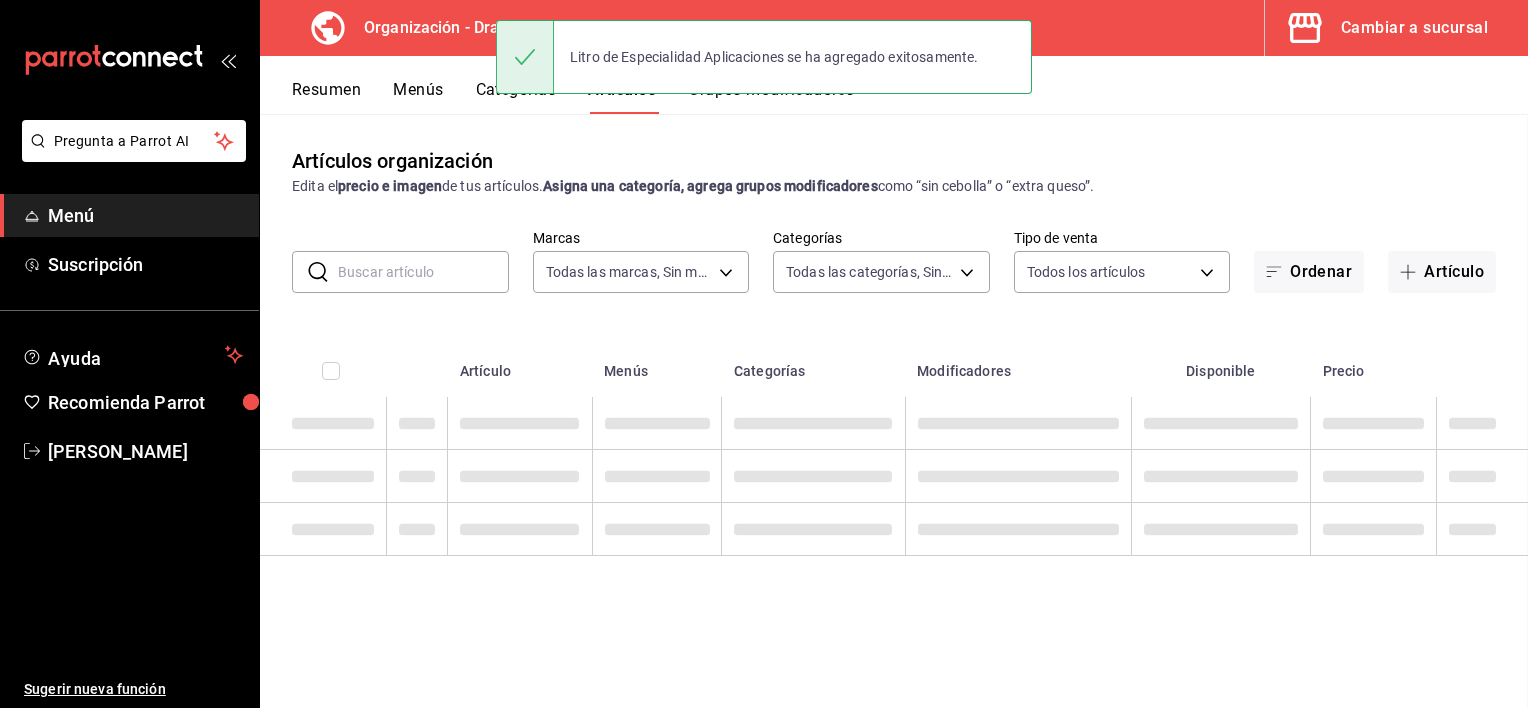 scroll, scrollTop: 0, scrollLeft: 0, axis: both 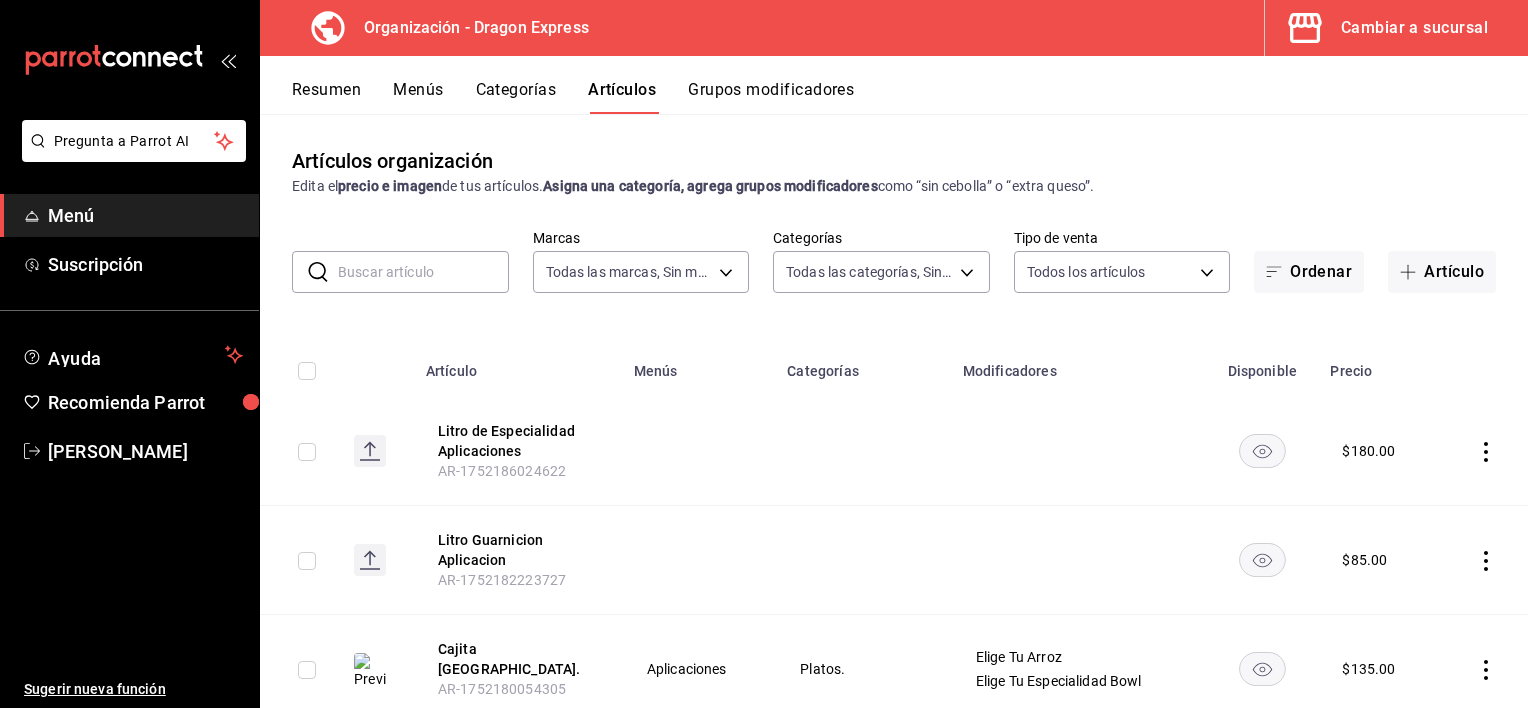 click on "Grupos modificadores" at bounding box center (771, 97) 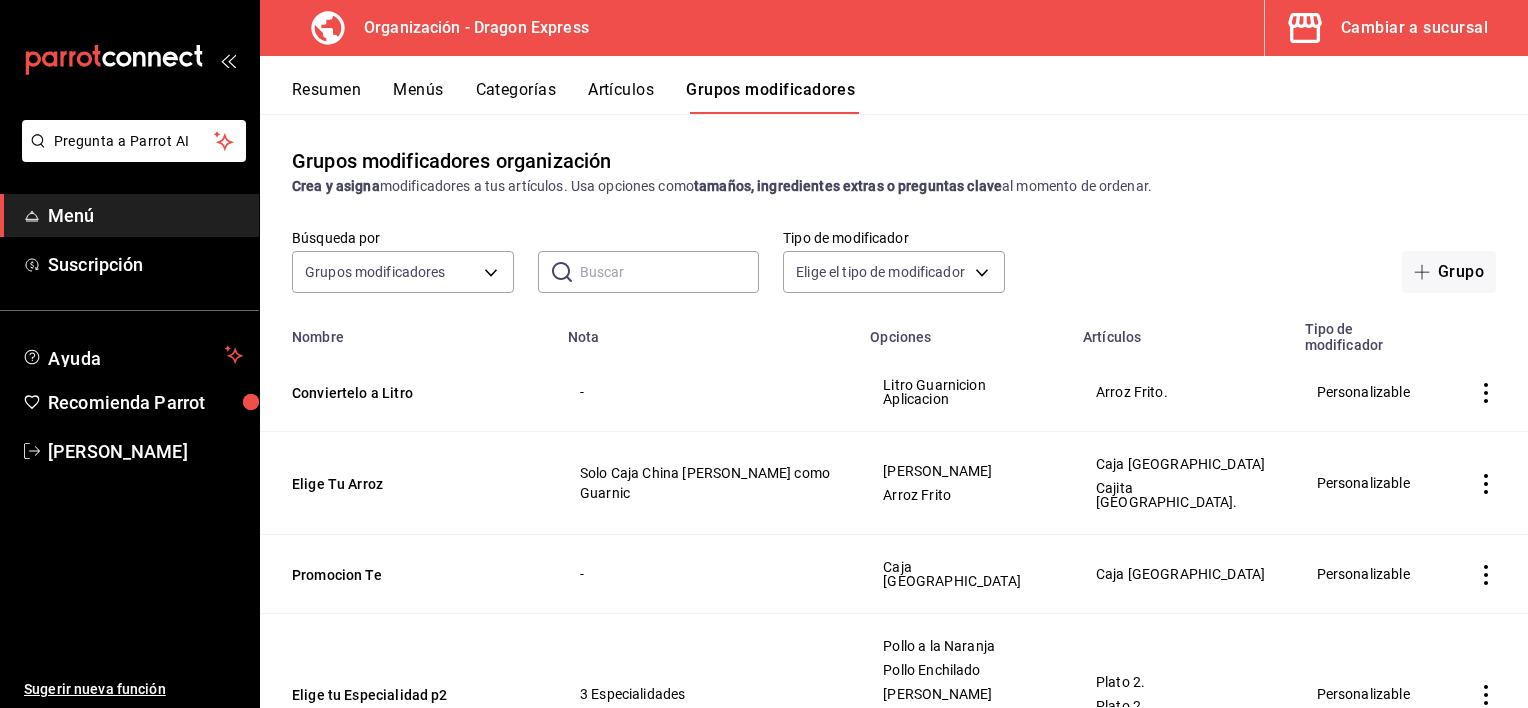 click 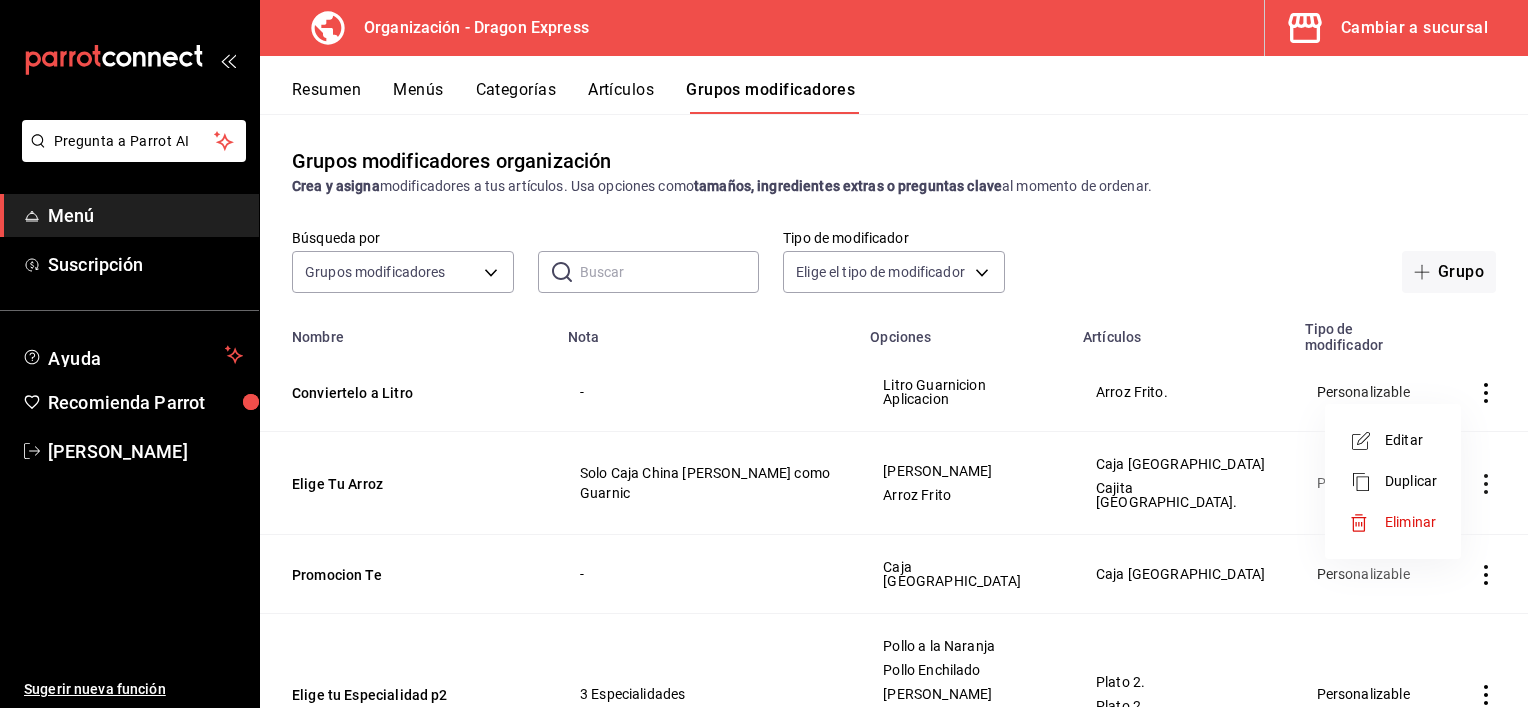 click on "Editar" at bounding box center [1411, 440] 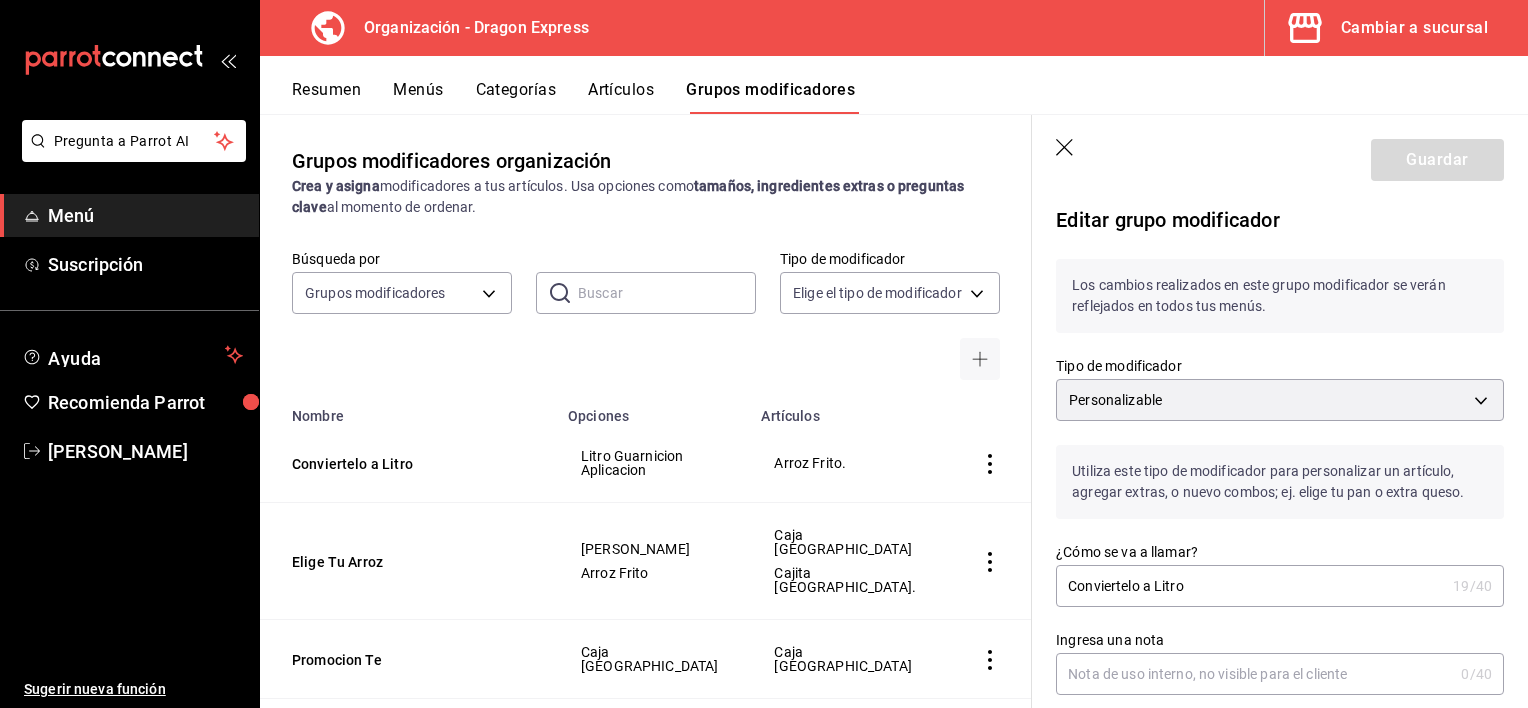 click on "Conviertelo a Litro" at bounding box center (1250, 586) 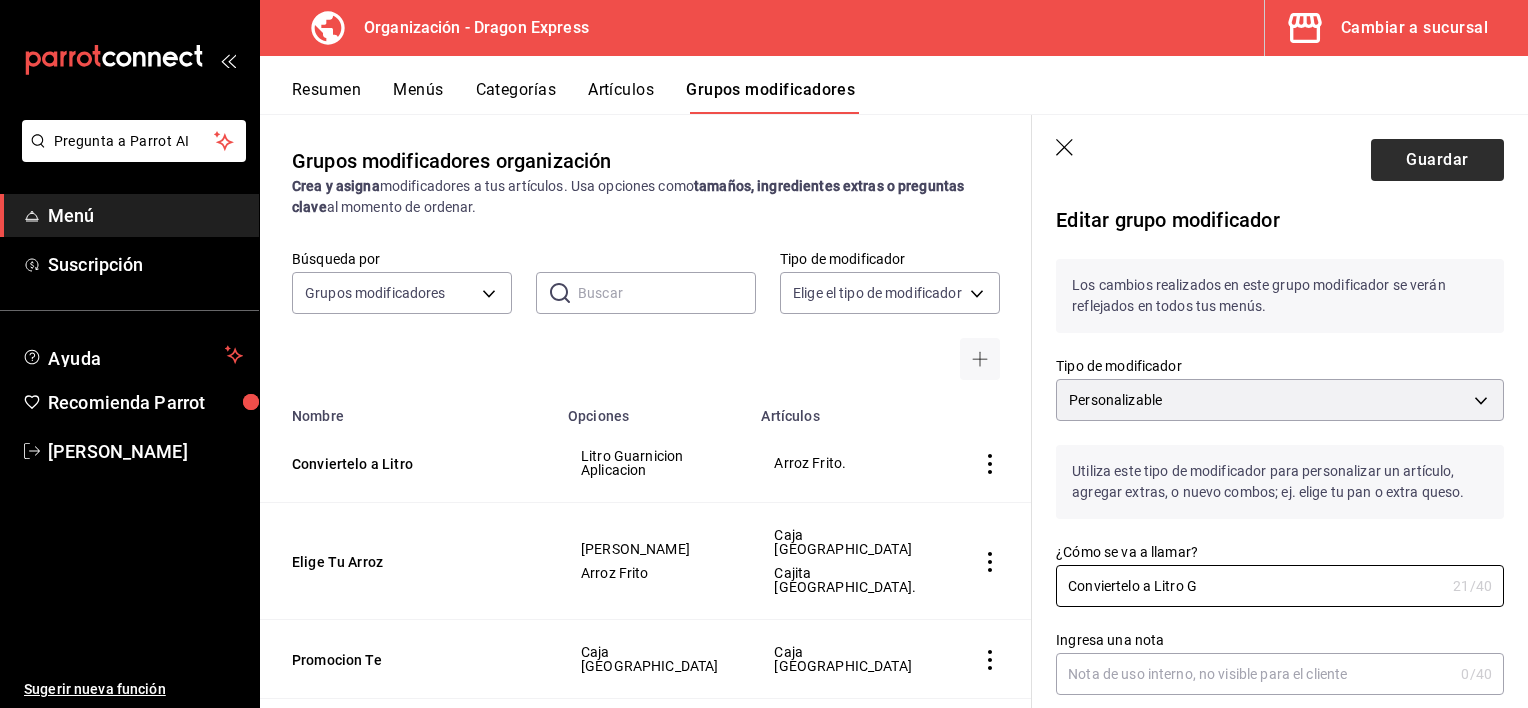 type on "Conviertelo a Litro G" 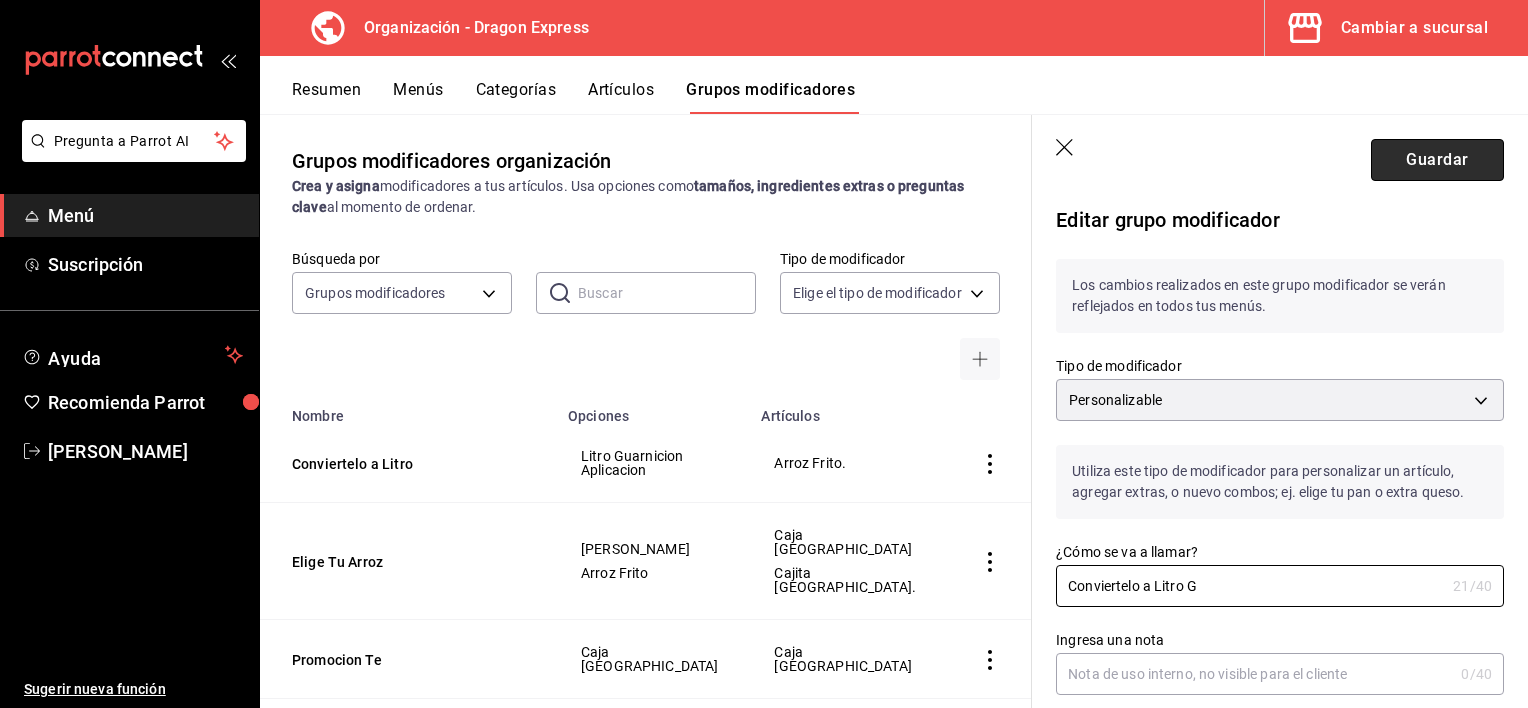 click on "Guardar" at bounding box center (1437, 160) 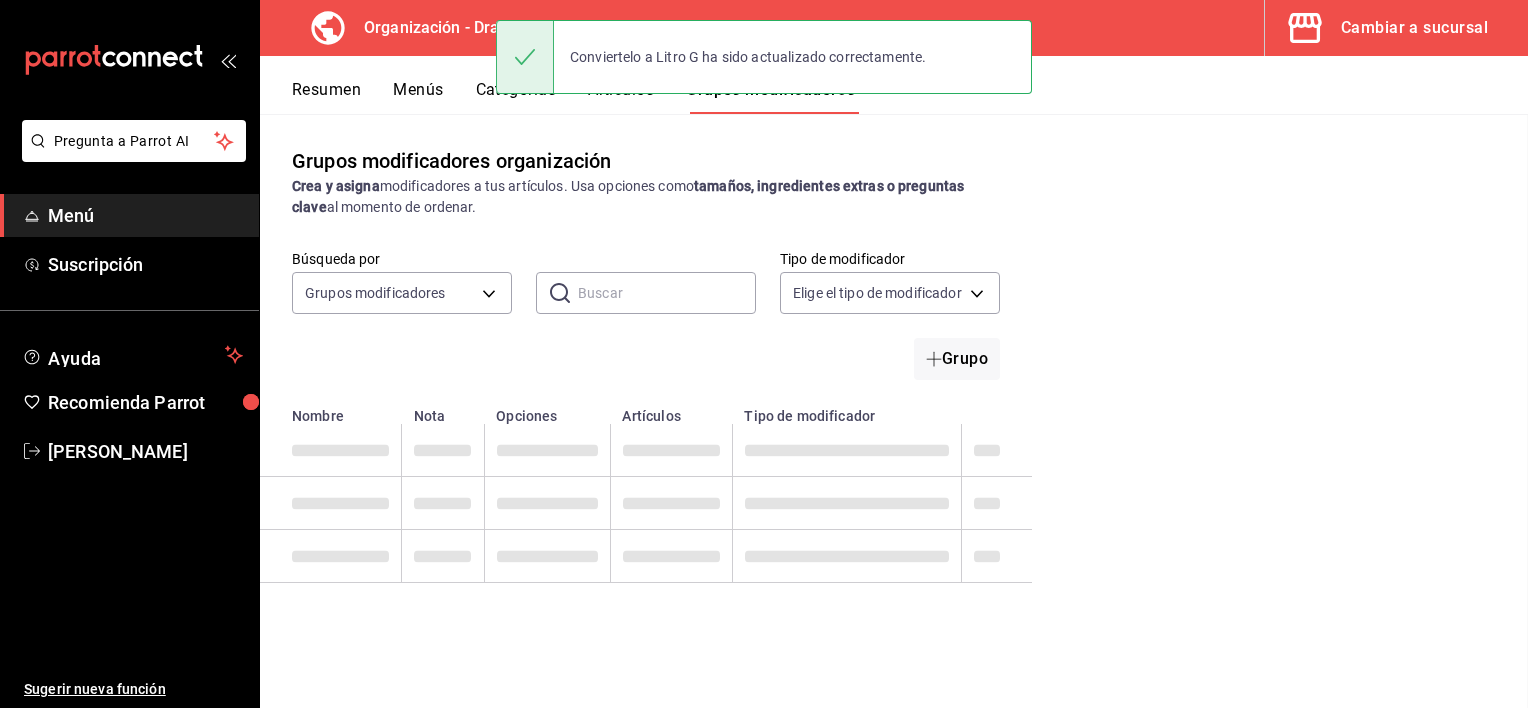 scroll, scrollTop: 0, scrollLeft: 0, axis: both 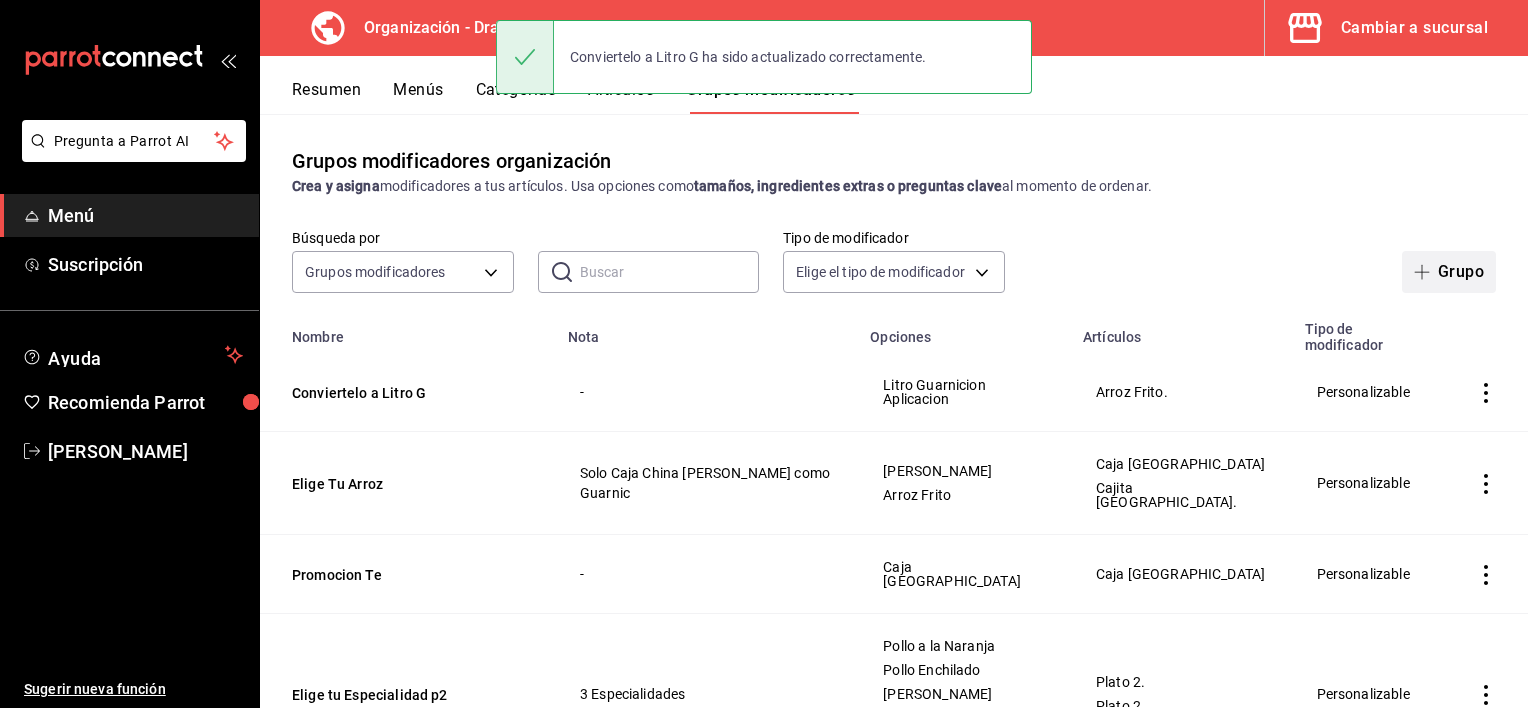 click at bounding box center [1426, 272] 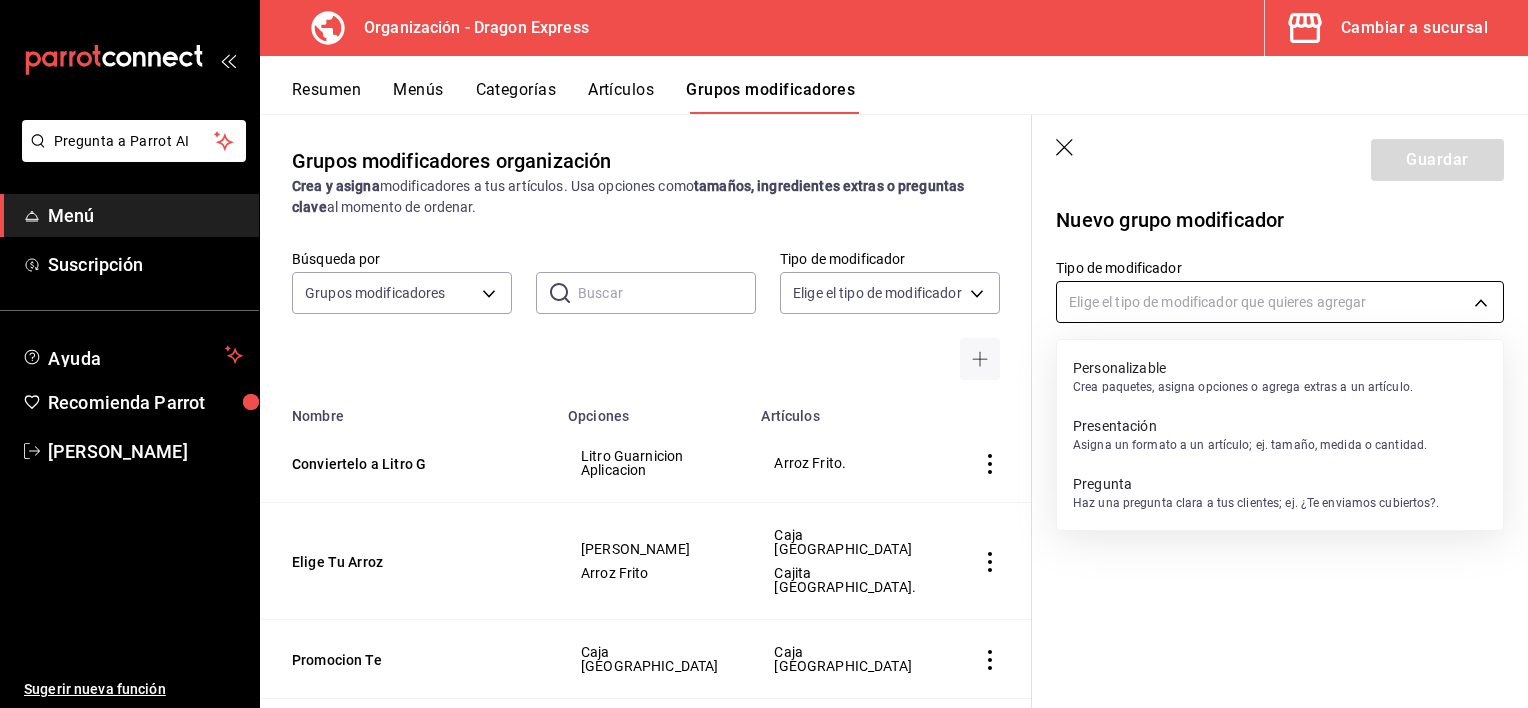 click on "Pregunta a Parrot AI Menú   Suscripción   Ayuda Recomienda Parrot   [PERSON_NAME]   Sugerir nueva función   Organización - Dragon Express Cambiar a sucursal Resumen Menús Categorías Artículos Grupos modificadores Grupos modificadores organización Crea y asigna  modificadores a tus artículos. Usa opciones como  tamaños, ingredientes extras o preguntas clave  al momento de ordenar. Búsqueda por Grupos modificadores GROUP ​ ​ Tipo de modificador Elige el tipo de modificador Nombre Opciones Artículos Conviertelo a Litro G Litro Guarnicion Aplicacion Arroz Frito. Elige Tu Arroz Arroz Blanco Arroz Frito Caja [GEOGRAPHIC_DATA] Cajita [GEOGRAPHIC_DATA]. Promocion Te Caja [GEOGRAPHIC_DATA] Caja China Elige tu Especialidad p2 Pollo a la Naranja Pollo Enchilado Pollo Teriyaki Pollo a la Naranja Pekin Ver más... [PERSON_NAME] 2. [PERSON_NAME] 2 Elige el Tamaño G. Medio Litro G. 1 Litro de Guarnicion. Arroz Blanco. Chow Mein. Chop Suey. Verduras al Vapor. Elige el Tamaño E. 1 Litro Especialidad. Medio Litro E. Res con Brocoli. Pollo Teriyaki. -" at bounding box center (764, 354) 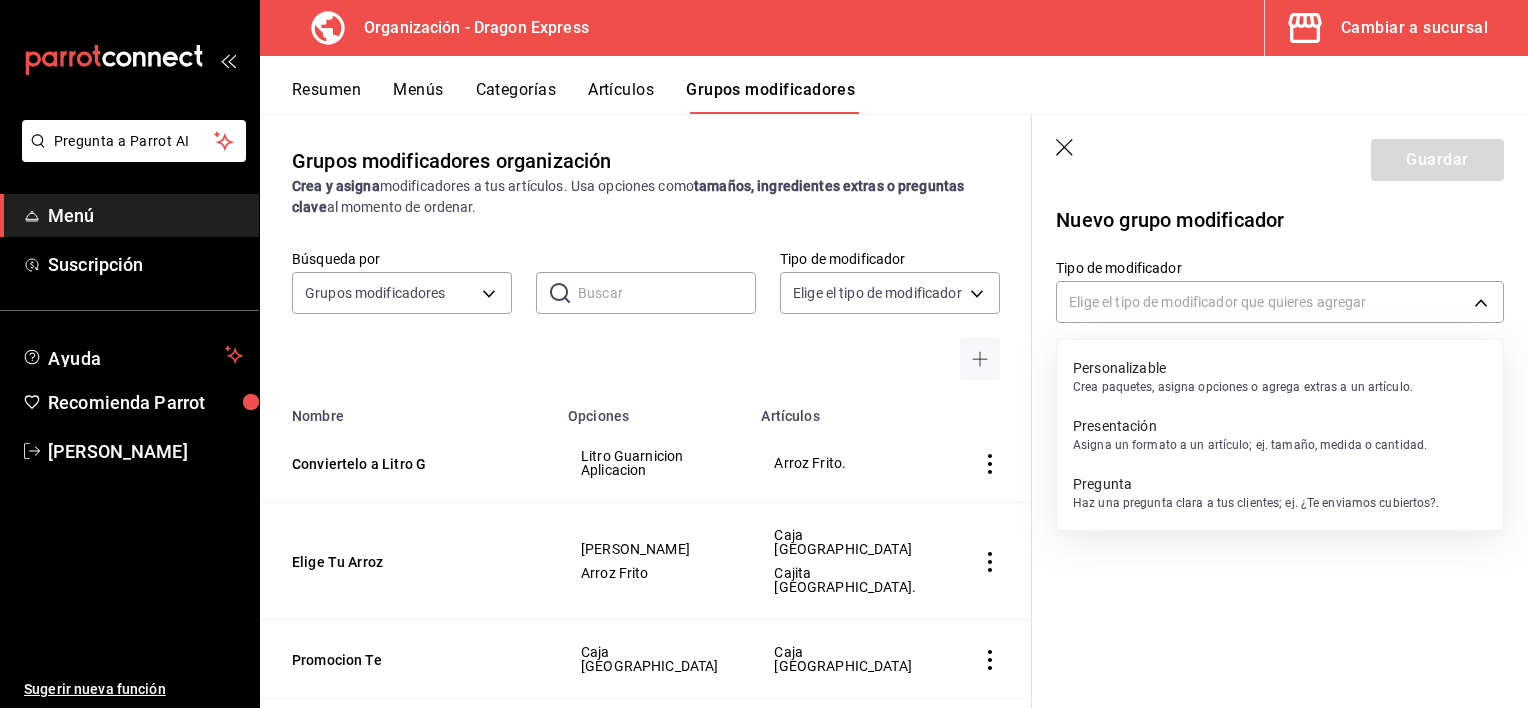 click on "Personalizable" at bounding box center (1243, 368) 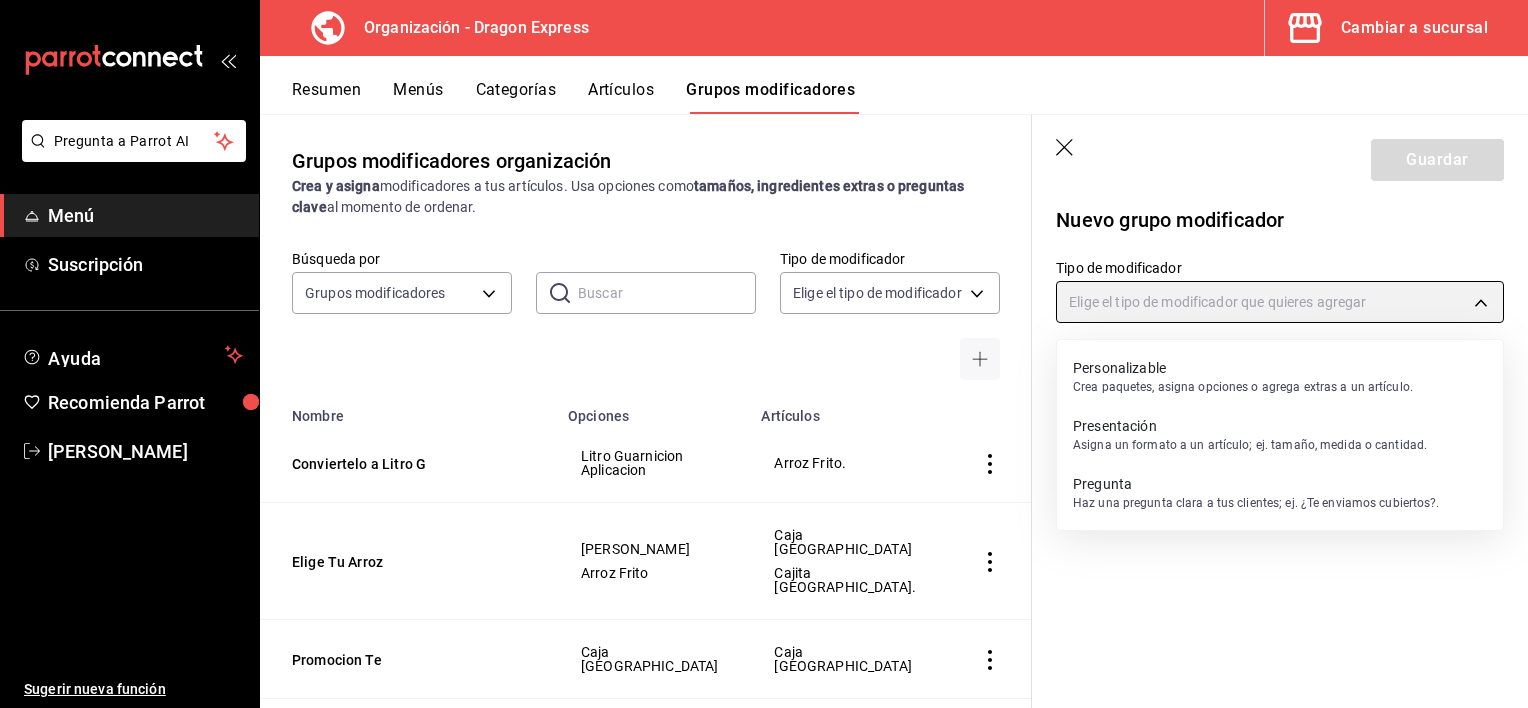 type on "CUSTOMIZABLE" 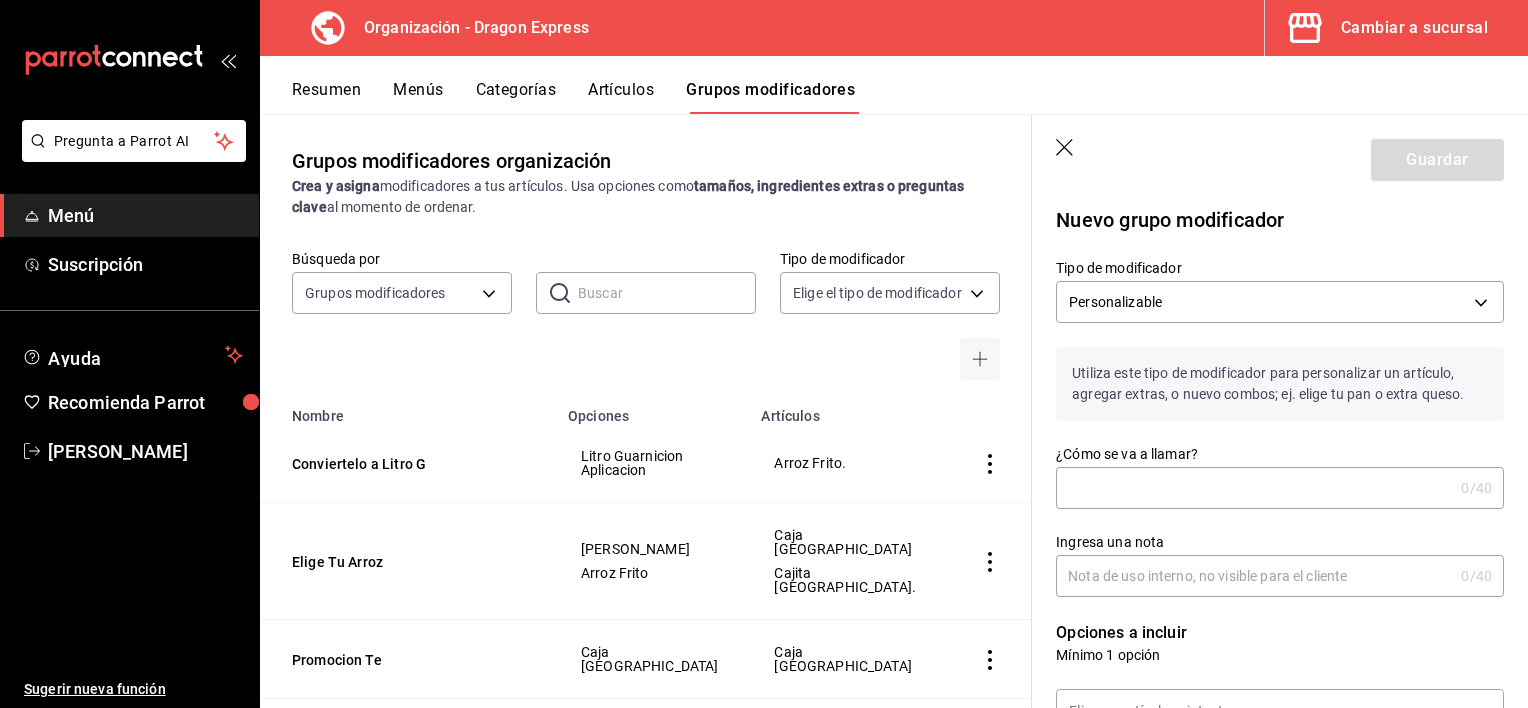 click on "¿Cómo se va a llamar?" at bounding box center (1254, 488) 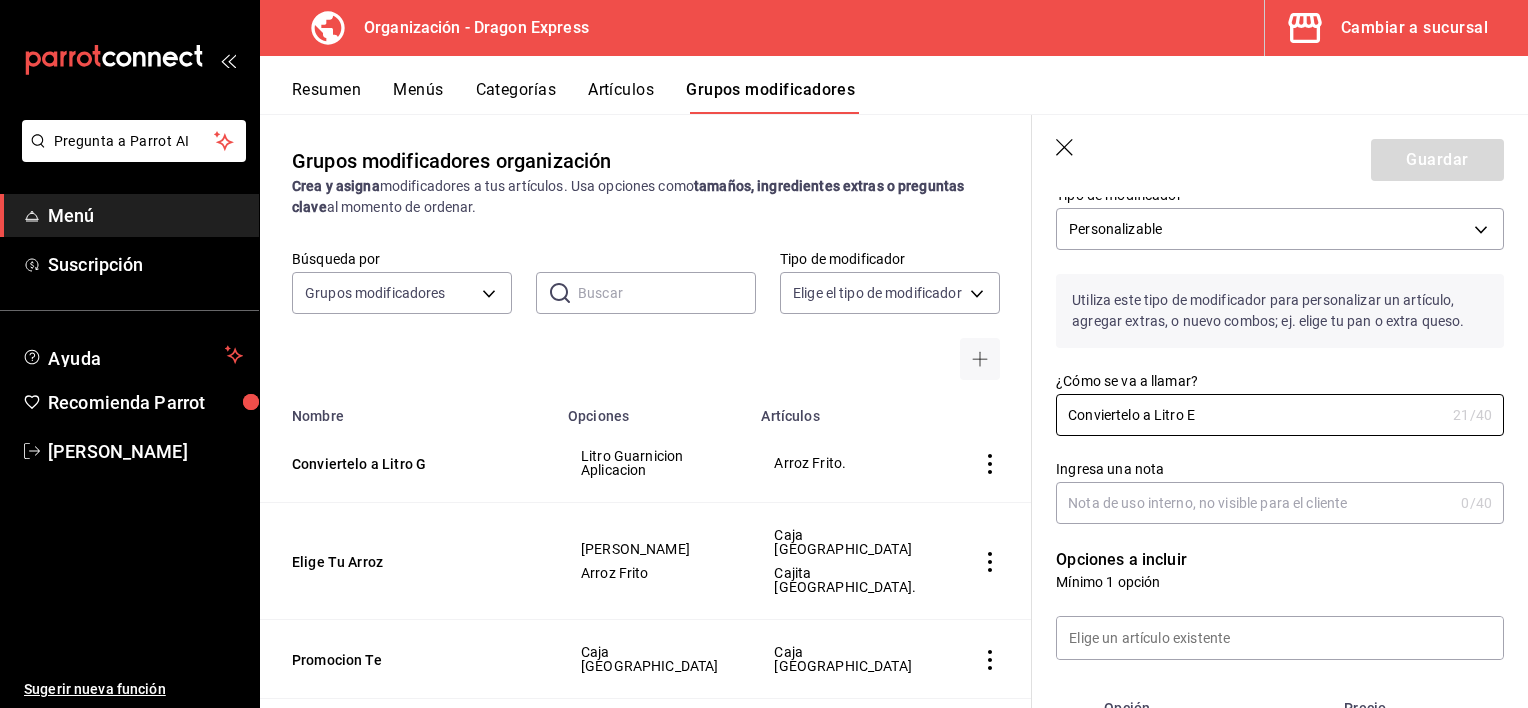scroll, scrollTop: 200, scrollLeft: 0, axis: vertical 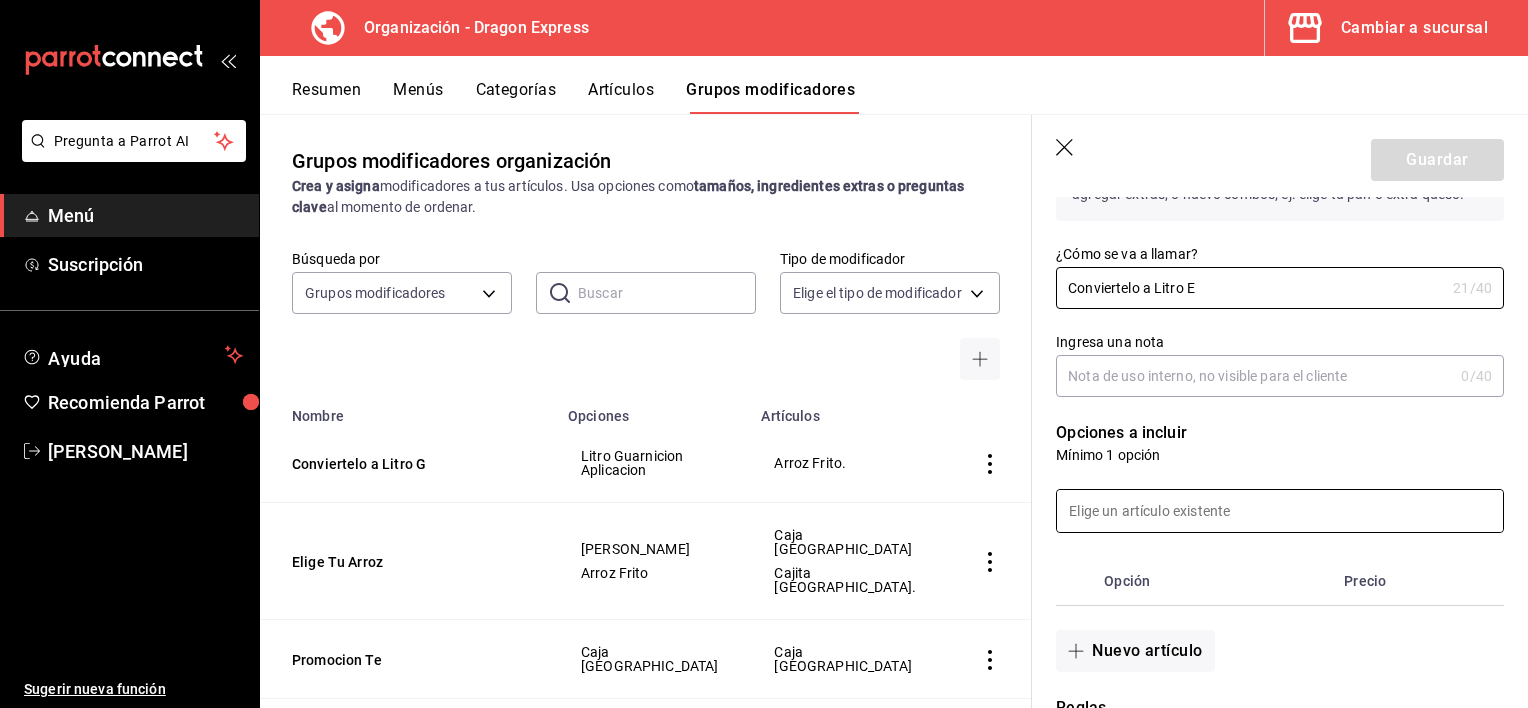 type on "Conviertelo a Litro E" 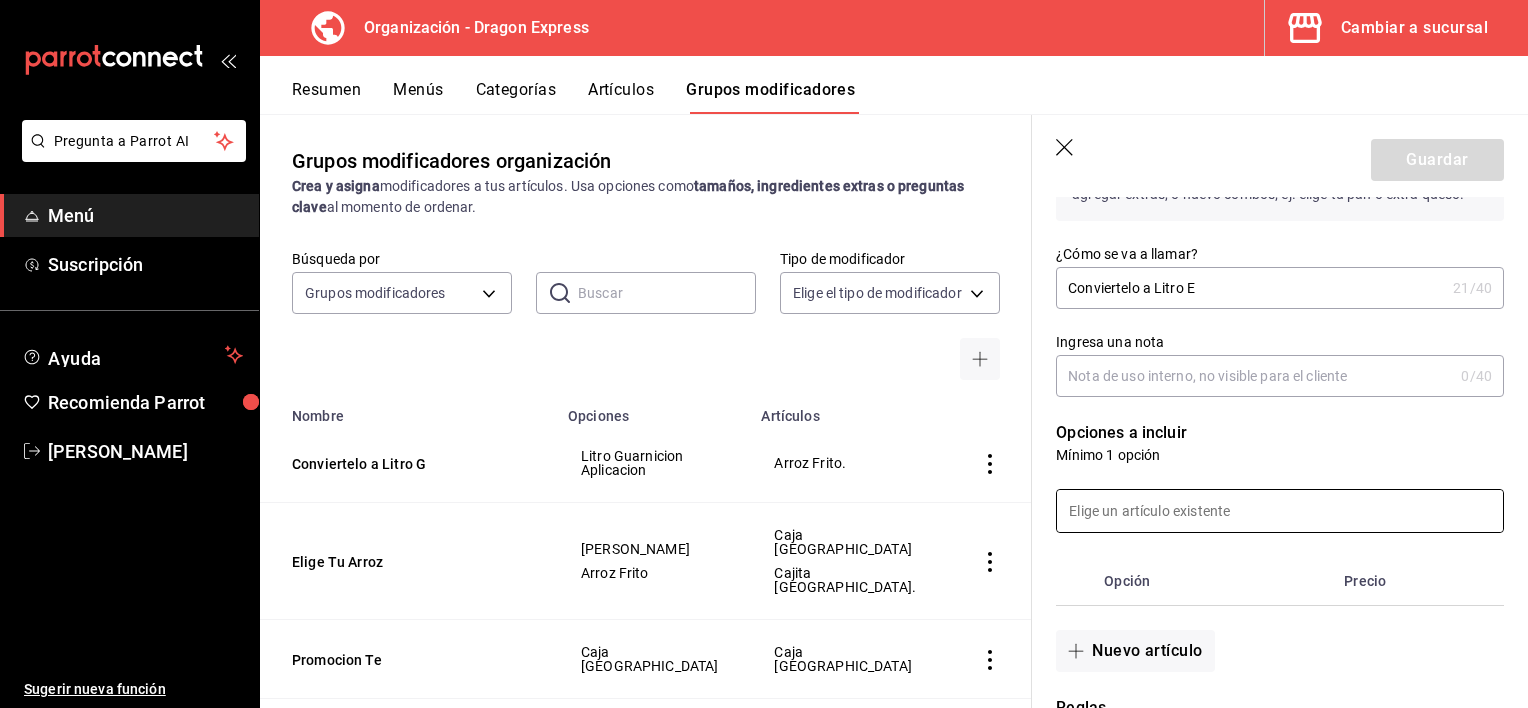 click at bounding box center [1280, 511] 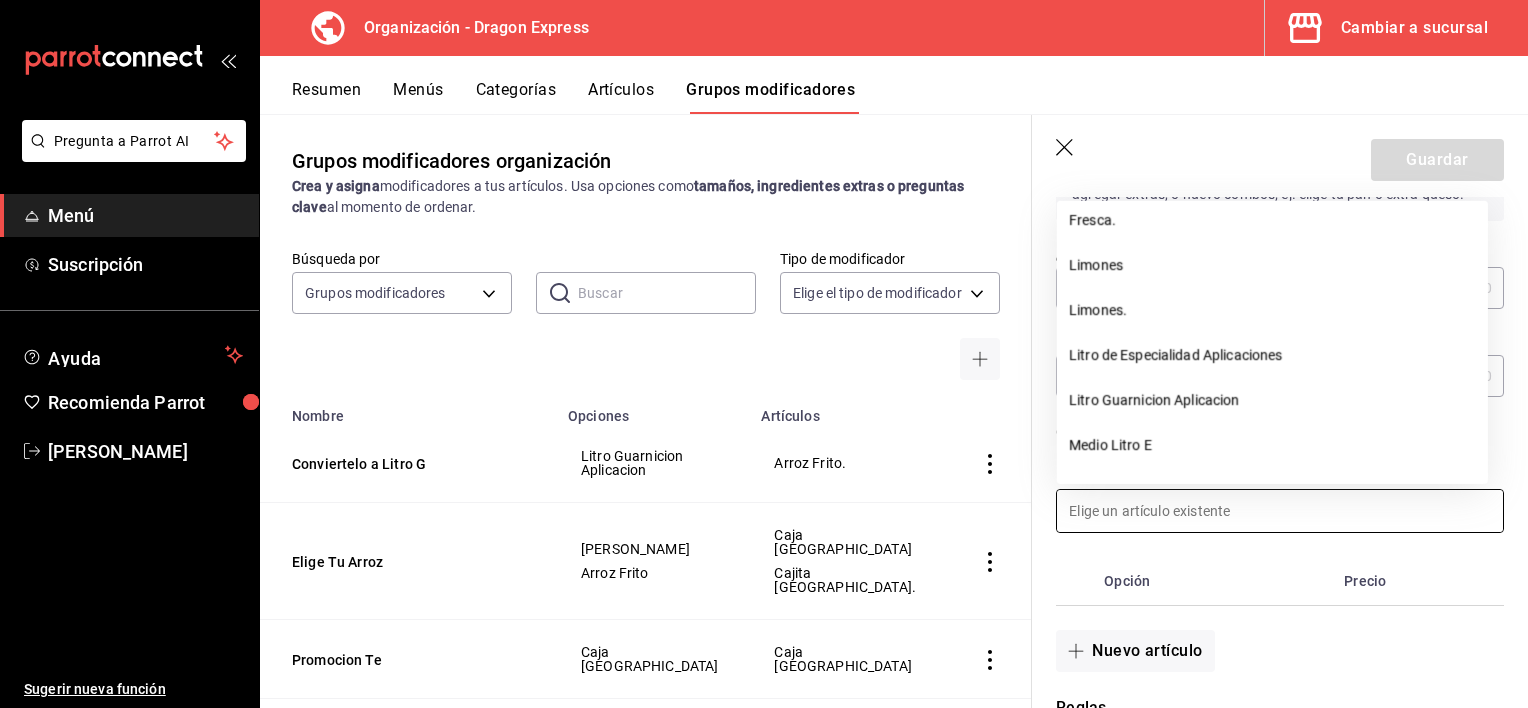 scroll, scrollTop: 1913, scrollLeft: 0, axis: vertical 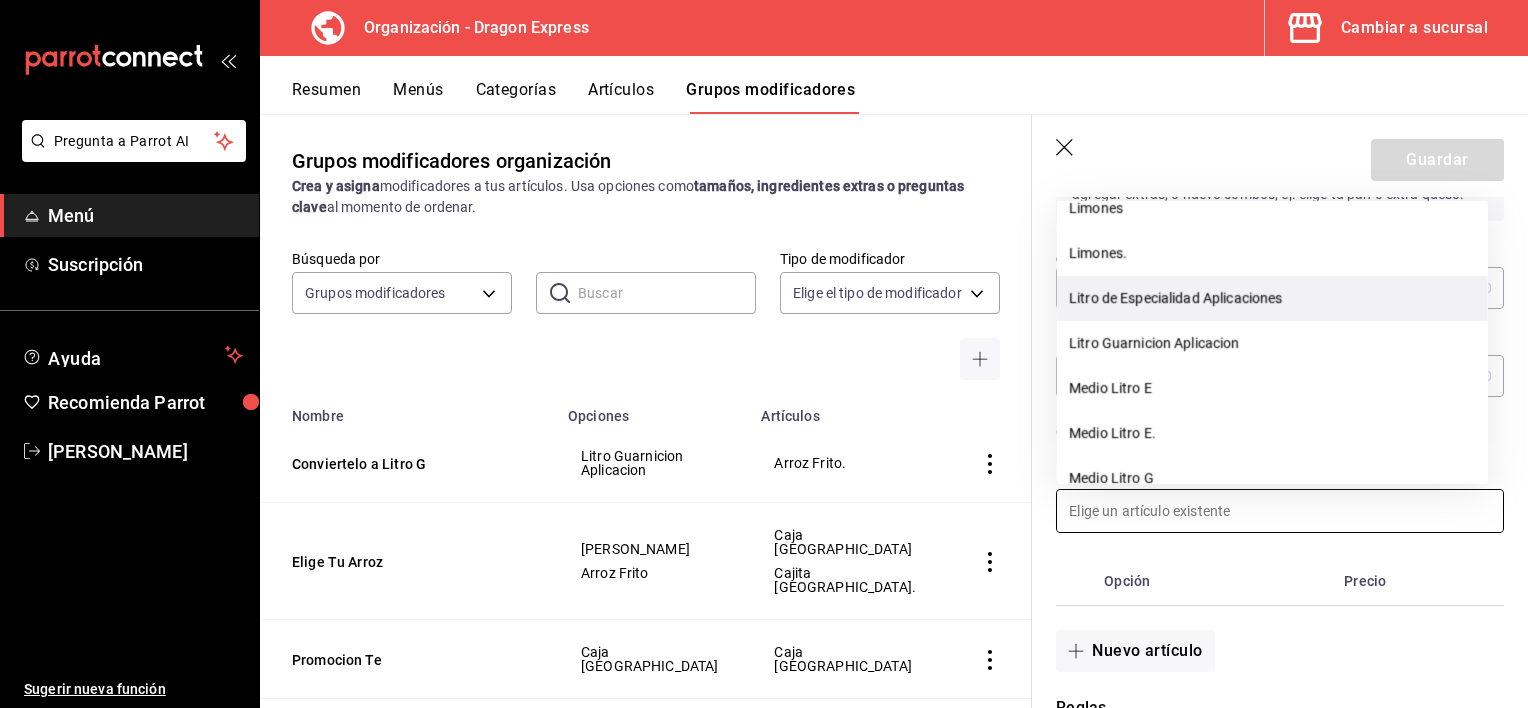 click on "Litro de Especialidad Aplicaciones" at bounding box center (1272, 298) 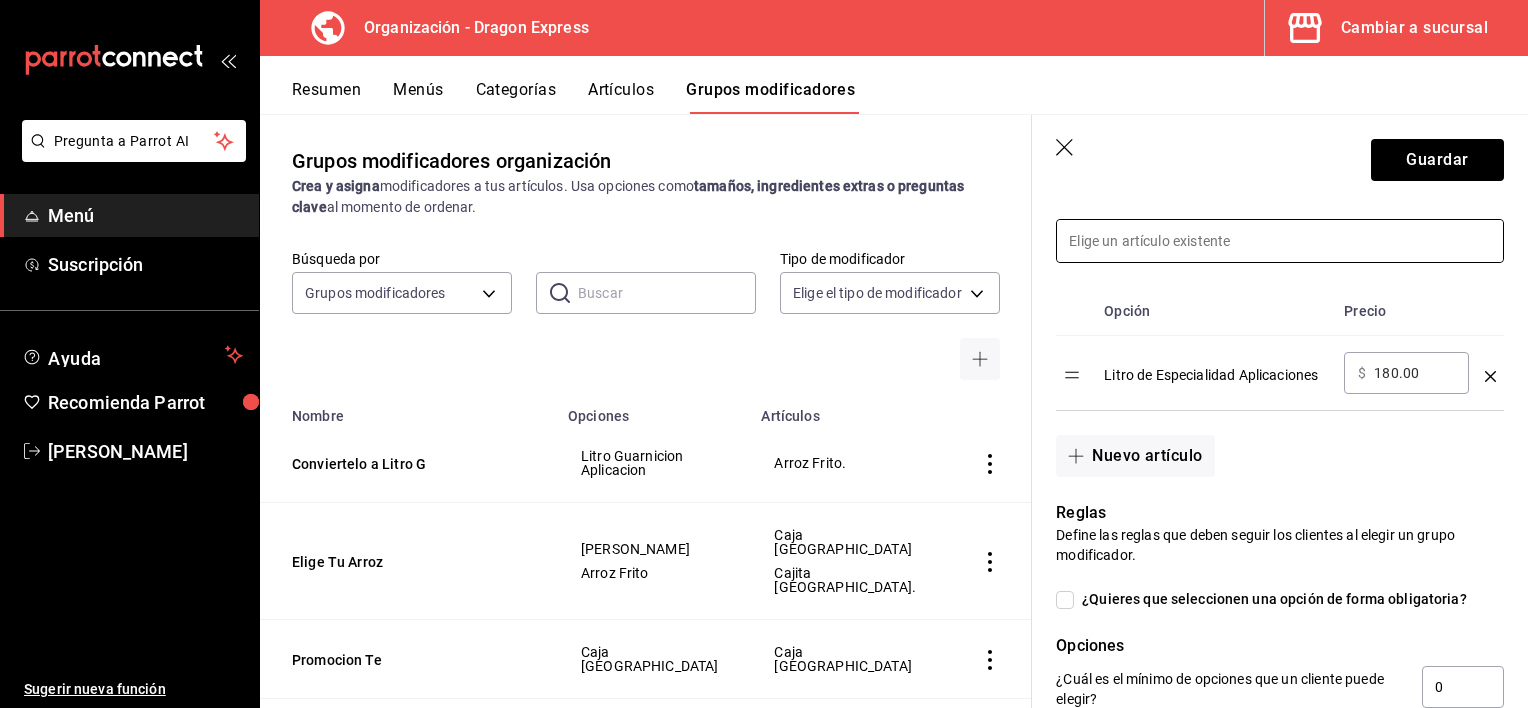 scroll, scrollTop: 500, scrollLeft: 0, axis: vertical 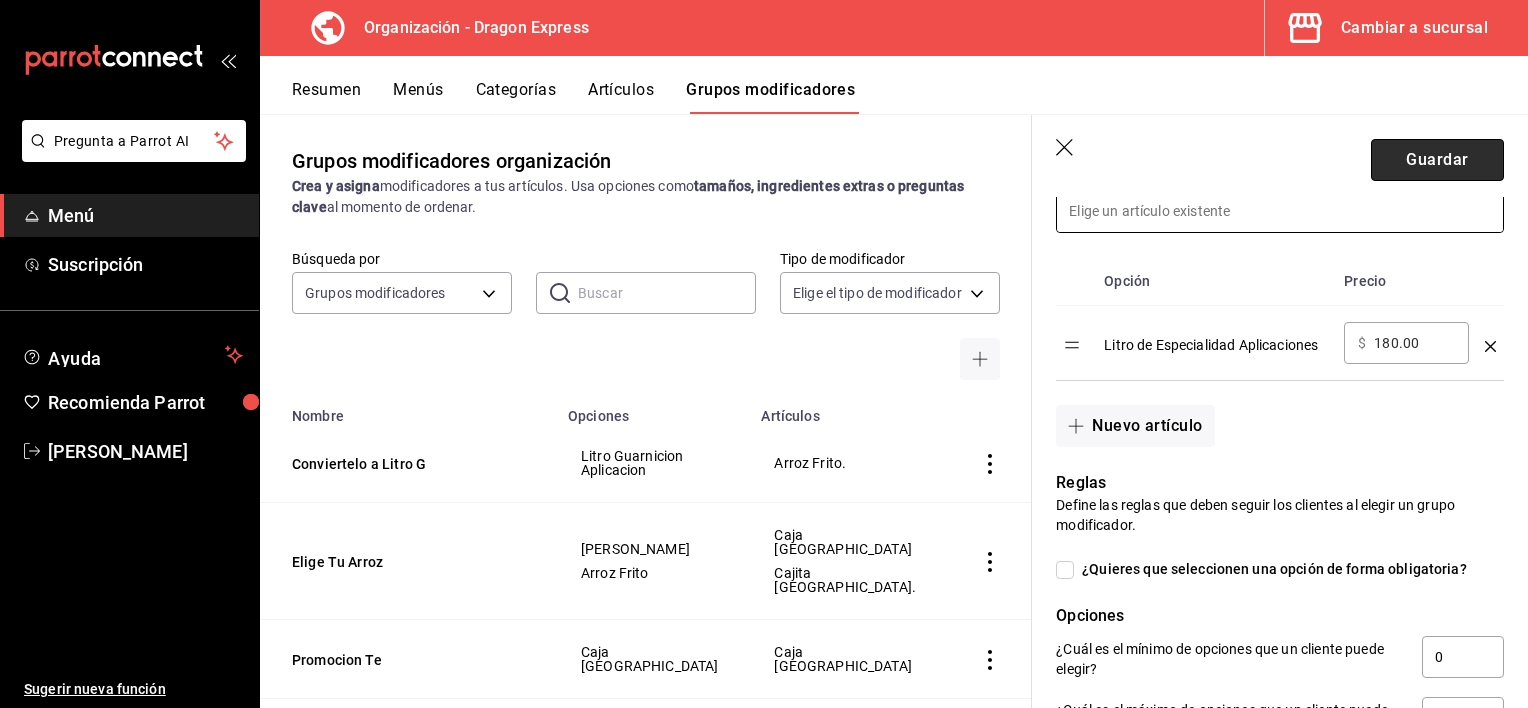click on "Guardar" at bounding box center [1437, 160] 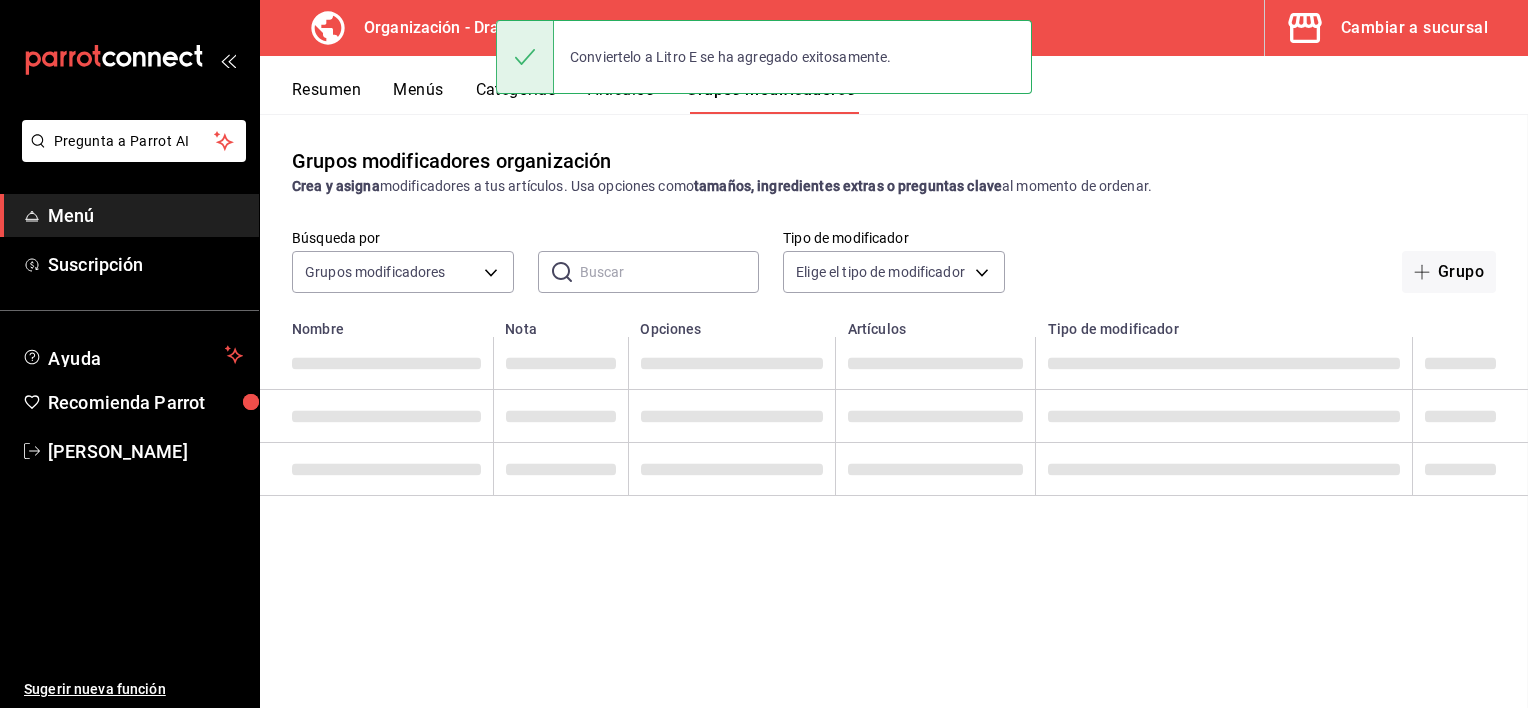 scroll, scrollTop: 0, scrollLeft: 0, axis: both 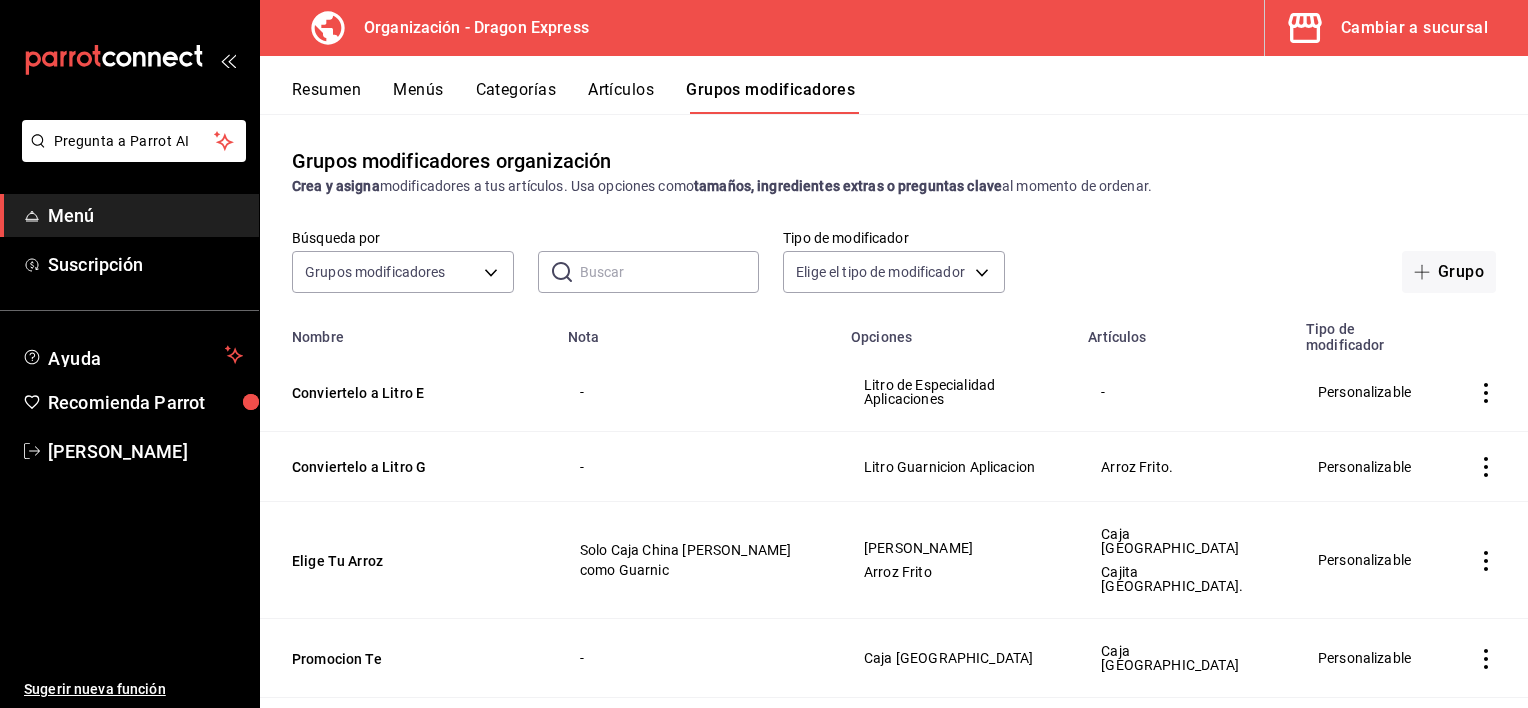 click on "Artículos" at bounding box center (621, 97) 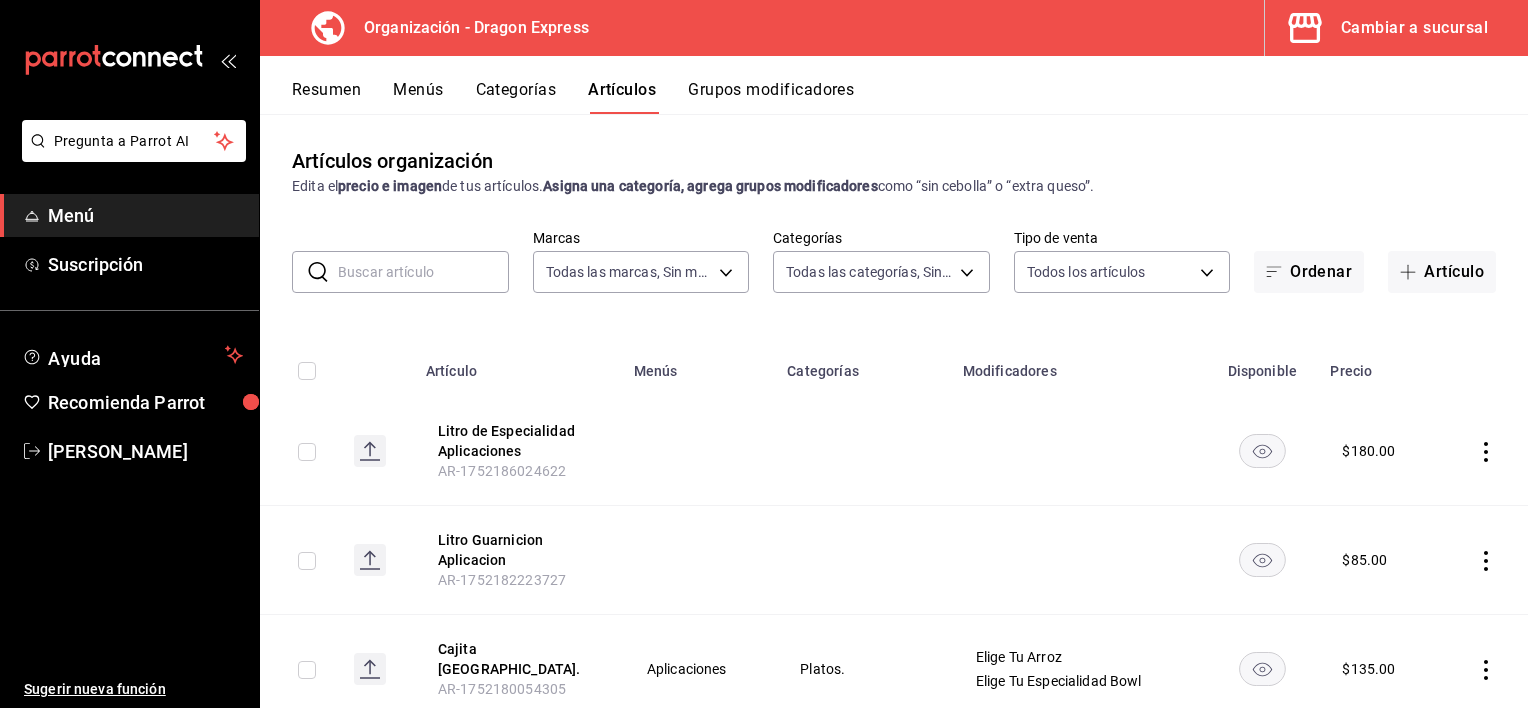 type on "f2d1277d-d16b-48ba-a7f5-3129ca776bb4" 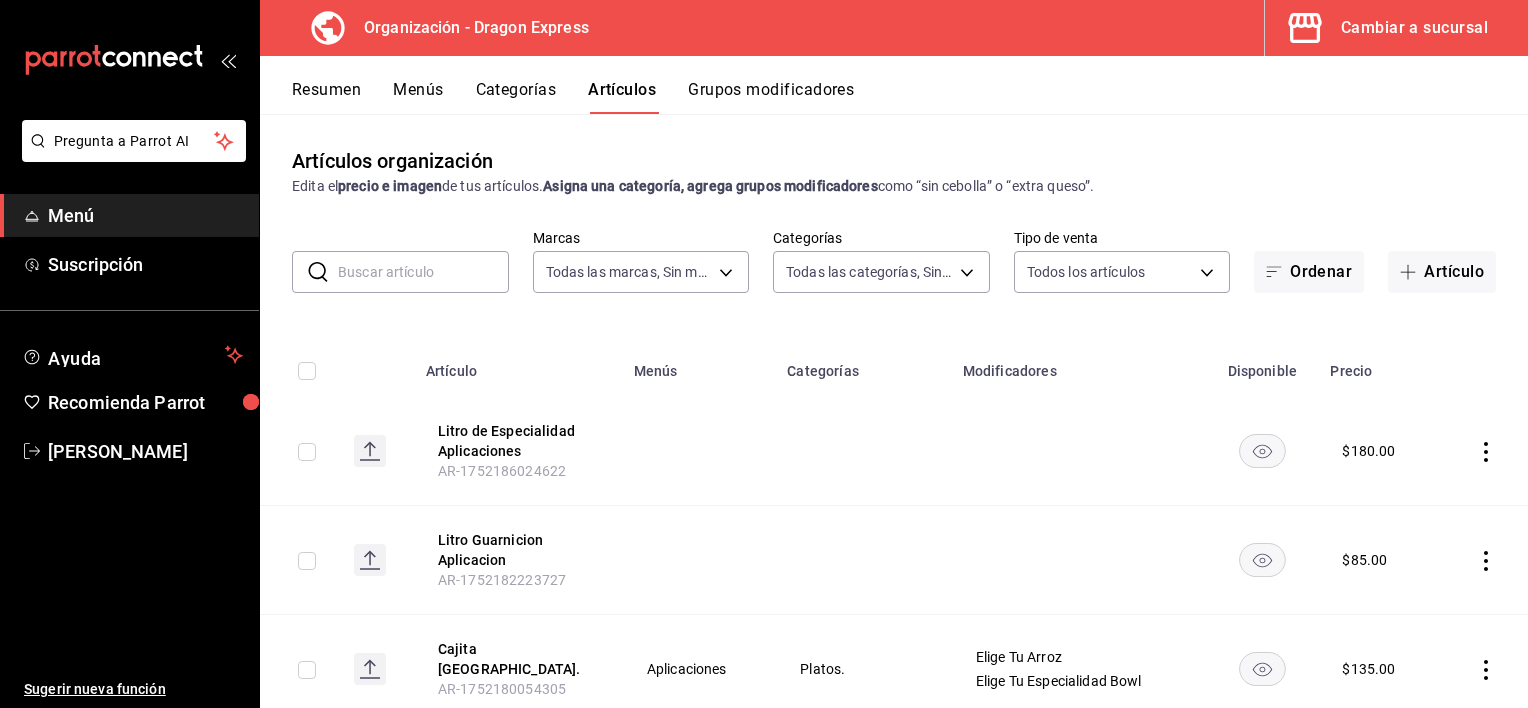 type on "987858bd-ce2d-4467-95fc-1ee1d79845dc,a80806da-4125-47a6-835d-5d4ee90f9d8b,0de8001d-ef7e-4b5d-8b2f-197d8d479df6,e9988522-63c1-4729-be11-7a5abbff00a6,500c1f1b-b155-4ff3-8248-6016fe27a9ee,228dd1a8-16f0-4a45-8e0b-a64bc249a89e,c9d1df1c-90cf-49fa-9a3e-2c9930edfe37,ad6382c4-78de-41a4-9d7d-f5e4613771db,1e2525ca-d164-4df1-a14c-386363d34e77,1ce9c8bd-41d1-4379-8893-8a8df774dc89,36c25a28-a63c-4809-9cdc-98c0670f1b81,07bdf8b6-21a9-4325-8e35-99e15da53cf7" 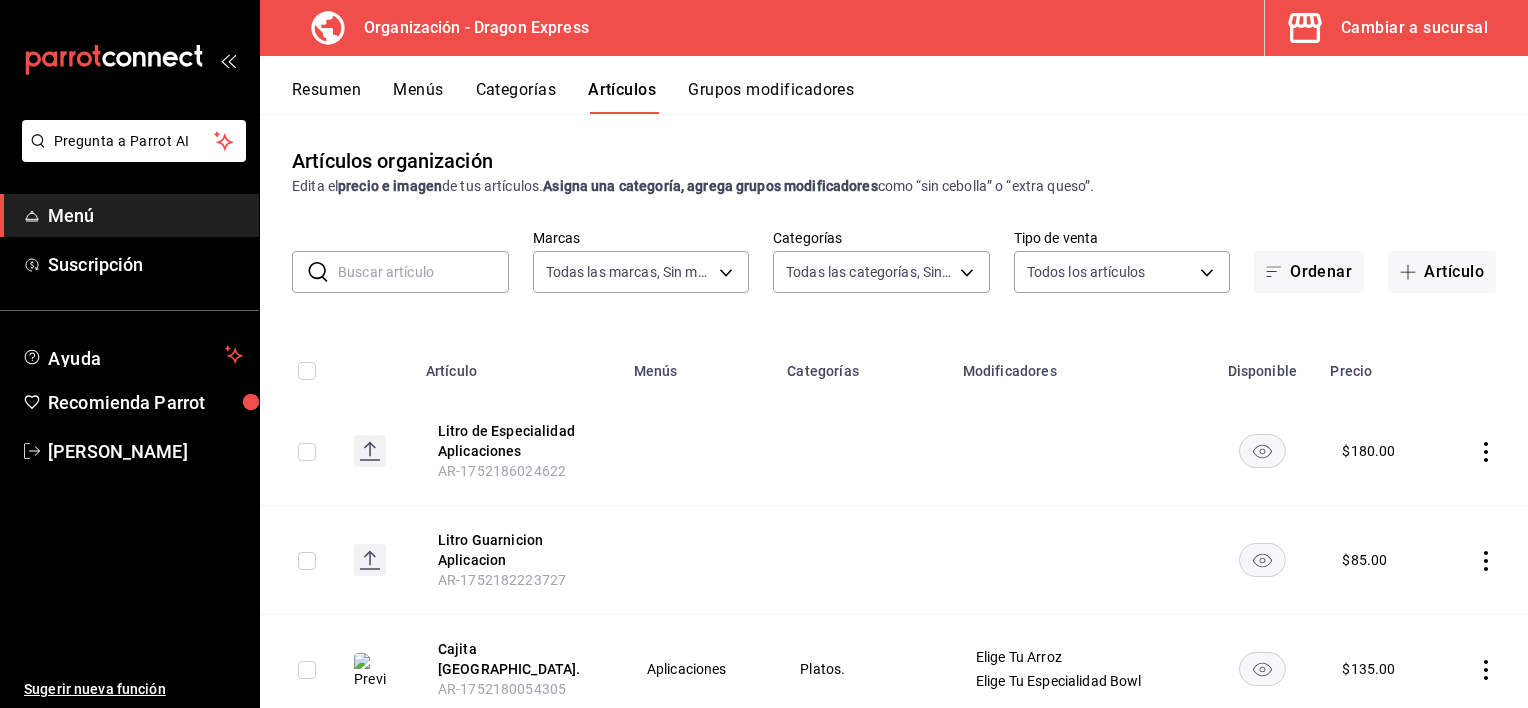 click at bounding box center [423, 272] 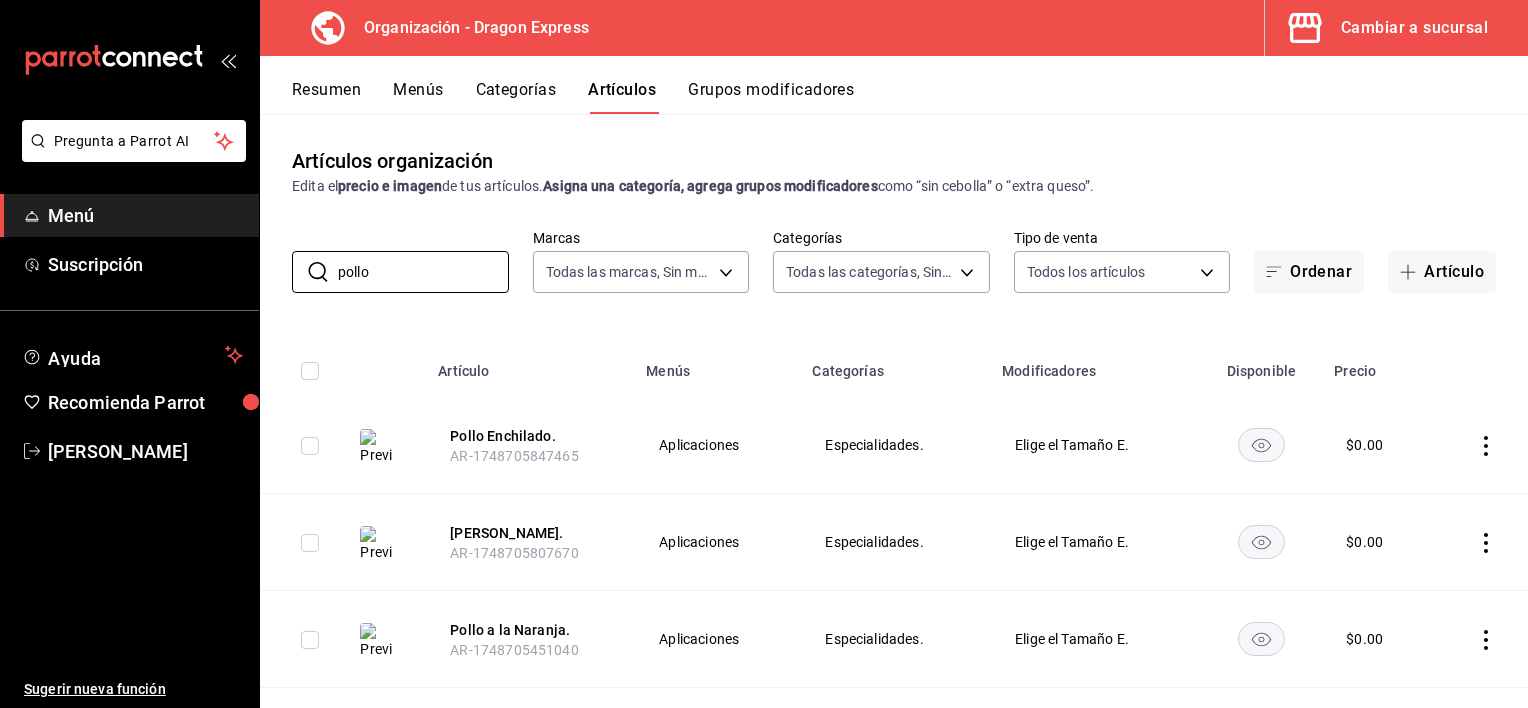type on "pollo" 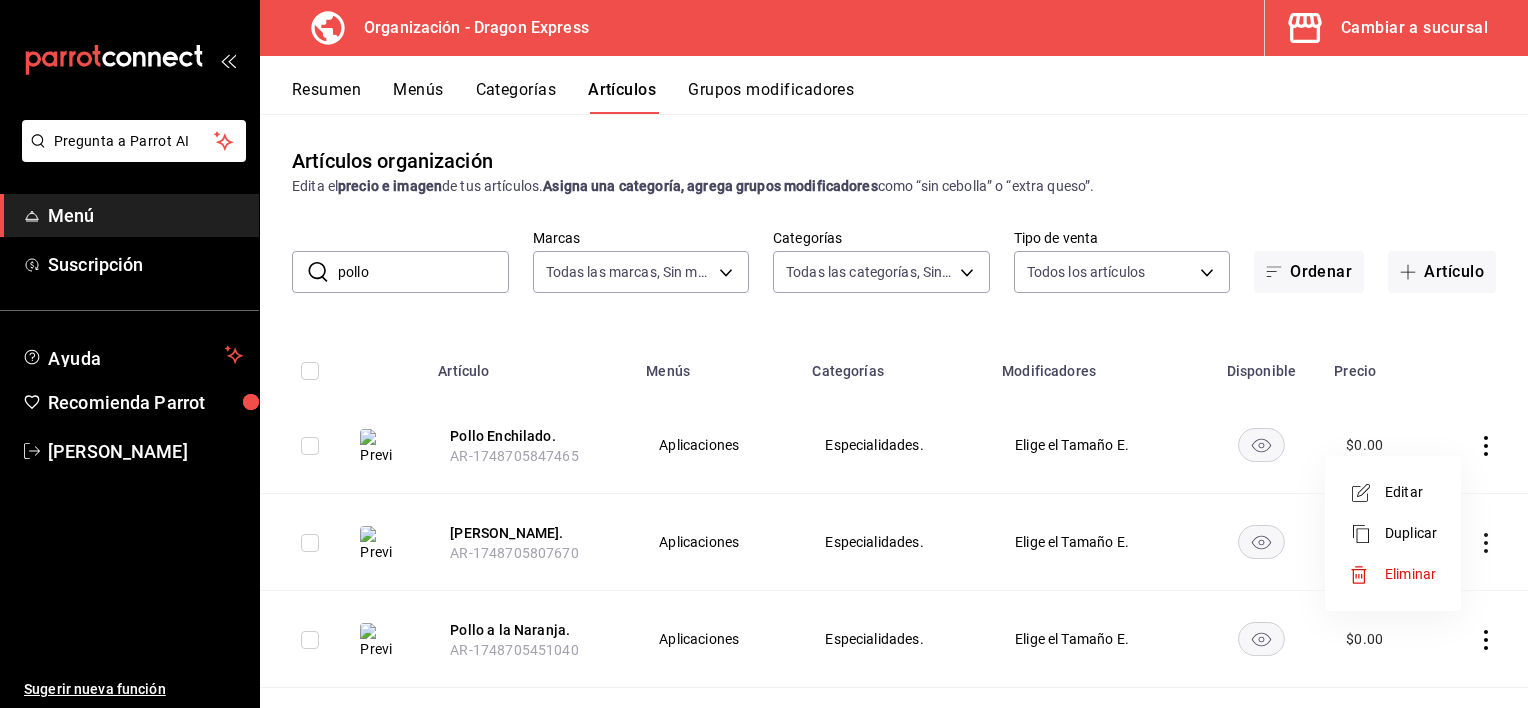 click on "Editar" at bounding box center (1411, 492) 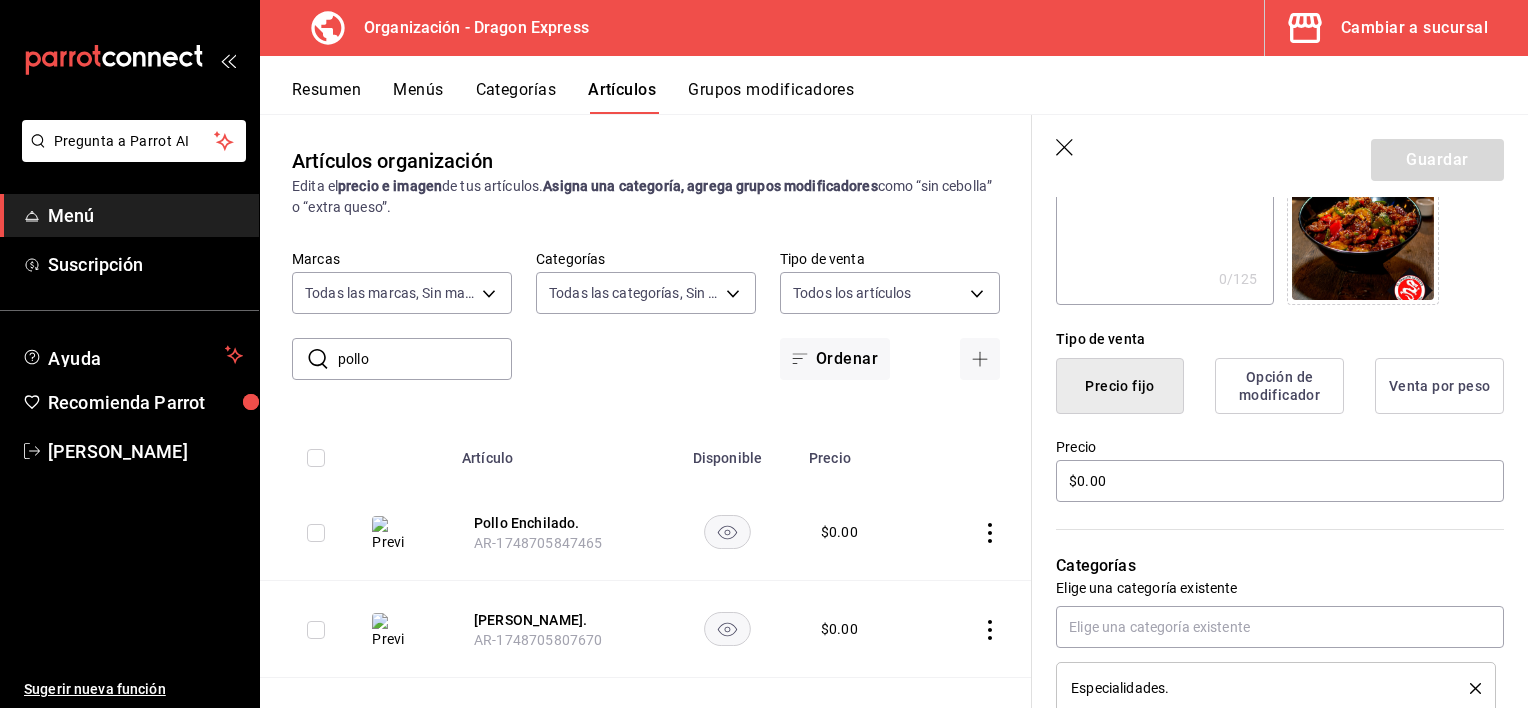 scroll, scrollTop: 400, scrollLeft: 0, axis: vertical 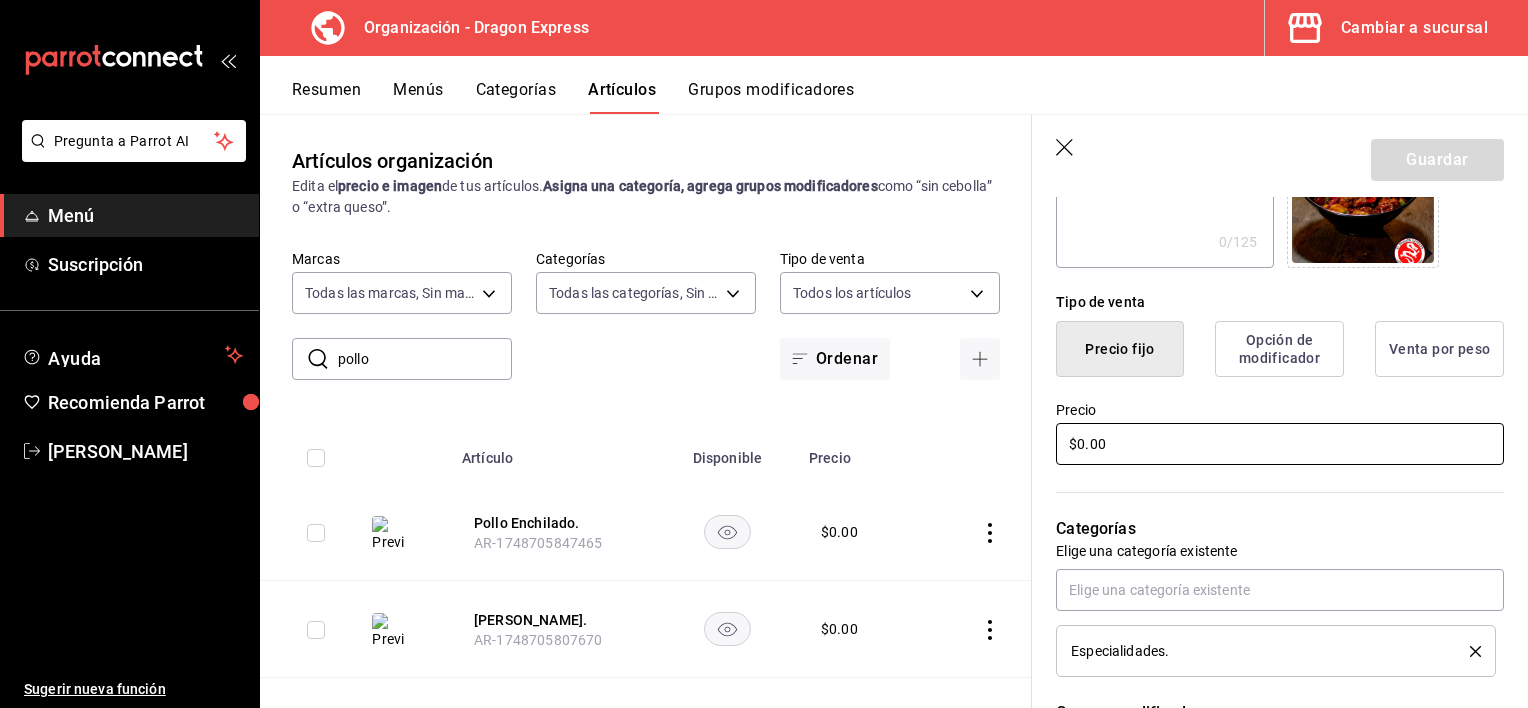 click on "$0.00" at bounding box center [1280, 444] 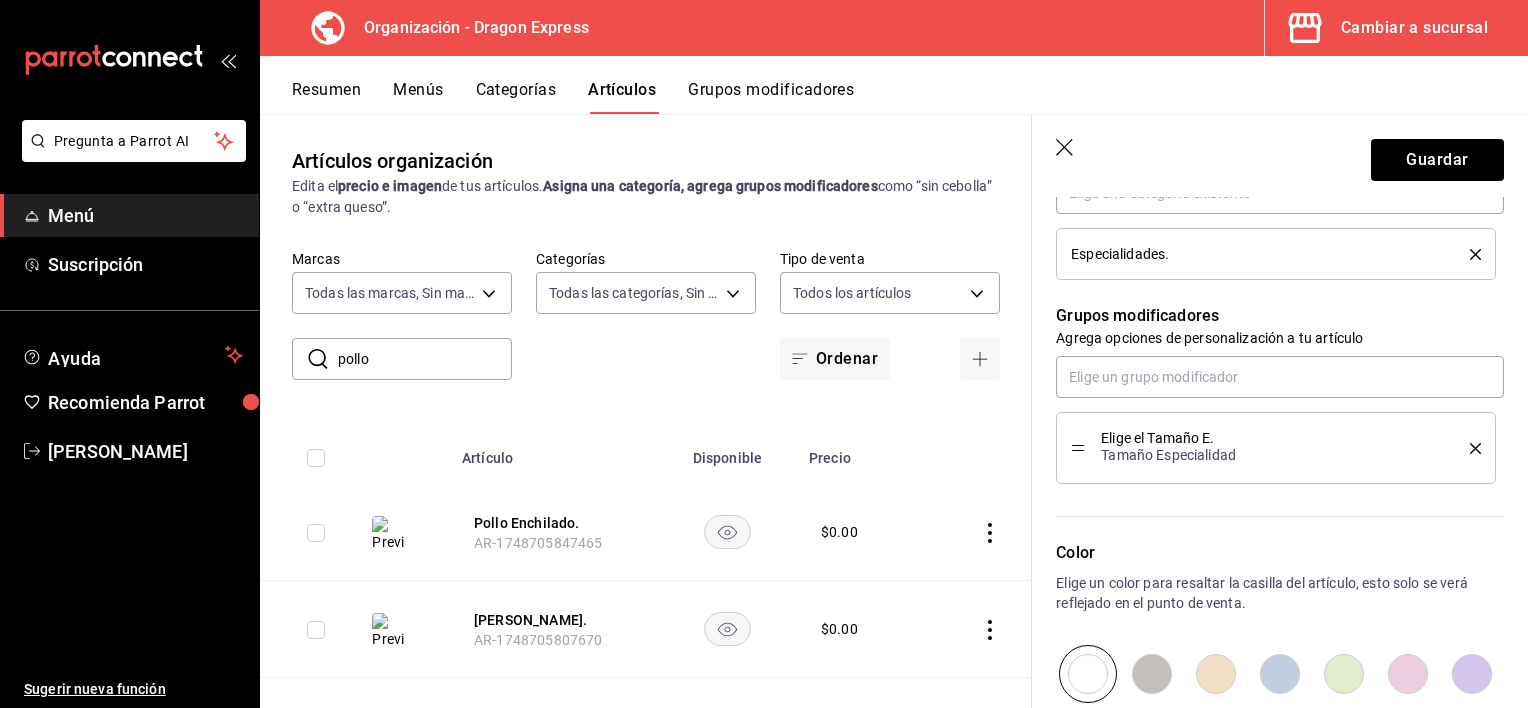scroll, scrollTop: 800, scrollLeft: 0, axis: vertical 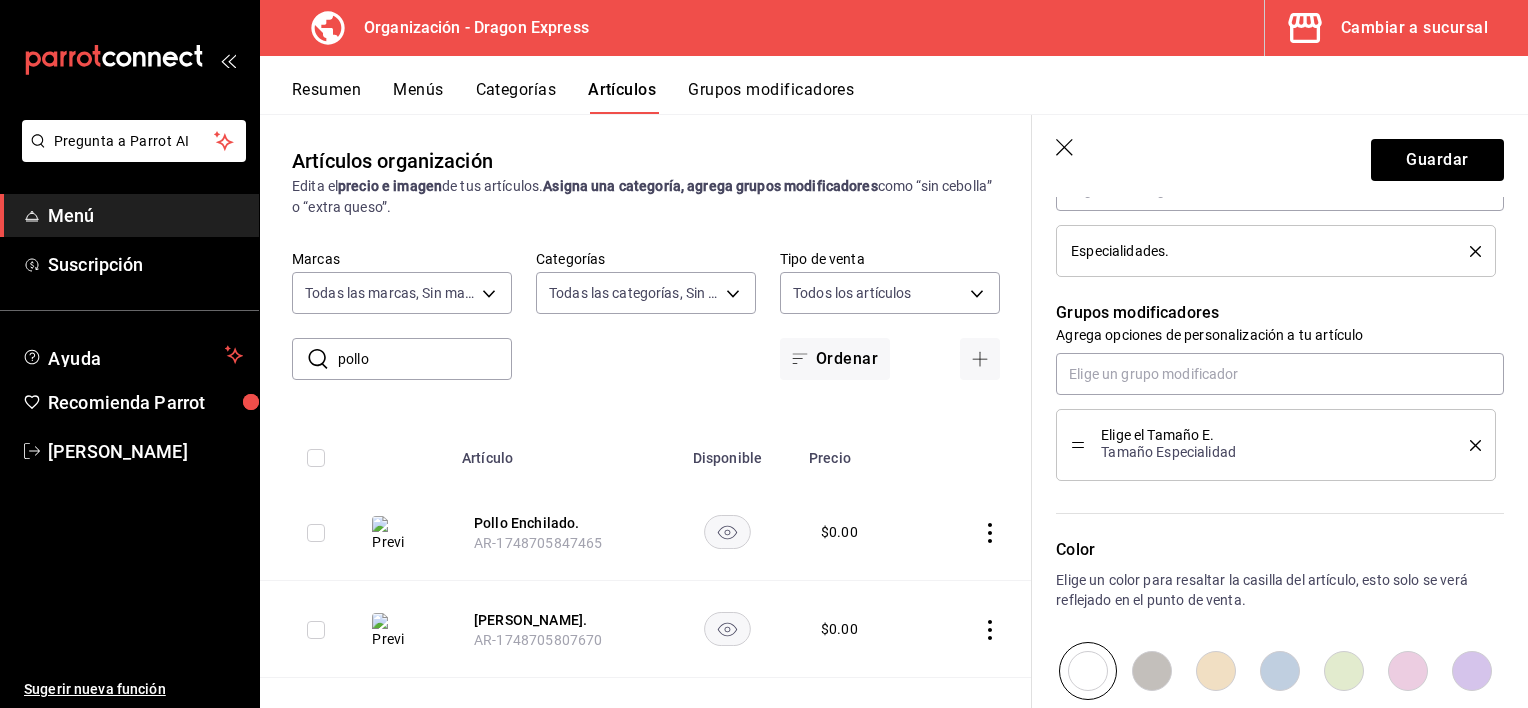 type on "$195.00" 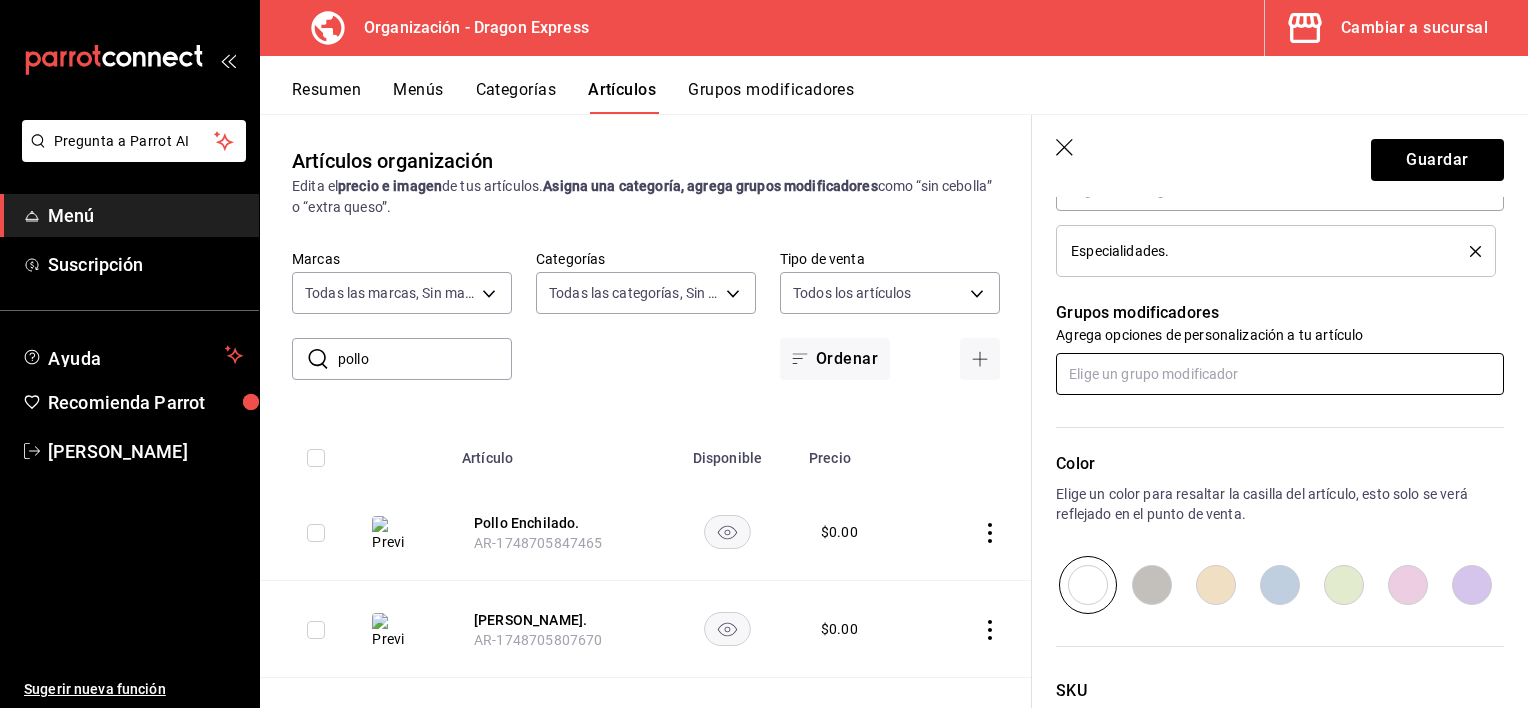 click at bounding box center [1280, 374] 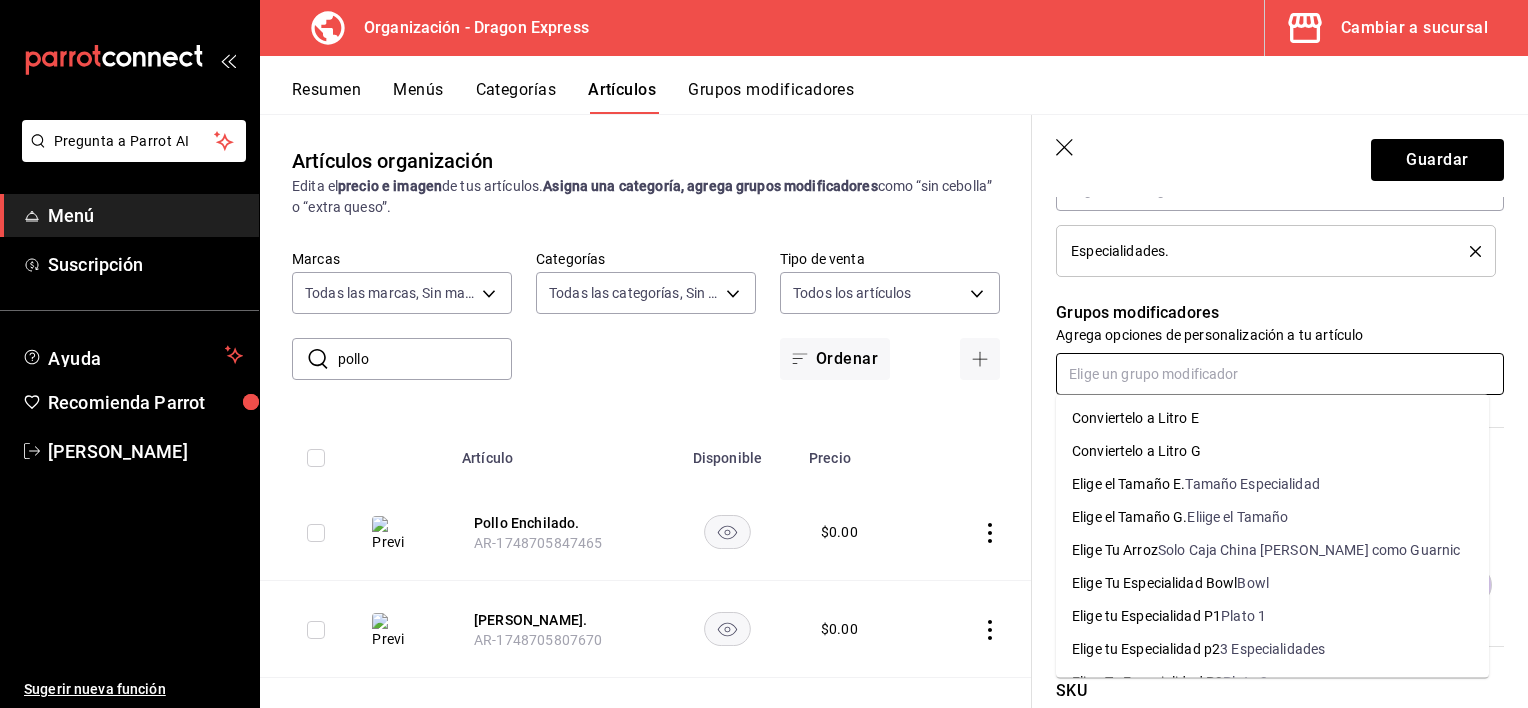 click on "Conviertelo a Litro E" at bounding box center [1135, 418] 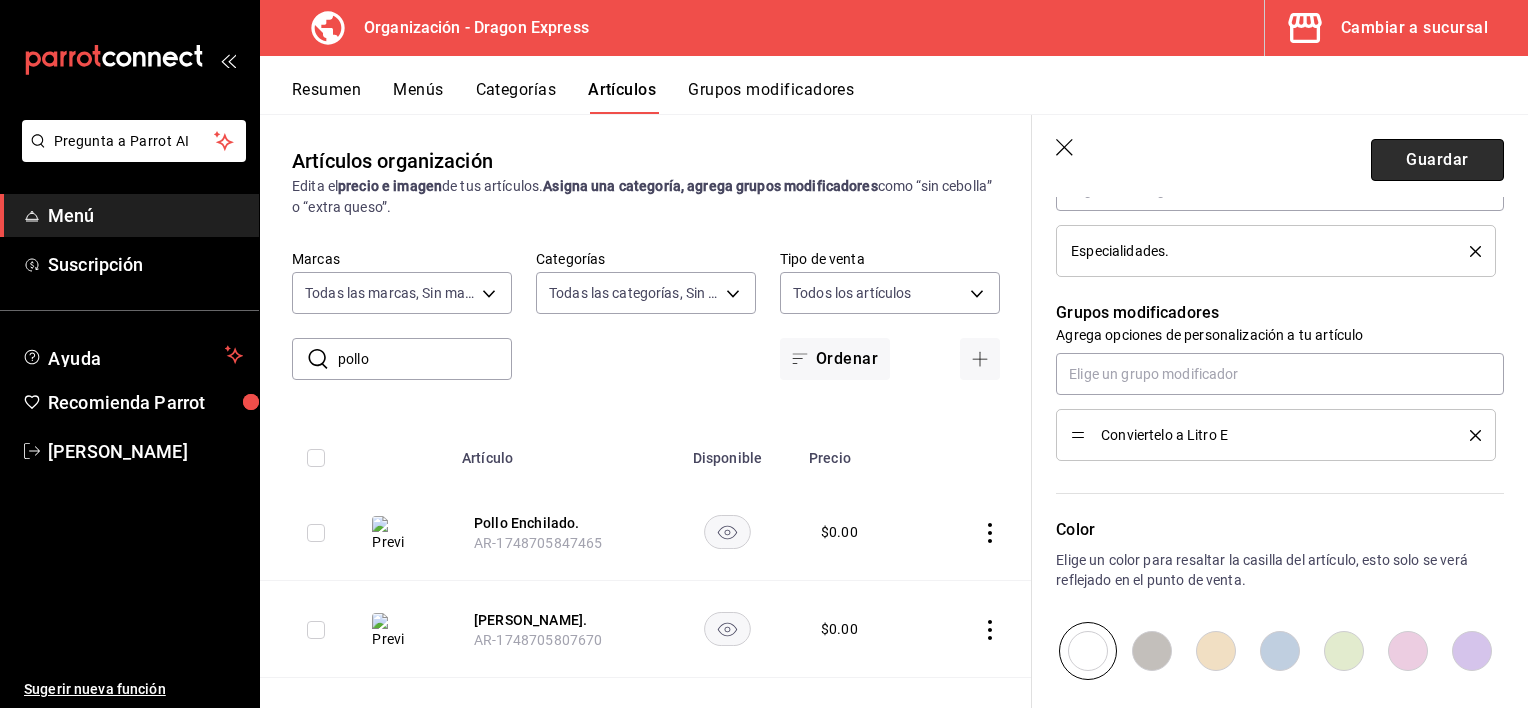 click on "Guardar" at bounding box center [1437, 160] 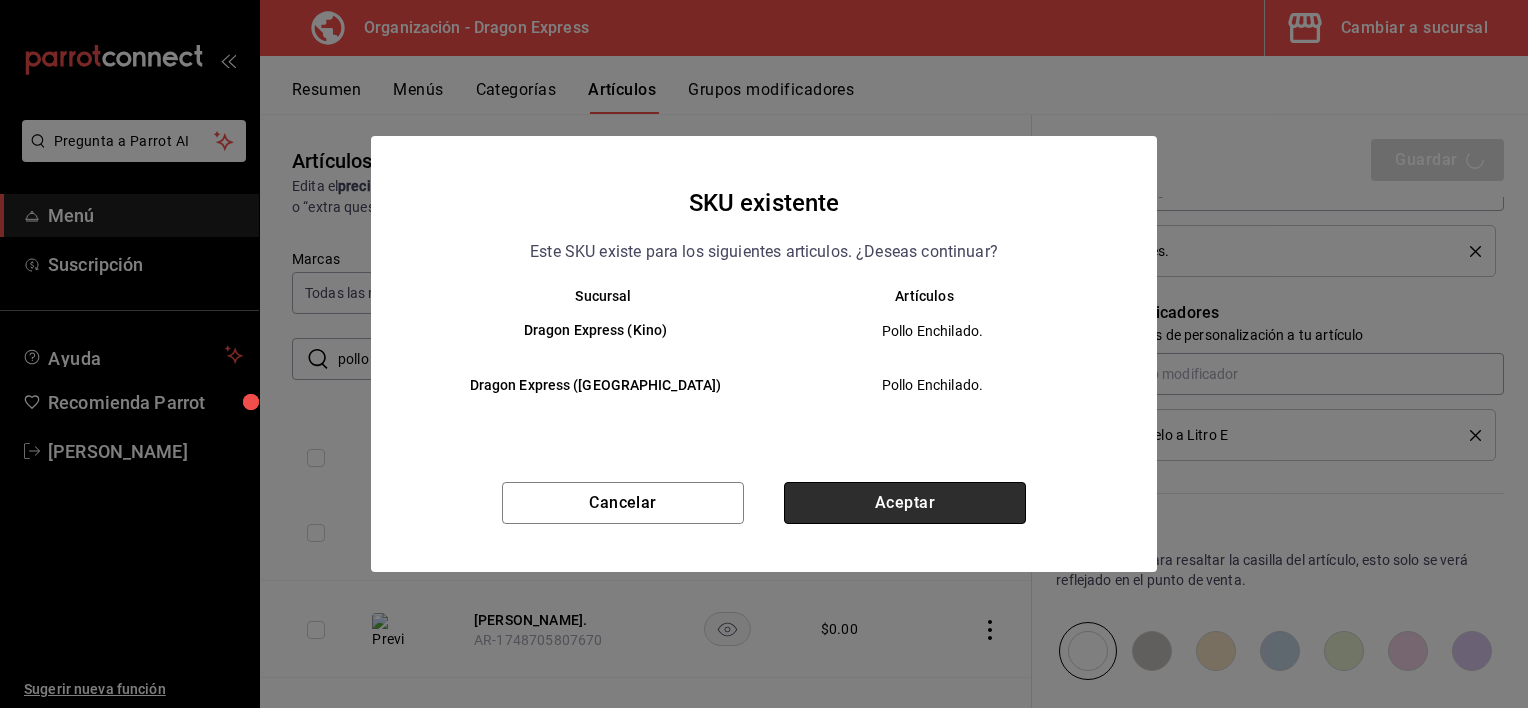 click on "Aceptar" at bounding box center (905, 503) 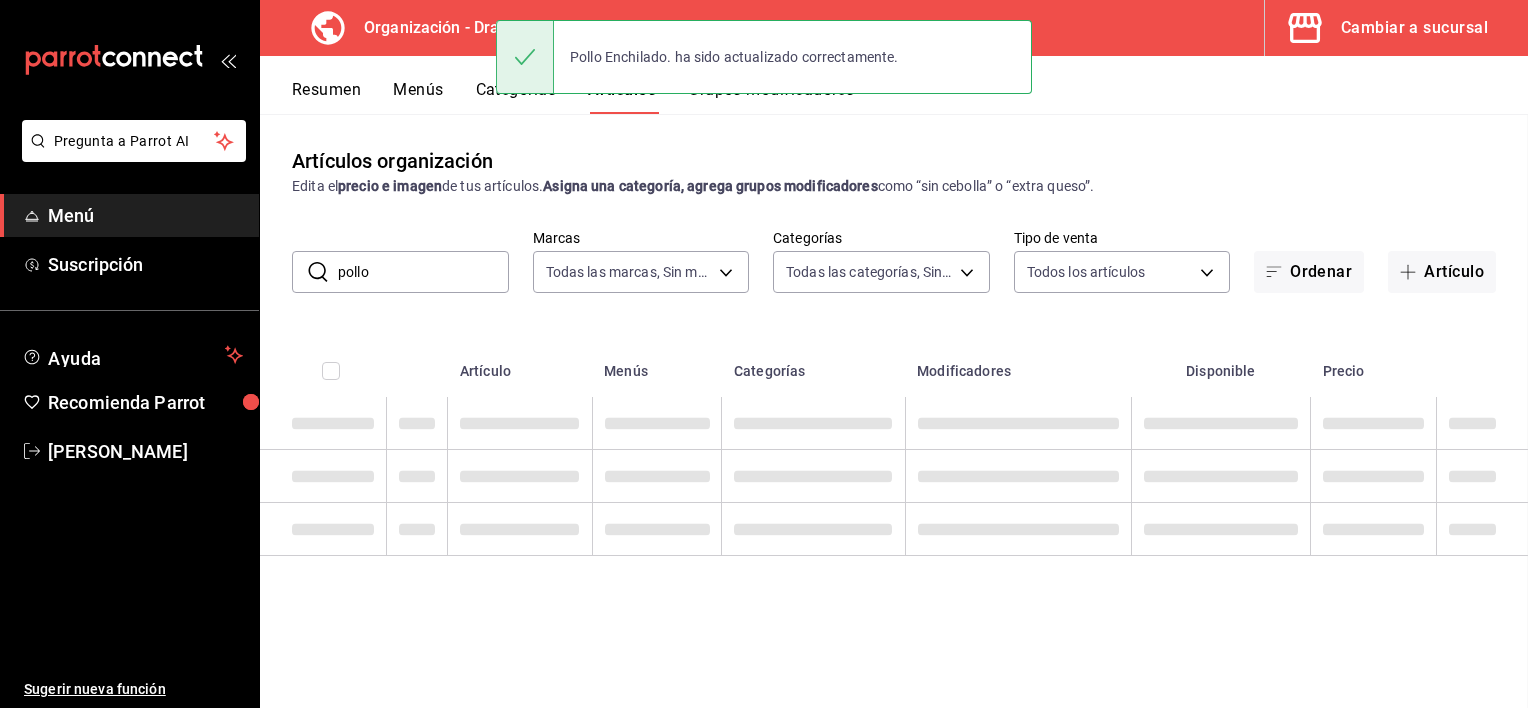 scroll, scrollTop: 0, scrollLeft: 0, axis: both 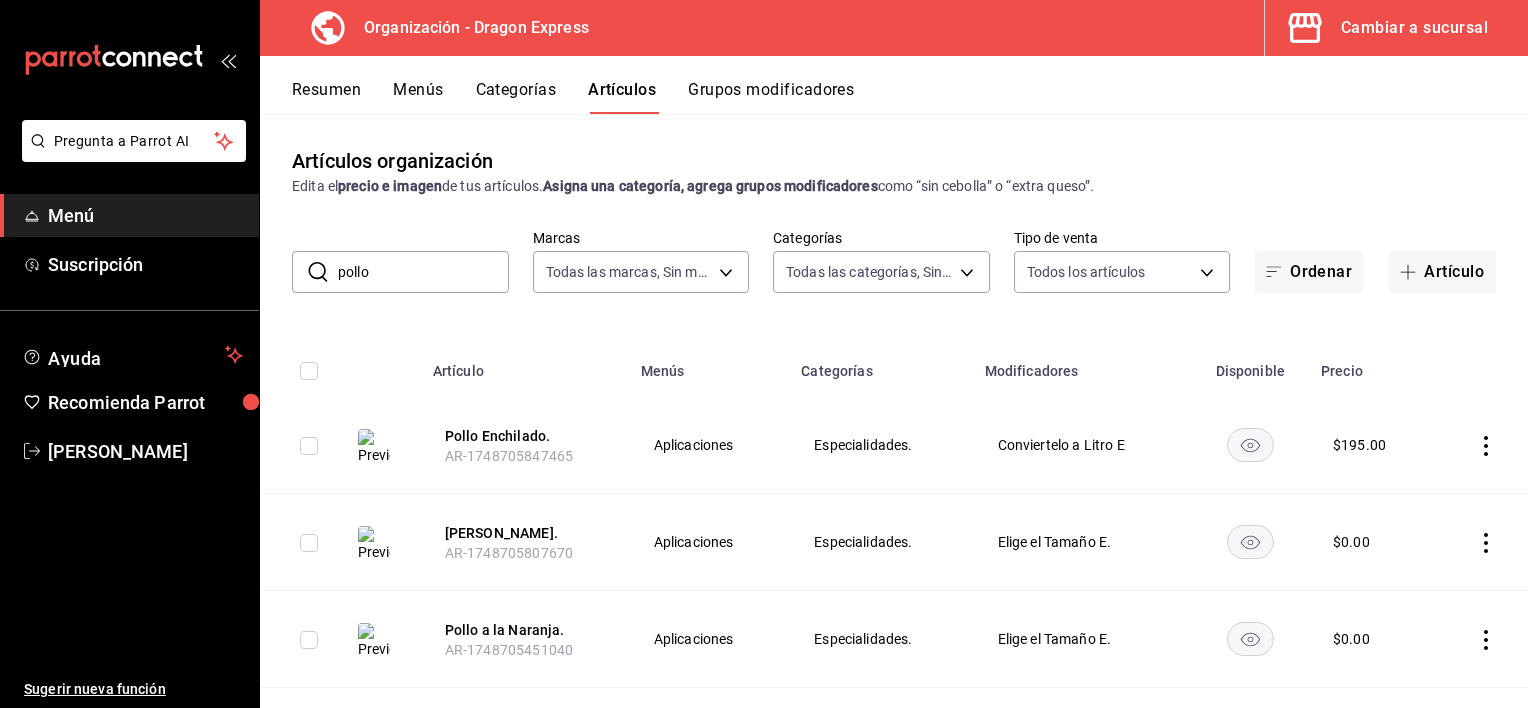 click 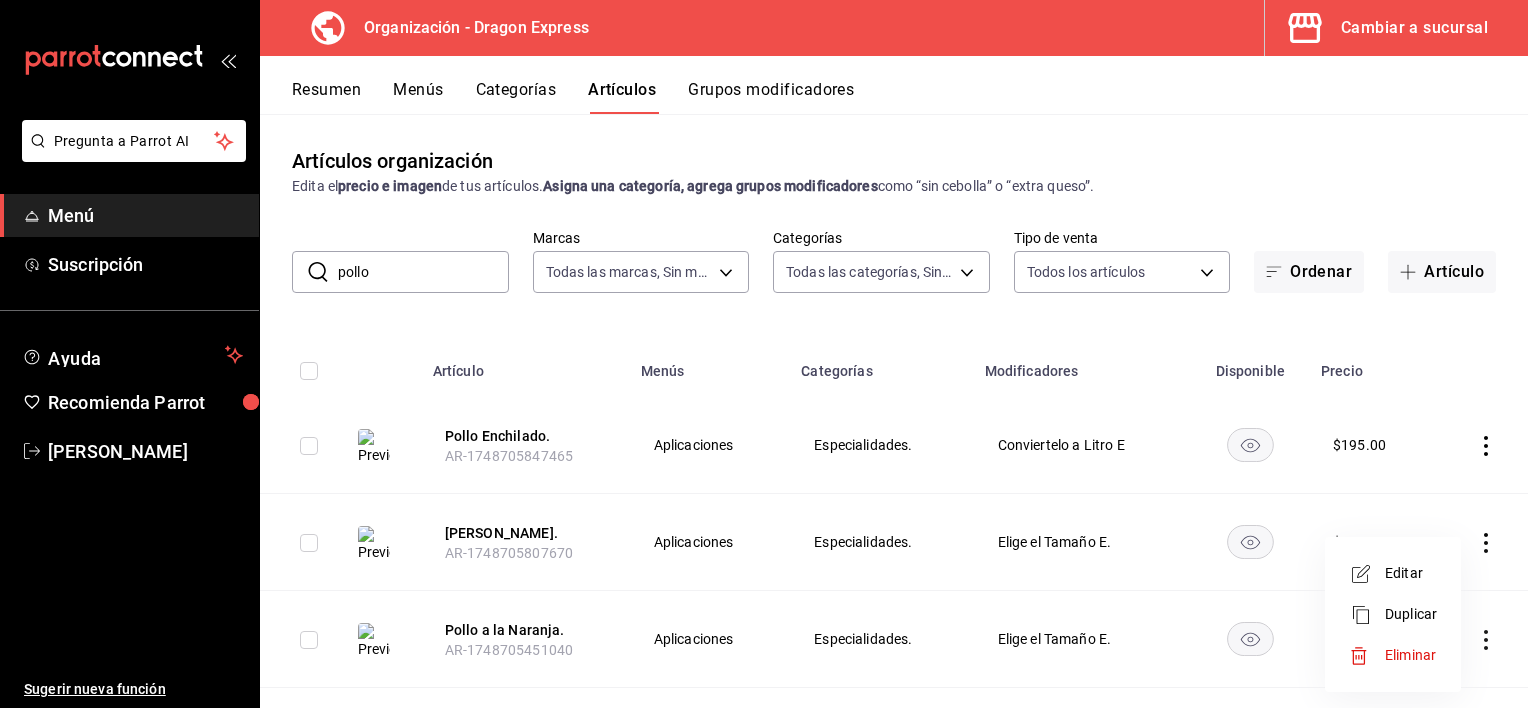 click on "Editar" at bounding box center (1411, 573) 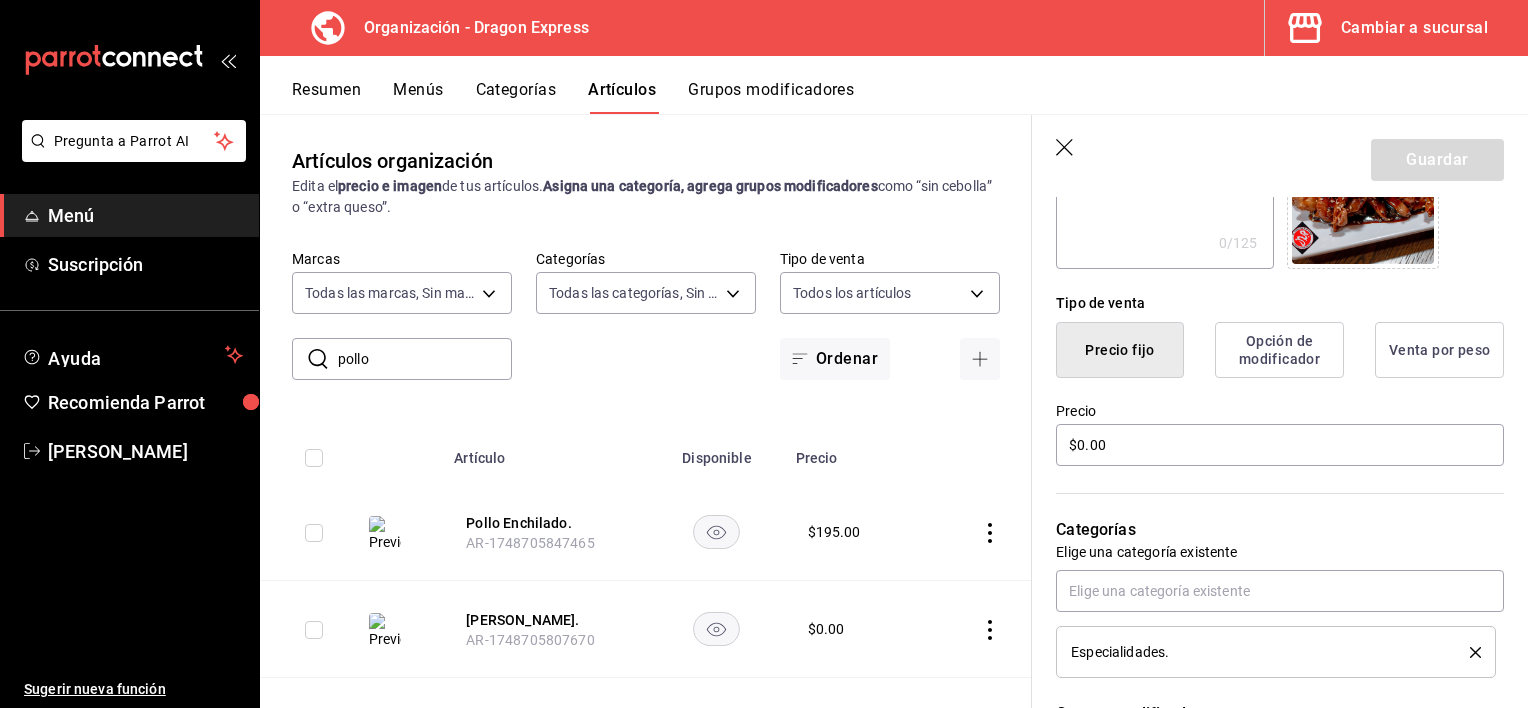scroll, scrollTop: 400, scrollLeft: 0, axis: vertical 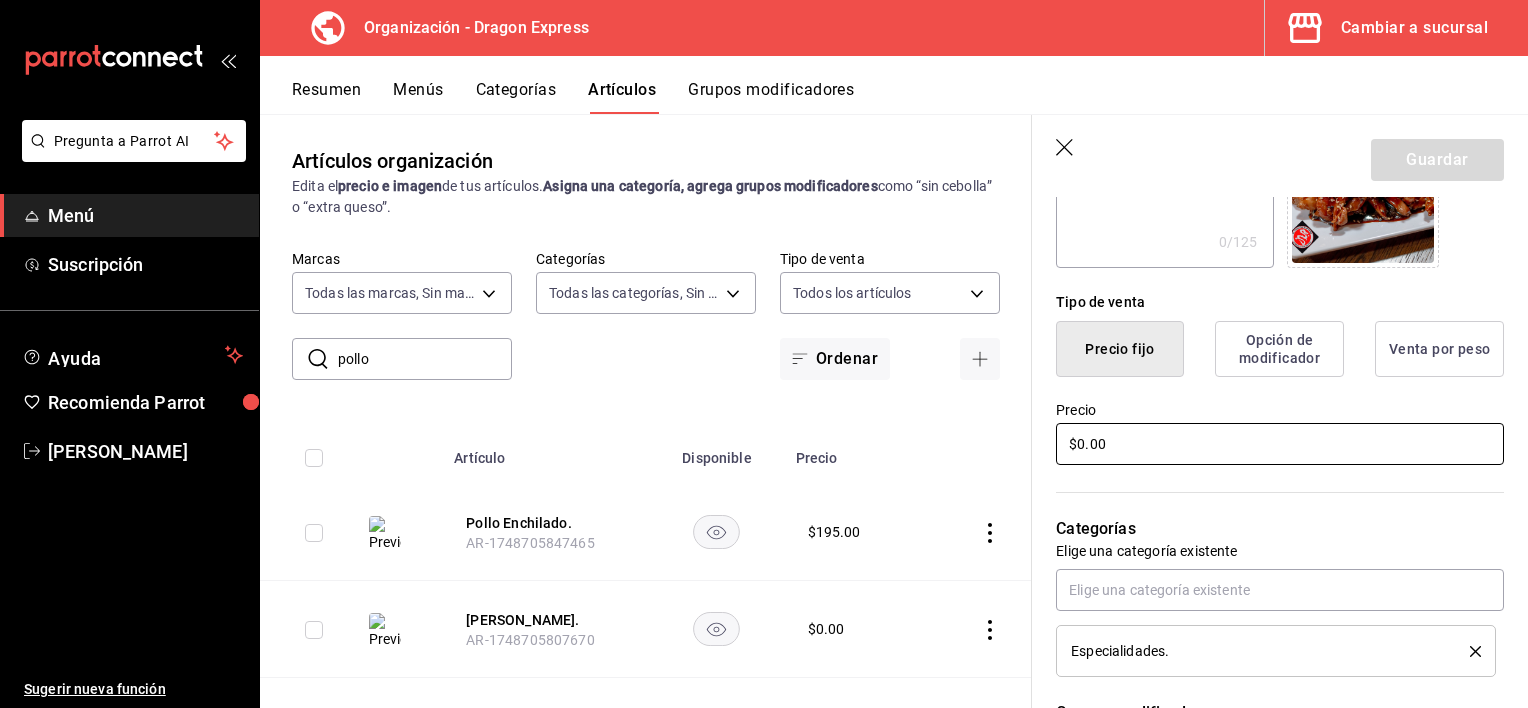 click on "$0.00" at bounding box center (1280, 444) 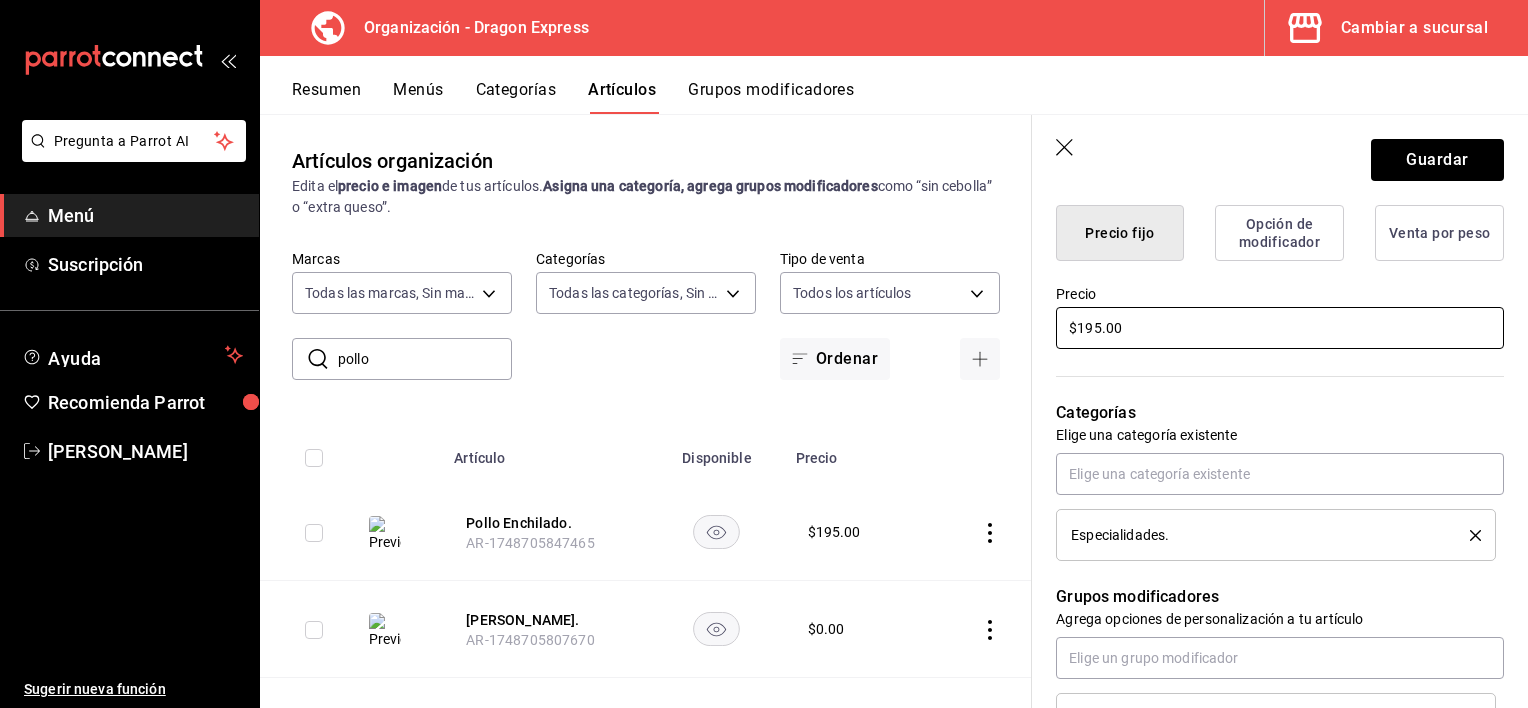 scroll, scrollTop: 700, scrollLeft: 0, axis: vertical 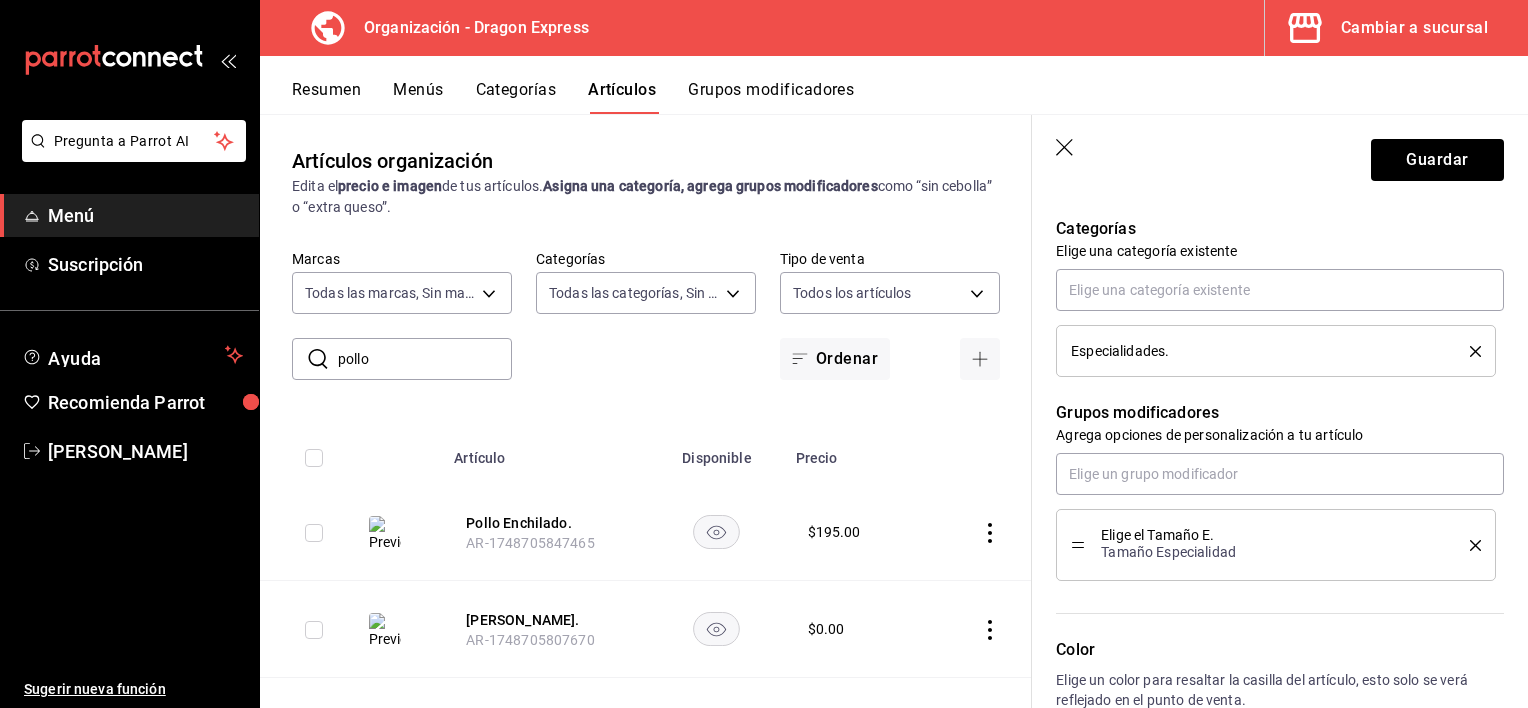 type on "$195.00" 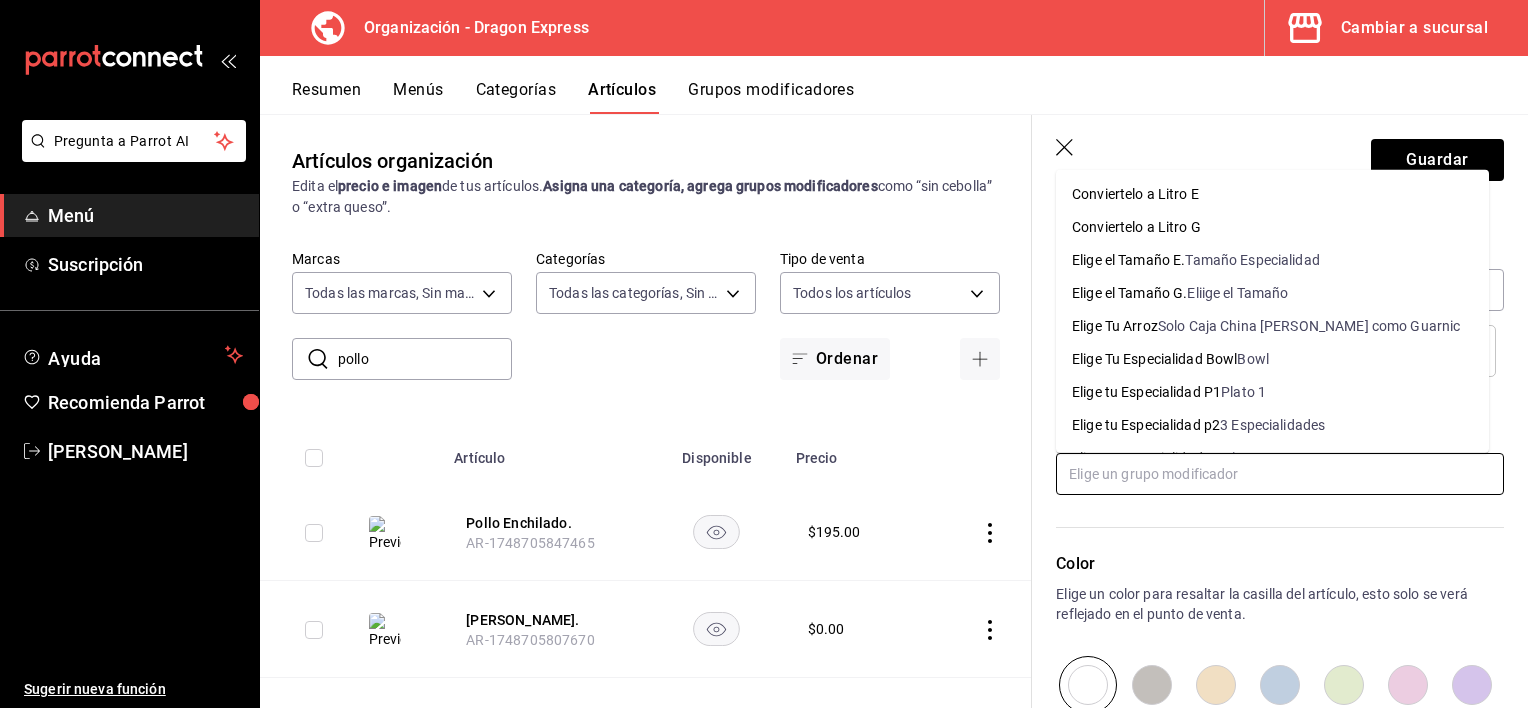 click at bounding box center [1280, 474] 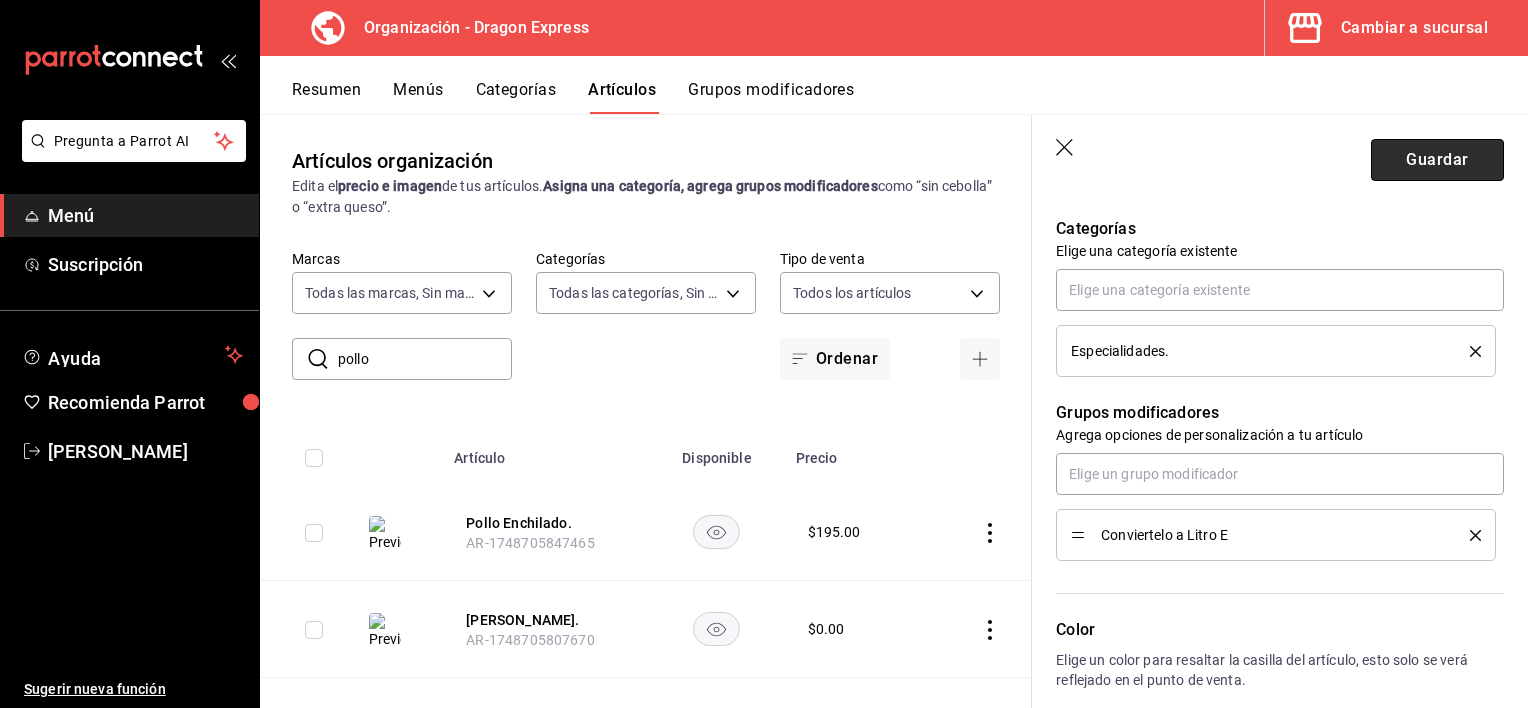 click on "Guardar" at bounding box center (1437, 160) 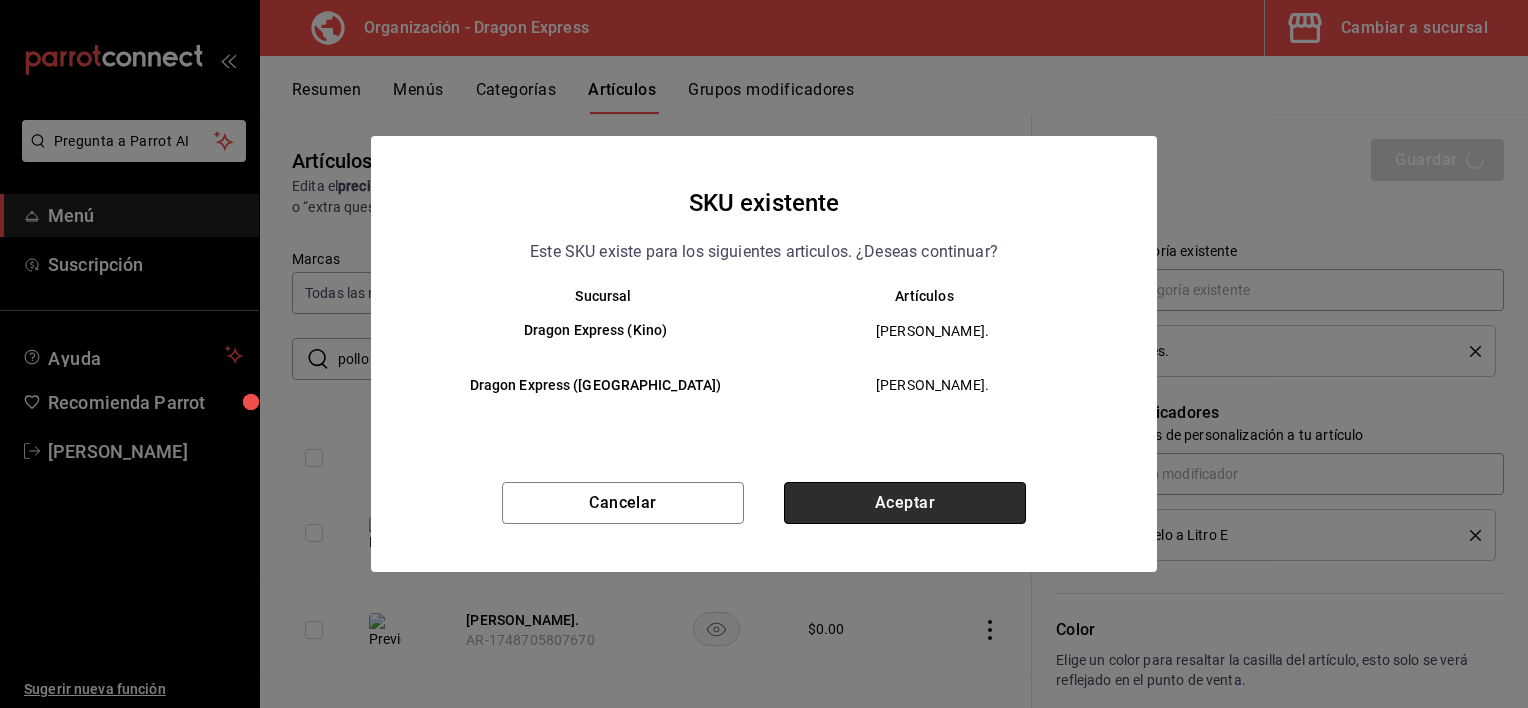 click on "Aceptar" at bounding box center (905, 503) 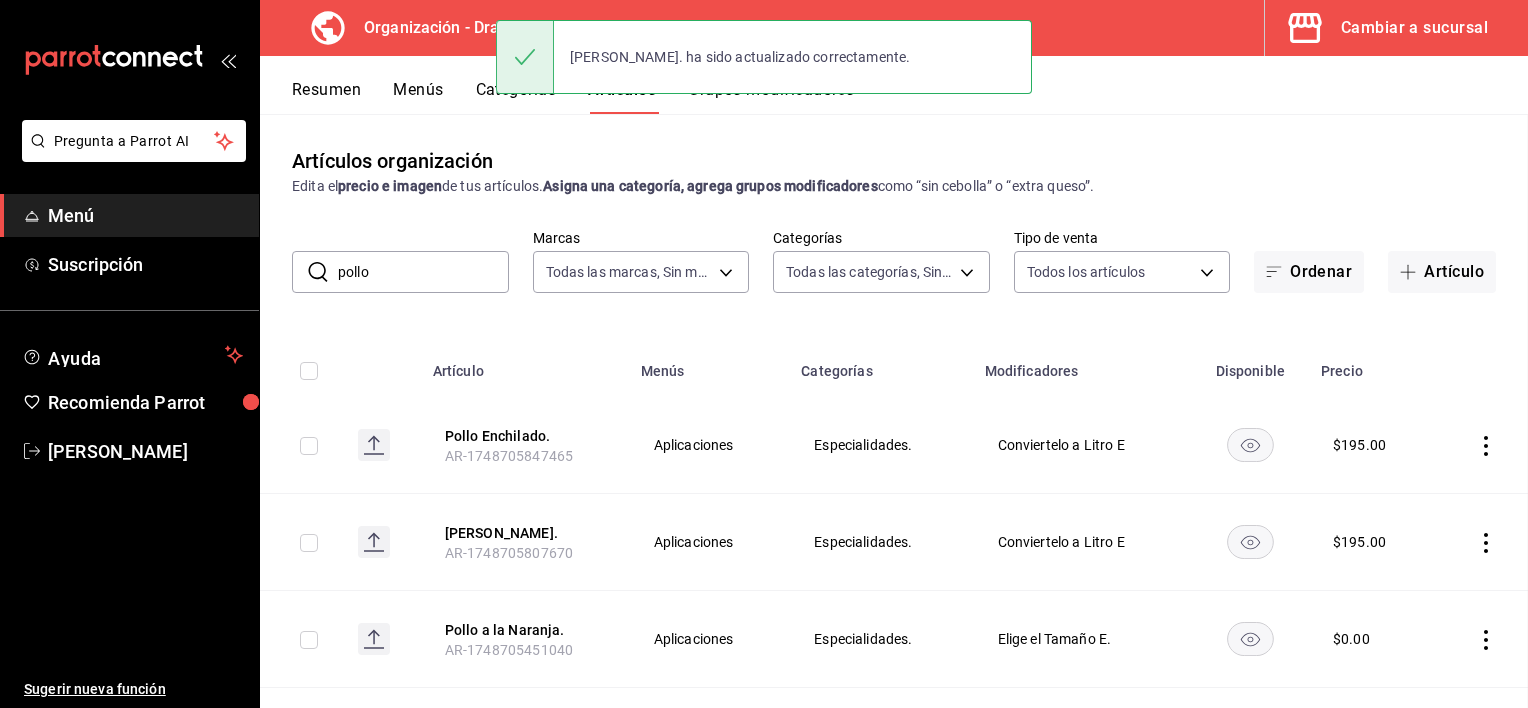 scroll, scrollTop: 0, scrollLeft: 0, axis: both 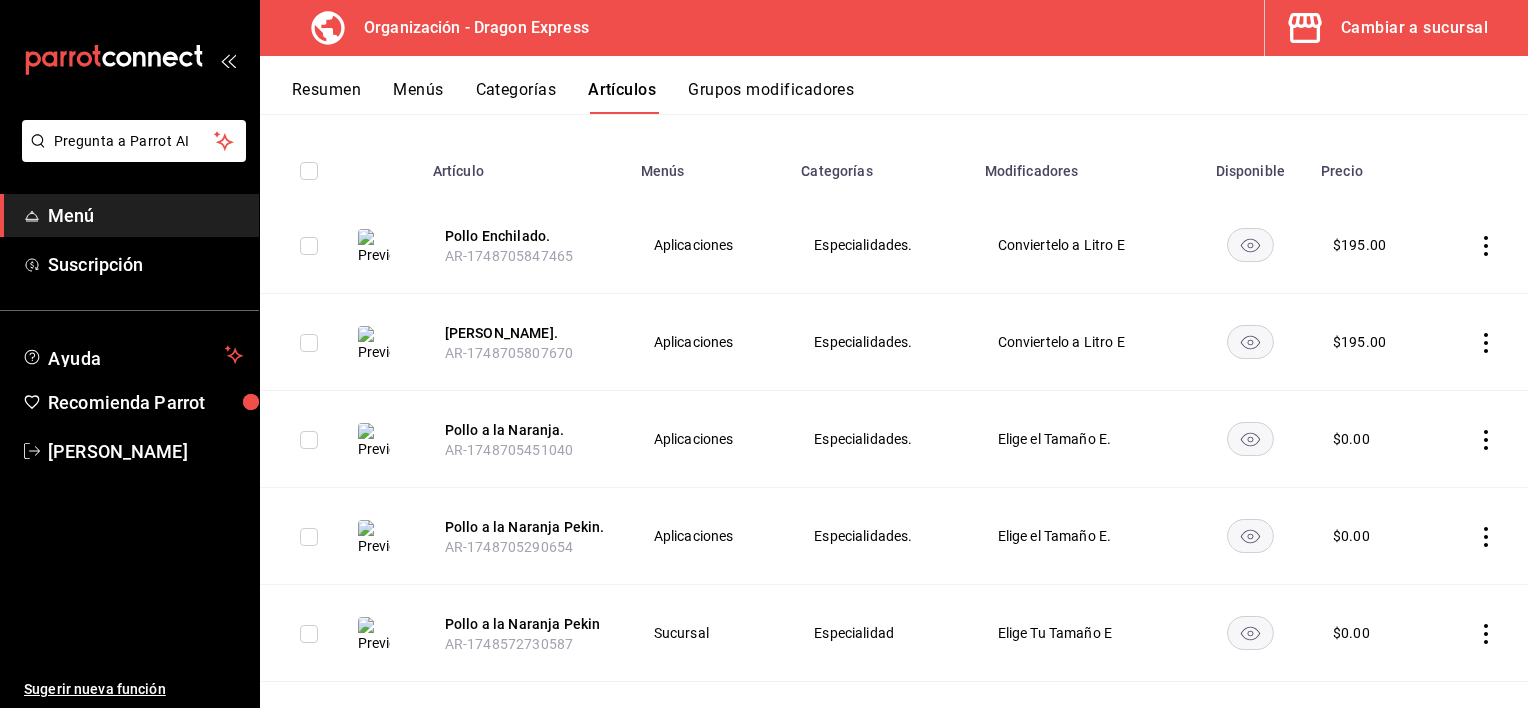 click 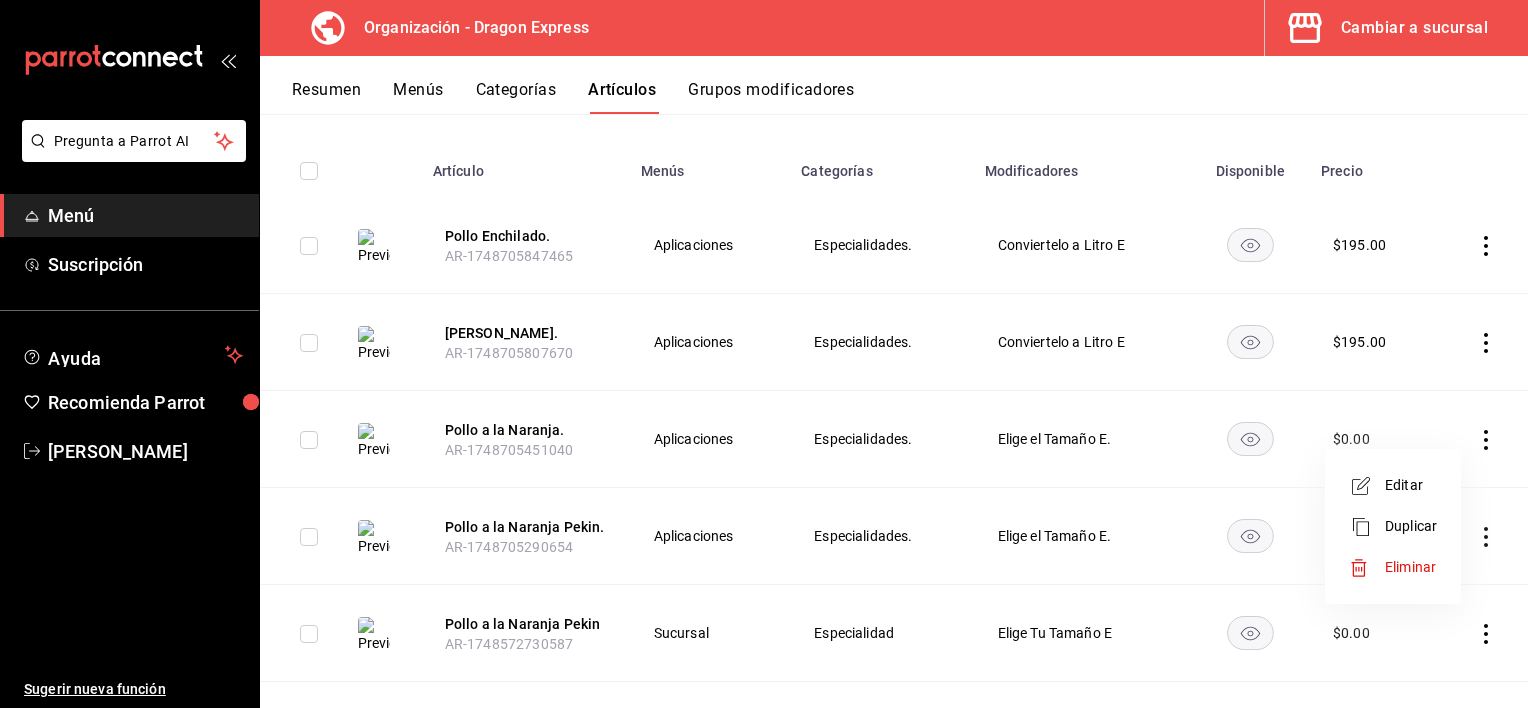 click on "Editar" at bounding box center (1393, 485) 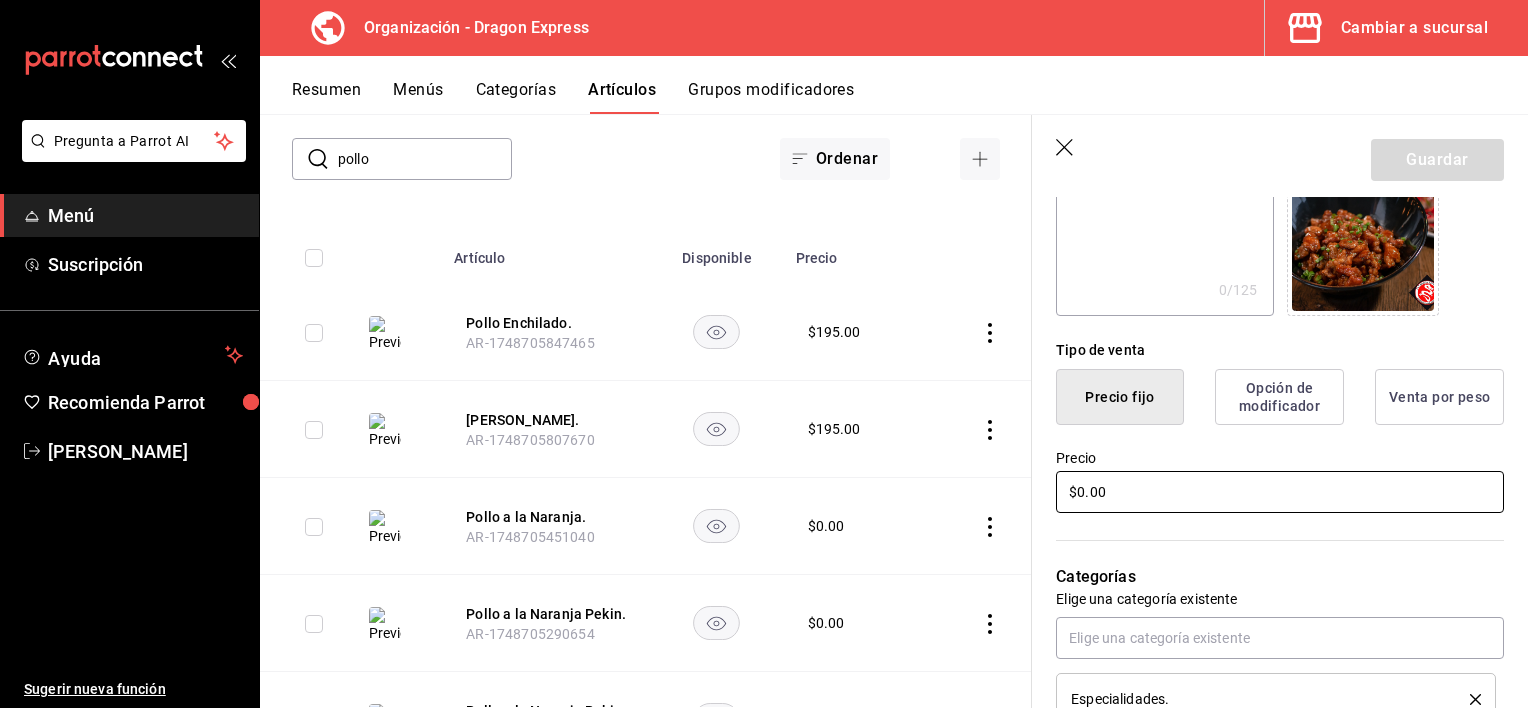 scroll, scrollTop: 400, scrollLeft: 0, axis: vertical 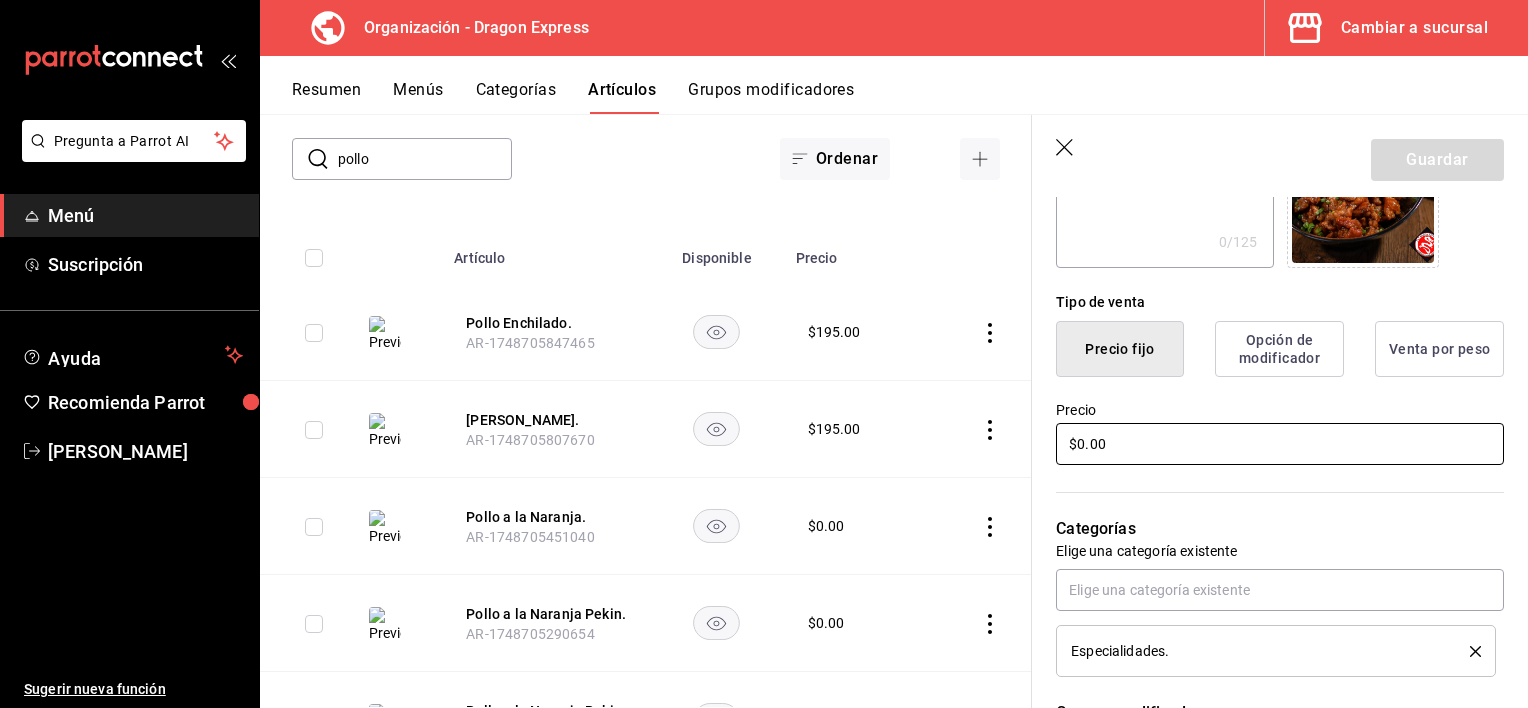 click on "$0.00" at bounding box center (1280, 444) 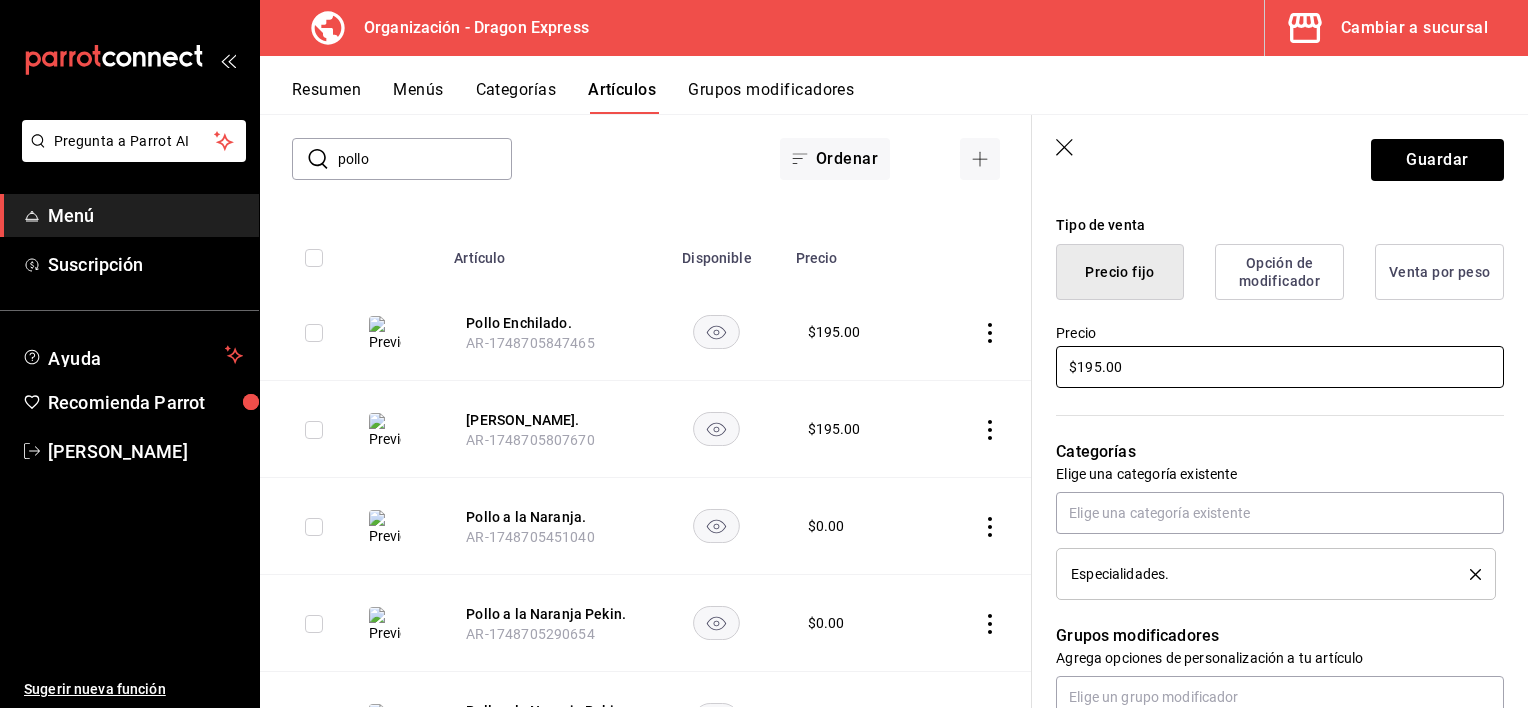 scroll, scrollTop: 700, scrollLeft: 0, axis: vertical 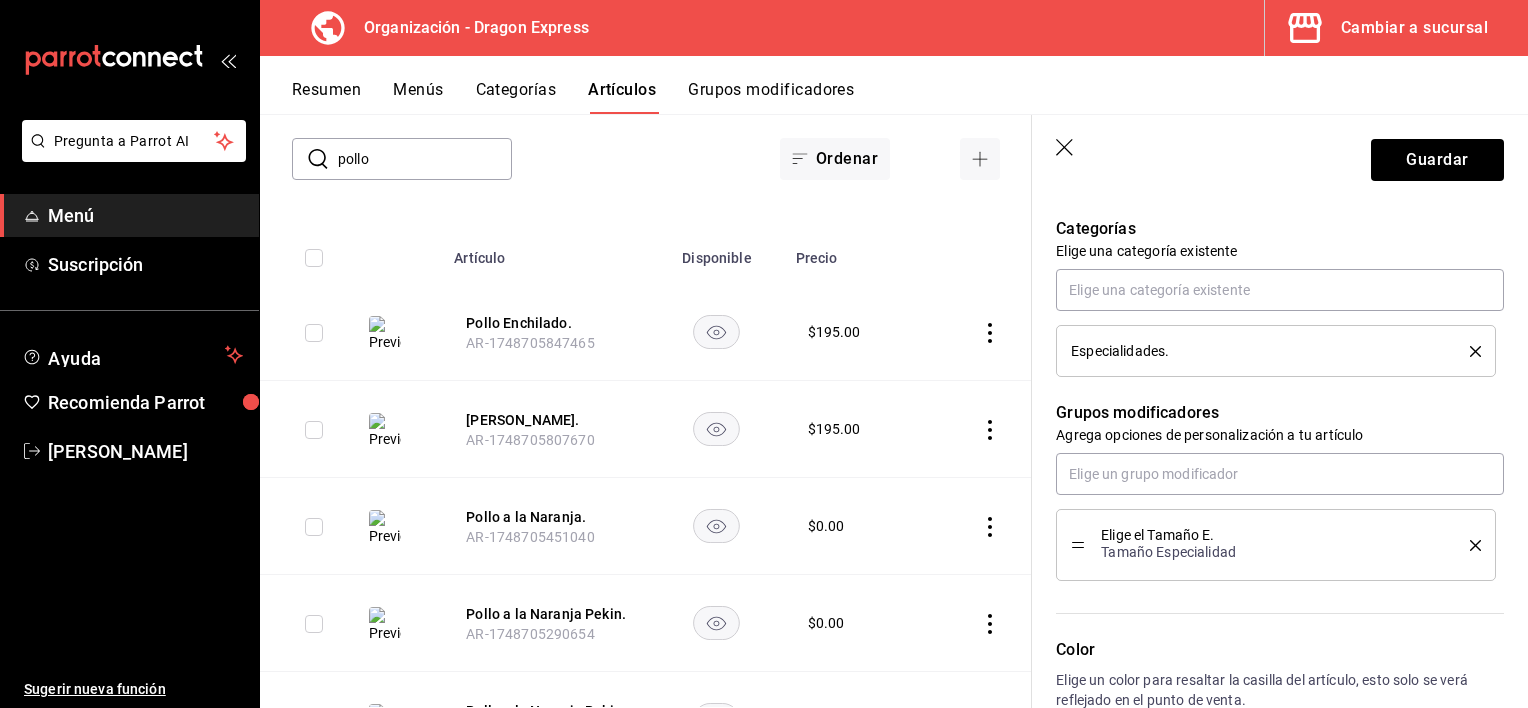 type on "$195.00" 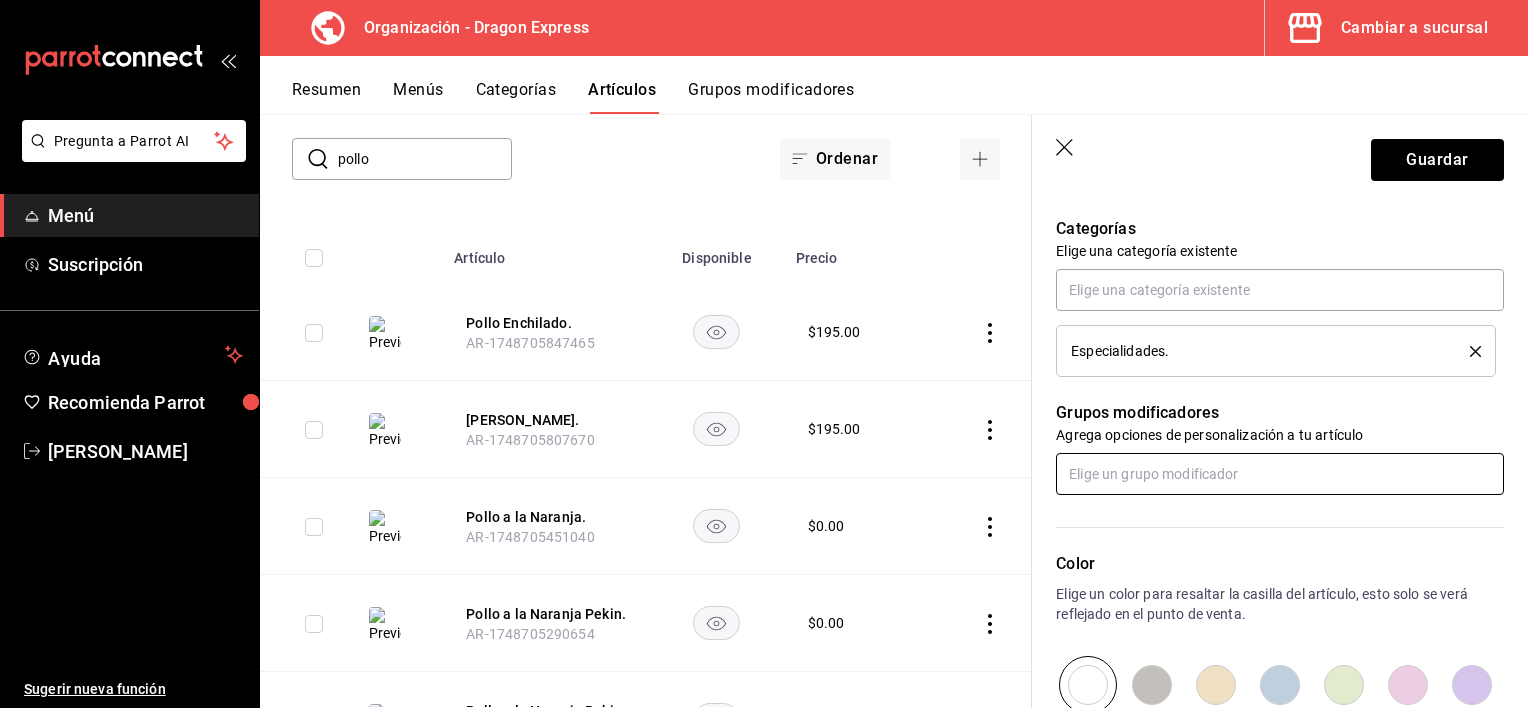 click at bounding box center (1280, 474) 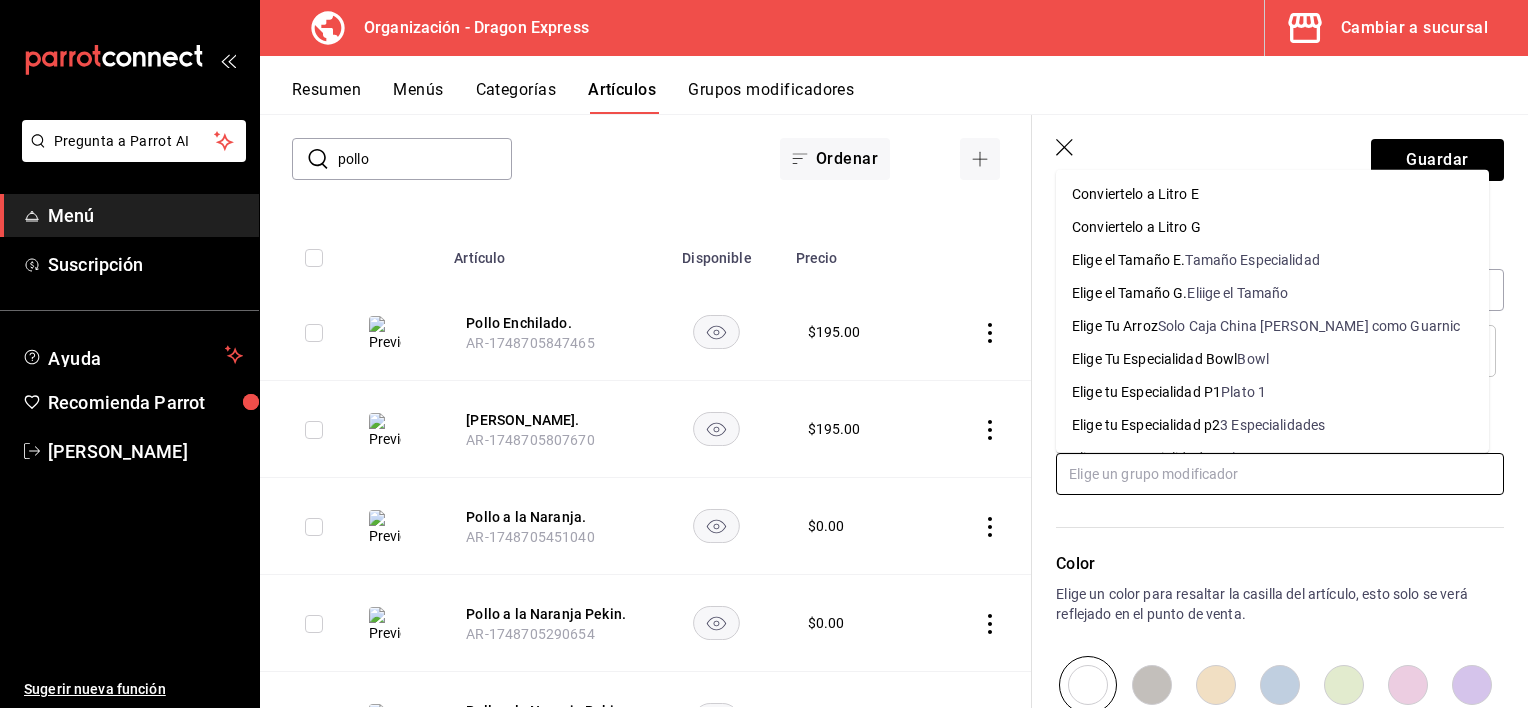 click on "Conviertelo a Litro E" at bounding box center [1272, 194] 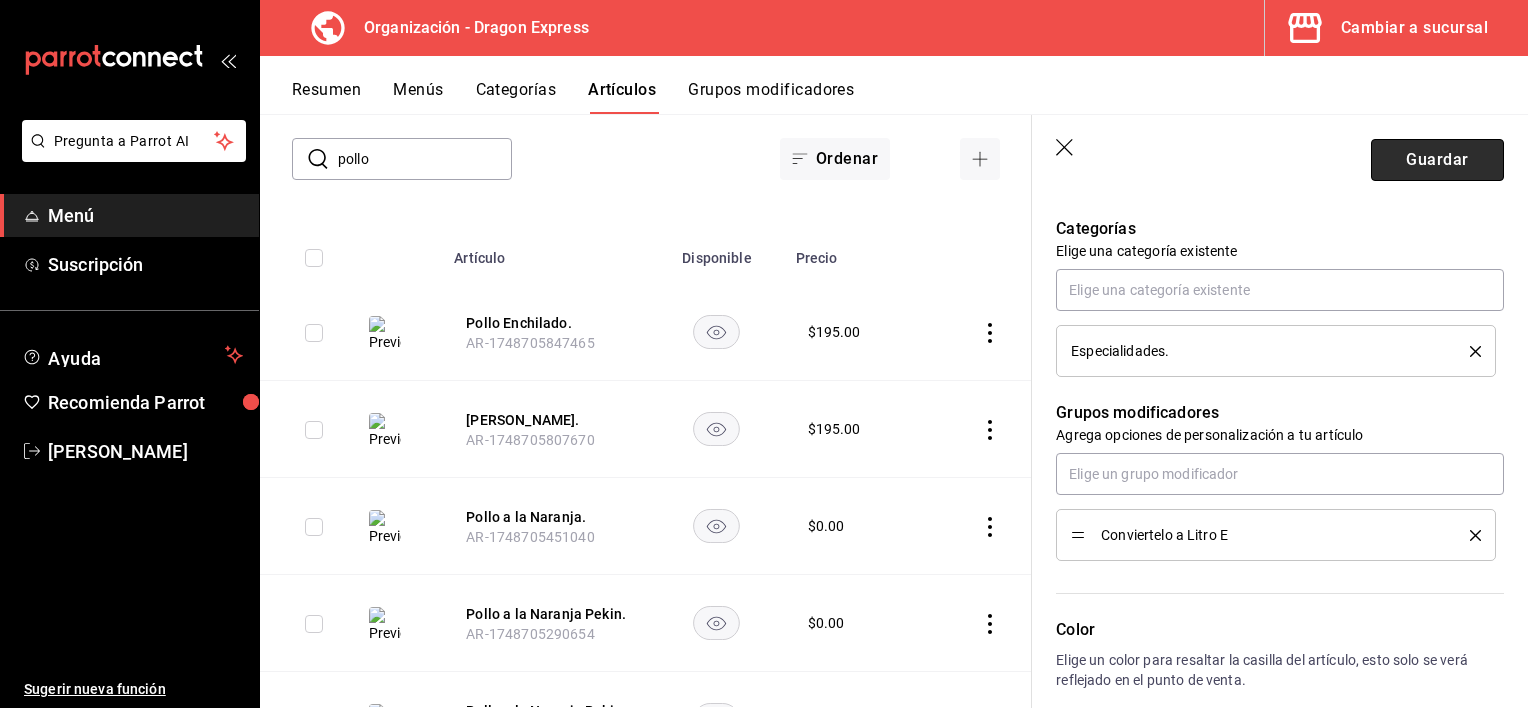 click on "Guardar" at bounding box center [1437, 160] 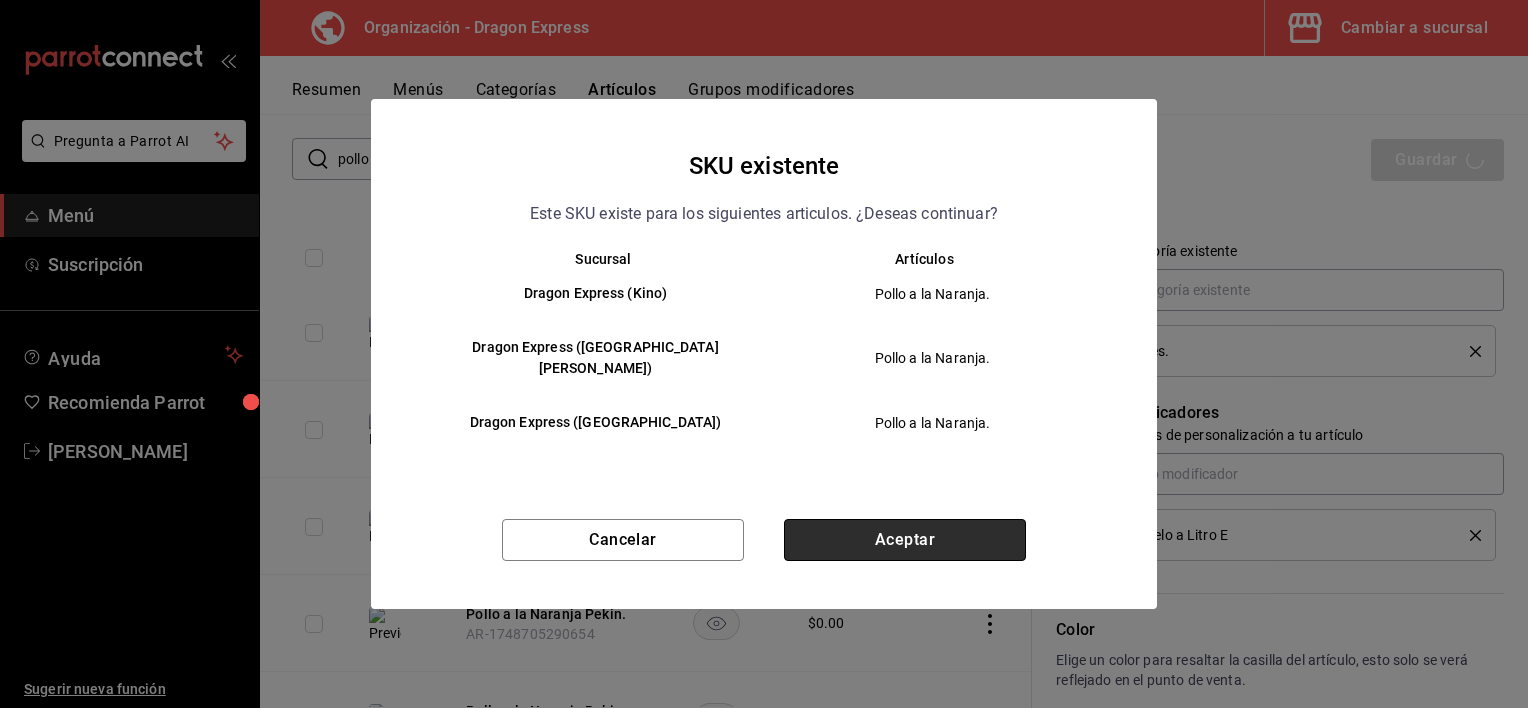 click on "Aceptar" at bounding box center [905, 540] 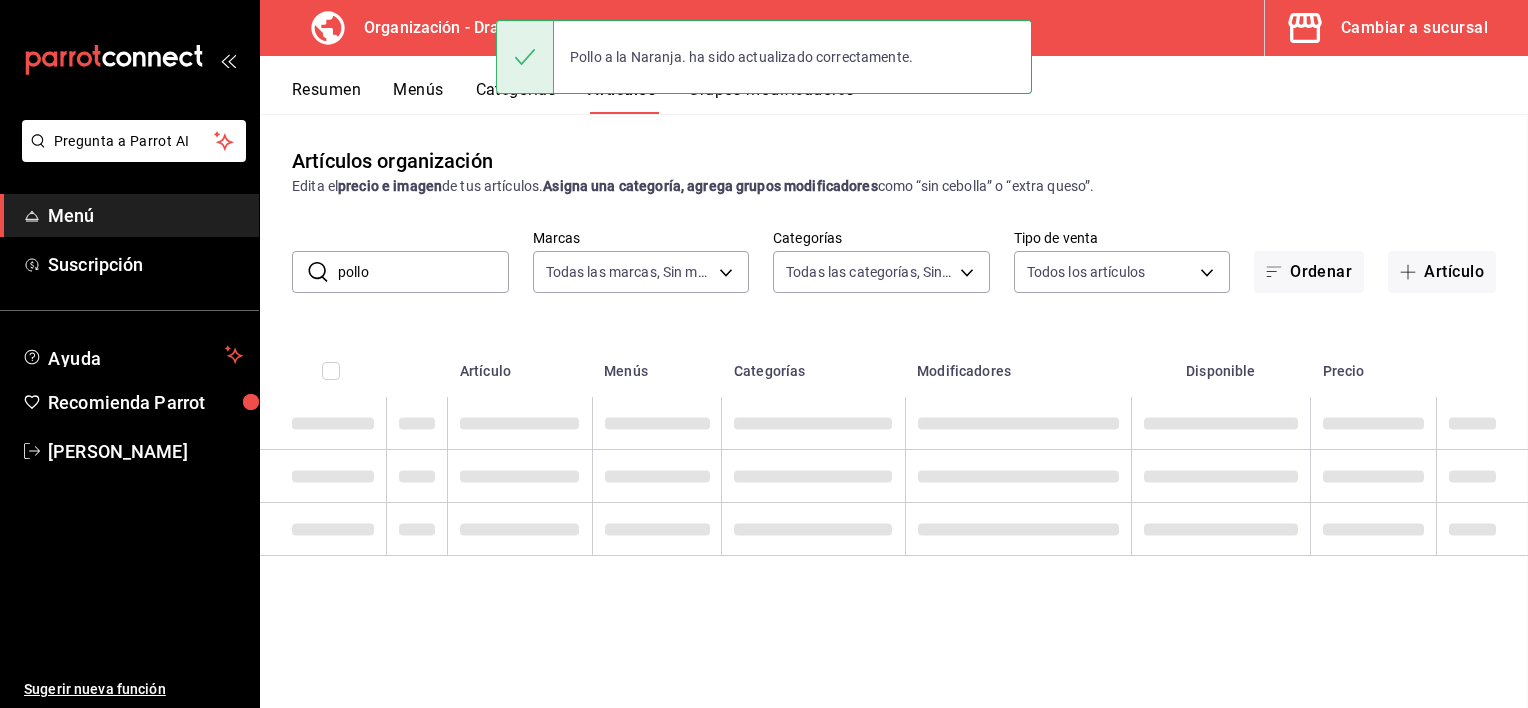 scroll, scrollTop: 0, scrollLeft: 0, axis: both 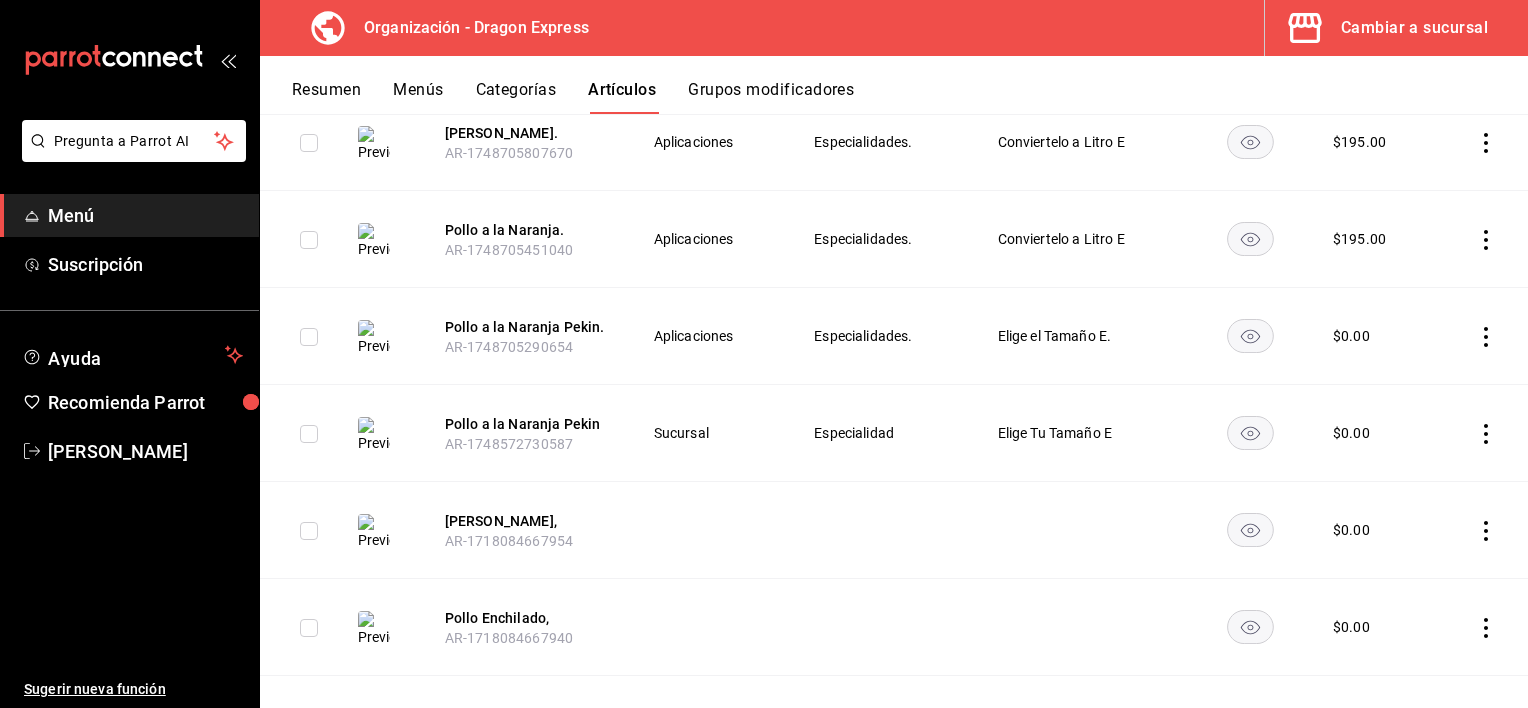 click 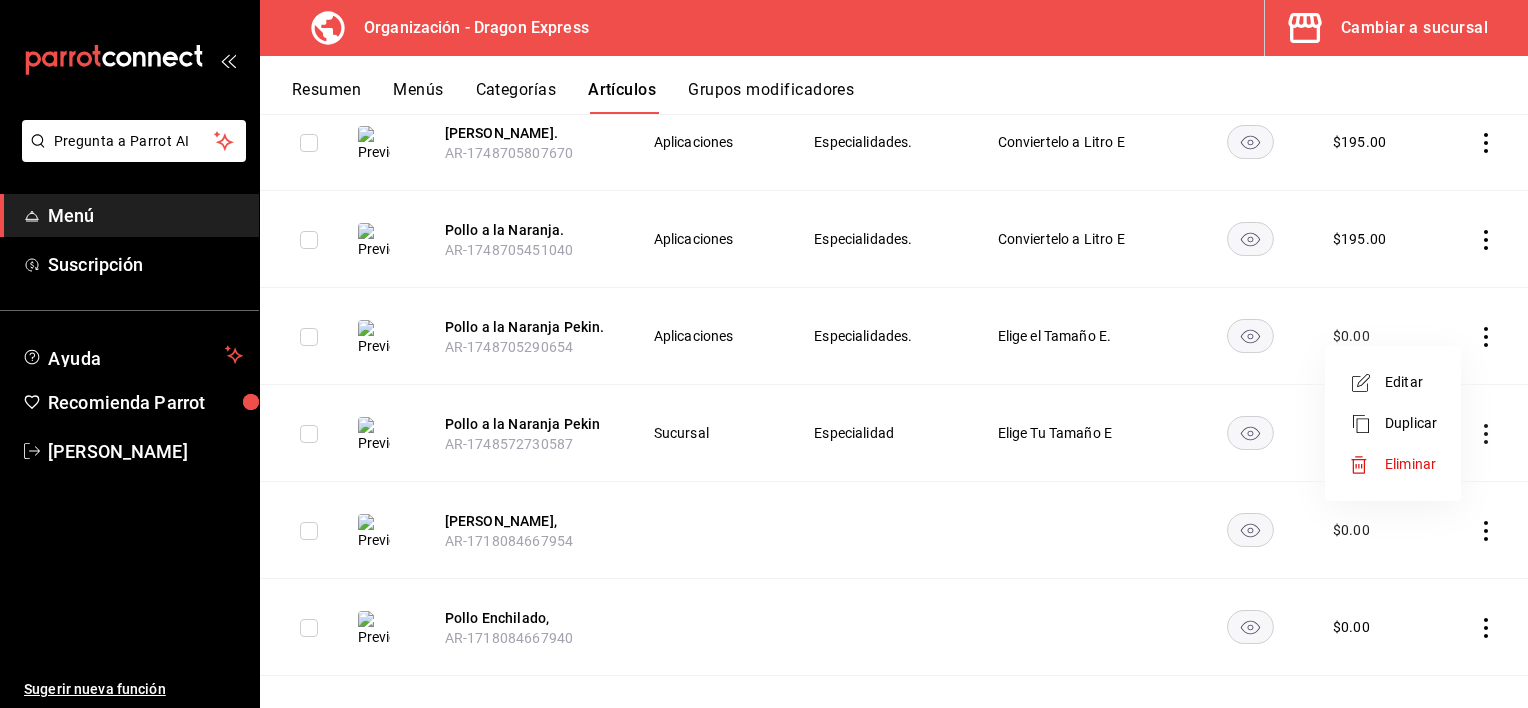 click on "Editar" at bounding box center (1411, 382) 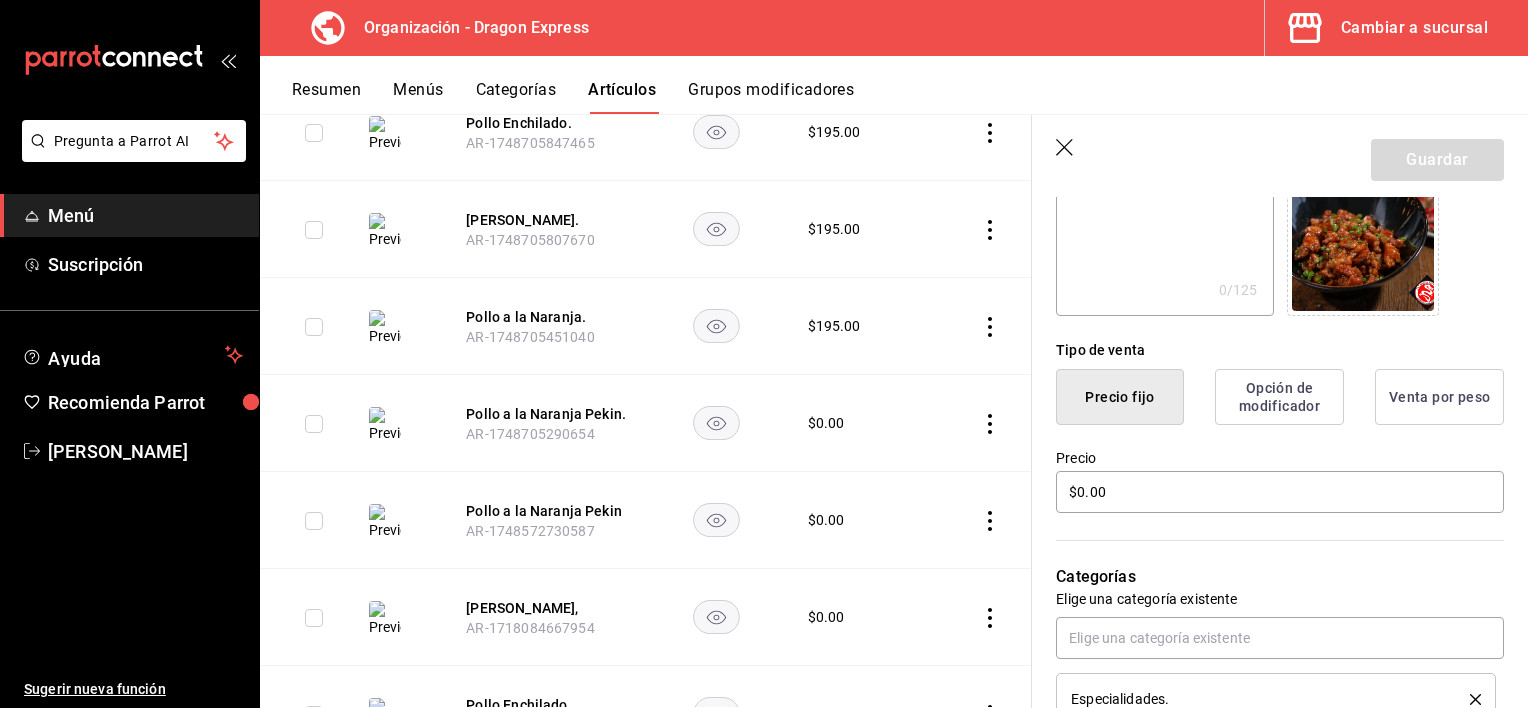 scroll, scrollTop: 400, scrollLeft: 0, axis: vertical 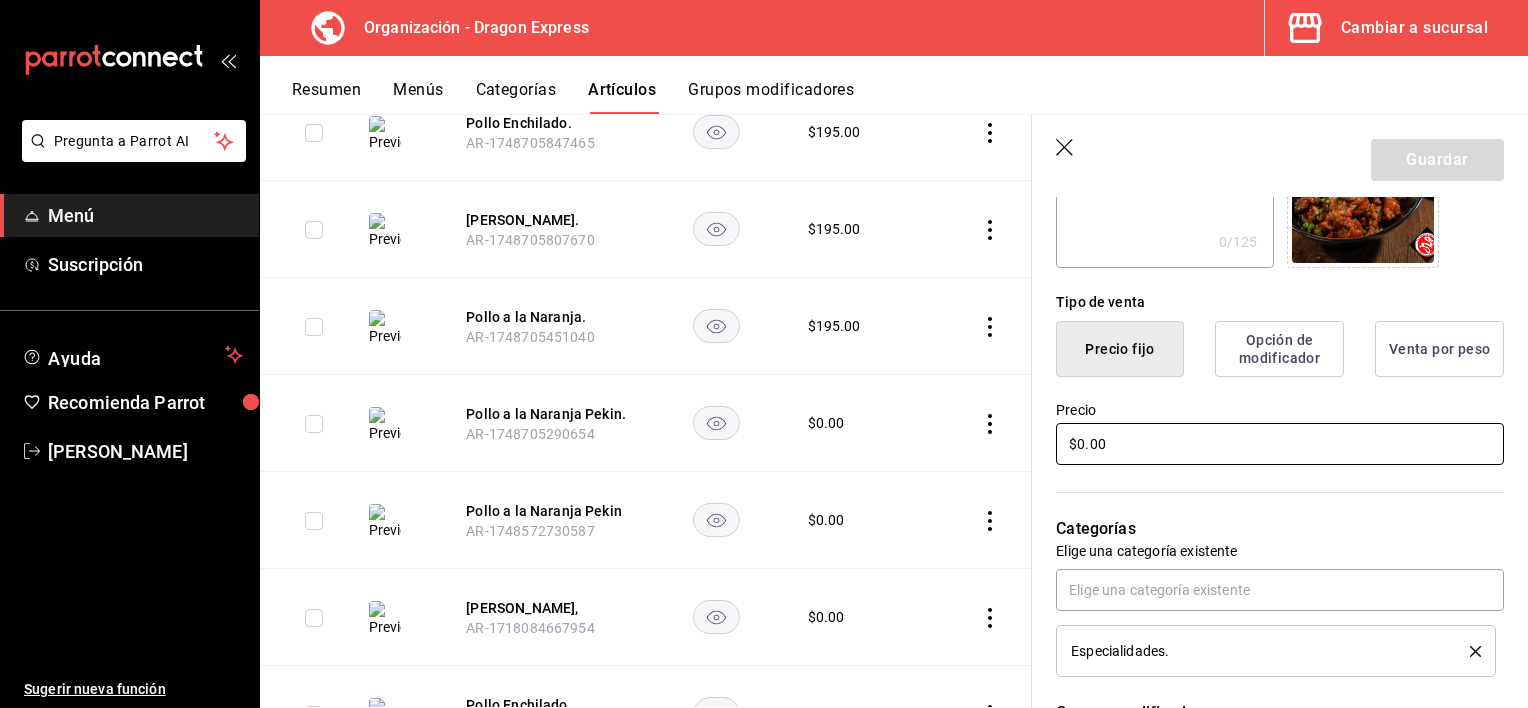 click on "$0.00" at bounding box center (1280, 444) 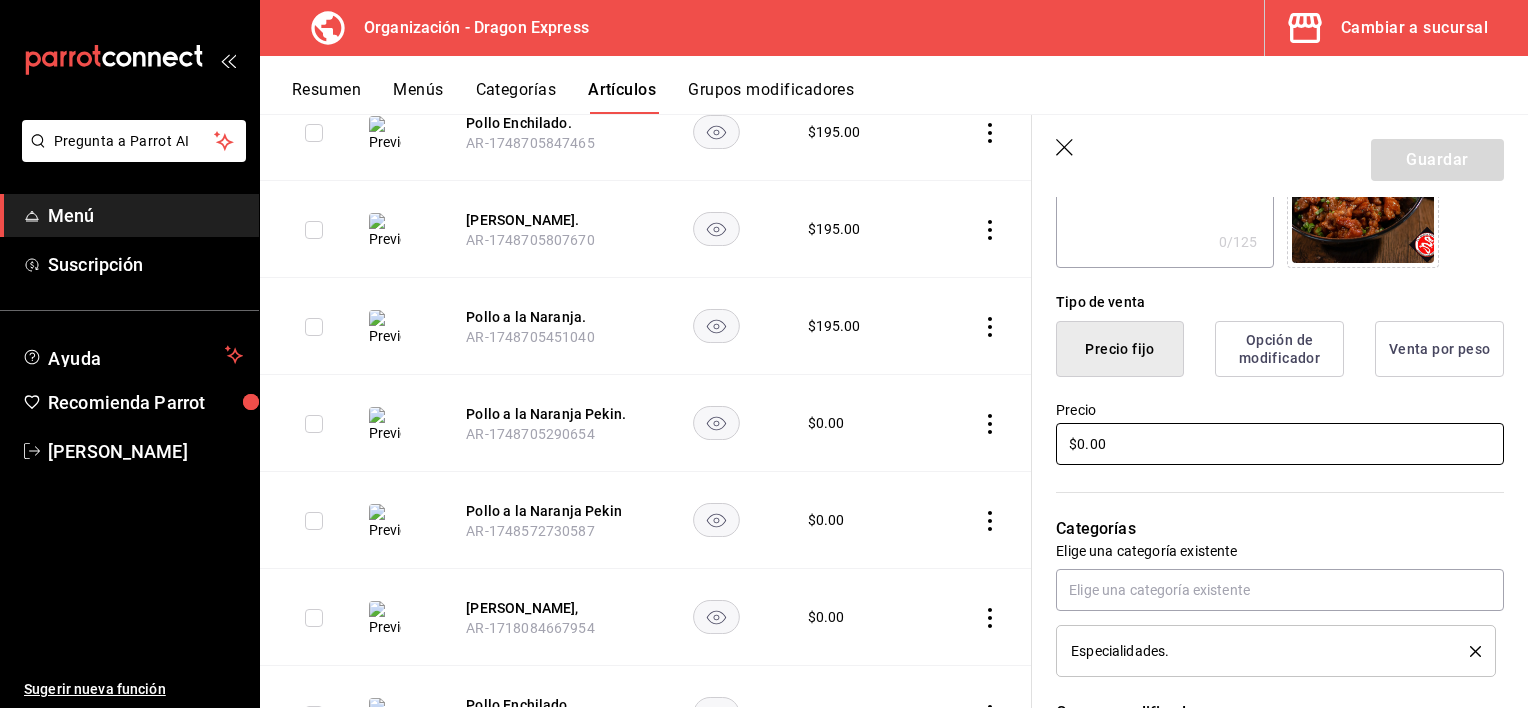 type on "$0.00" 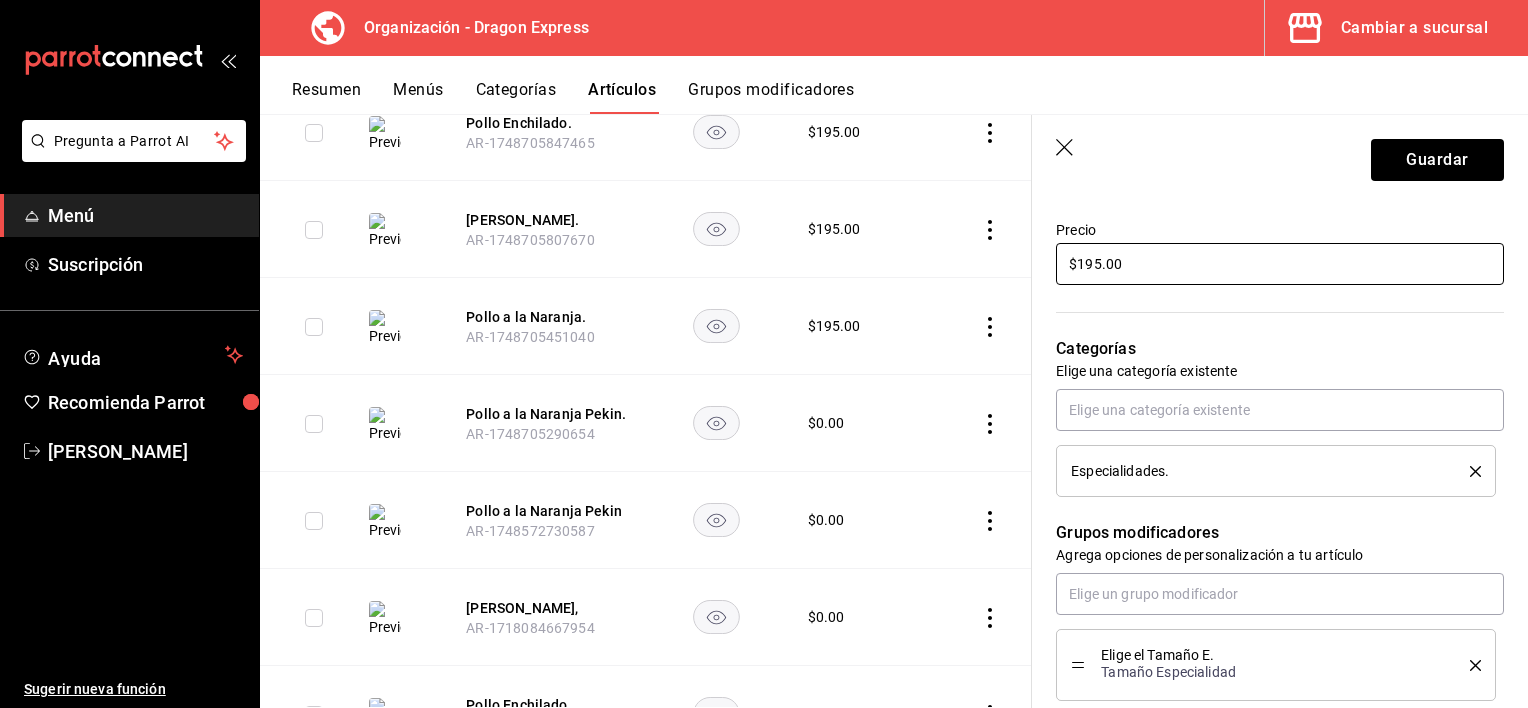 scroll, scrollTop: 700, scrollLeft: 0, axis: vertical 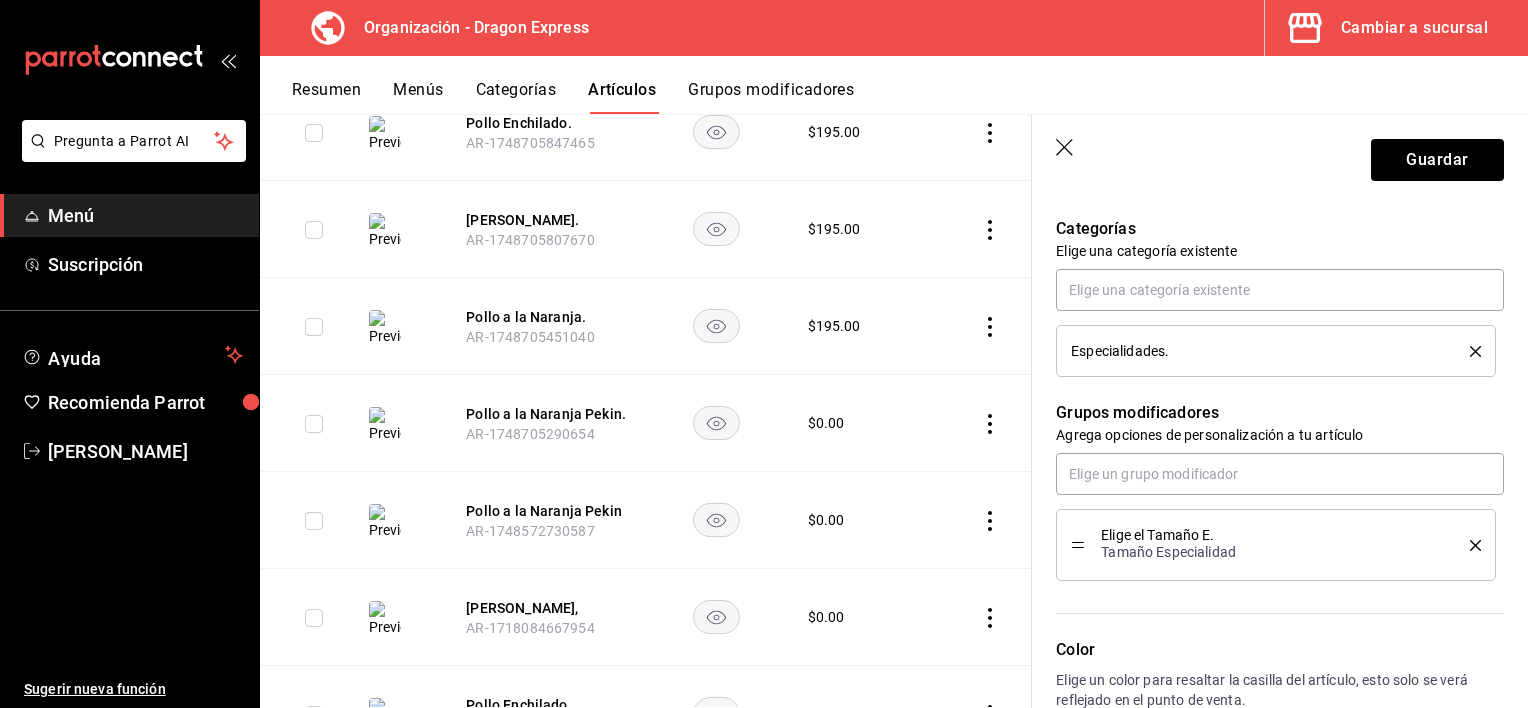 type on "$195.00" 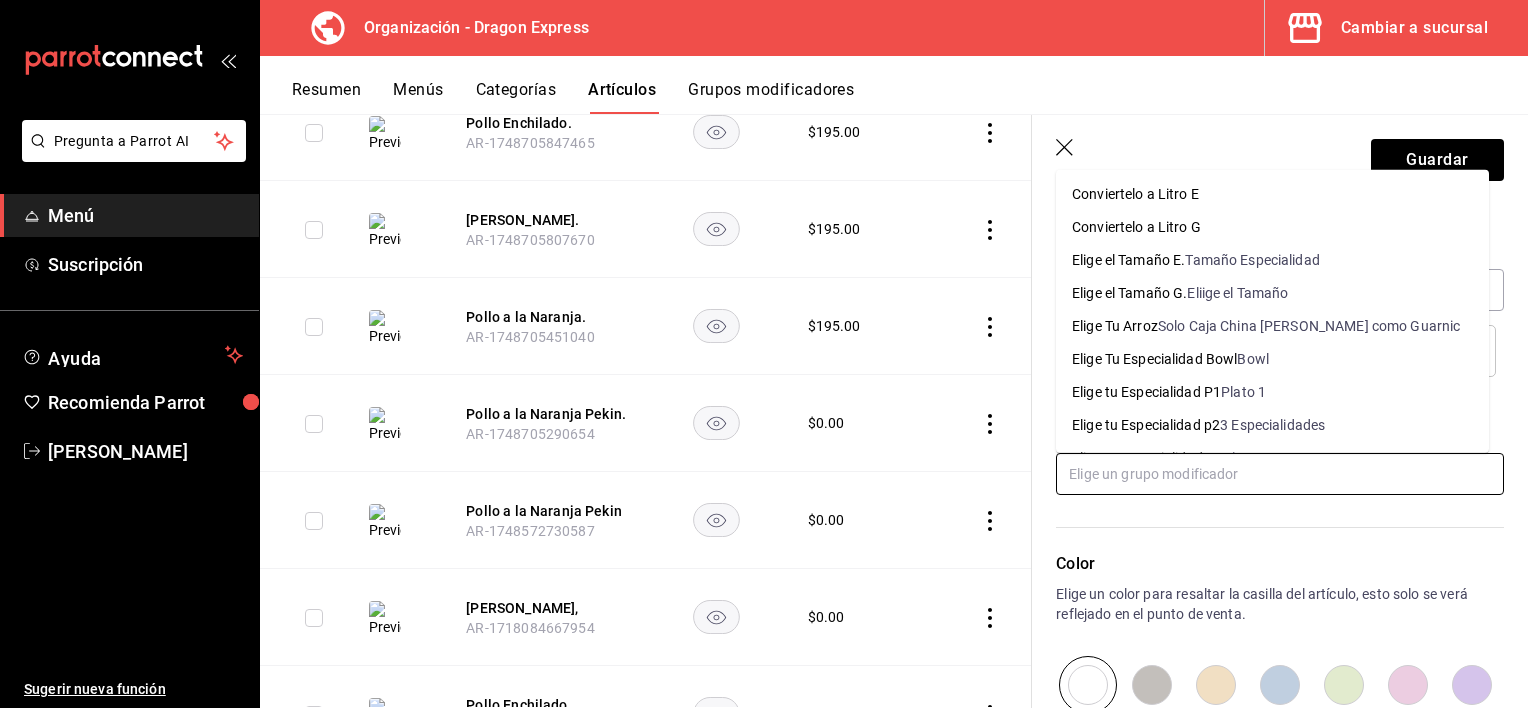 click at bounding box center (1280, 474) 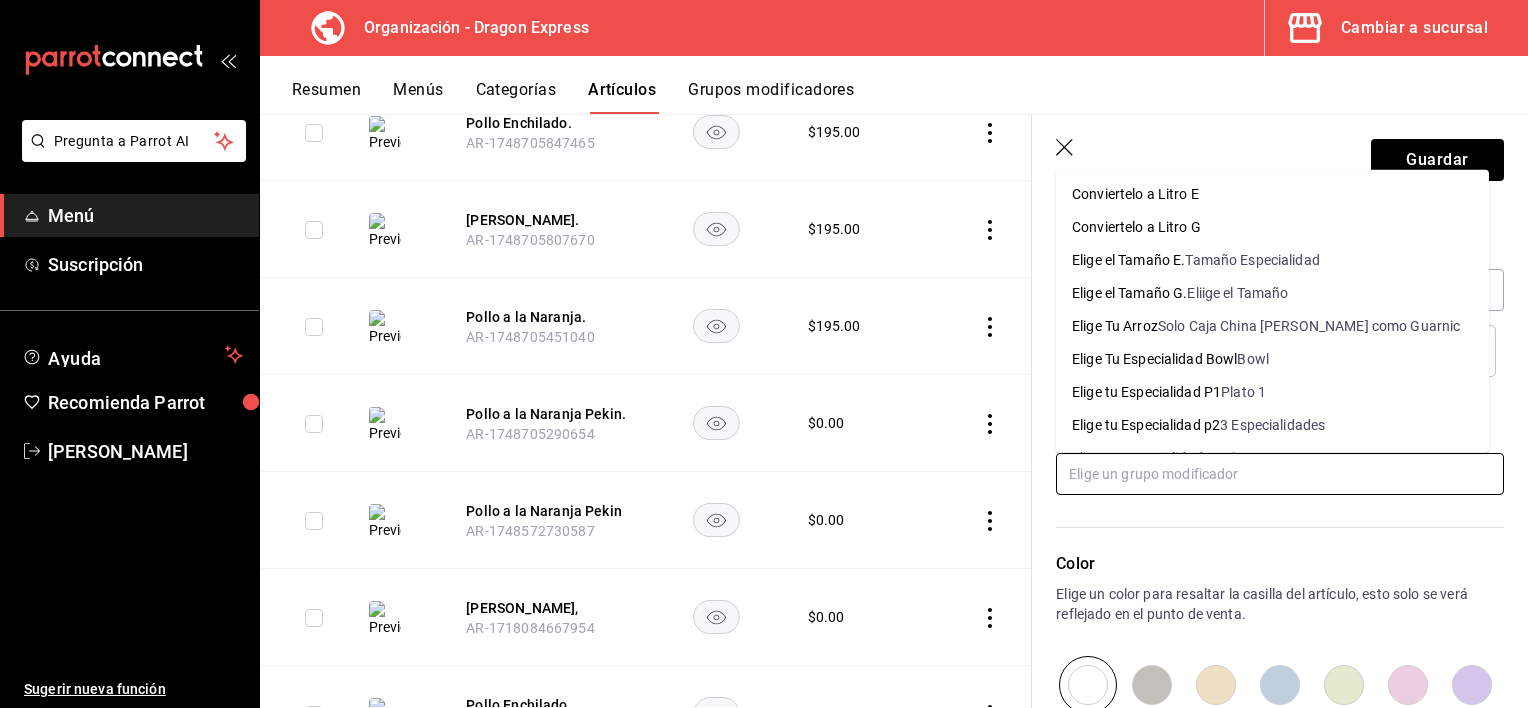 click on "Conviertelo a Litro E" at bounding box center (1272, 194) 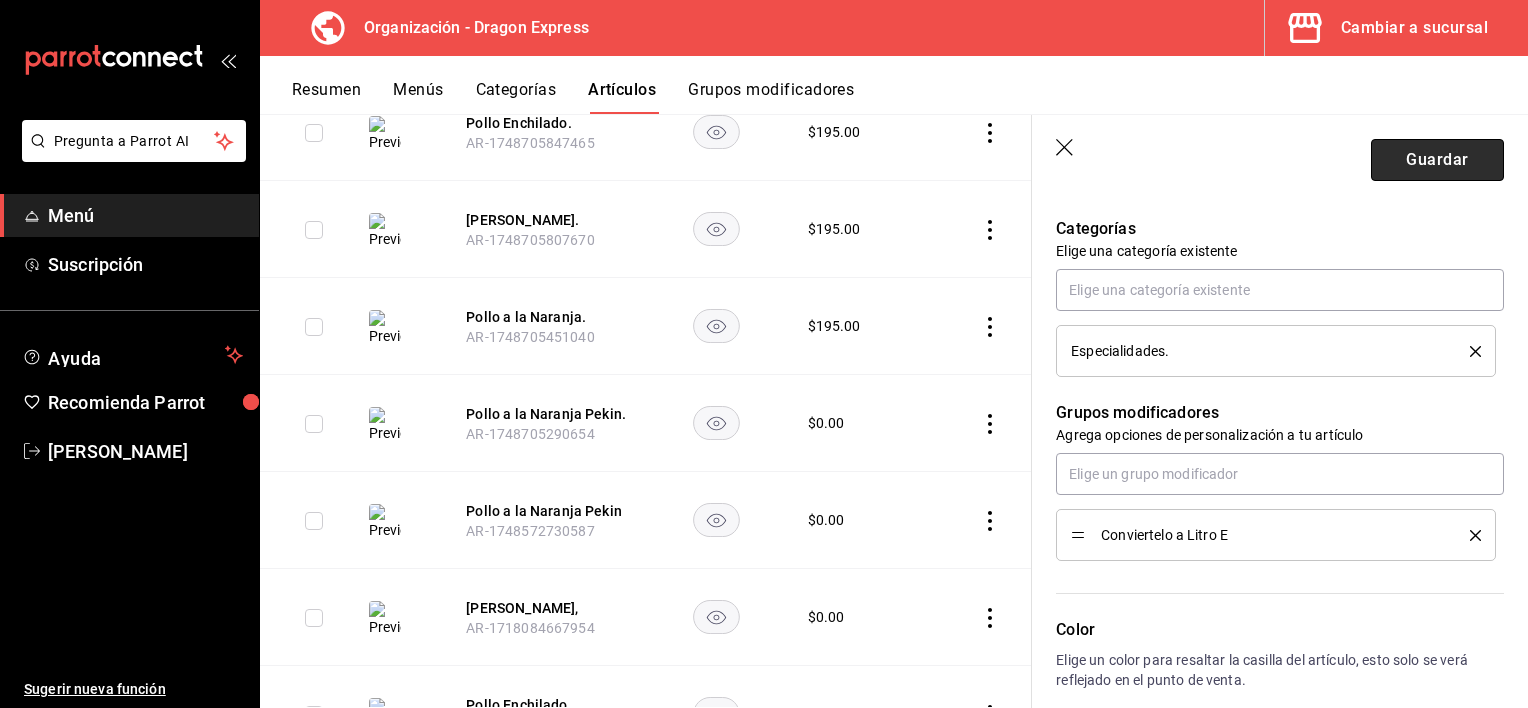 click on "Guardar" at bounding box center [1437, 160] 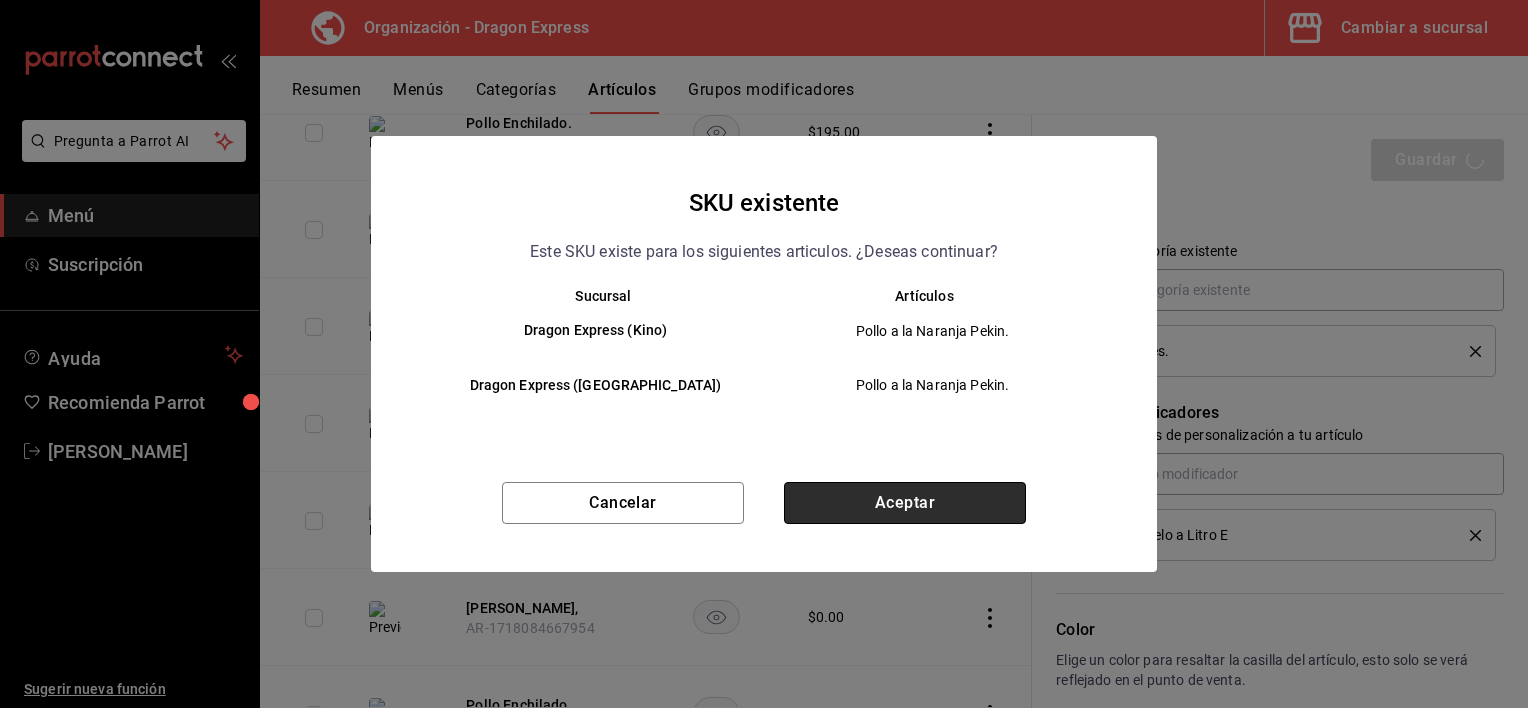 click on "Aceptar" at bounding box center (905, 503) 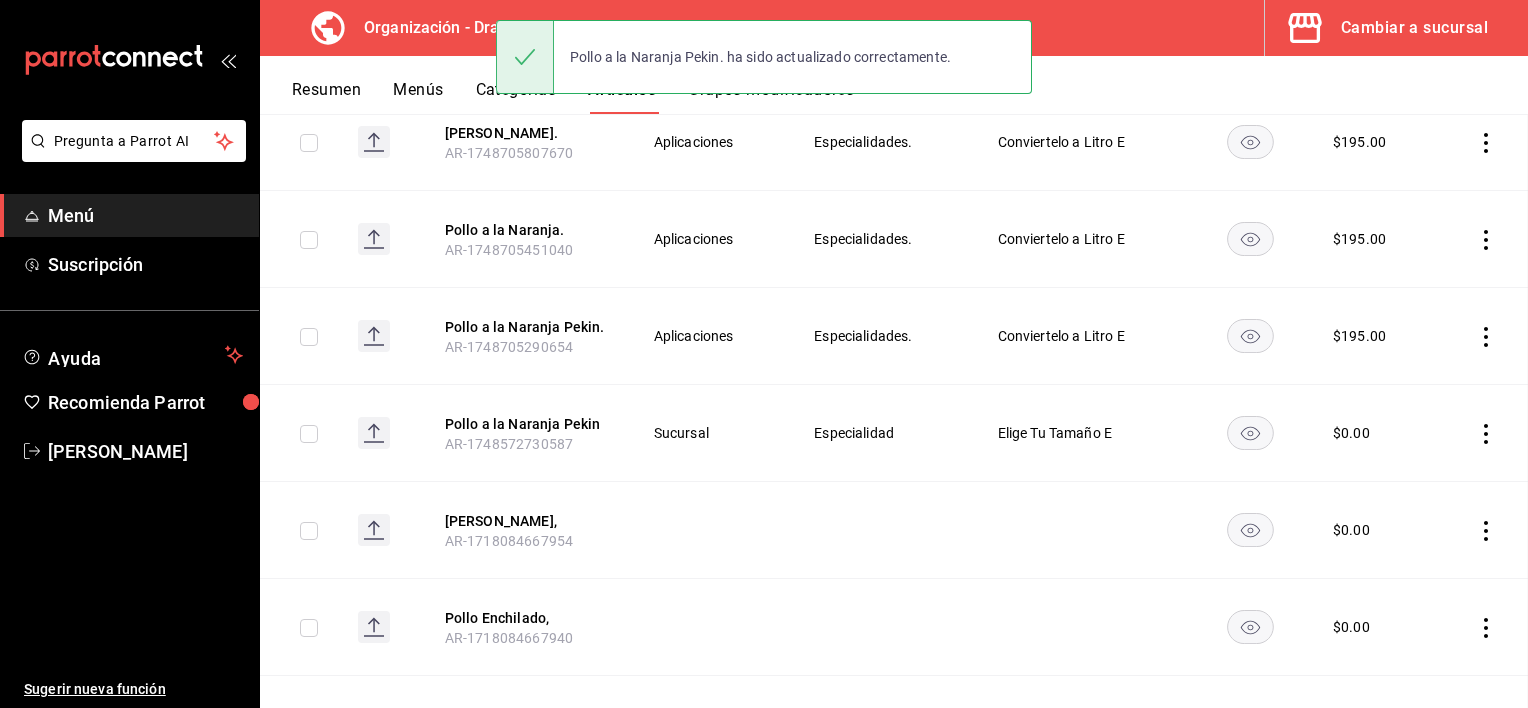 scroll, scrollTop: 0, scrollLeft: 0, axis: both 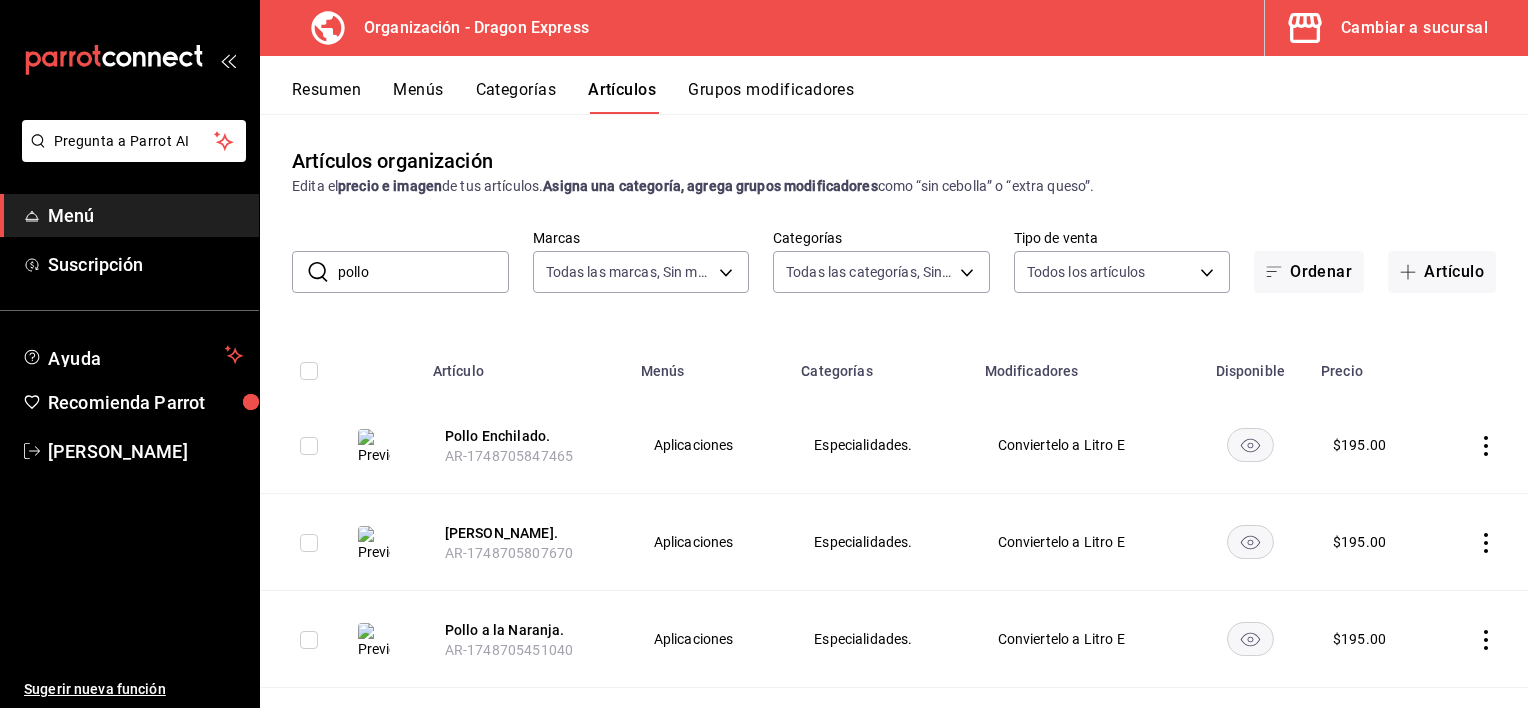 click on "pollo" at bounding box center [423, 272] 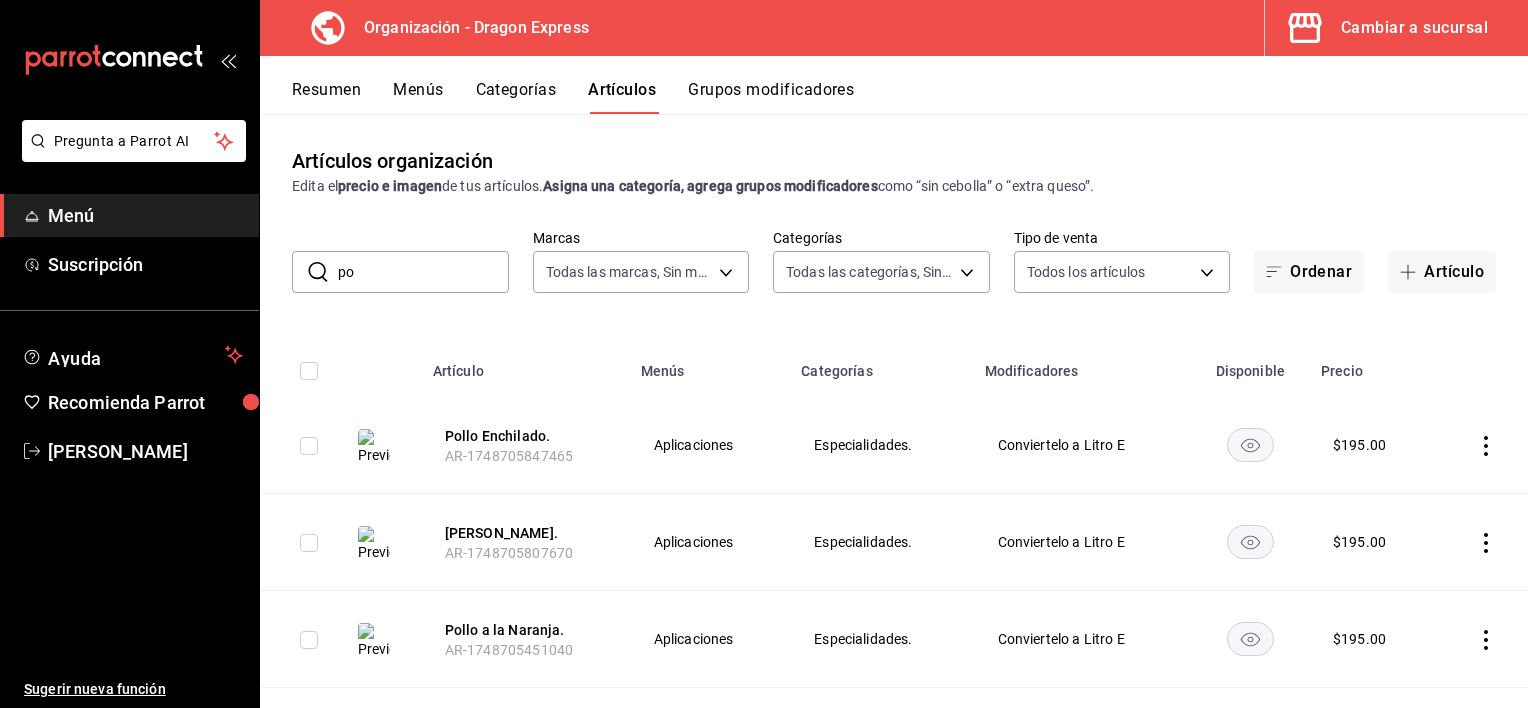 type on "p" 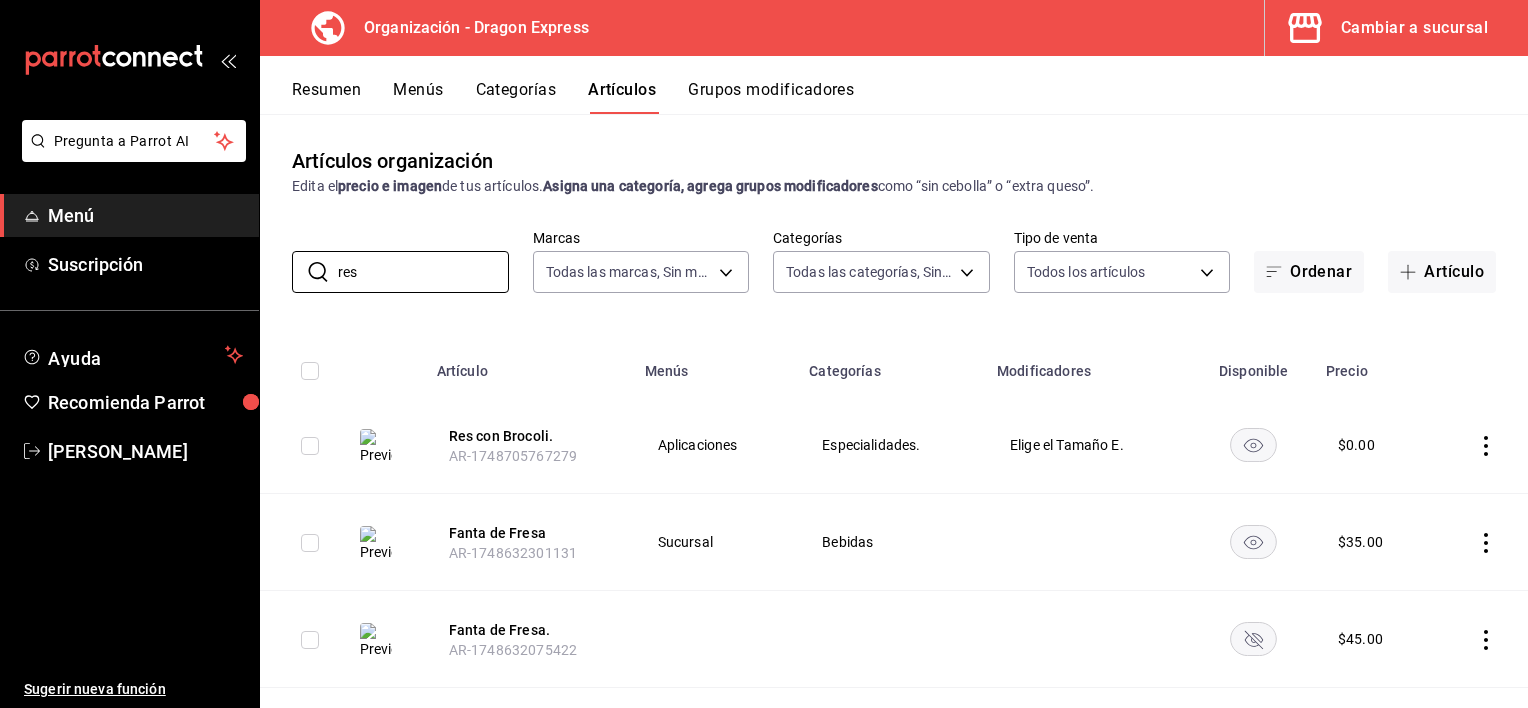 type on "res" 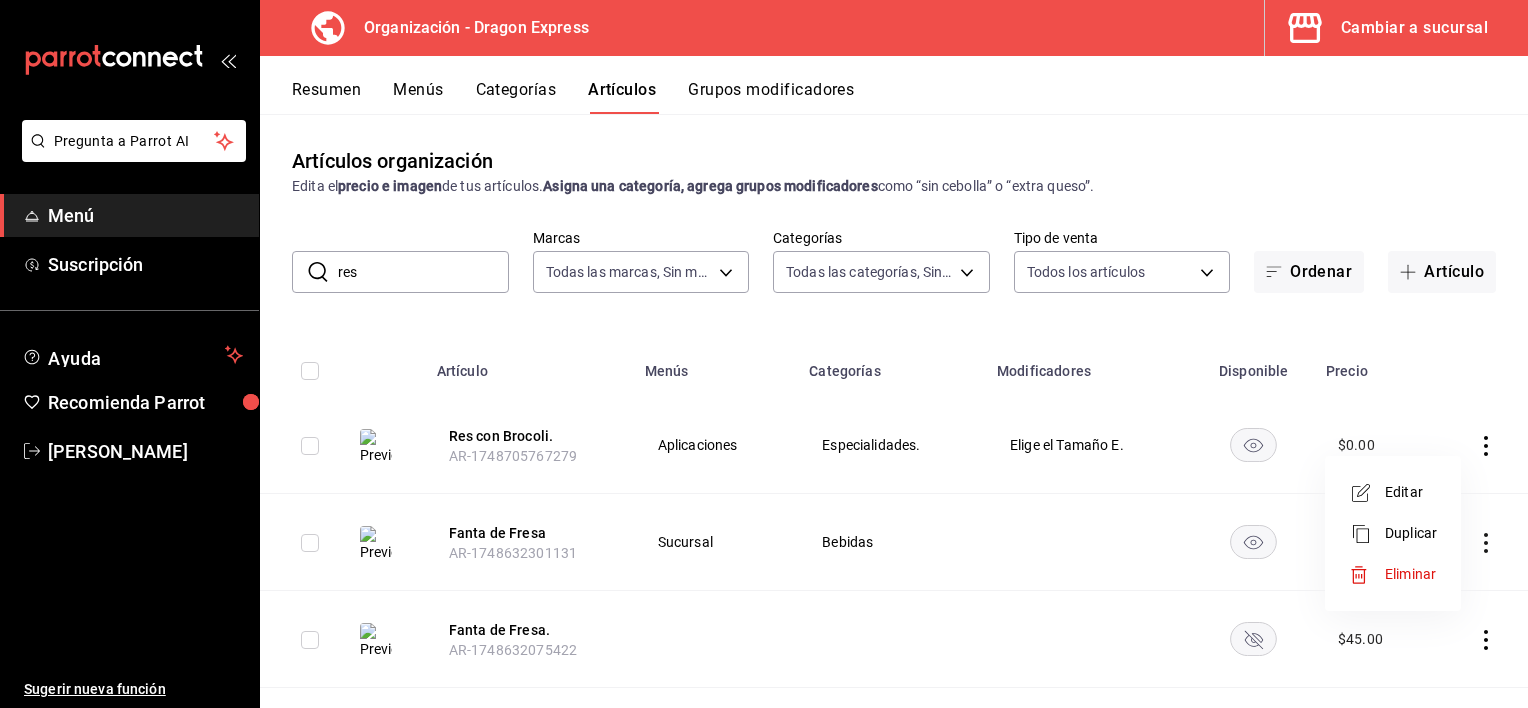 click on "Editar" at bounding box center (1411, 492) 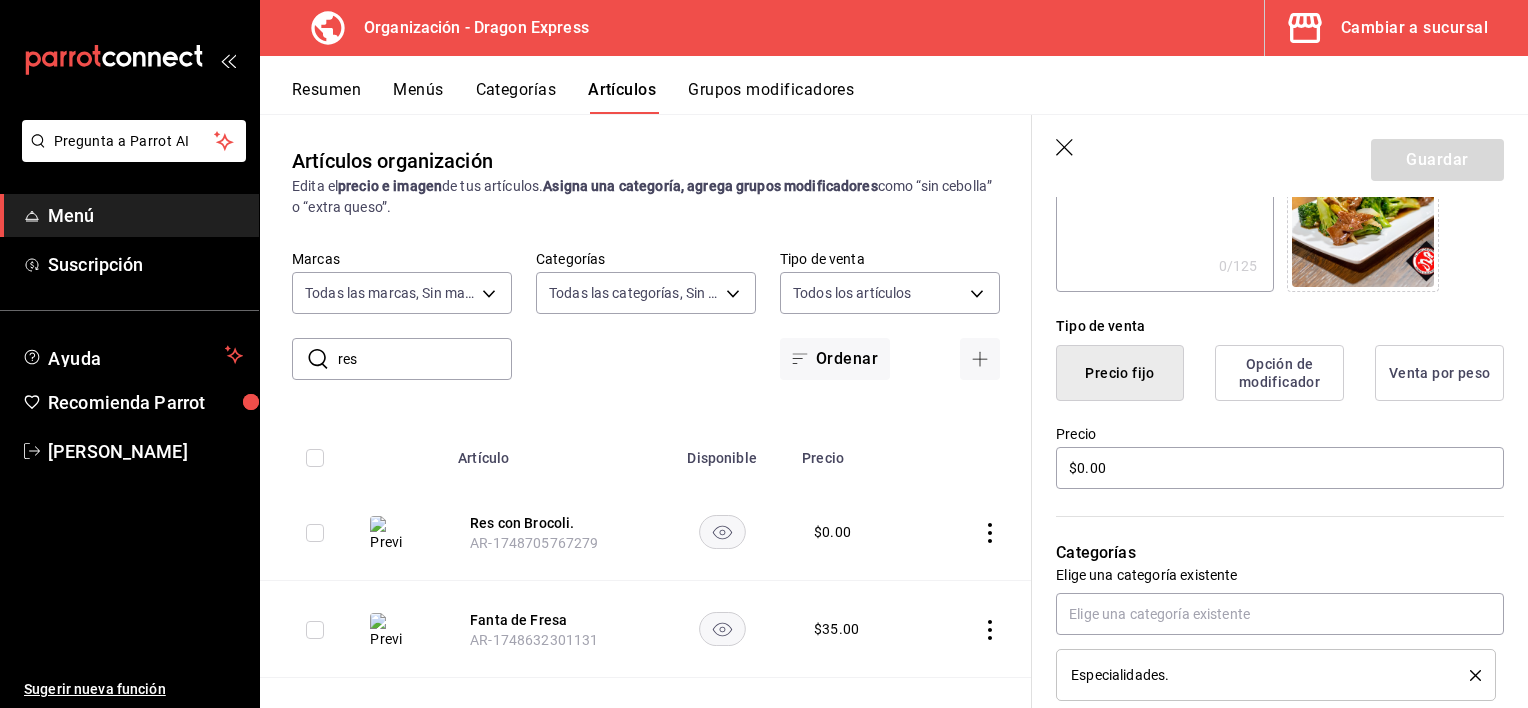 scroll, scrollTop: 400, scrollLeft: 0, axis: vertical 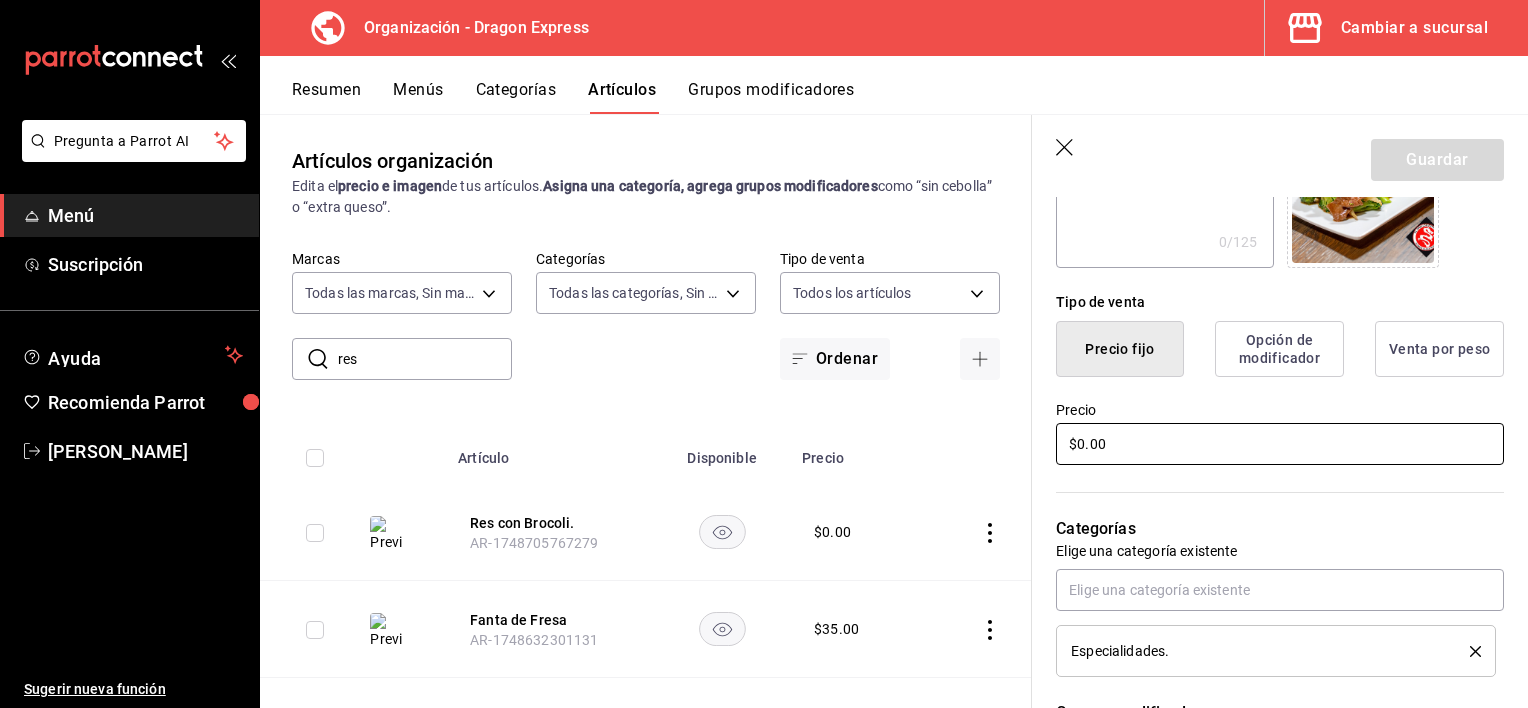 click on "$0.00" at bounding box center [1280, 444] 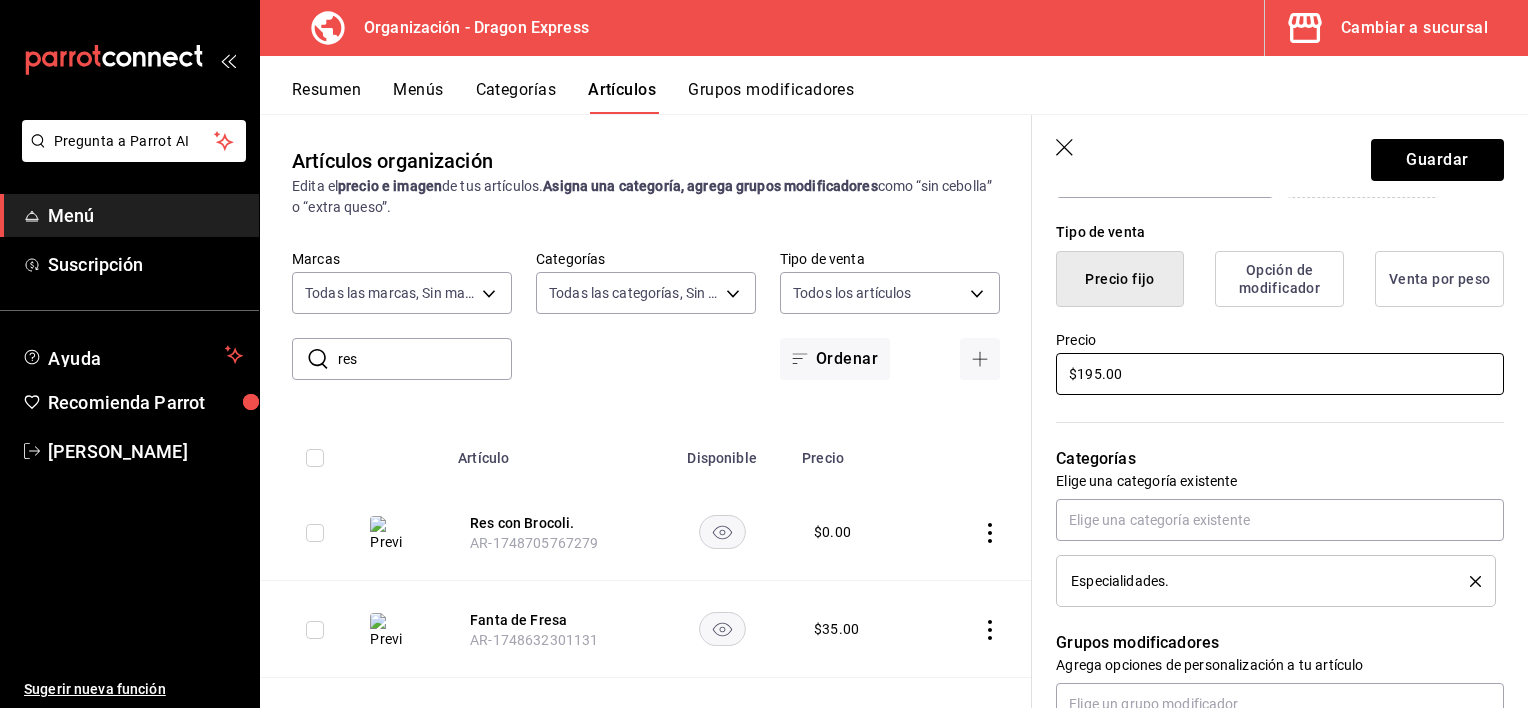 scroll, scrollTop: 700, scrollLeft: 0, axis: vertical 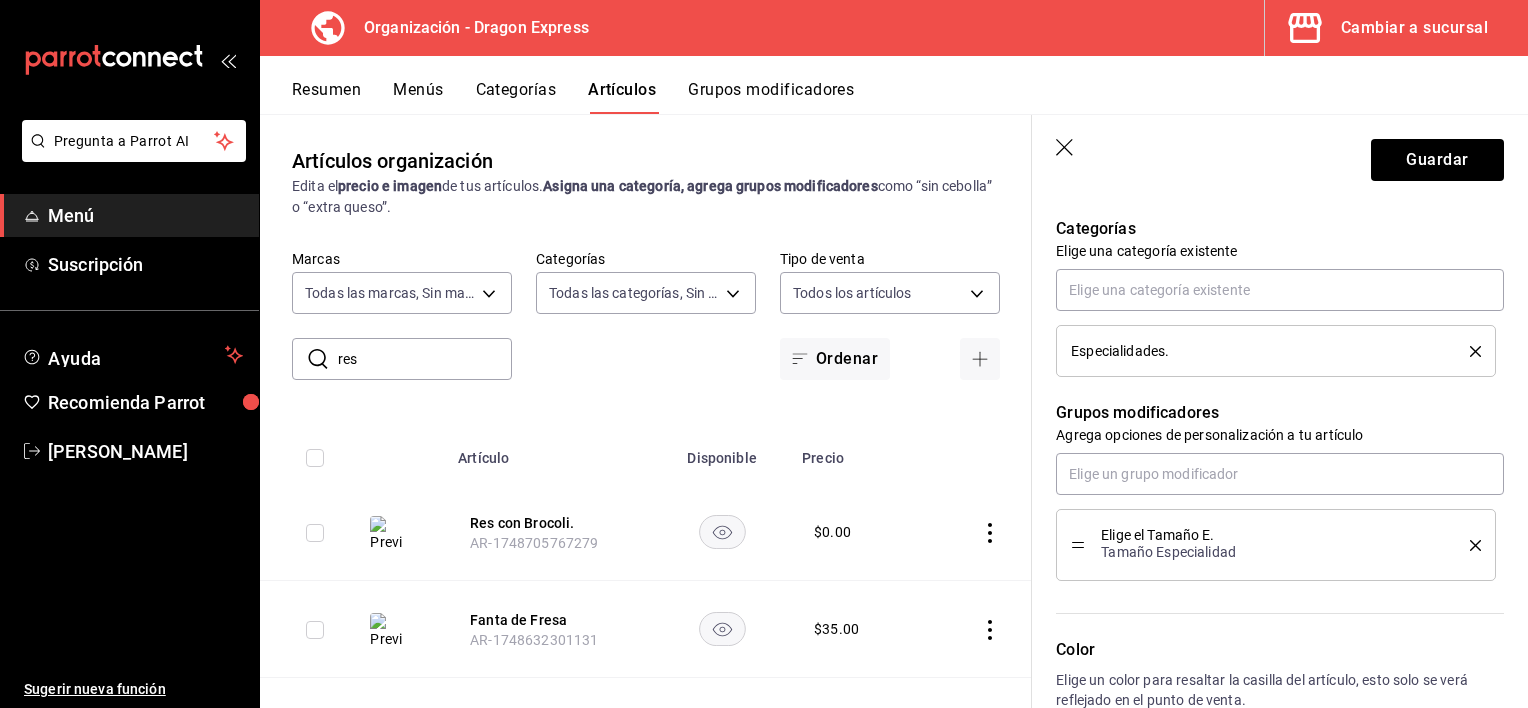 type on "$195.00" 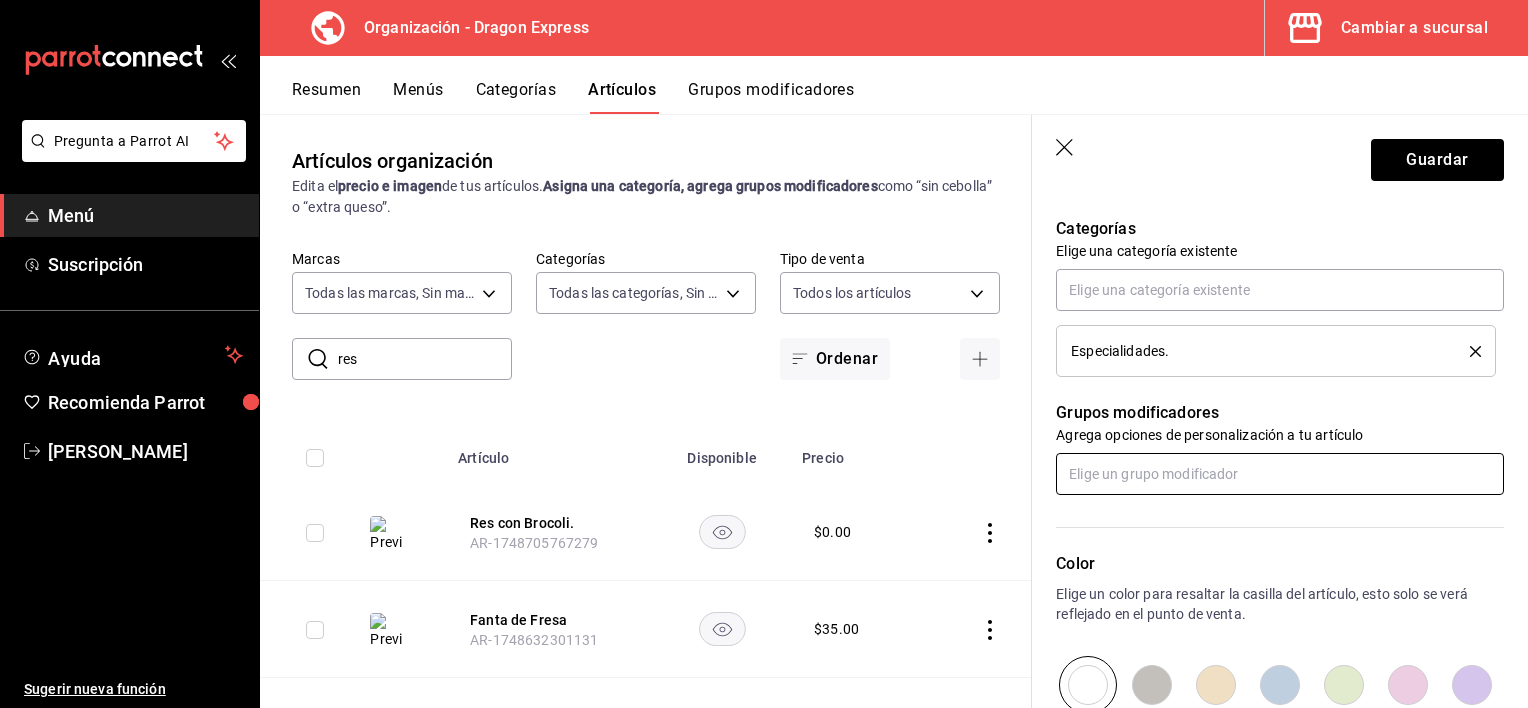 click at bounding box center [1280, 474] 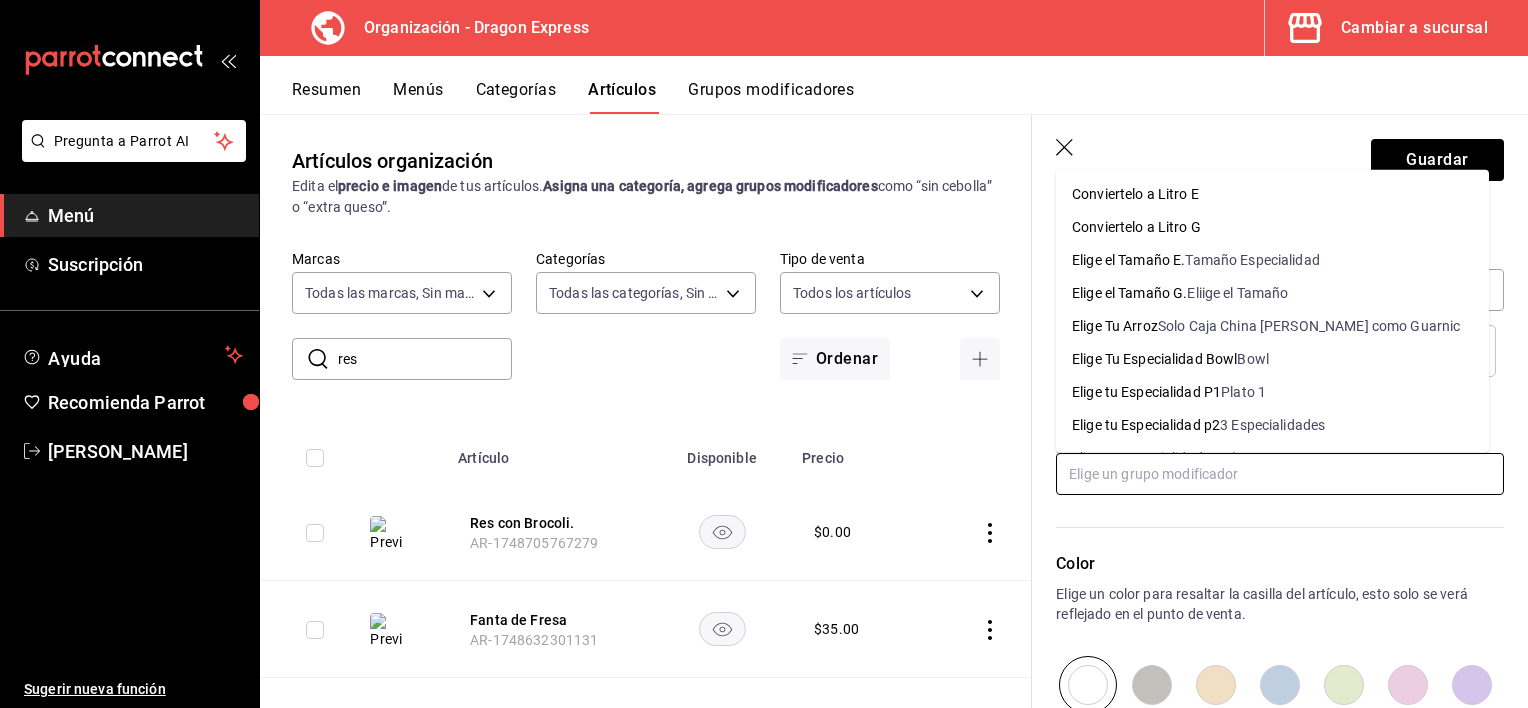 click on "Conviertelo a Litro E" at bounding box center [1272, 194] 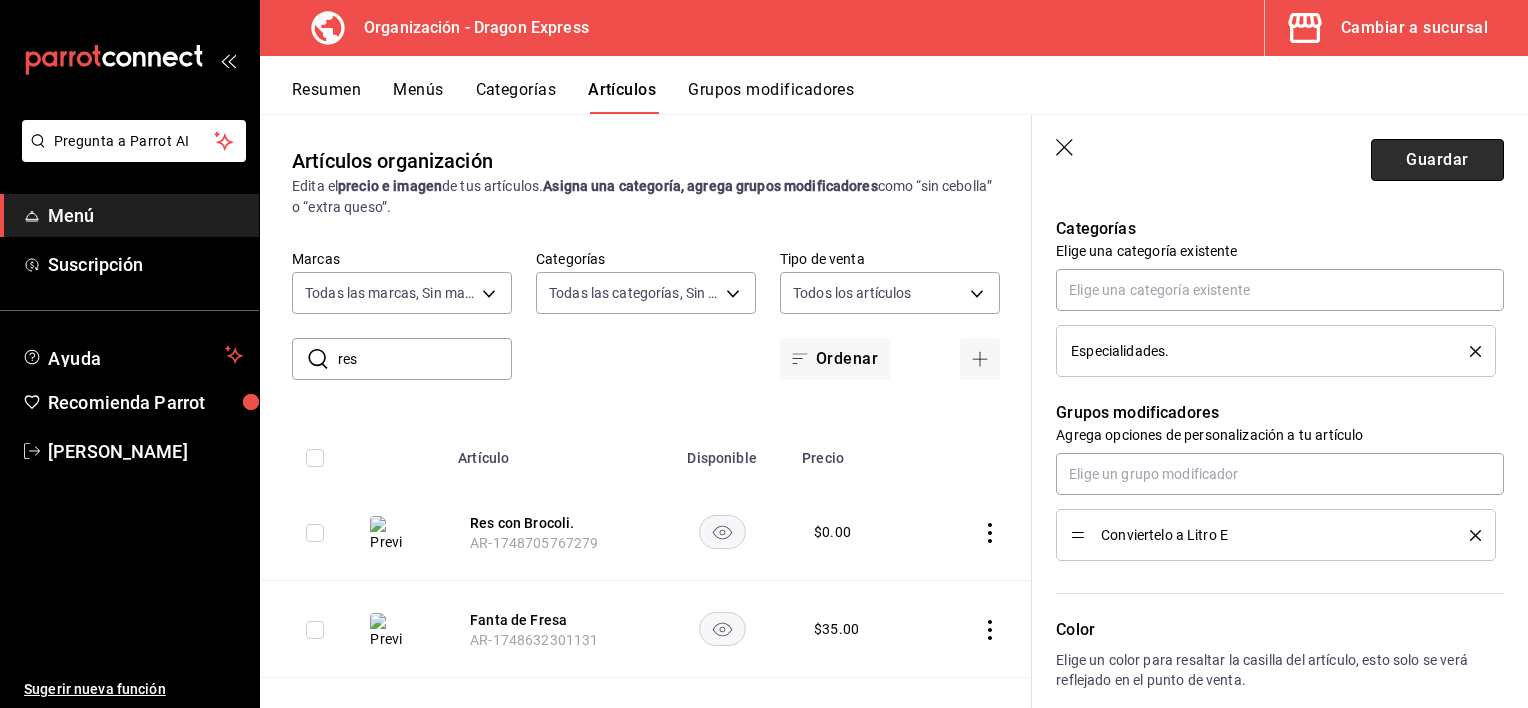 click on "Guardar" at bounding box center (1437, 160) 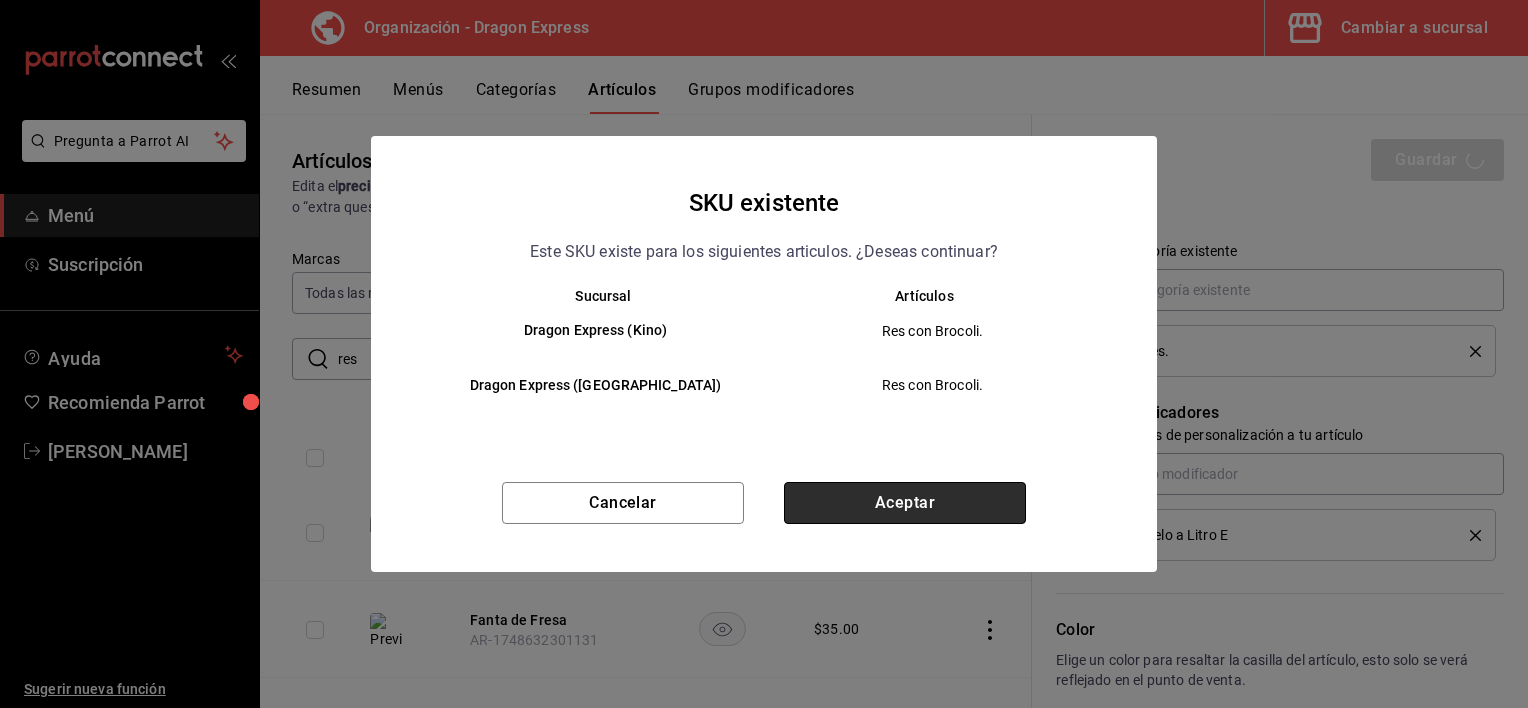 click on "Aceptar" at bounding box center [905, 503] 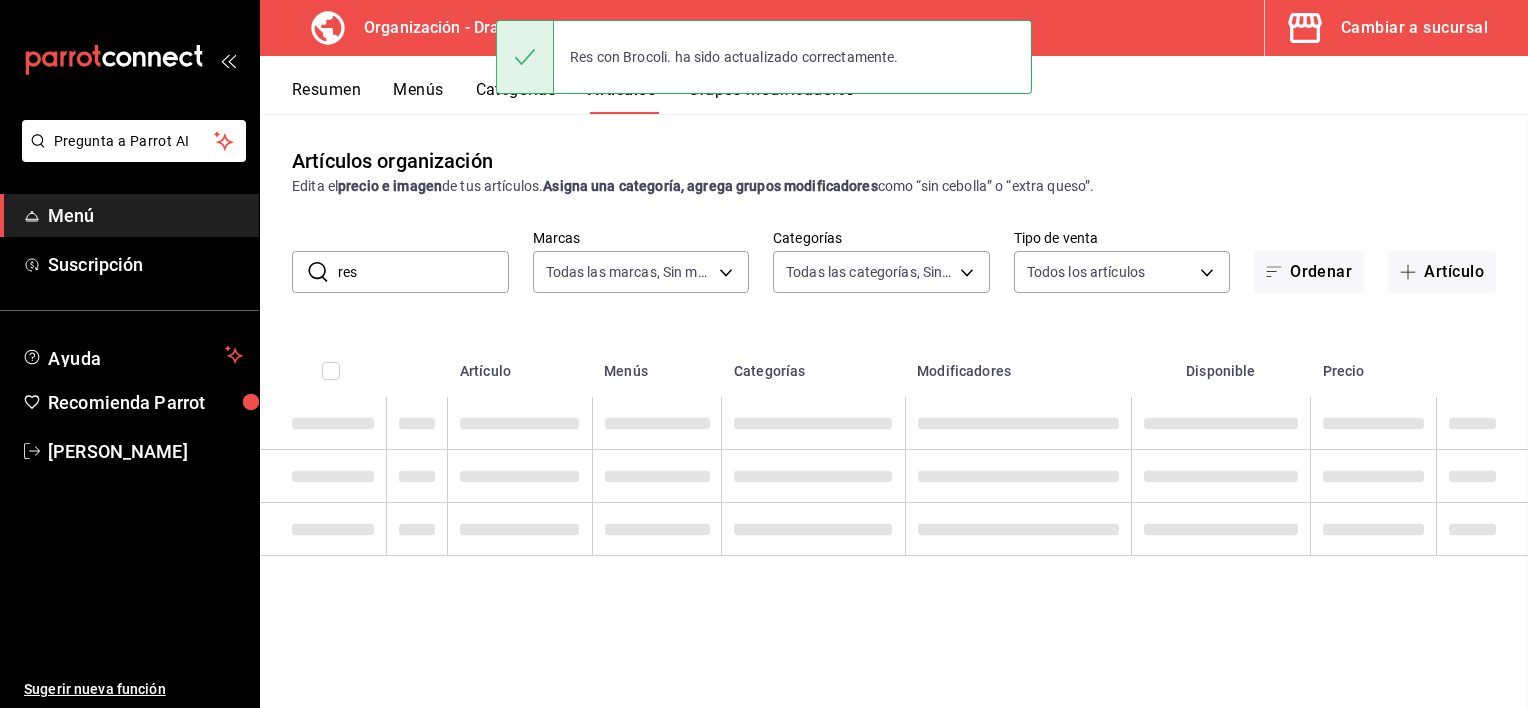 scroll, scrollTop: 0, scrollLeft: 0, axis: both 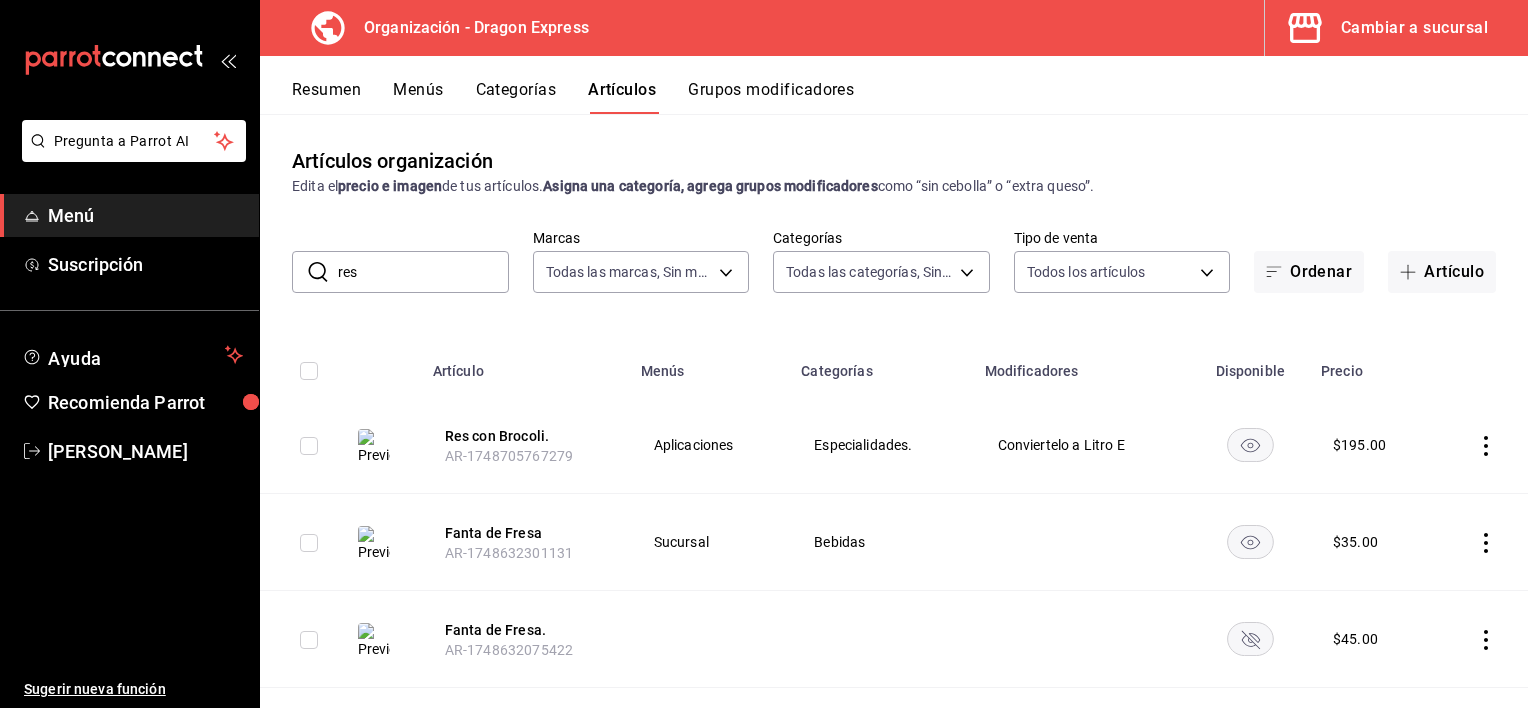 click on "res" at bounding box center (423, 272) 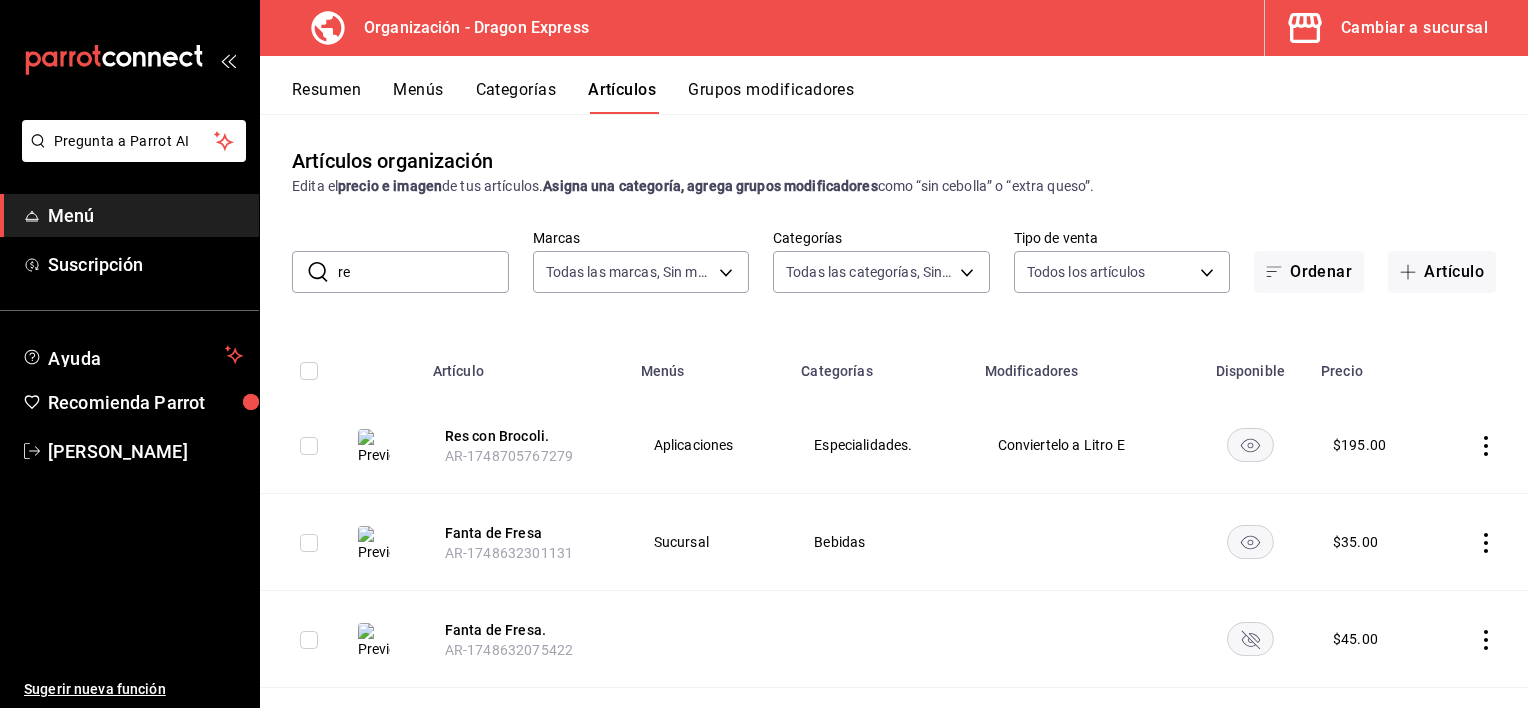 type on "r" 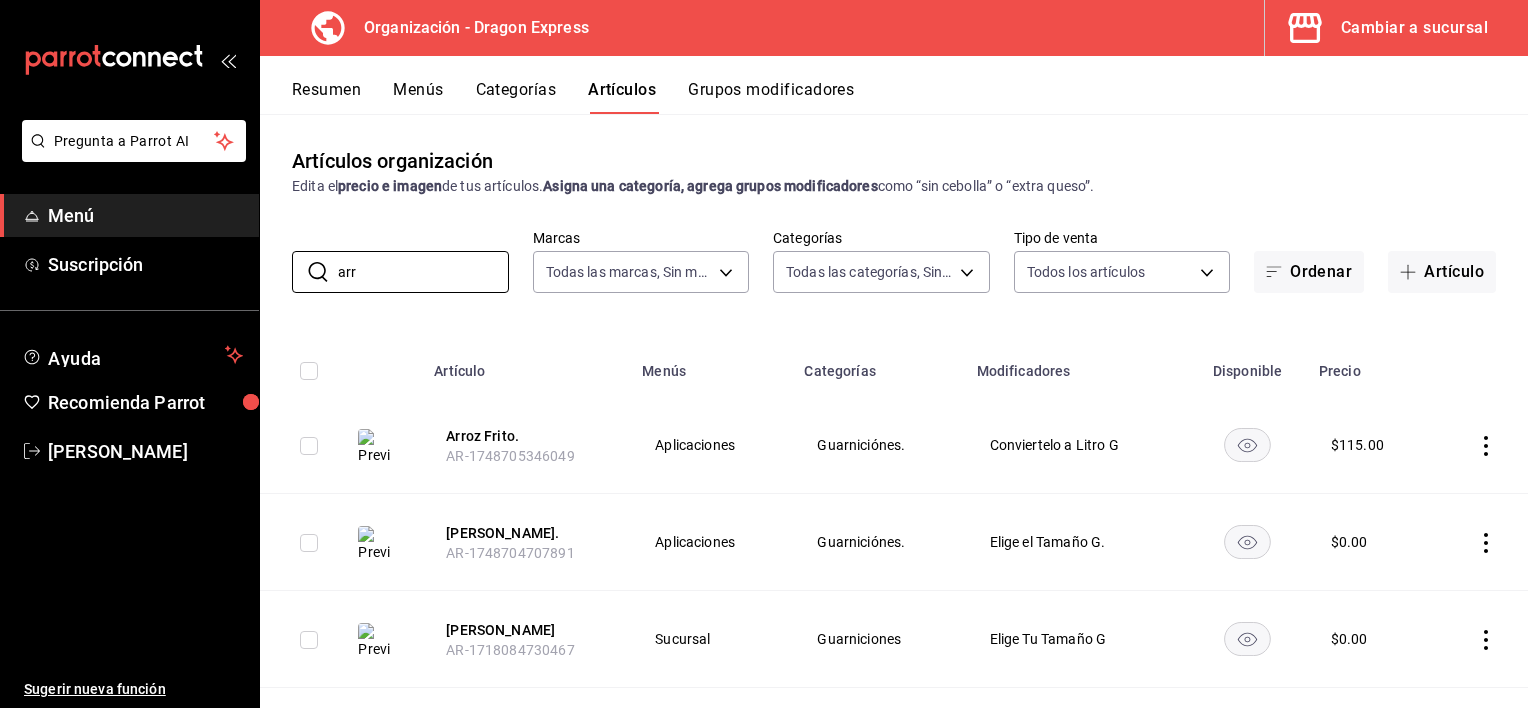 type on "arr" 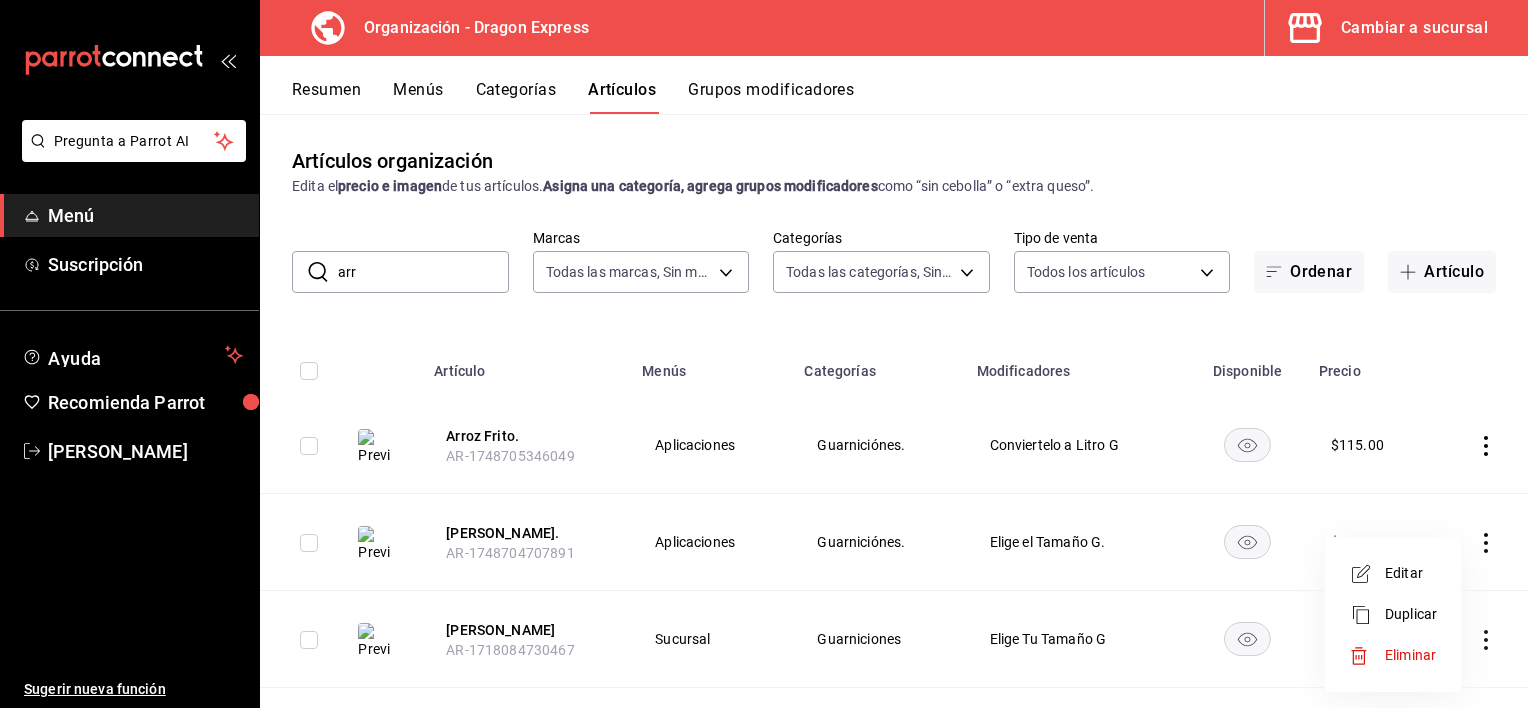 click on "Editar" at bounding box center (1411, 573) 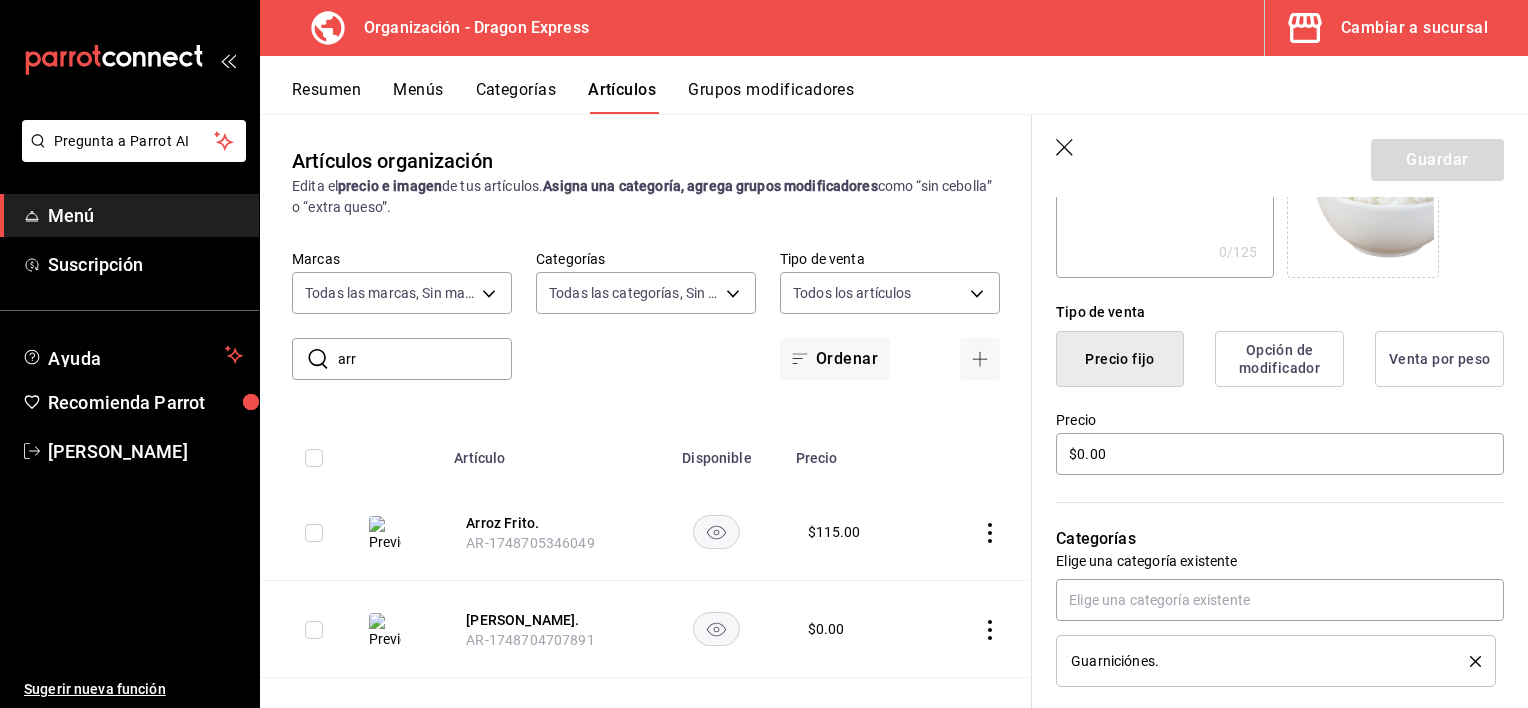 scroll, scrollTop: 400, scrollLeft: 0, axis: vertical 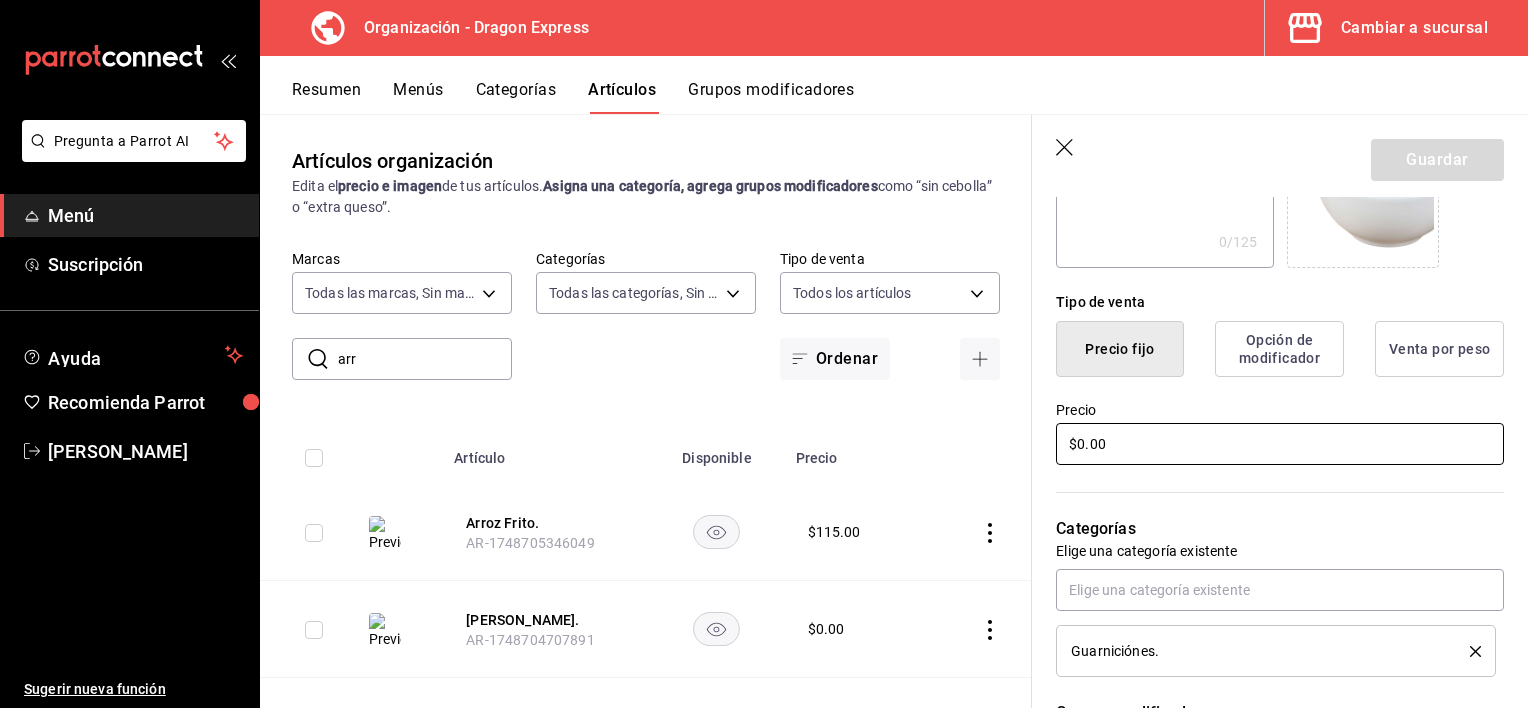 click on "$0.00" at bounding box center (1280, 444) 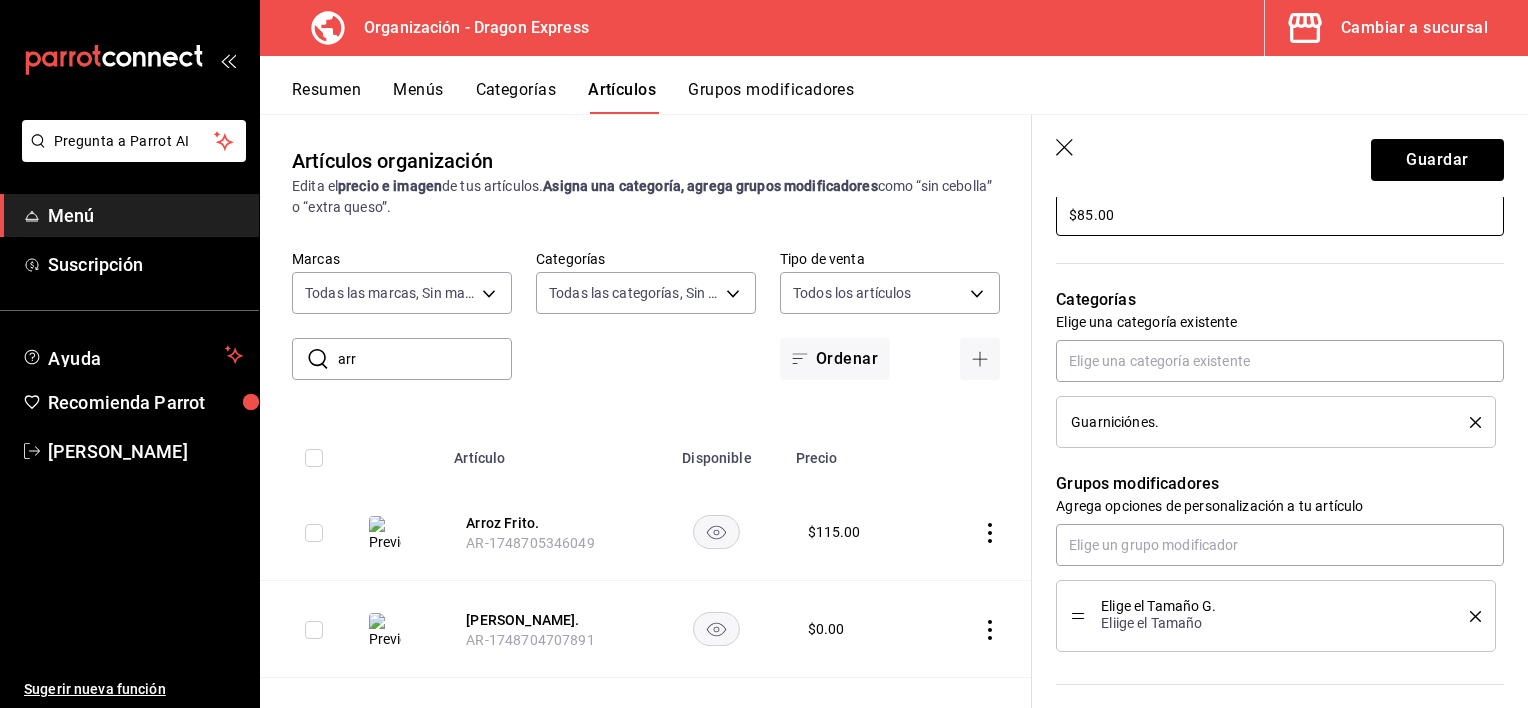 scroll, scrollTop: 700, scrollLeft: 0, axis: vertical 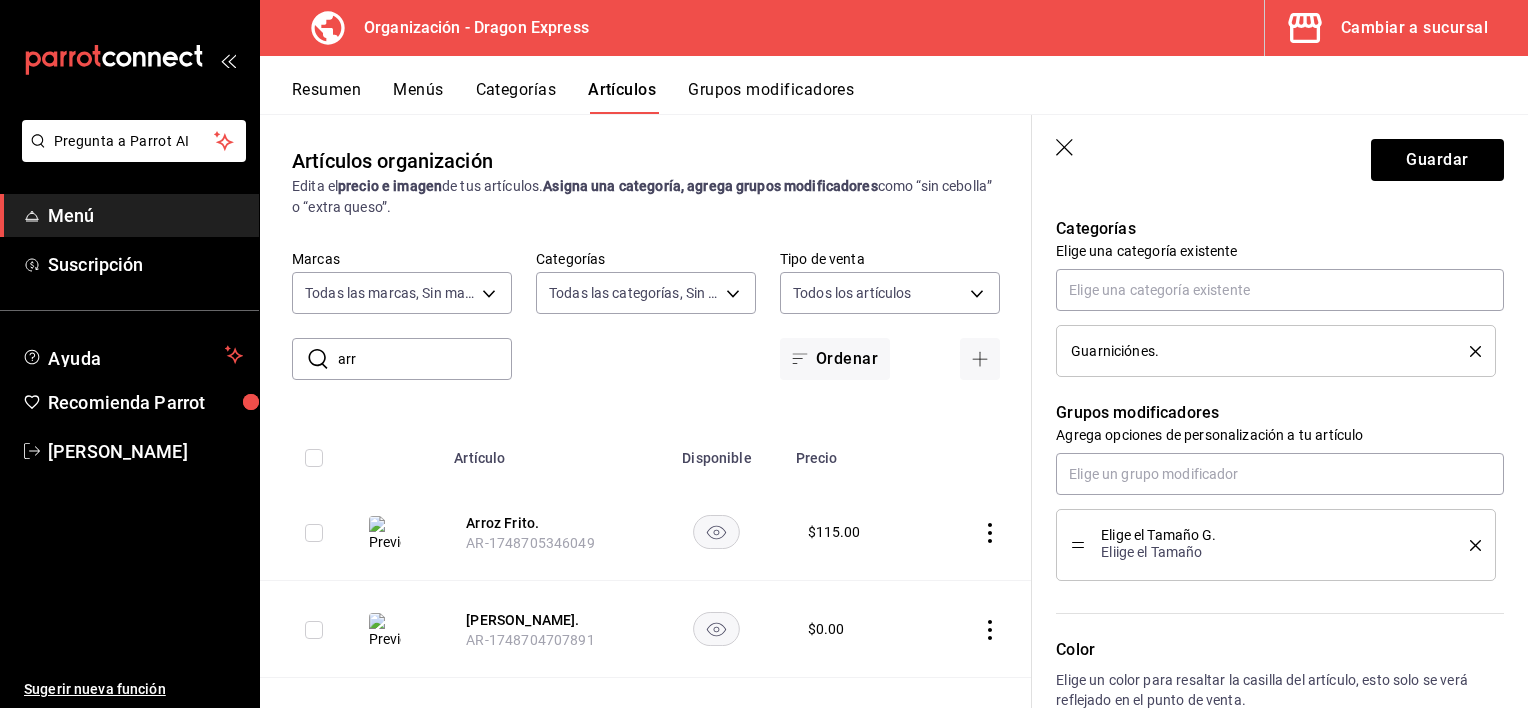 type on "$85.00" 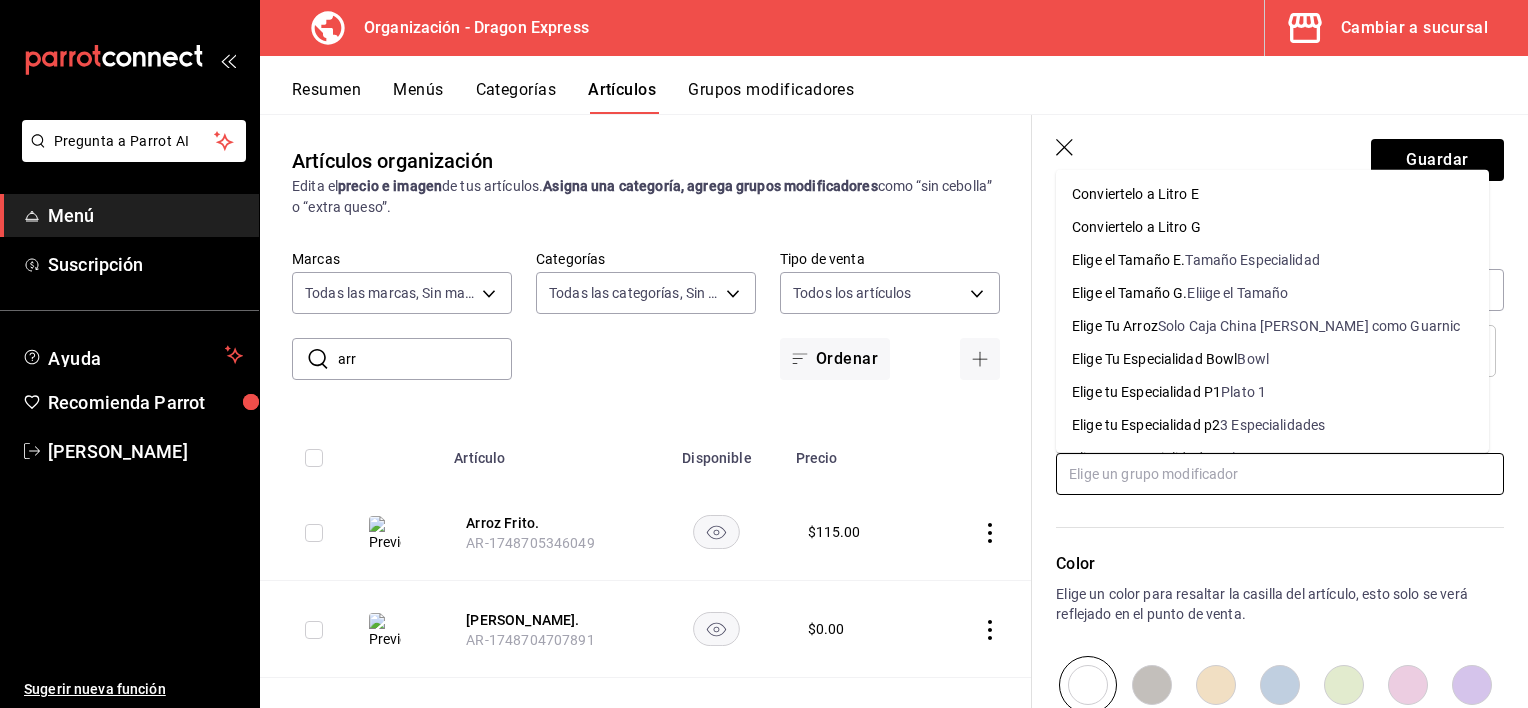 click at bounding box center [1280, 474] 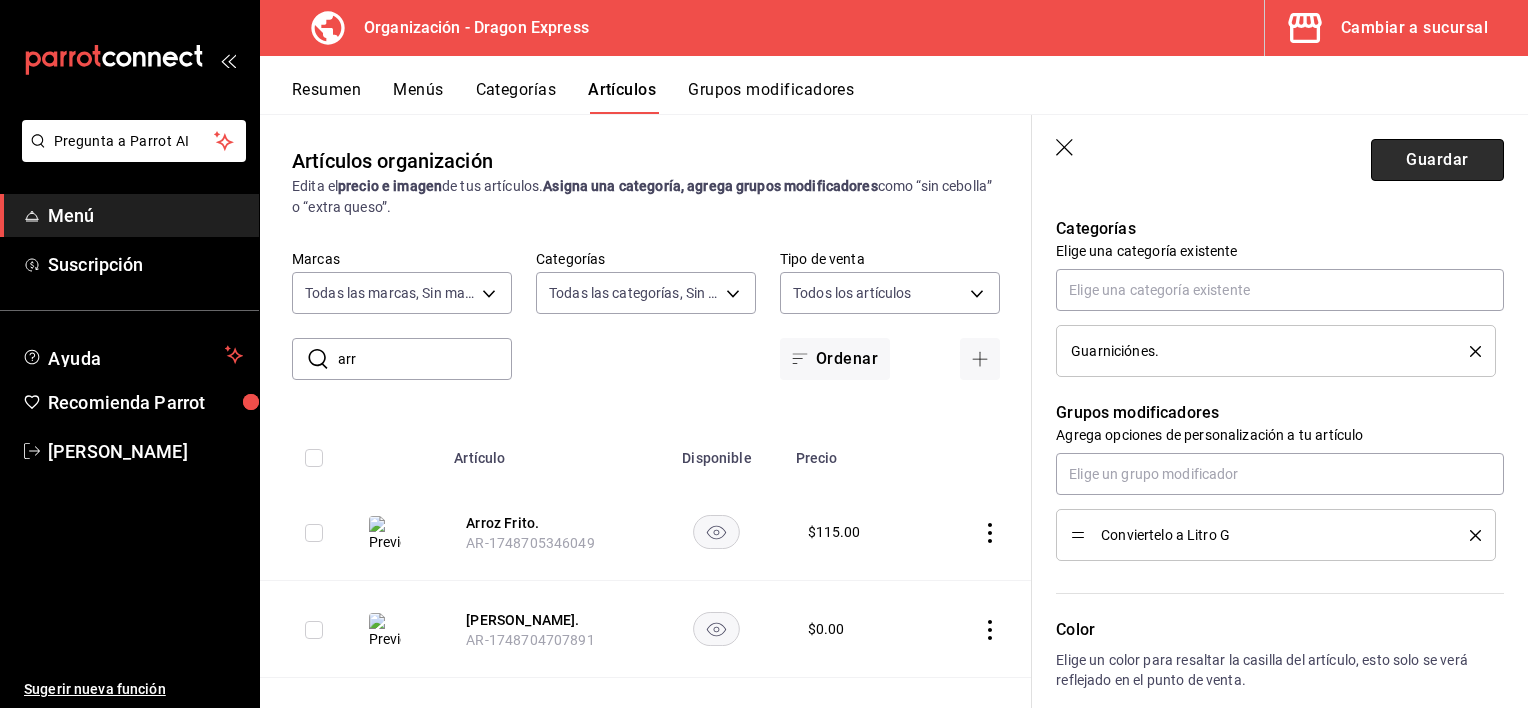 click on "Guardar" at bounding box center [1437, 160] 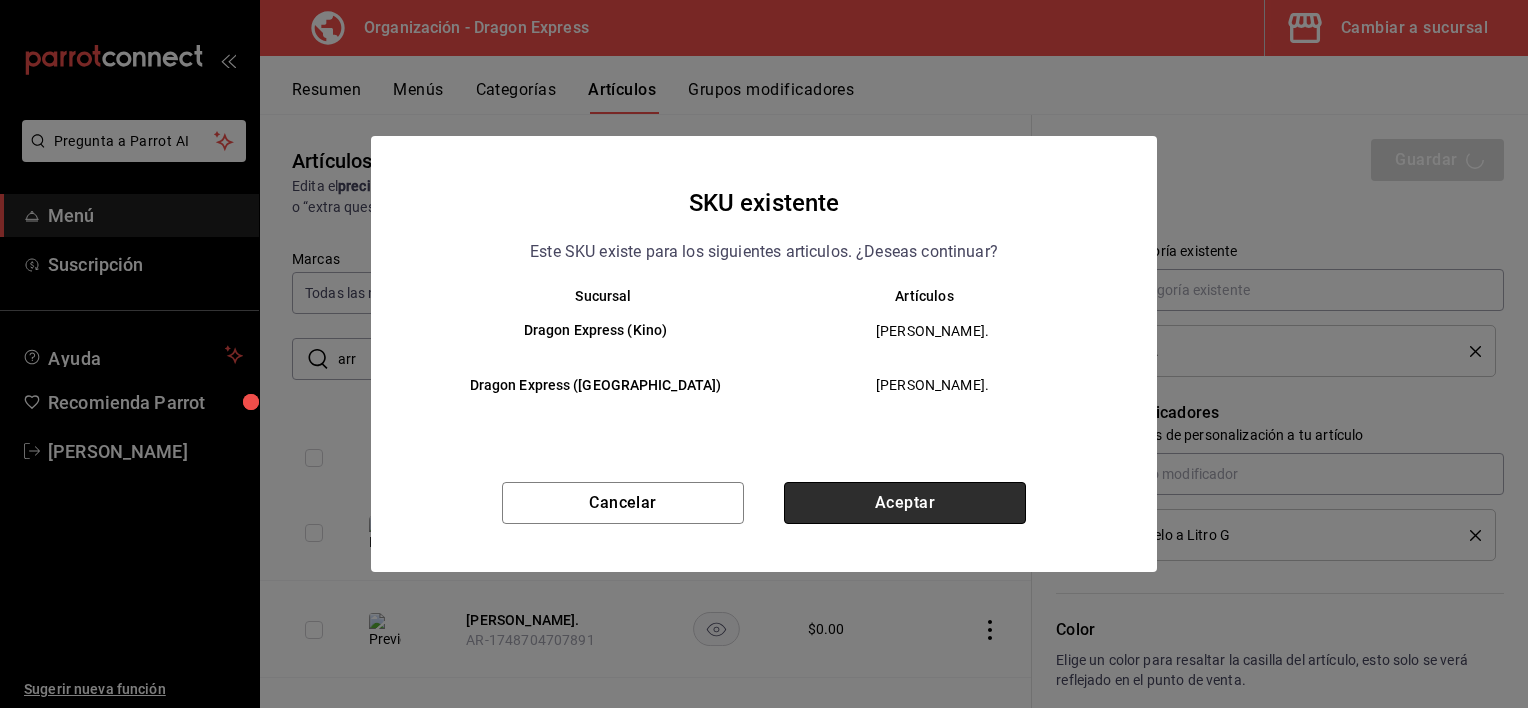 click on "Aceptar" at bounding box center (905, 503) 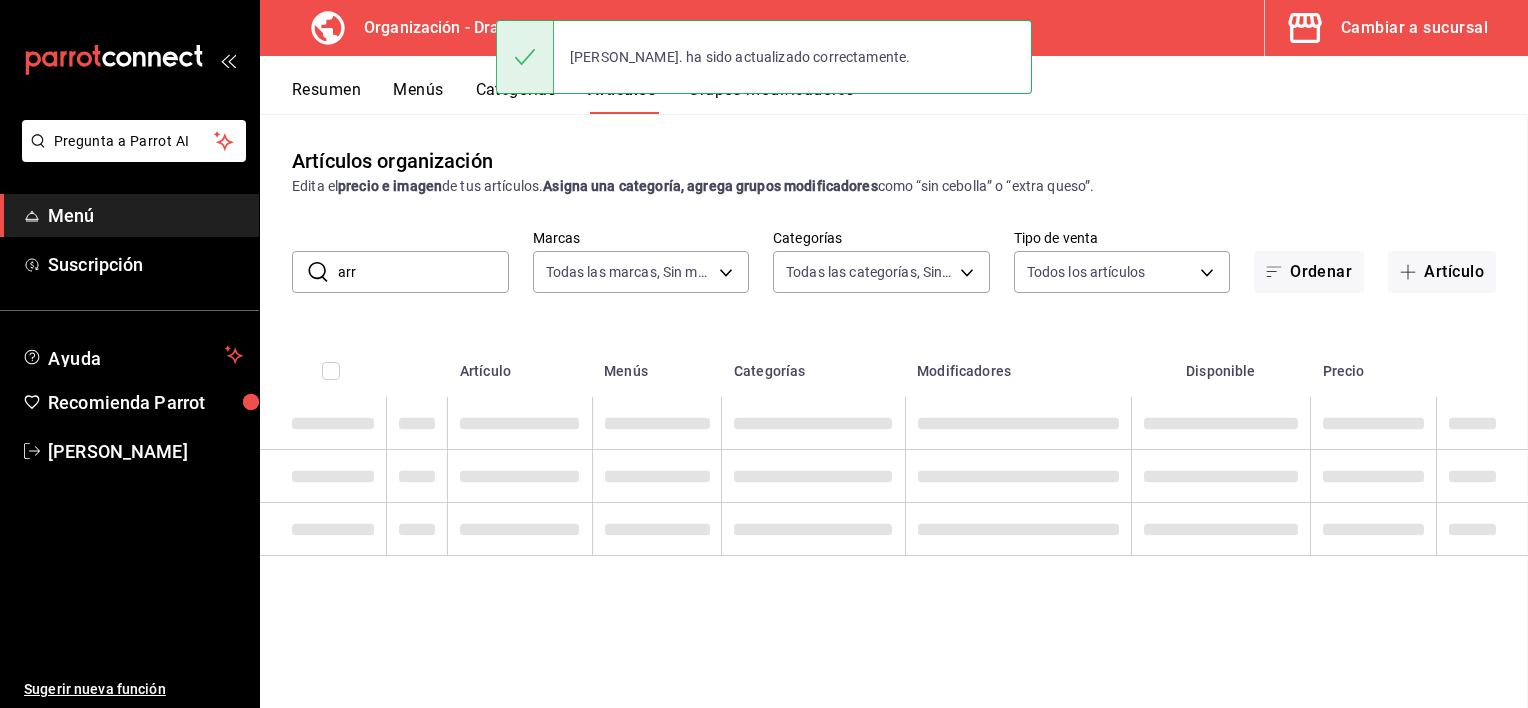 scroll, scrollTop: 0, scrollLeft: 0, axis: both 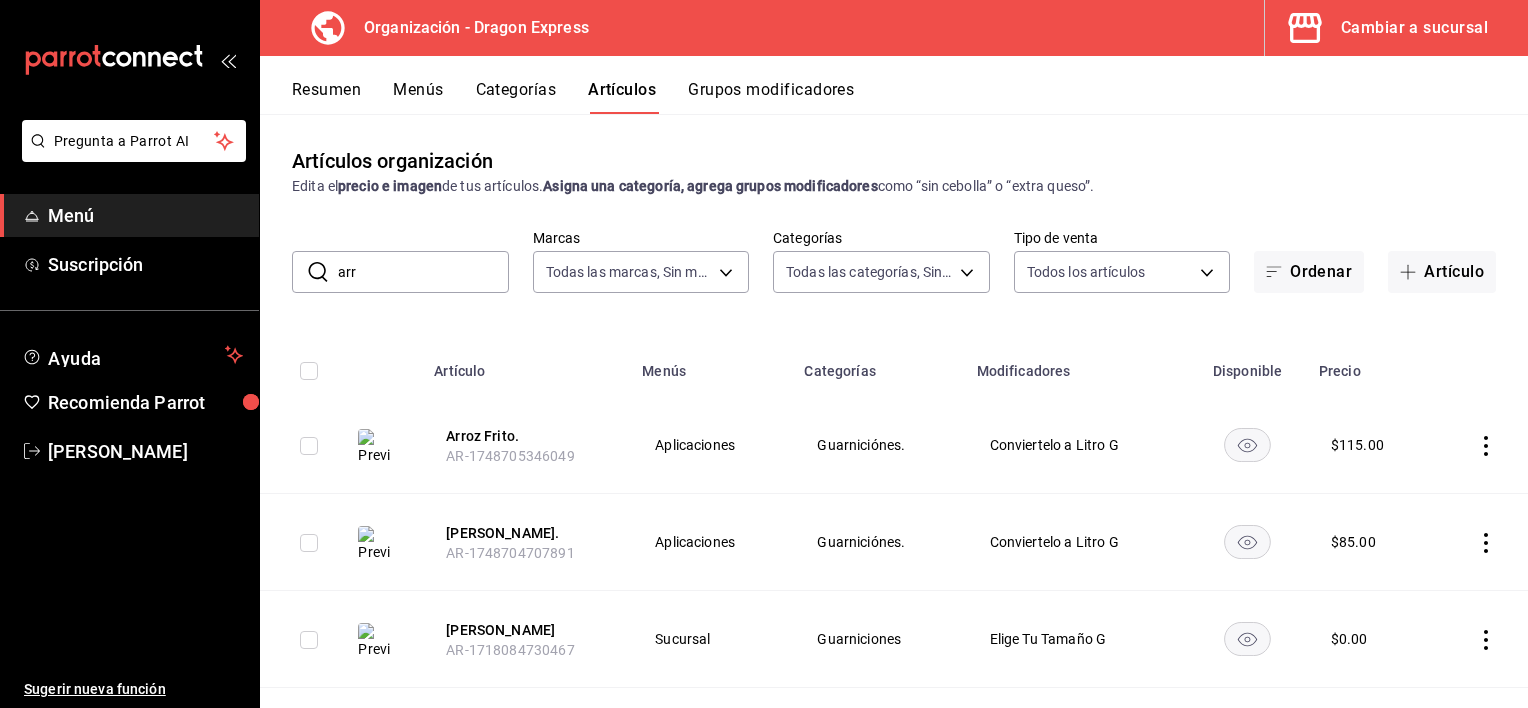 click on "arr" at bounding box center [423, 272] 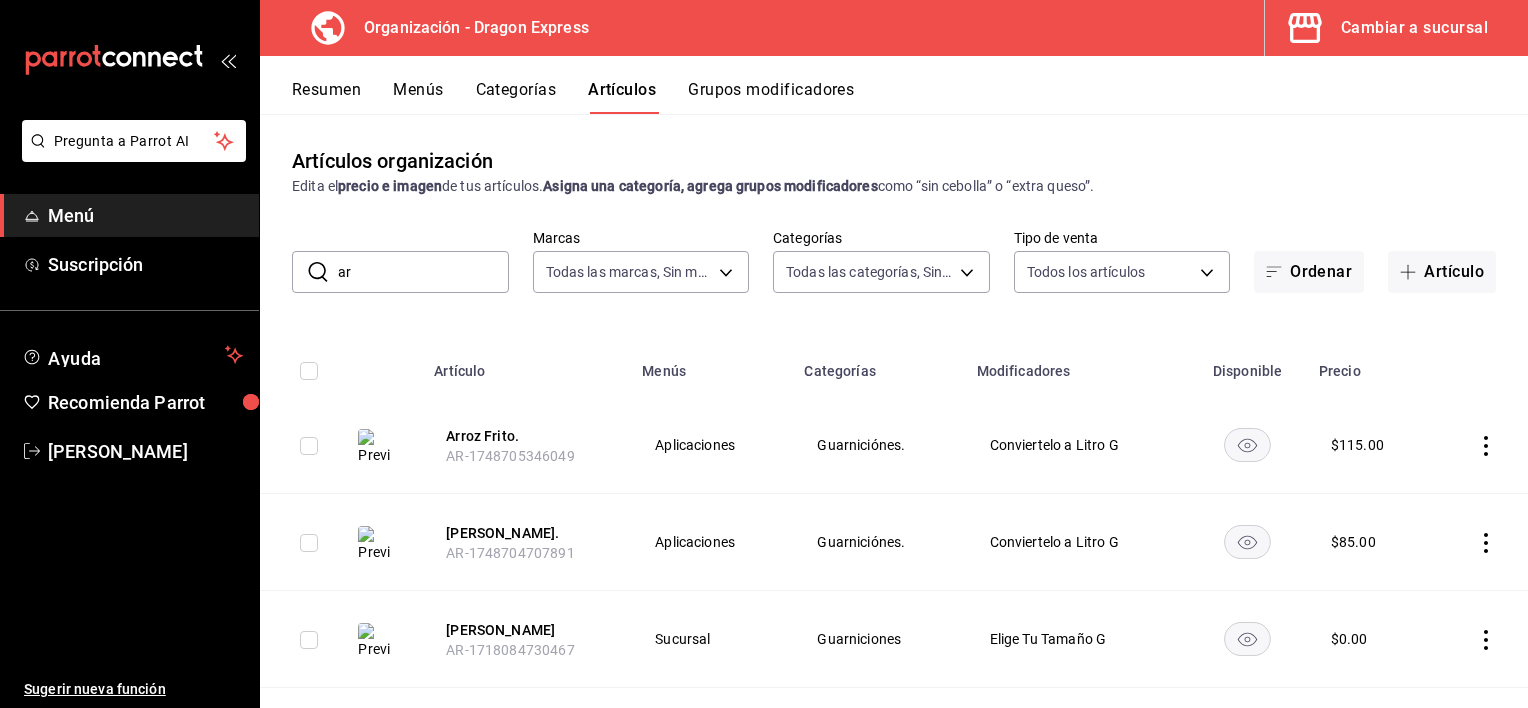 type on "a" 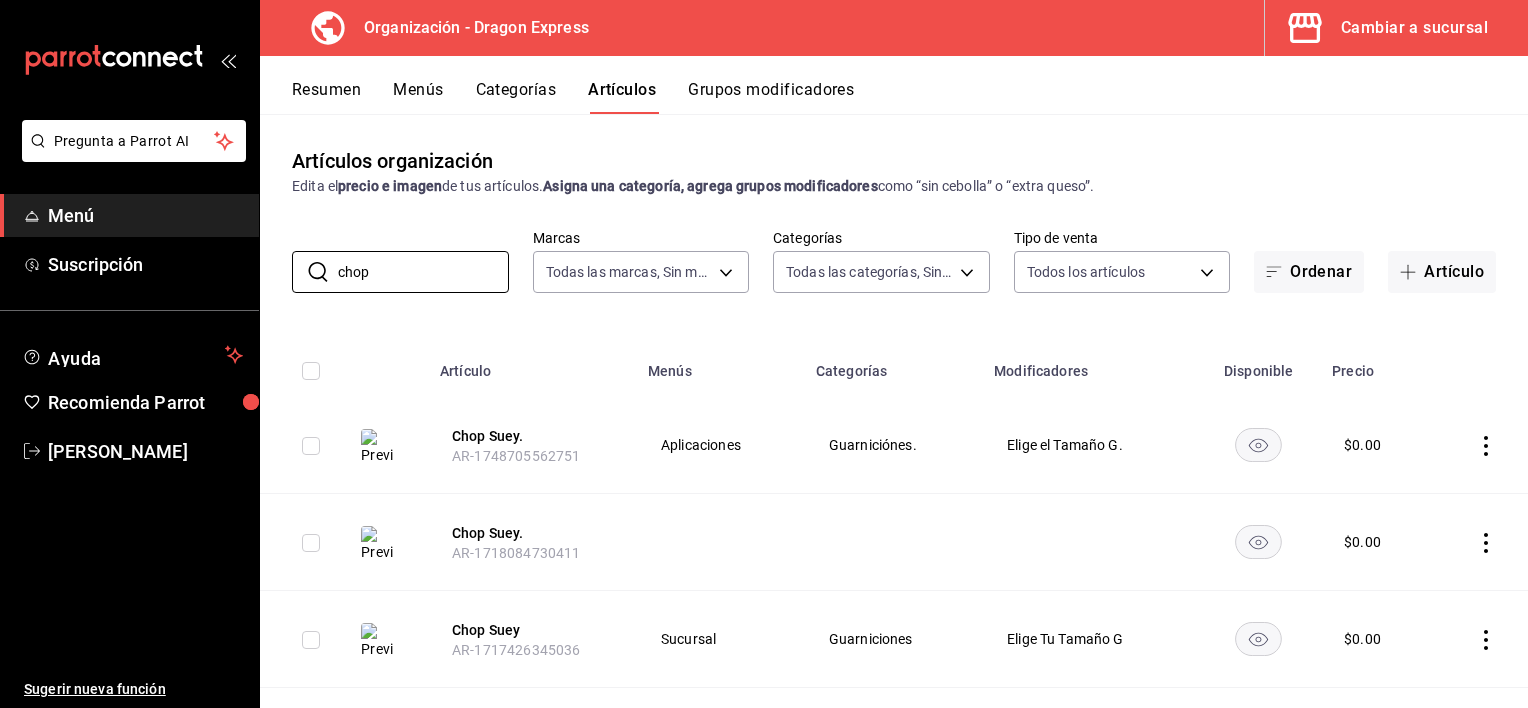 type on "chop" 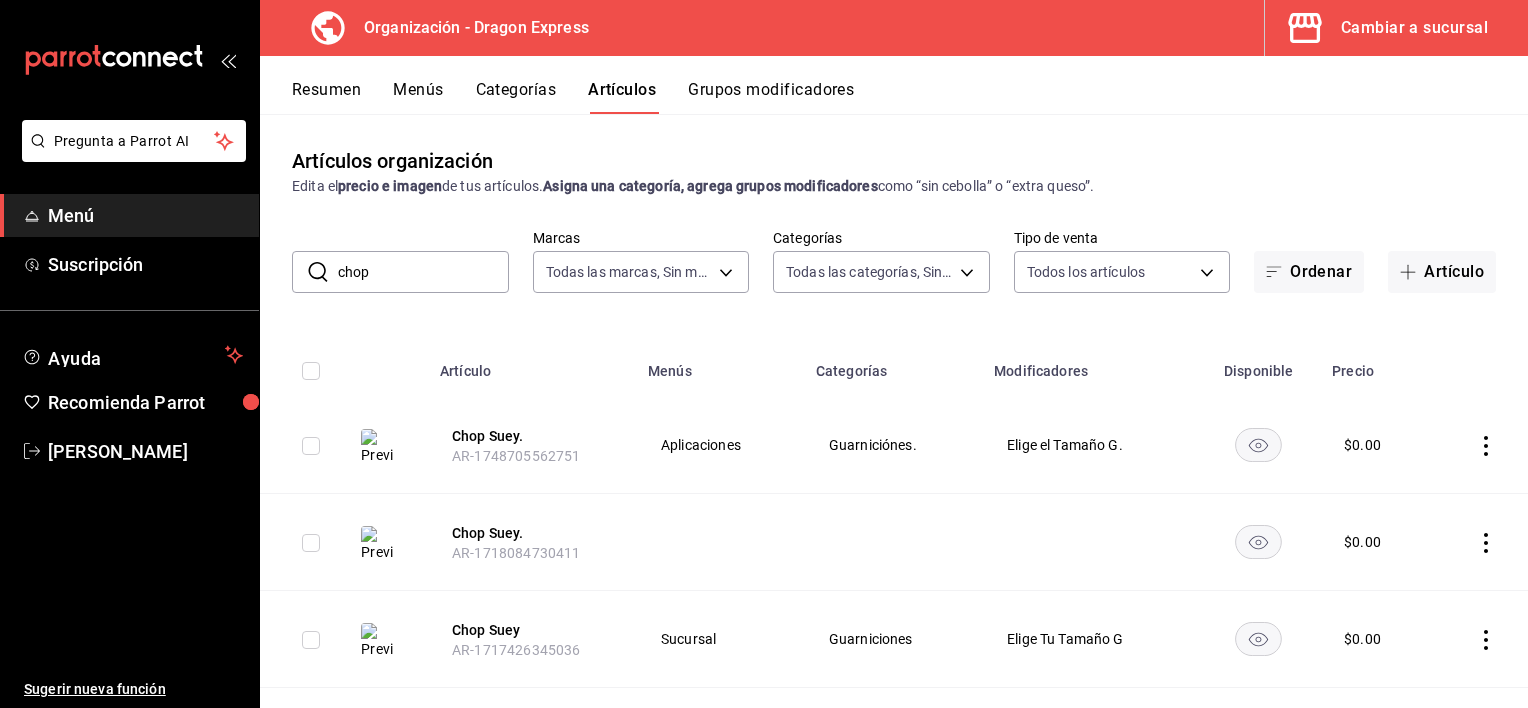 click 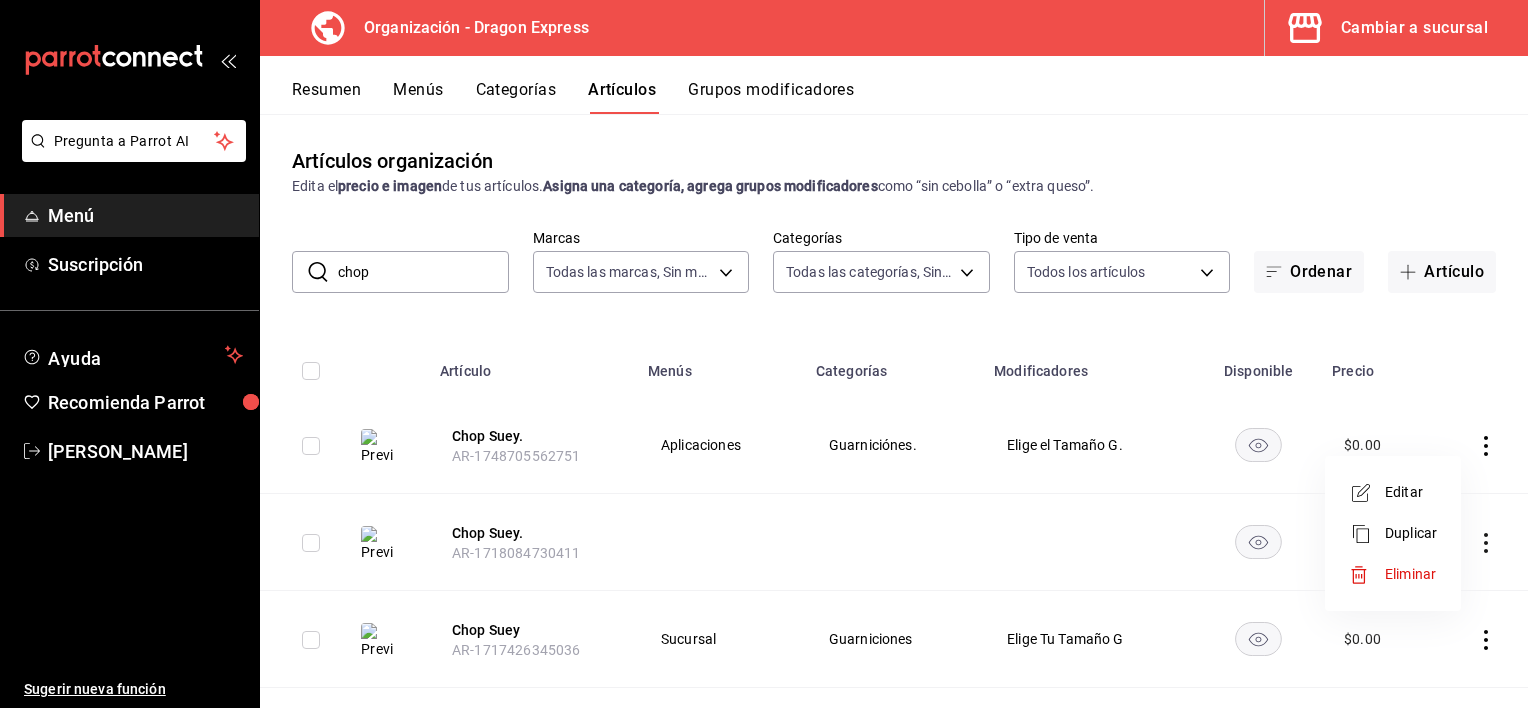 click on "Editar" at bounding box center (1411, 492) 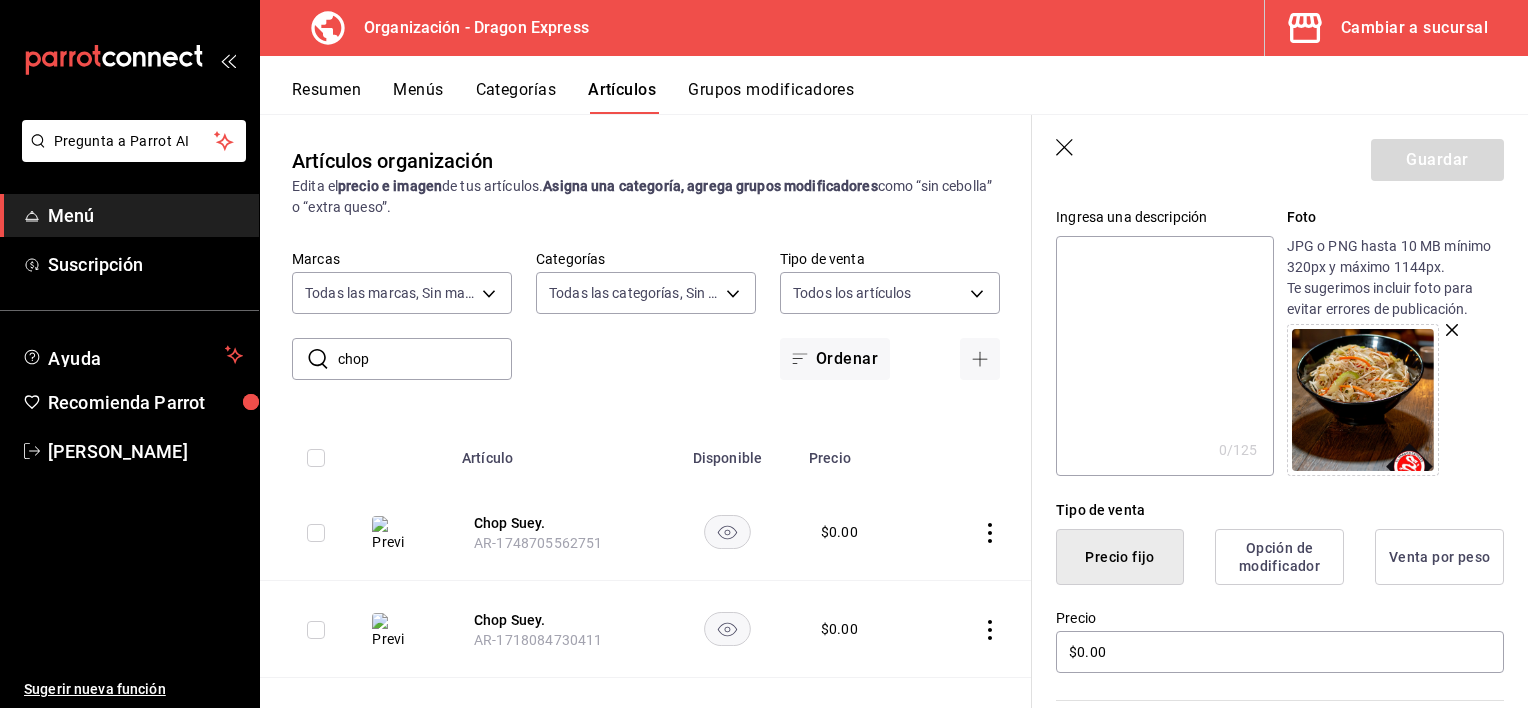 scroll, scrollTop: 300, scrollLeft: 0, axis: vertical 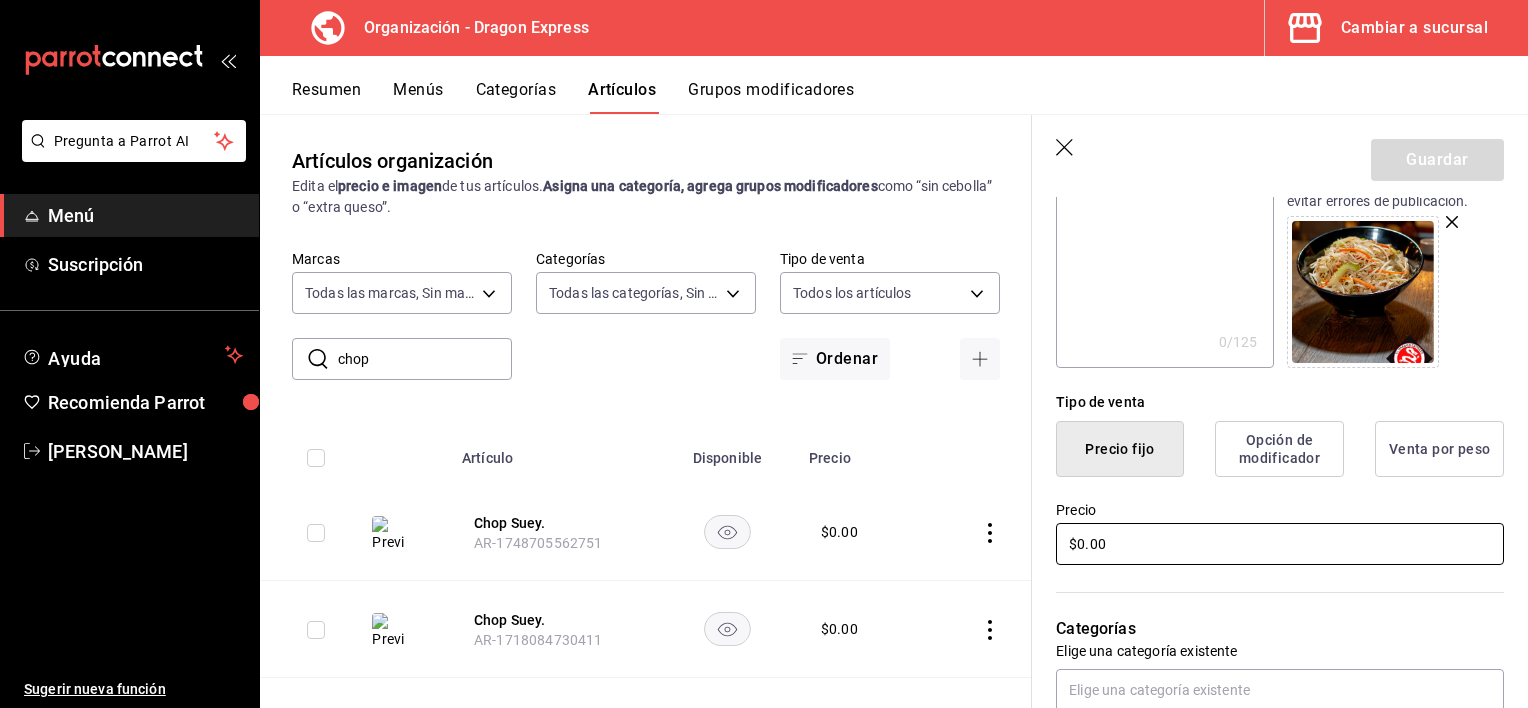 click on "$0.00" at bounding box center (1280, 544) 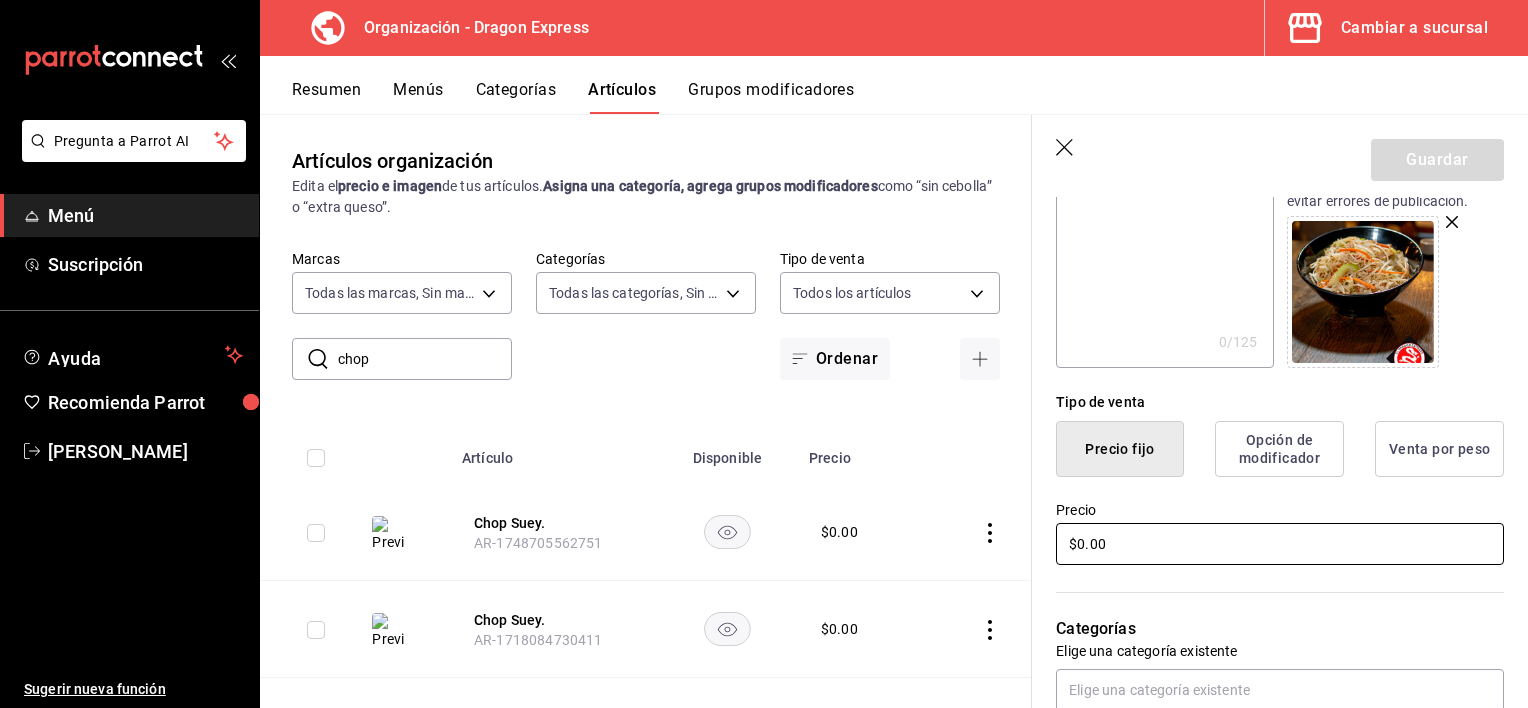 type on "$0.00" 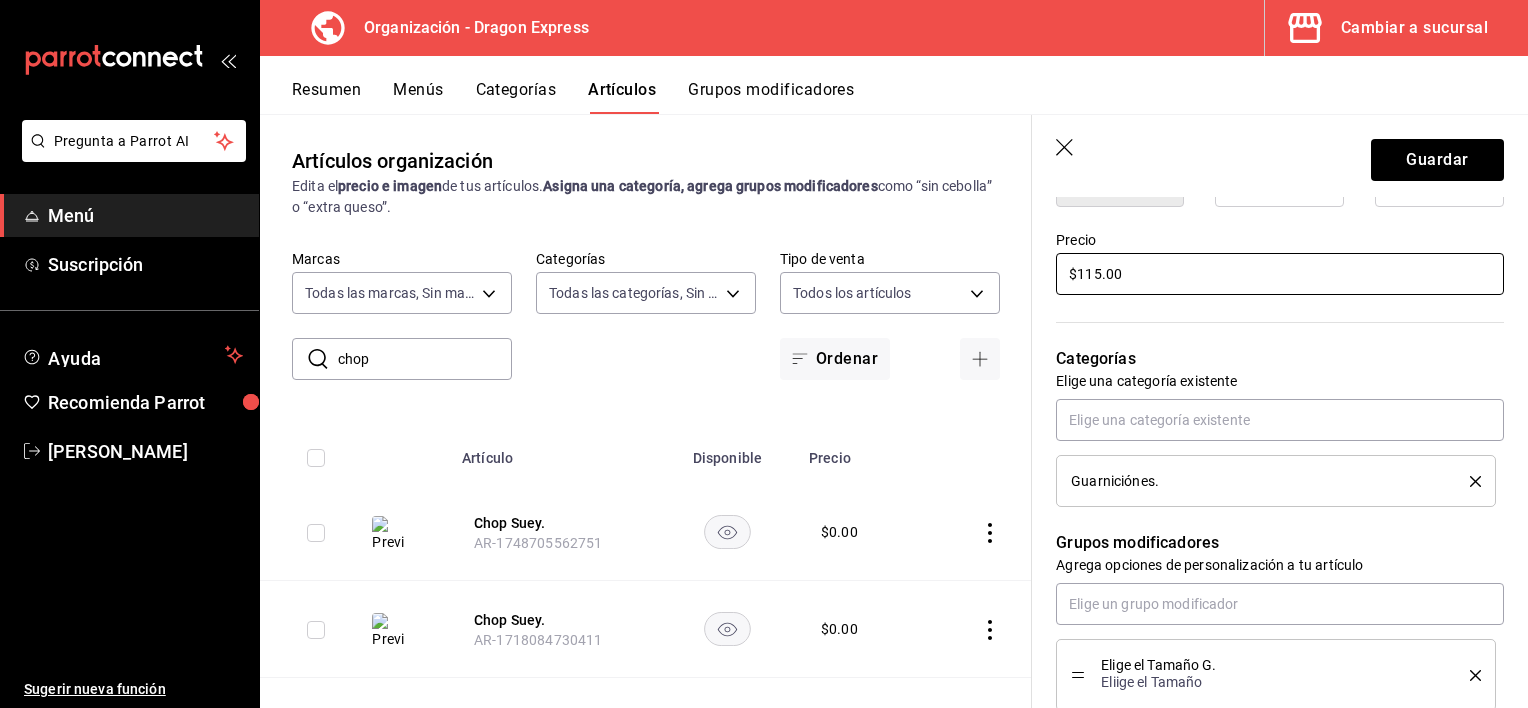 scroll, scrollTop: 600, scrollLeft: 0, axis: vertical 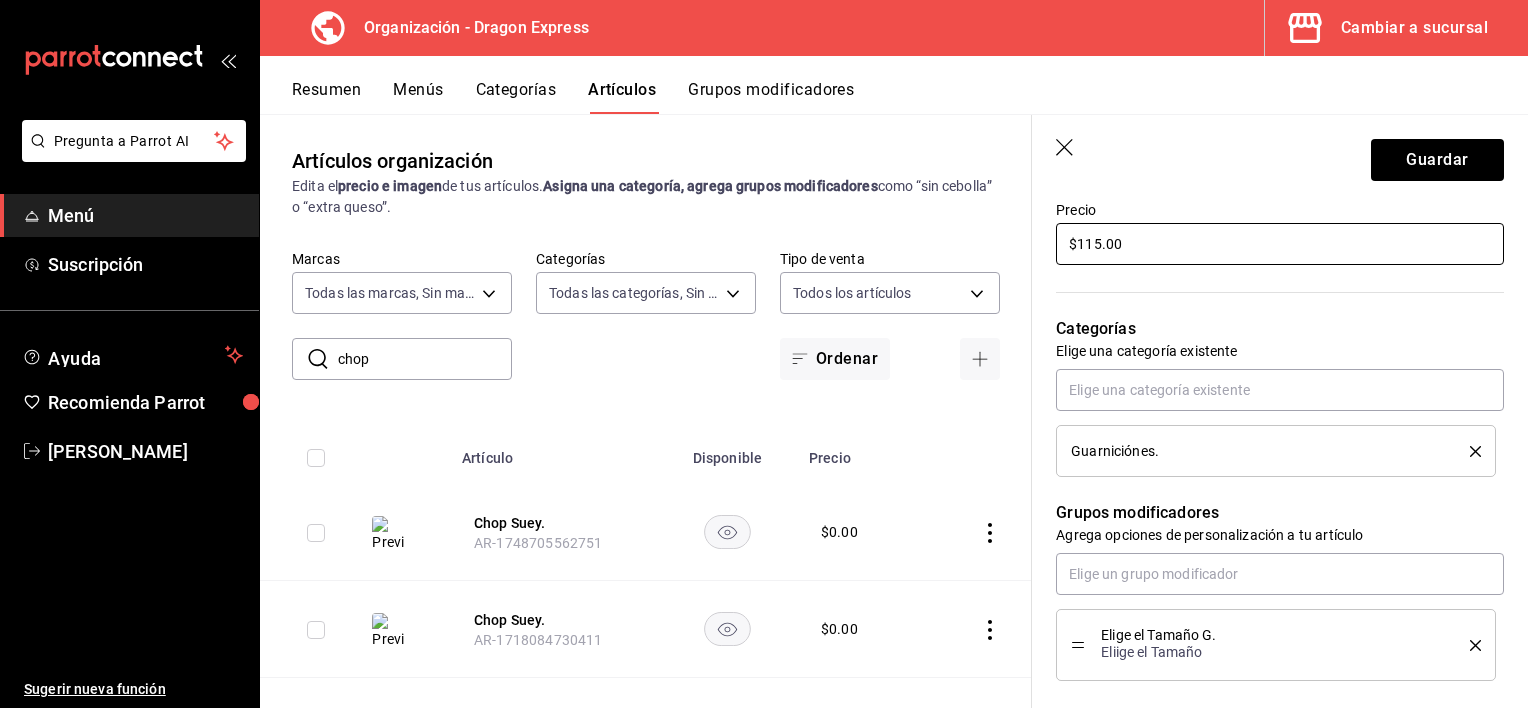 type on "$115.00" 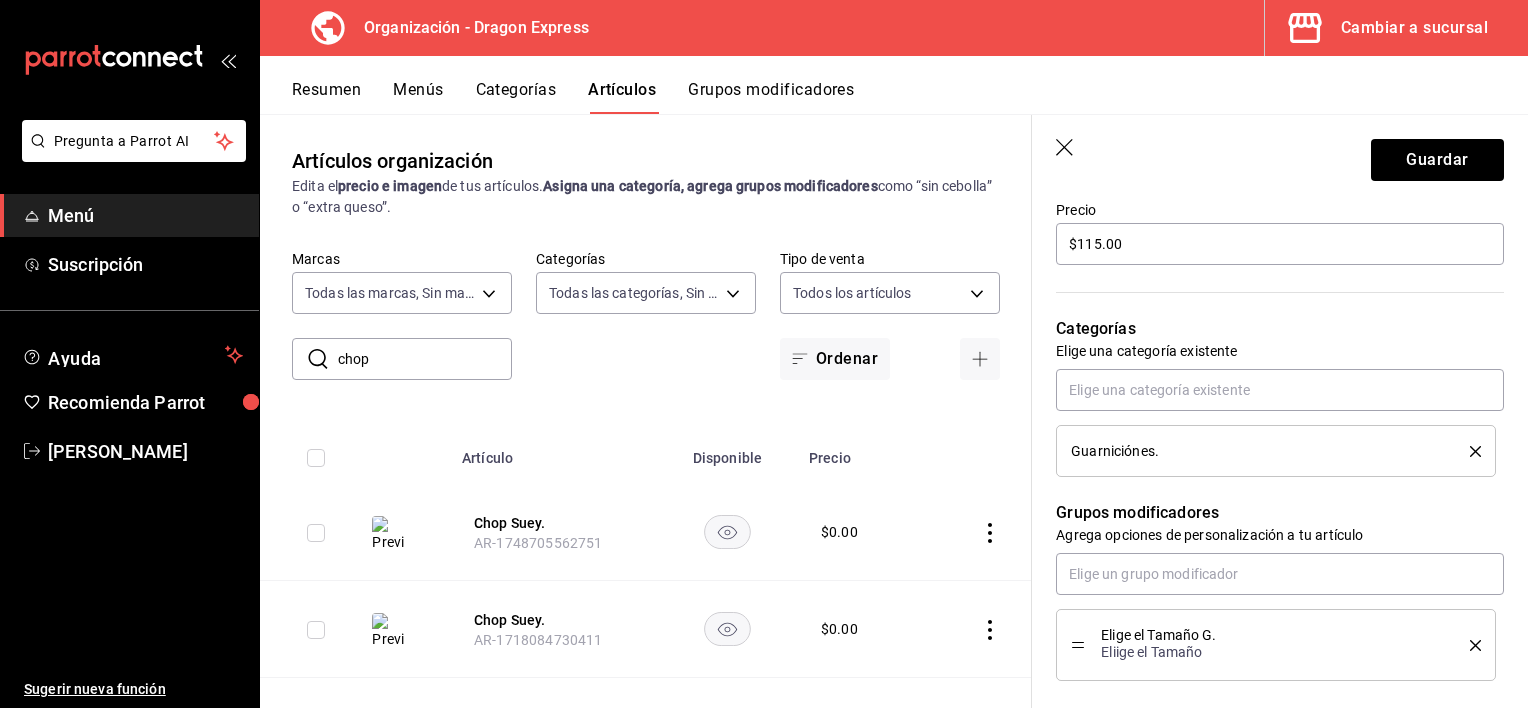 click 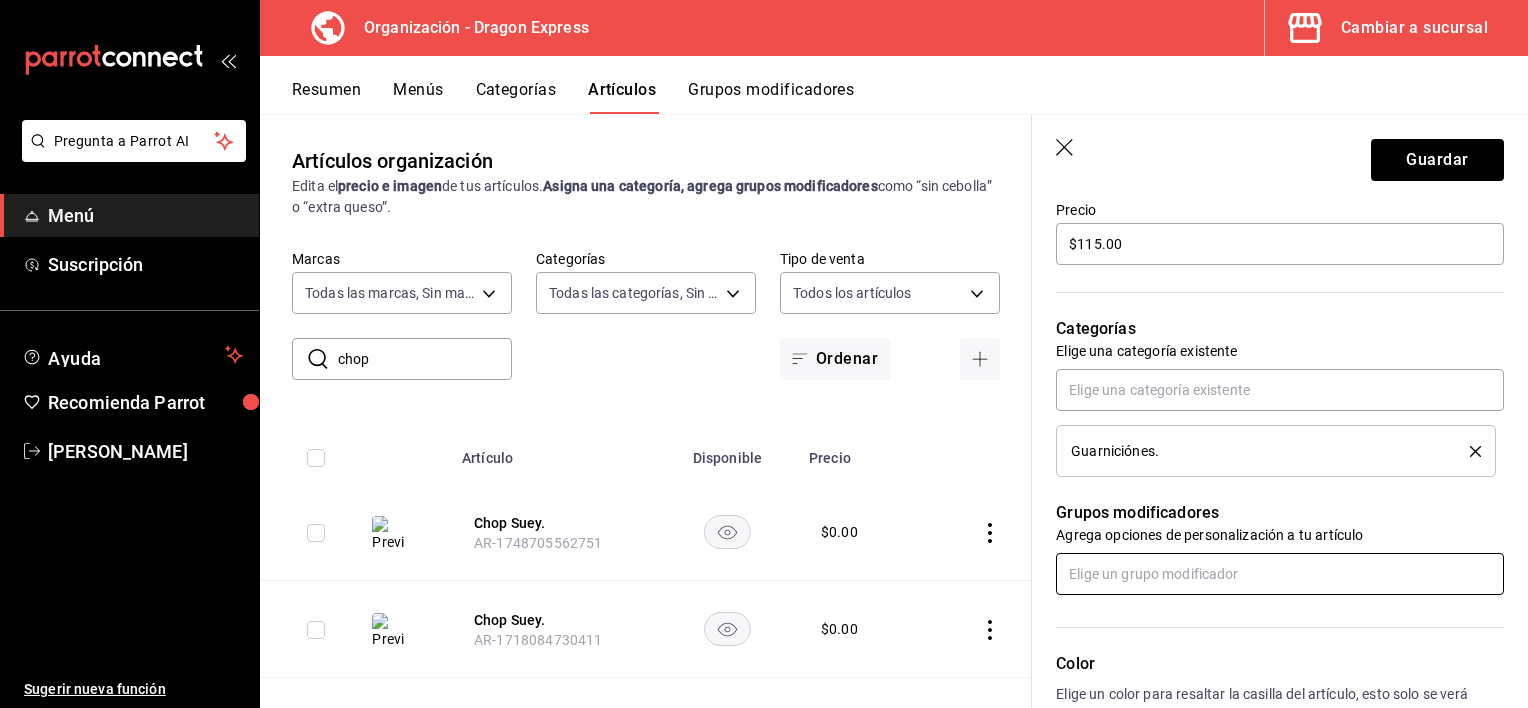 click at bounding box center [1280, 574] 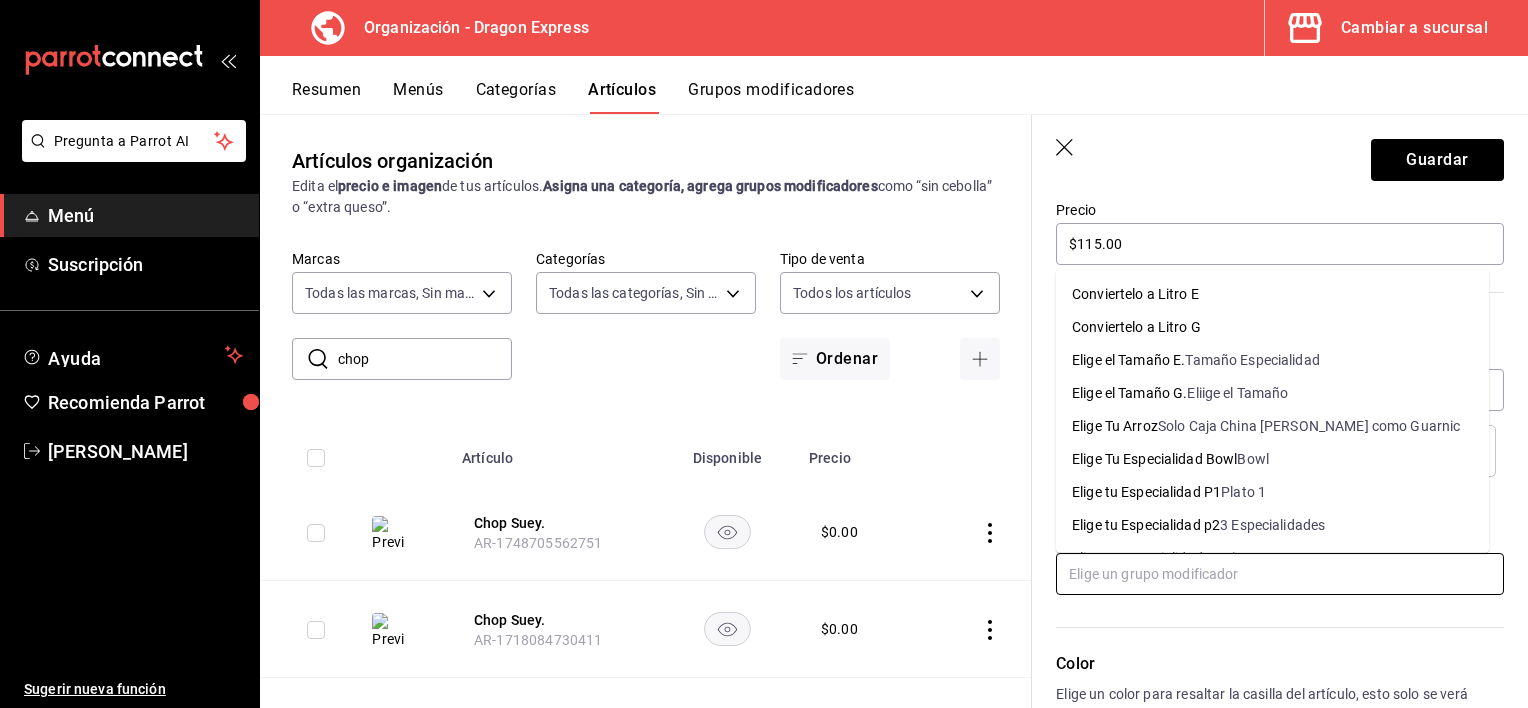 click on "Conviertelo a Litro G" at bounding box center (1272, 327) 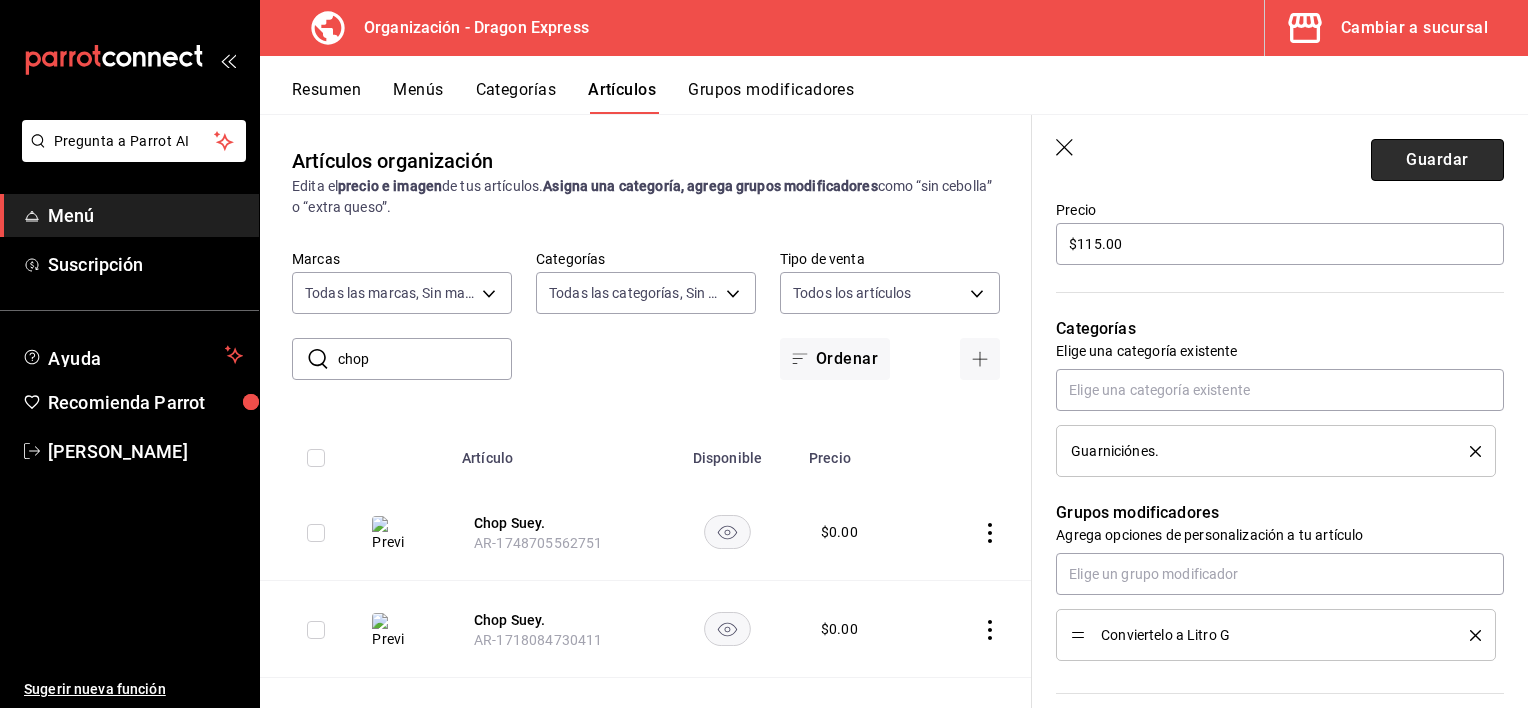 click on "Guardar" at bounding box center (1437, 160) 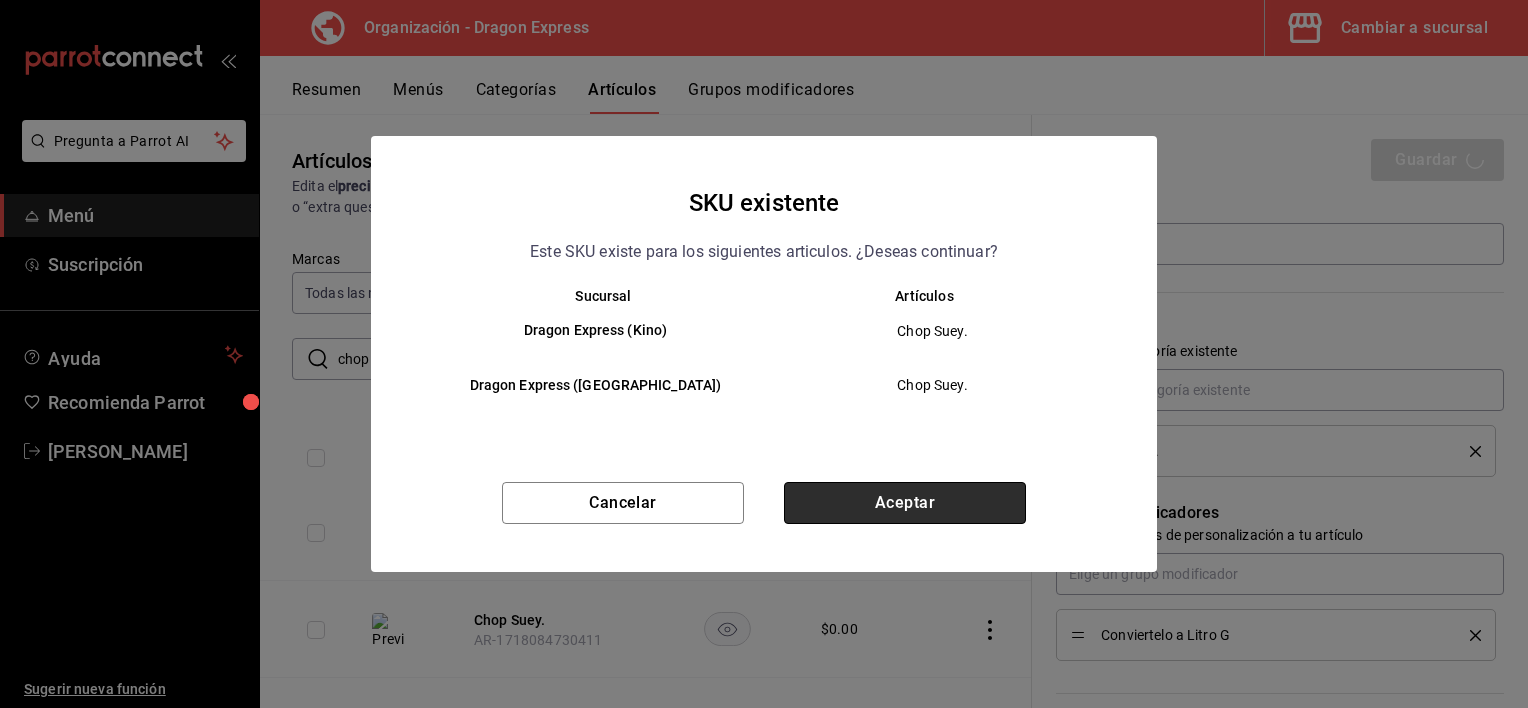 click on "Aceptar" at bounding box center (905, 503) 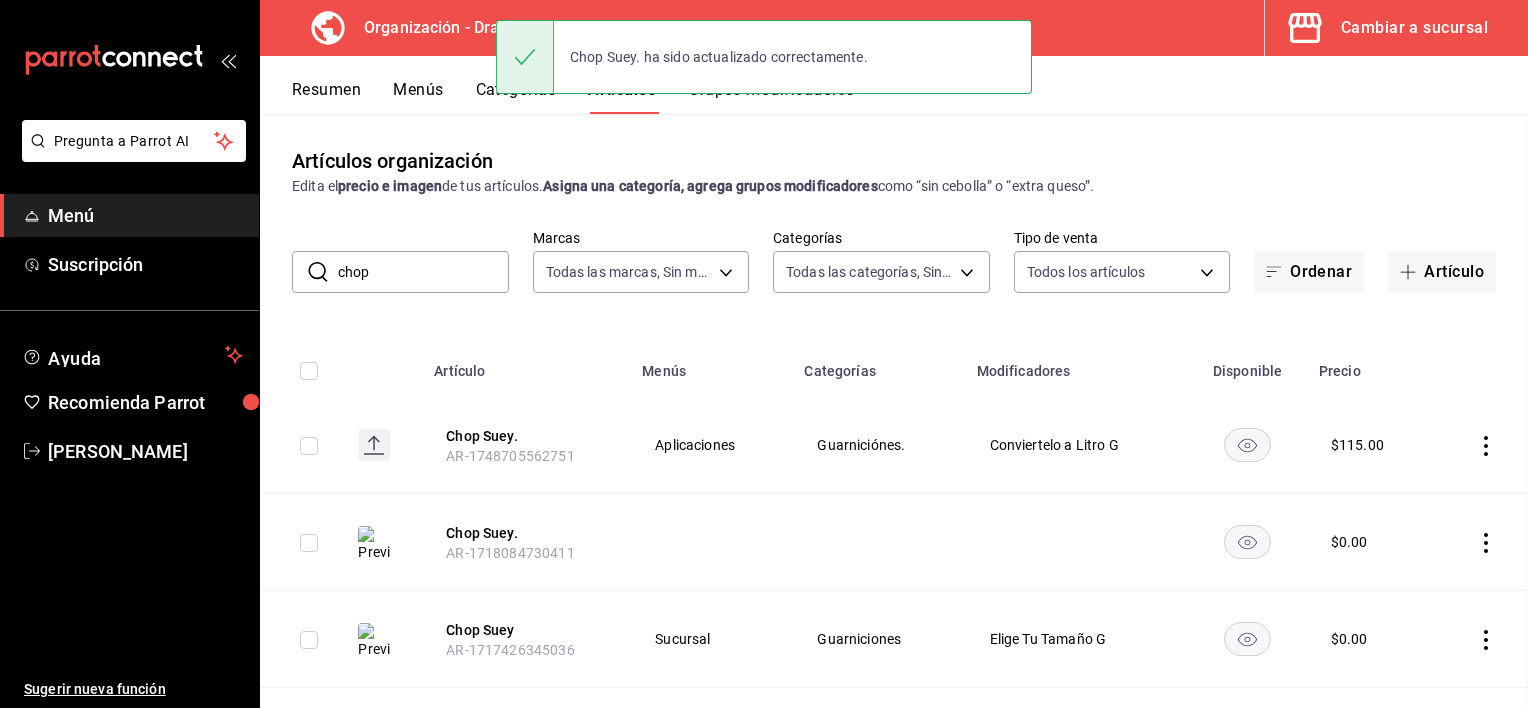 scroll, scrollTop: 0, scrollLeft: 0, axis: both 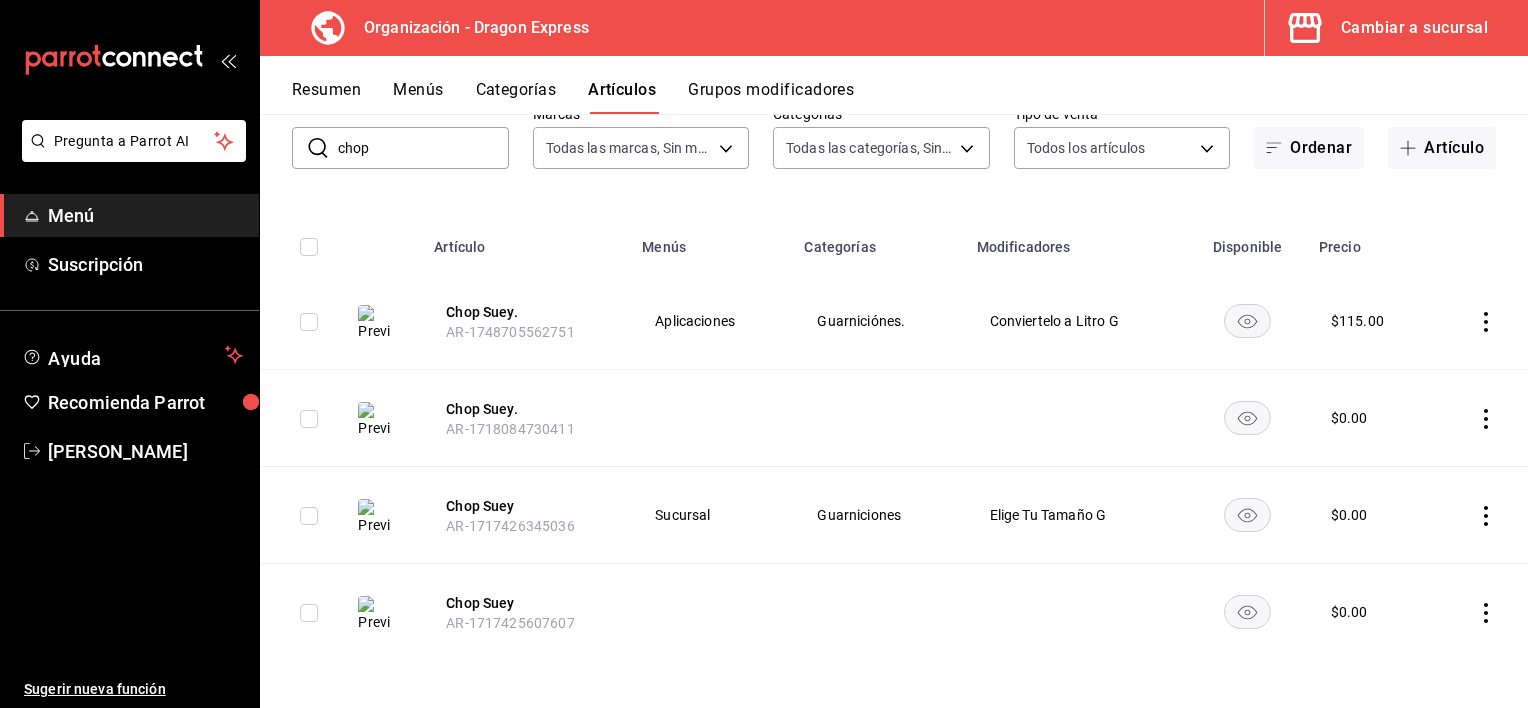 click on "chop" at bounding box center [423, 148] 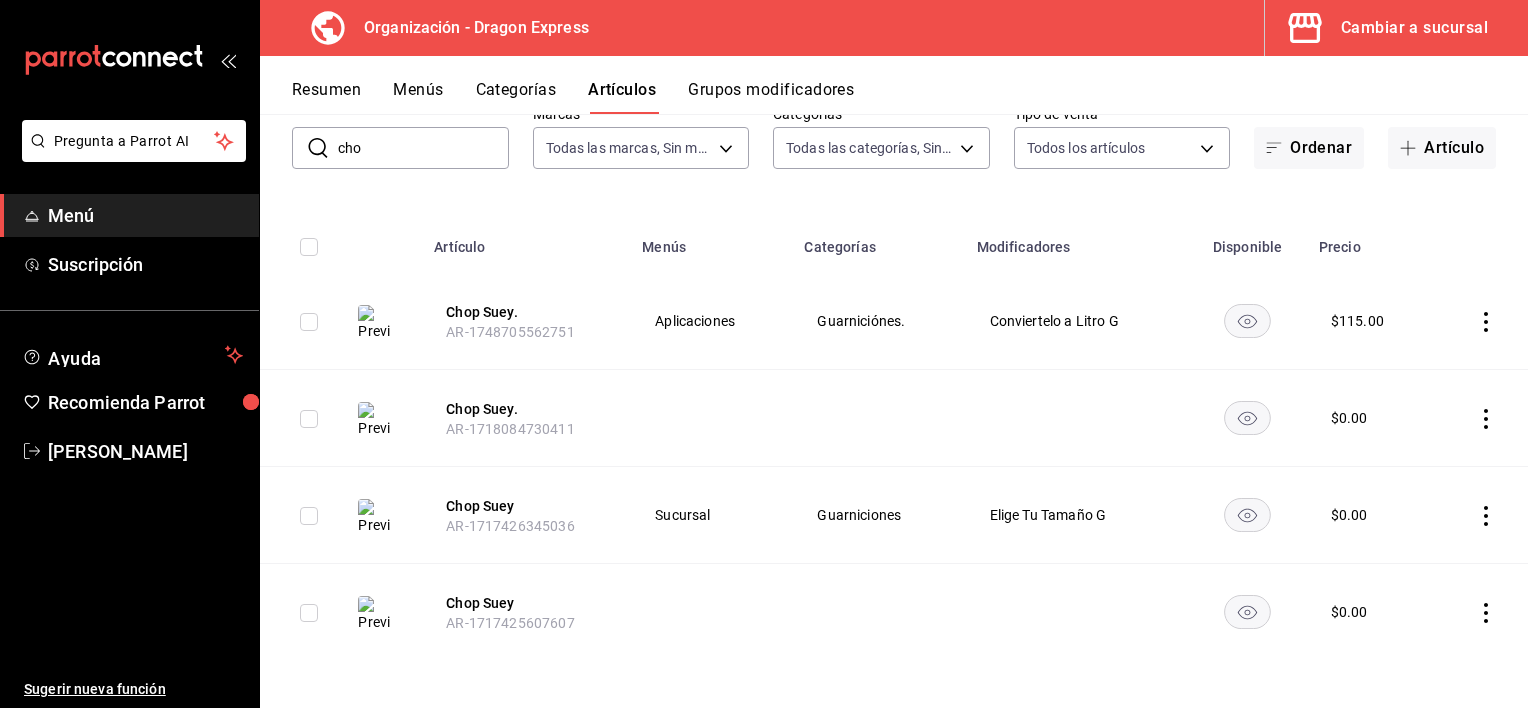 scroll, scrollTop: 0, scrollLeft: 0, axis: both 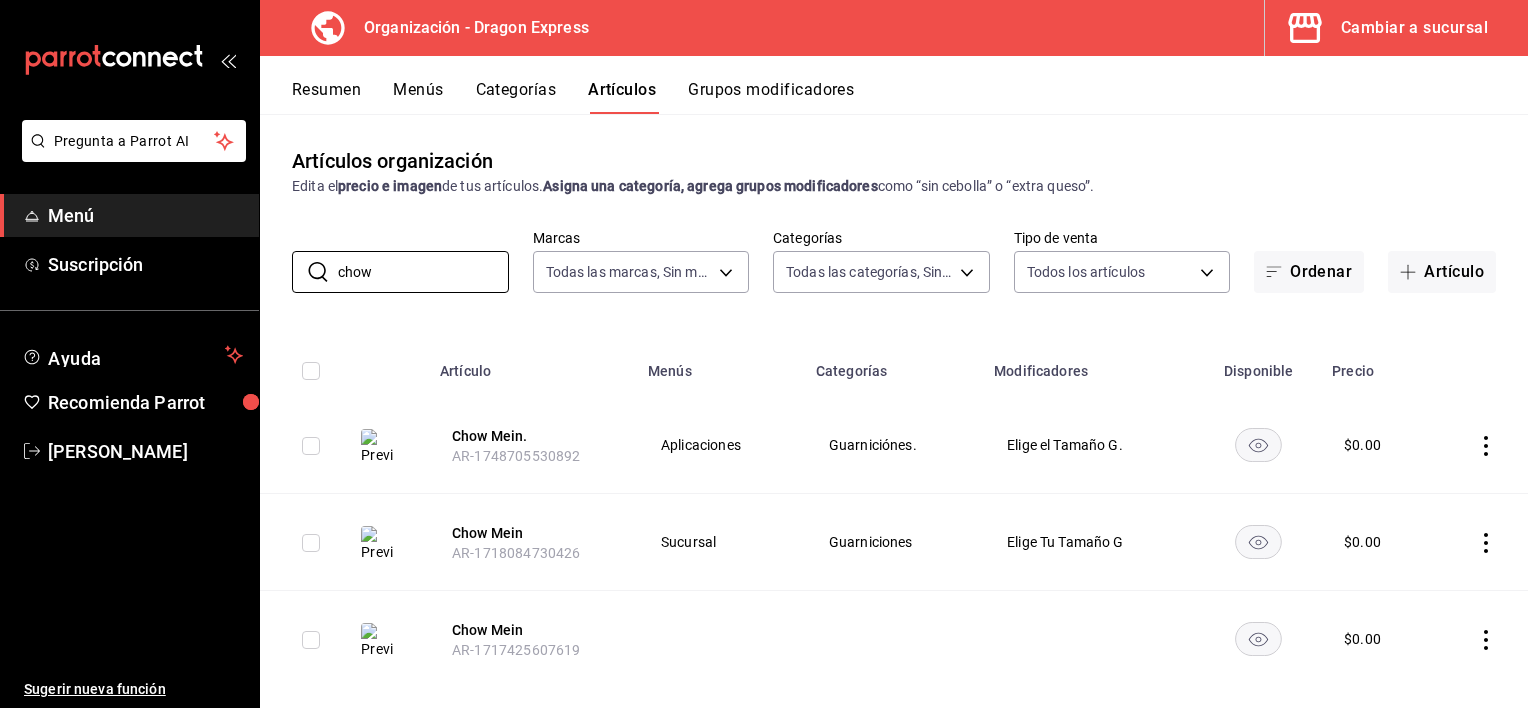 type on "chow" 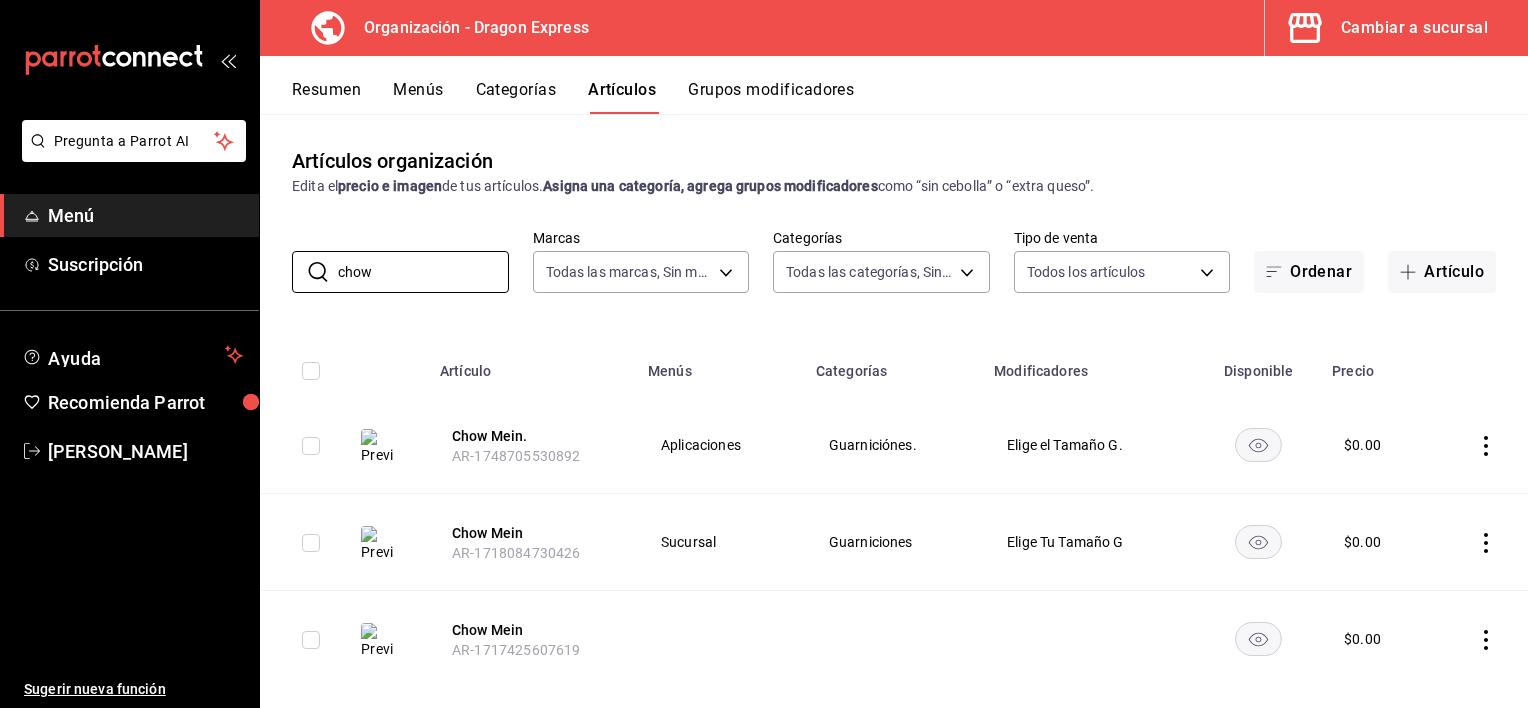 click 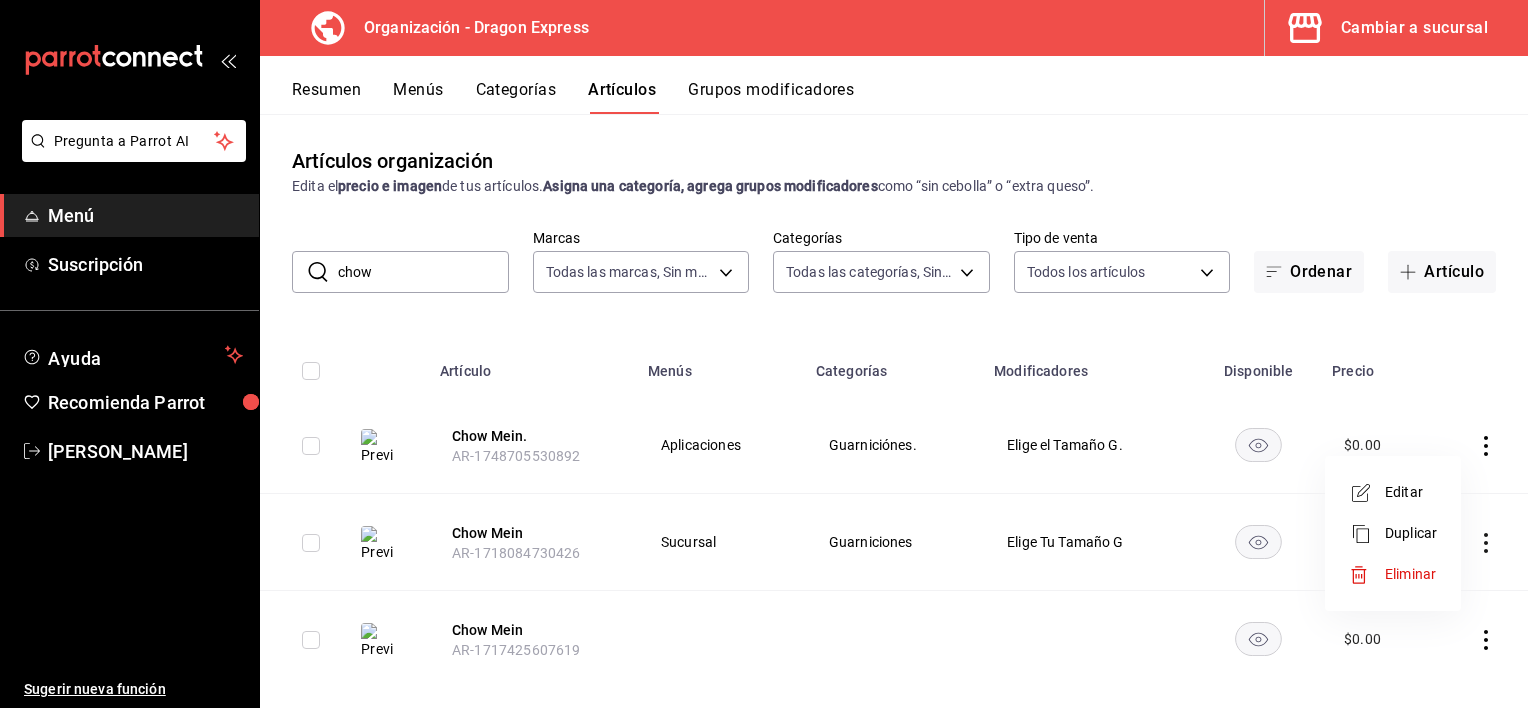 click on "Editar" at bounding box center [1411, 492] 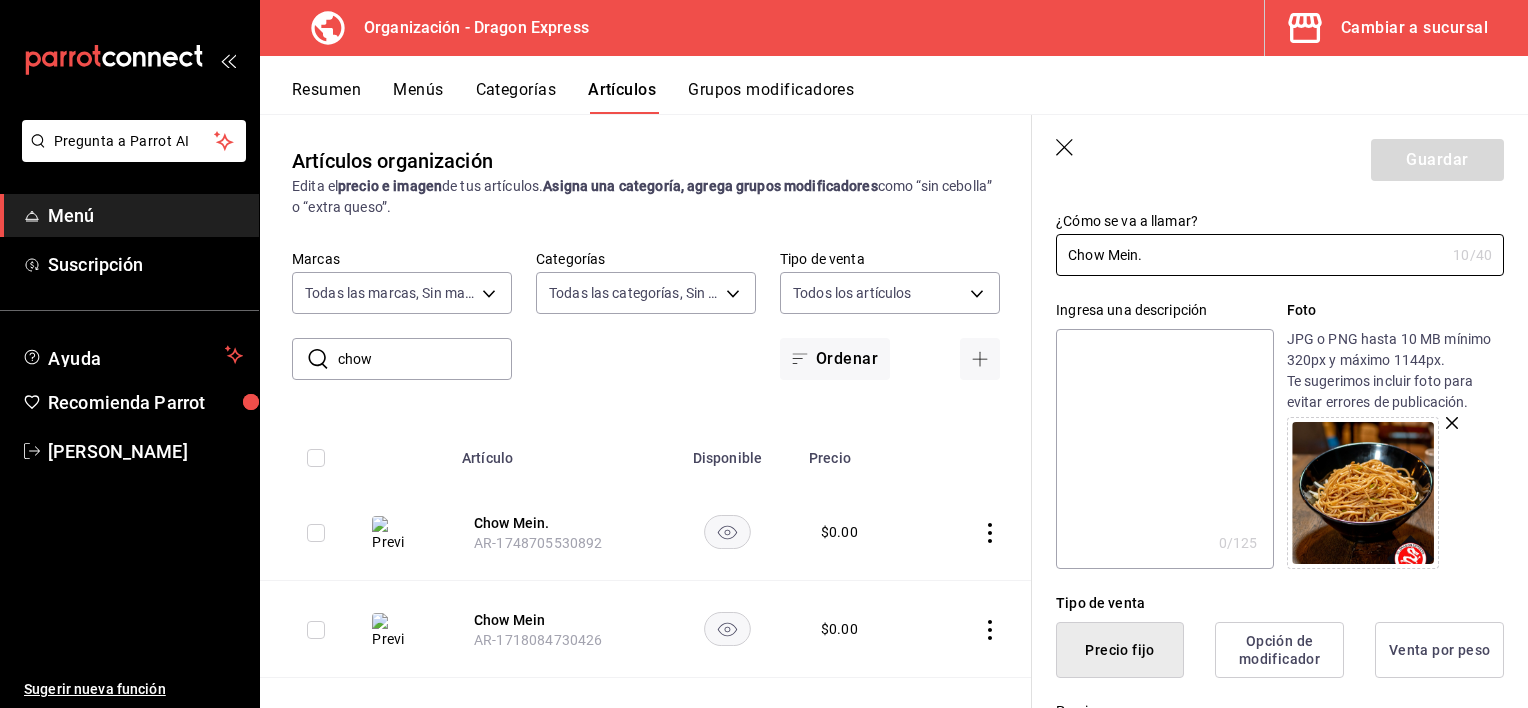 scroll, scrollTop: 400, scrollLeft: 0, axis: vertical 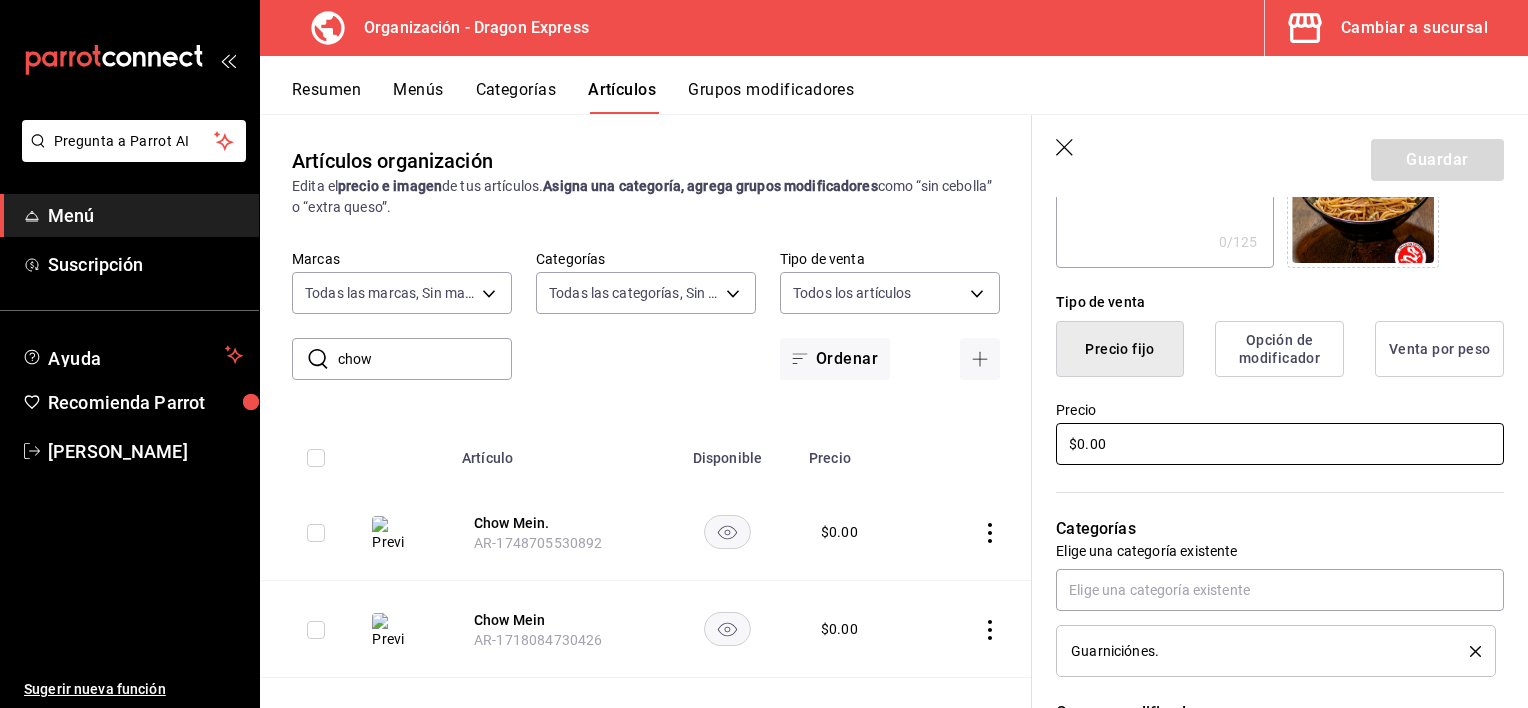 click on "$0.00" at bounding box center [1280, 444] 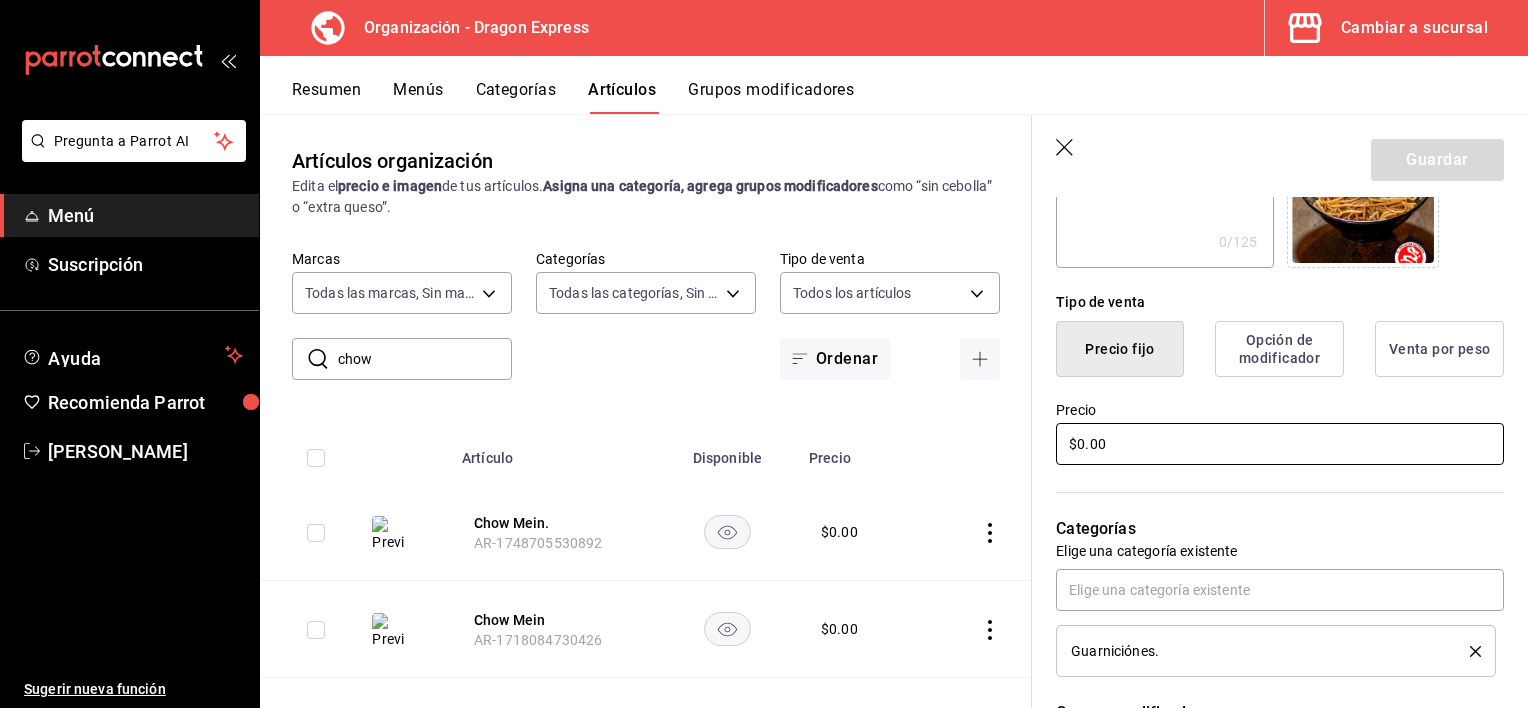 type on "$0.00" 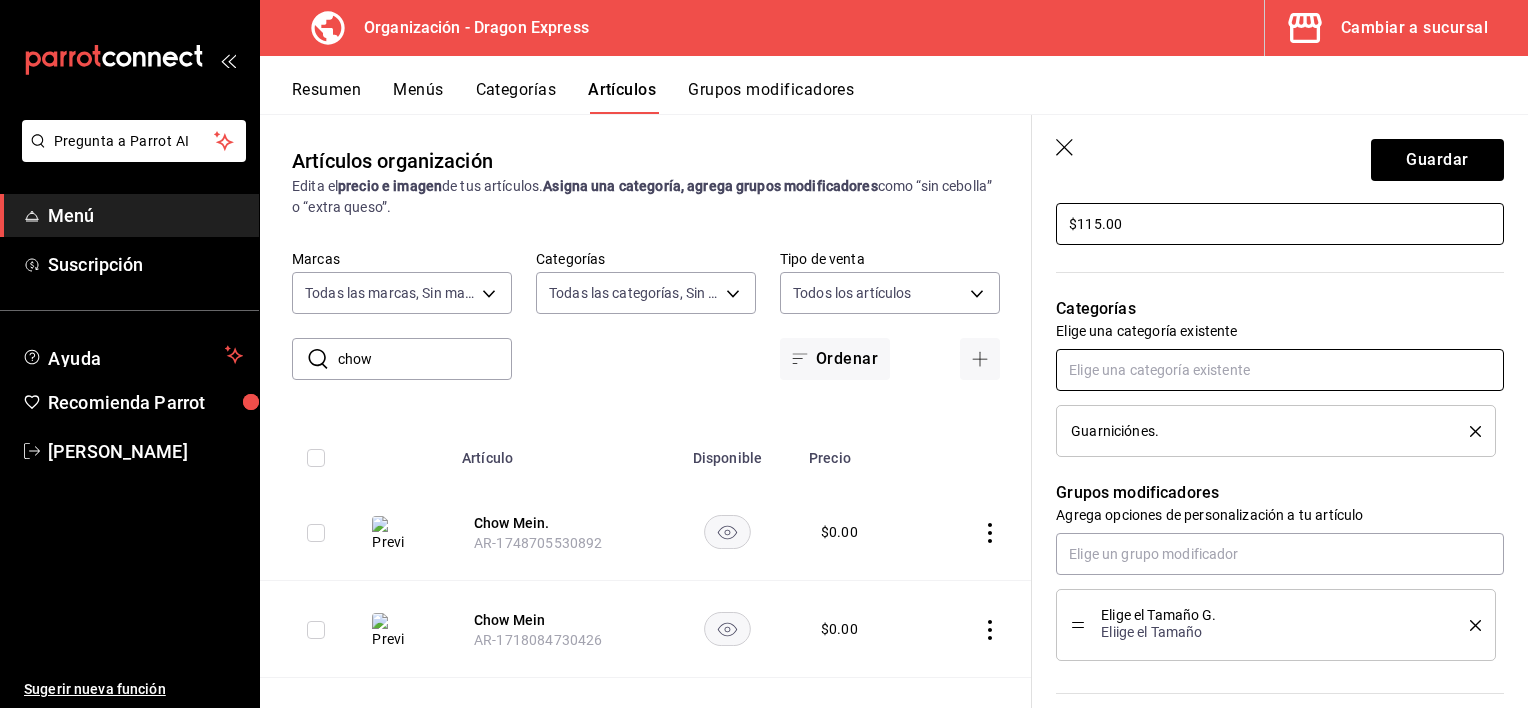 scroll, scrollTop: 700, scrollLeft: 0, axis: vertical 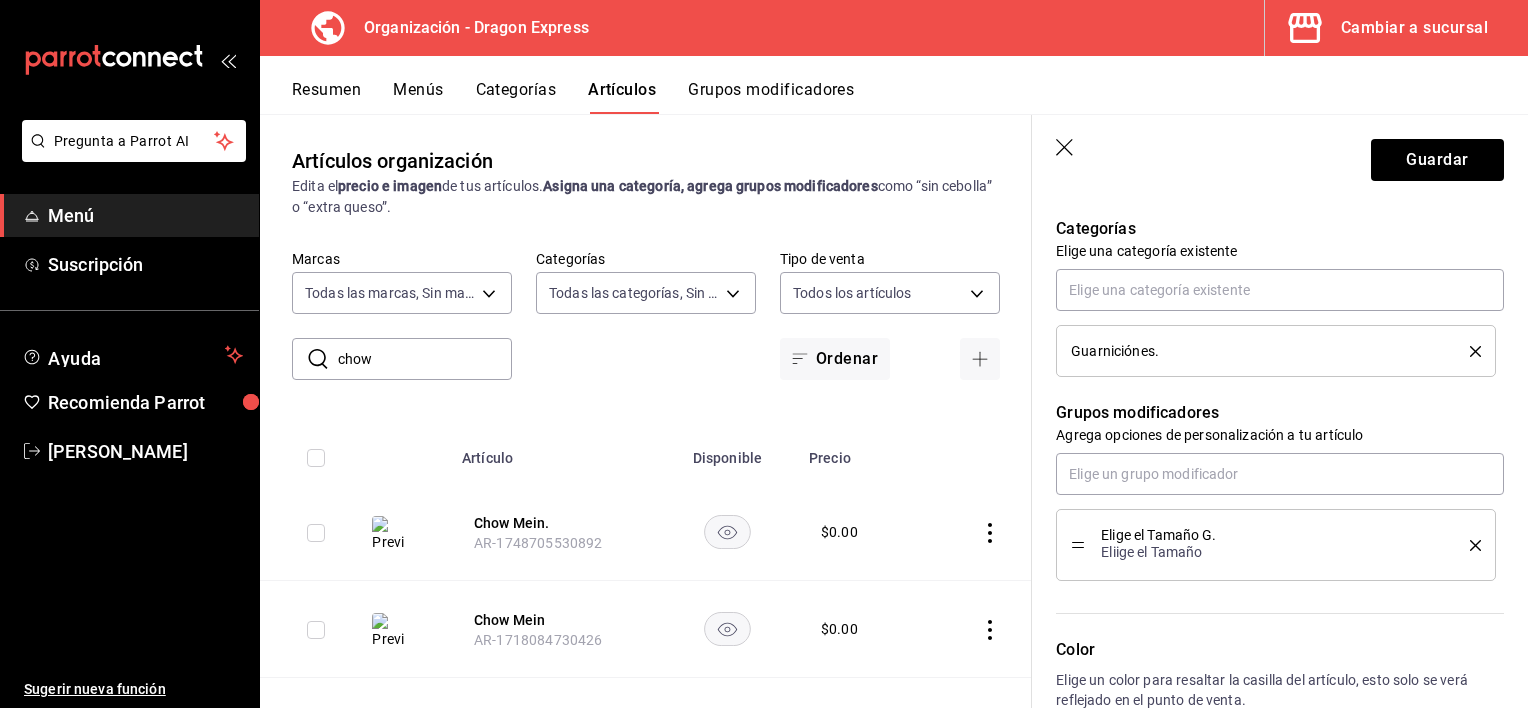 type on "$115.00" 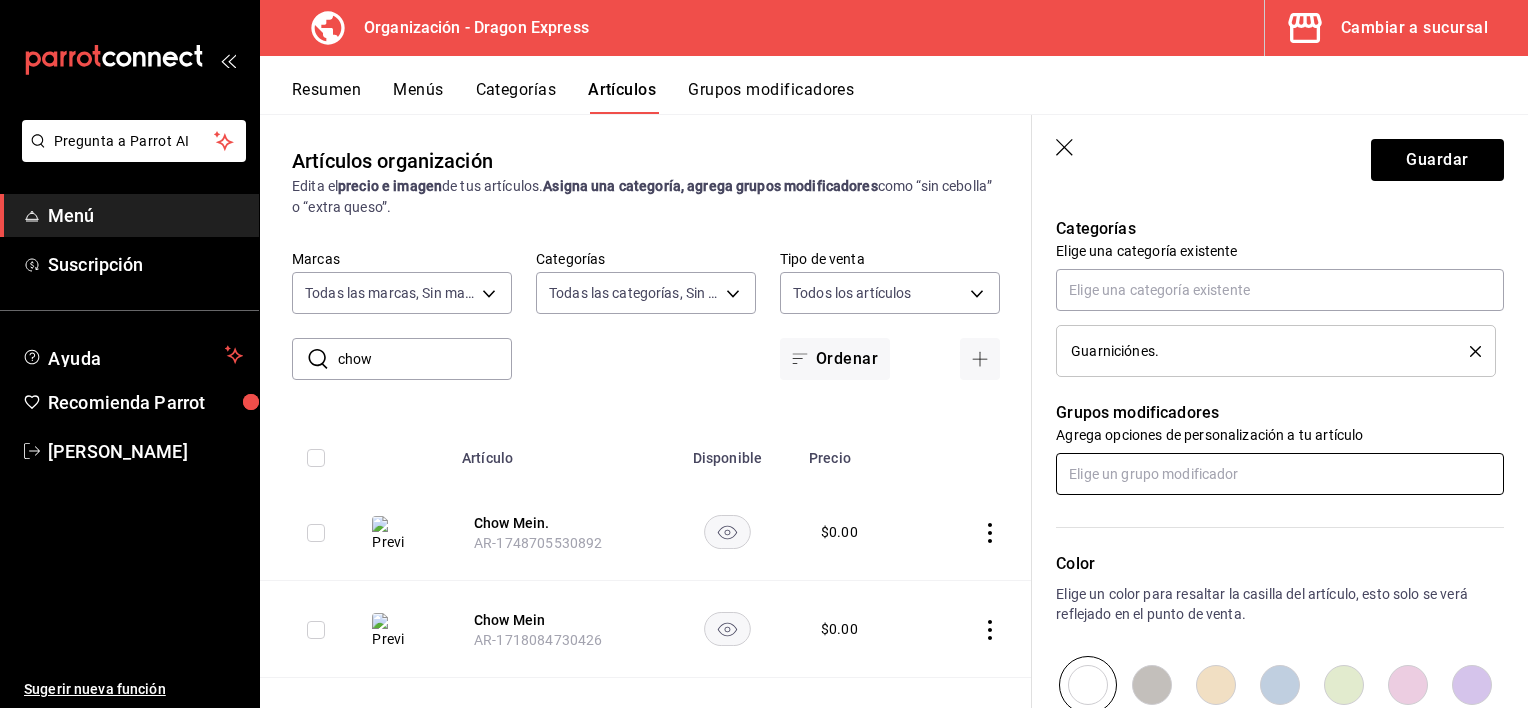 click at bounding box center (1280, 474) 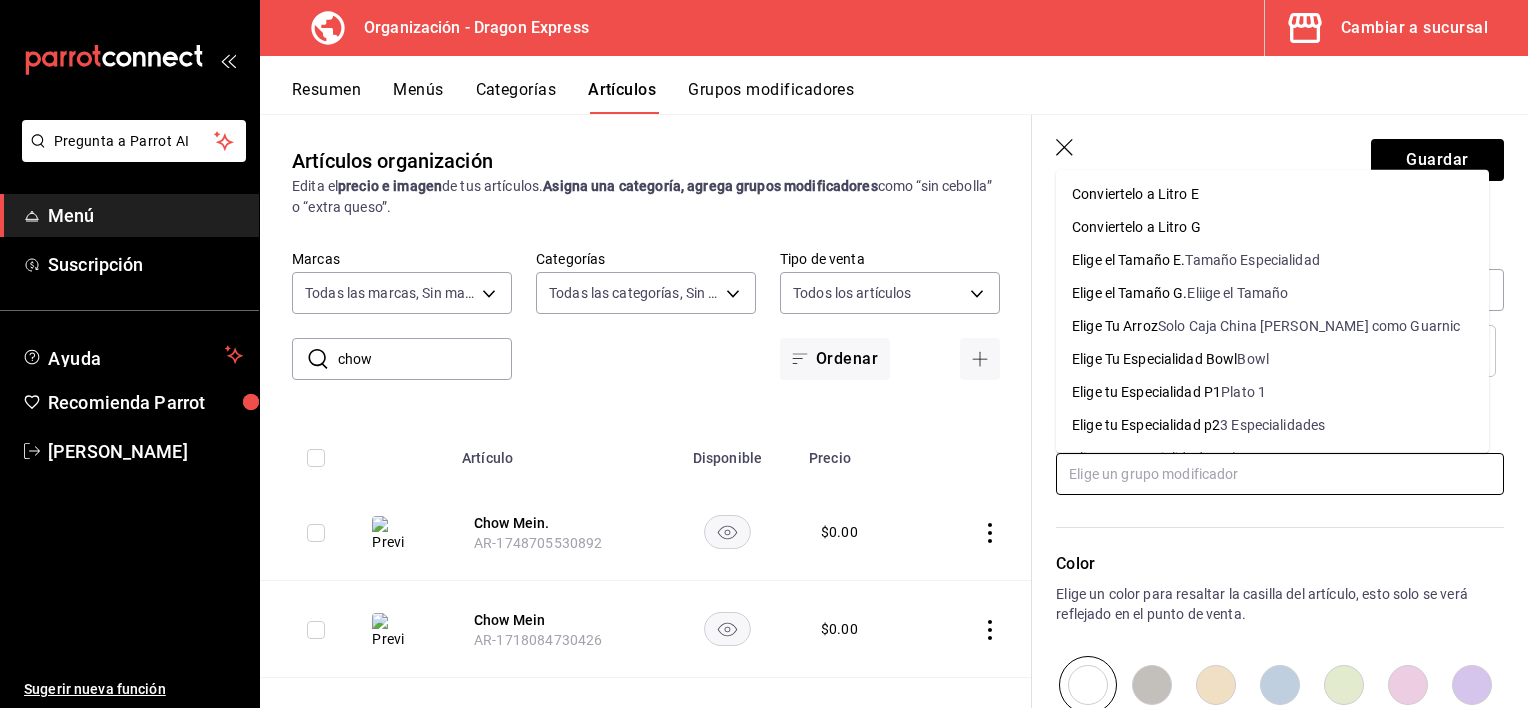 click on "Conviertelo a Litro G" at bounding box center (1136, 227) 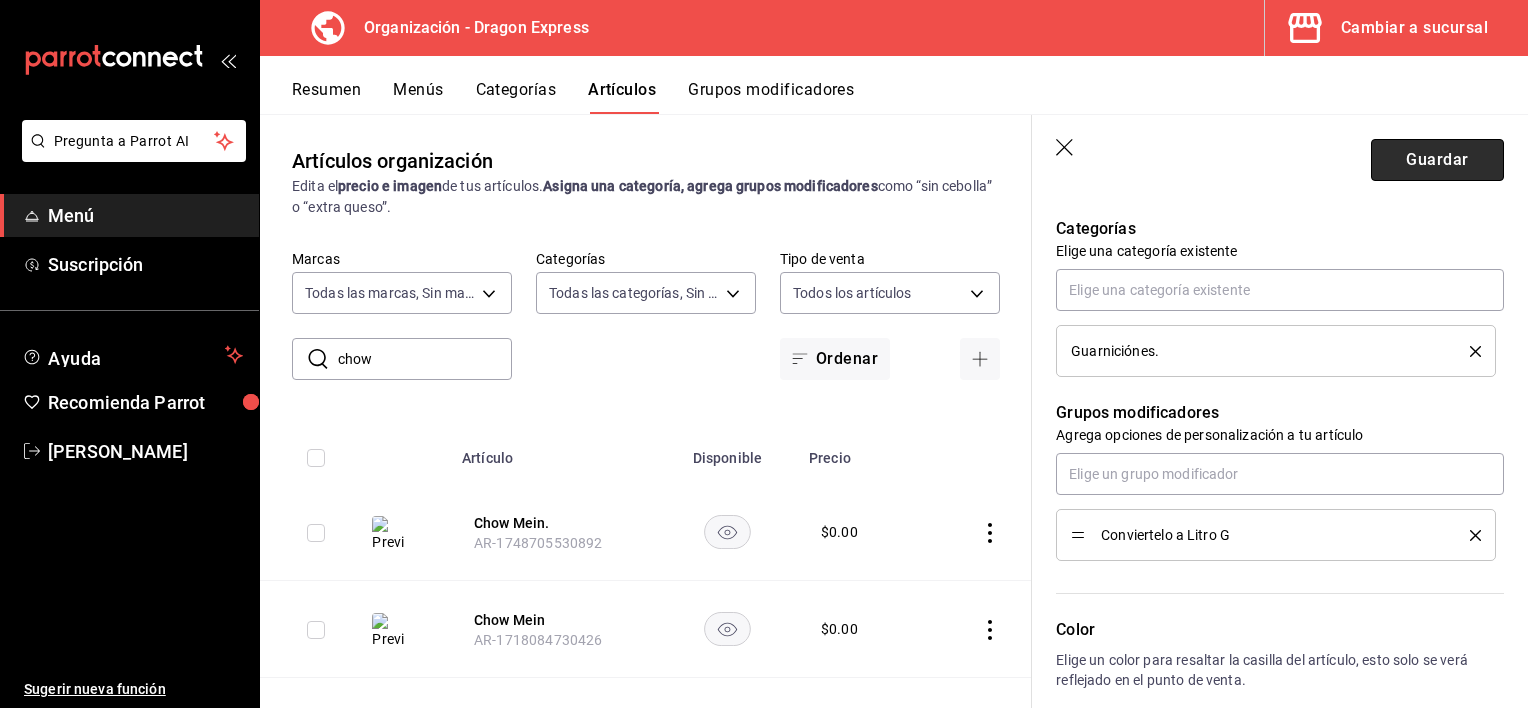 click on "Guardar" at bounding box center (1437, 160) 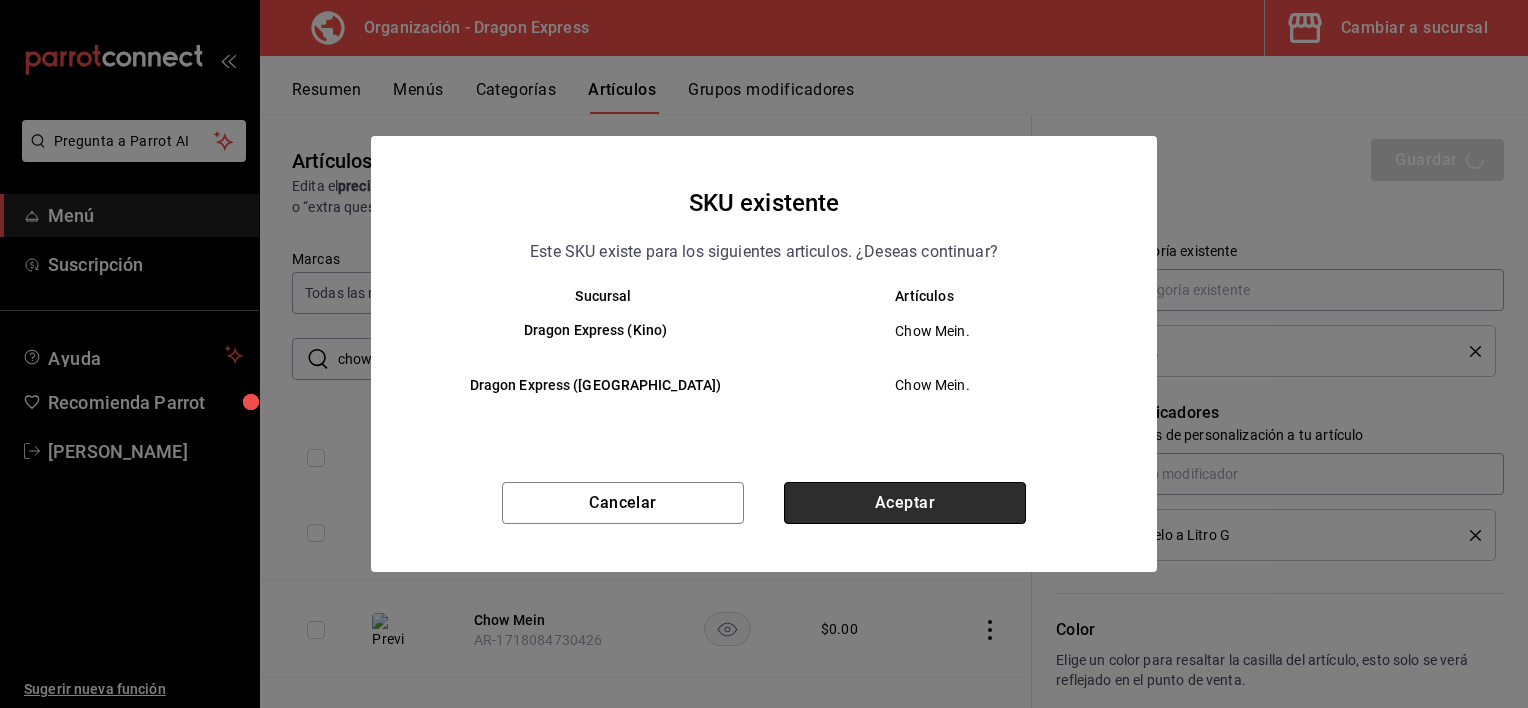 click on "Aceptar" at bounding box center (905, 503) 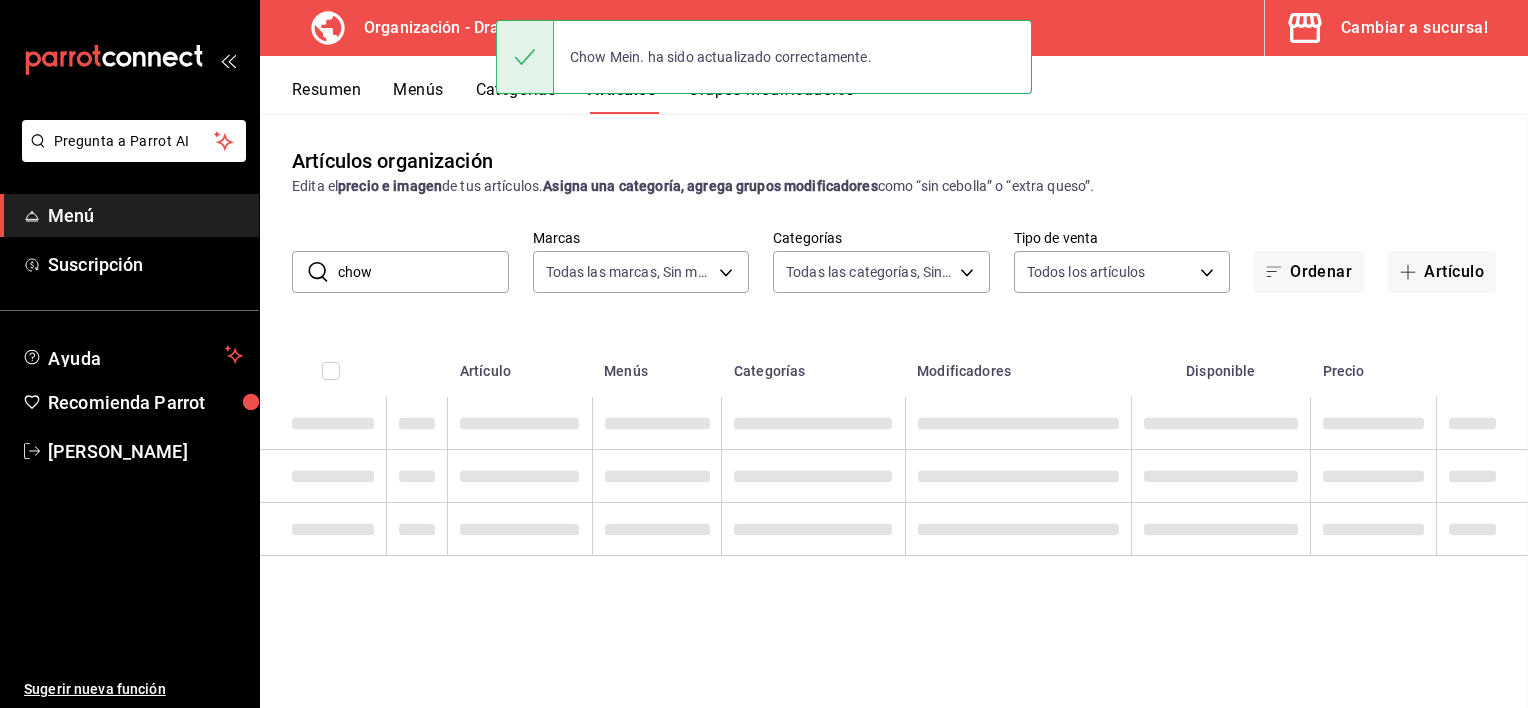 scroll, scrollTop: 0, scrollLeft: 0, axis: both 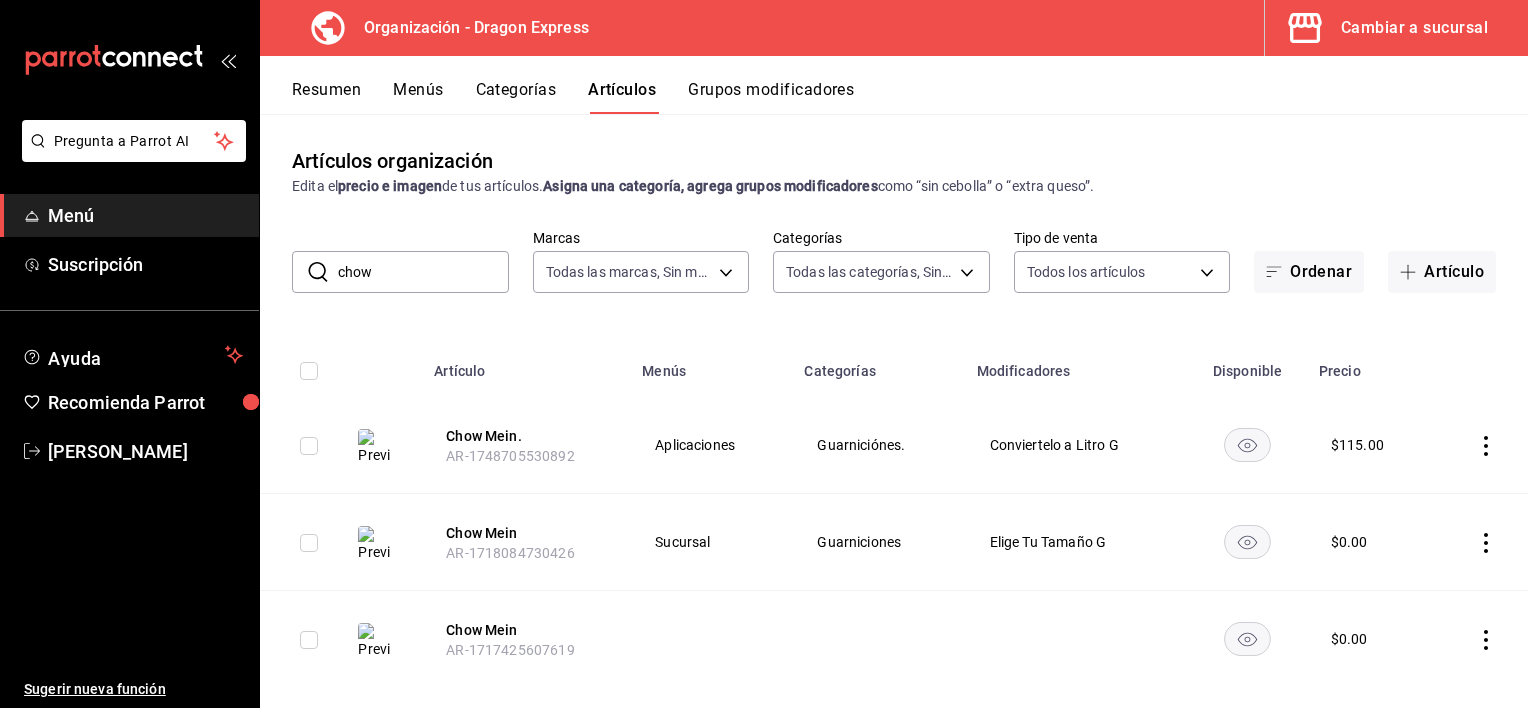 click on "chow" at bounding box center [423, 272] 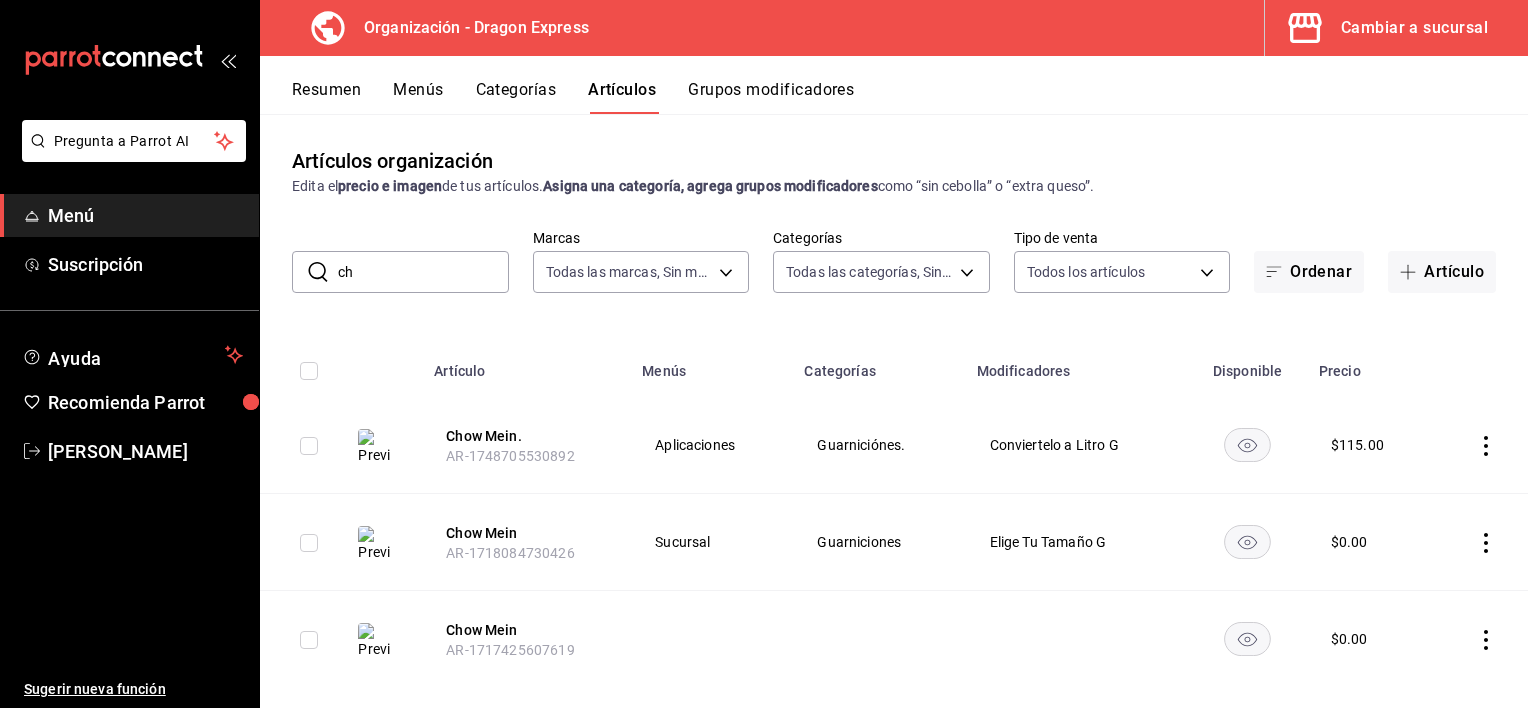 type on "c" 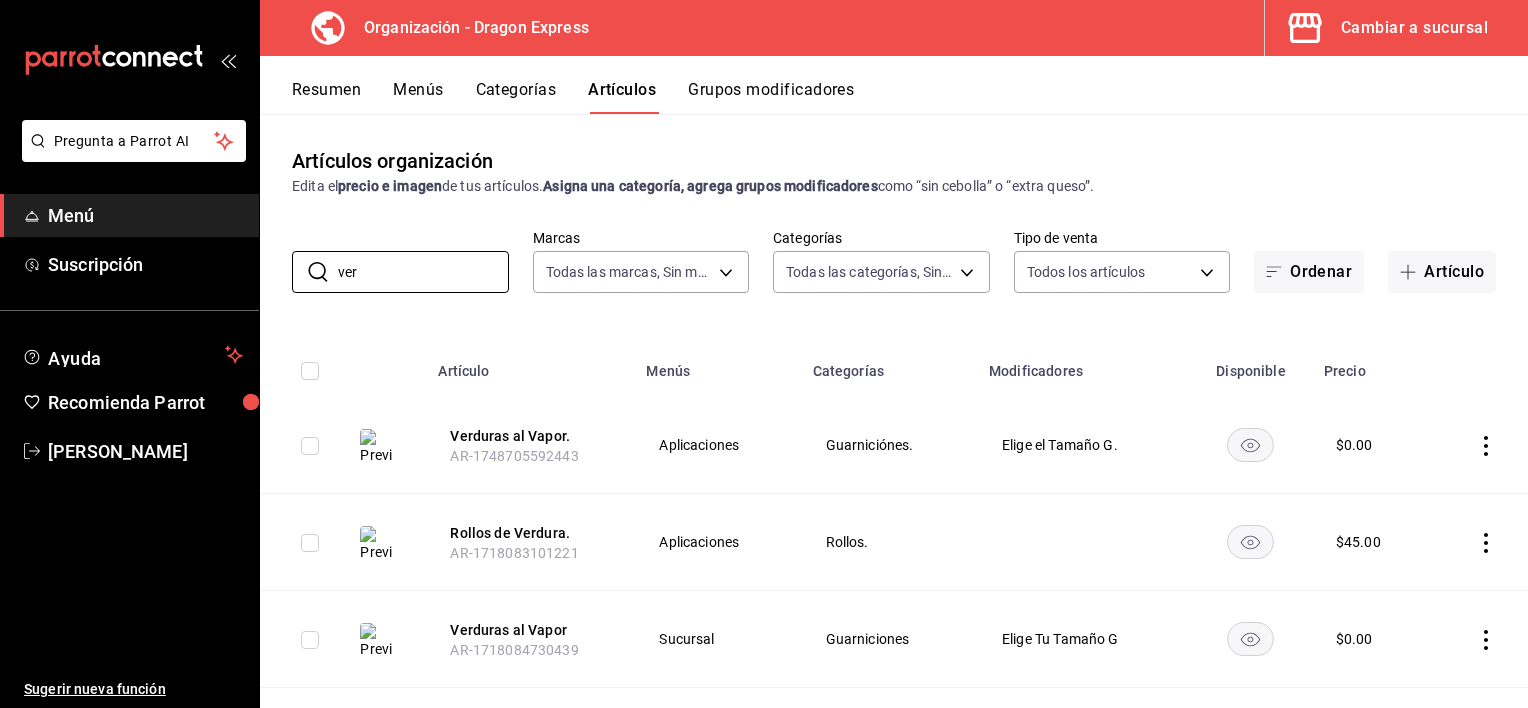 type on "ver" 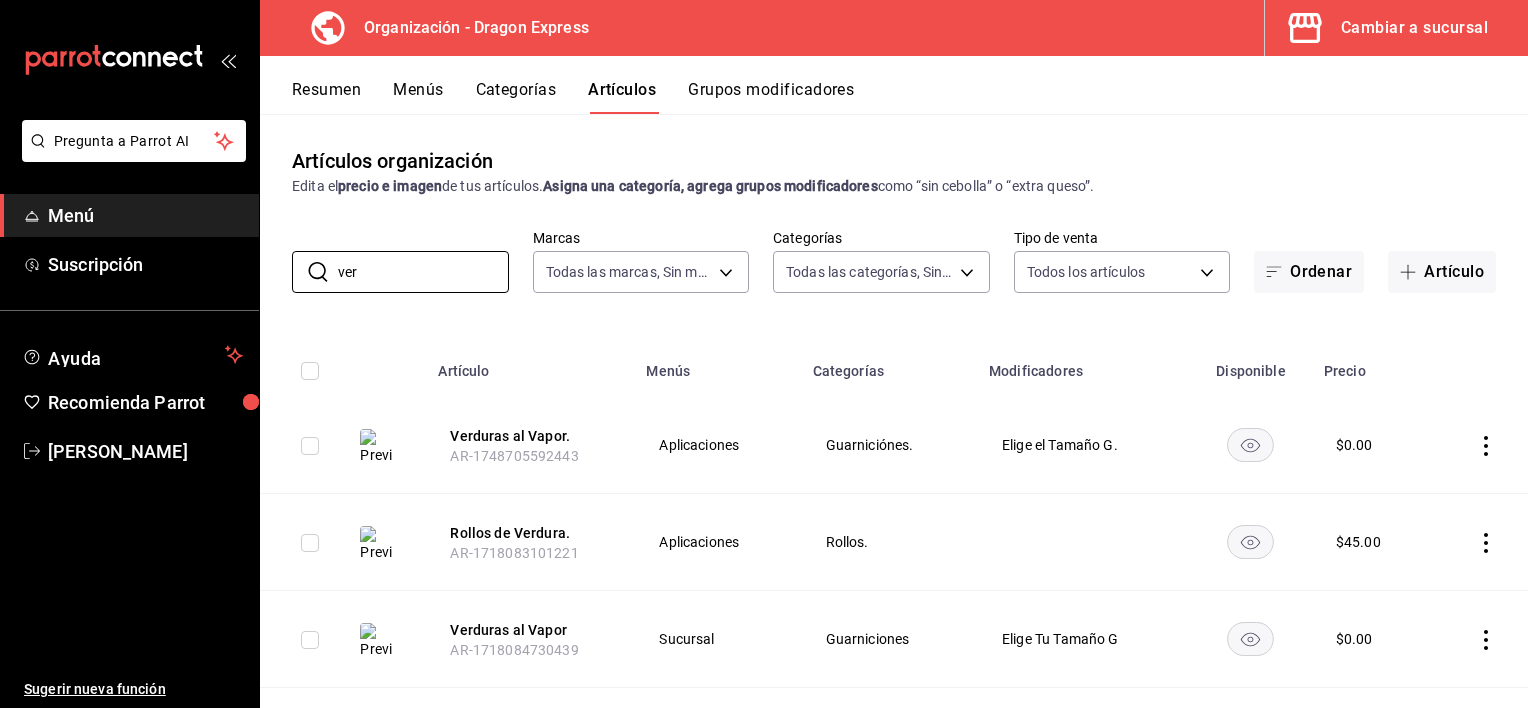 click 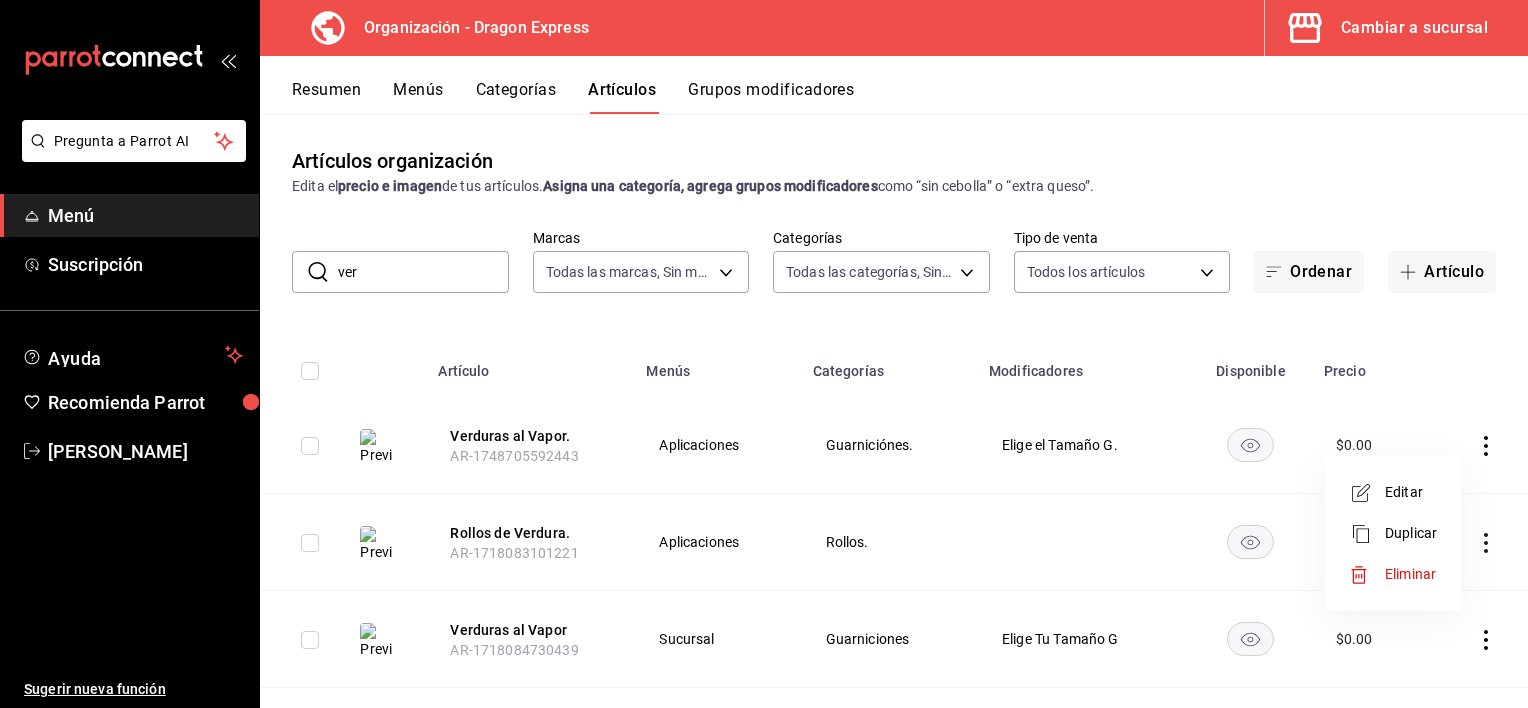 click on "Editar" at bounding box center (1411, 492) 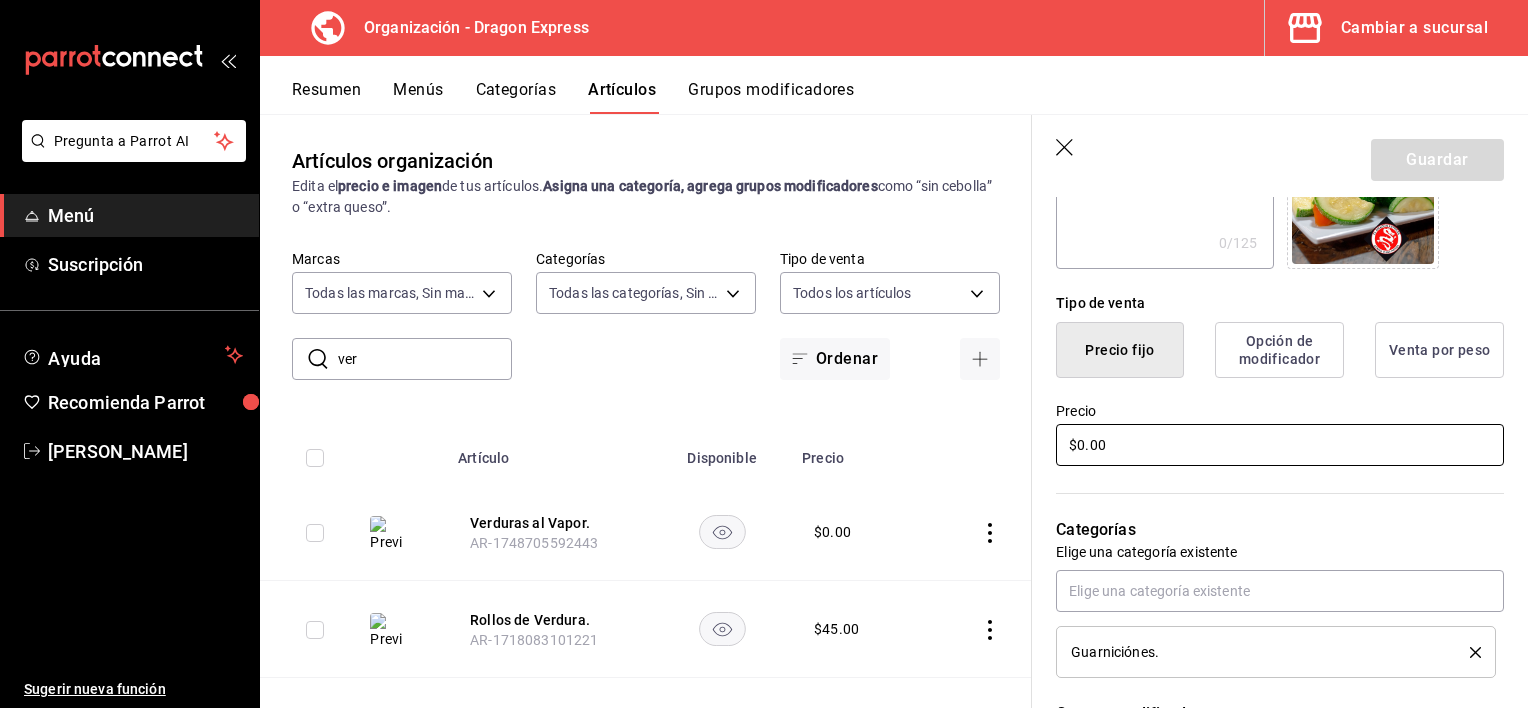 scroll, scrollTop: 400, scrollLeft: 0, axis: vertical 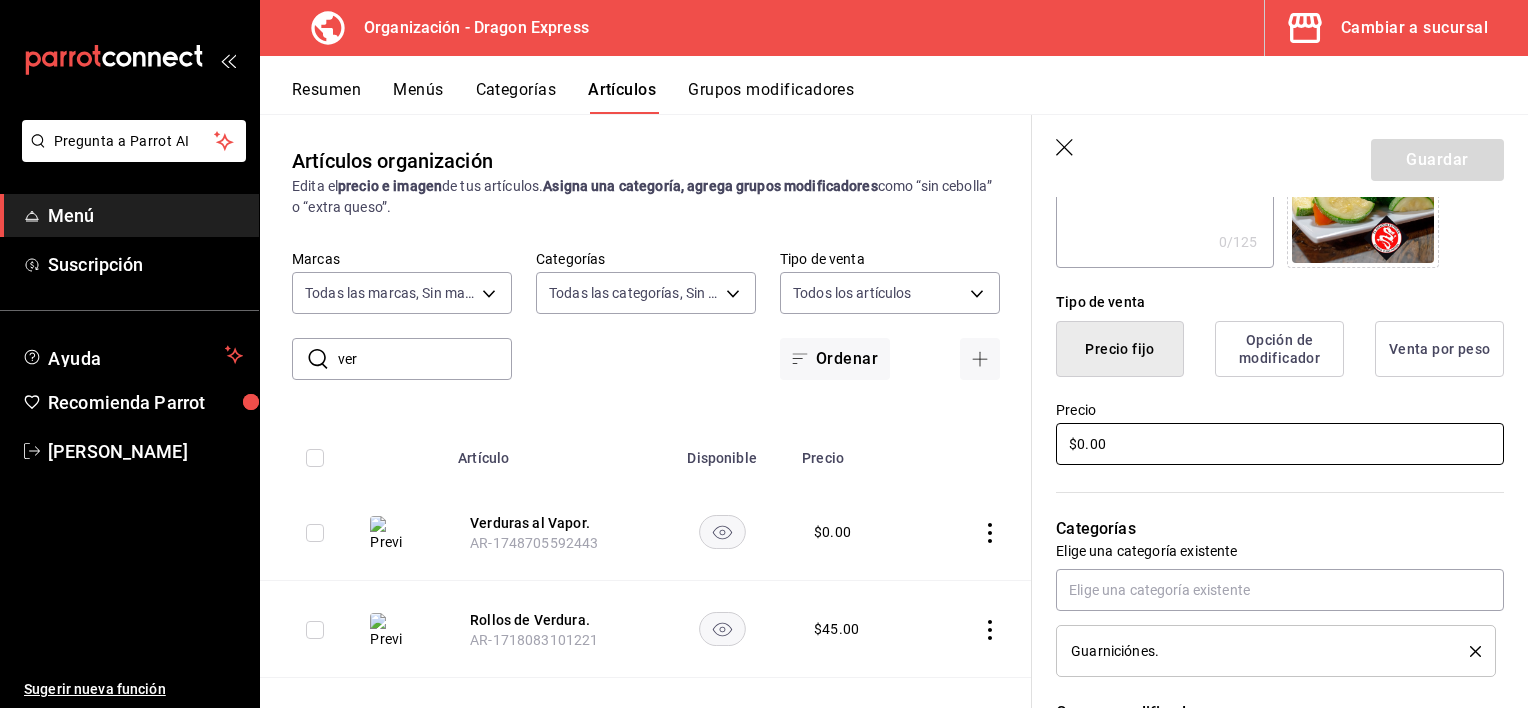 click on "$0.00" at bounding box center [1280, 444] 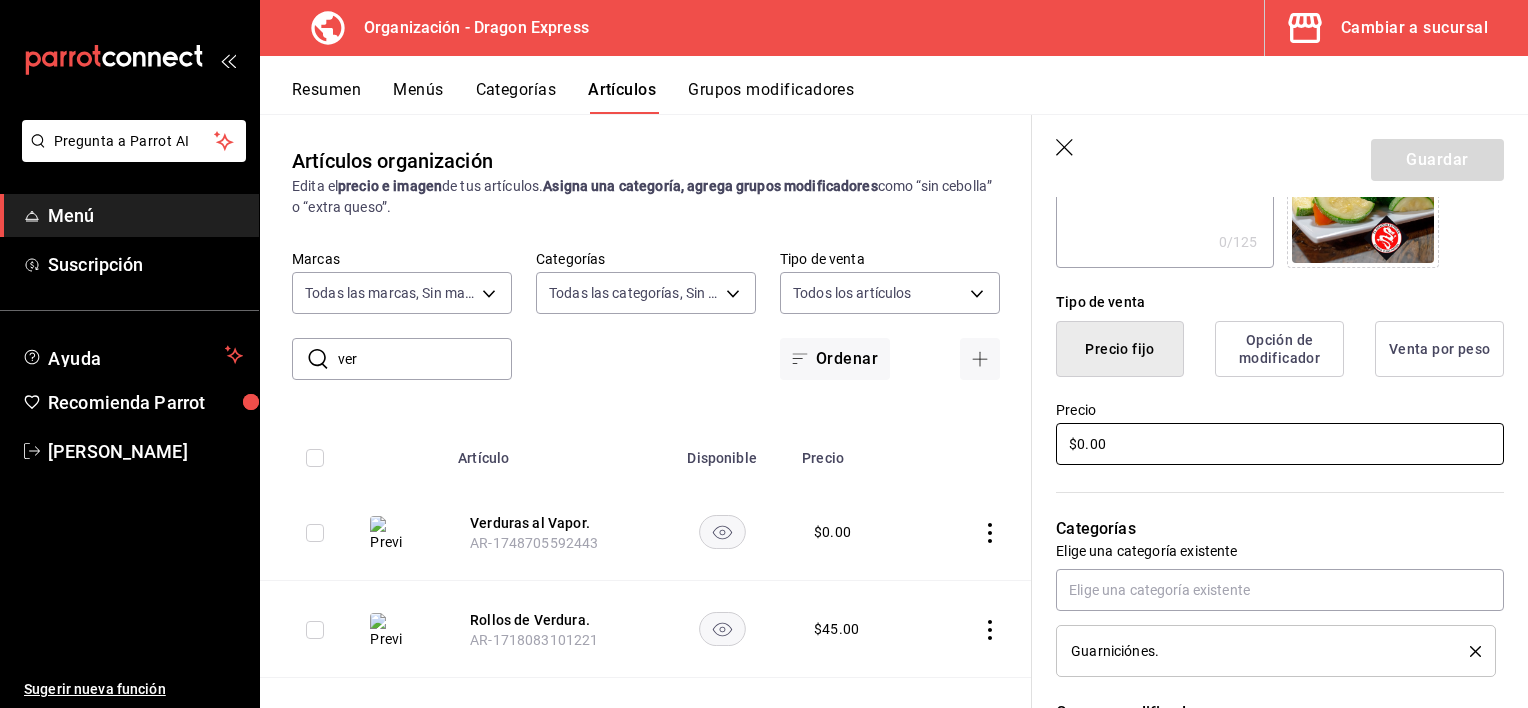 type on "$0.00" 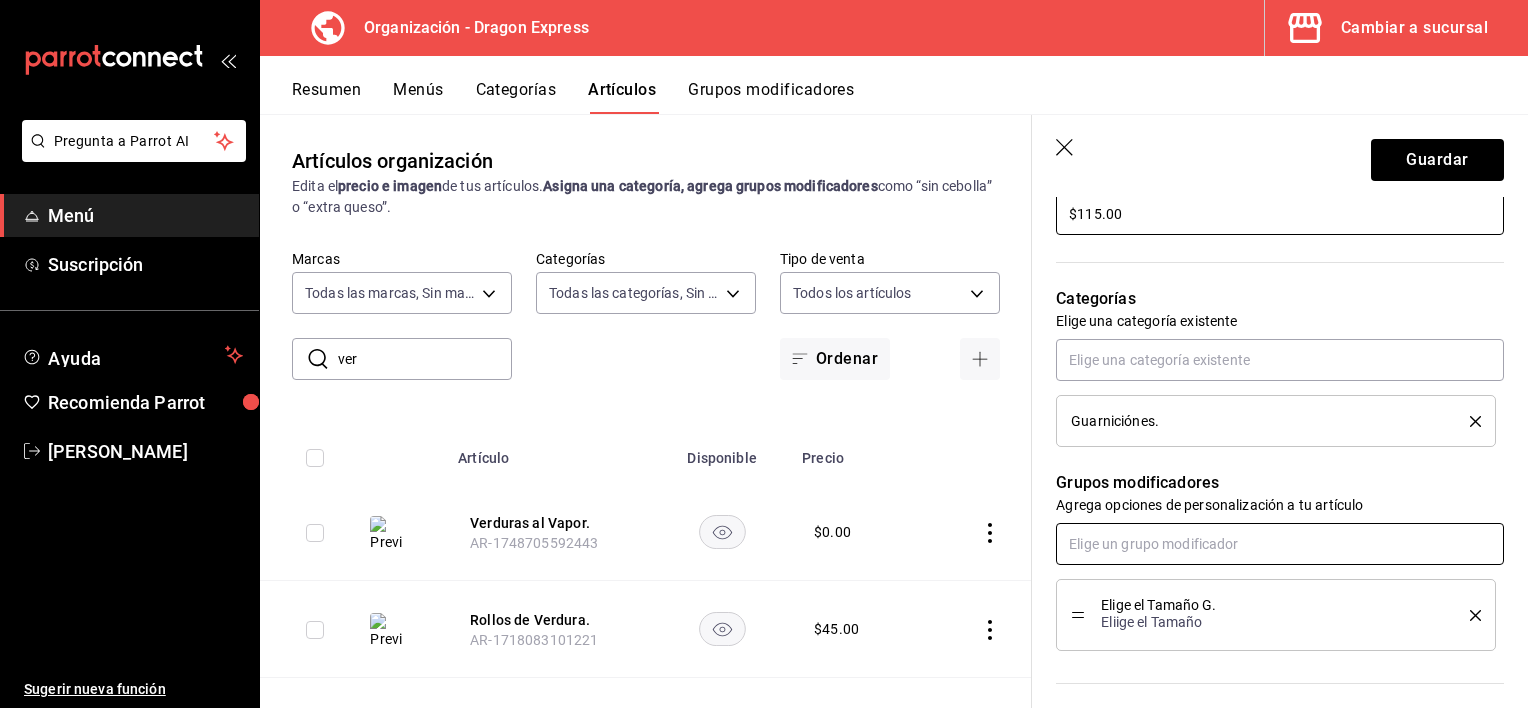 scroll, scrollTop: 700, scrollLeft: 0, axis: vertical 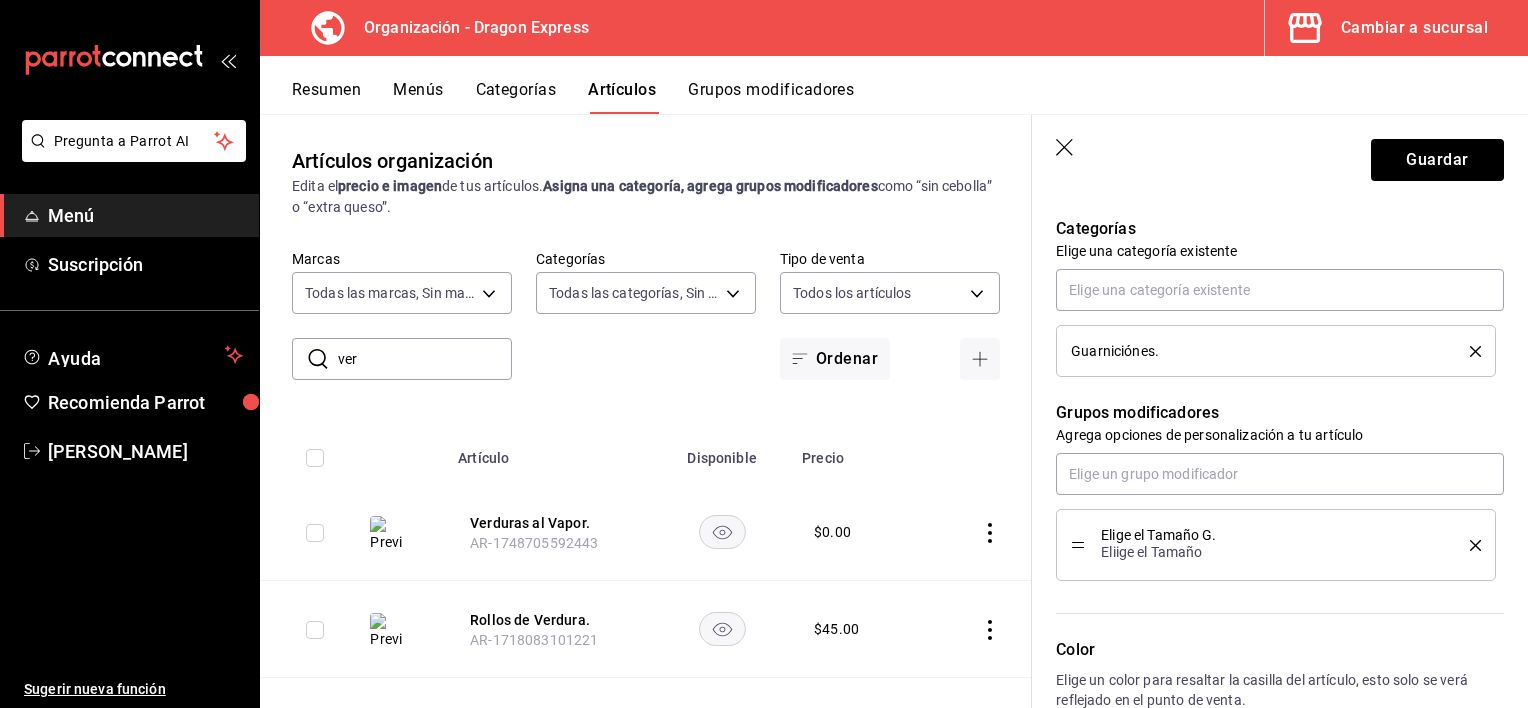 type on "$115.00" 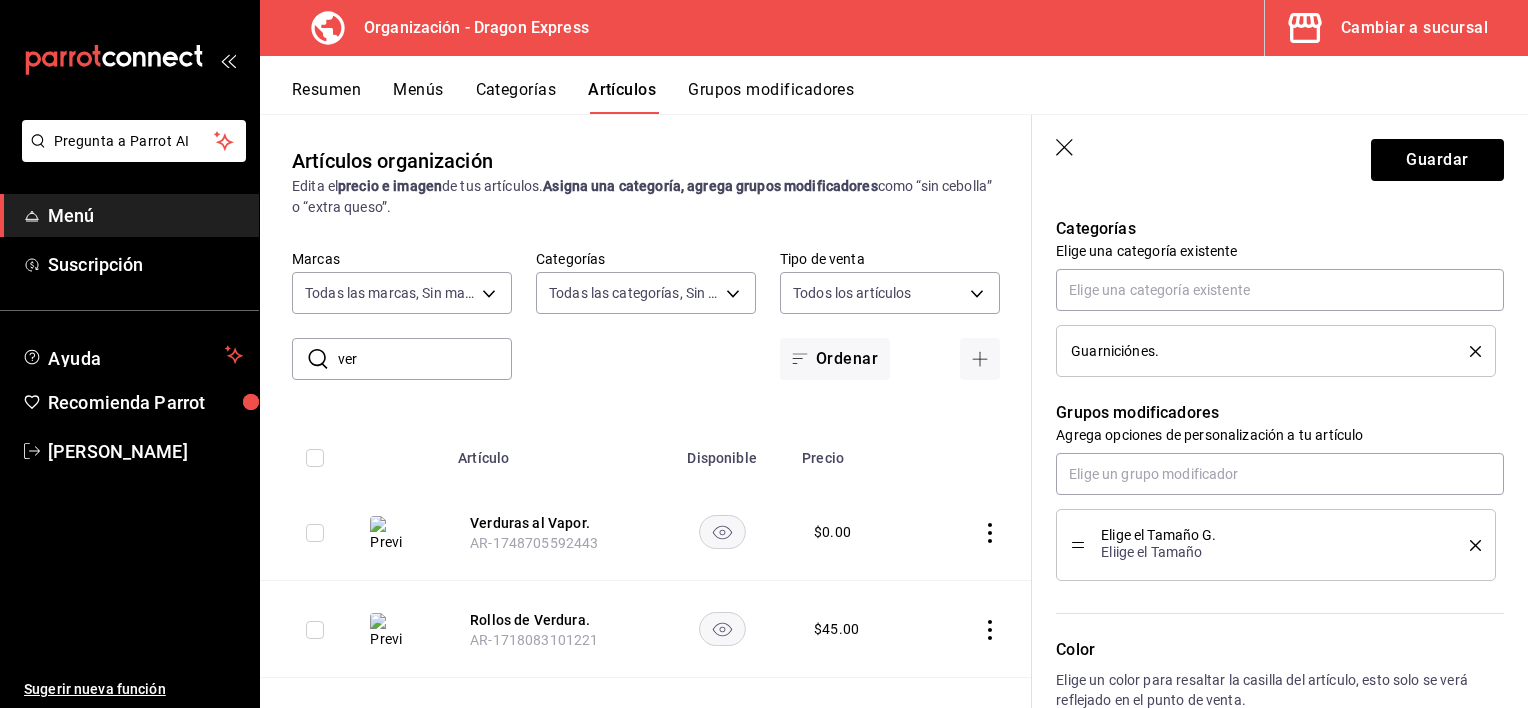 click 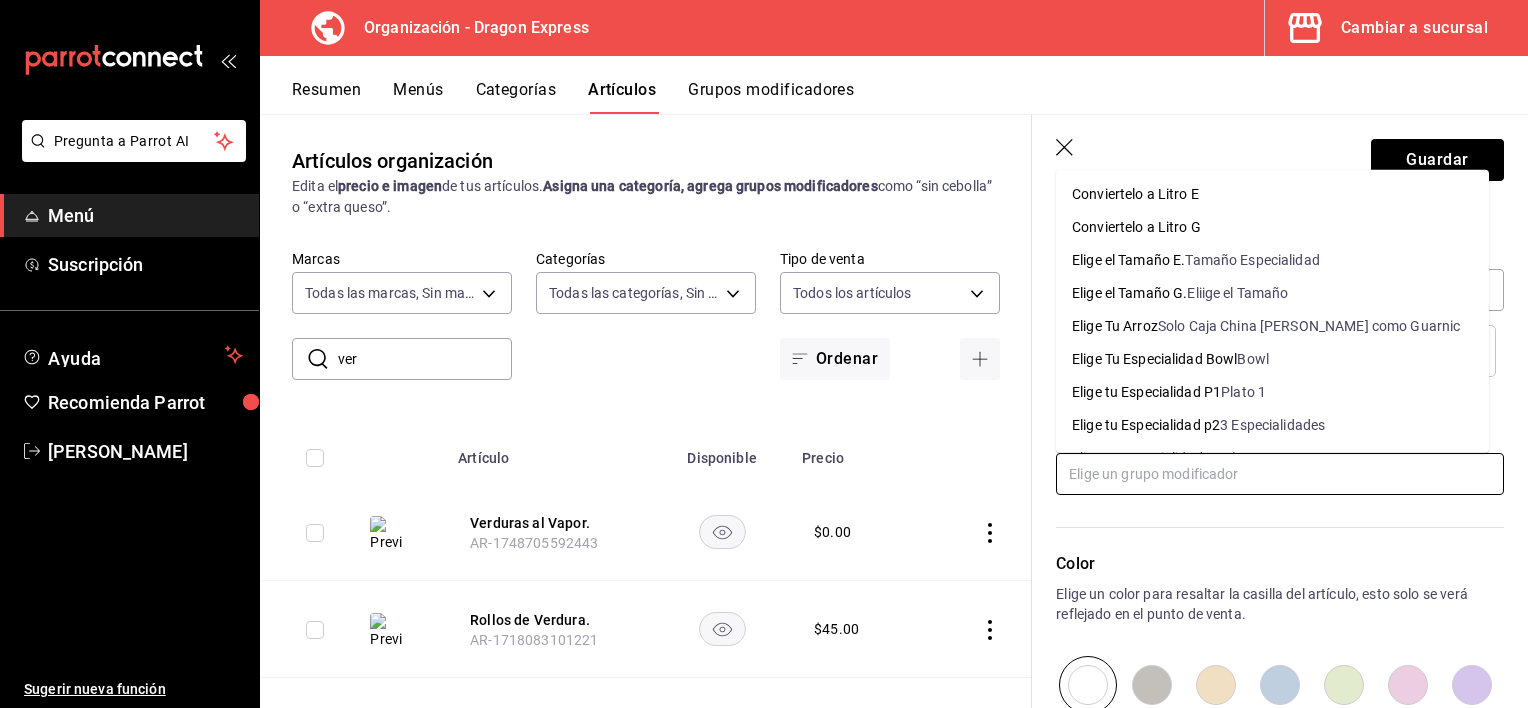drag, startPoint x: 1332, startPoint y: 484, endPoint x: 1316, endPoint y: 483, distance: 16.03122 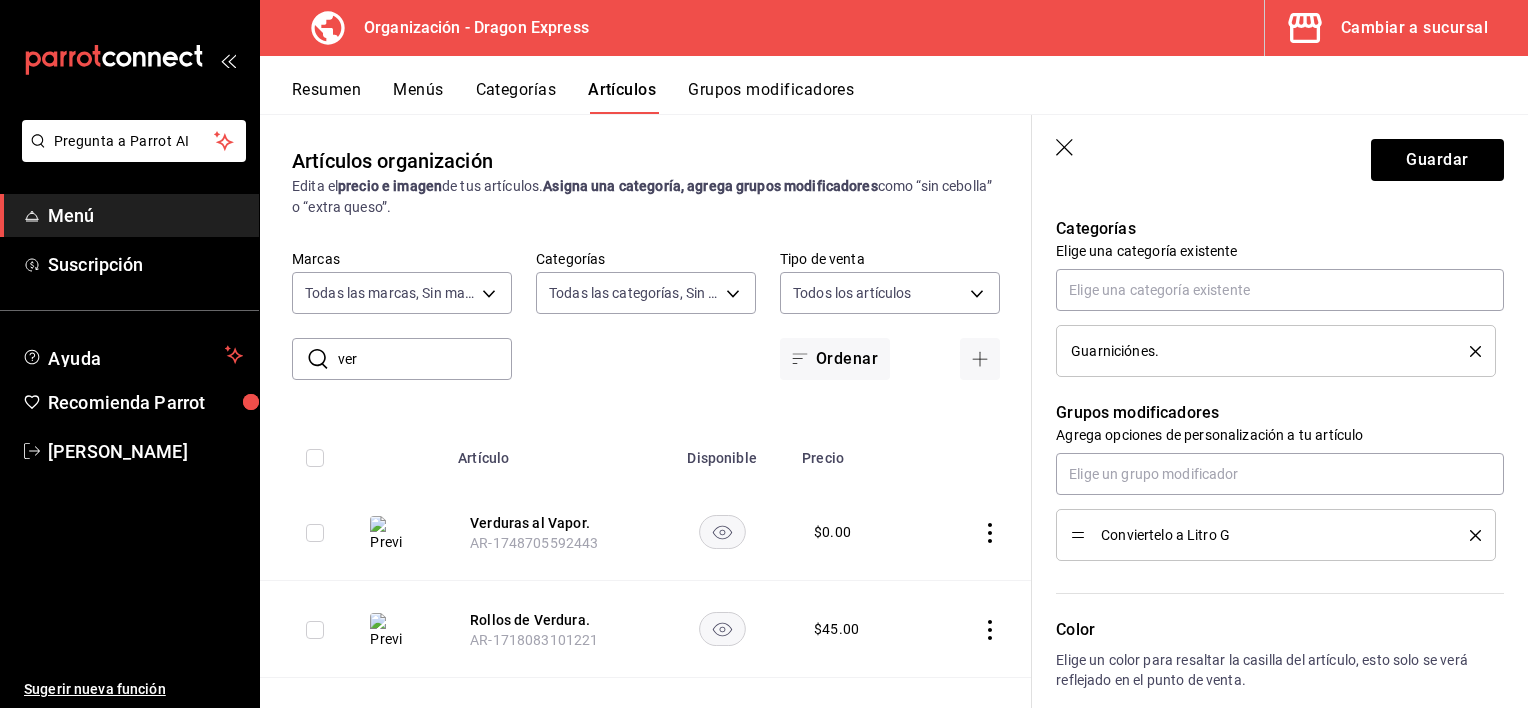 click on "Guardar" at bounding box center [1280, 156] 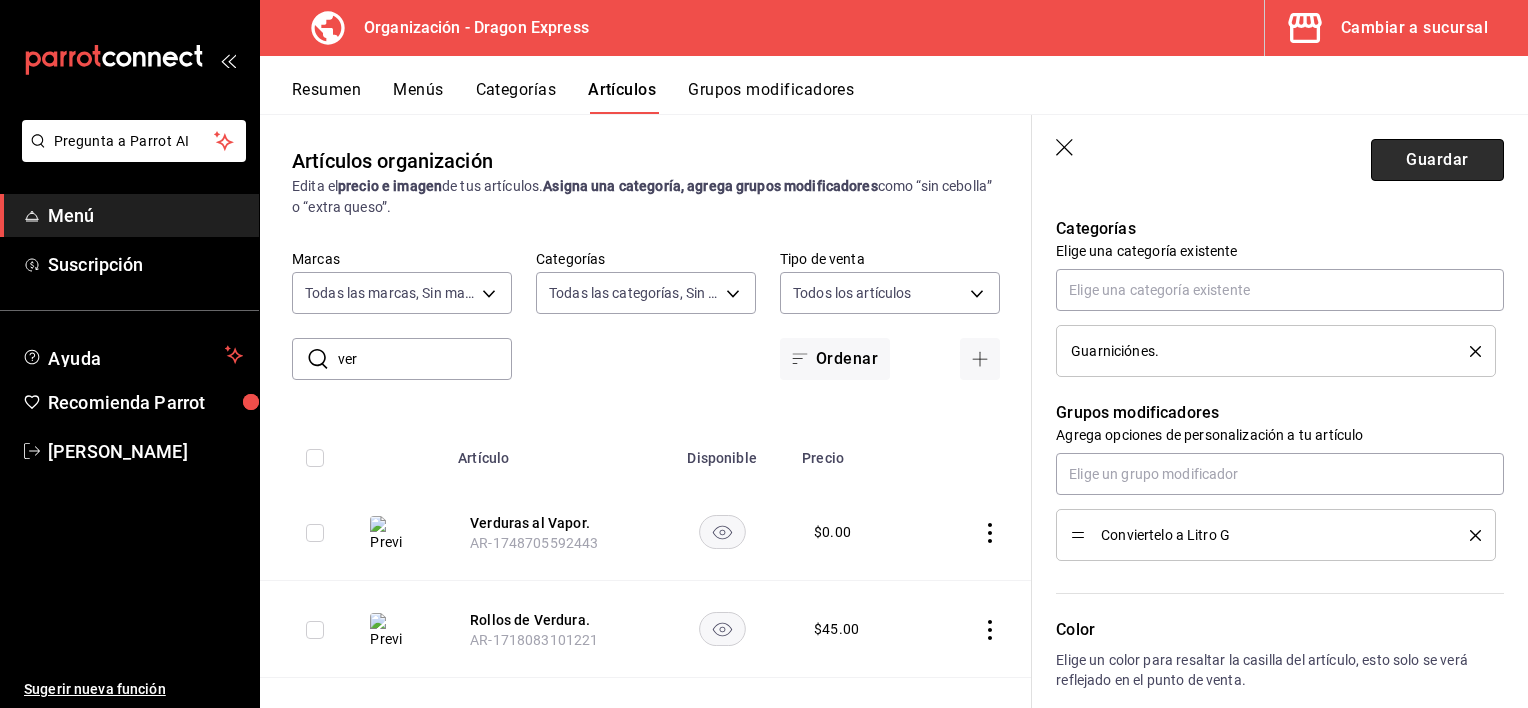 click on "Guardar" at bounding box center (1437, 160) 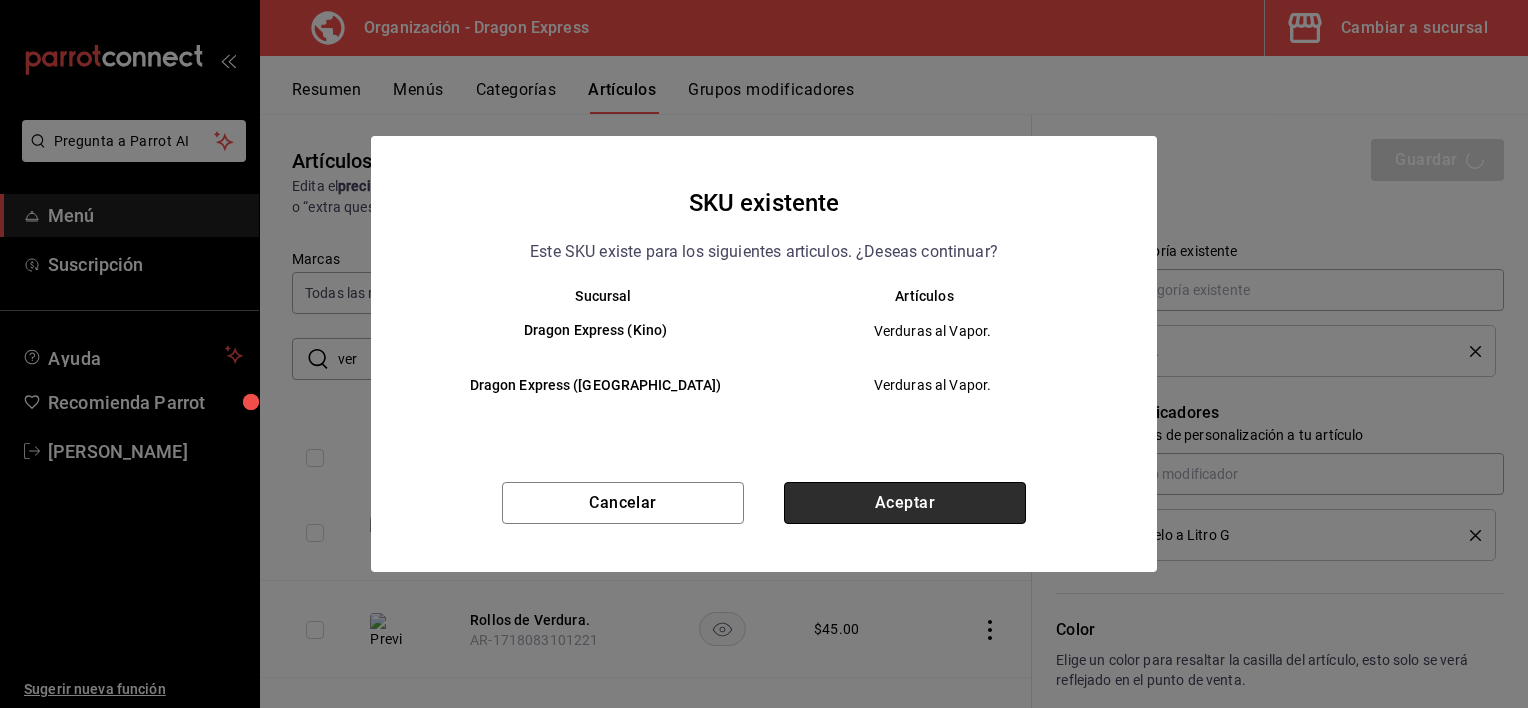 click on "Aceptar" at bounding box center (905, 503) 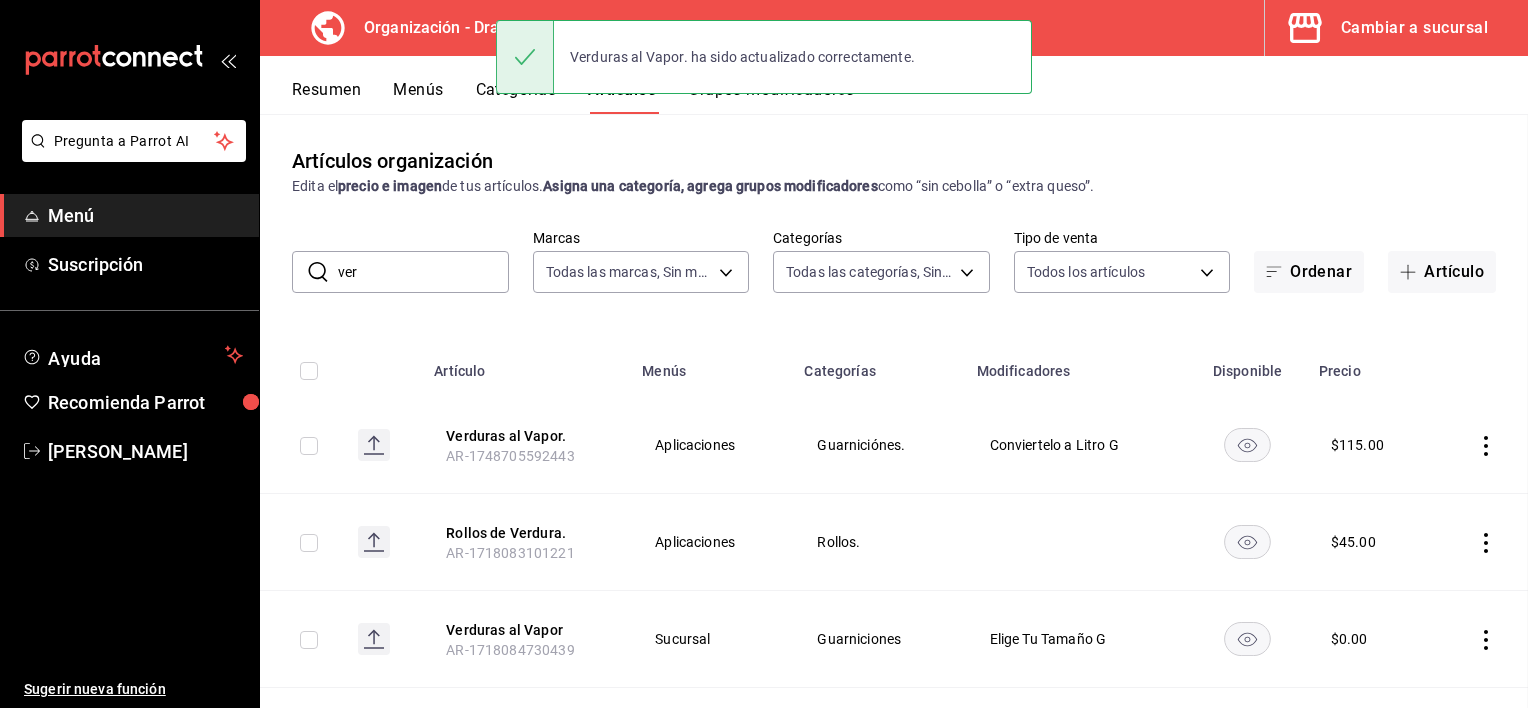 scroll, scrollTop: 0, scrollLeft: 0, axis: both 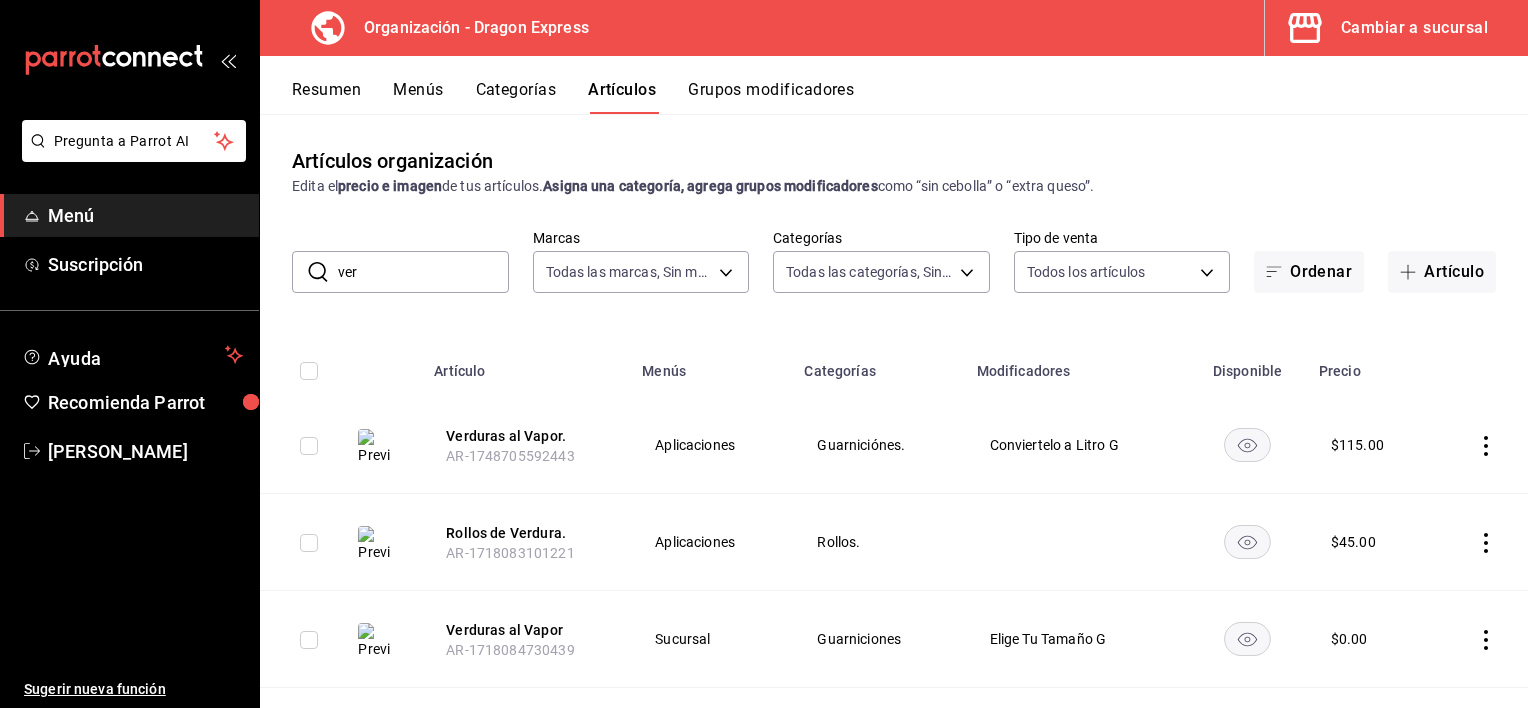 click on "Menús" at bounding box center (418, 97) 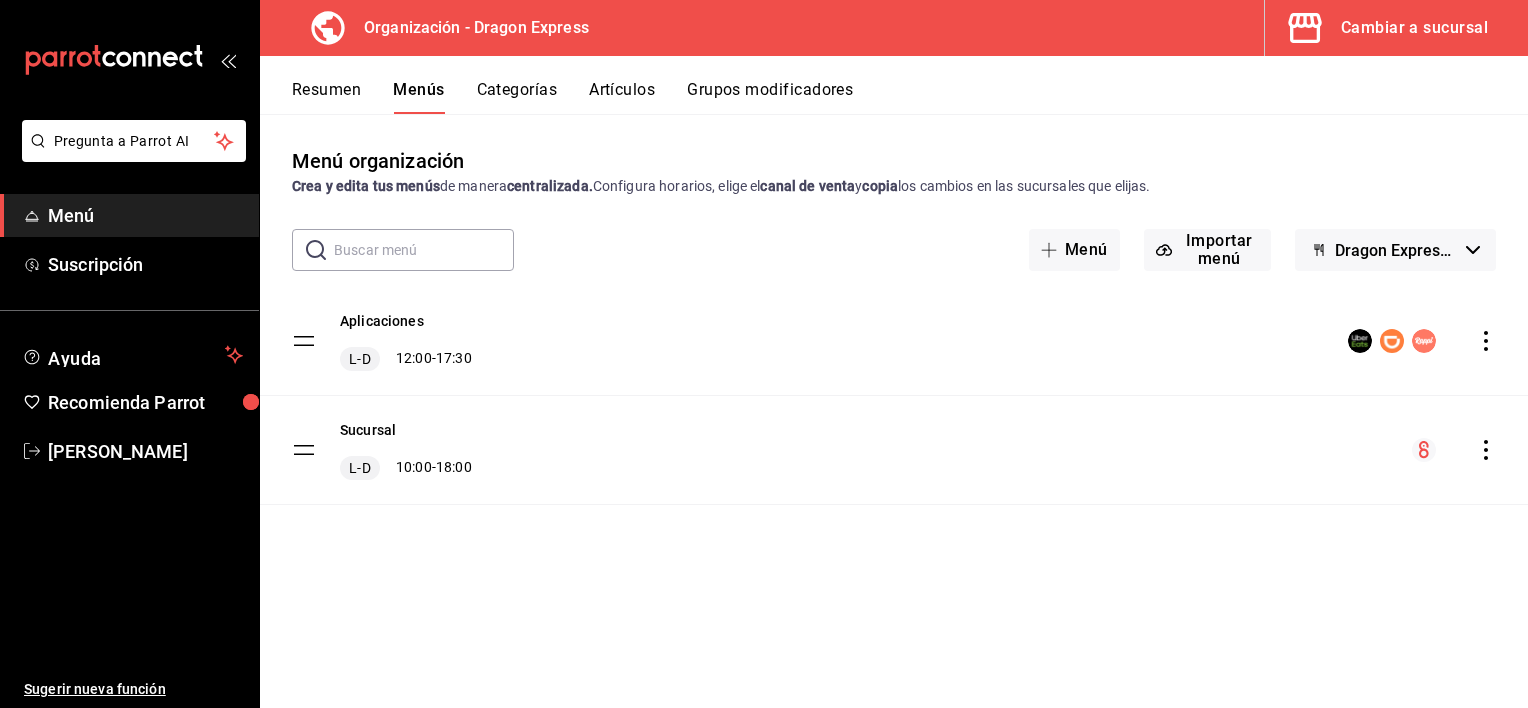 click 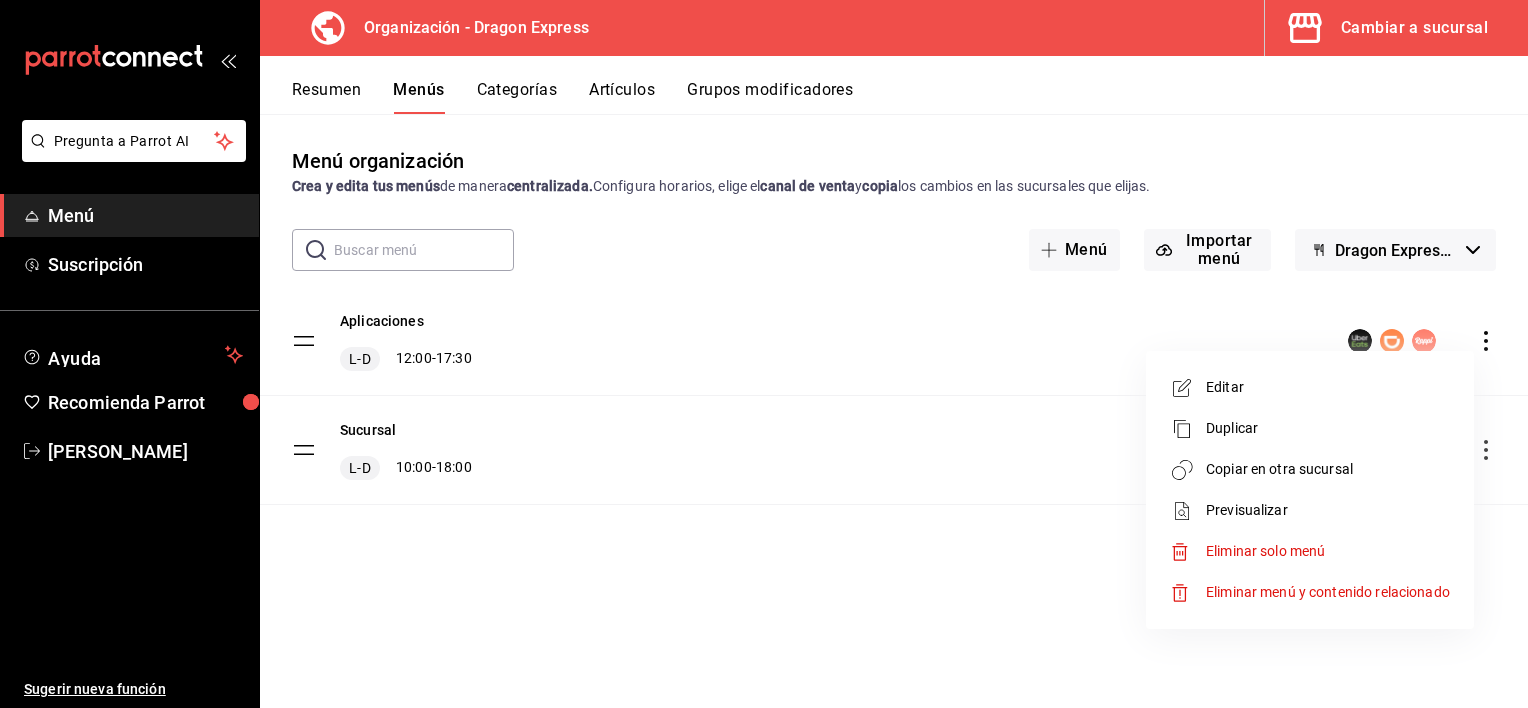 click on "Previsualizar" at bounding box center [1328, 510] 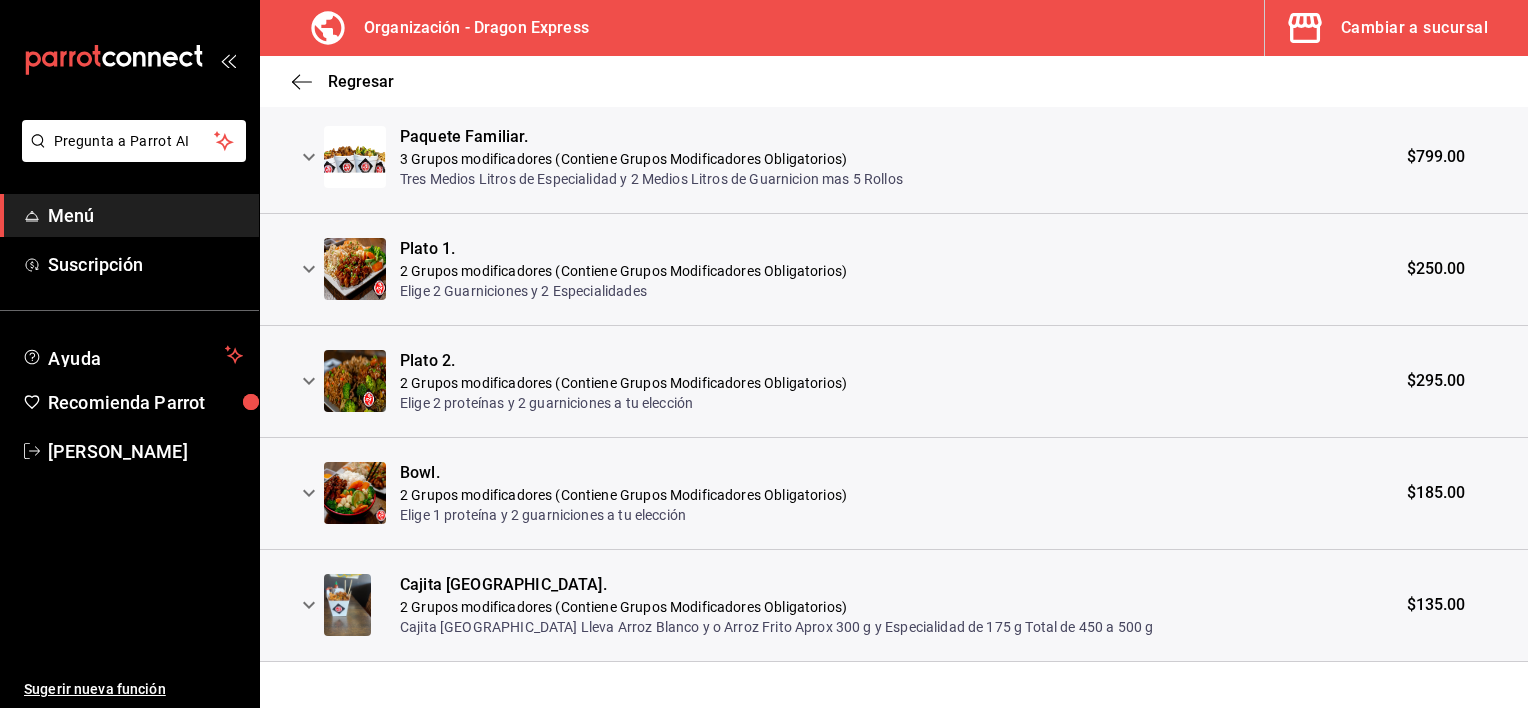 scroll, scrollTop: 300, scrollLeft: 0, axis: vertical 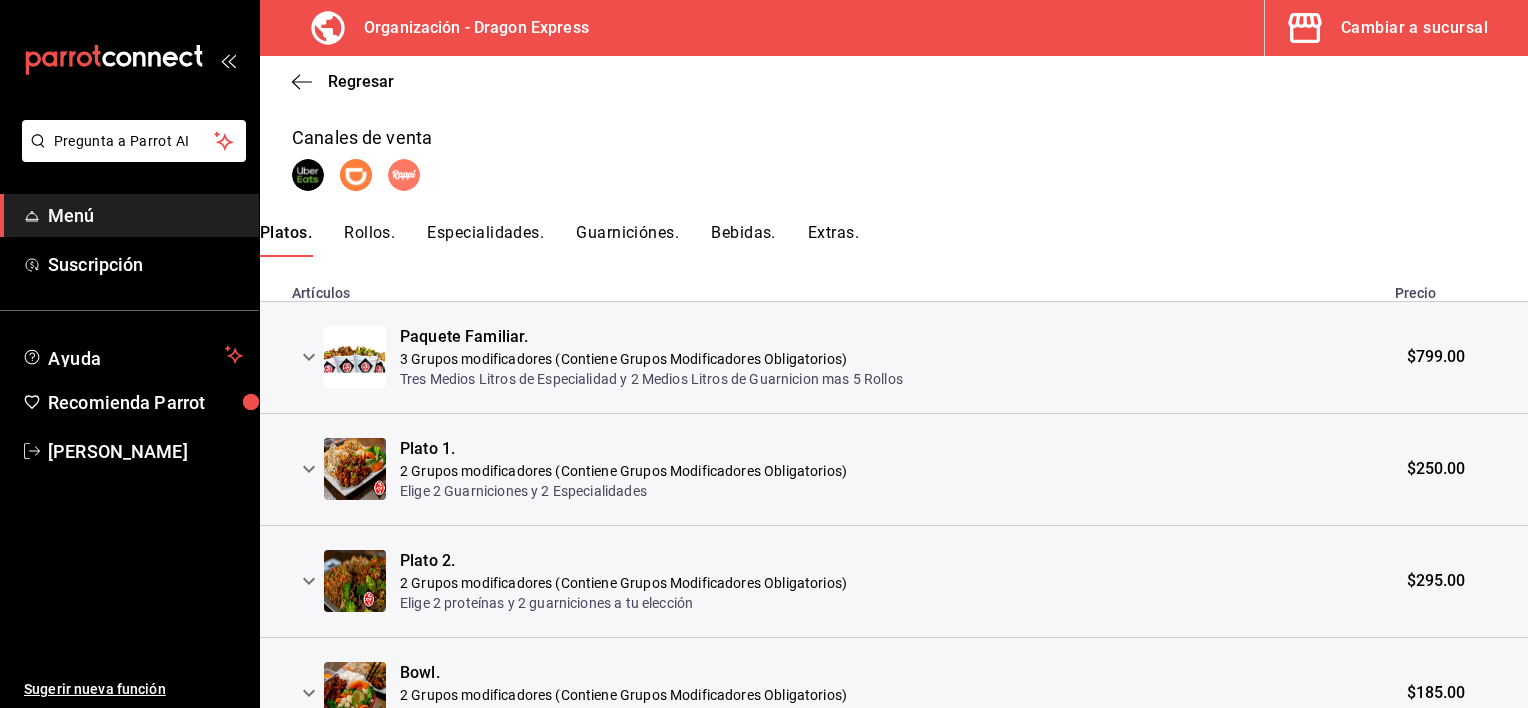click on "Rollos." at bounding box center [369, 240] 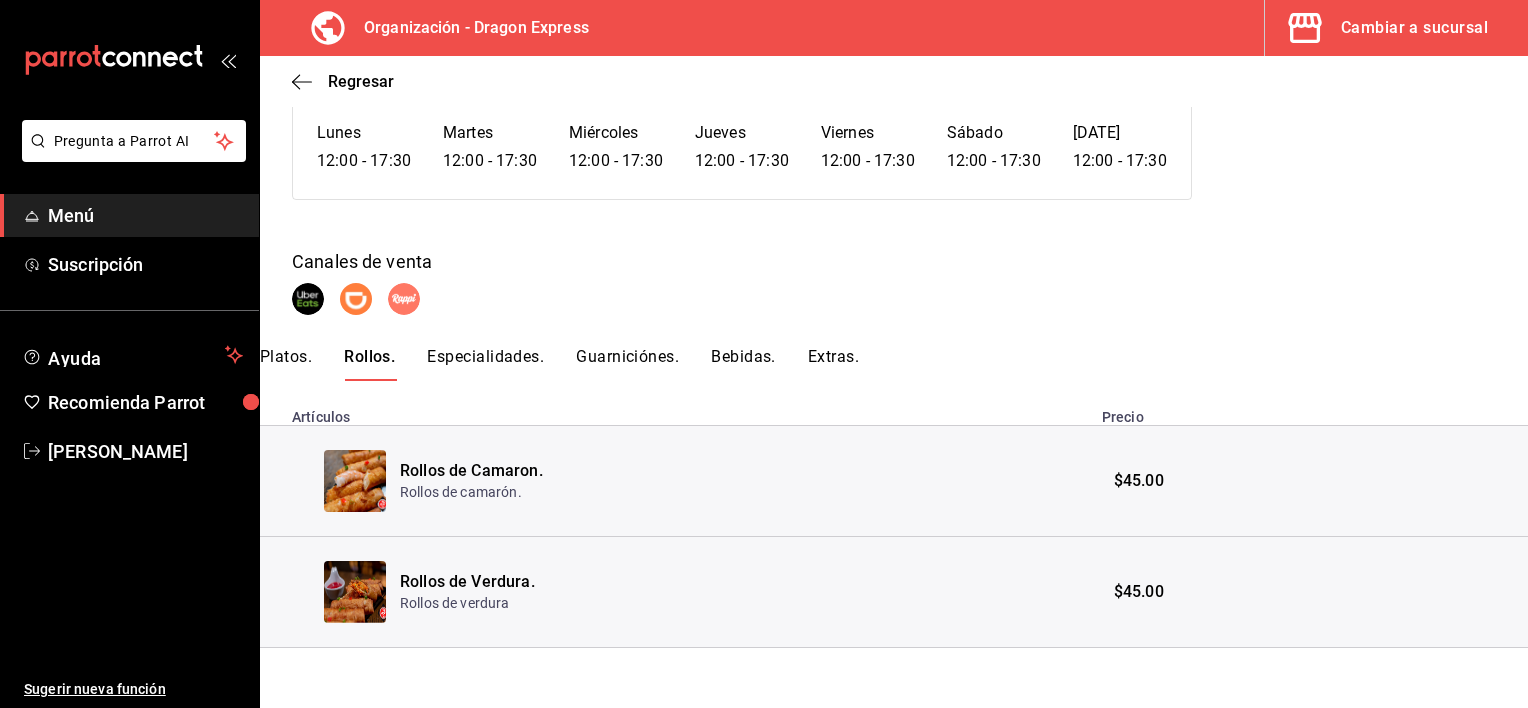 scroll, scrollTop: 180, scrollLeft: 0, axis: vertical 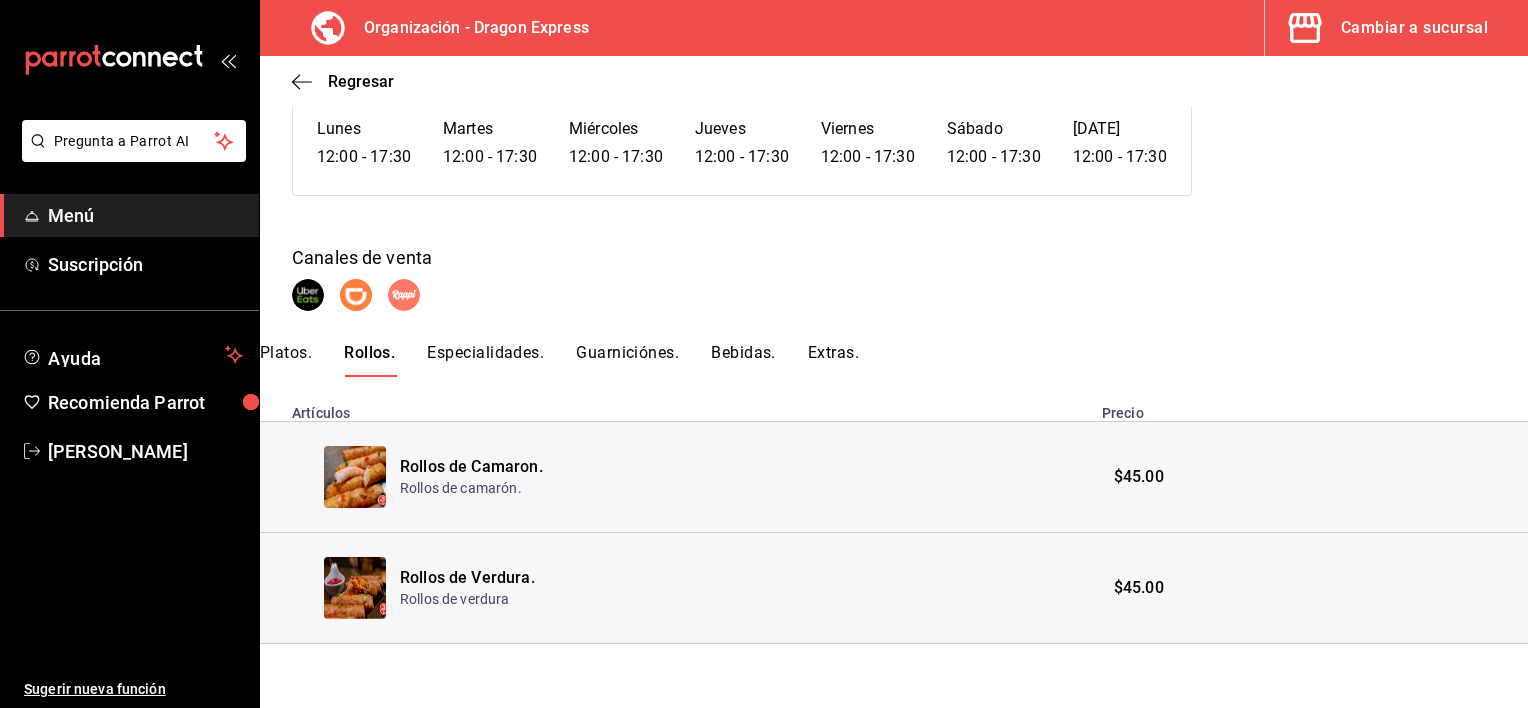 click on "Especialidades." at bounding box center [485, 360] 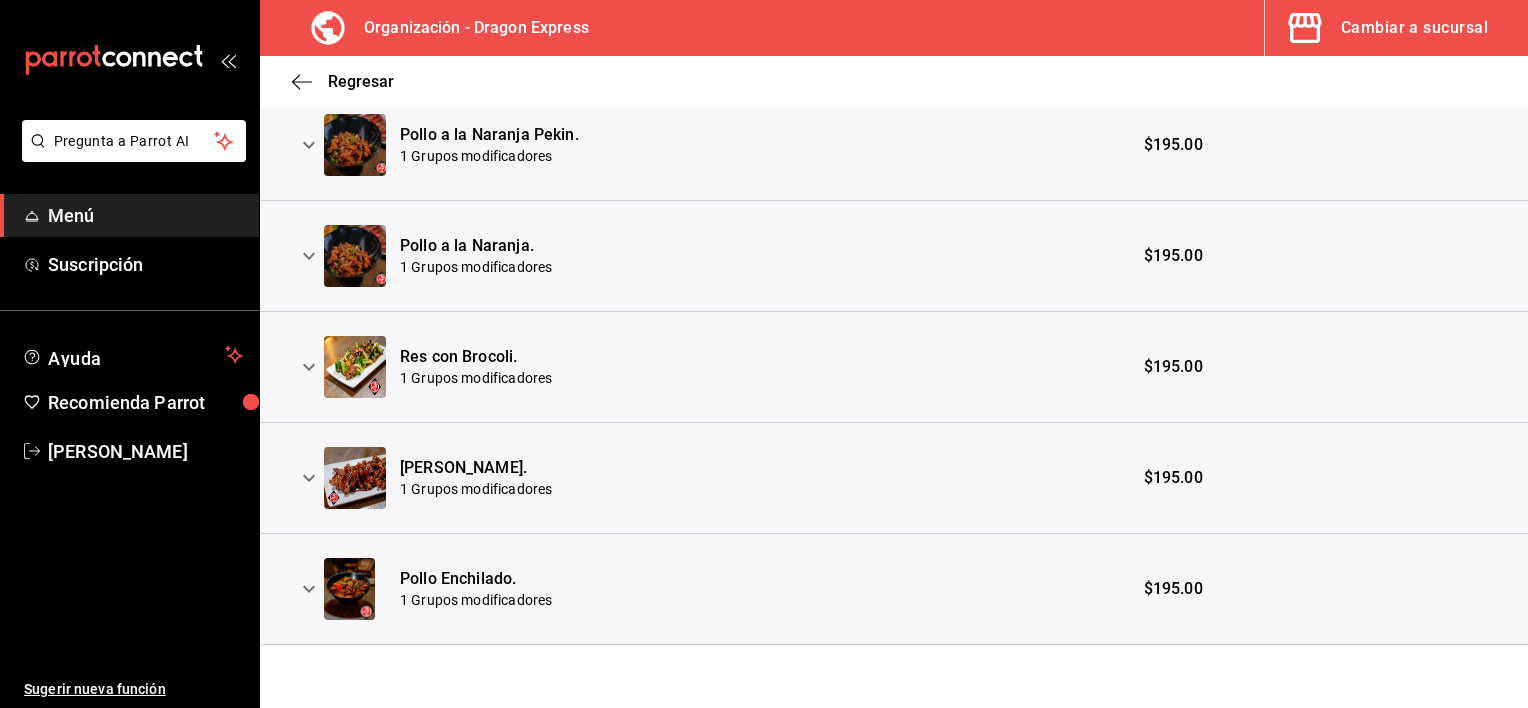 scroll, scrollTop: 12, scrollLeft: 0, axis: vertical 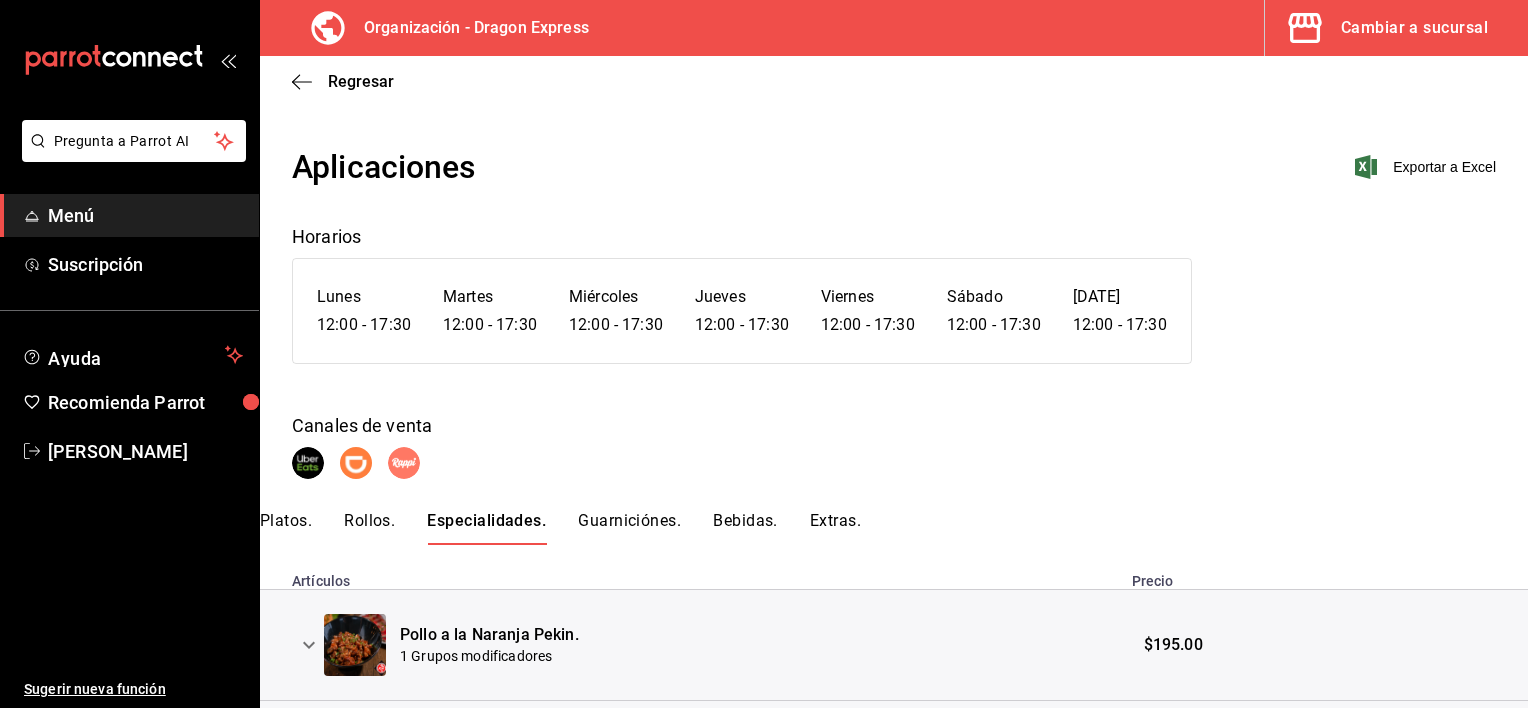 click on "Guarniciónes." at bounding box center [629, 528] 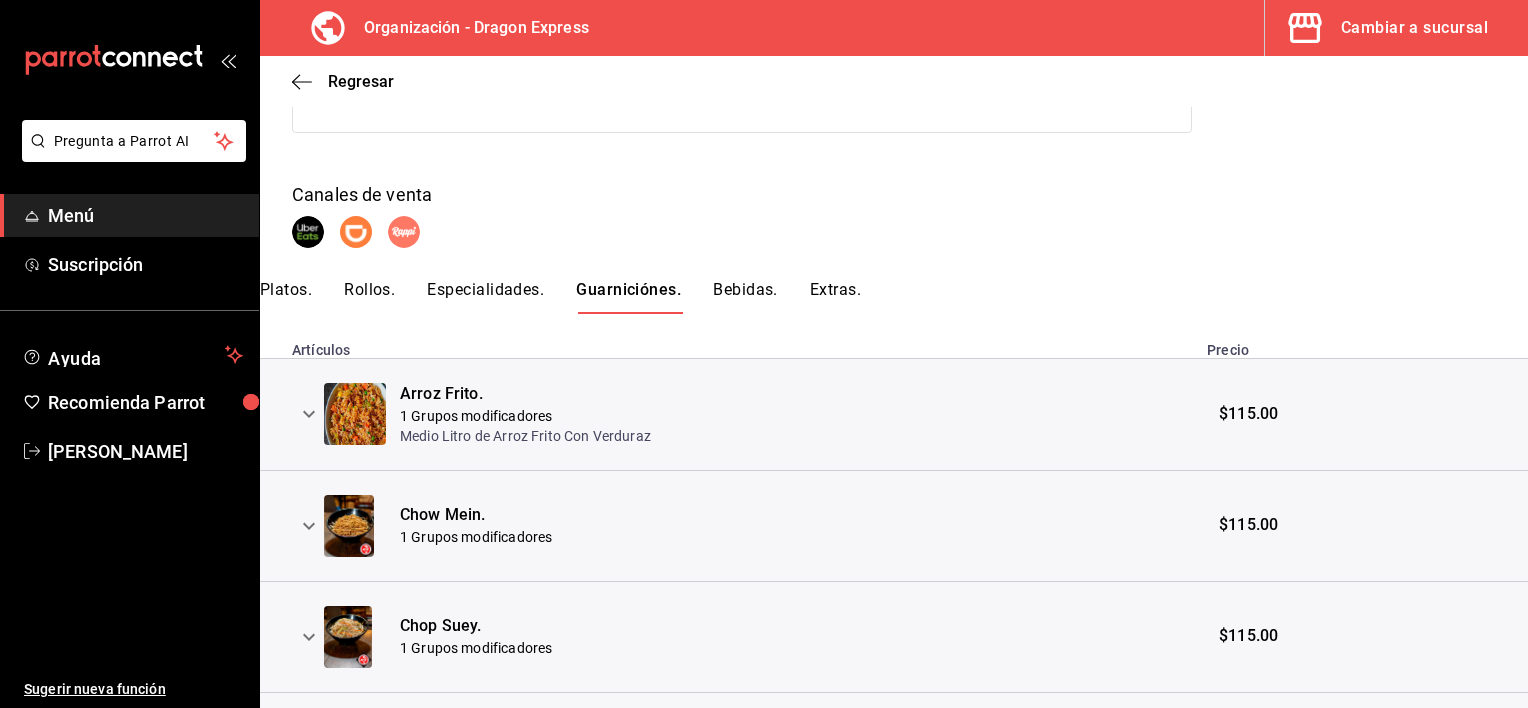 scroll, scrollTop: 400, scrollLeft: 0, axis: vertical 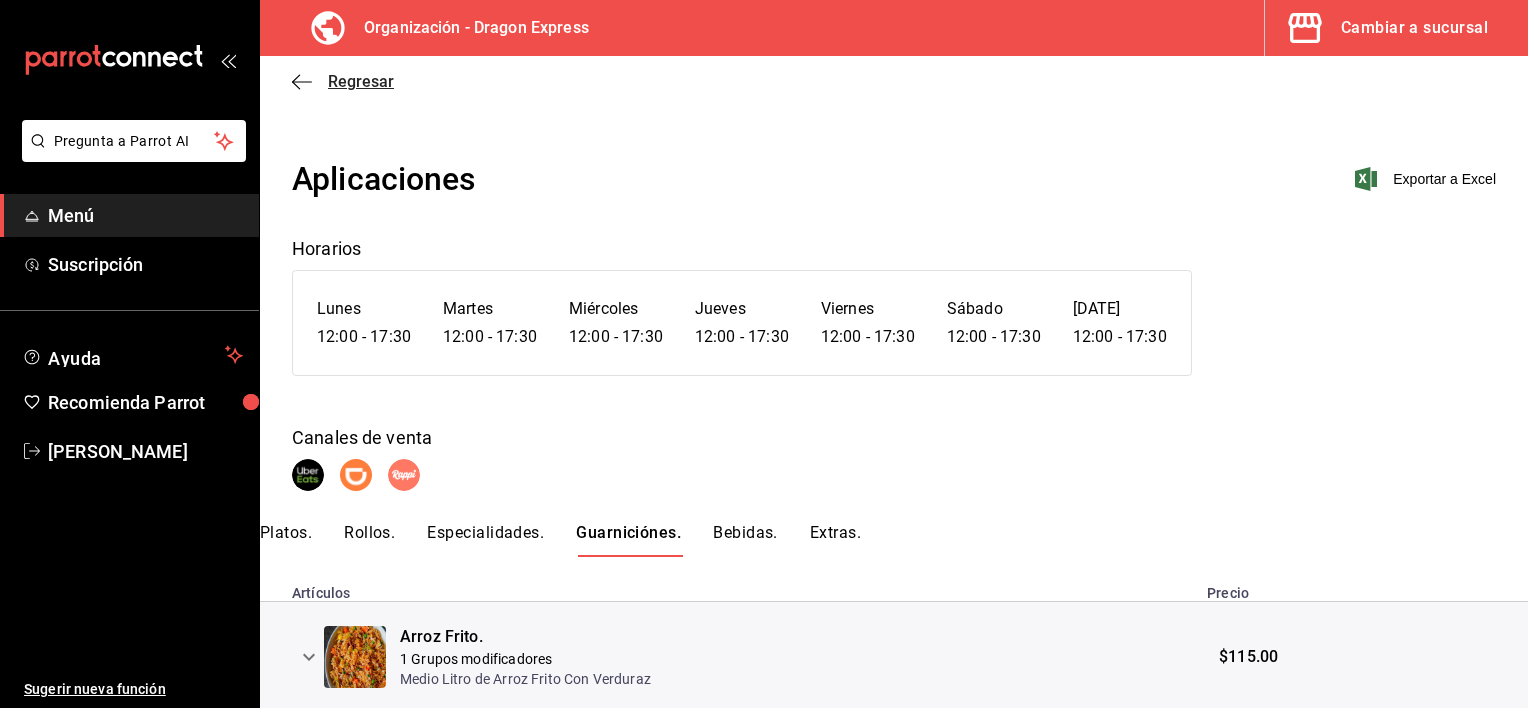 click on "Regresar" at bounding box center [361, 81] 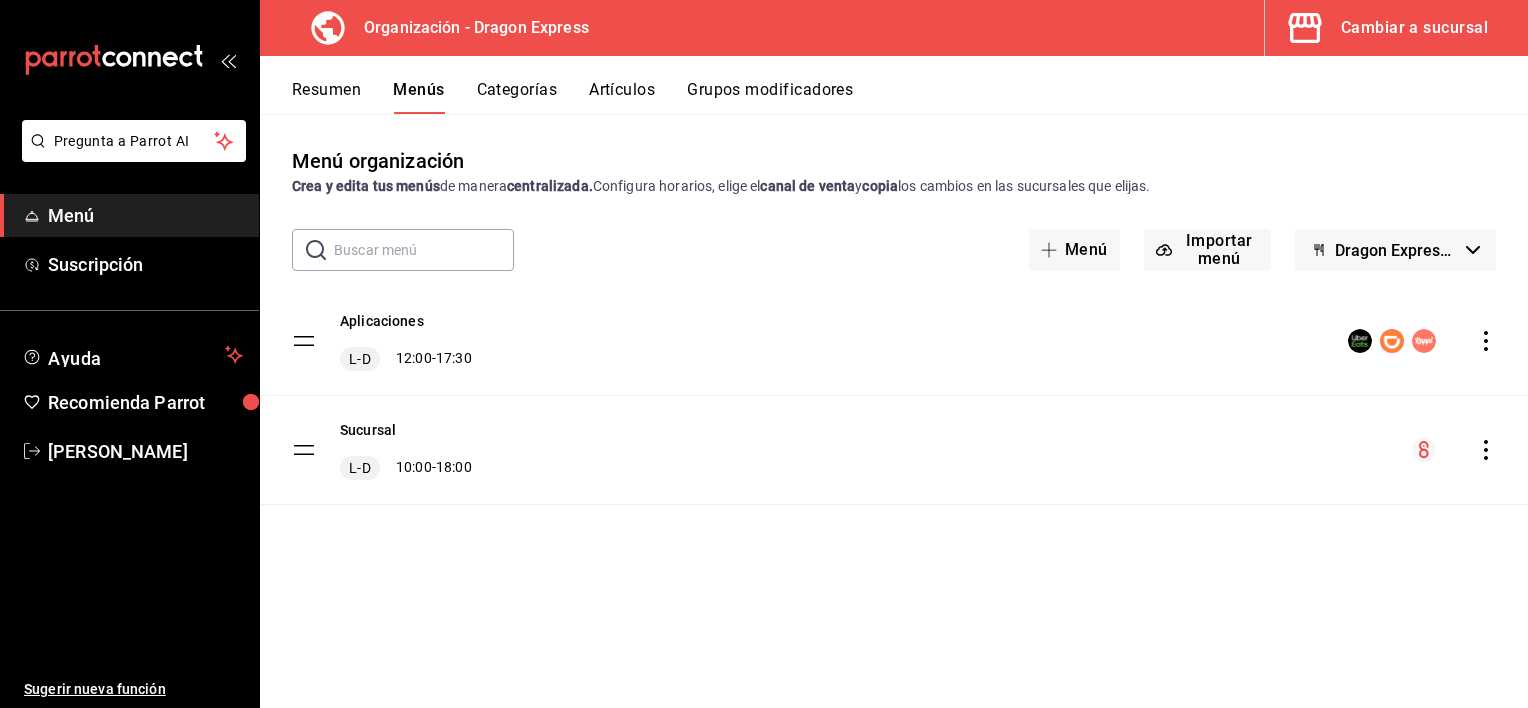 click on "Artículos" at bounding box center (622, 97) 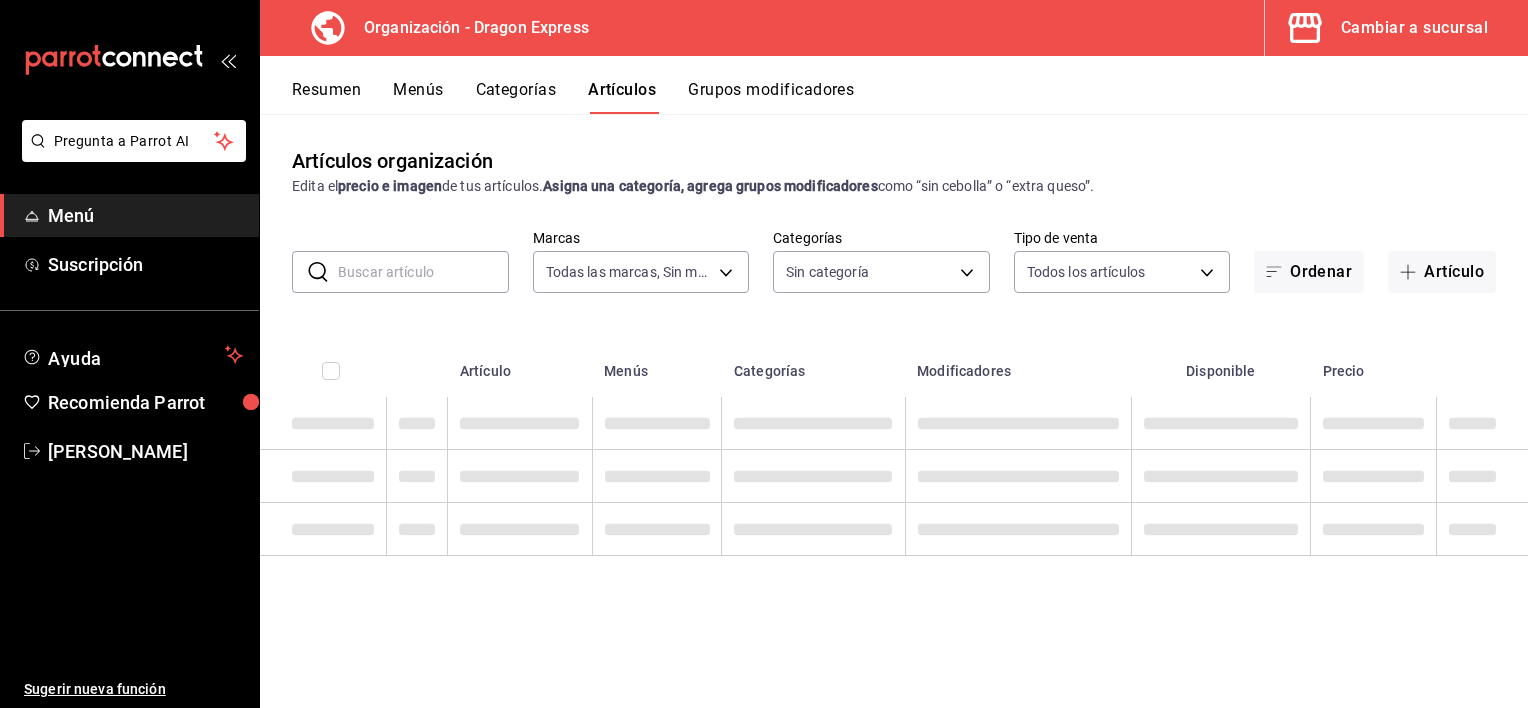 type on "f2d1277d-d16b-48ba-a7f5-3129ca776bb4" 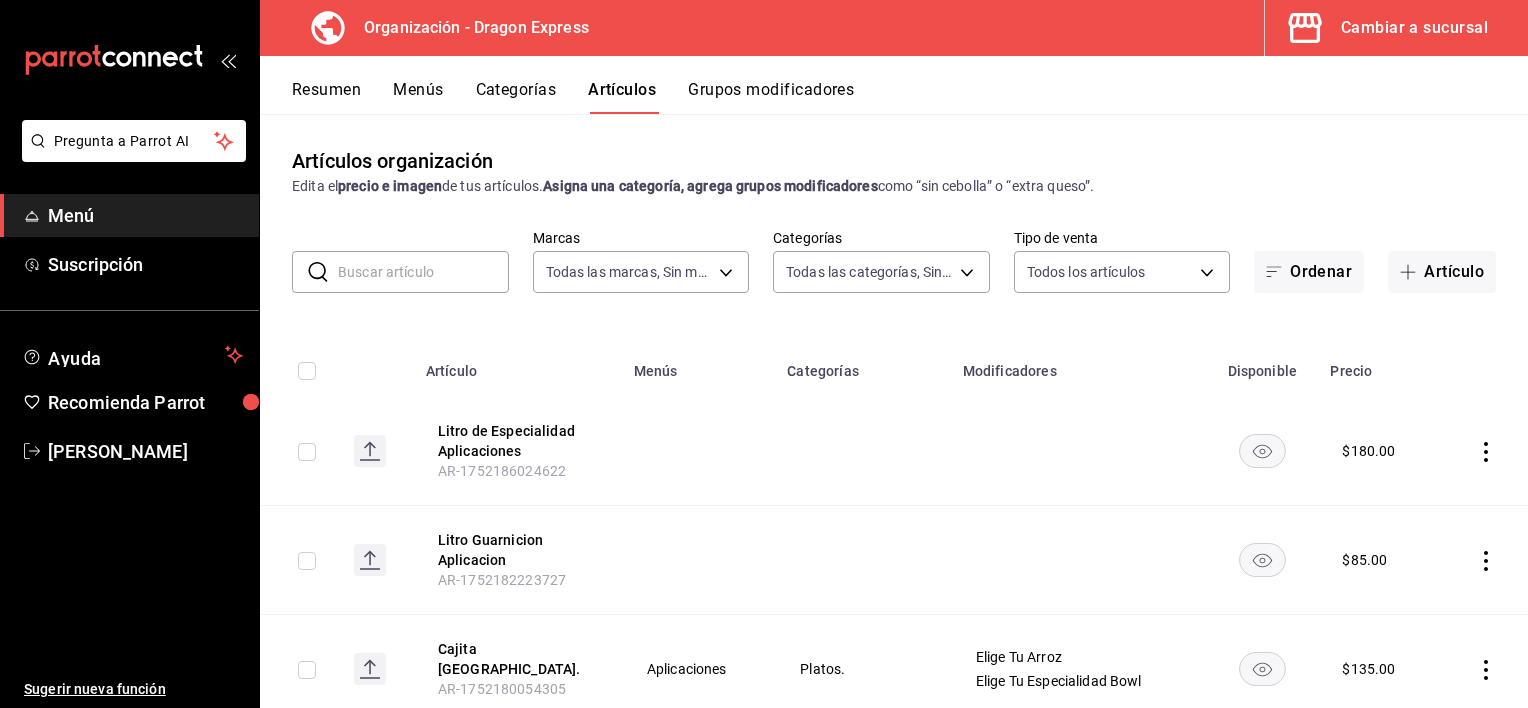 type on "987858bd-ce2d-4467-95fc-1ee1d79845dc,a80806da-4125-47a6-835d-5d4ee90f9d8b,0de8001d-ef7e-4b5d-8b2f-197d8d479df6,e9988522-63c1-4729-be11-7a5abbff00a6,500c1f1b-b155-4ff3-8248-6016fe27a9ee,228dd1a8-16f0-4a45-8e0b-a64bc249a89e,c9d1df1c-90cf-49fa-9a3e-2c9930edfe37,ad6382c4-78de-41a4-9d7d-f5e4613771db,1e2525ca-d164-4df1-a14c-386363d34e77,1ce9c8bd-41d1-4379-8893-8a8df774dc89,36c25a28-a63c-4809-9cdc-98c0670f1b81,07bdf8b6-21a9-4325-8e35-99e15da53cf7" 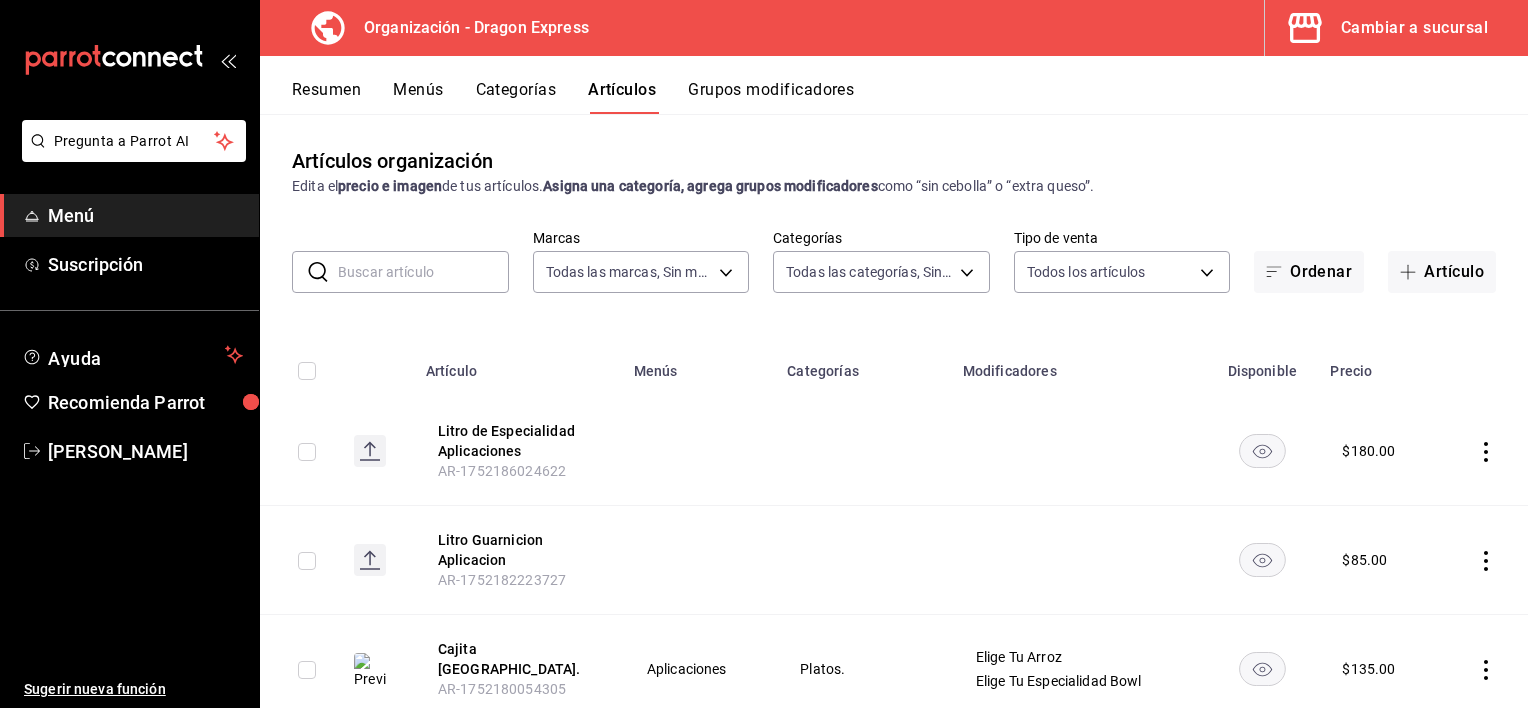 click at bounding box center (423, 272) 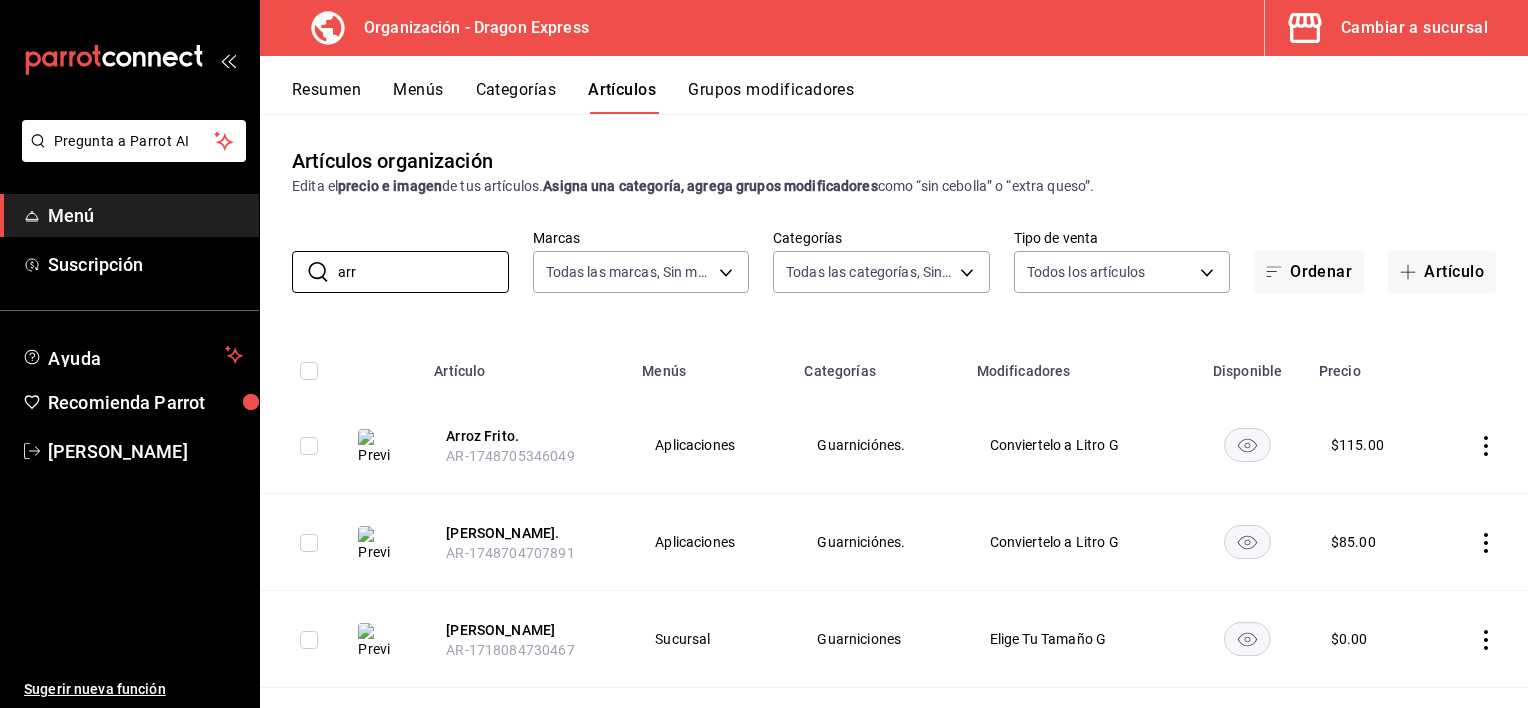 type on "arr" 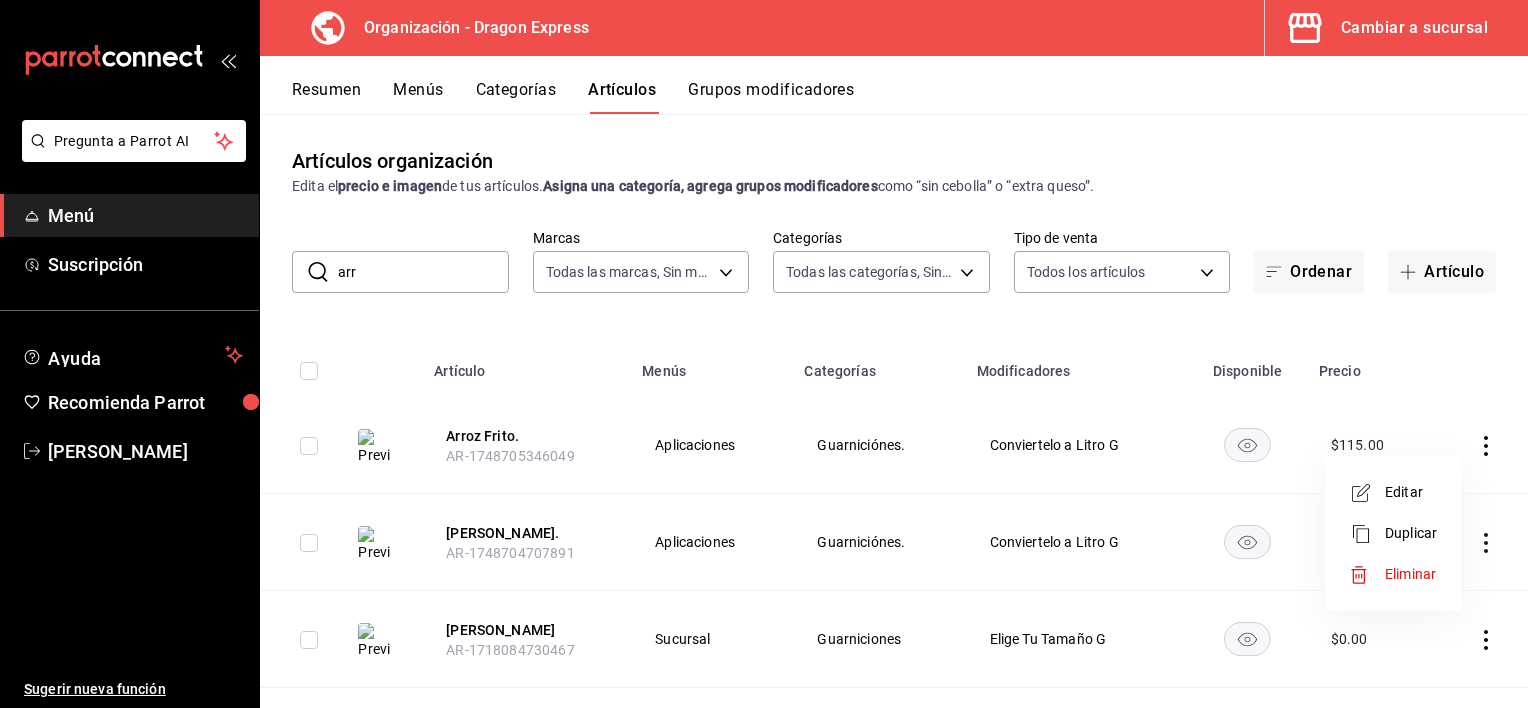 click on "Editar" at bounding box center (1411, 492) 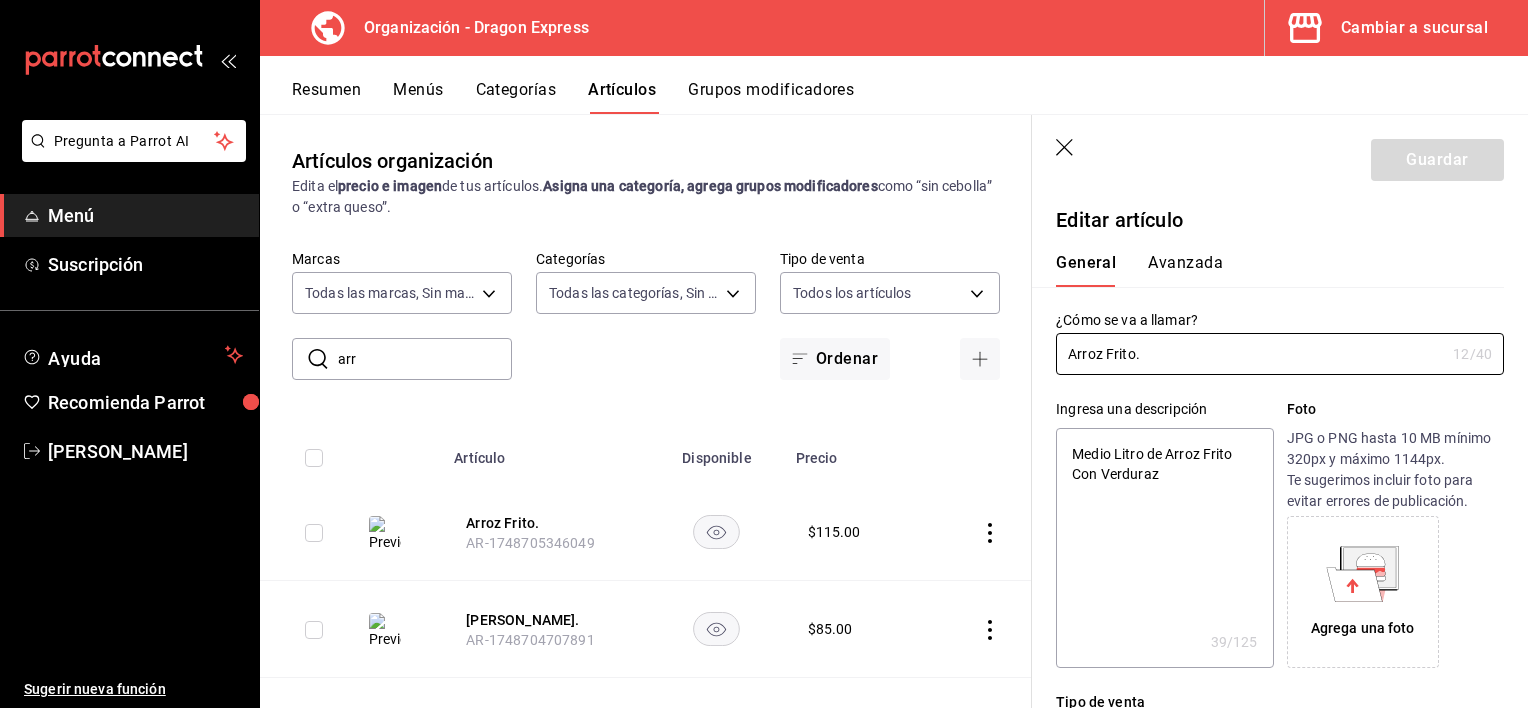 type on "x" 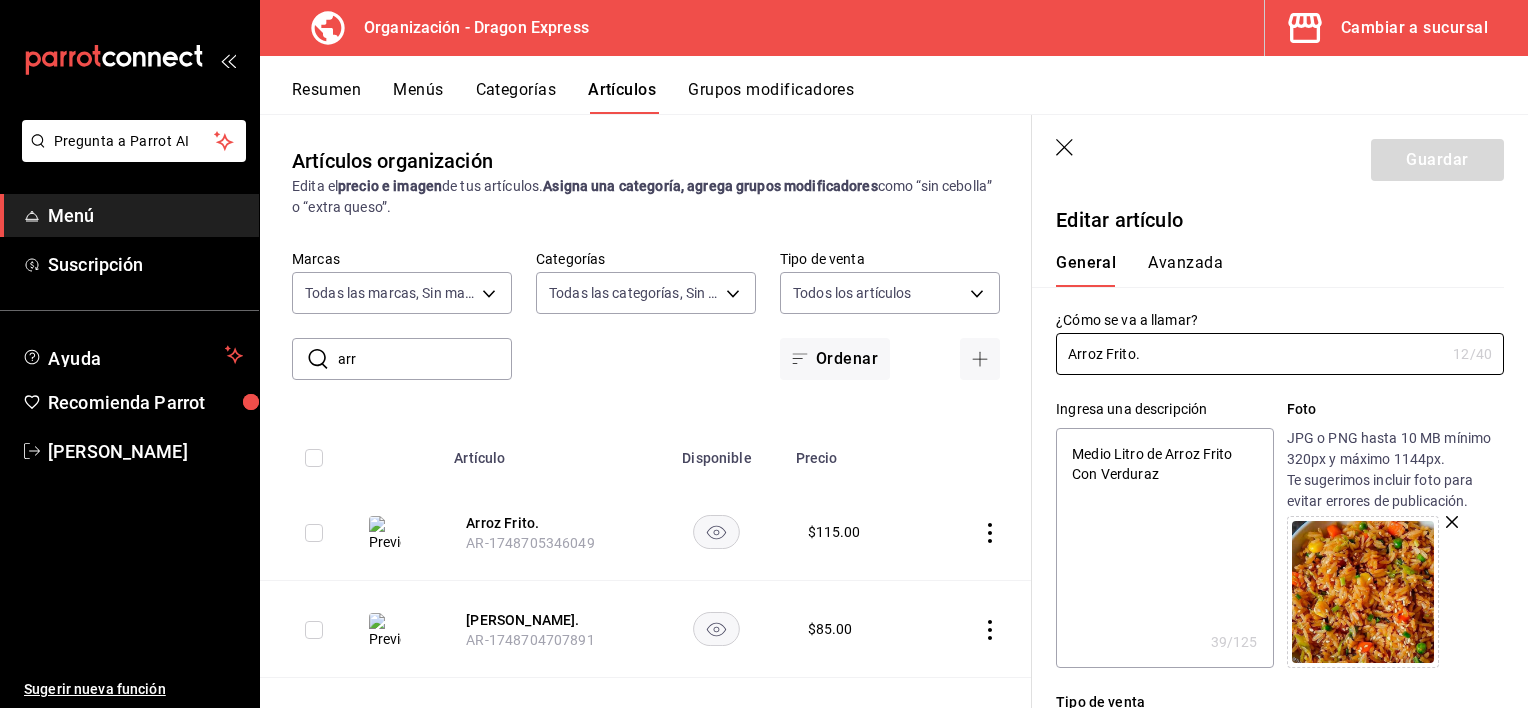 type on "x" 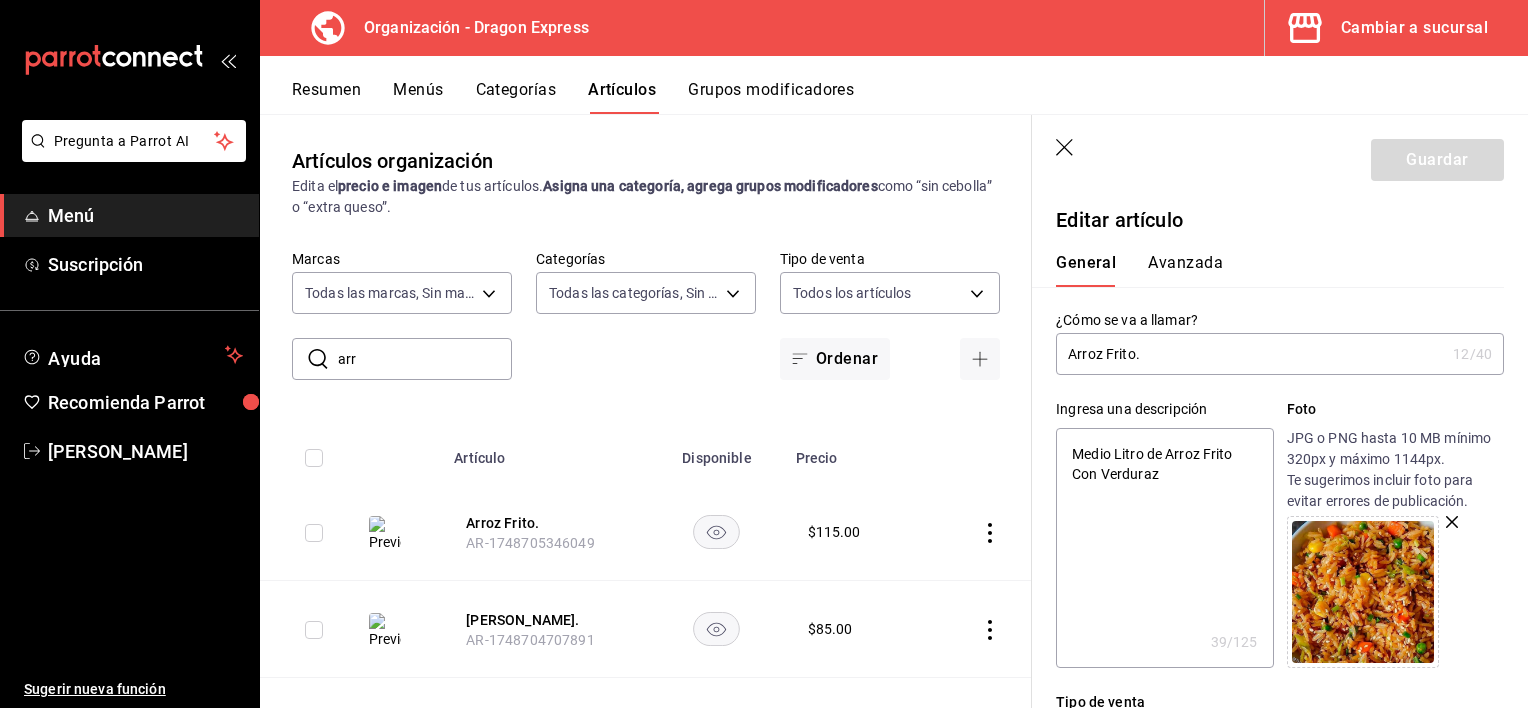 type on "Medio Litro de Arroz Frito Con Verdura" 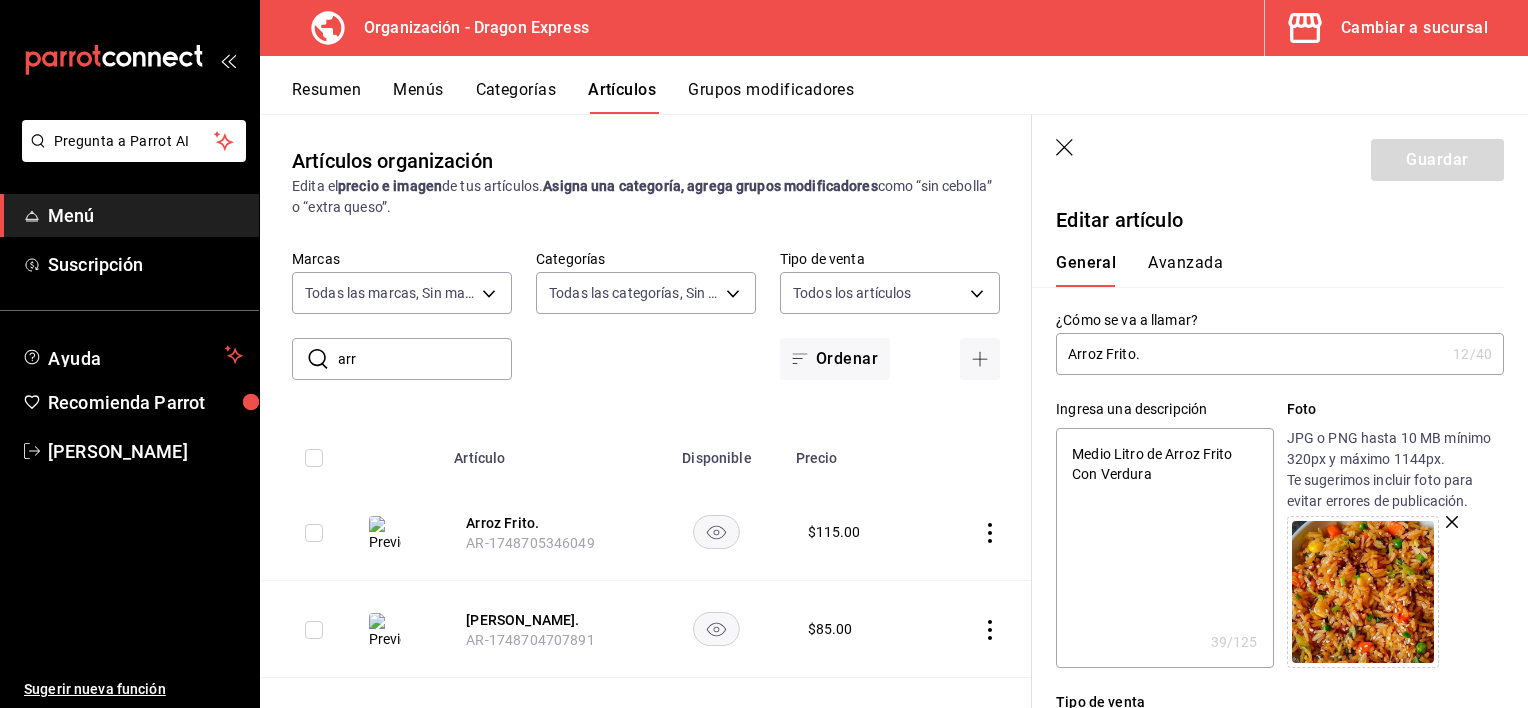 type on "x" 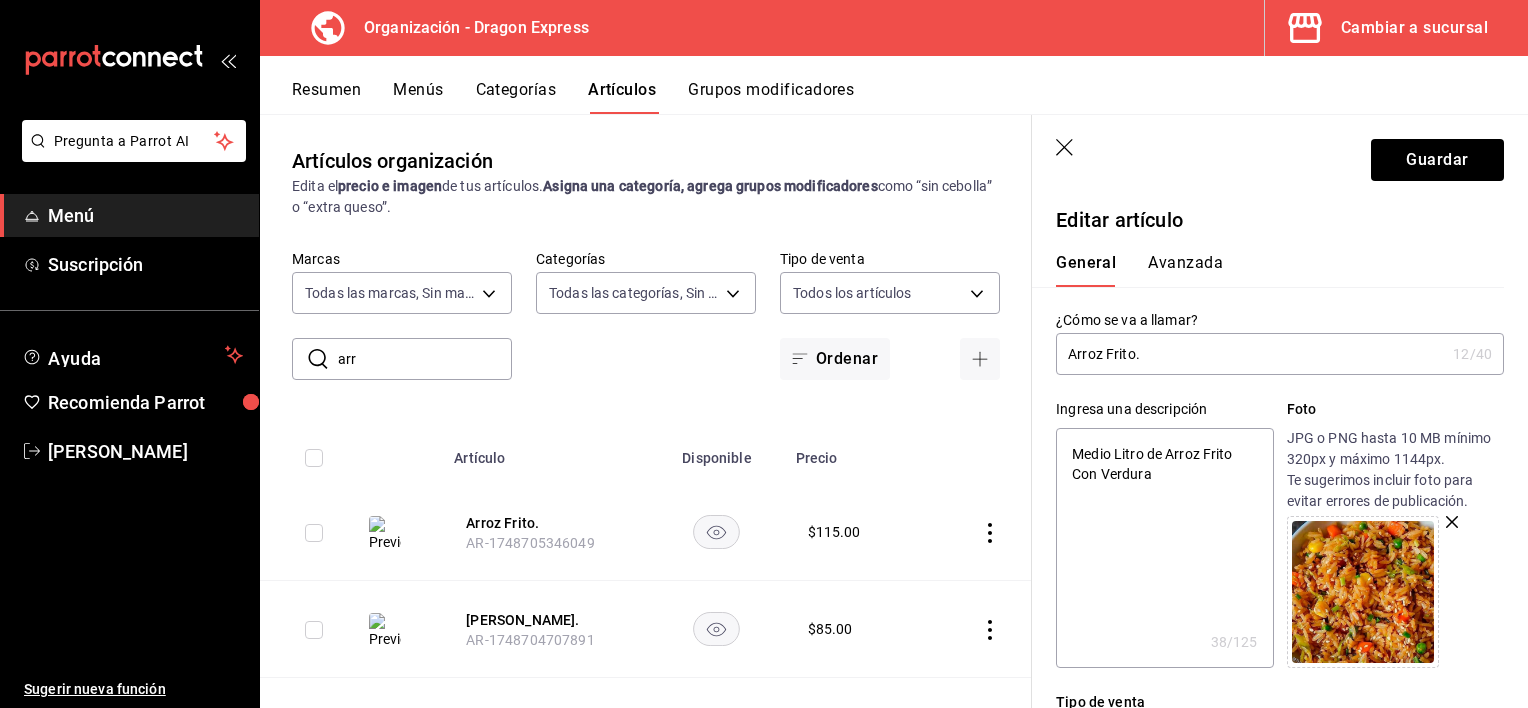 type on "Medio Litro de Arroz Frito Con Verduras" 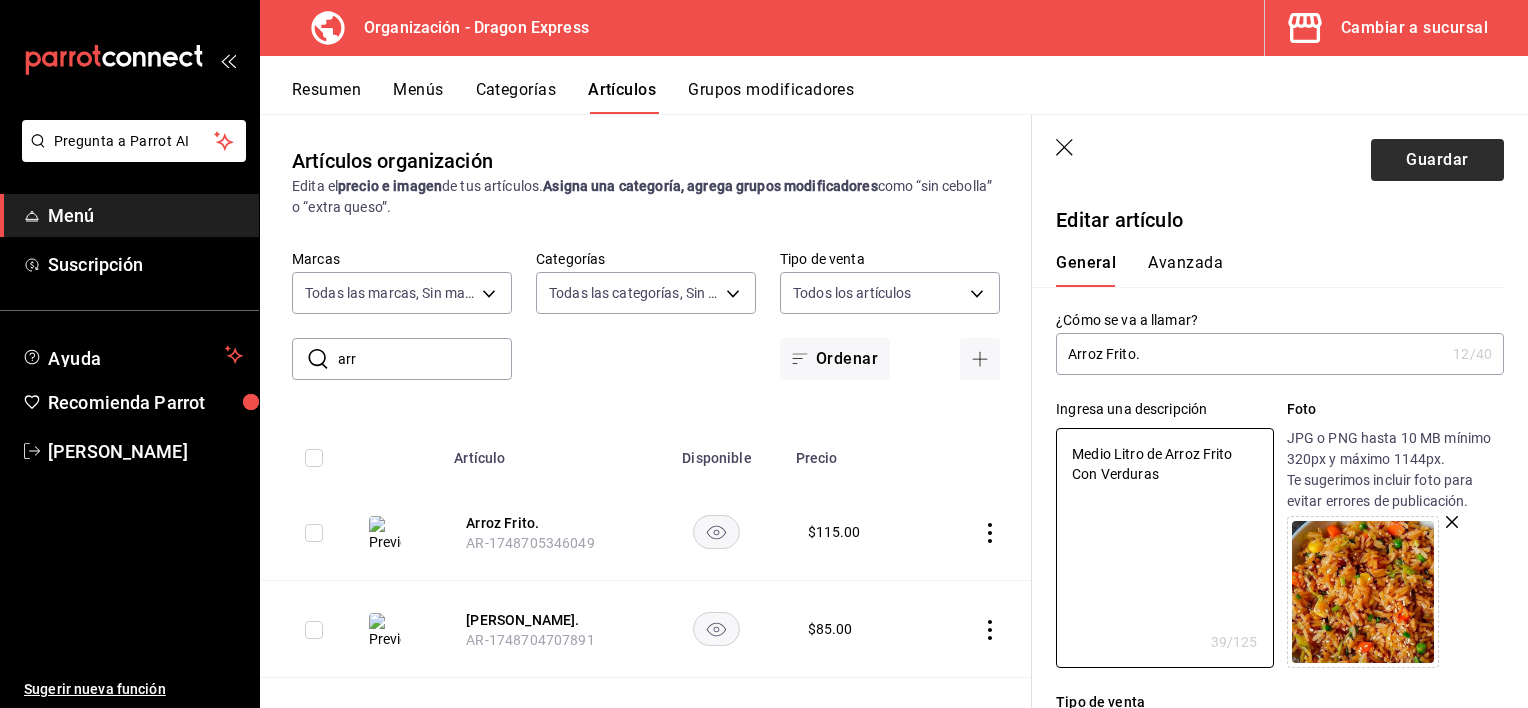 type on "Medio Litro de Arroz Frito Con Verduras" 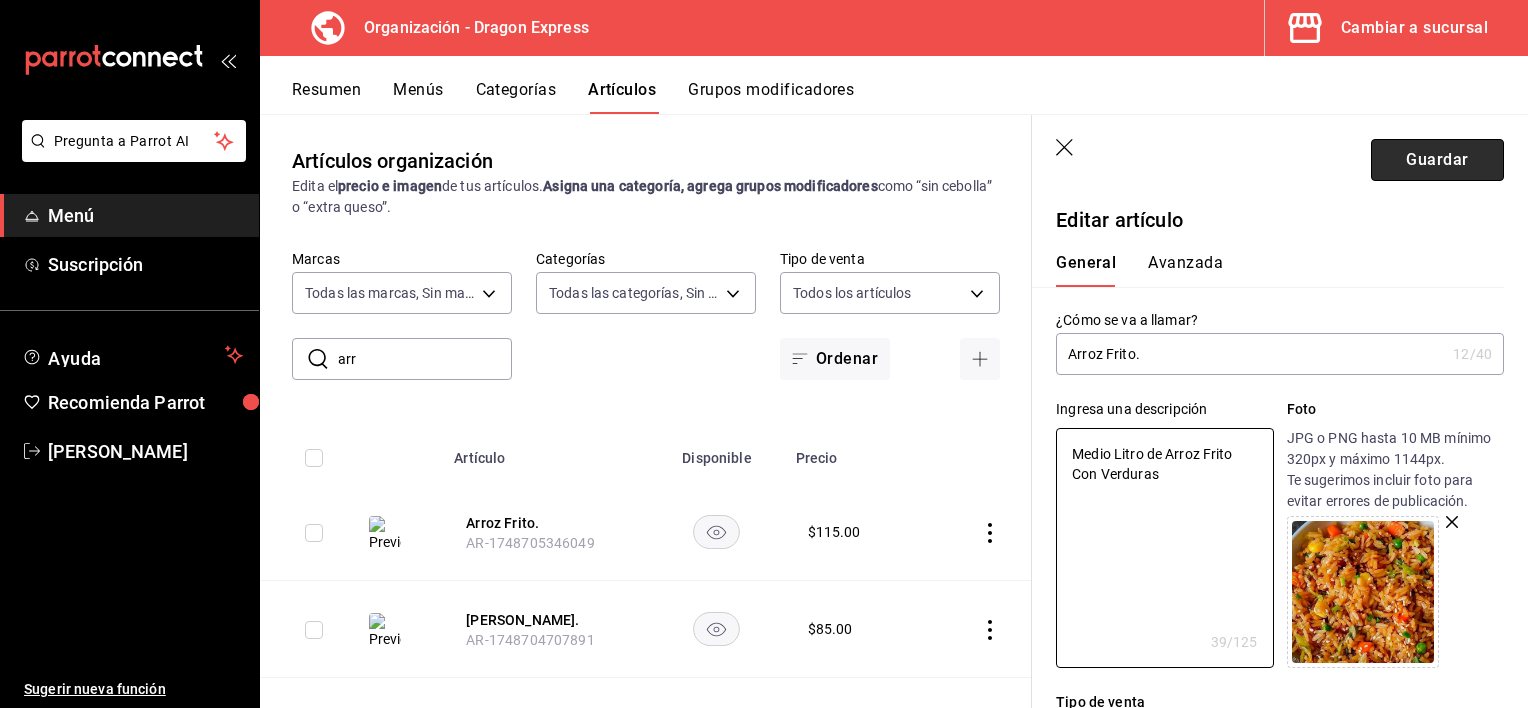 click on "Guardar" at bounding box center [1437, 160] 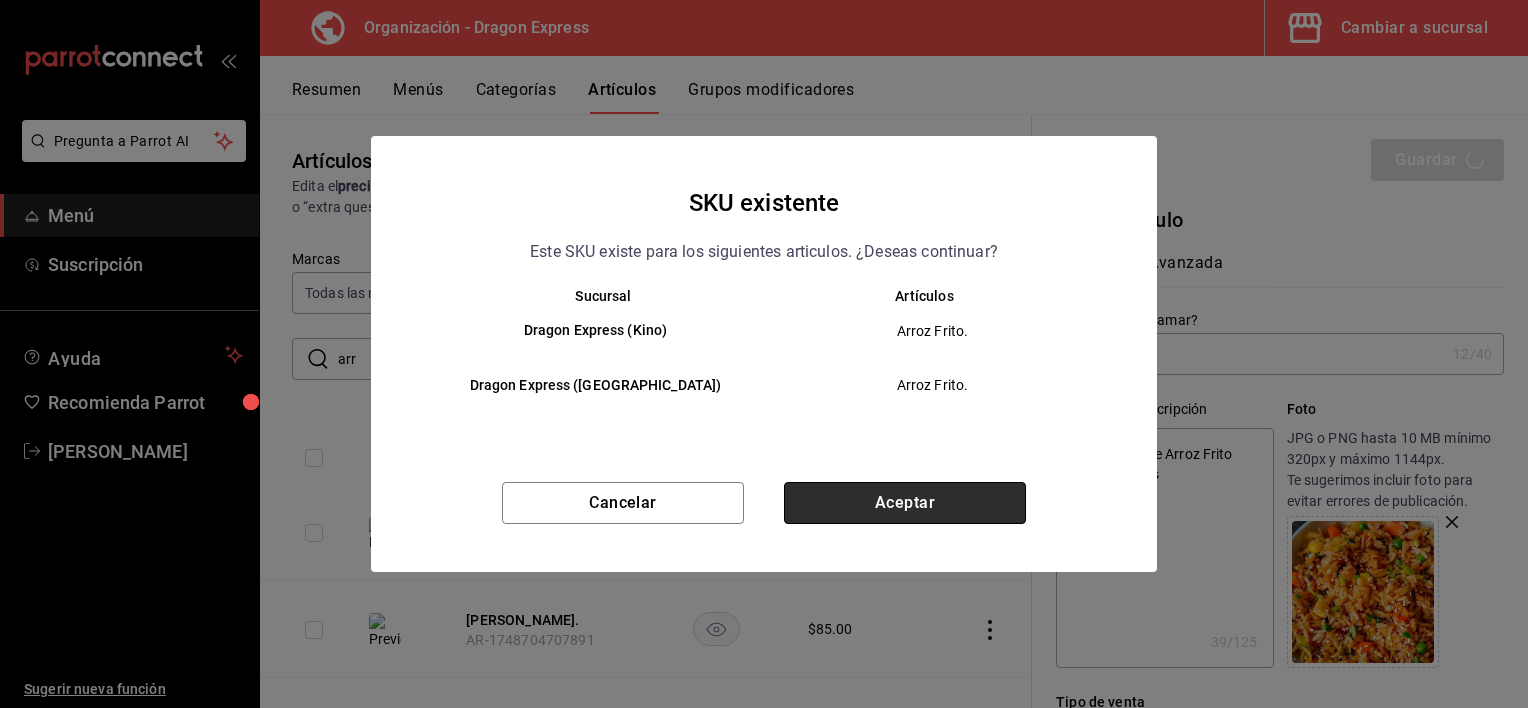 click on "Aceptar" at bounding box center [905, 503] 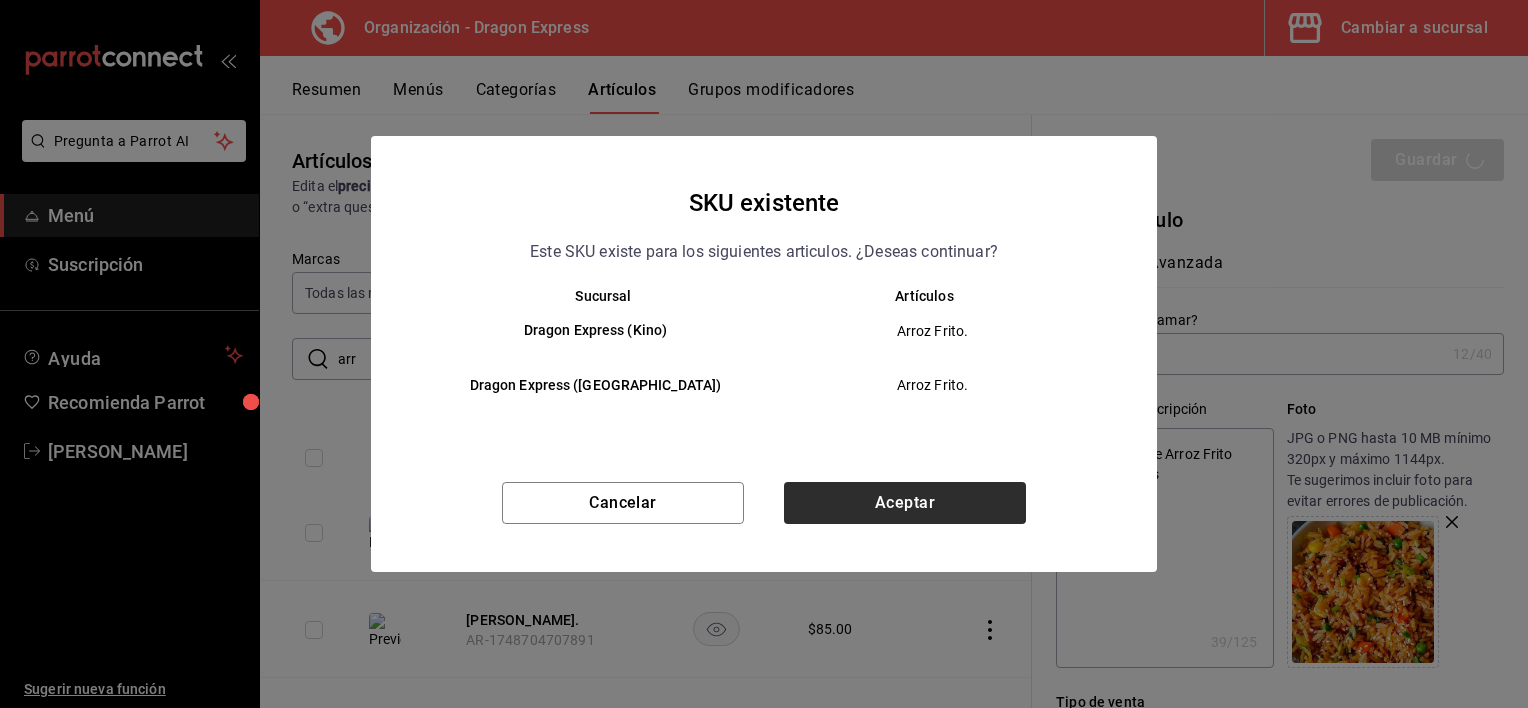 type on "x" 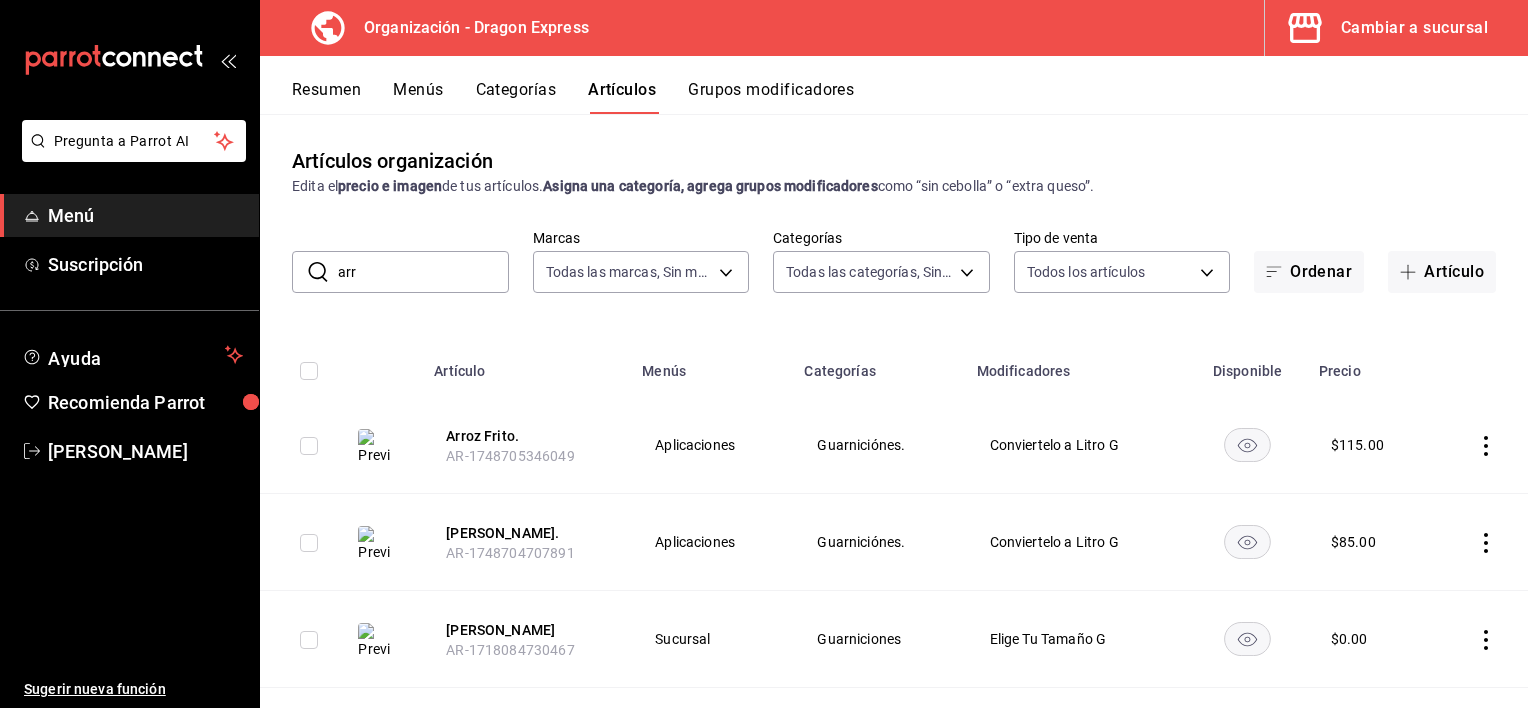 click on "Menús" at bounding box center [418, 97] 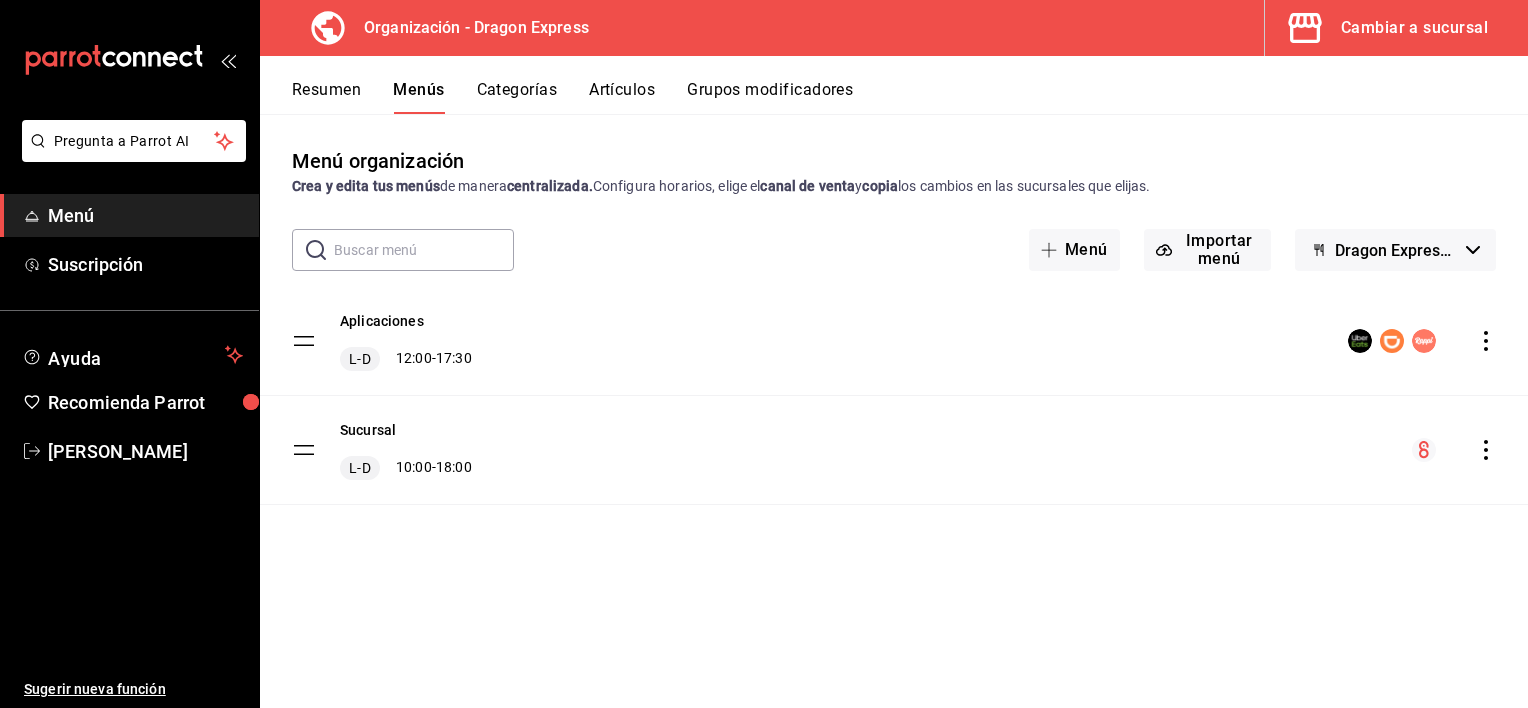 click on "Categorías" at bounding box center [517, 97] 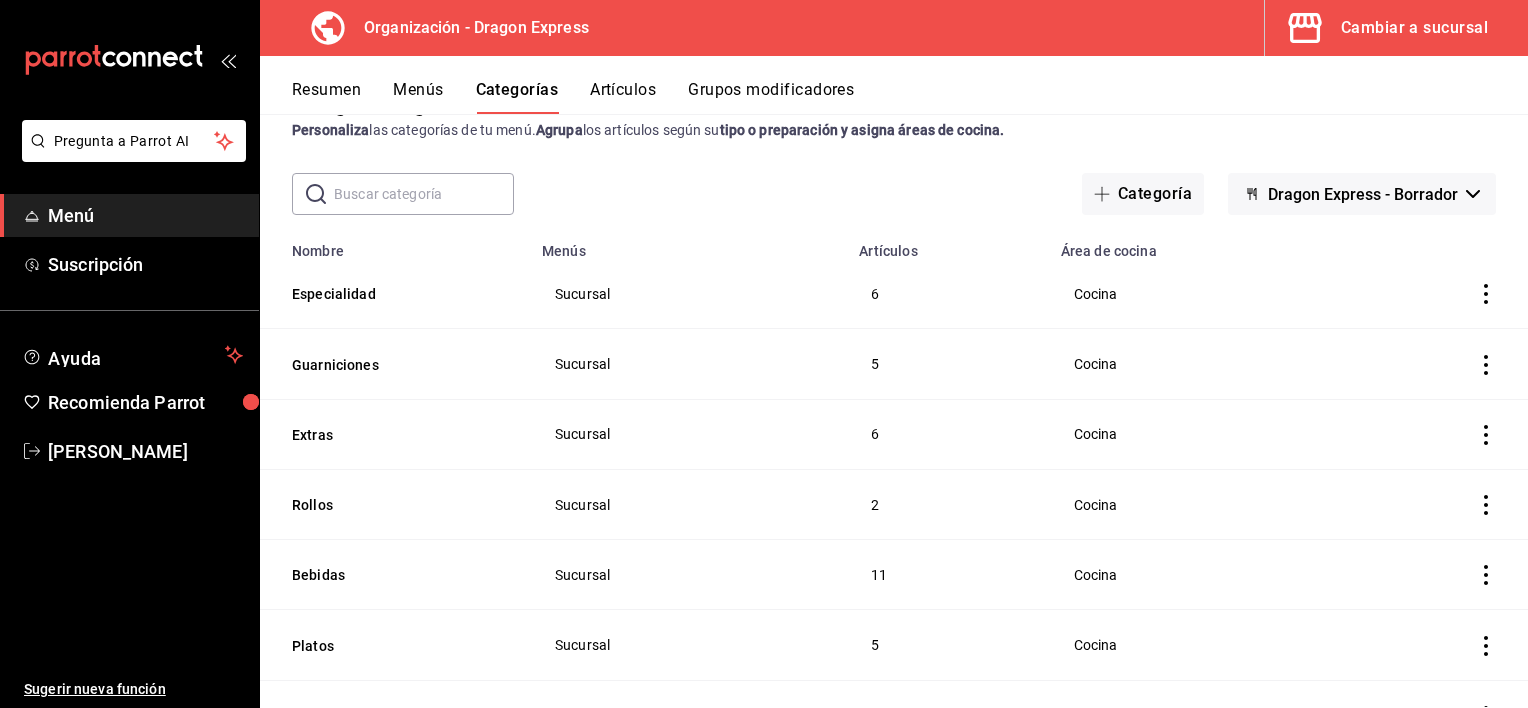 scroll, scrollTop: 0, scrollLeft: 0, axis: both 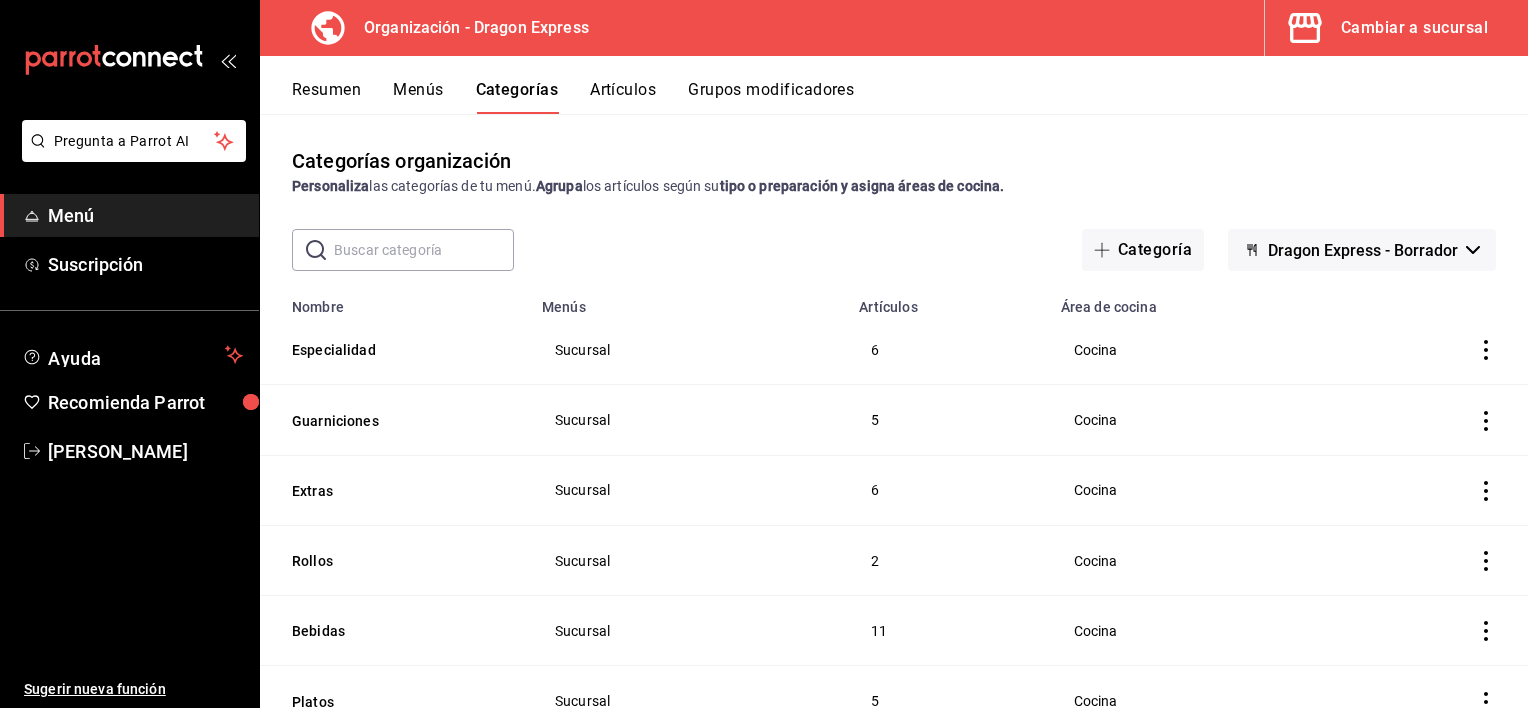 click on "Menús" at bounding box center [418, 97] 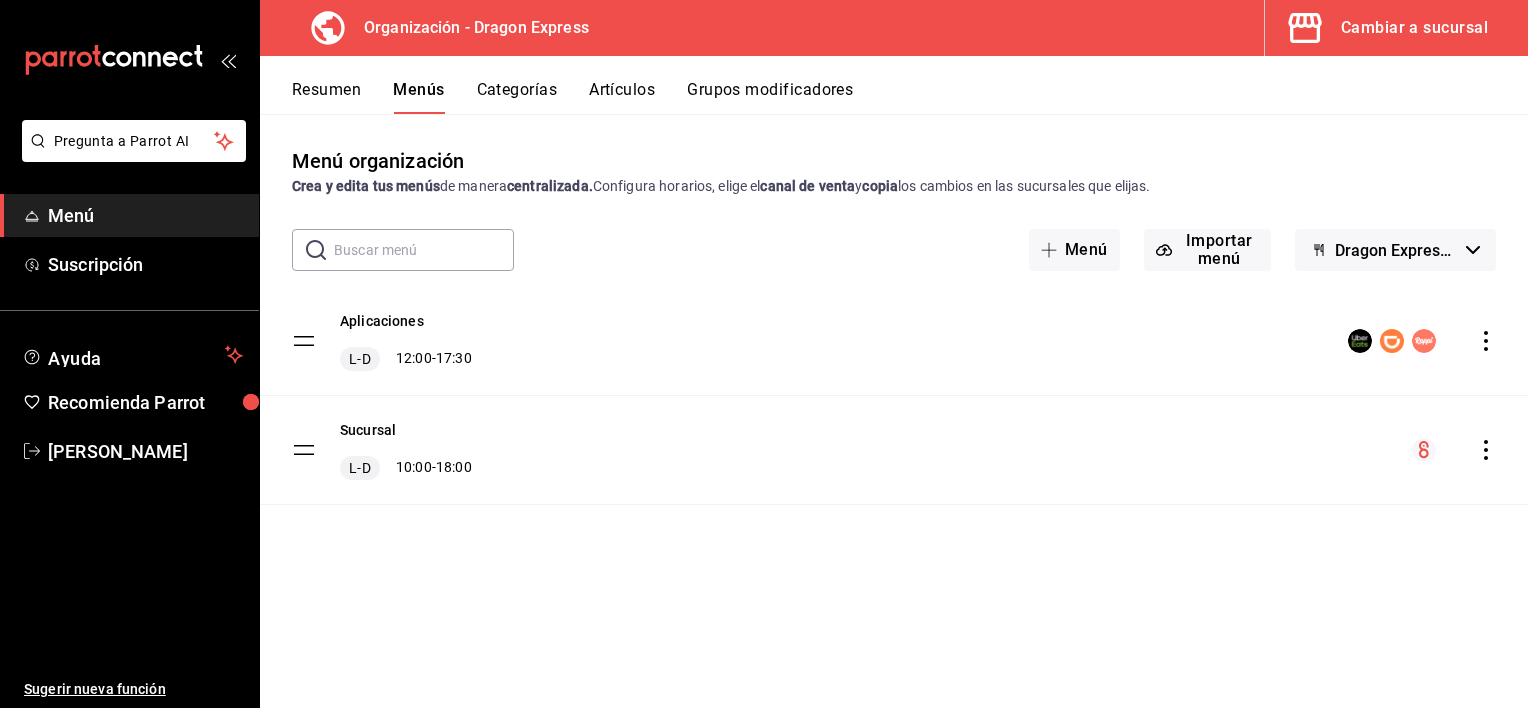 click 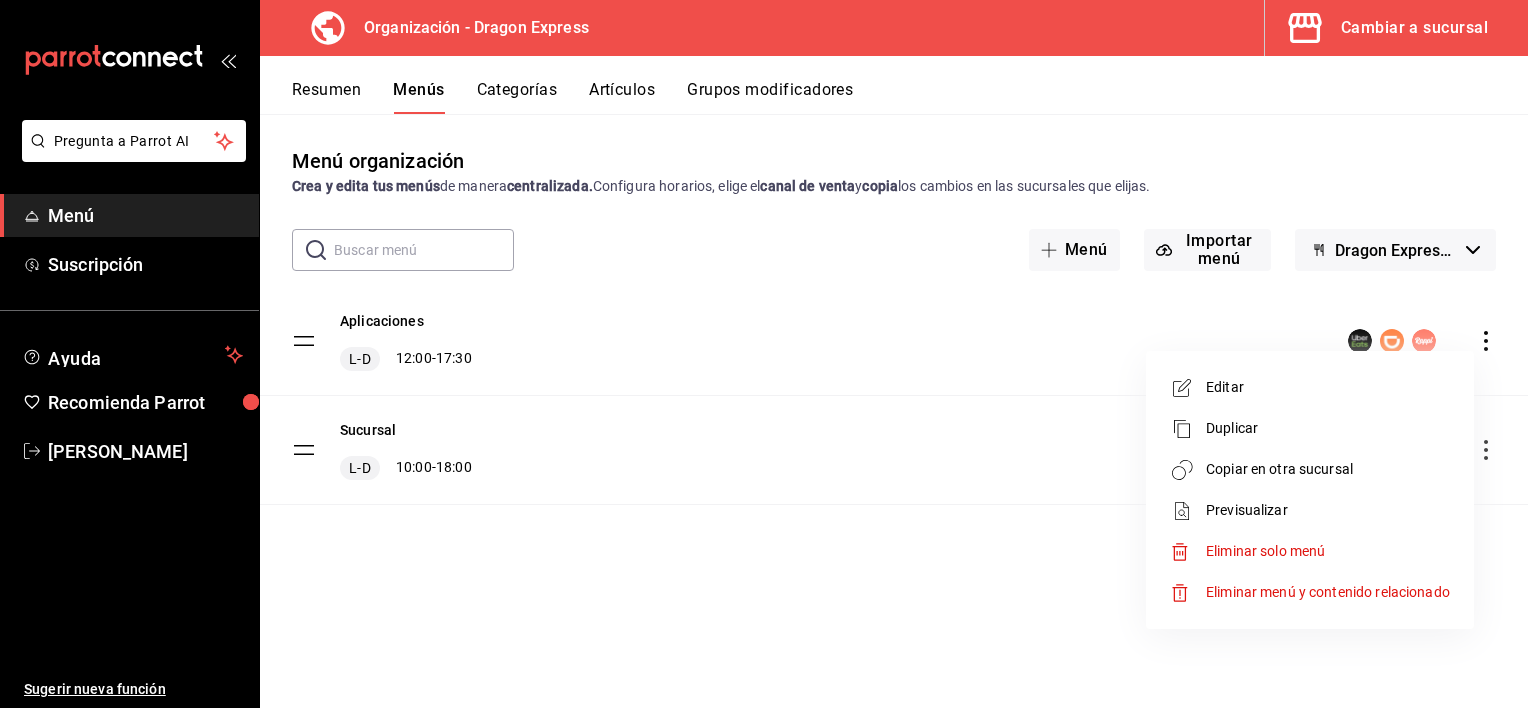 click on "Editar" at bounding box center [1328, 387] 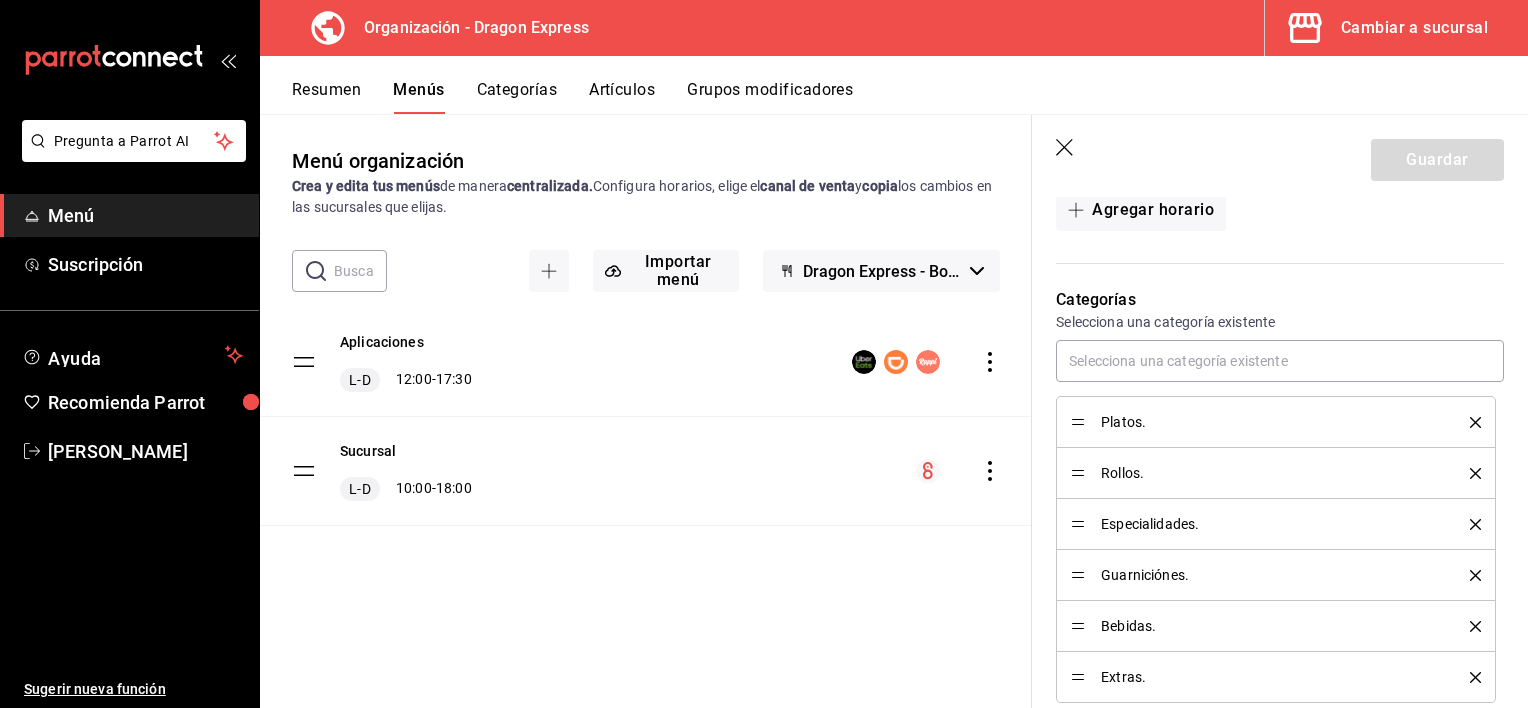 scroll, scrollTop: 500, scrollLeft: 0, axis: vertical 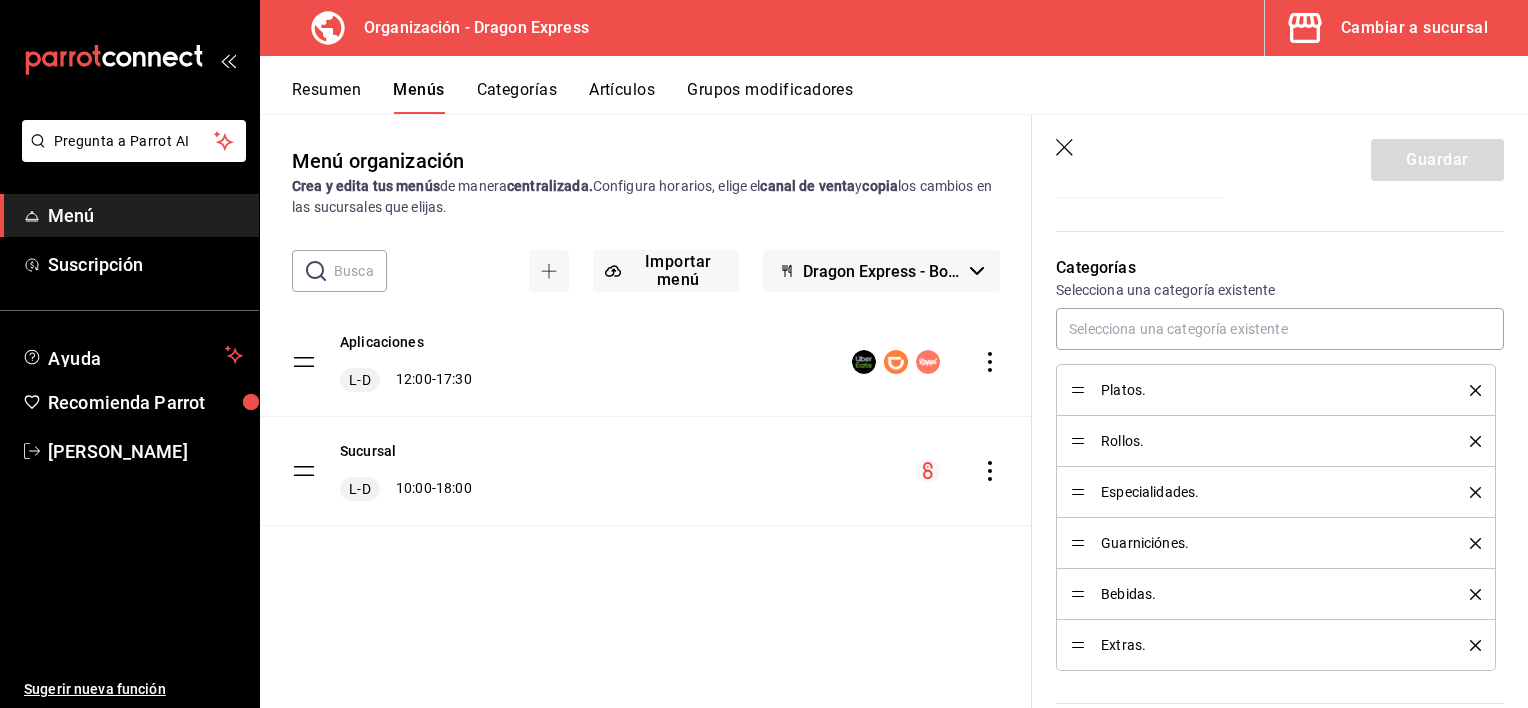 click 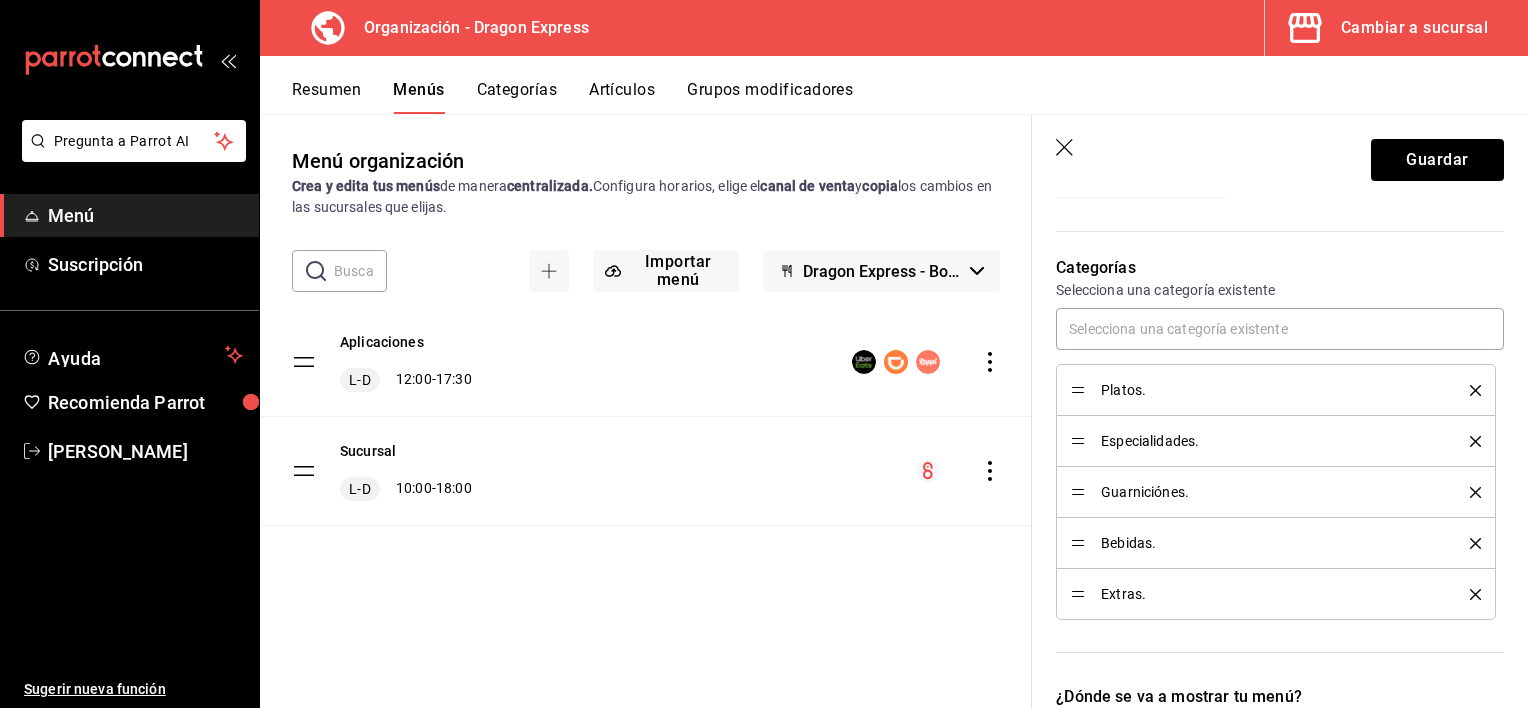 click 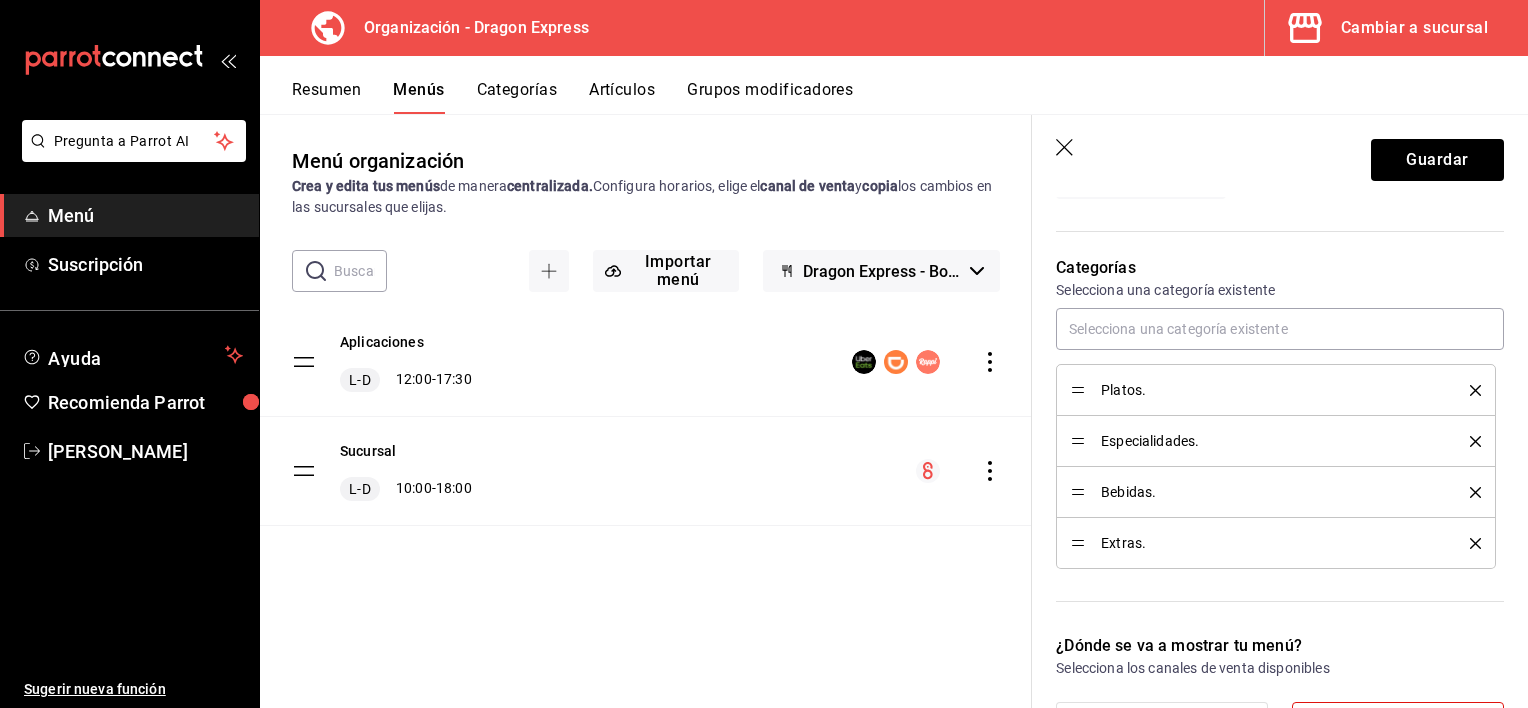 click 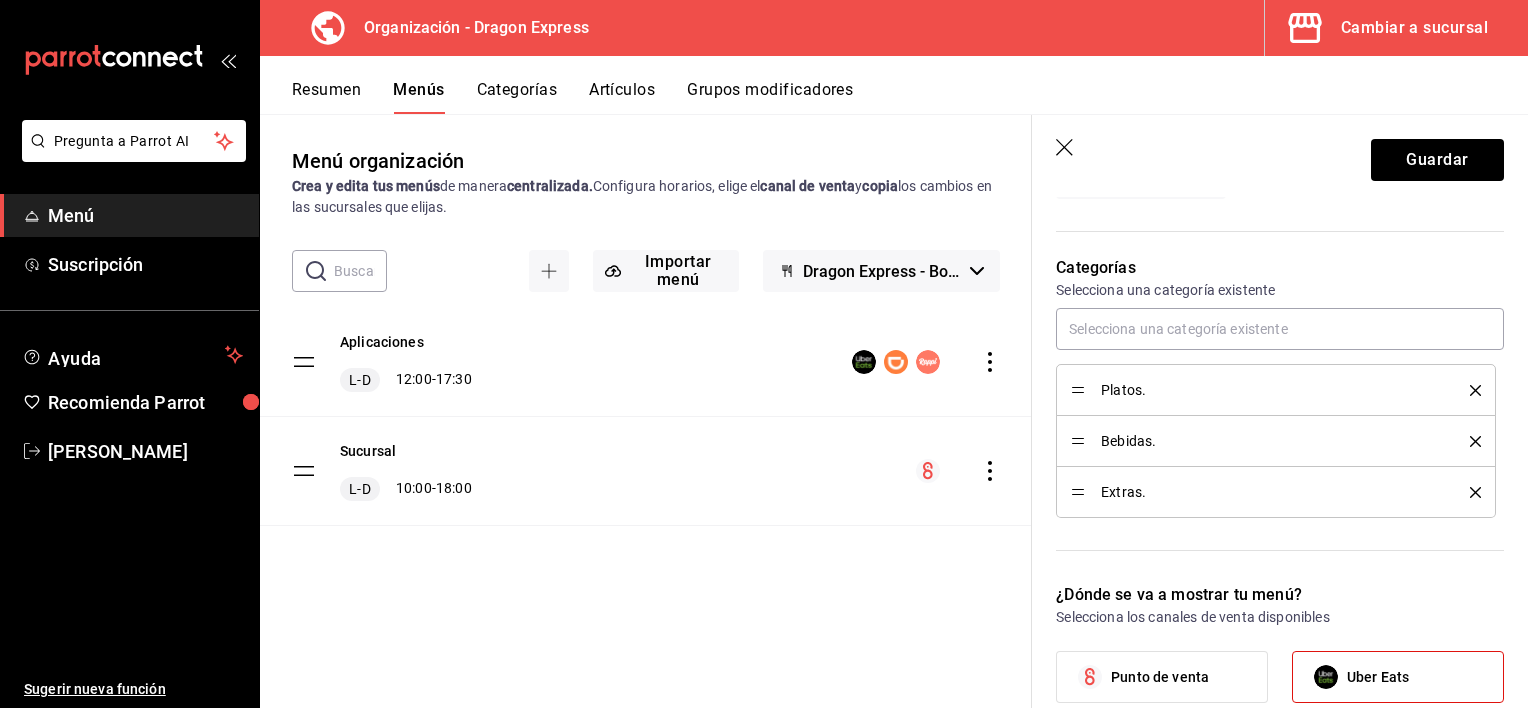 click 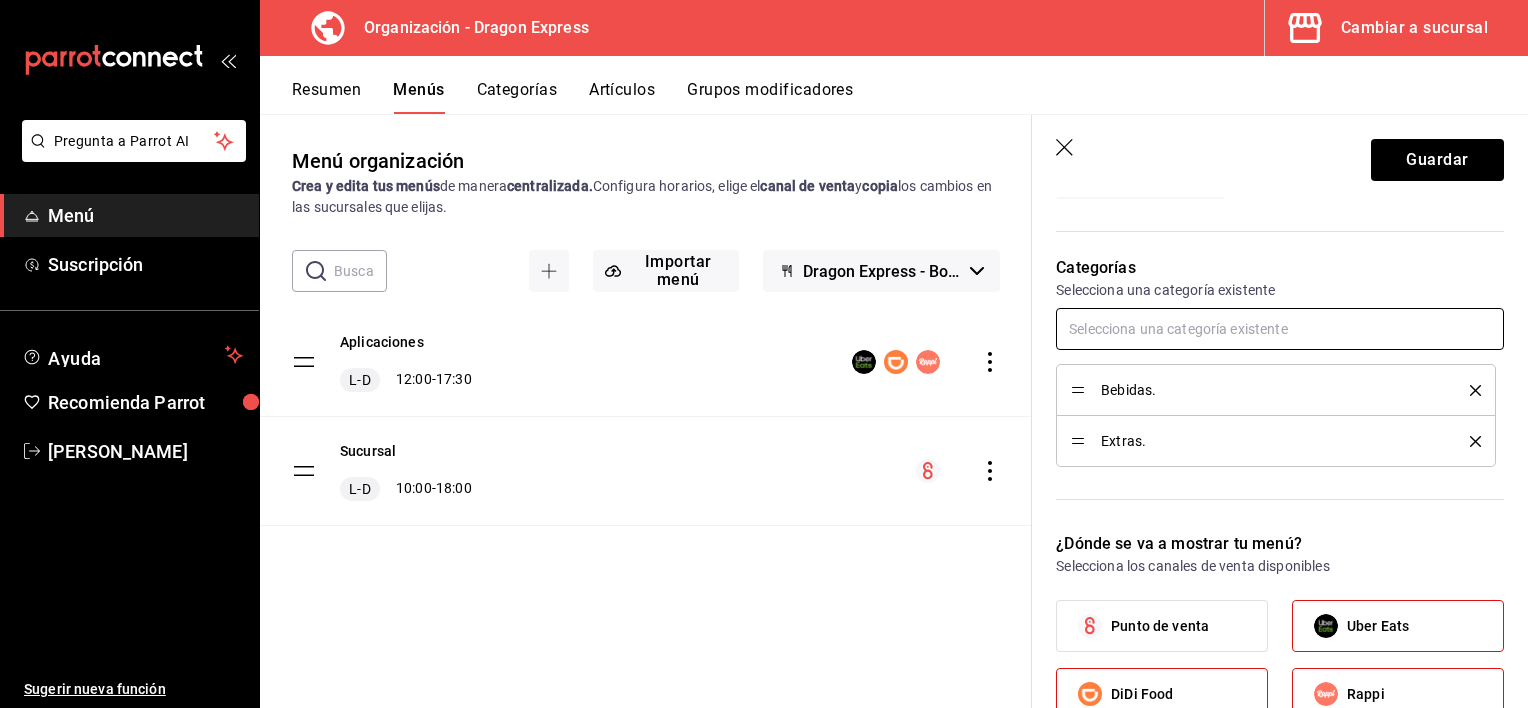 click at bounding box center (1280, 329) 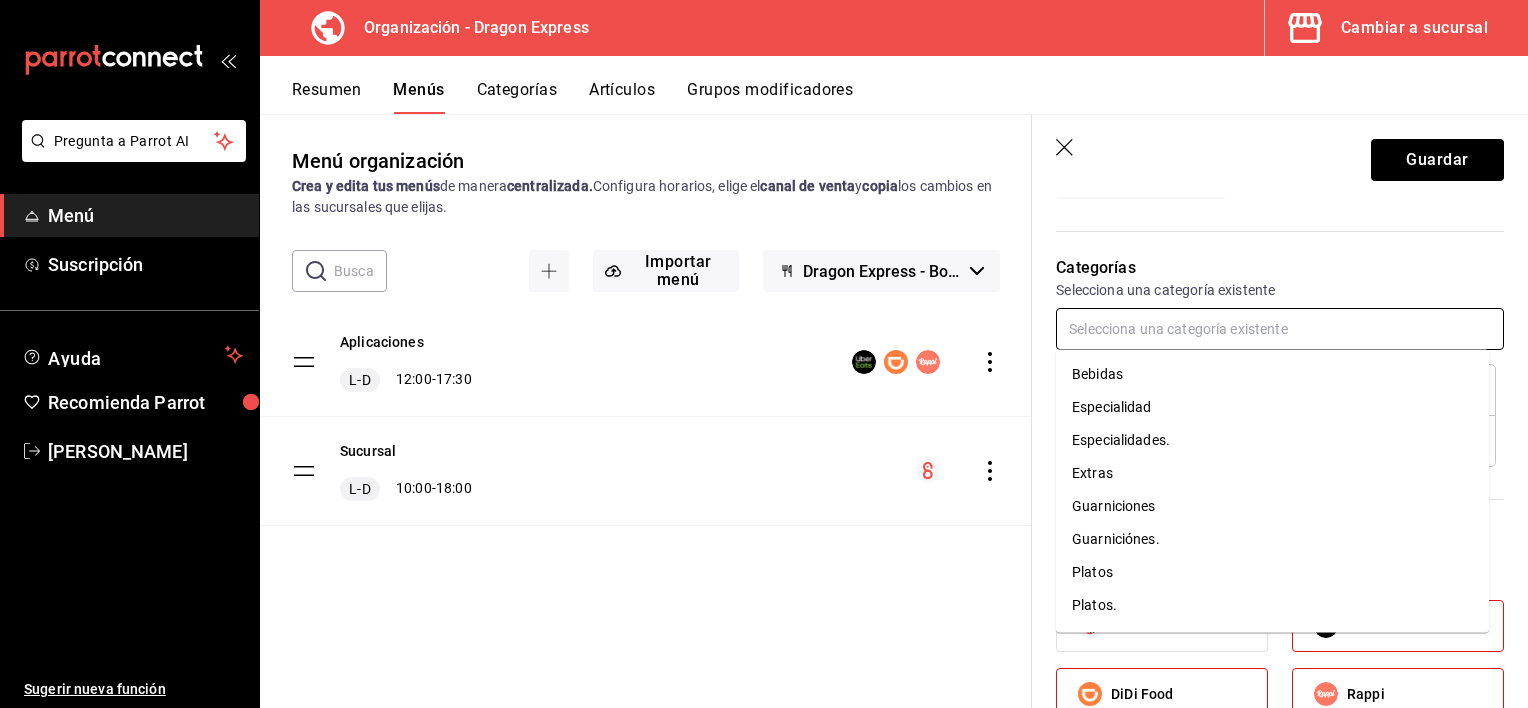 scroll, scrollTop: 63, scrollLeft: 0, axis: vertical 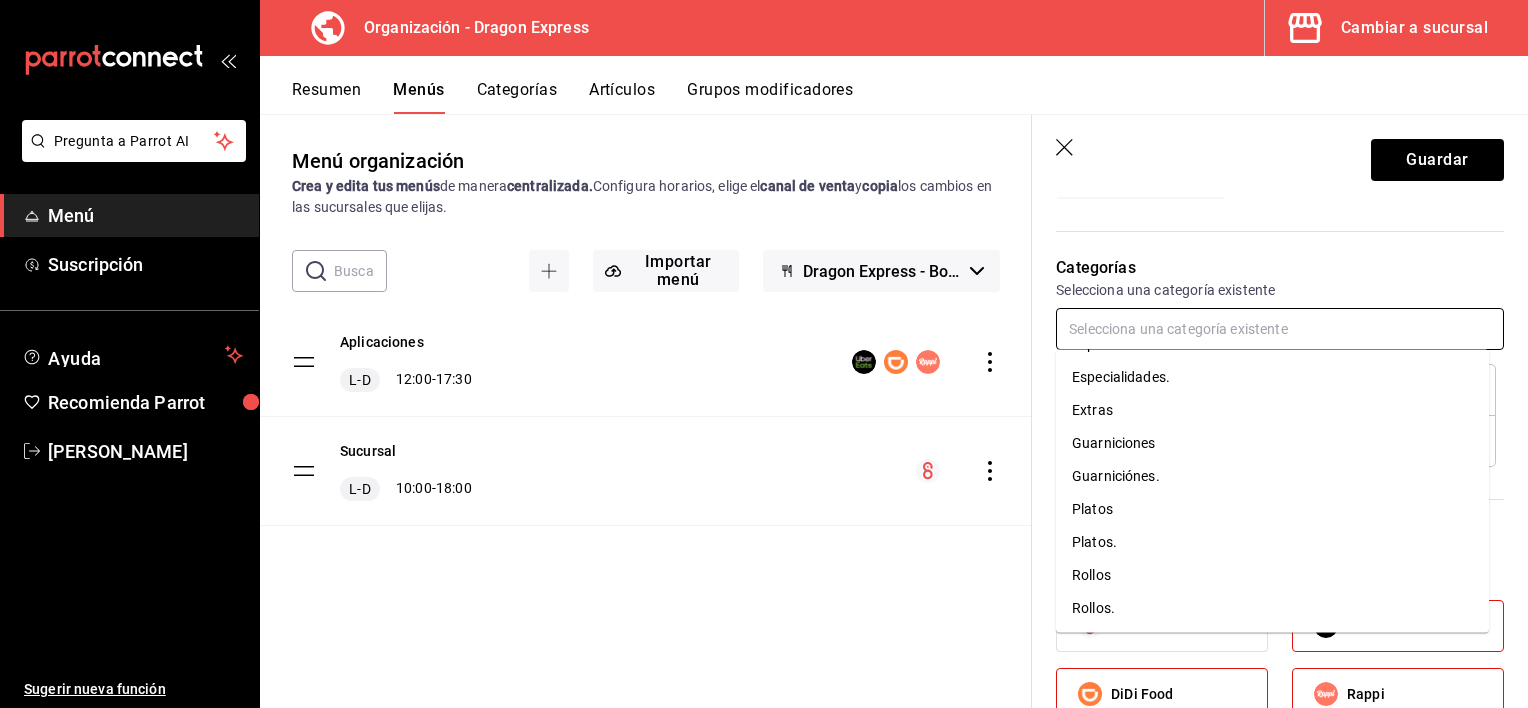 click on "Rollos." at bounding box center [1272, 608] 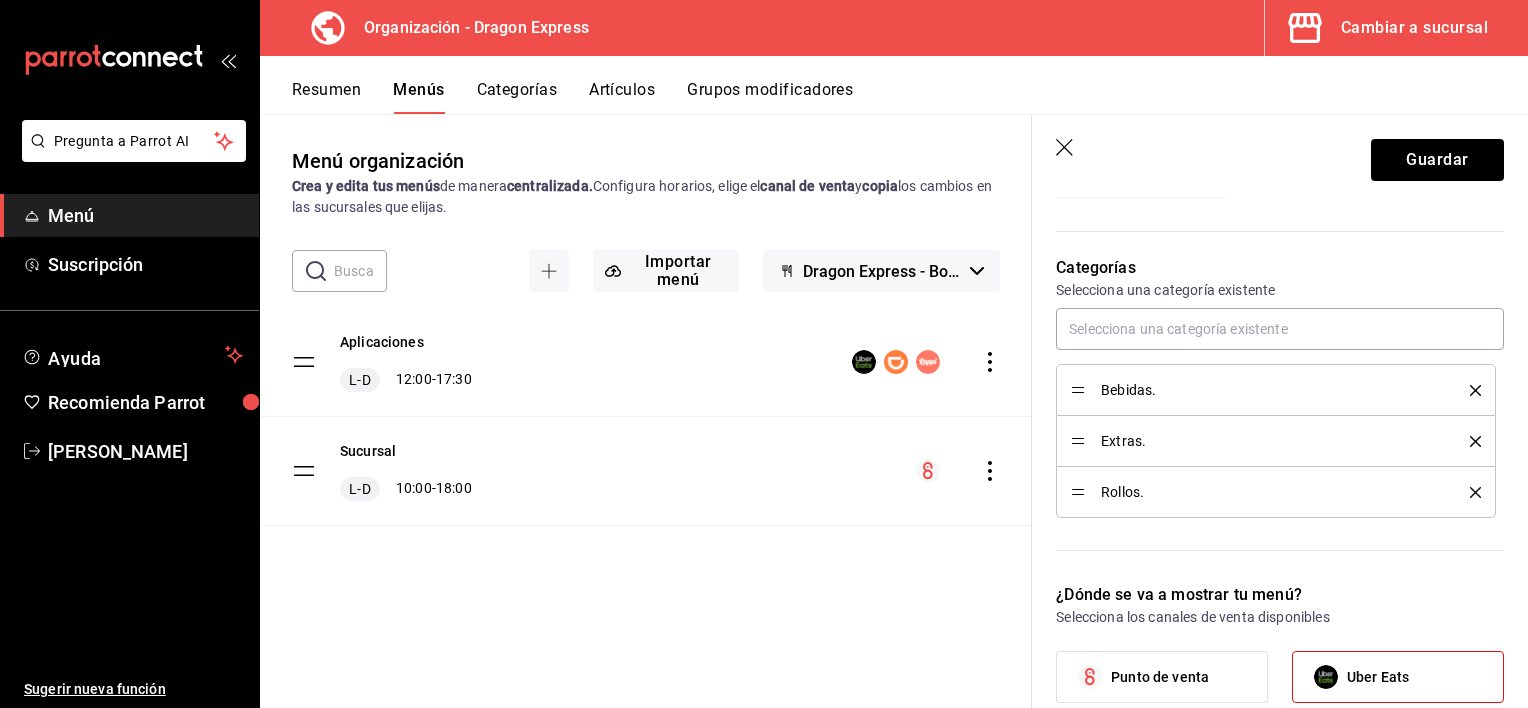 click 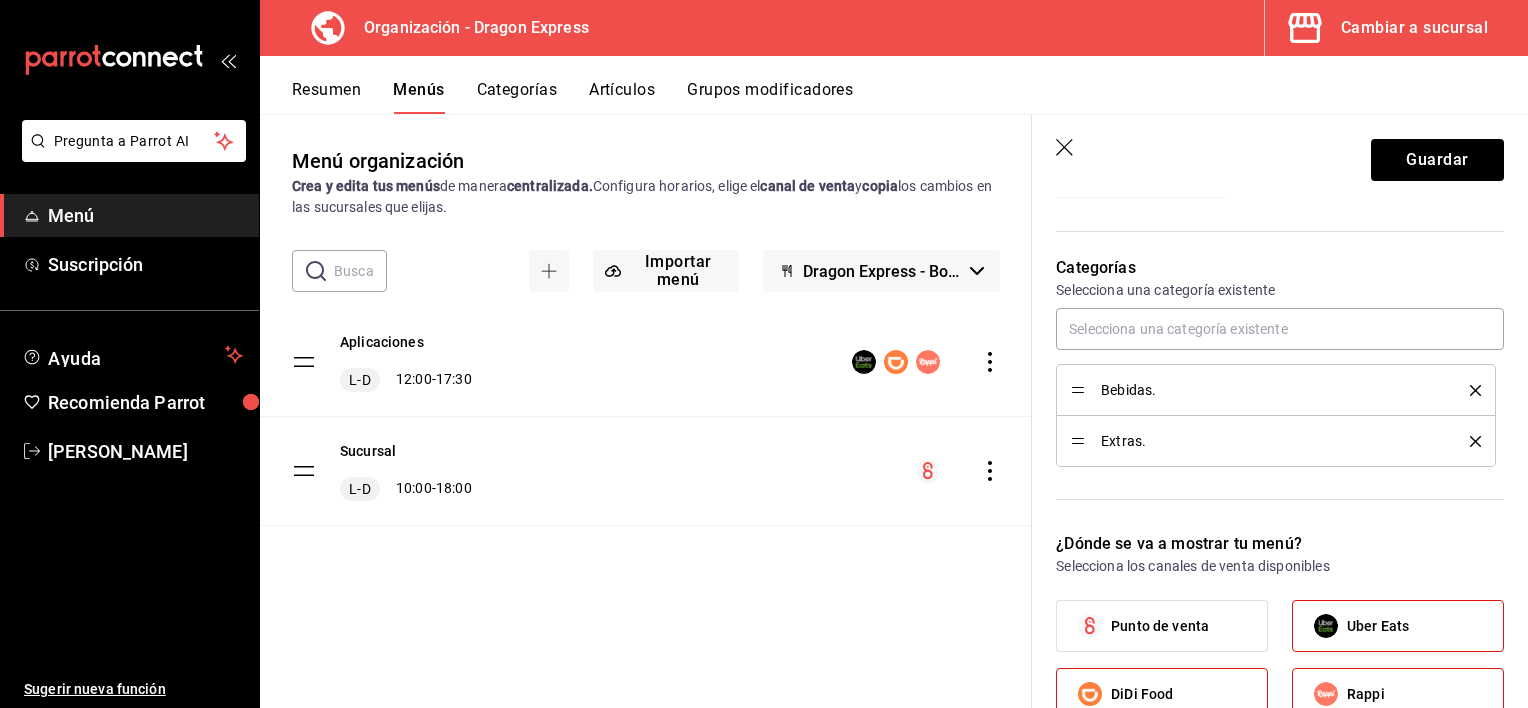 click on "Extras." at bounding box center (1276, 441) 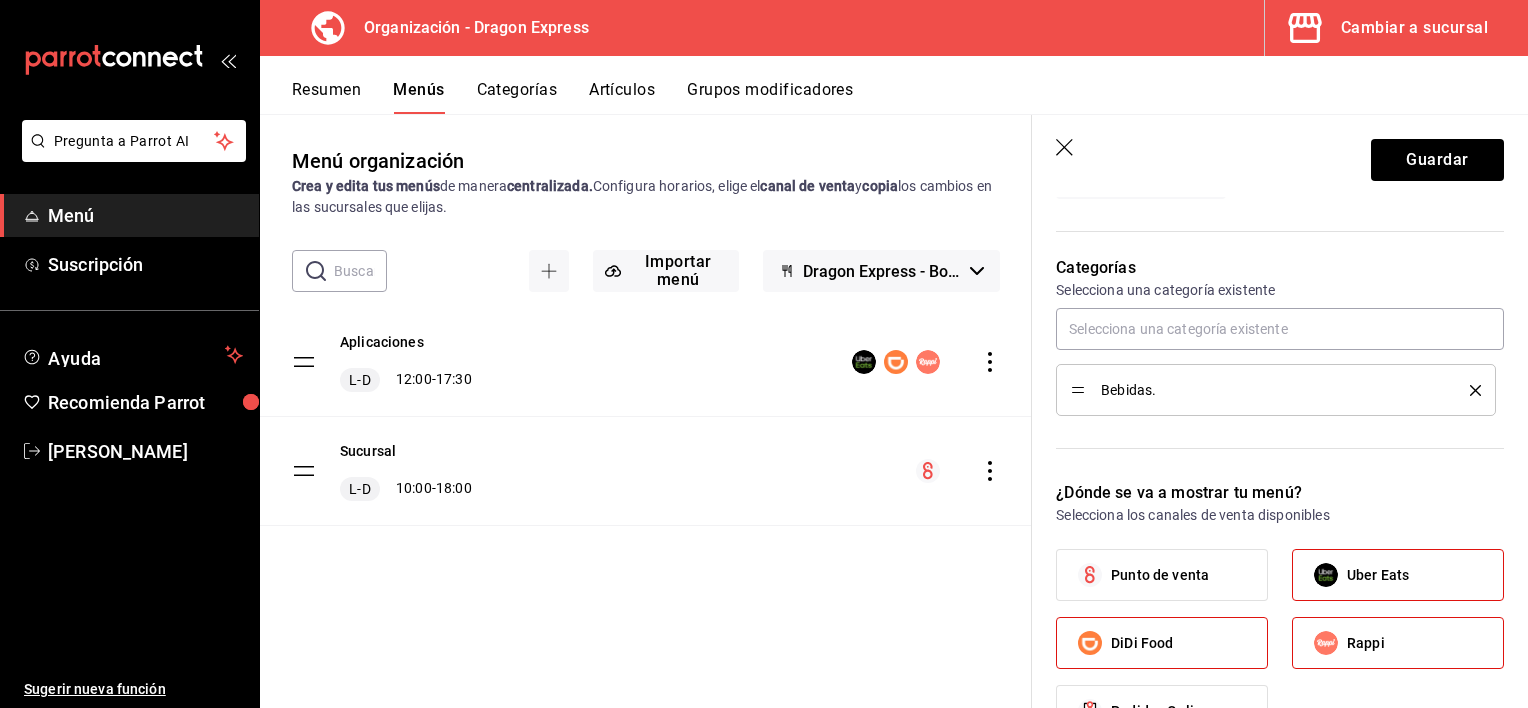 click 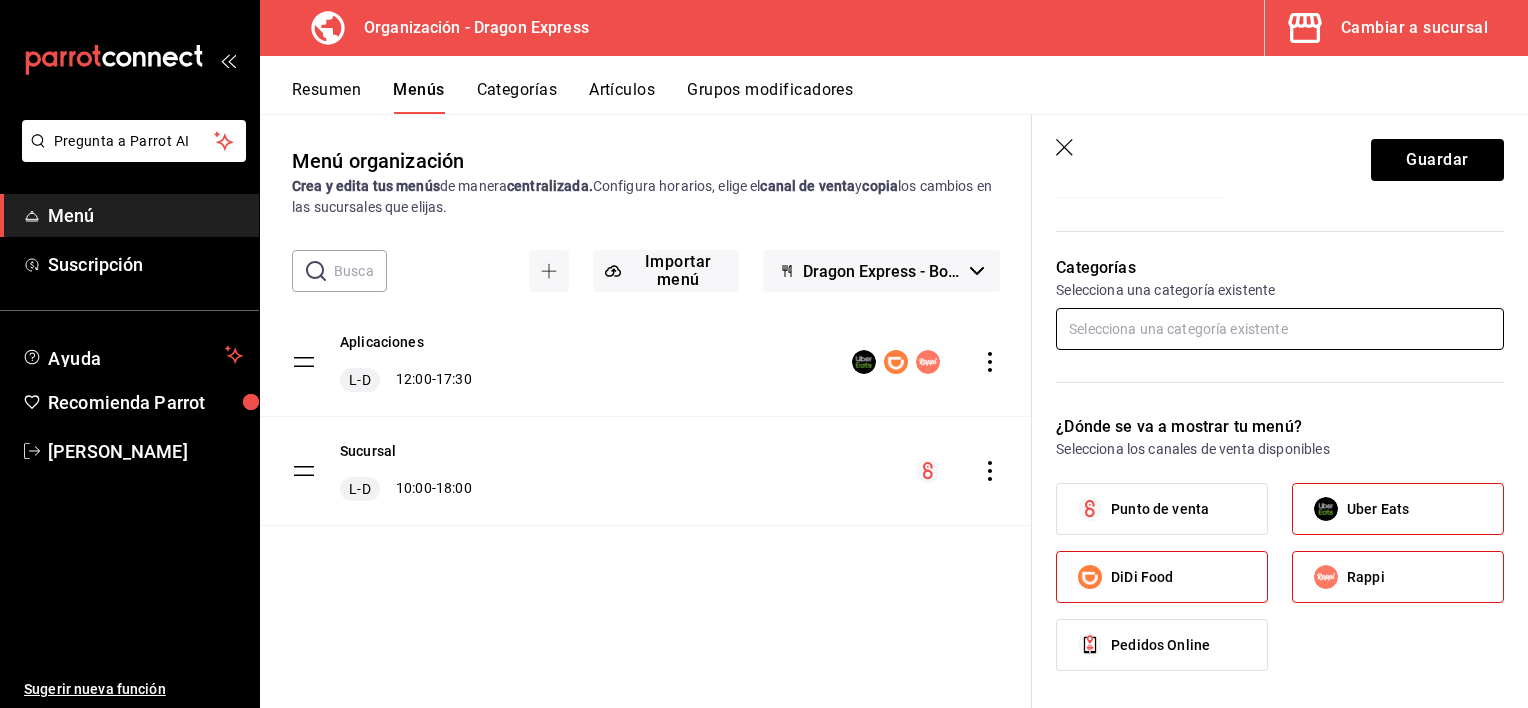 click at bounding box center [1280, 329] 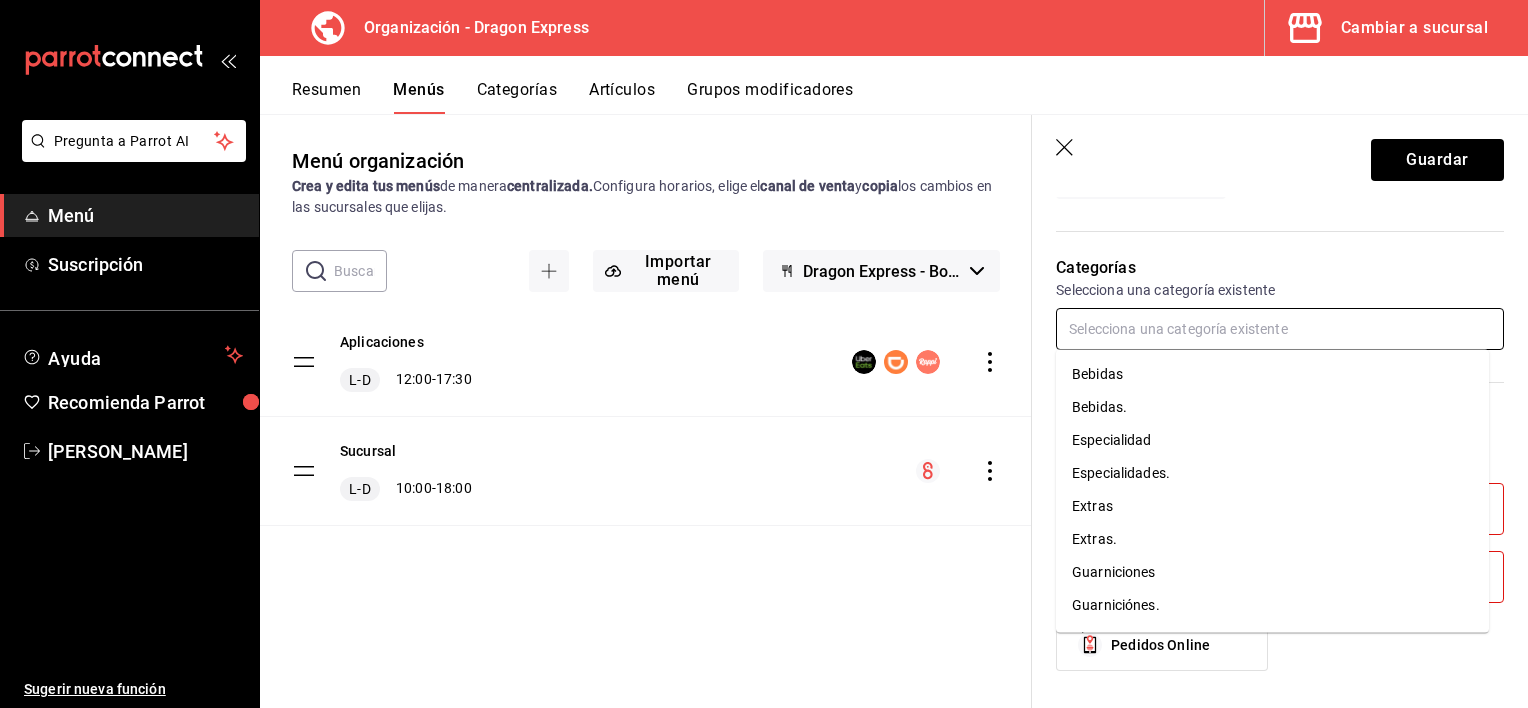 click on "Bebidas." at bounding box center [1272, 407] 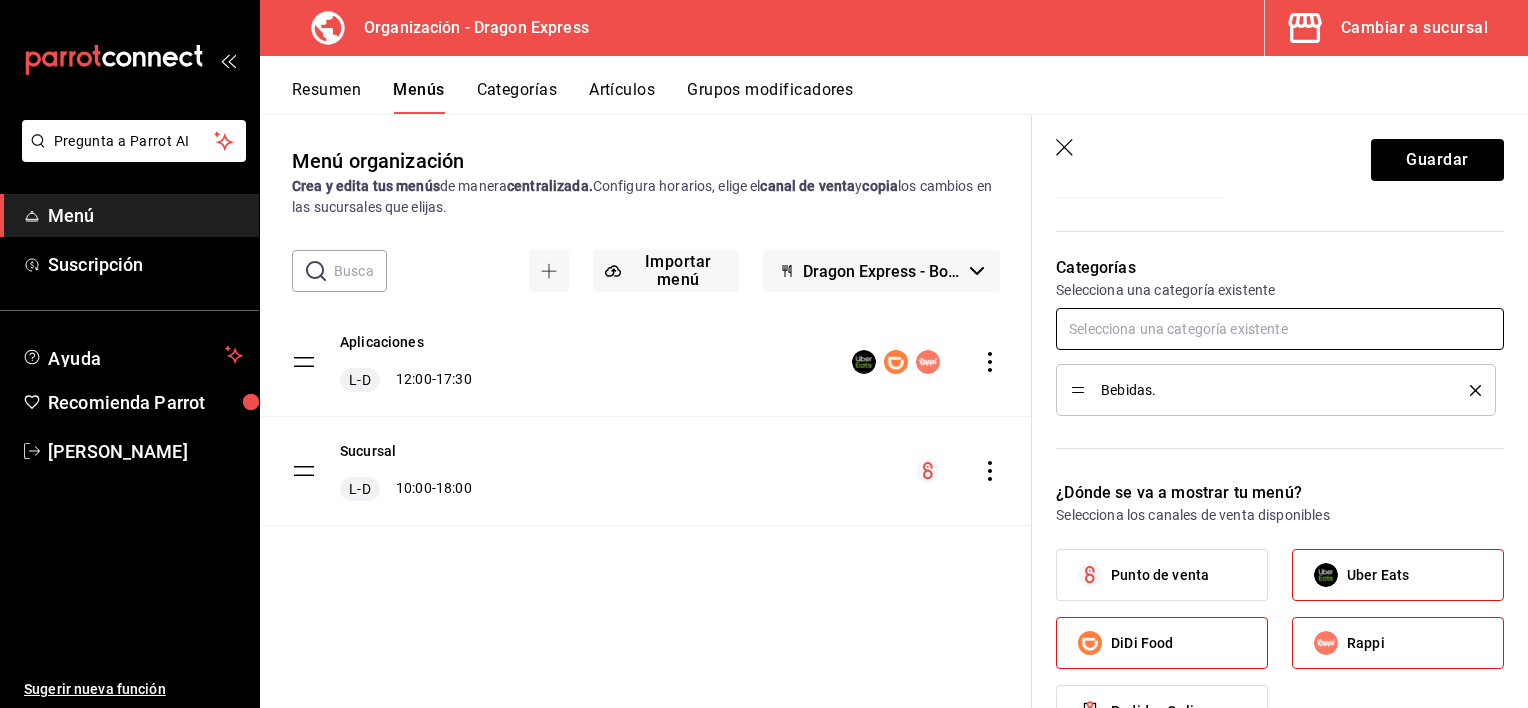 click at bounding box center (1280, 329) 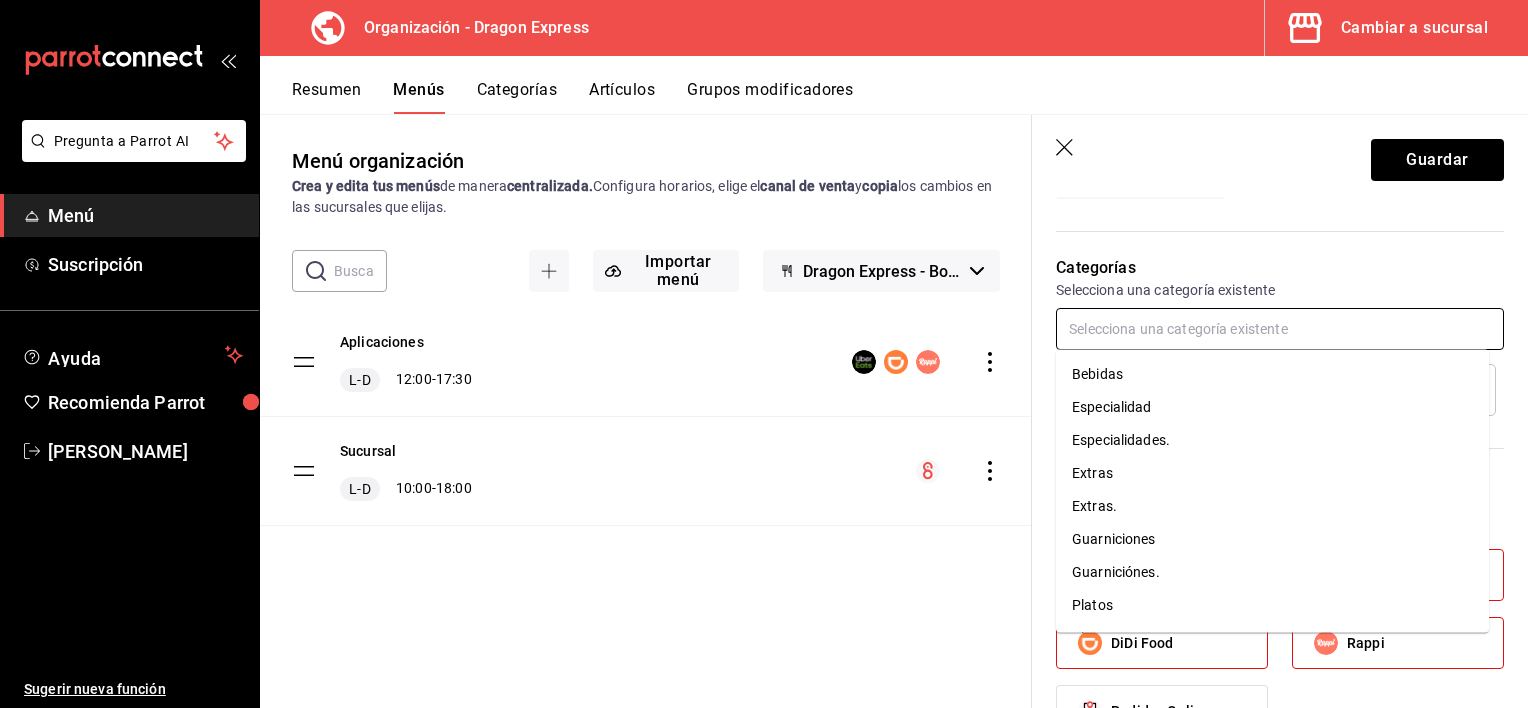 click on "Extras." at bounding box center (1272, 506) 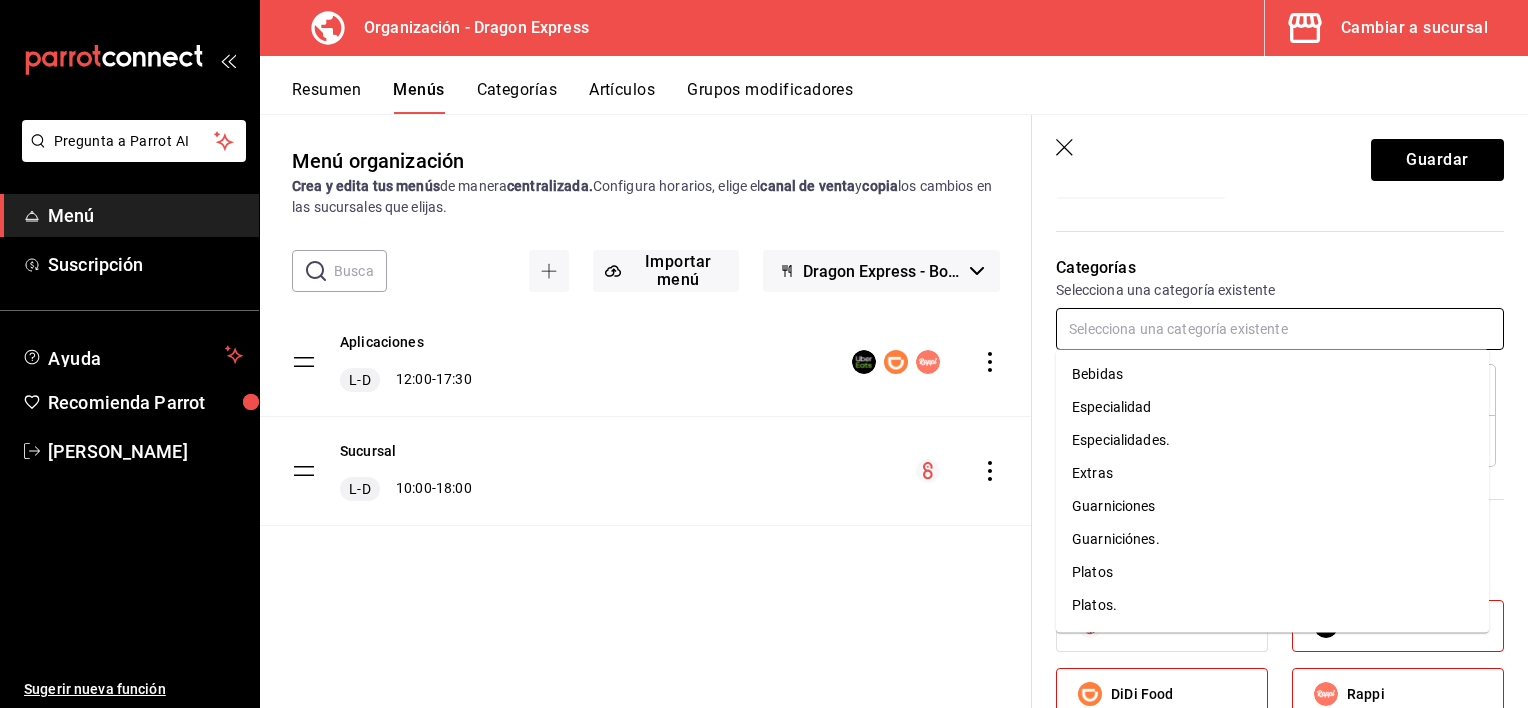click at bounding box center [1280, 329] 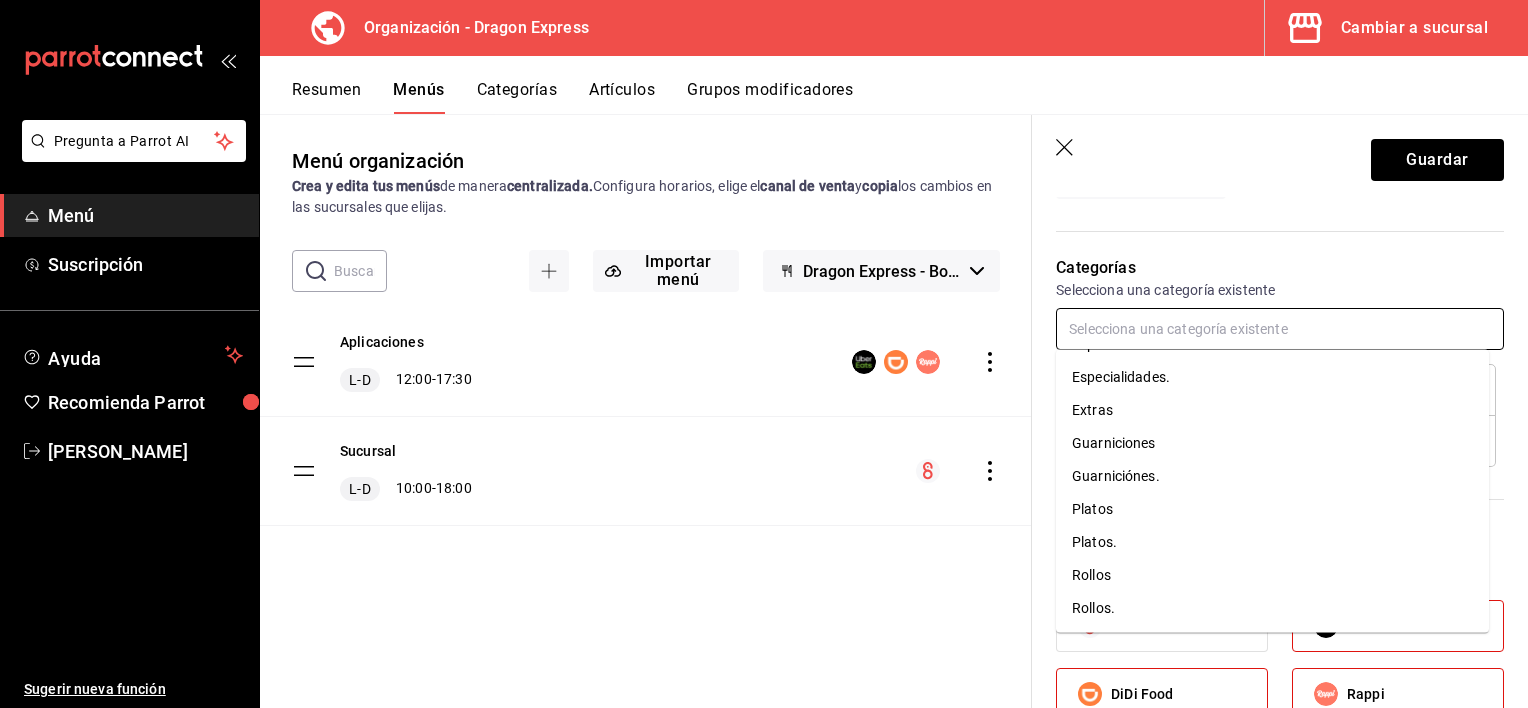 click on "Rollos." at bounding box center (1272, 608) 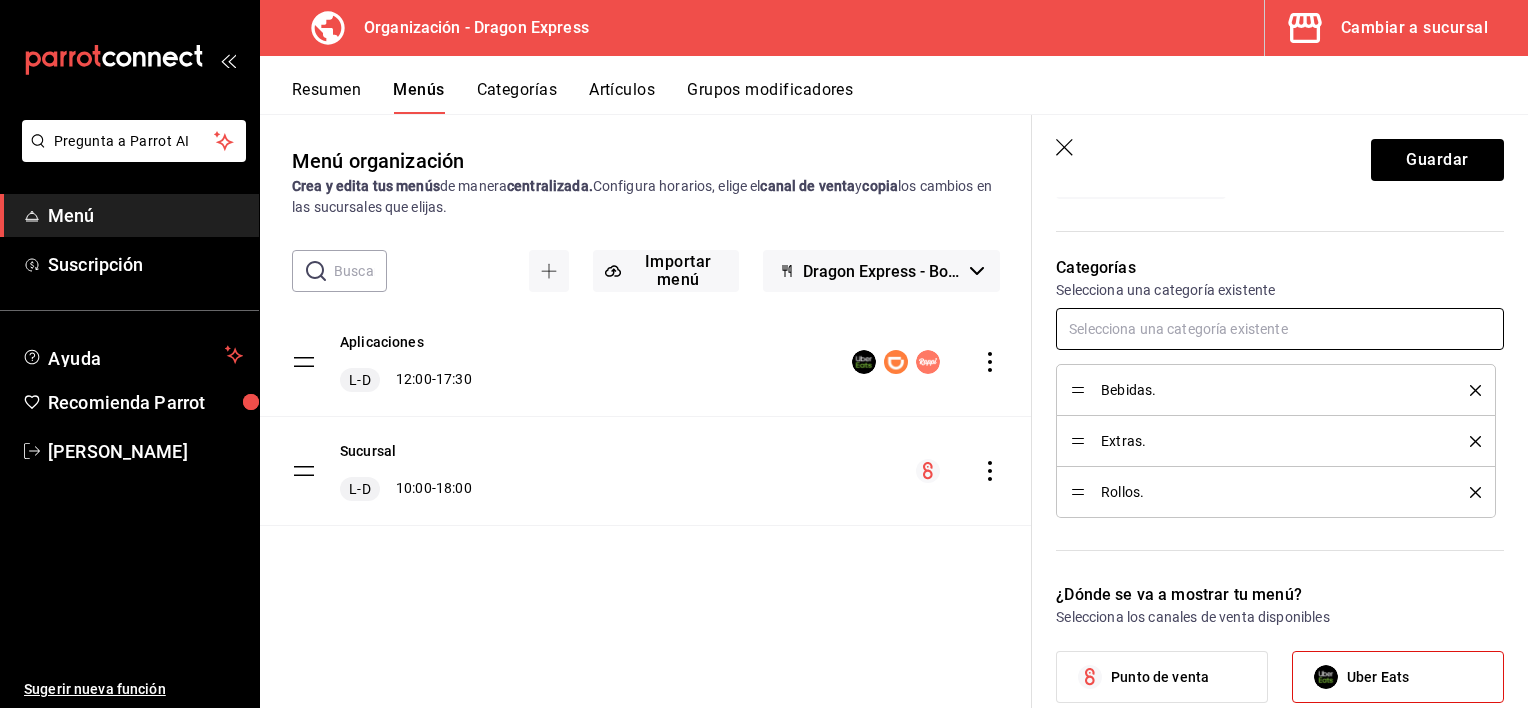 click at bounding box center (1280, 329) 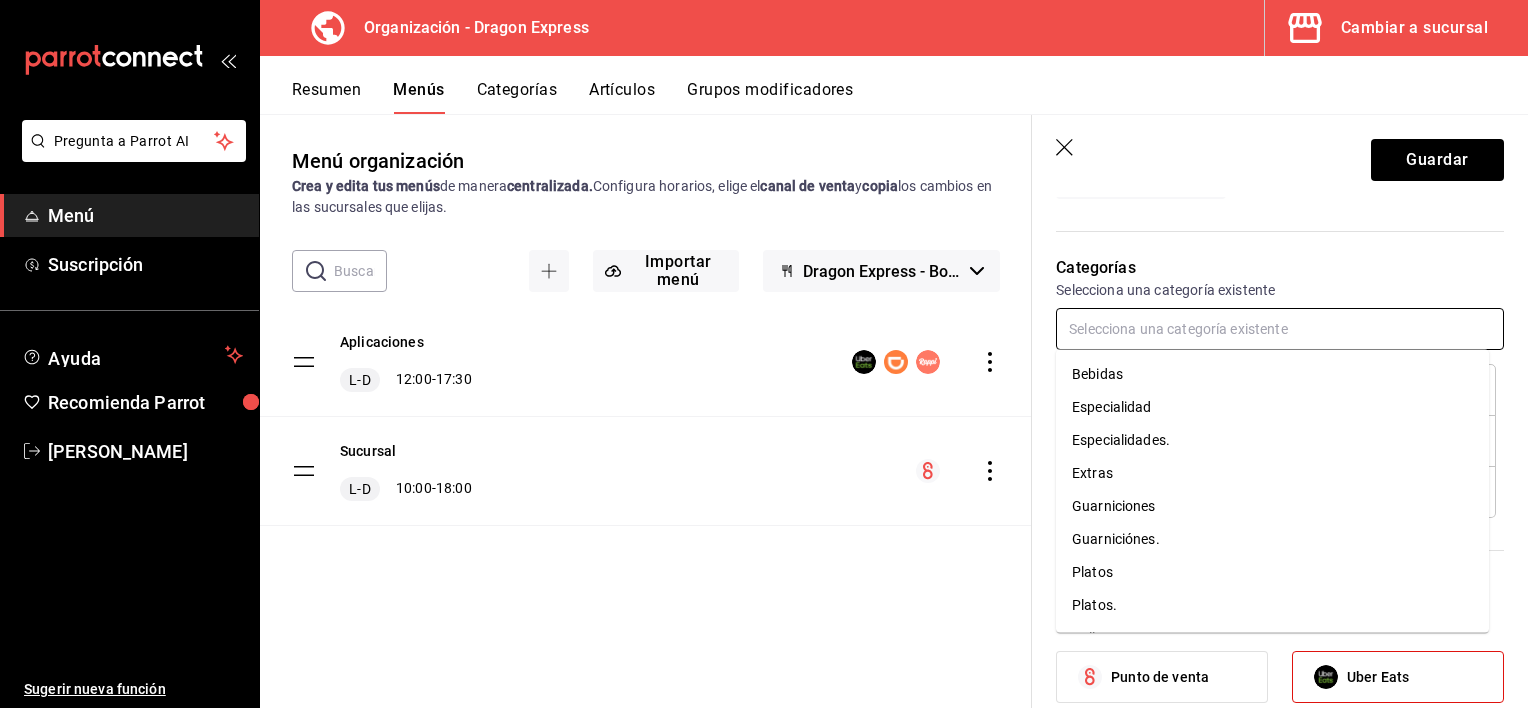 click on "Especialidades." at bounding box center (1272, 440) 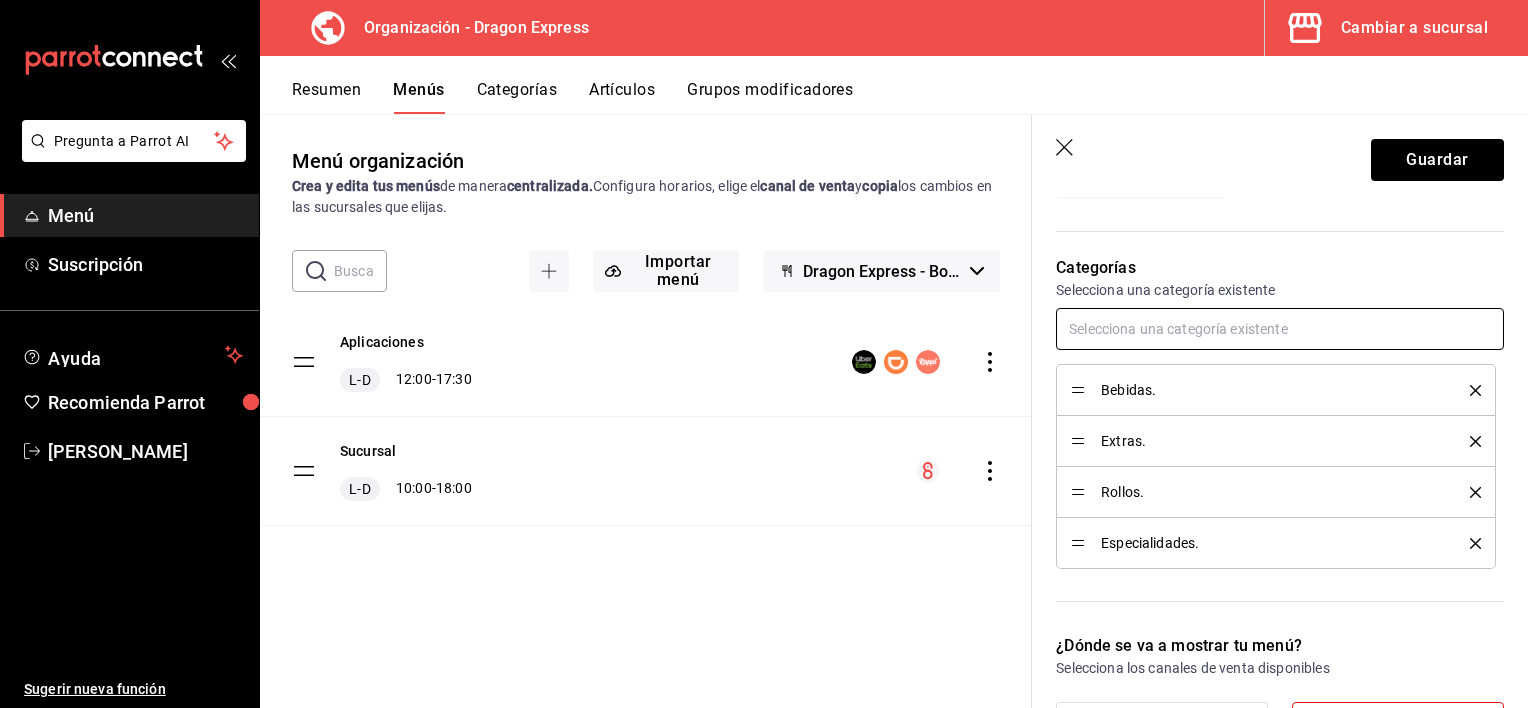 click at bounding box center (1280, 329) 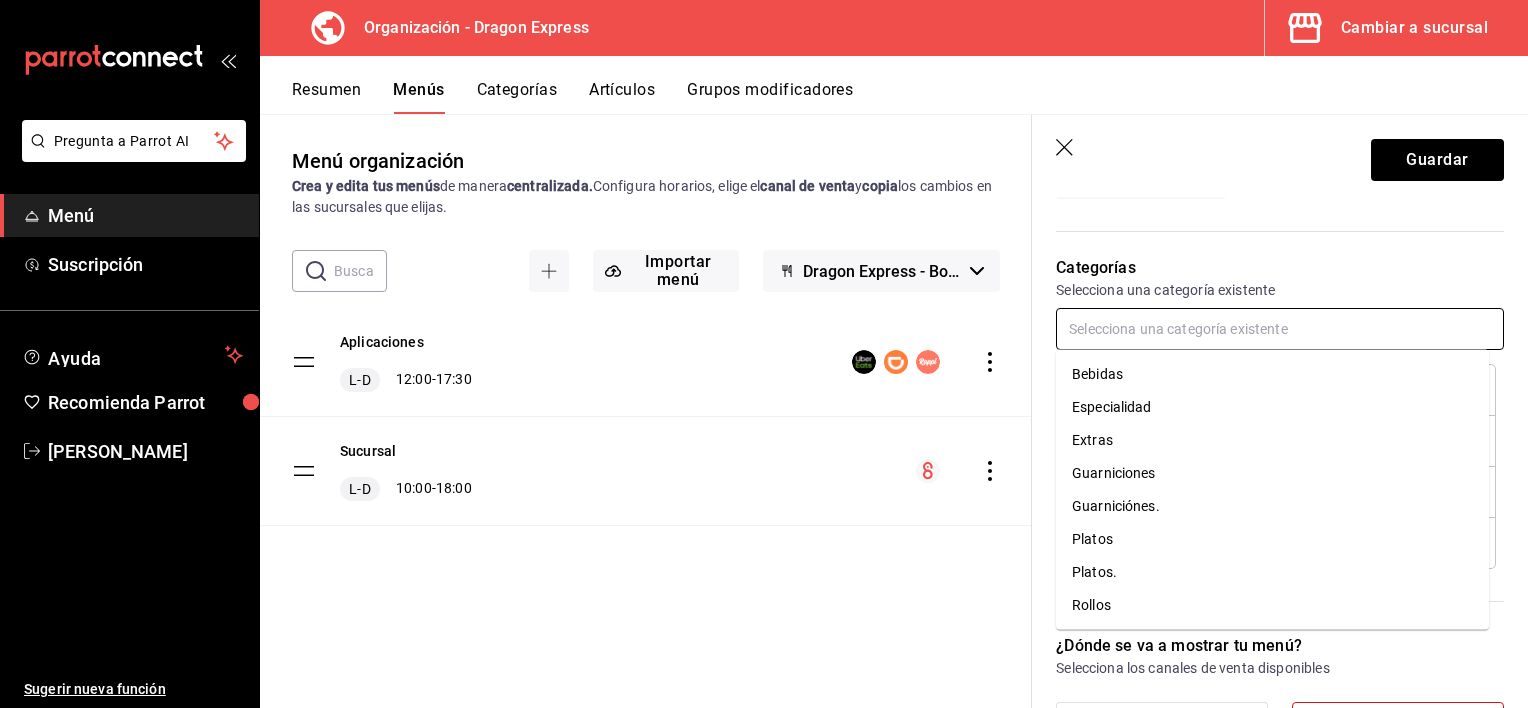 click on "Guarniciónes." at bounding box center (1272, 506) 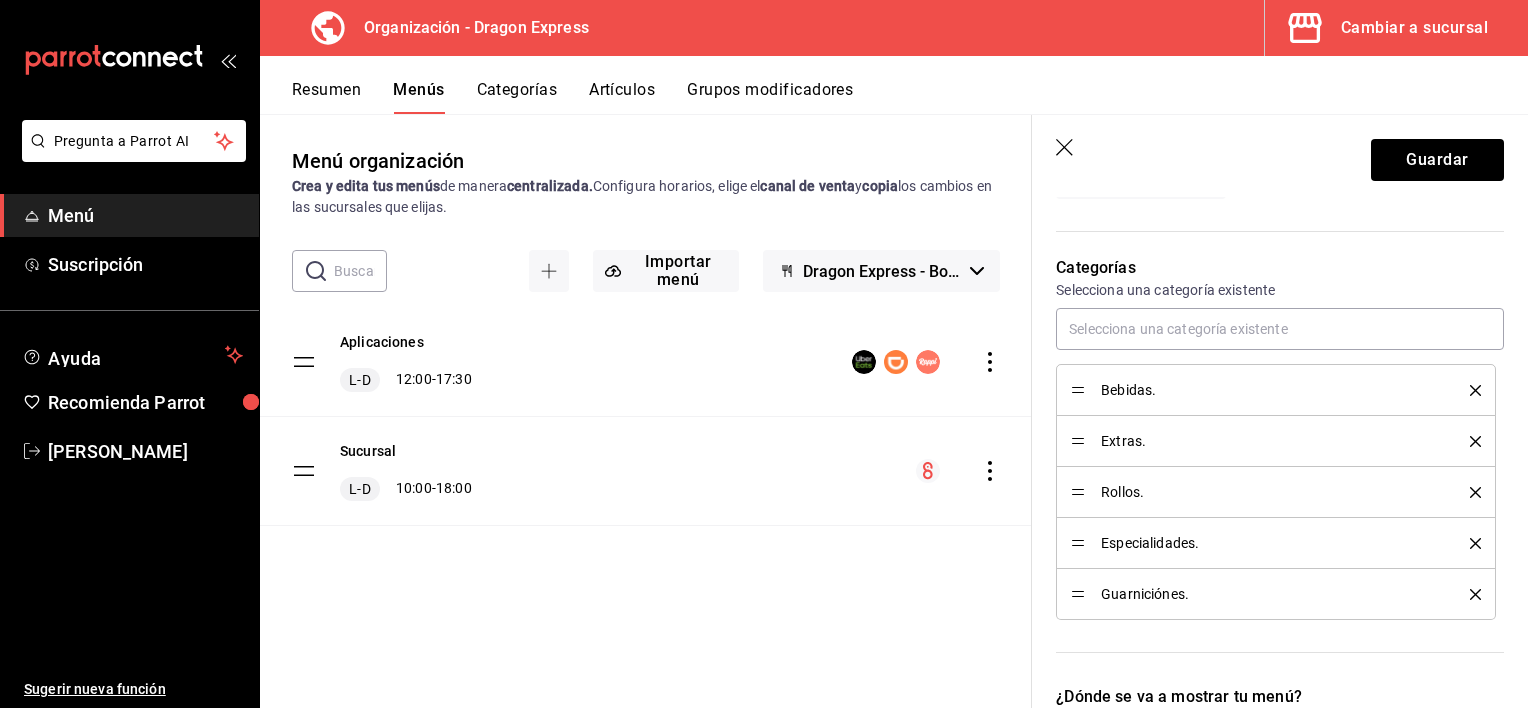 click 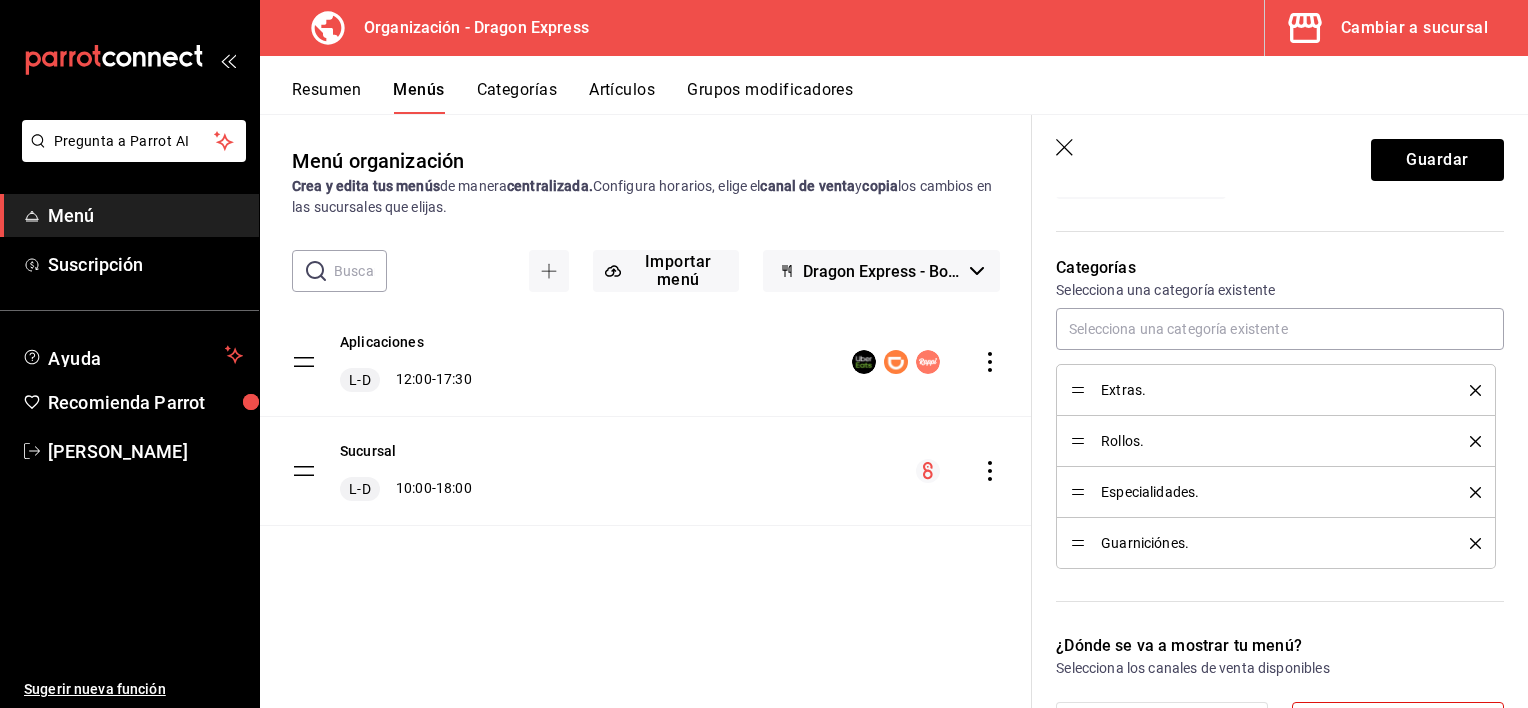 click 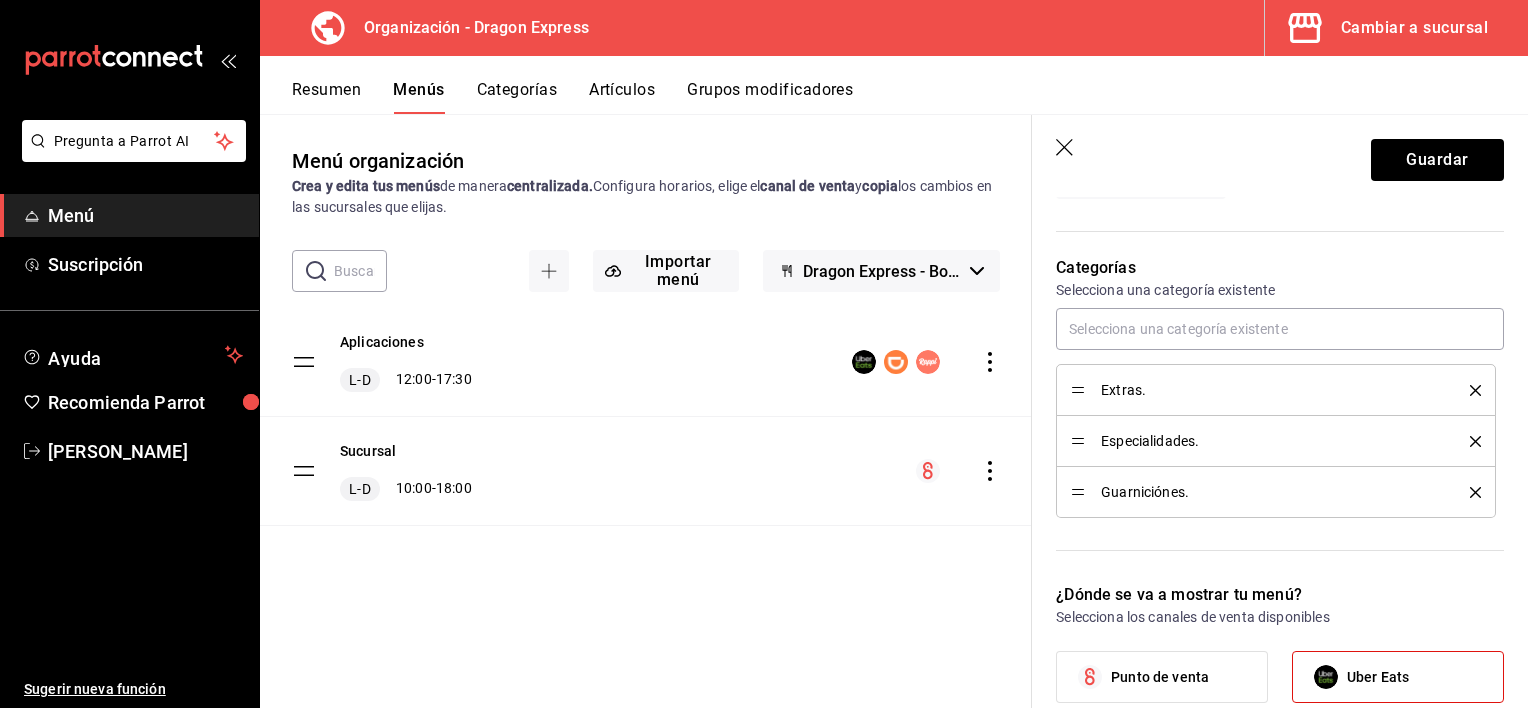 click at bounding box center (1468, 390) 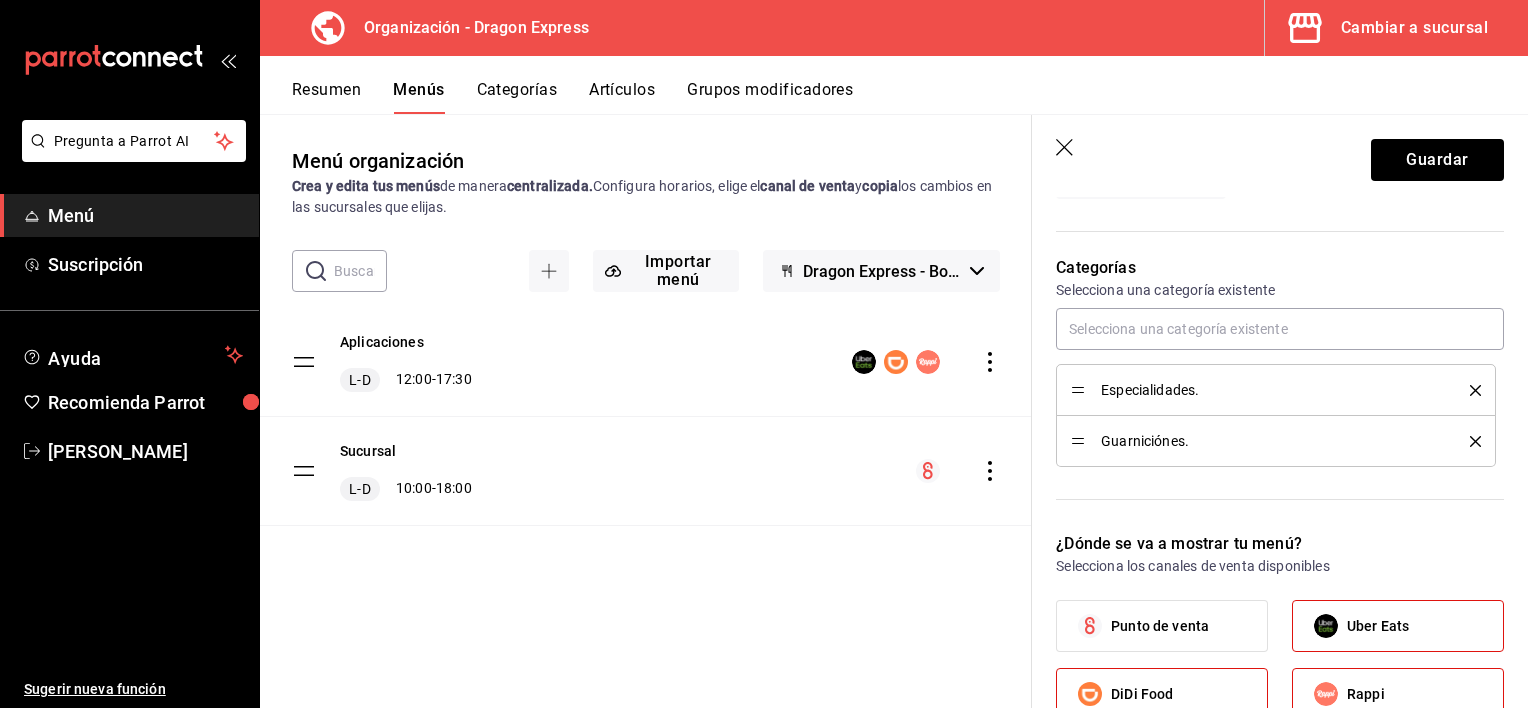 click at bounding box center [1468, 441] 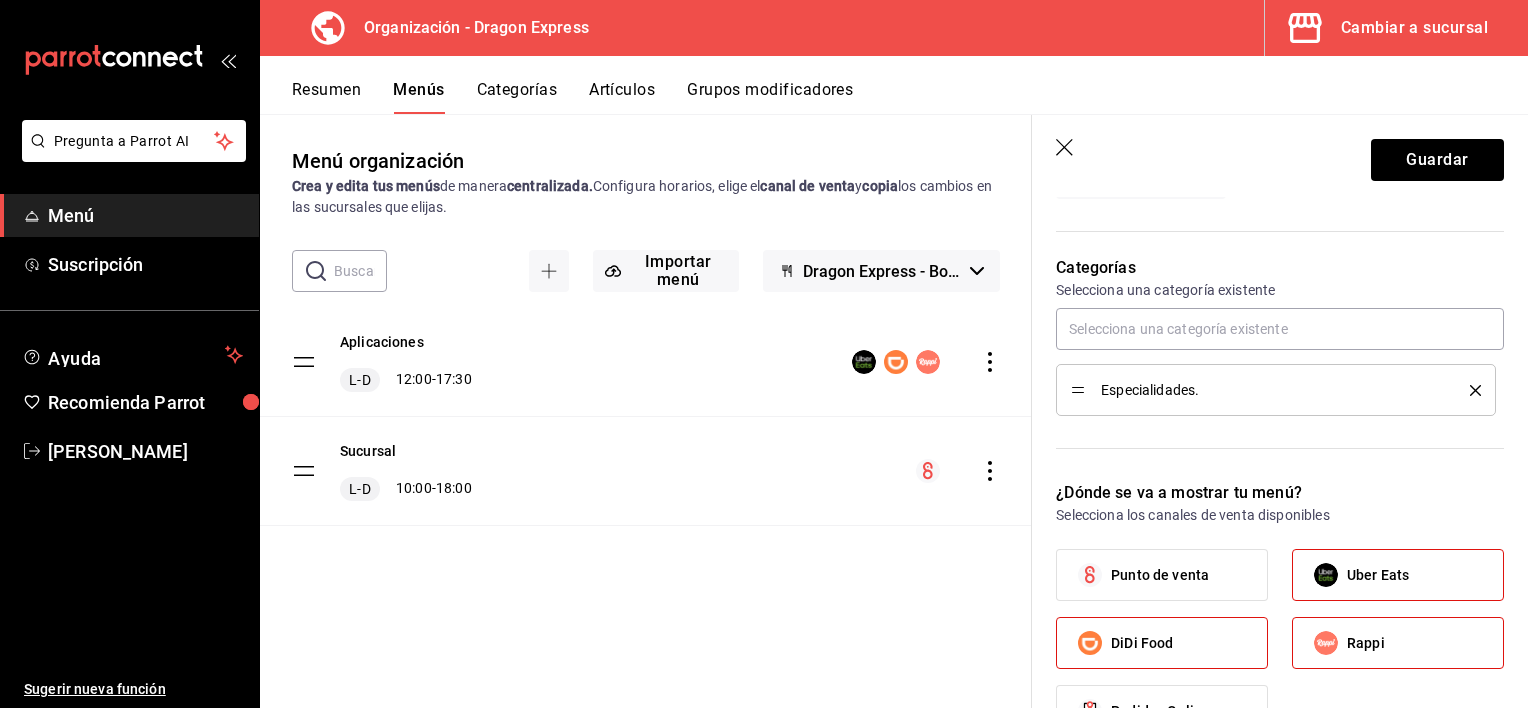 click 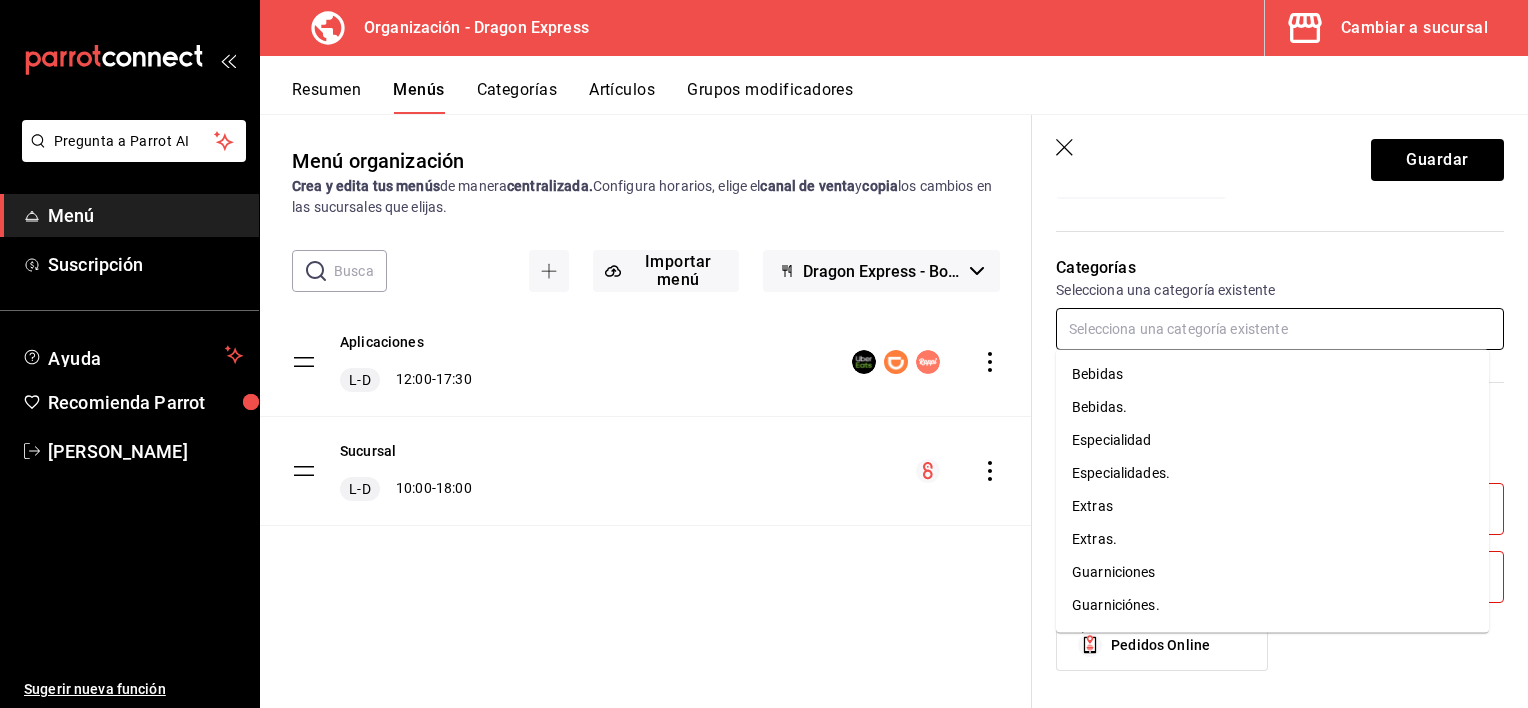 click at bounding box center [1280, 329] 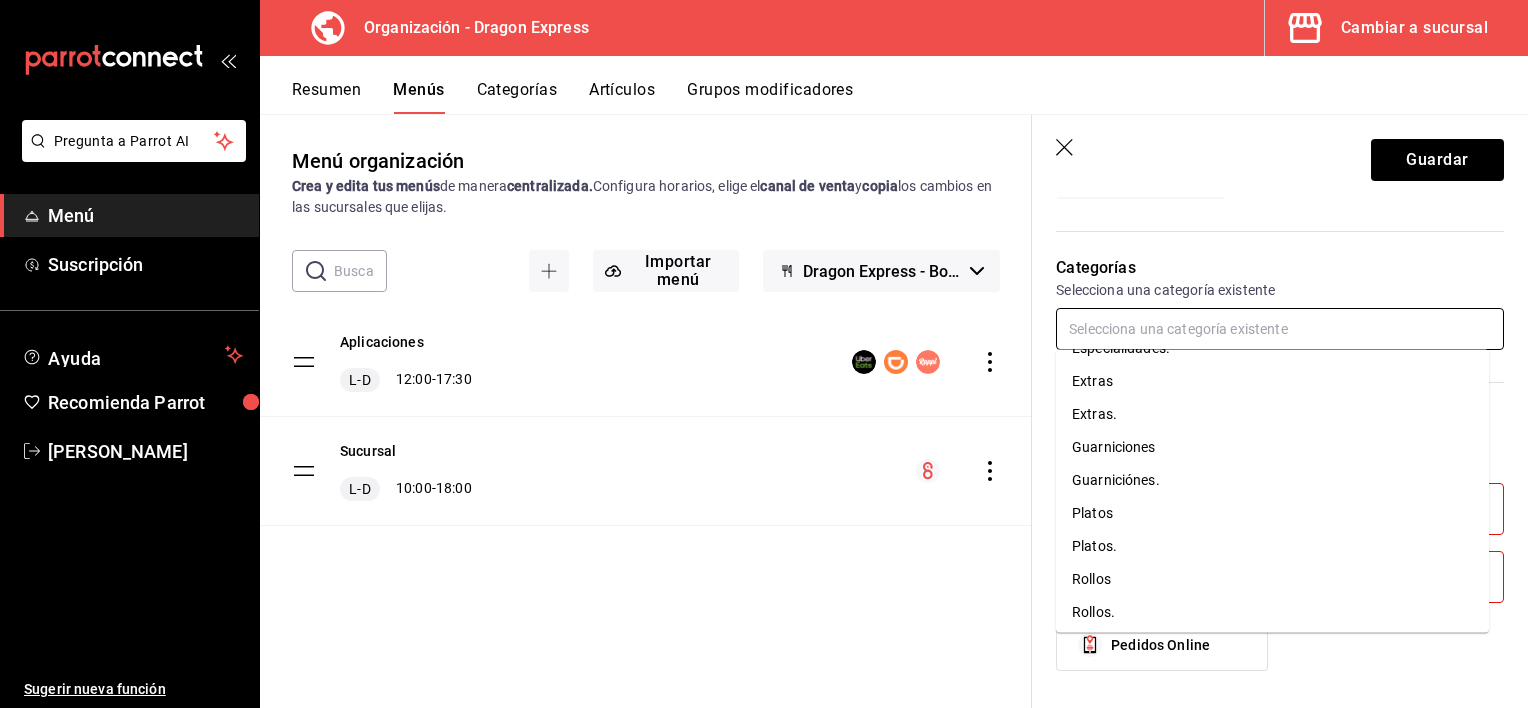 scroll, scrollTop: 128, scrollLeft: 0, axis: vertical 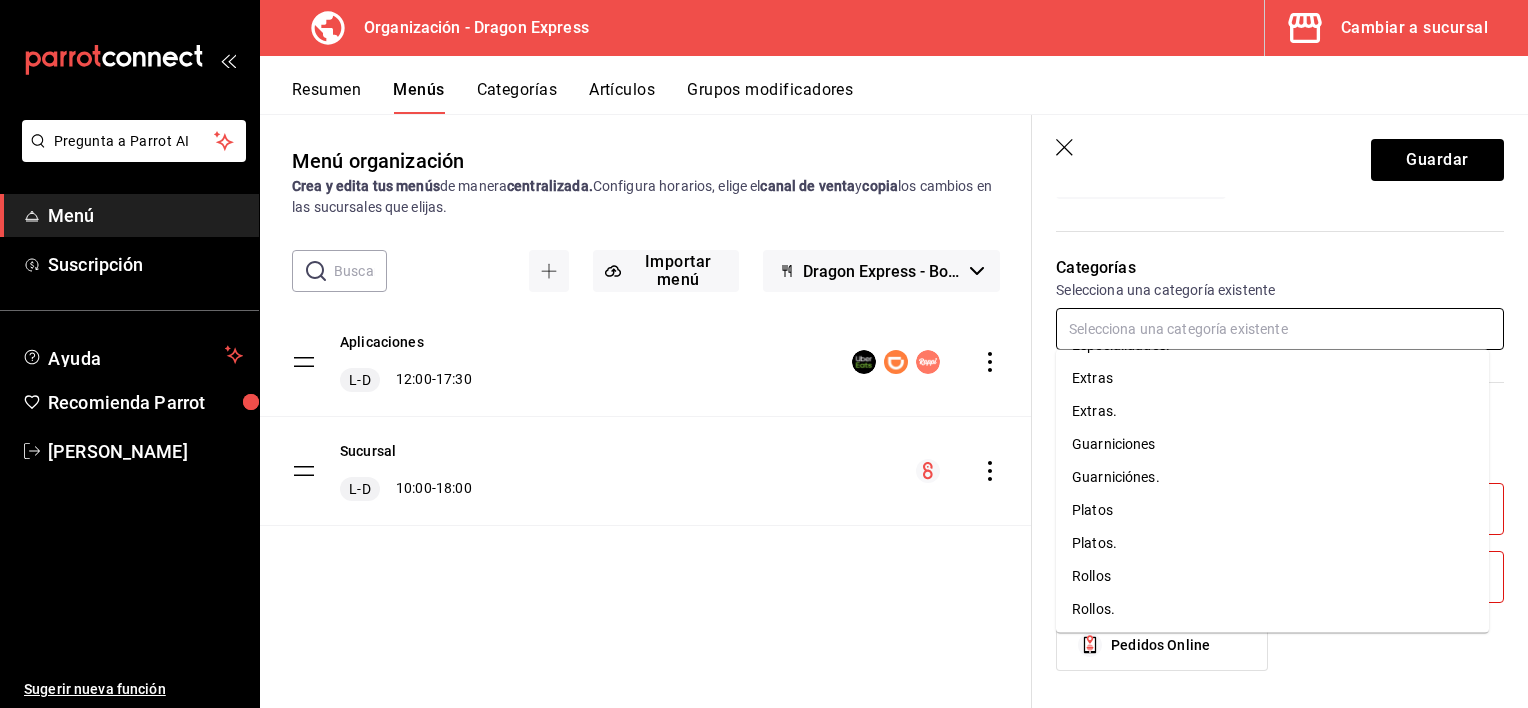 click on "Platos." at bounding box center [1272, 543] 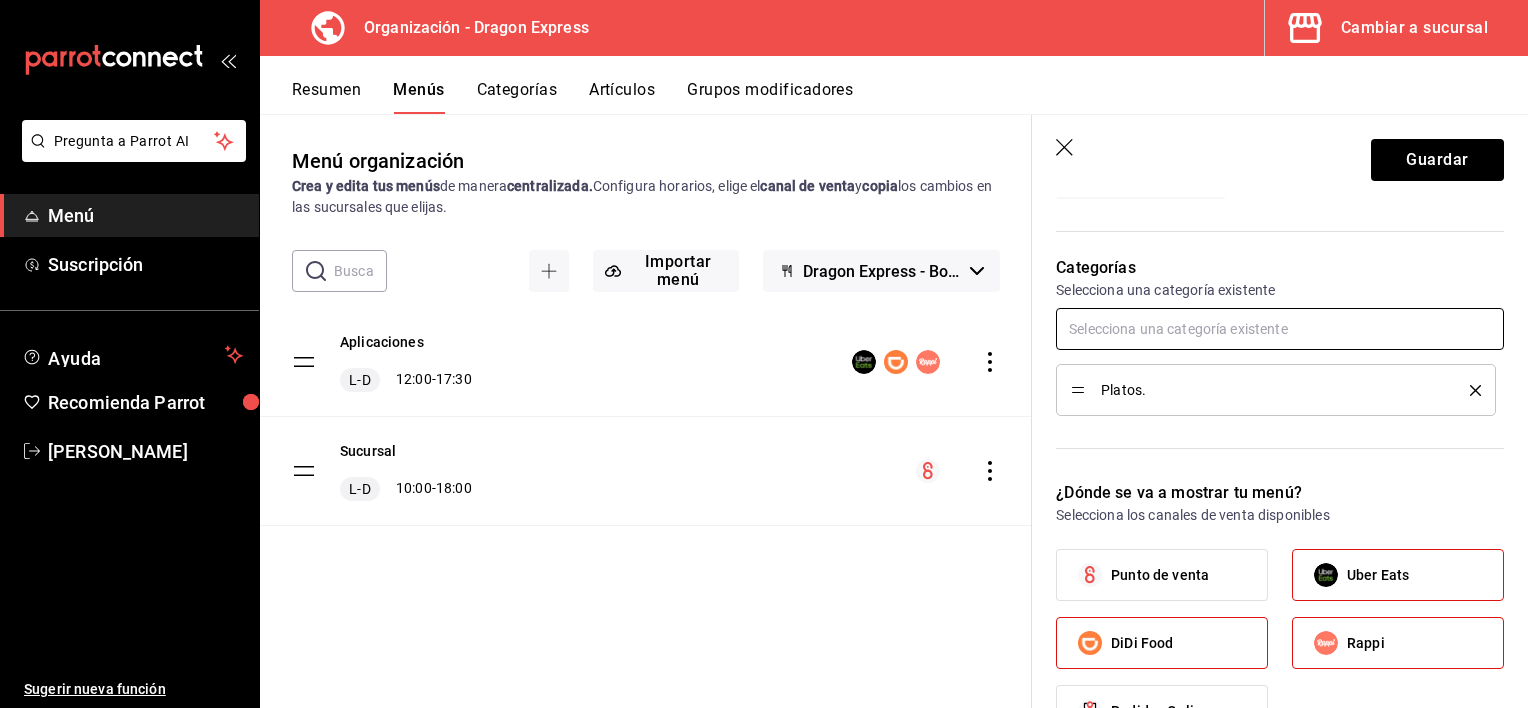click at bounding box center [1280, 329] 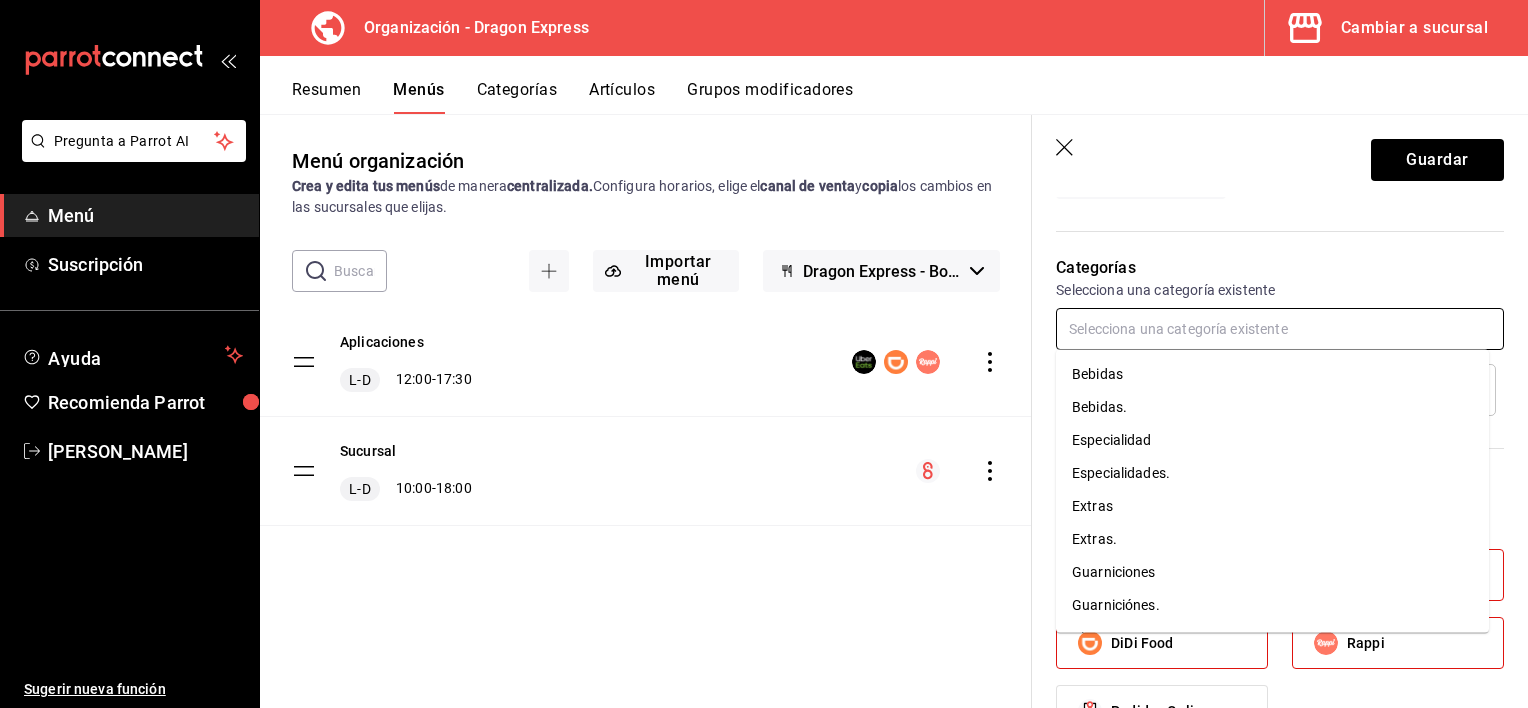click on "Guarniciónes." at bounding box center [1272, 605] 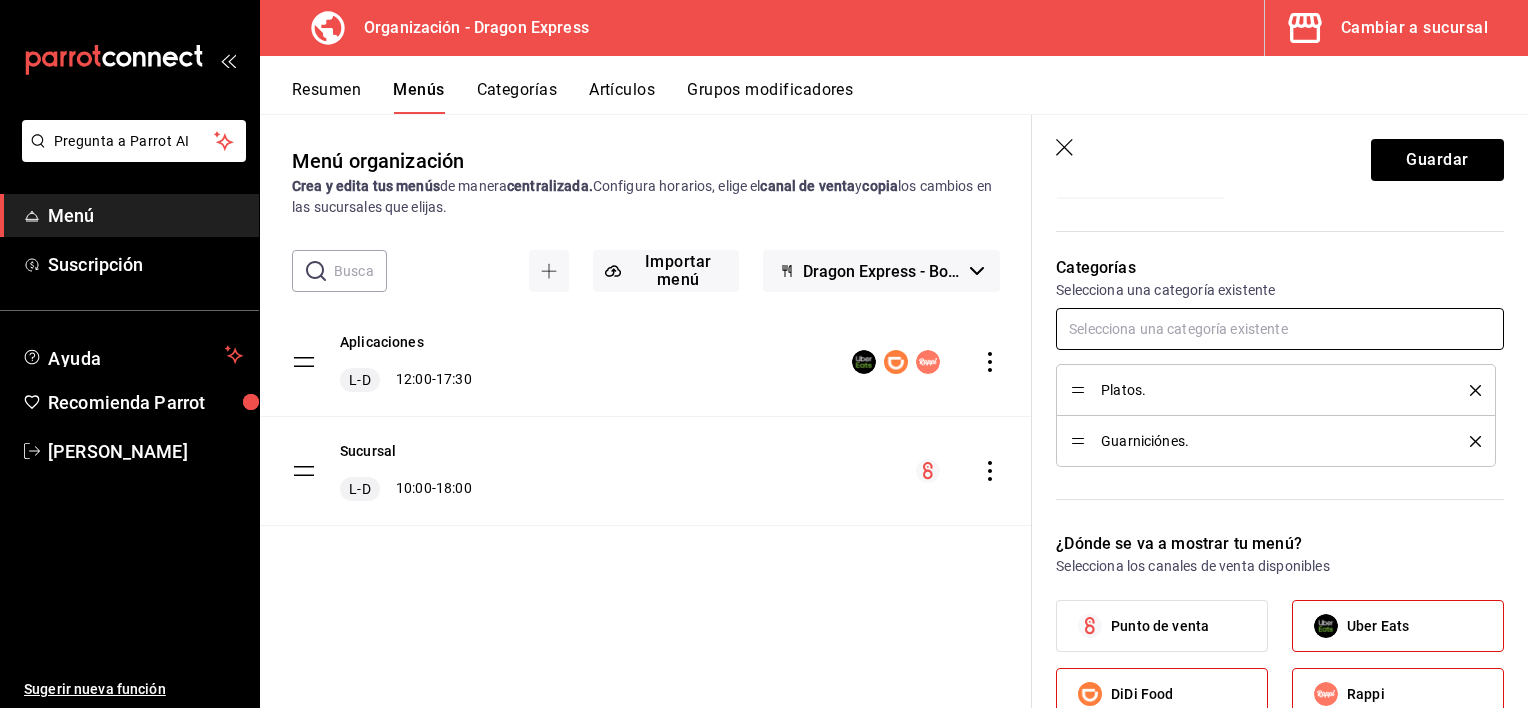 click at bounding box center [1280, 329] 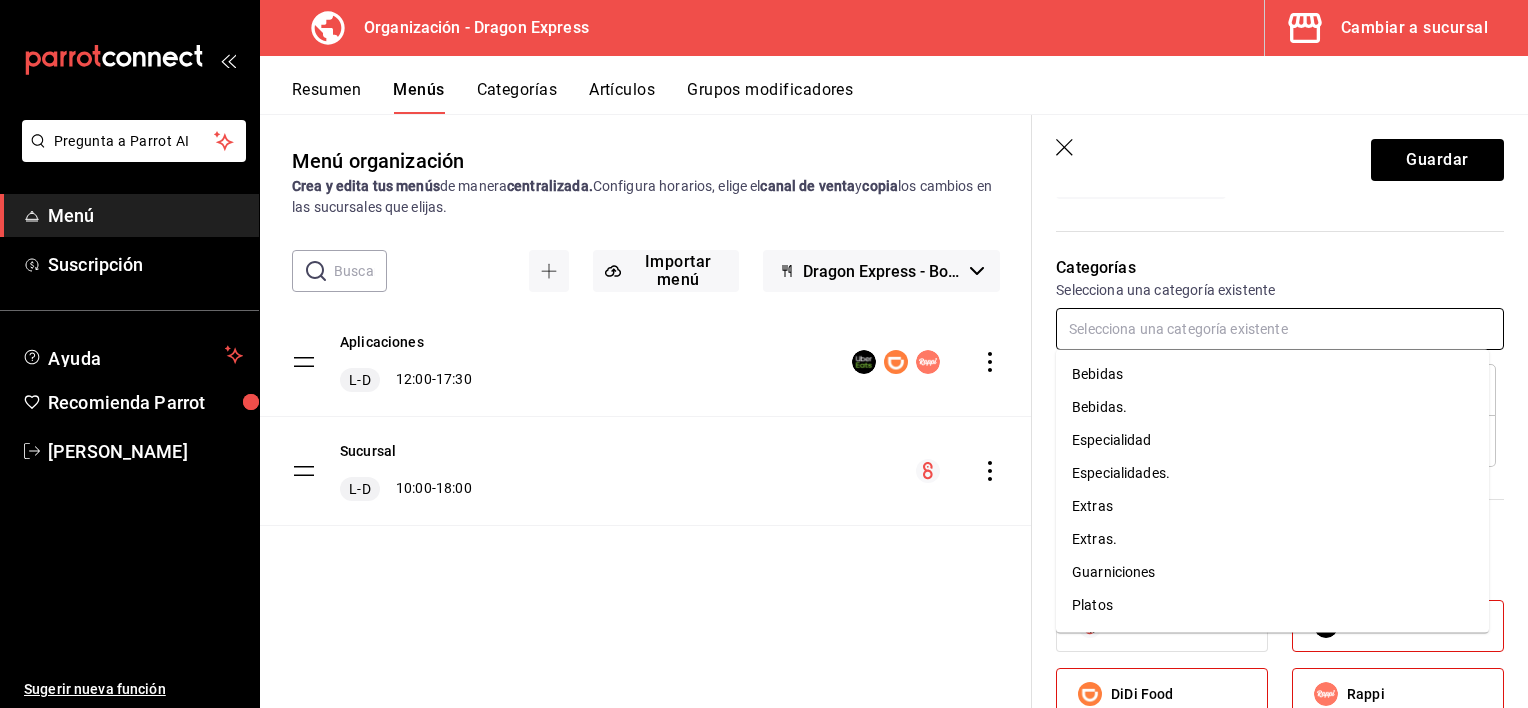 click on "Especialidades." at bounding box center [1272, 473] 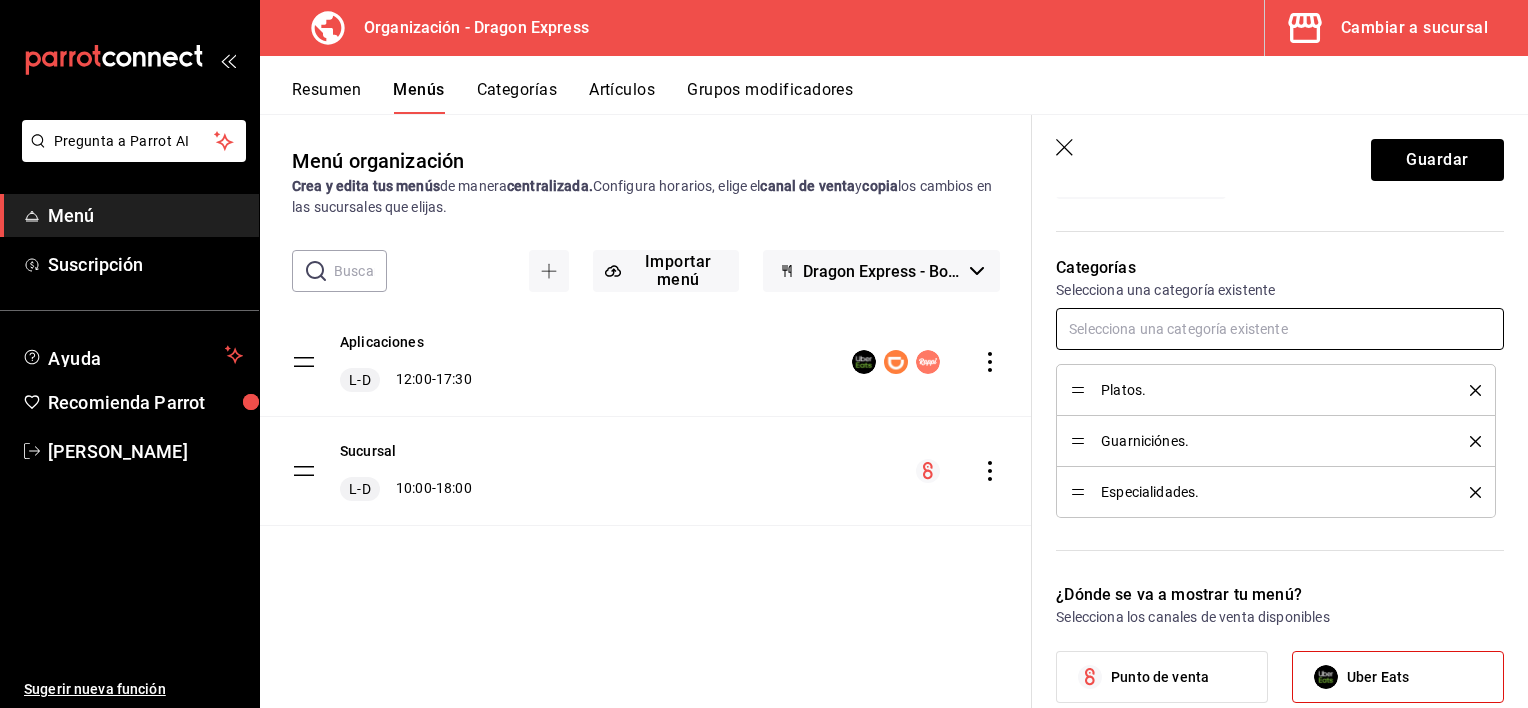 click at bounding box center (1280, 329) 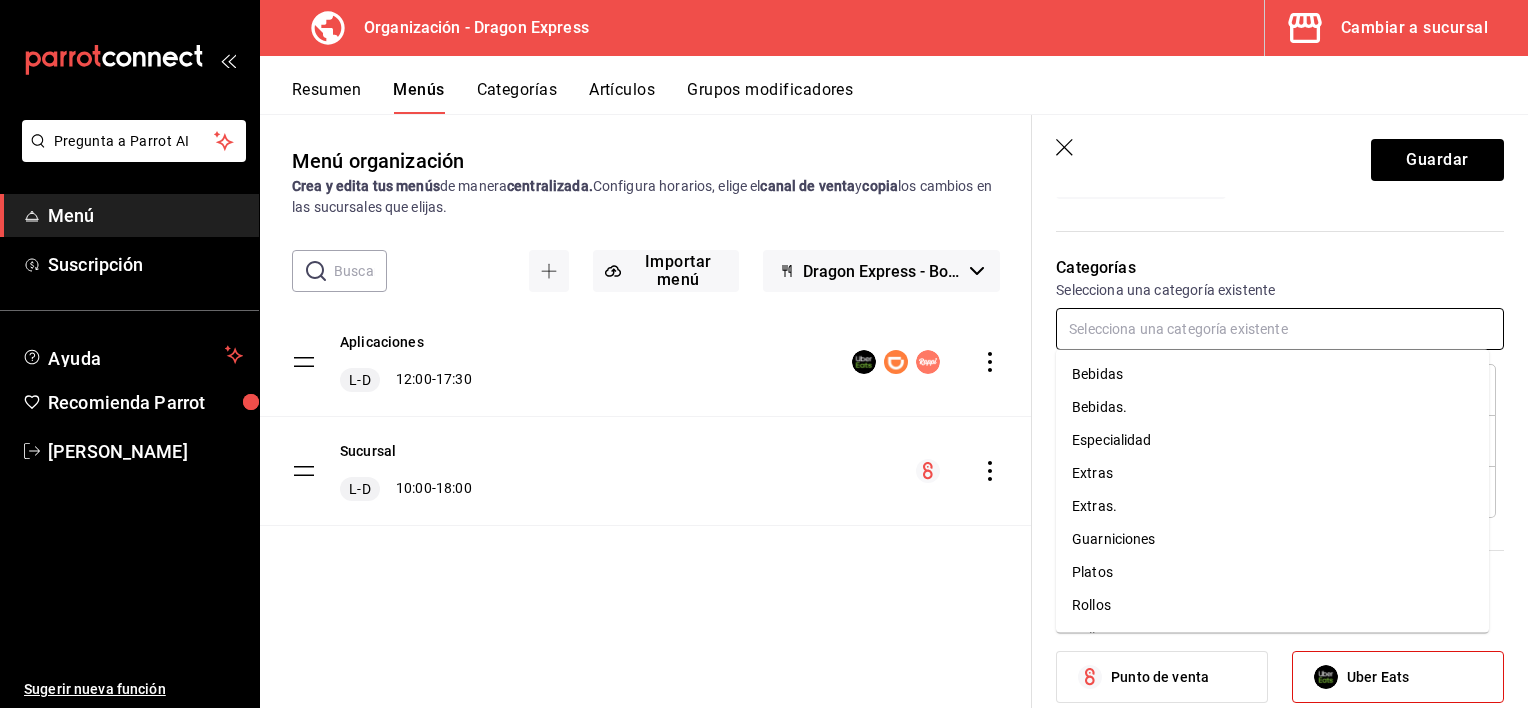 scroll, scrollTop: 29, scrollLeft: 0, axis: vertical 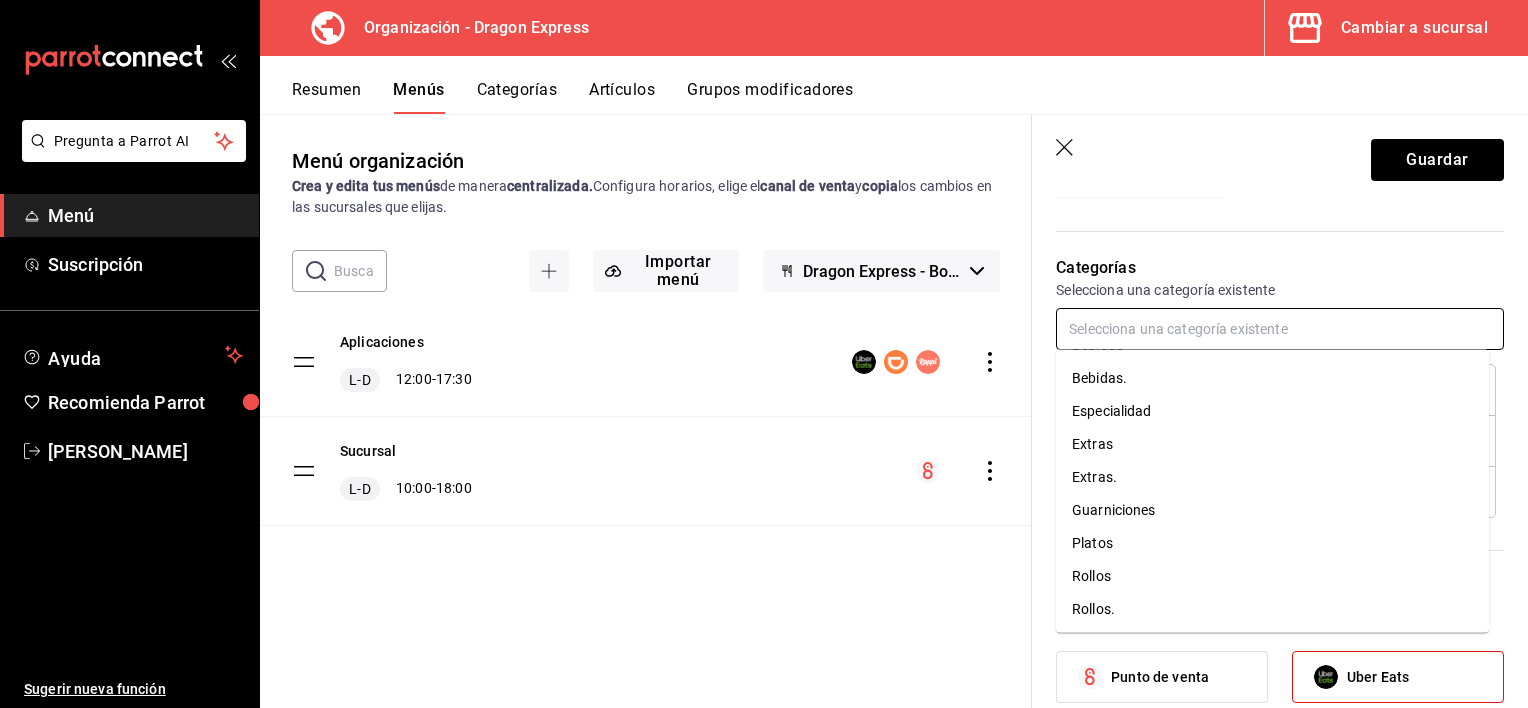 click on "Rollos." at bounding box center (1272, 609) 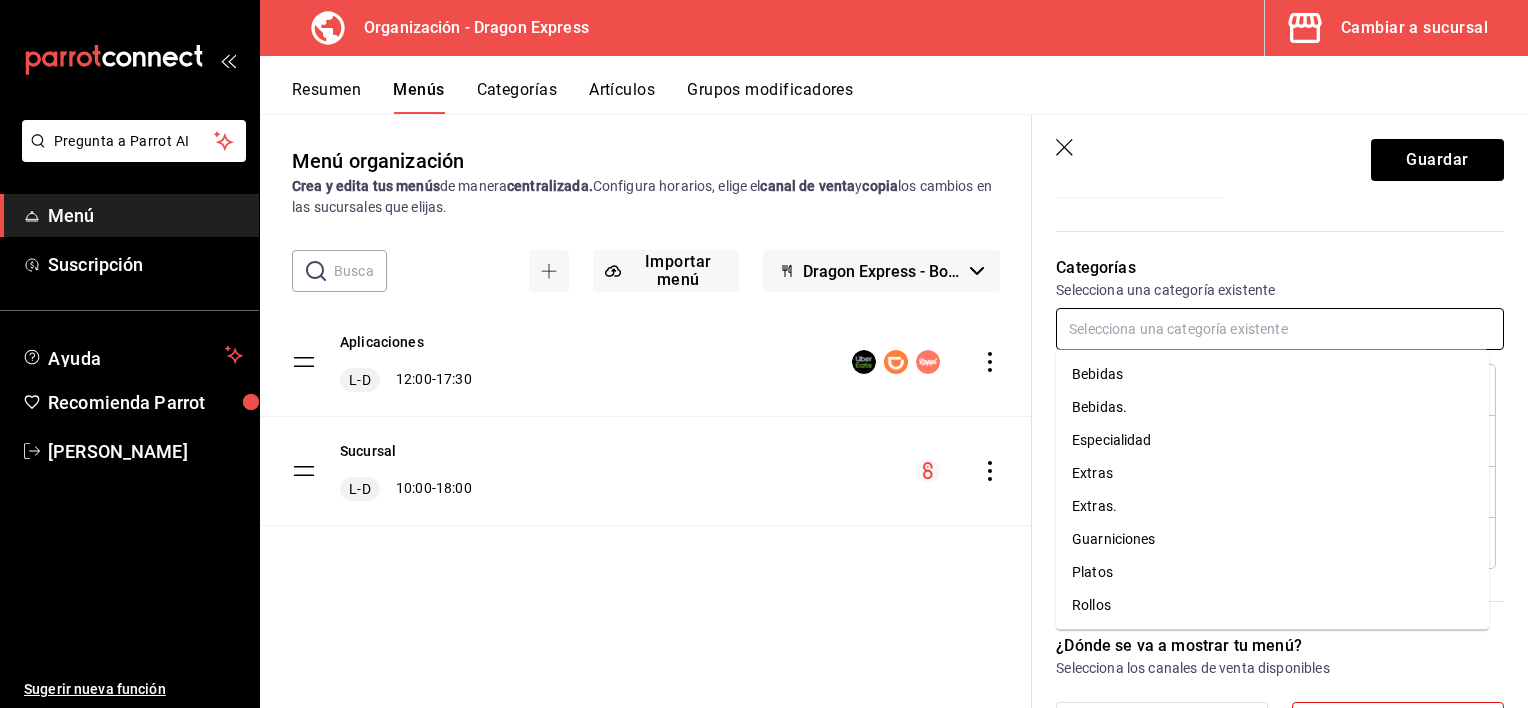 click at bounding box center (1280, 329) 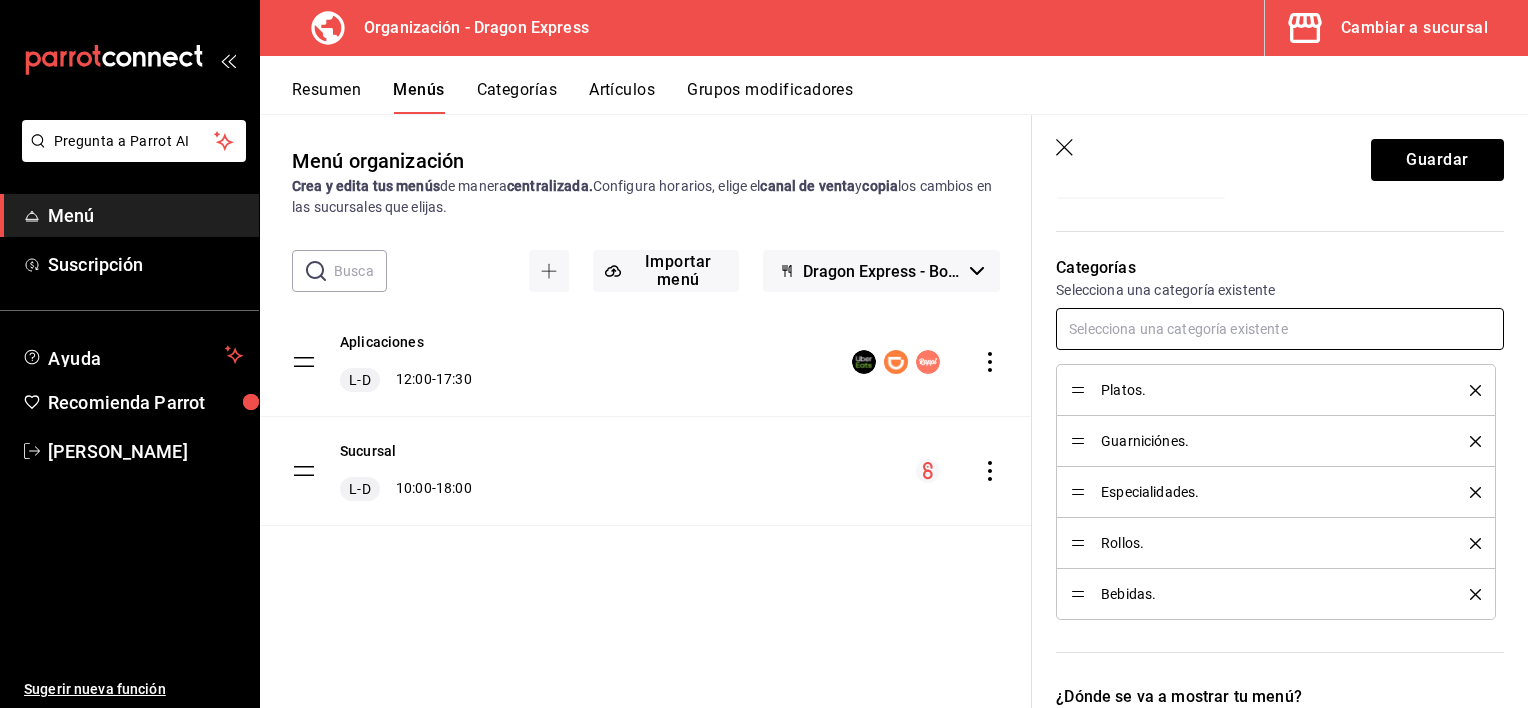 click at bounding box center [1280, 329] 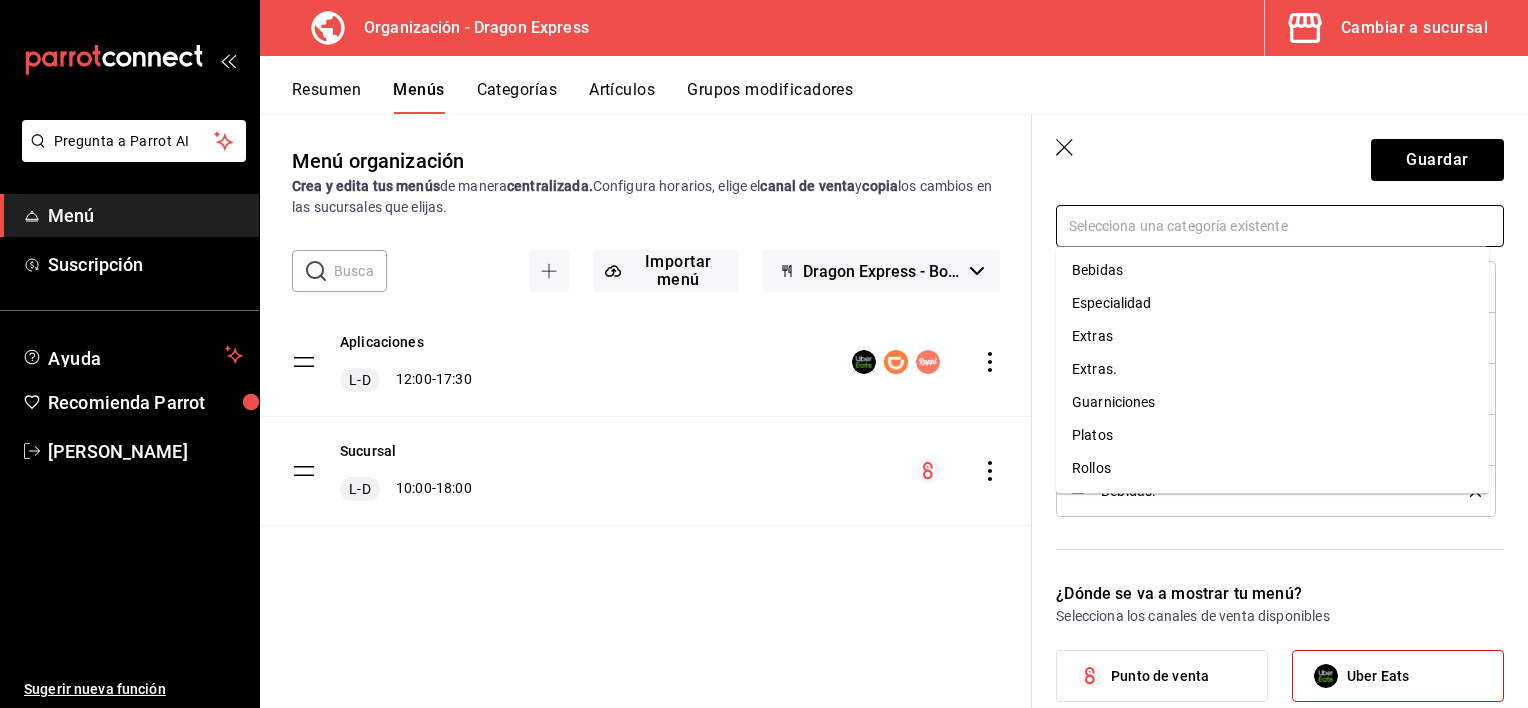 scroll, scrollTop: 500, scrollLeft: 0, axis: vertical 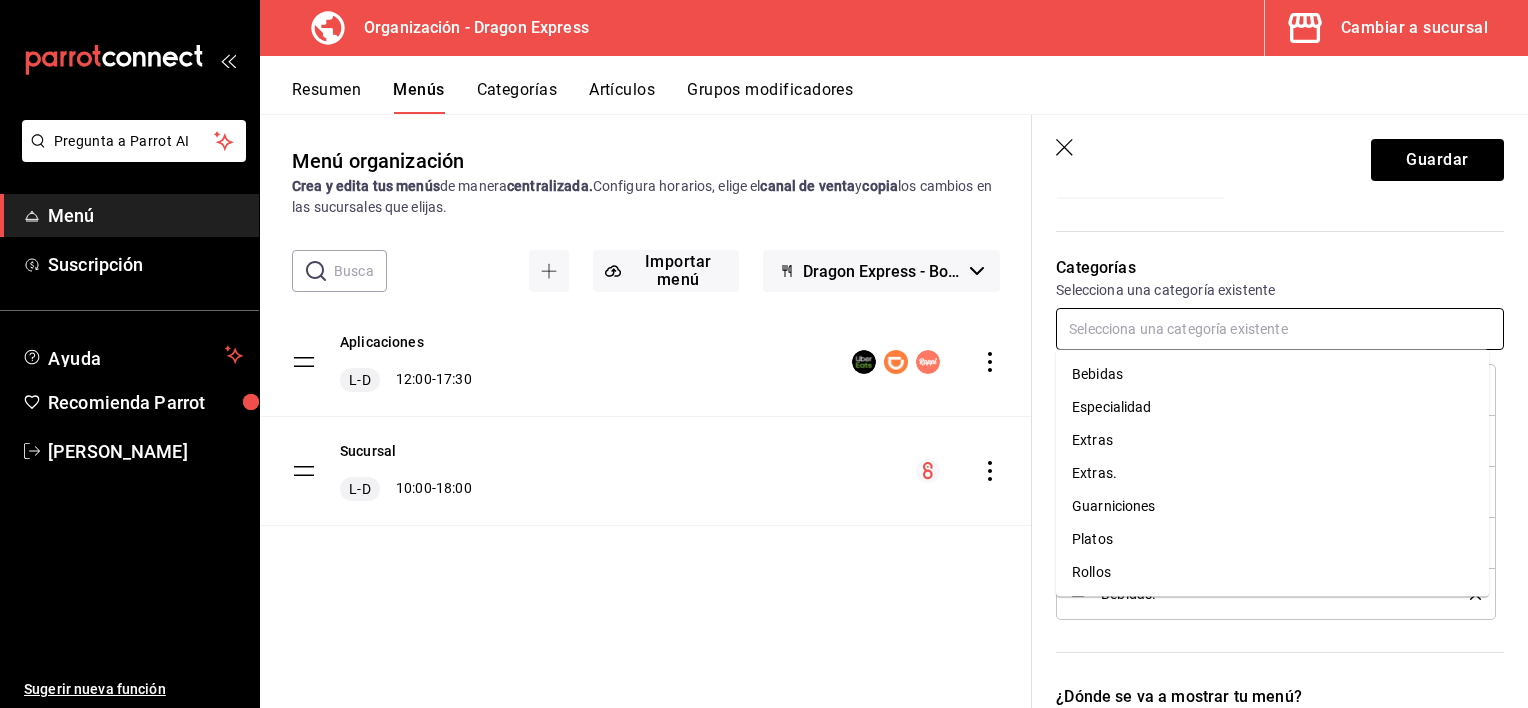 click on "Extras." at bounding box center (1272, 473) 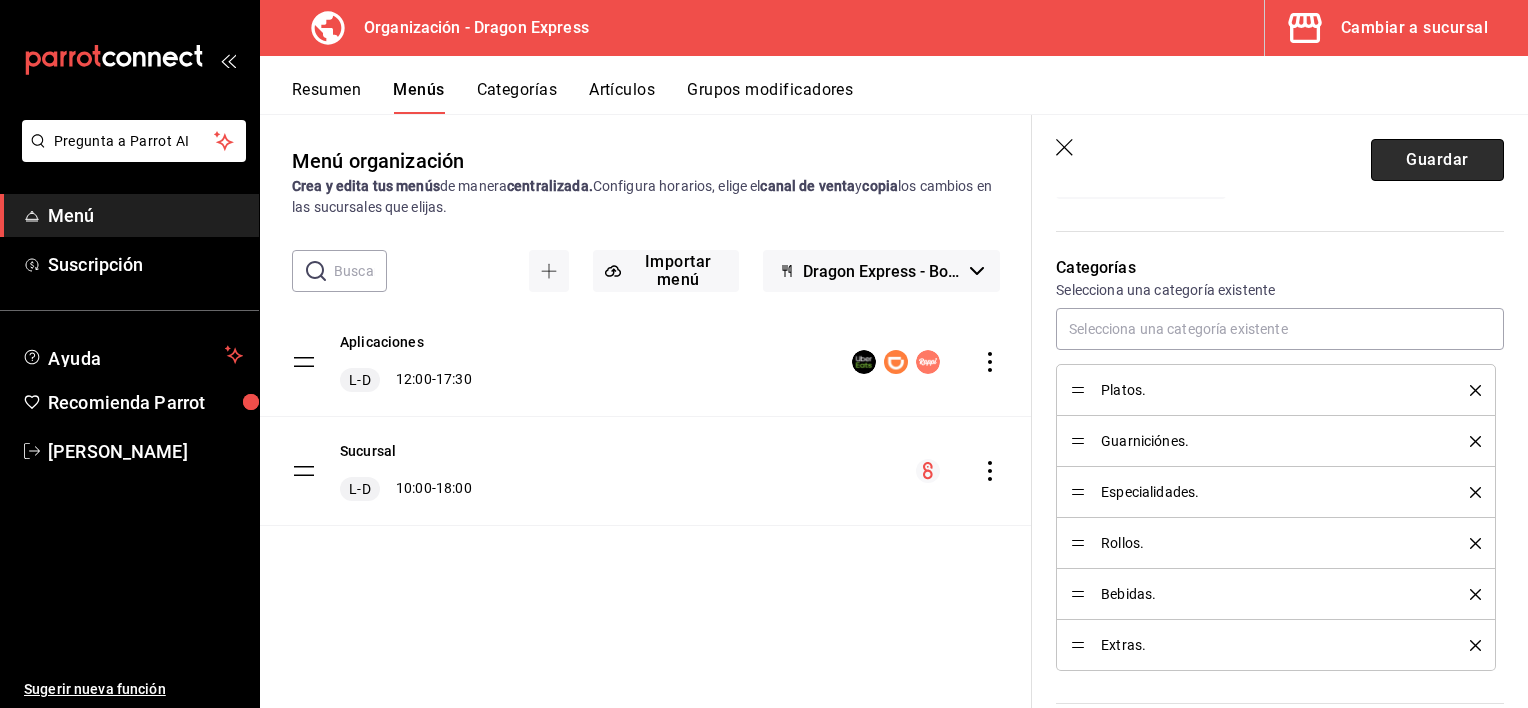 click on "Guardar" at bounding box center [1437, 160] 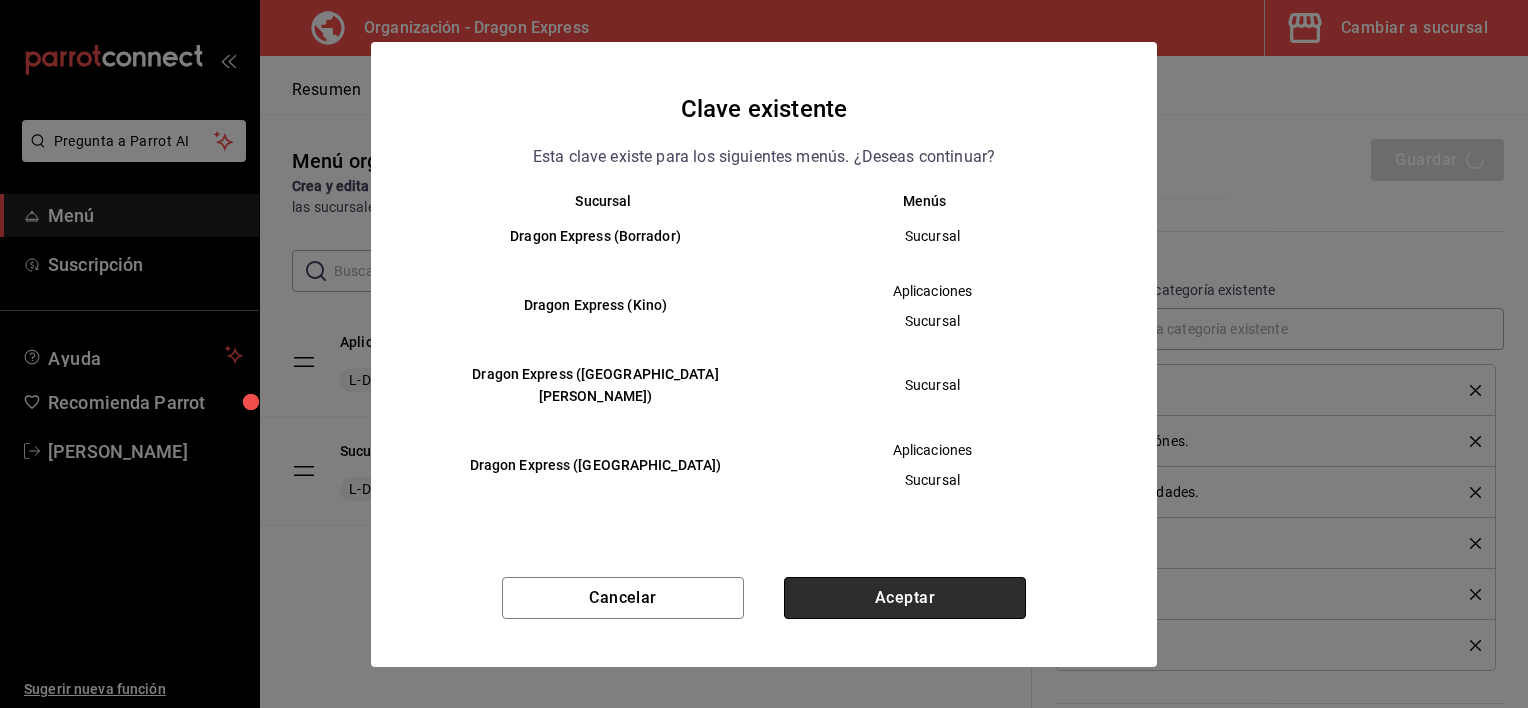 click on "Aceptar" at bounding box center (905, 598) 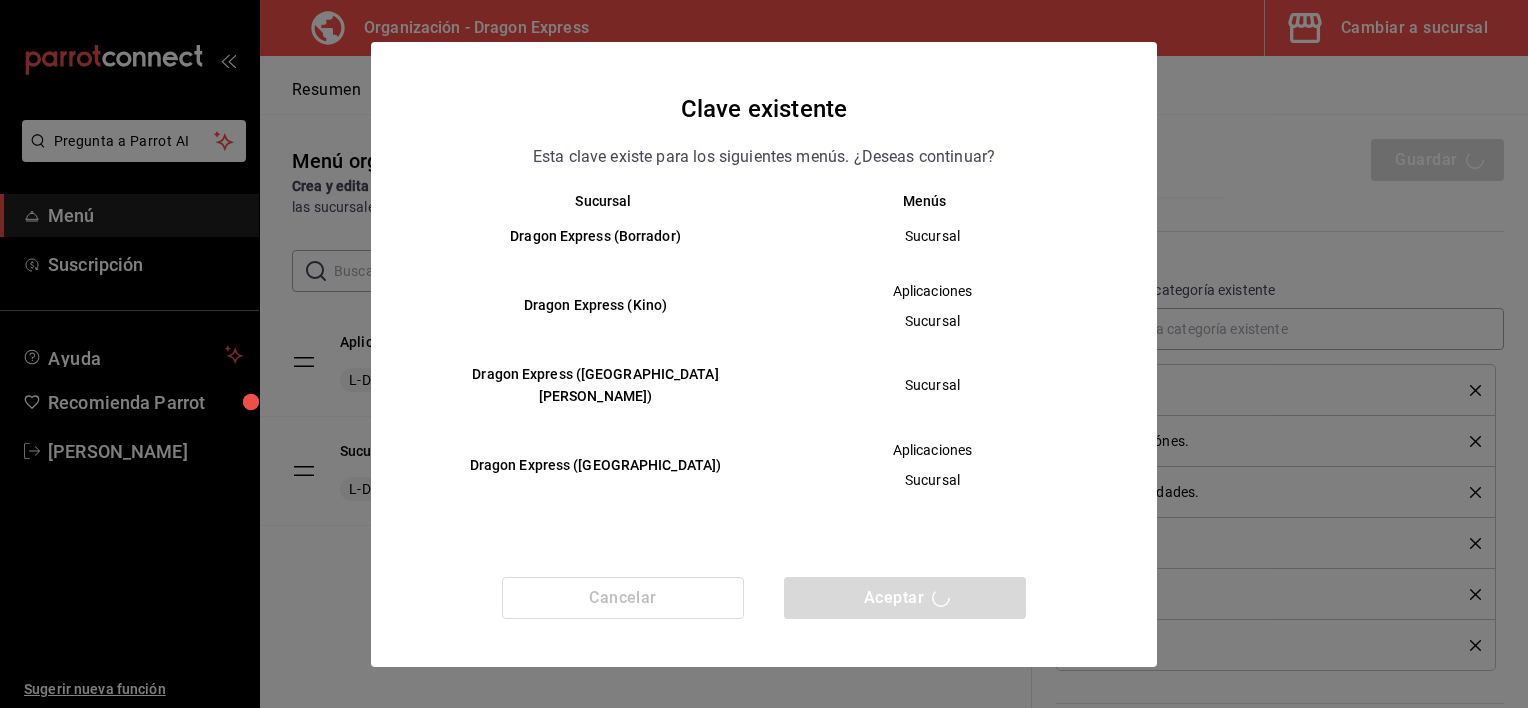type 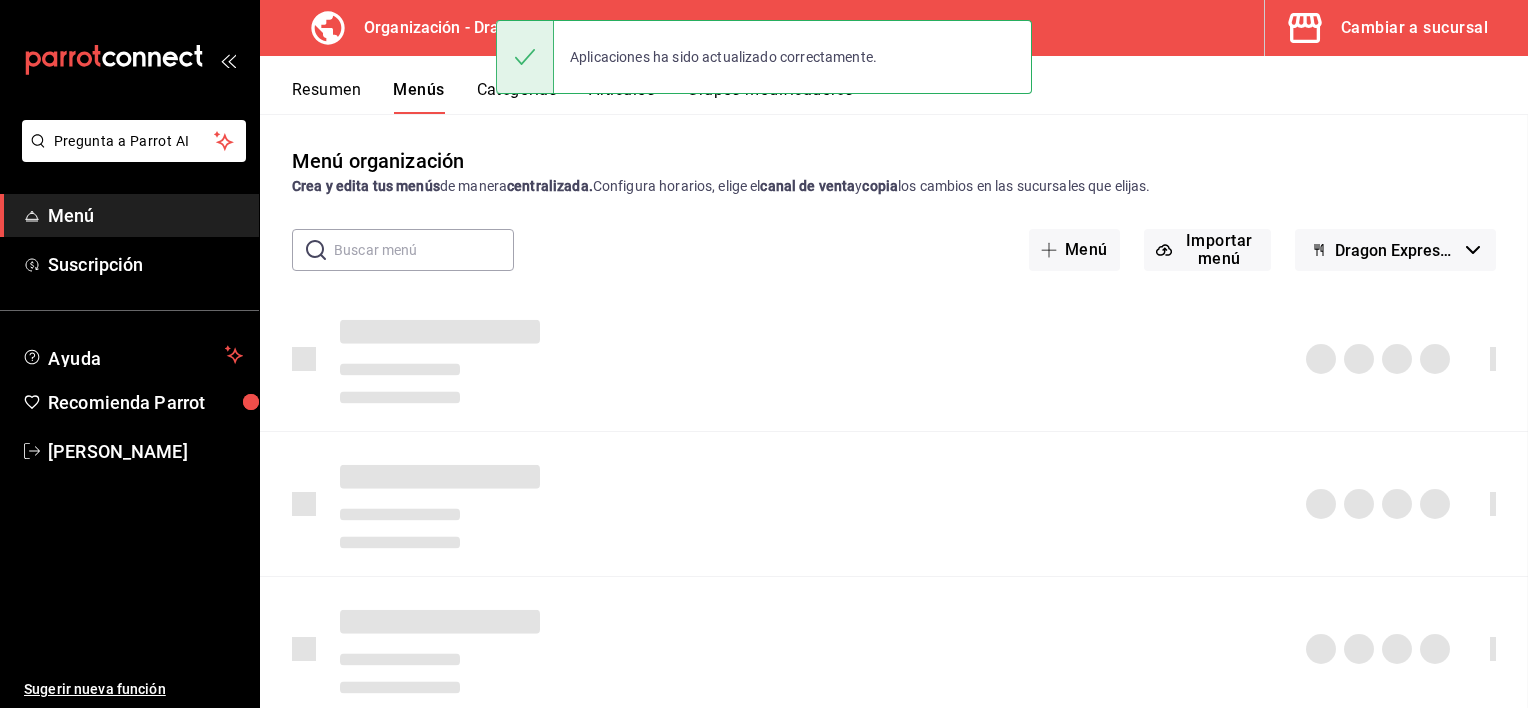 scroll, scrollTop: 0, scrollLeft: 0, axis: both 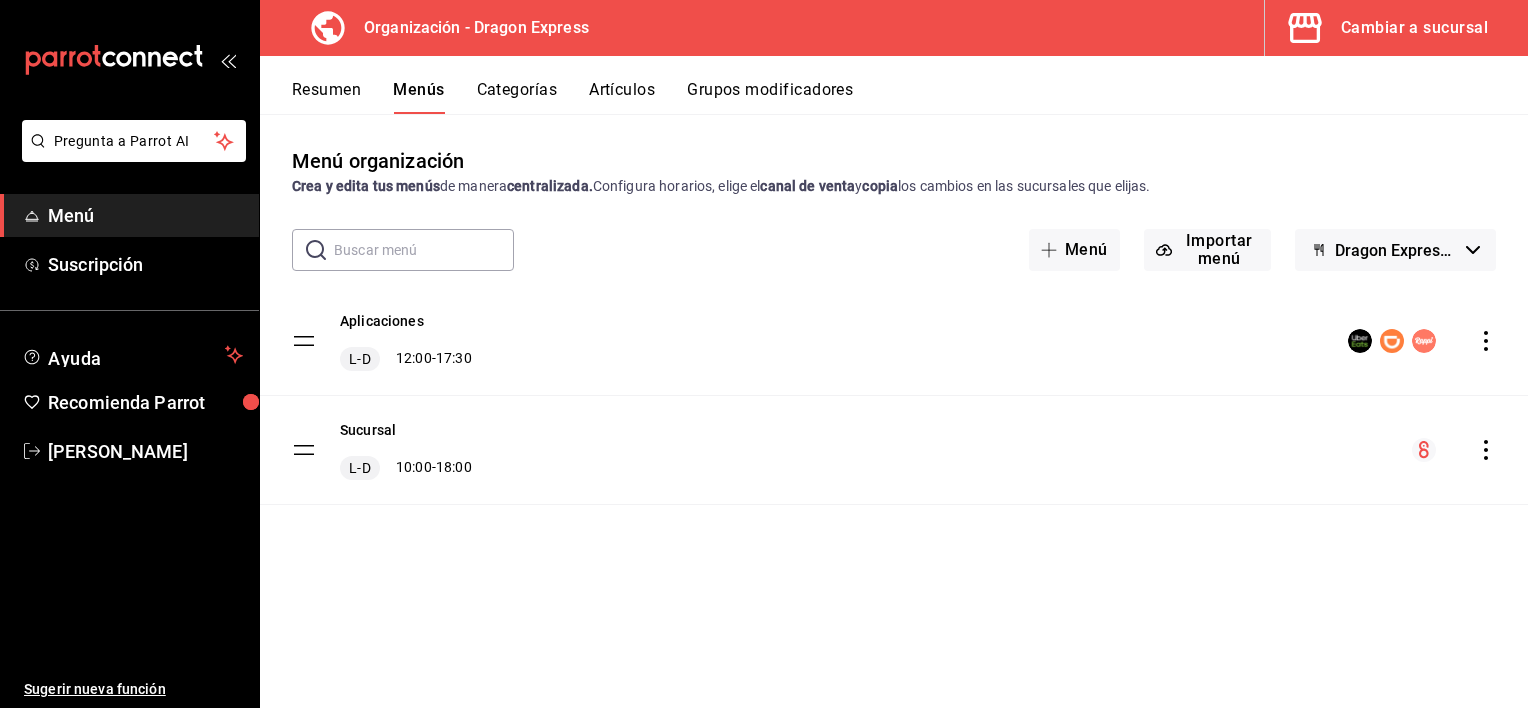 click 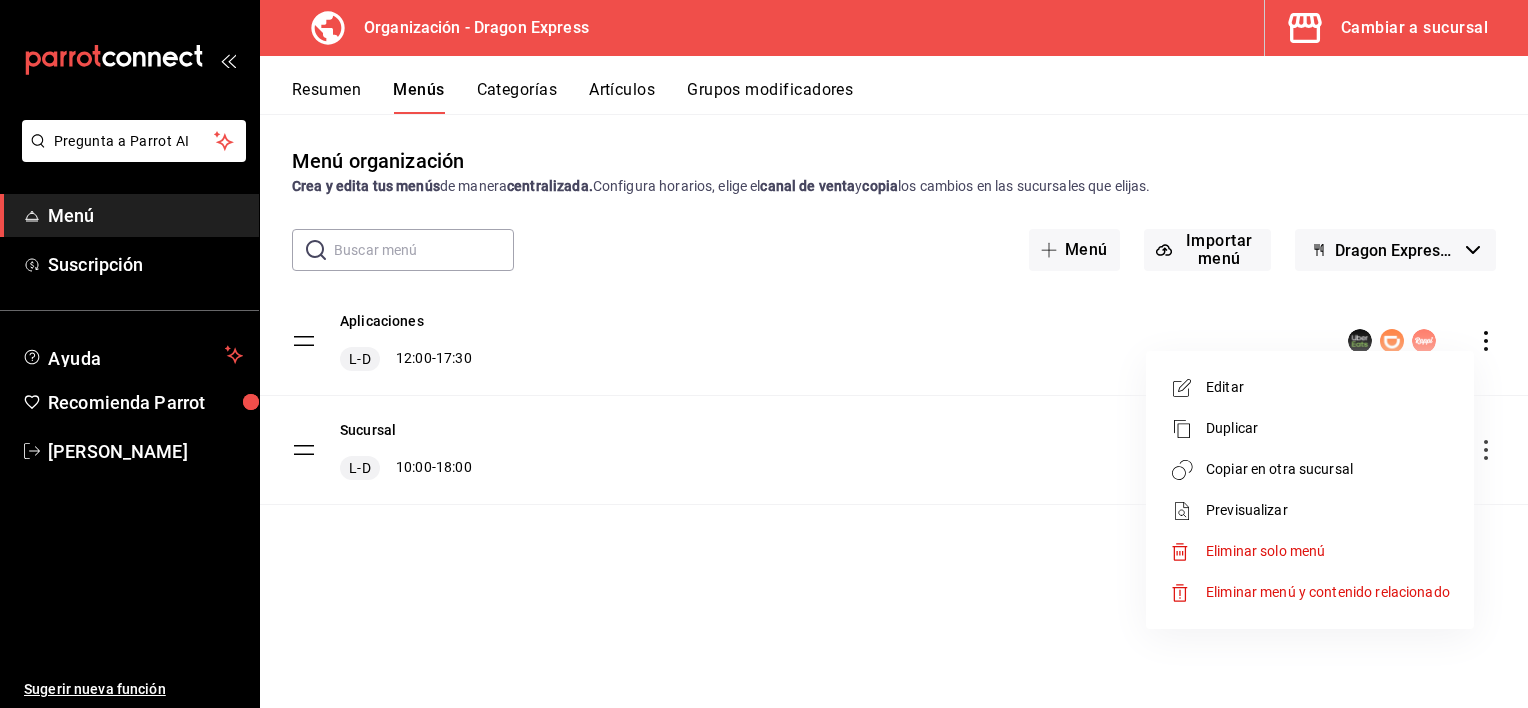 click on "Previsualizar" at bounding box center (1328, 510) 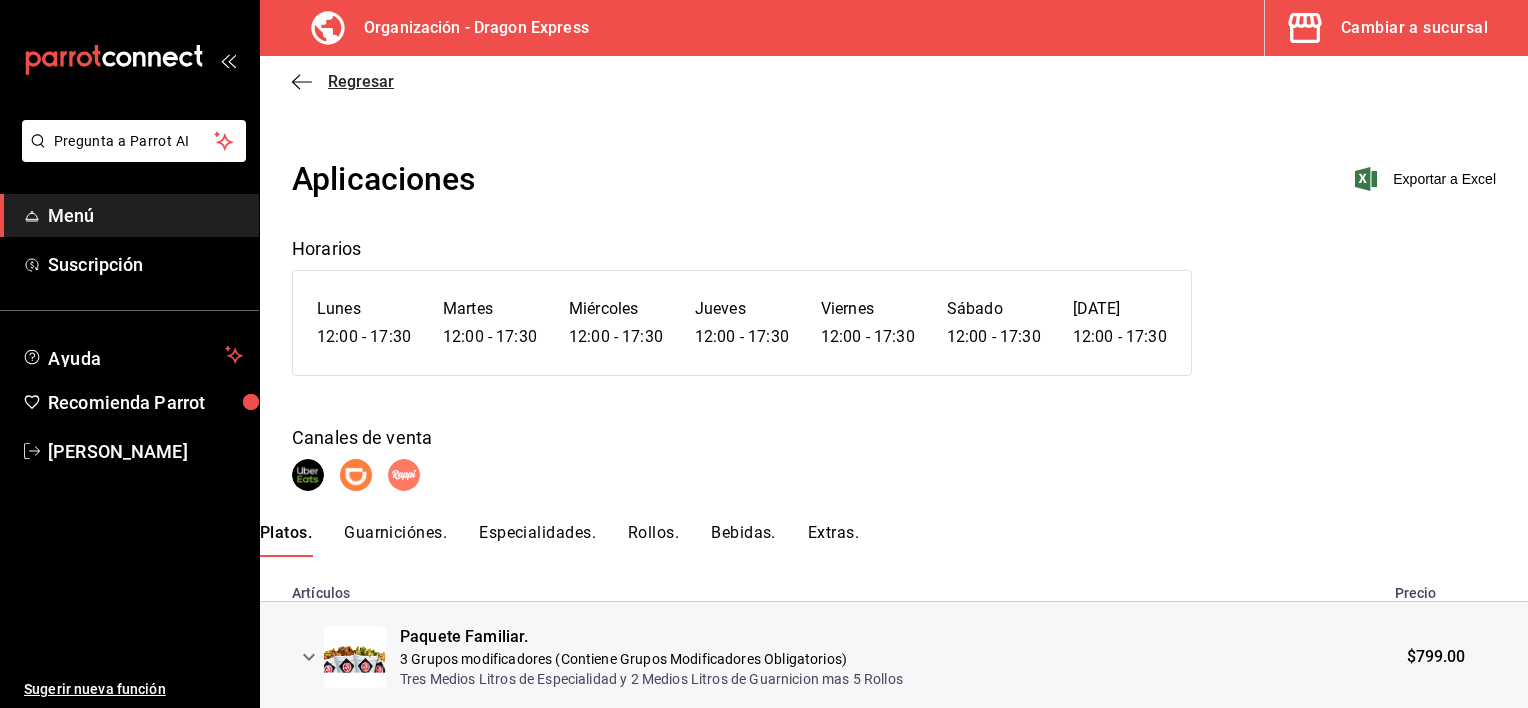 click on "Regresar" at bounding box center (361, 81) 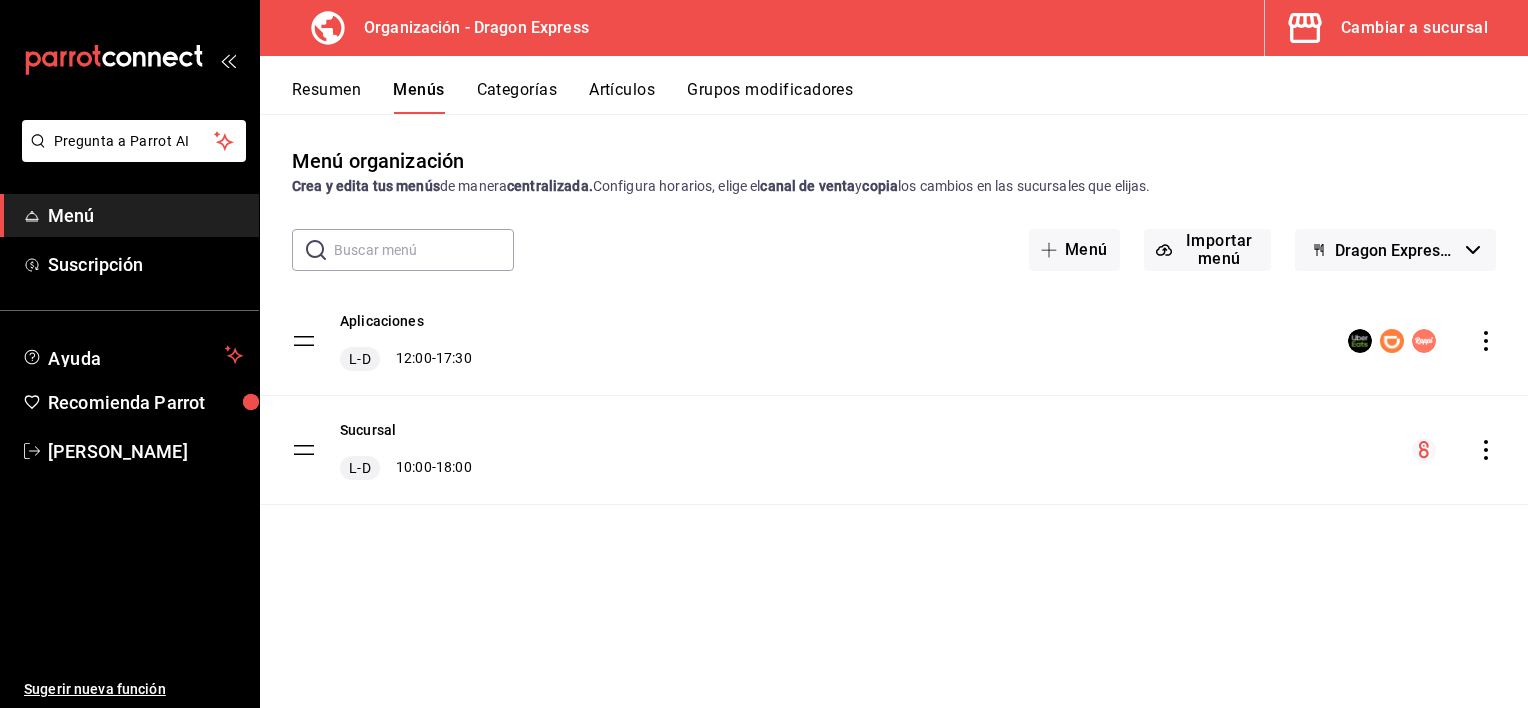 click on "Categorías" at bounding box center [517, 97] 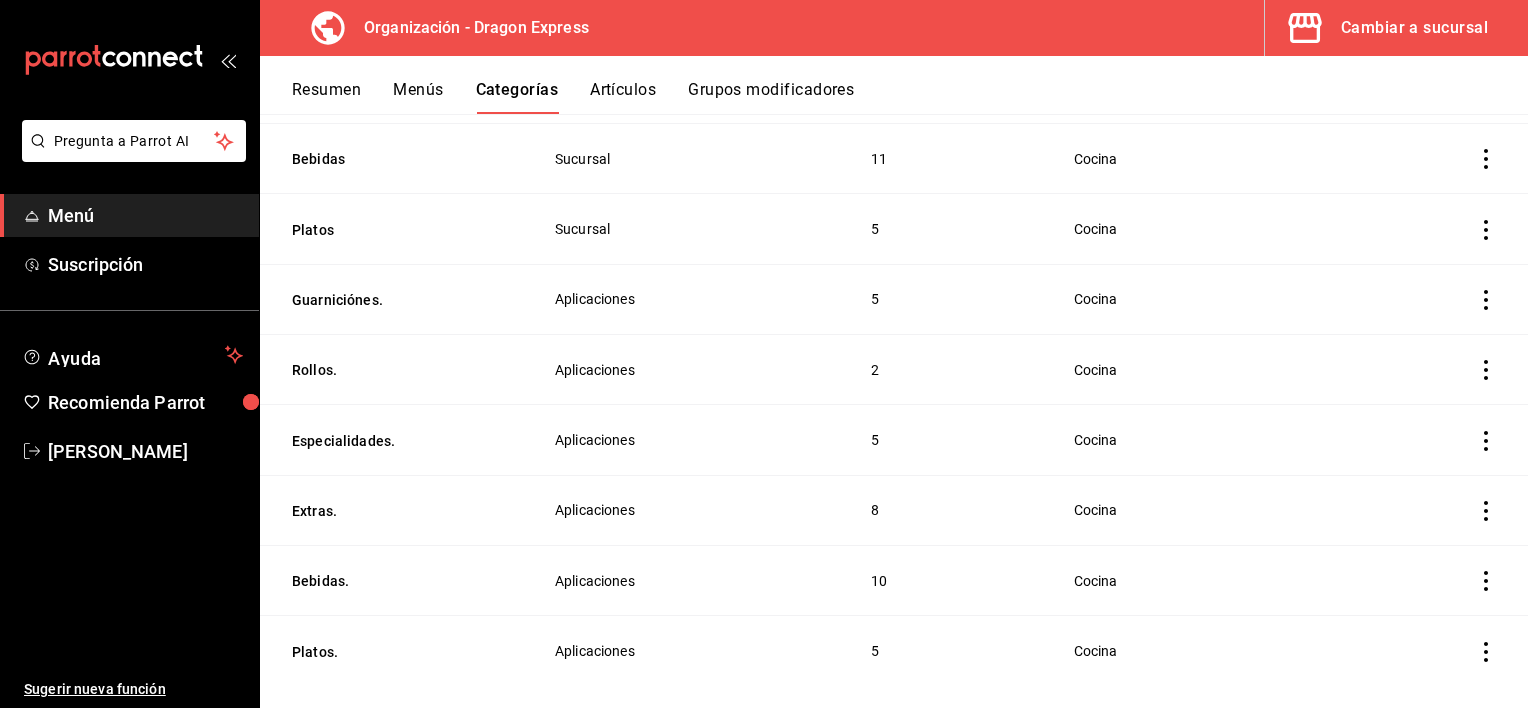 scroll, scrollTop: 499, scrollLeft: 0, axis: vertical 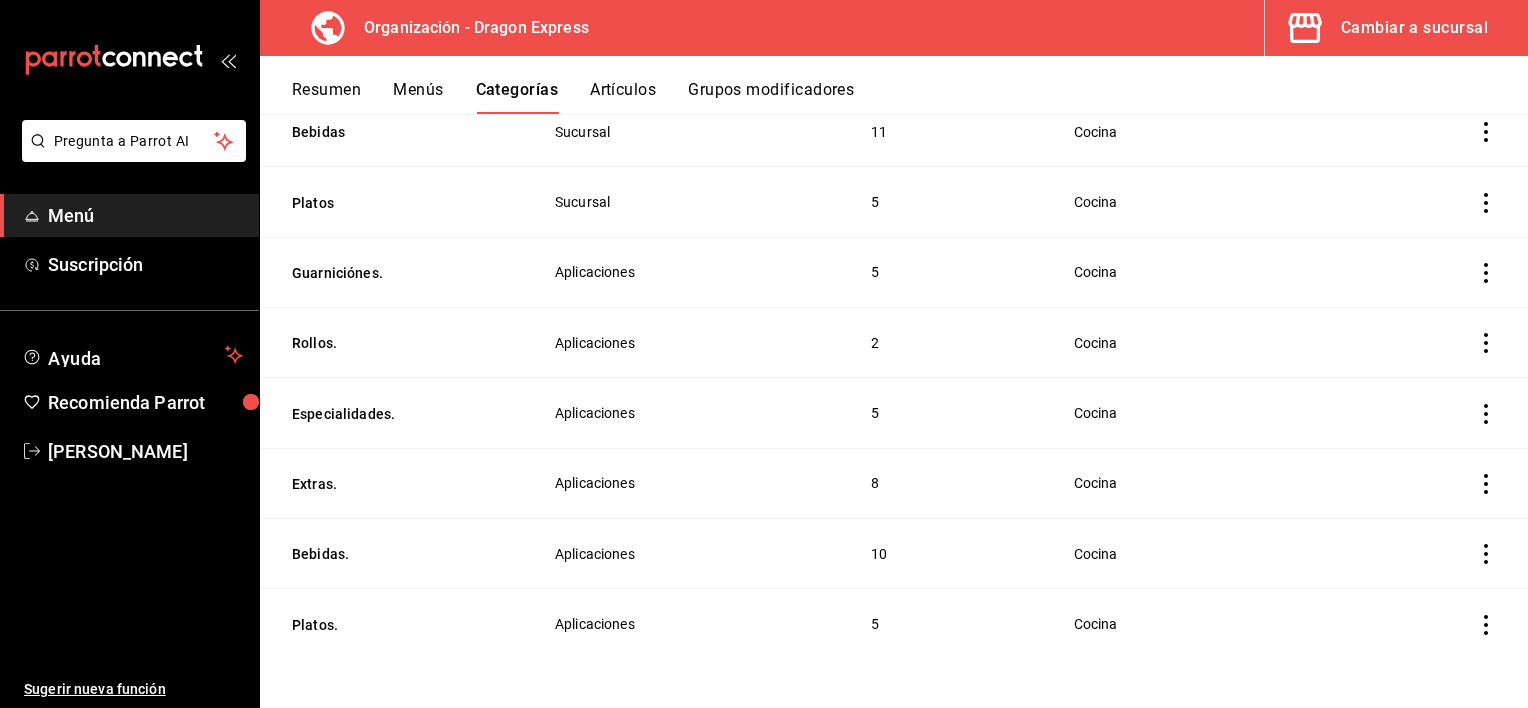 click 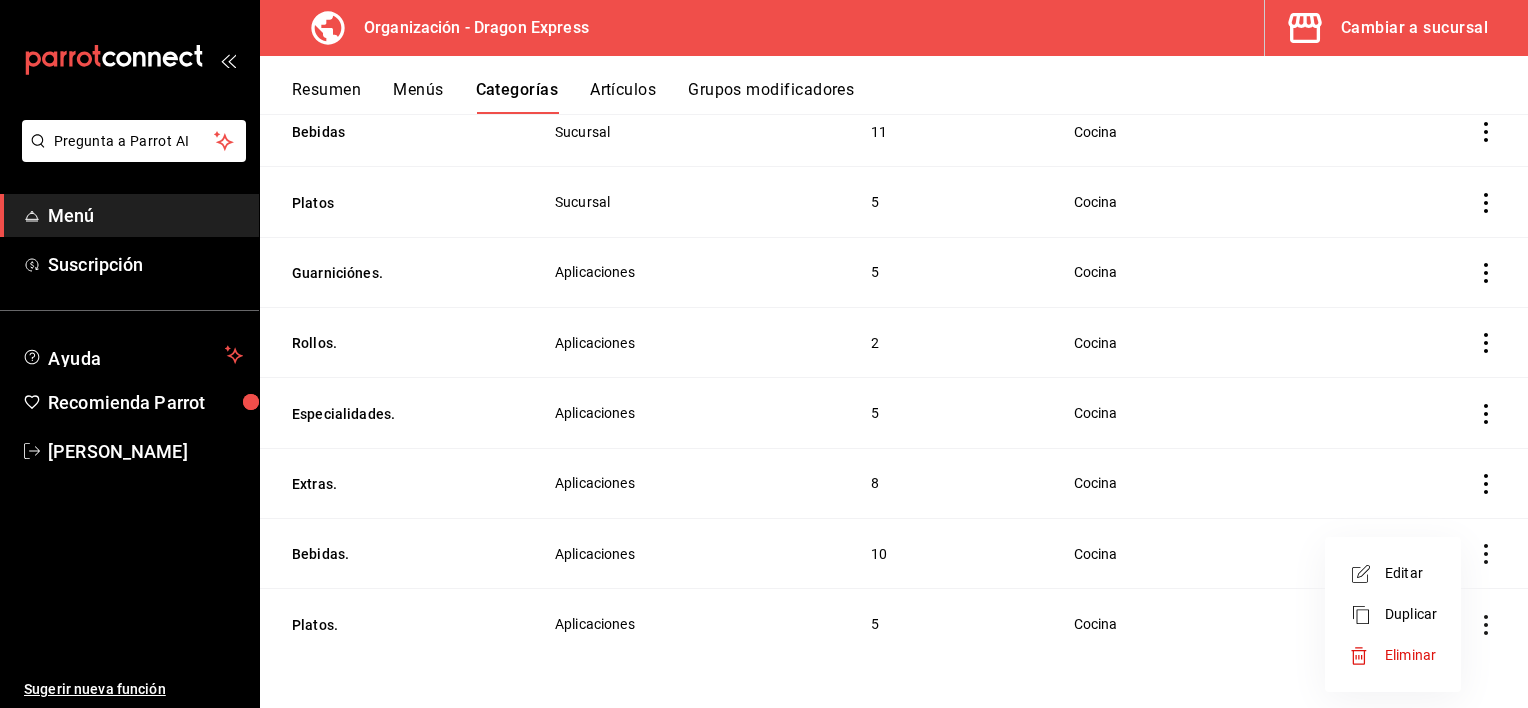 click on "Editar" at bounding box center (1411, 573) 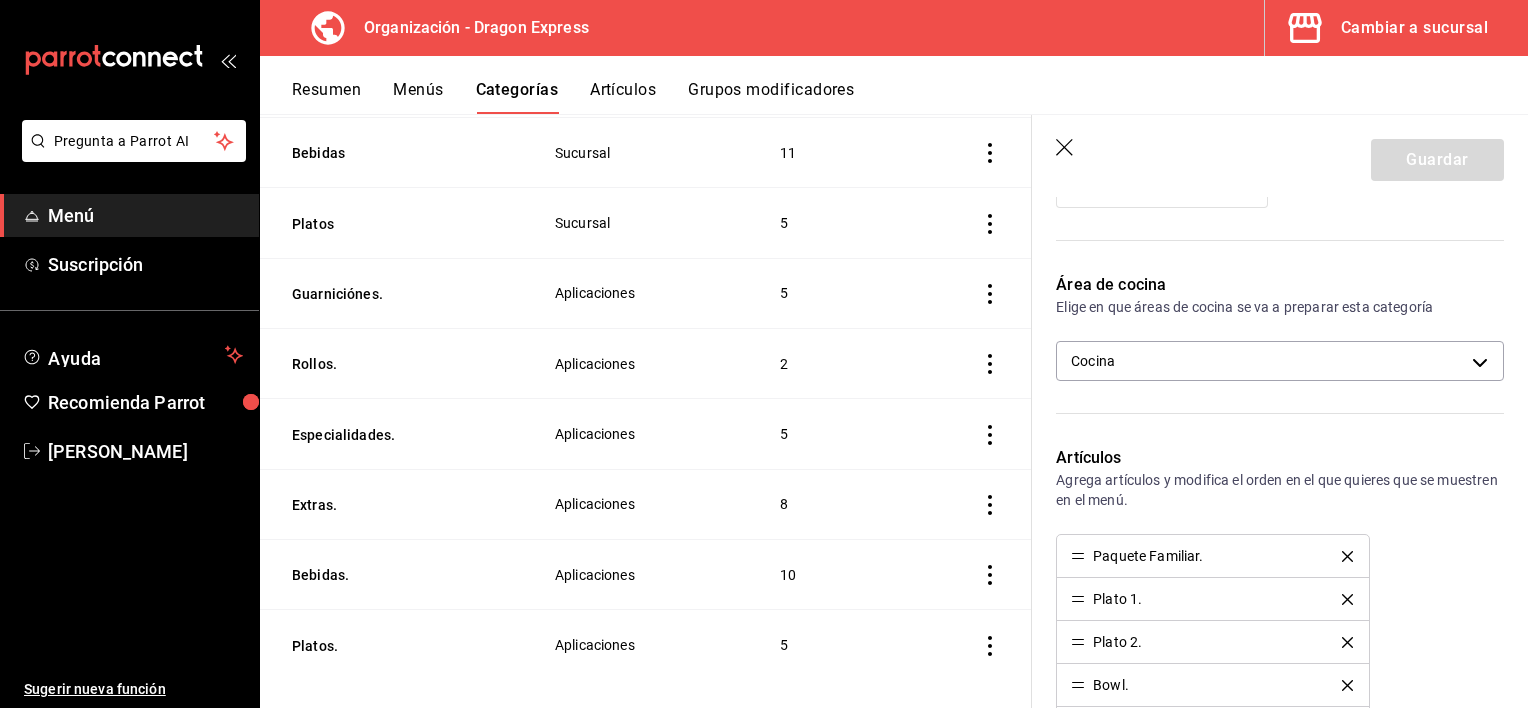 scroll, scrollTop: 500, scrollLeft: 0, axis: vertical 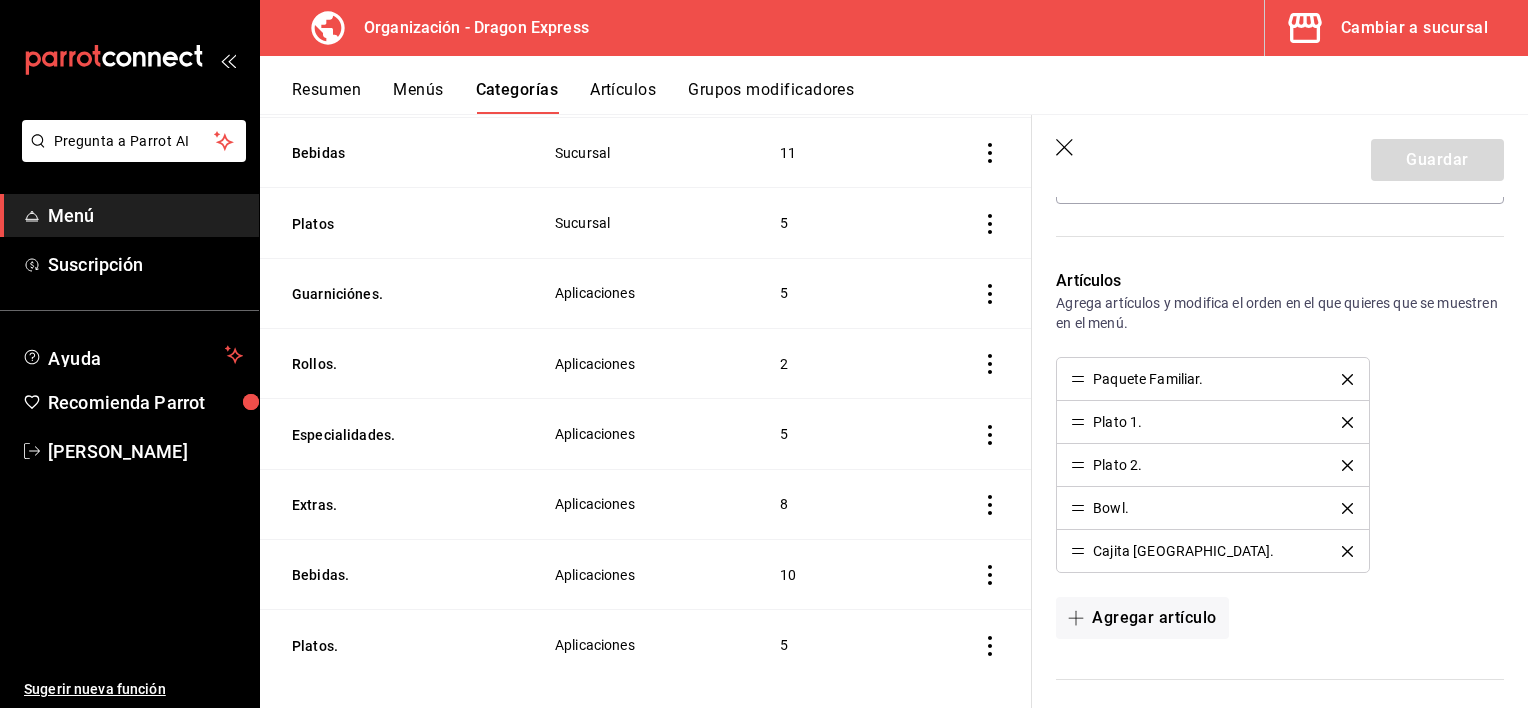 click 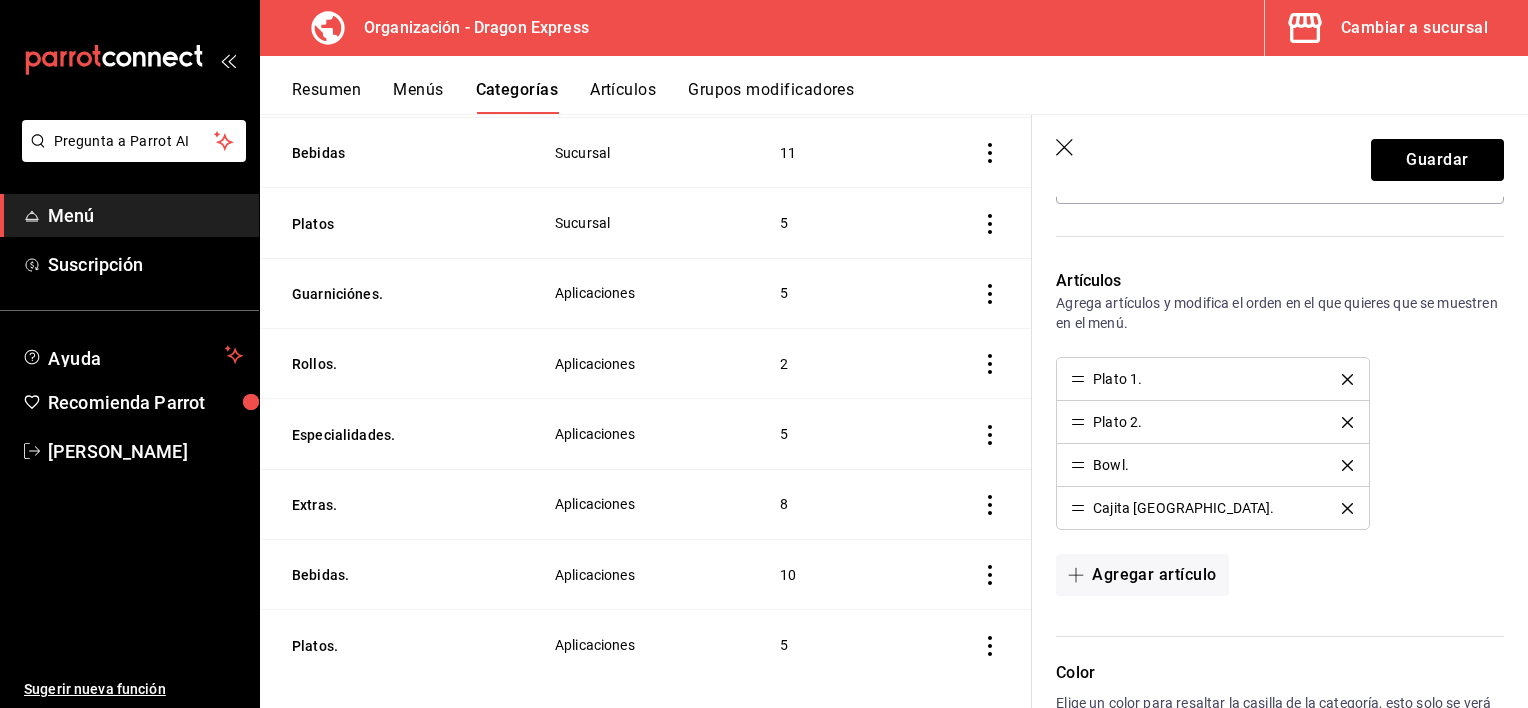 click 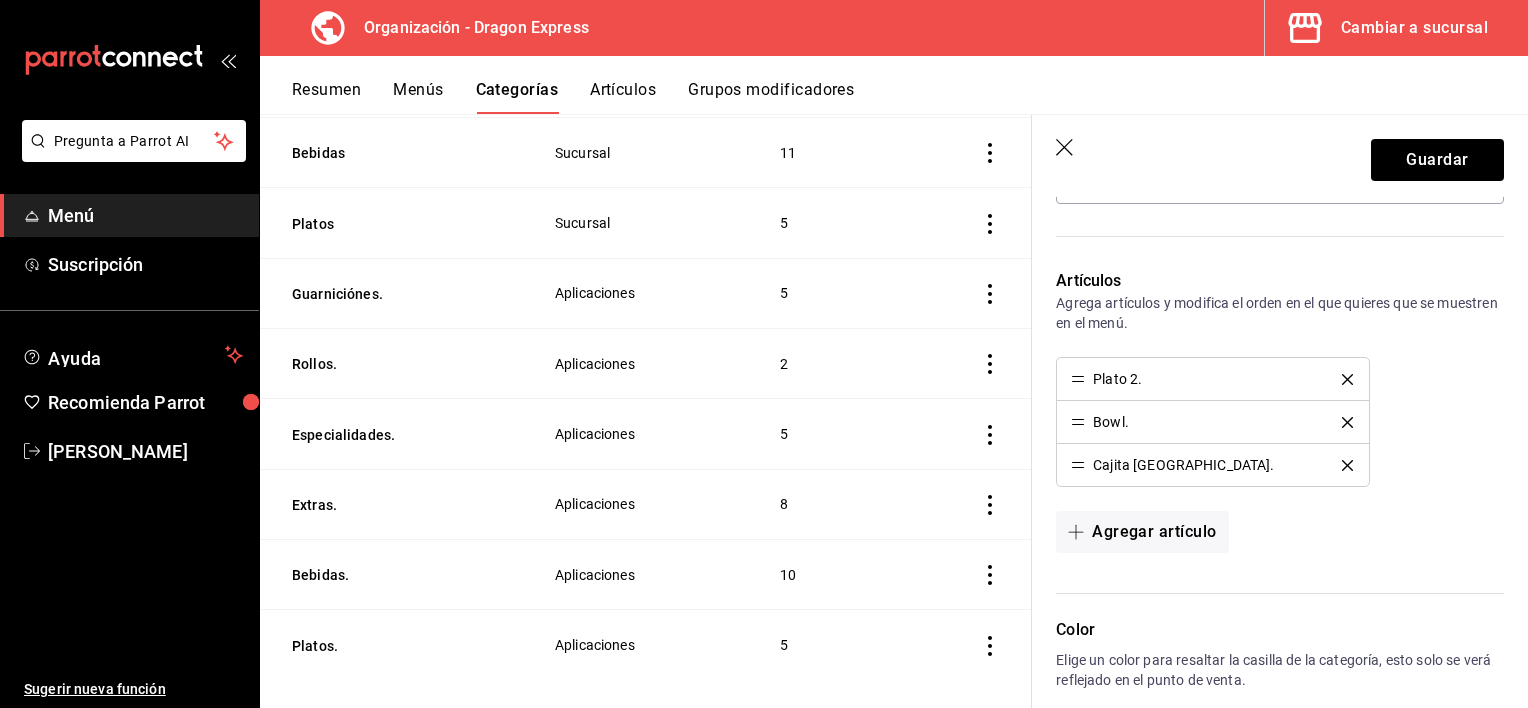 click 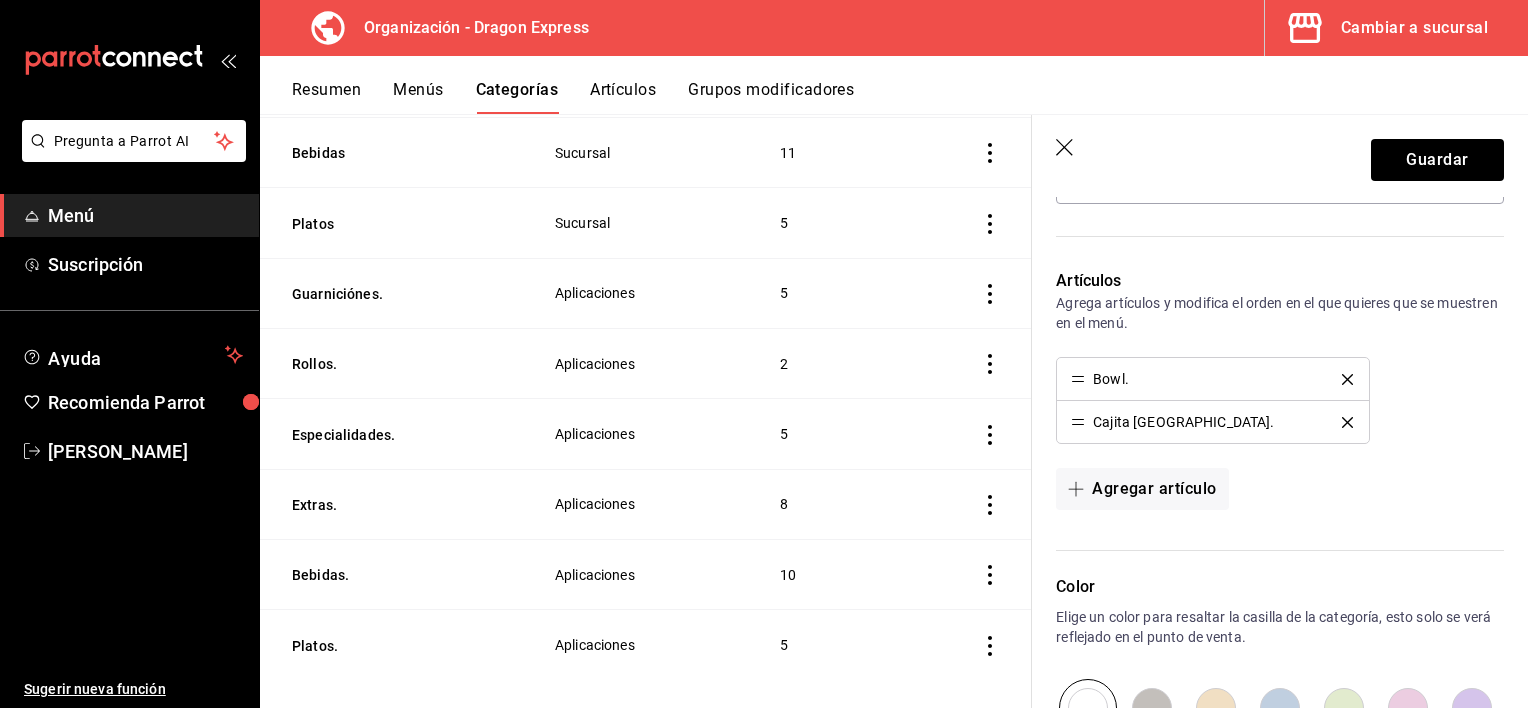 click 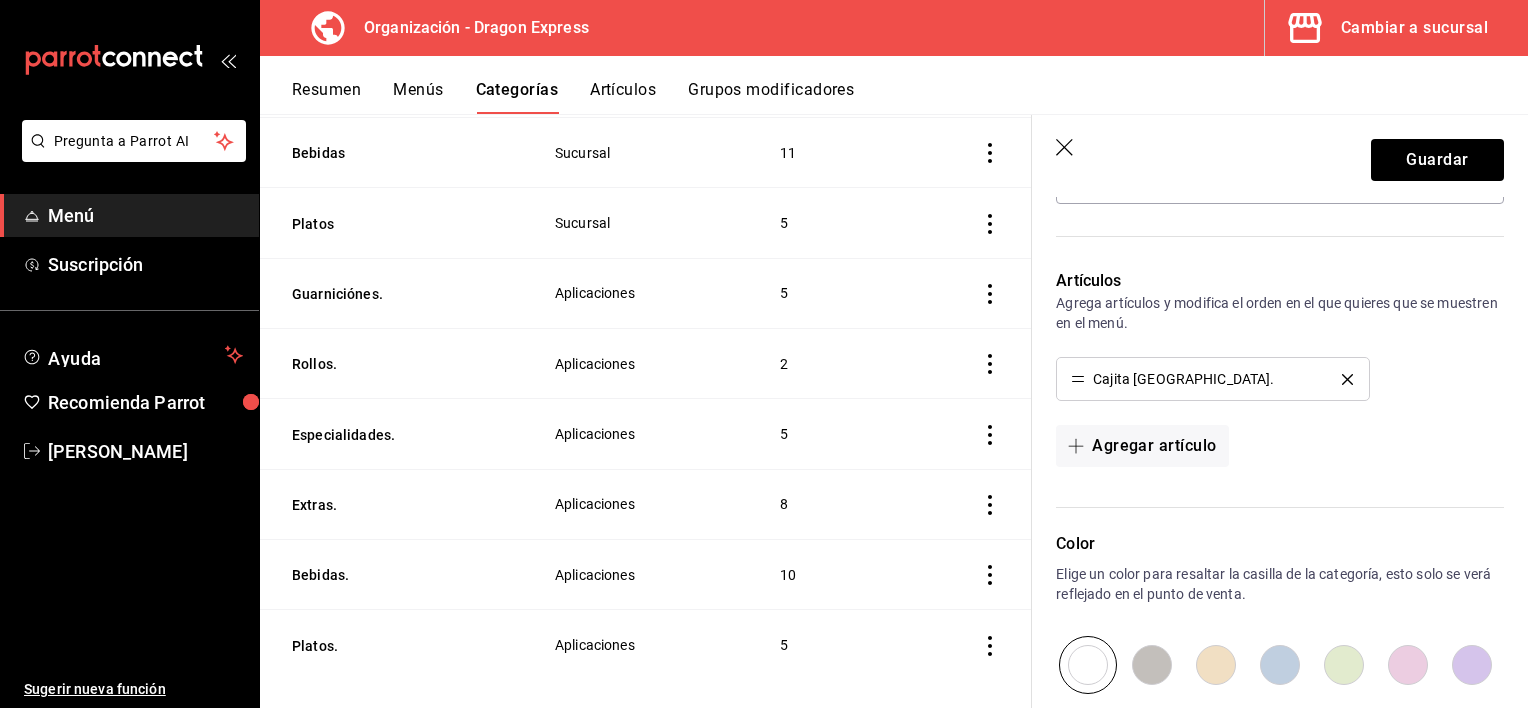 click 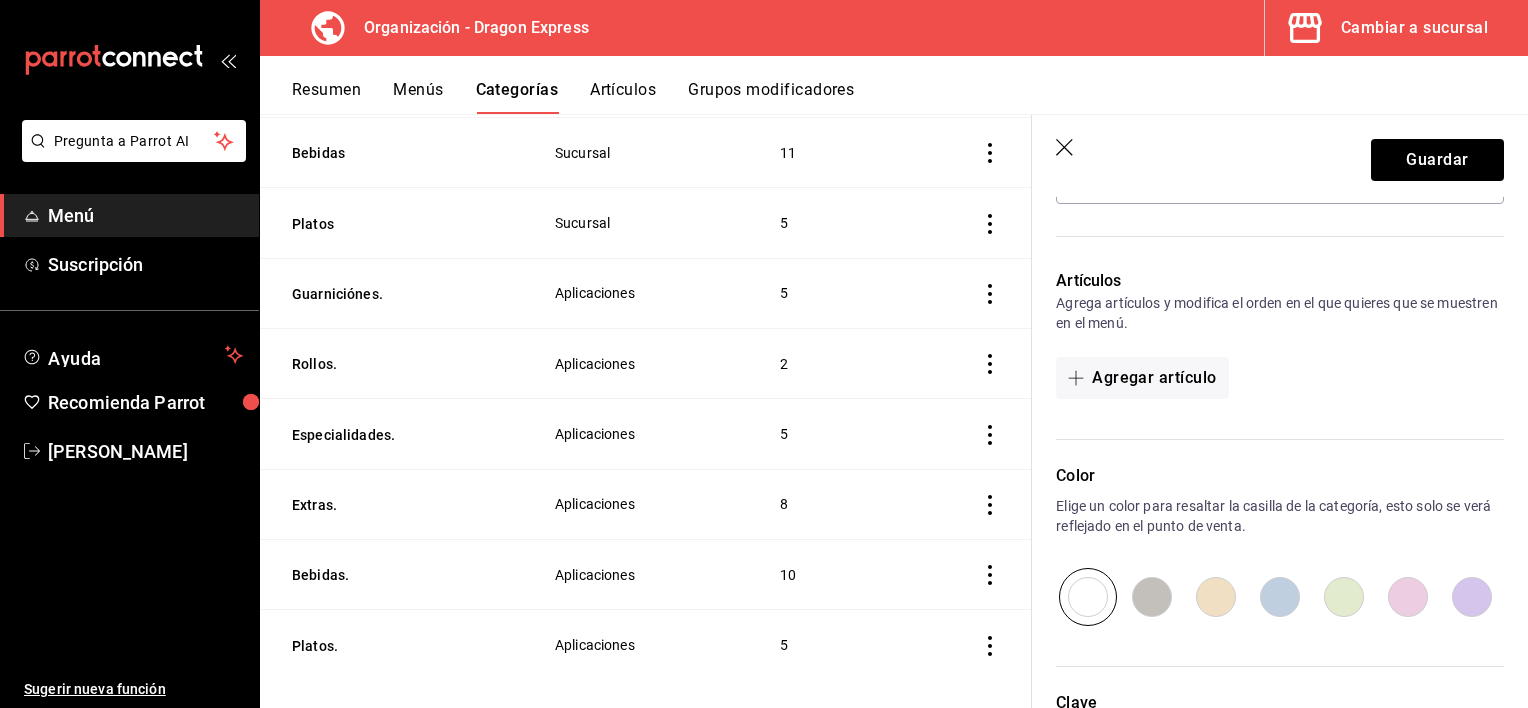scroll, scrollTop: 400, scrollLeft: 0, axis: vertical 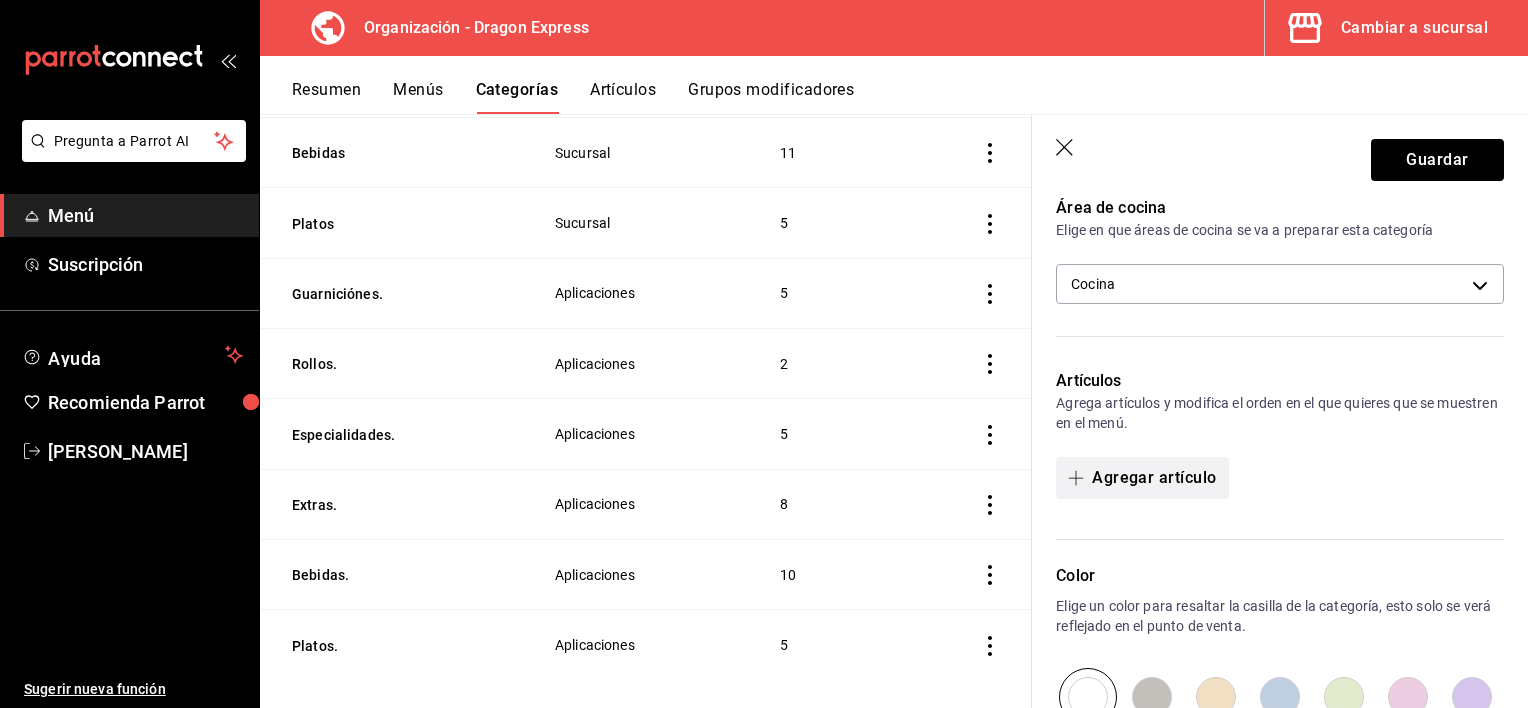 click on "Agregar artículo" at bounding box center [1142, 478] 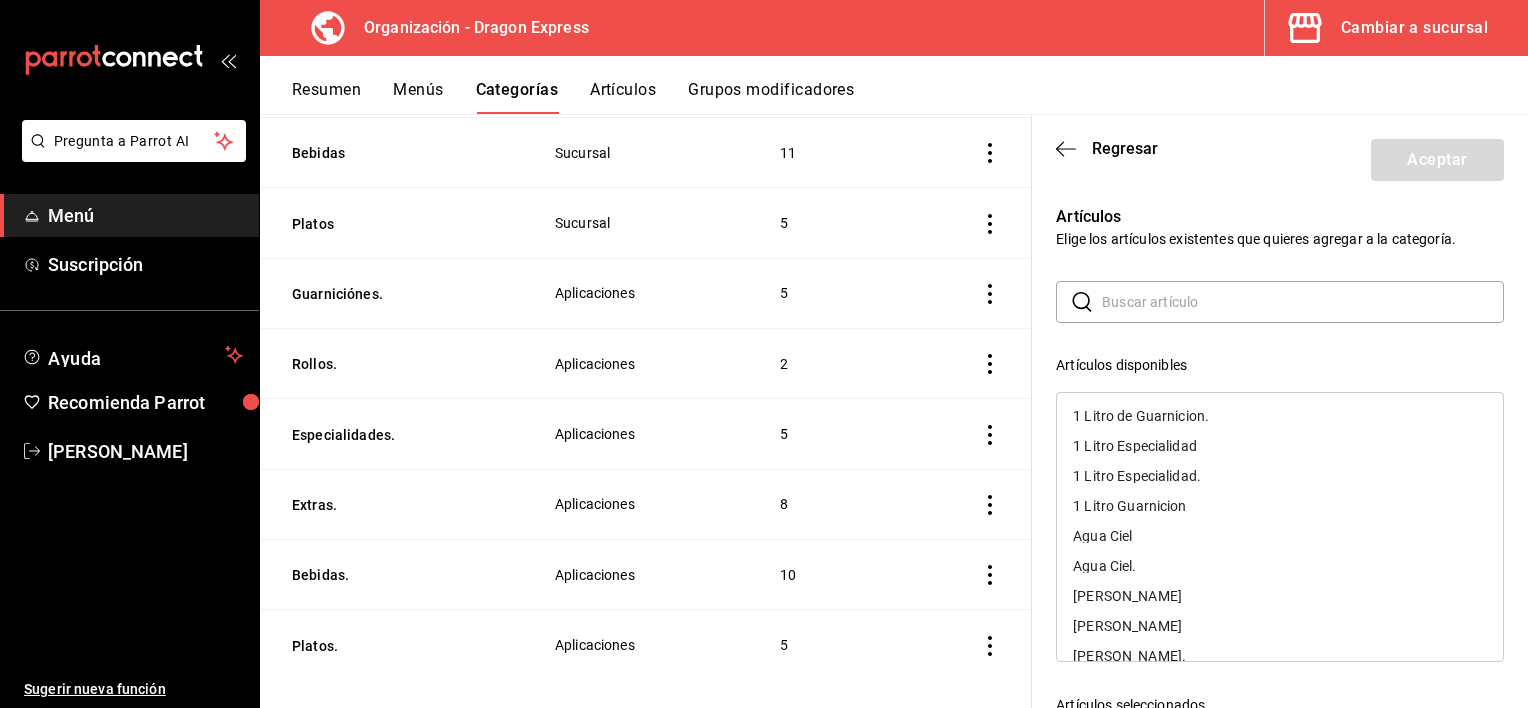 click at bounding box center [1303, 302] 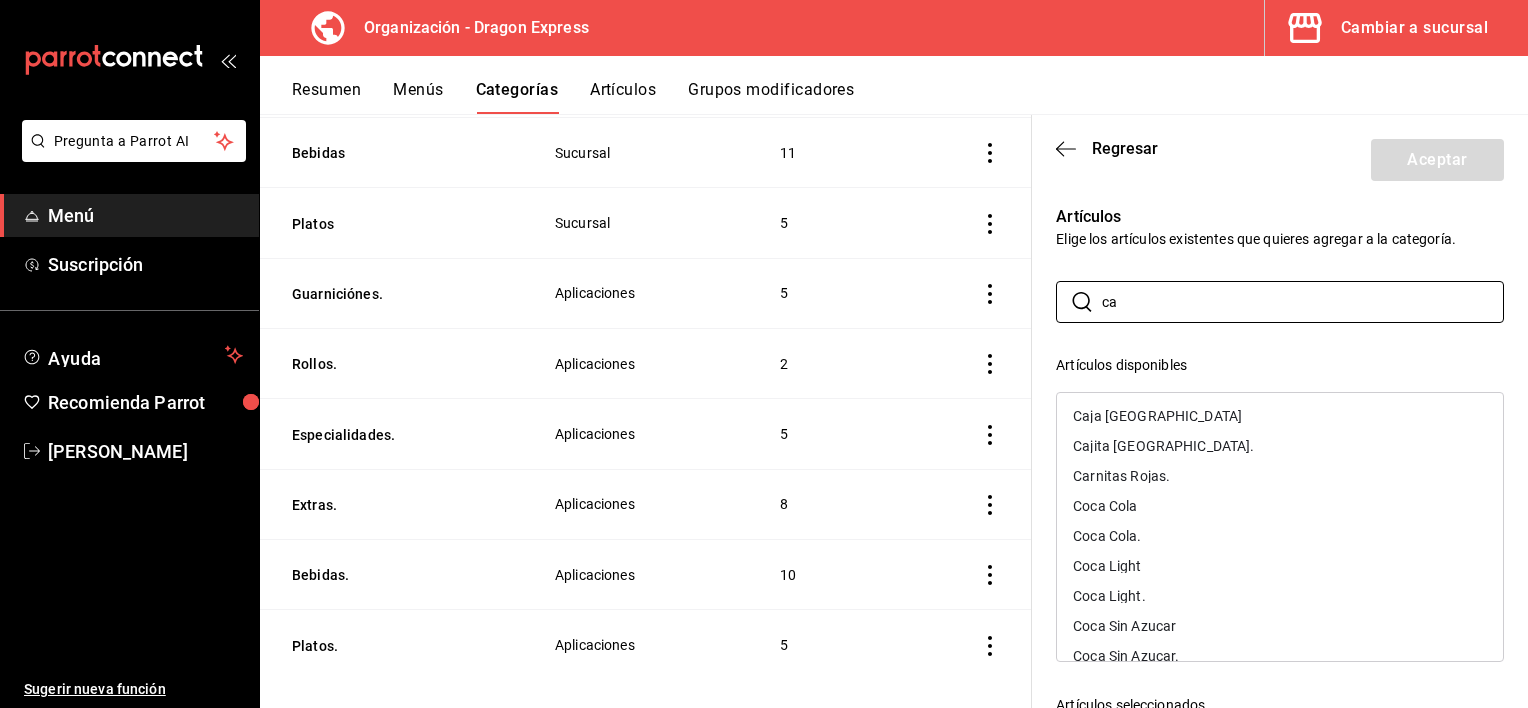 type on "ca" 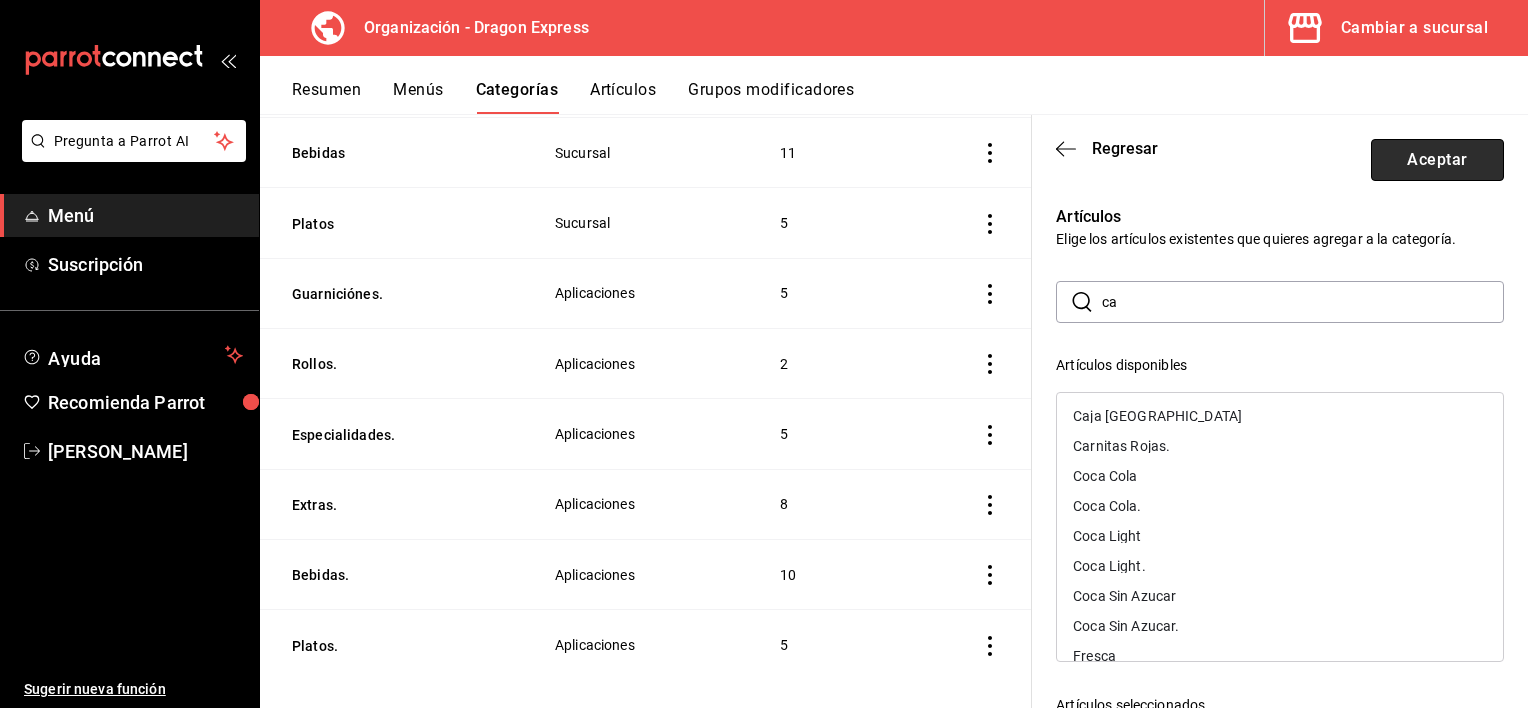 click on "Aceptar" at bounding box center [1437, 160] 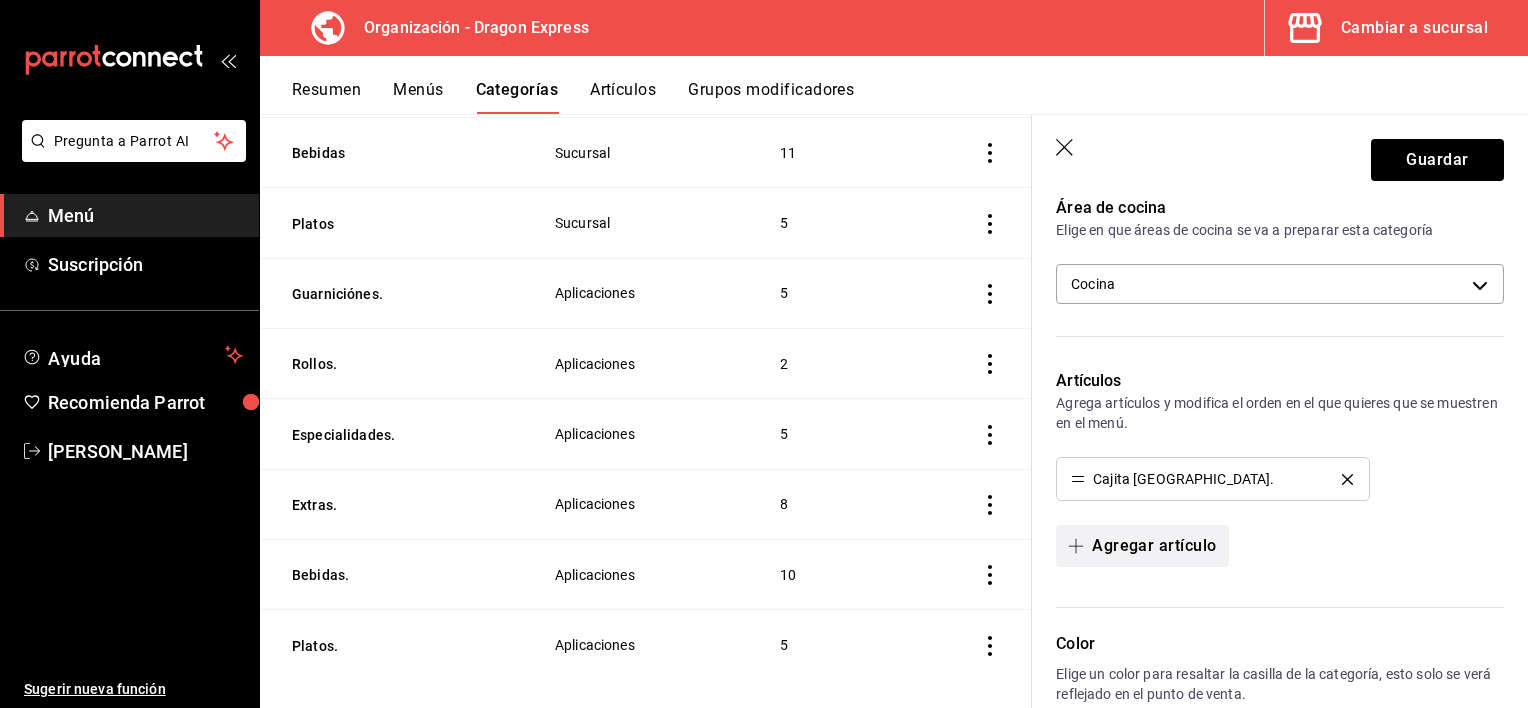 click on "Agregar artículo" at bounding box center (1142, 546) 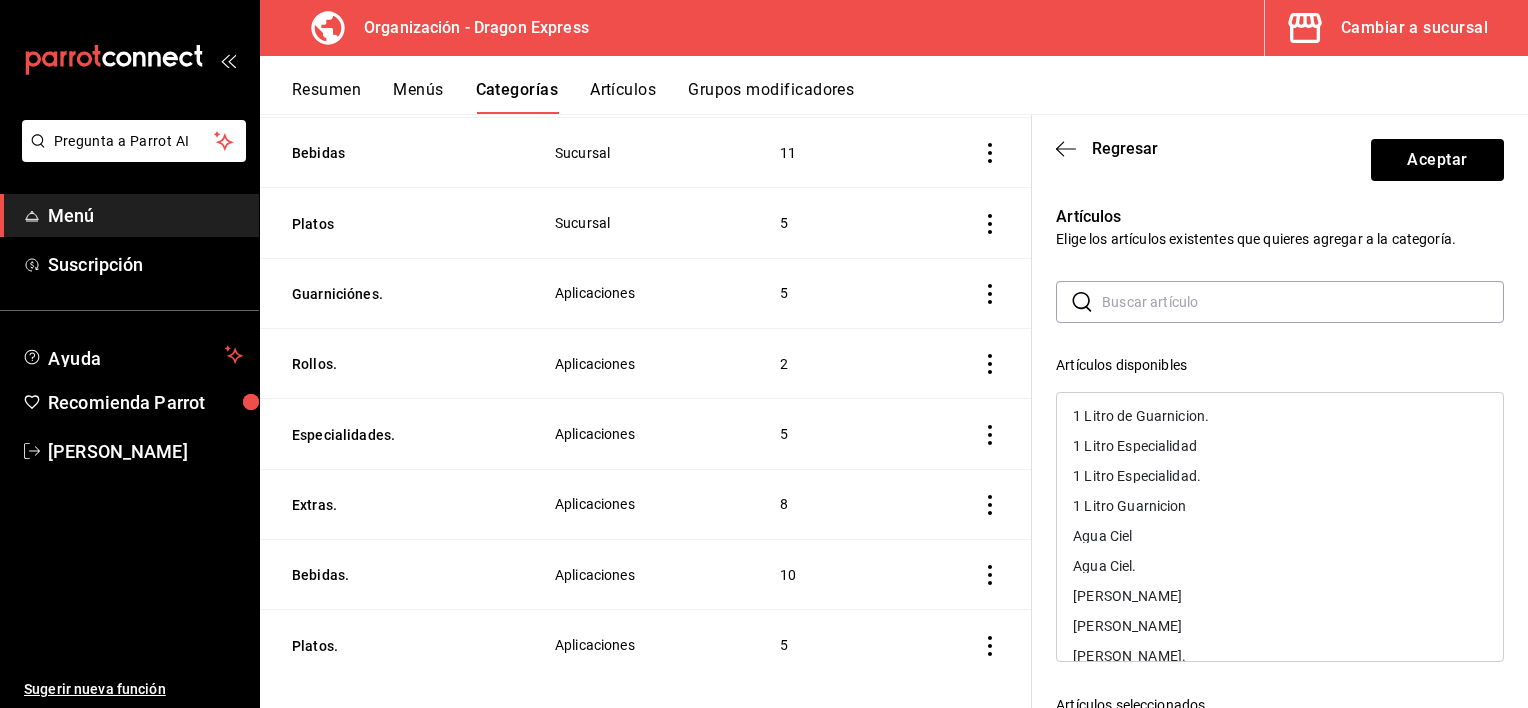 click at bounding box center [1303, 302] 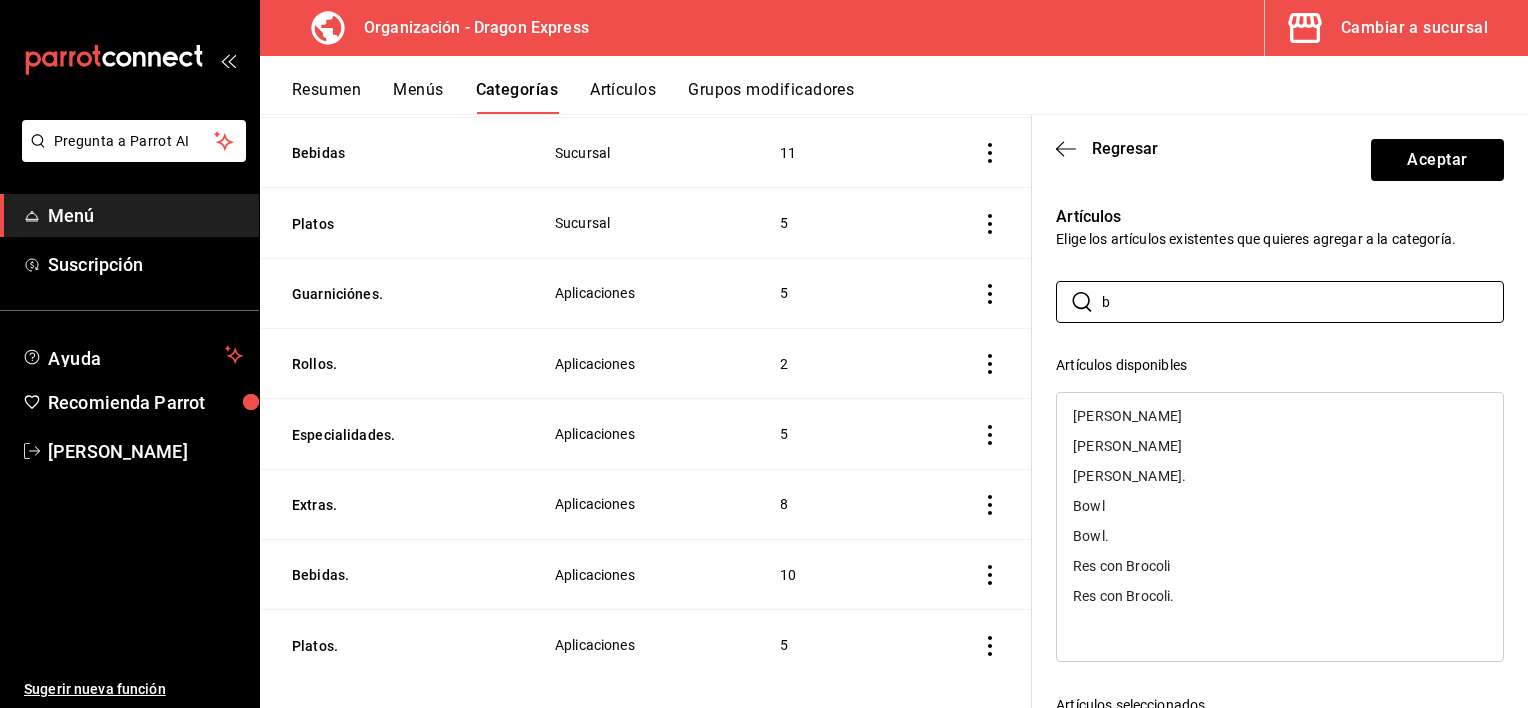 type on "b" 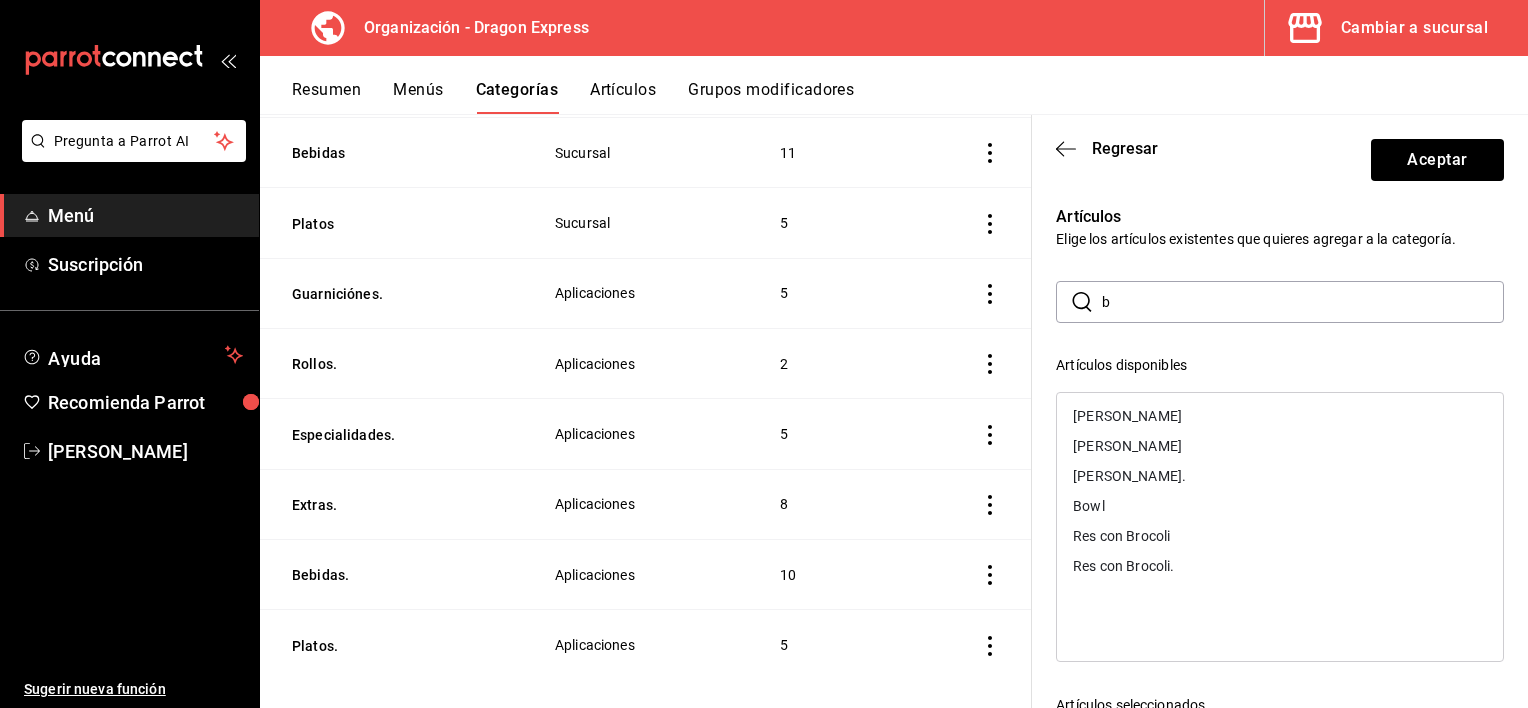 click on "b" at bounding box center (1303, 302) 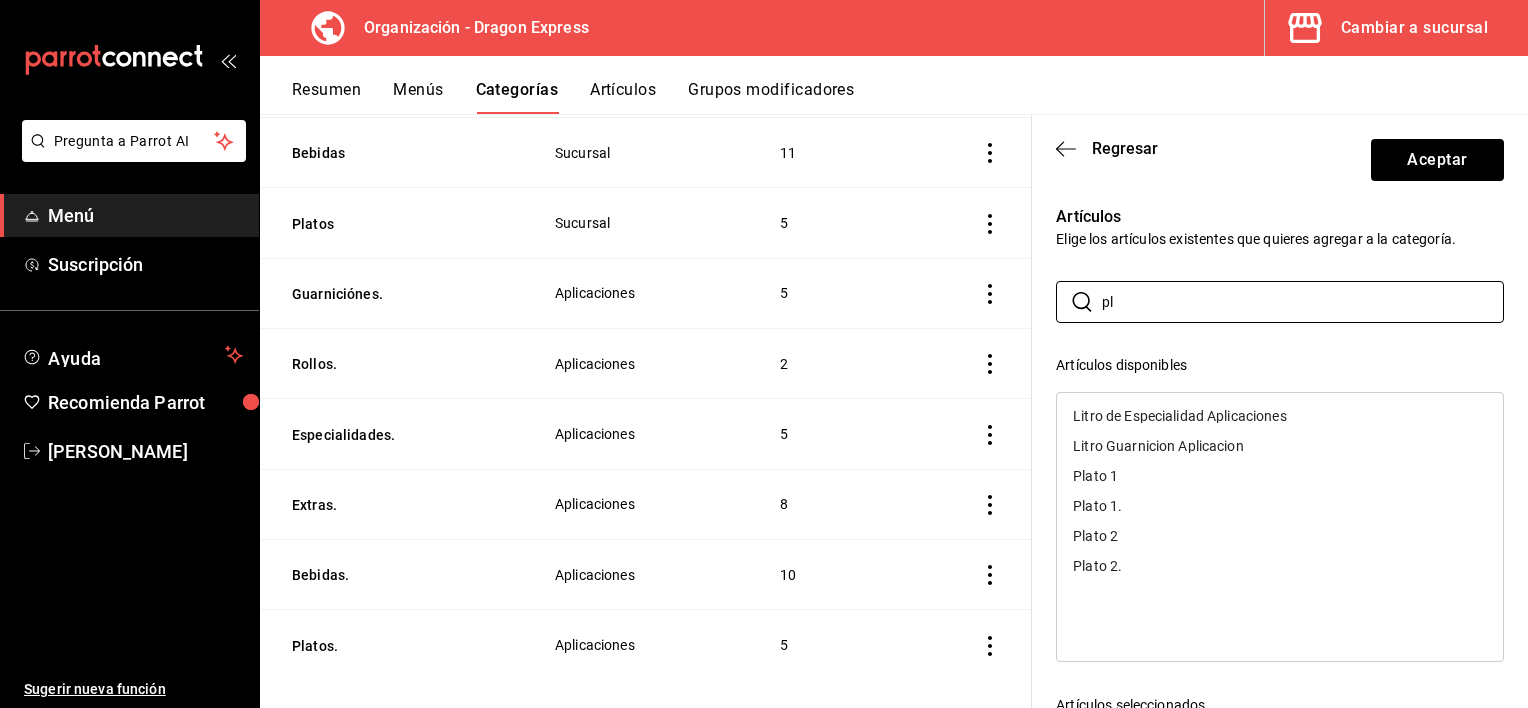 click on "Plato 1." at bounding box center [1280, 506] 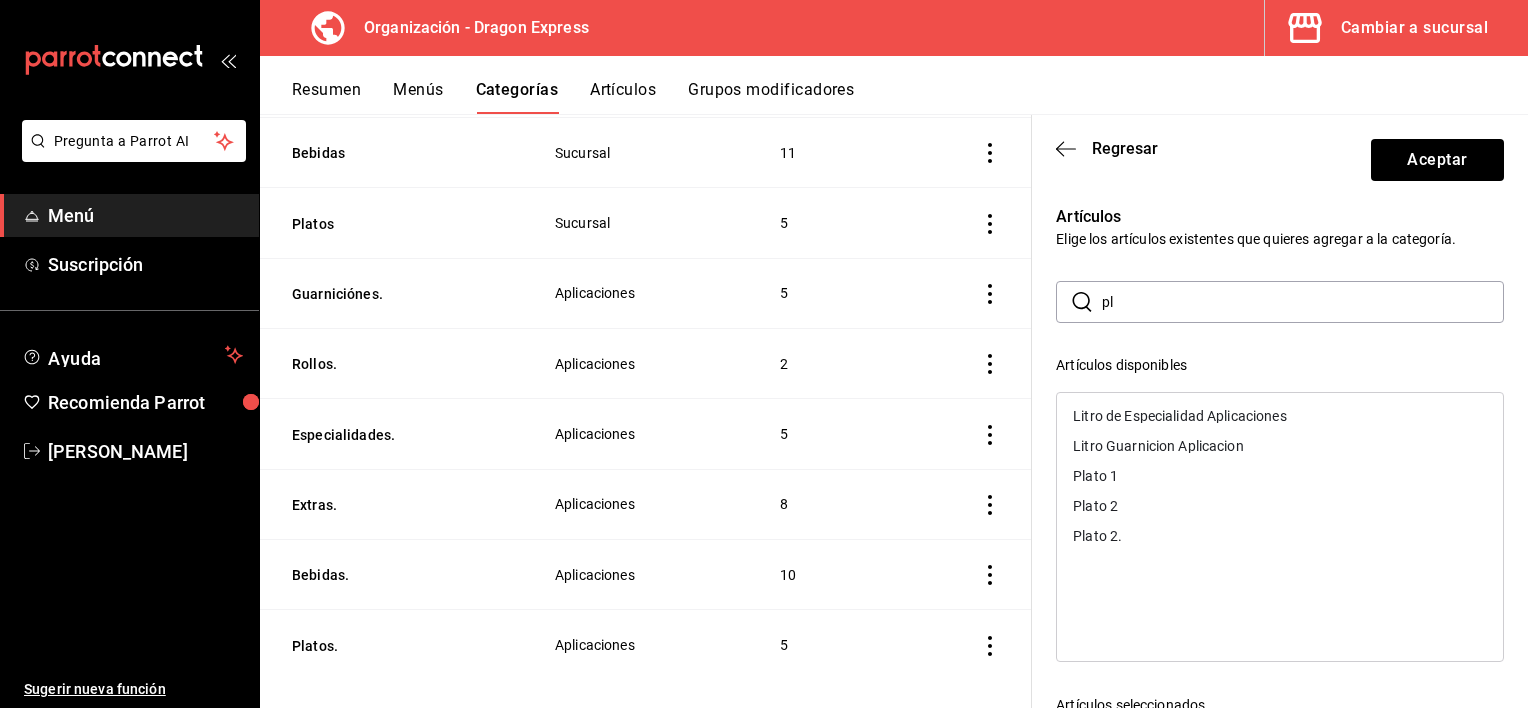 click on "Plato 2." at bounding box center (1280, 536) 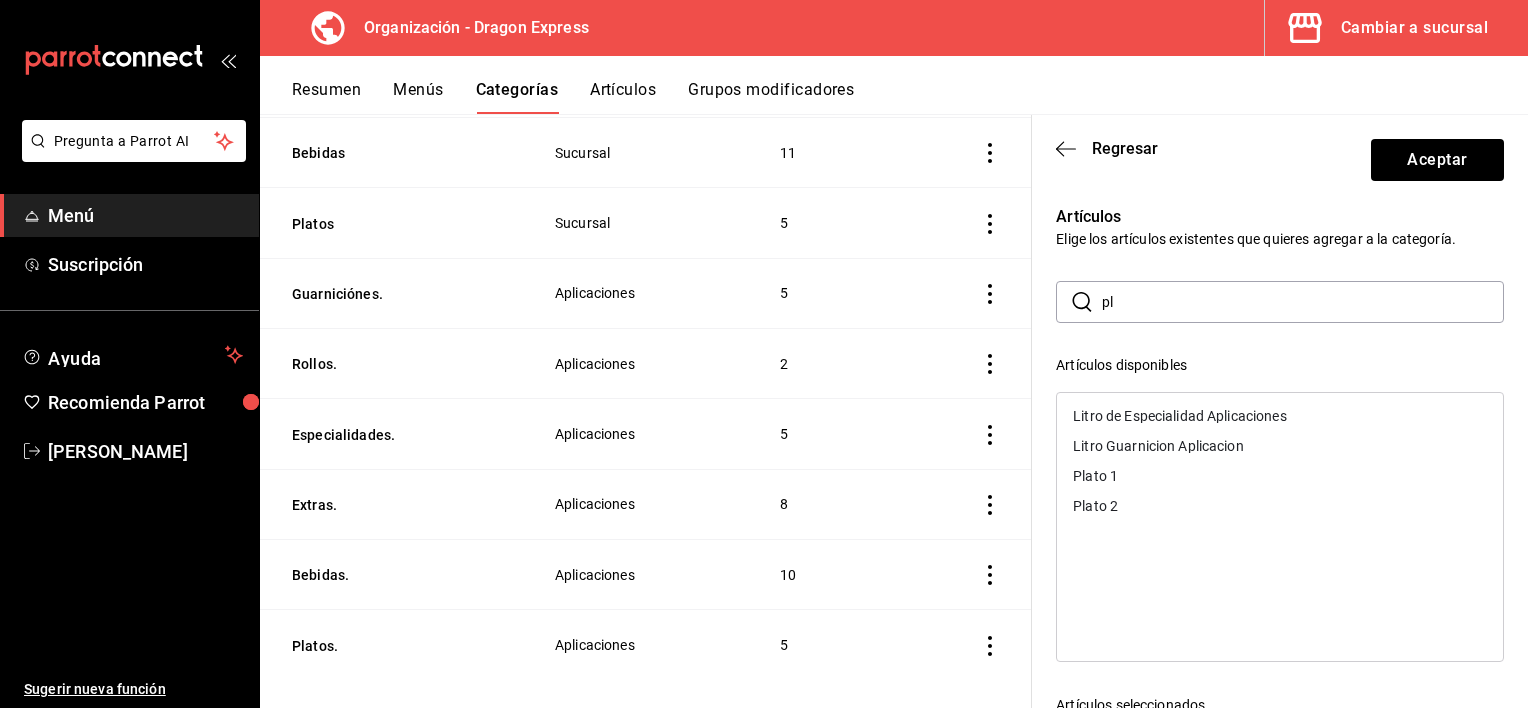 click on "pl" at bounding box center [1303, 302] 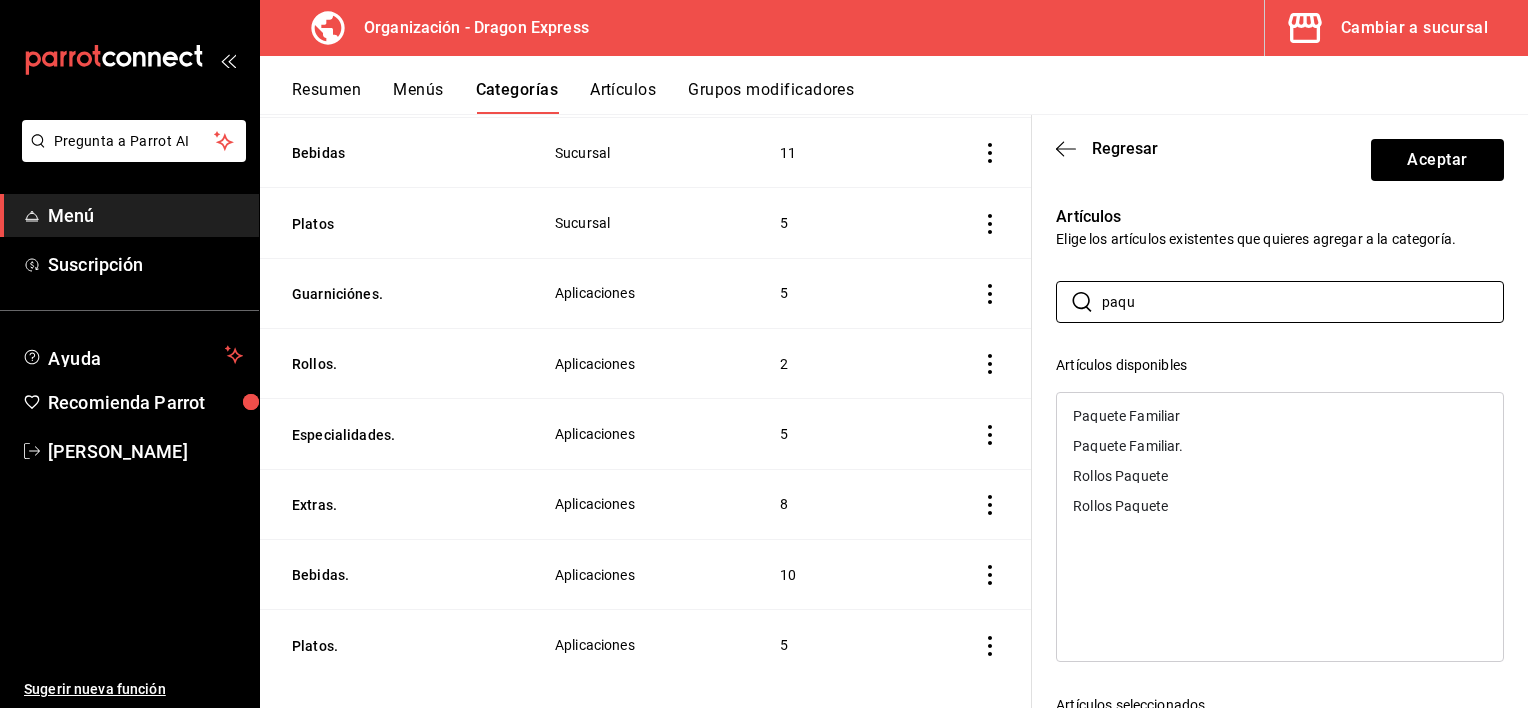 type on "paqu" 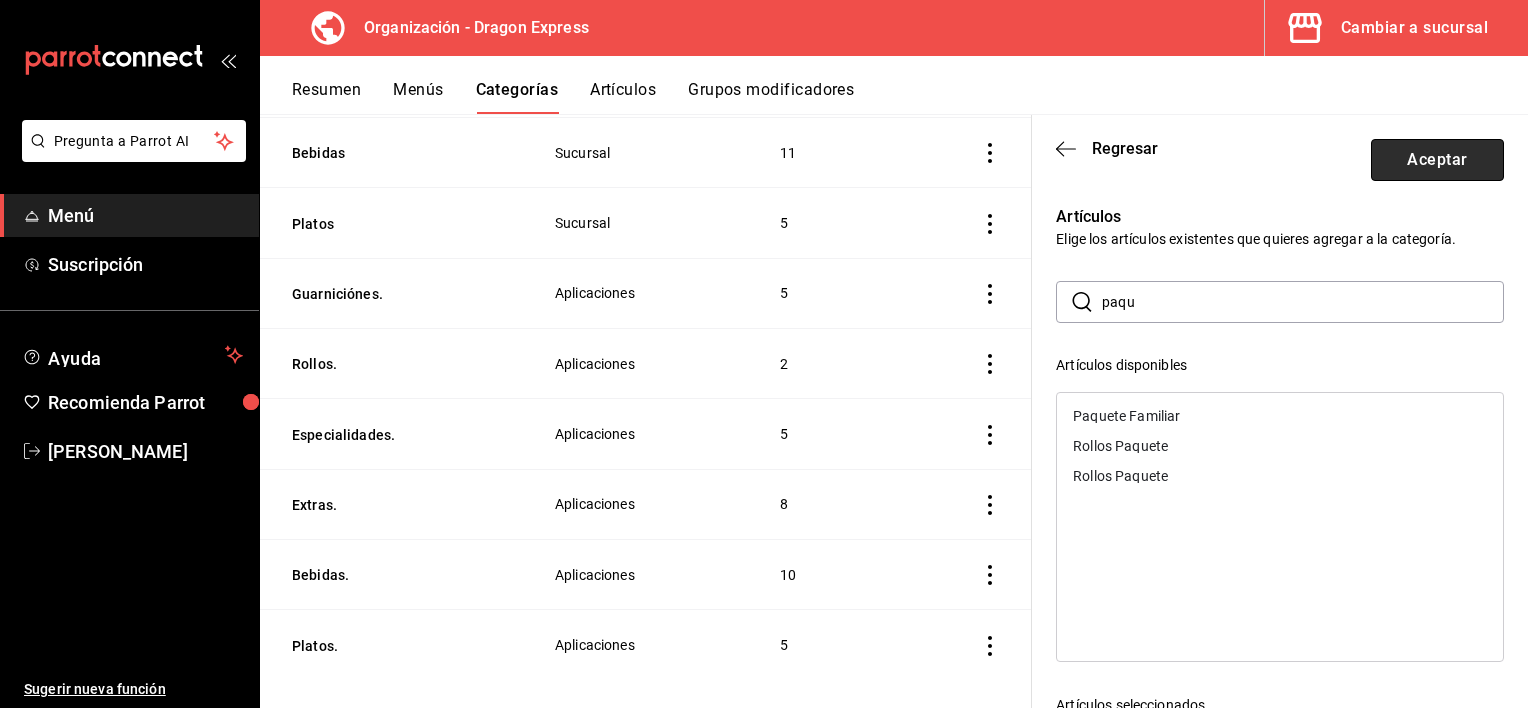 click on "Aceptar" at bounding box center (1437, 160) 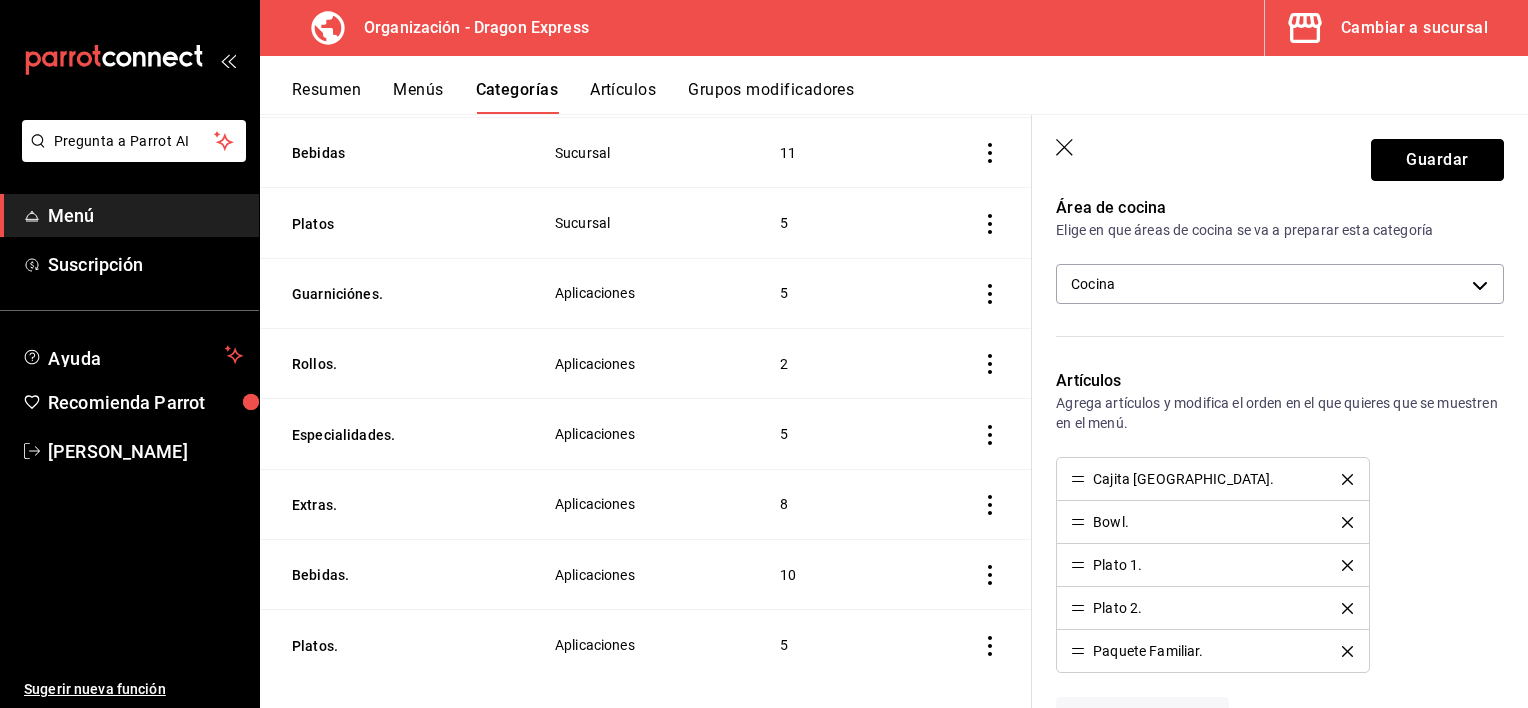 click on "Guardar" at bounding box center (1437, 160) 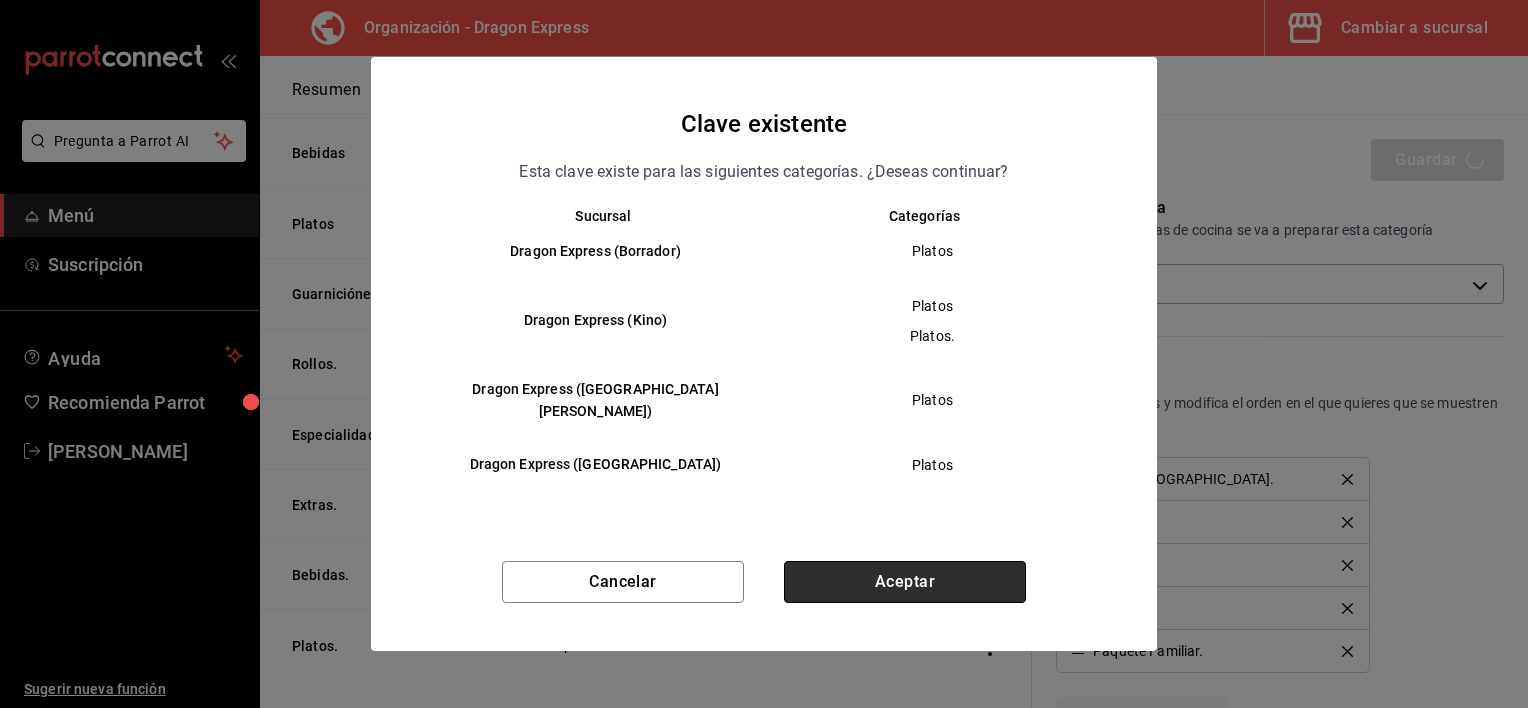 click on "Aceptar" at bounding box center (905, 582) 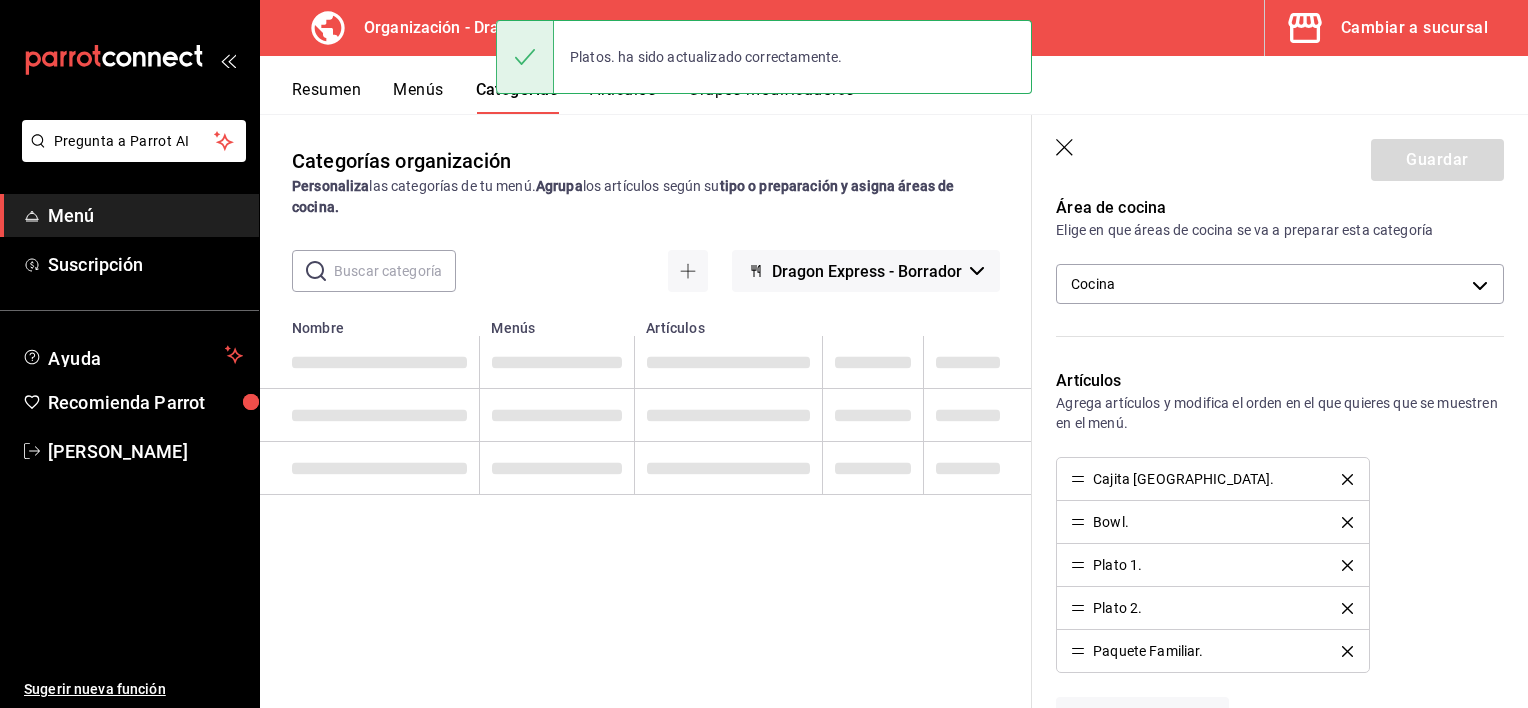 scroll, scrollTop: 0, scrollLeft: 0, axis: both 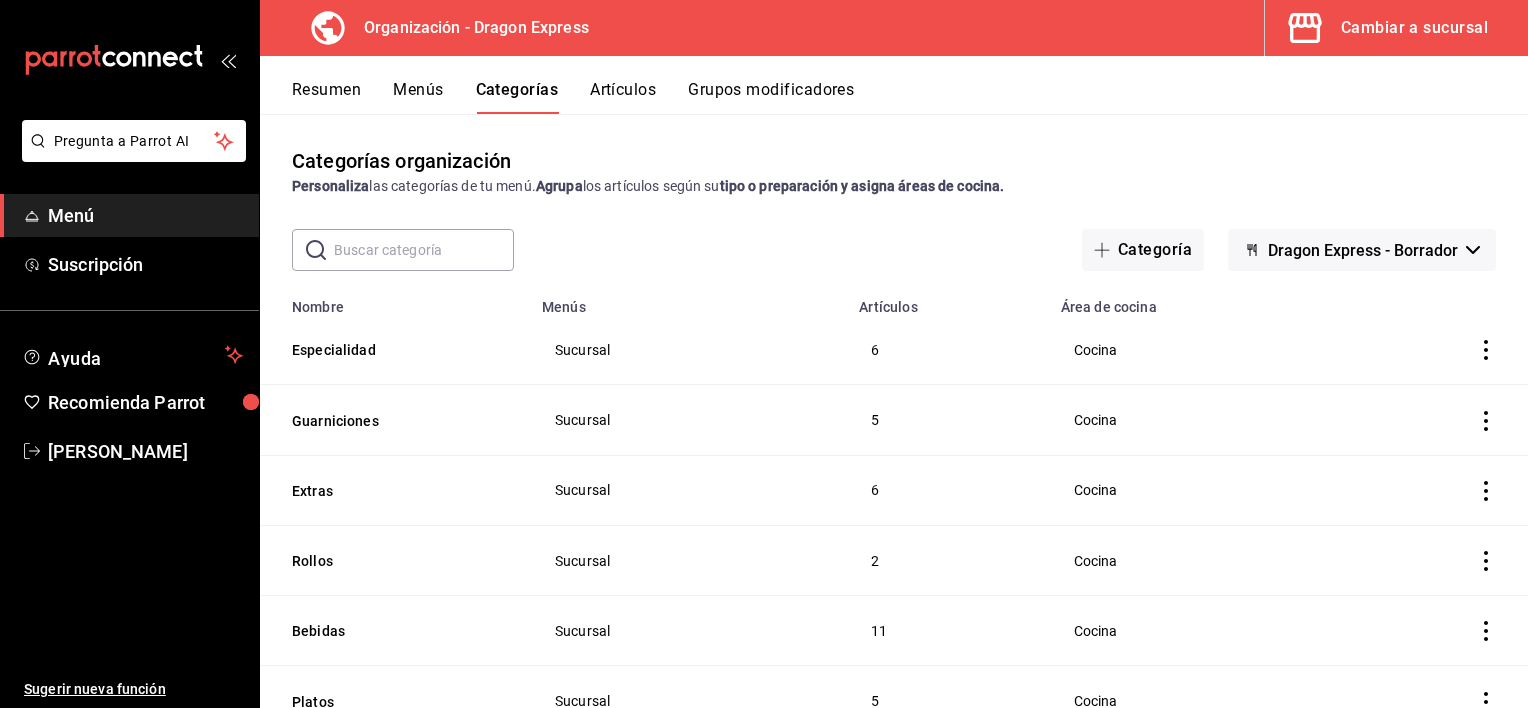 click on "Menús" at bounding box center [418, 97] 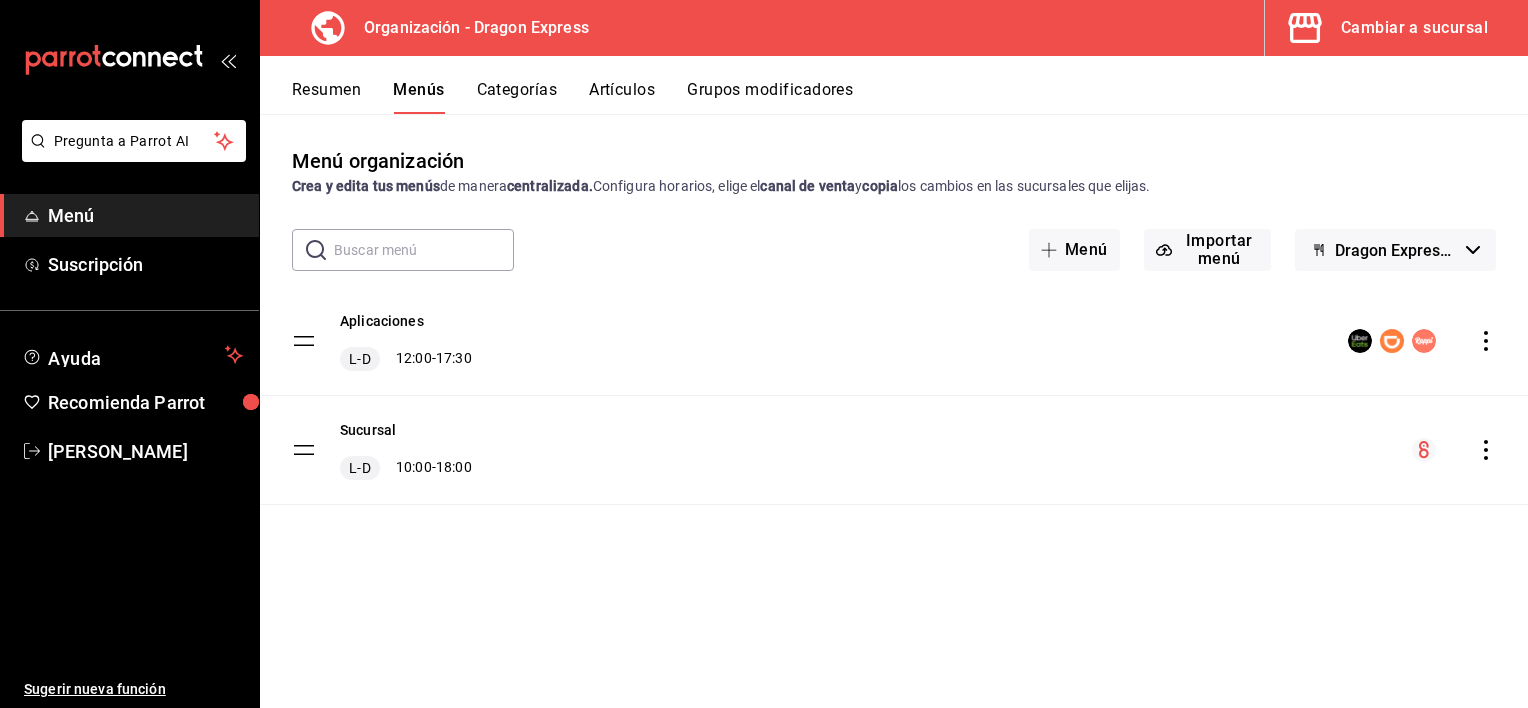 click 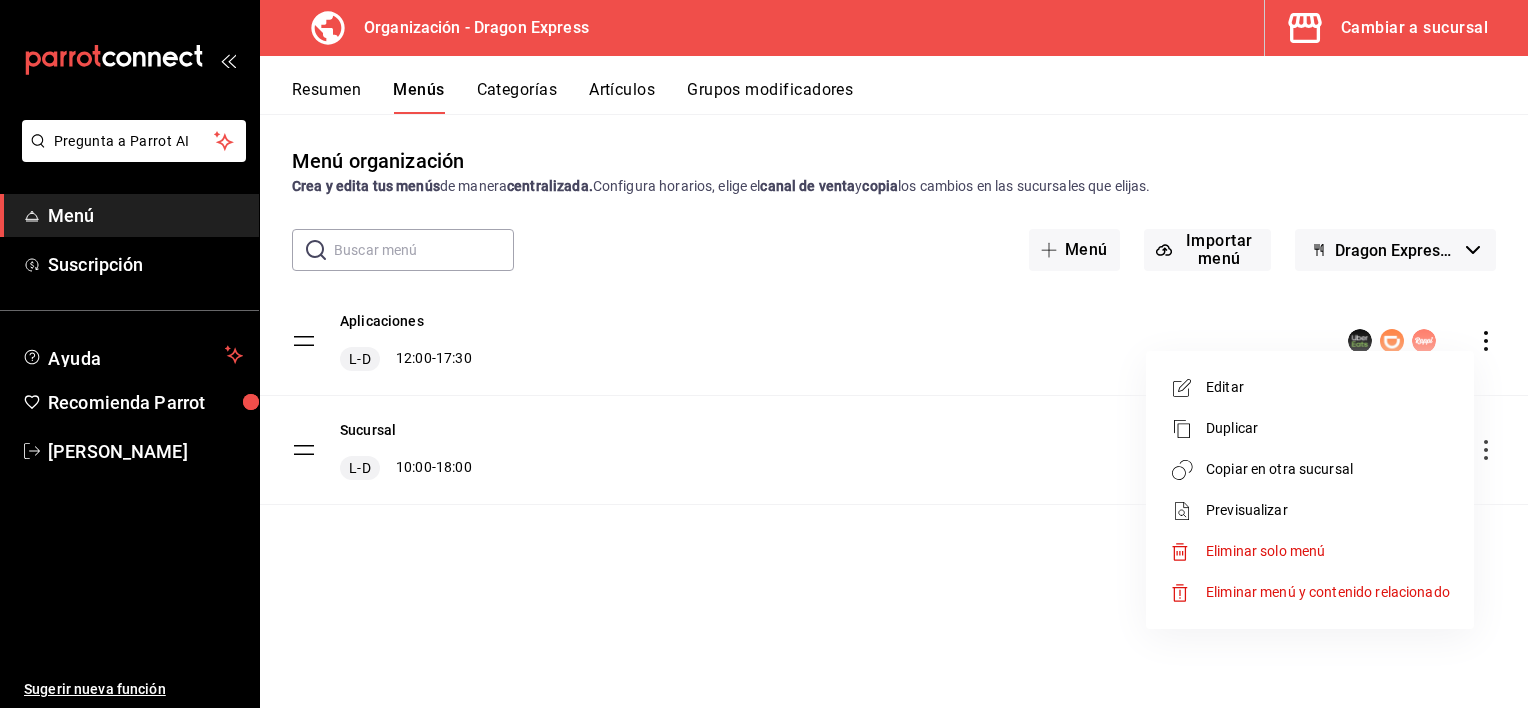 click on "Previsualizar" at bounding box center (1310, 510) 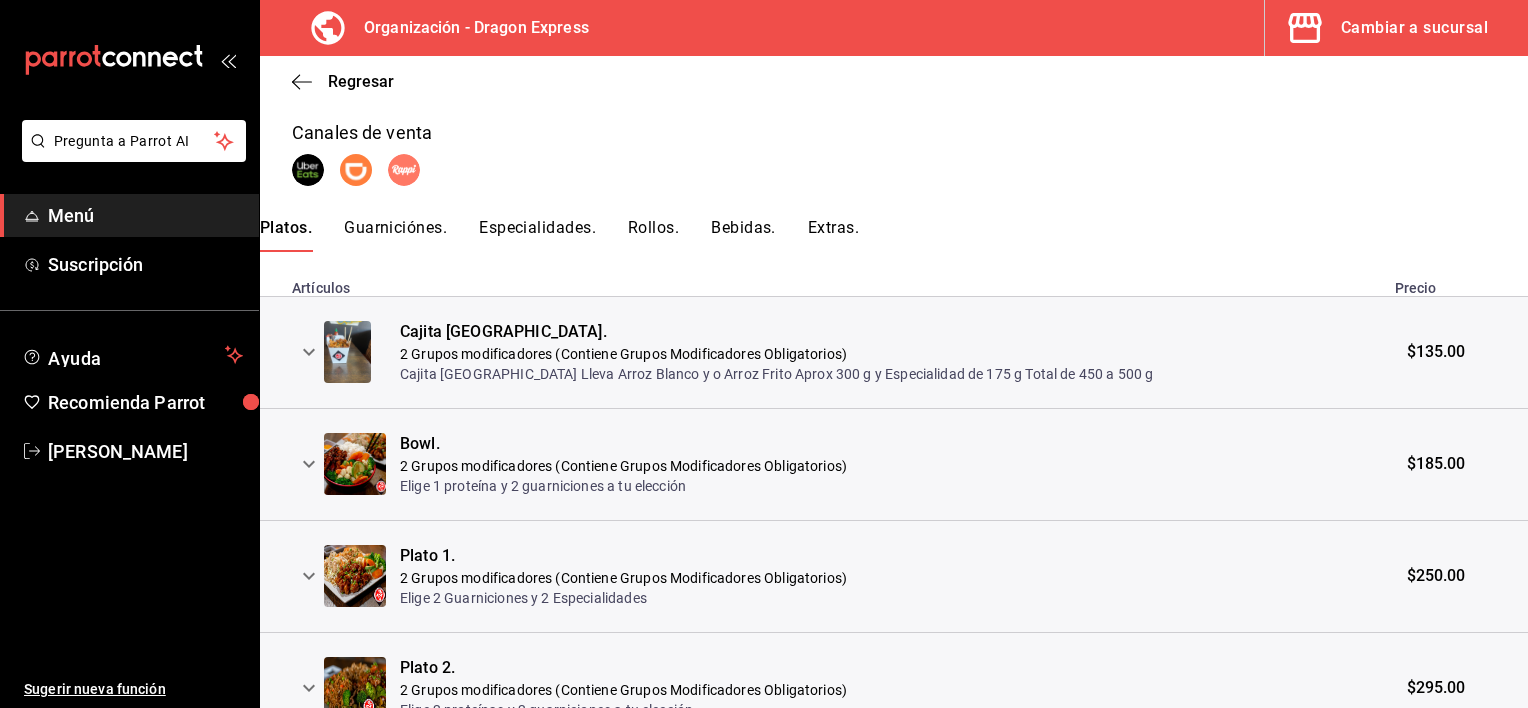 scroll, scrollTop: 216, scrollLeft: 0, axis: vertical 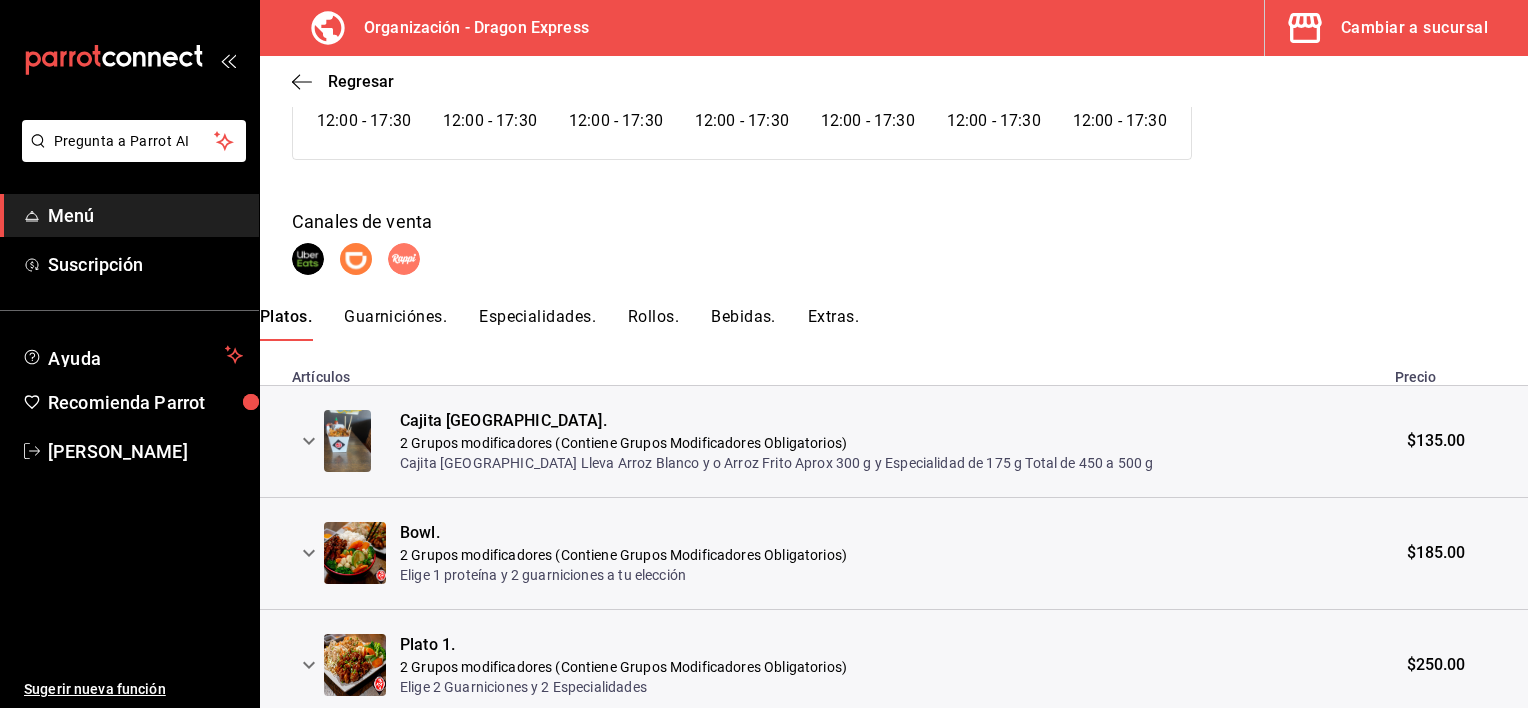 click on "Guarniciónes." at bounding box center (395, 324) 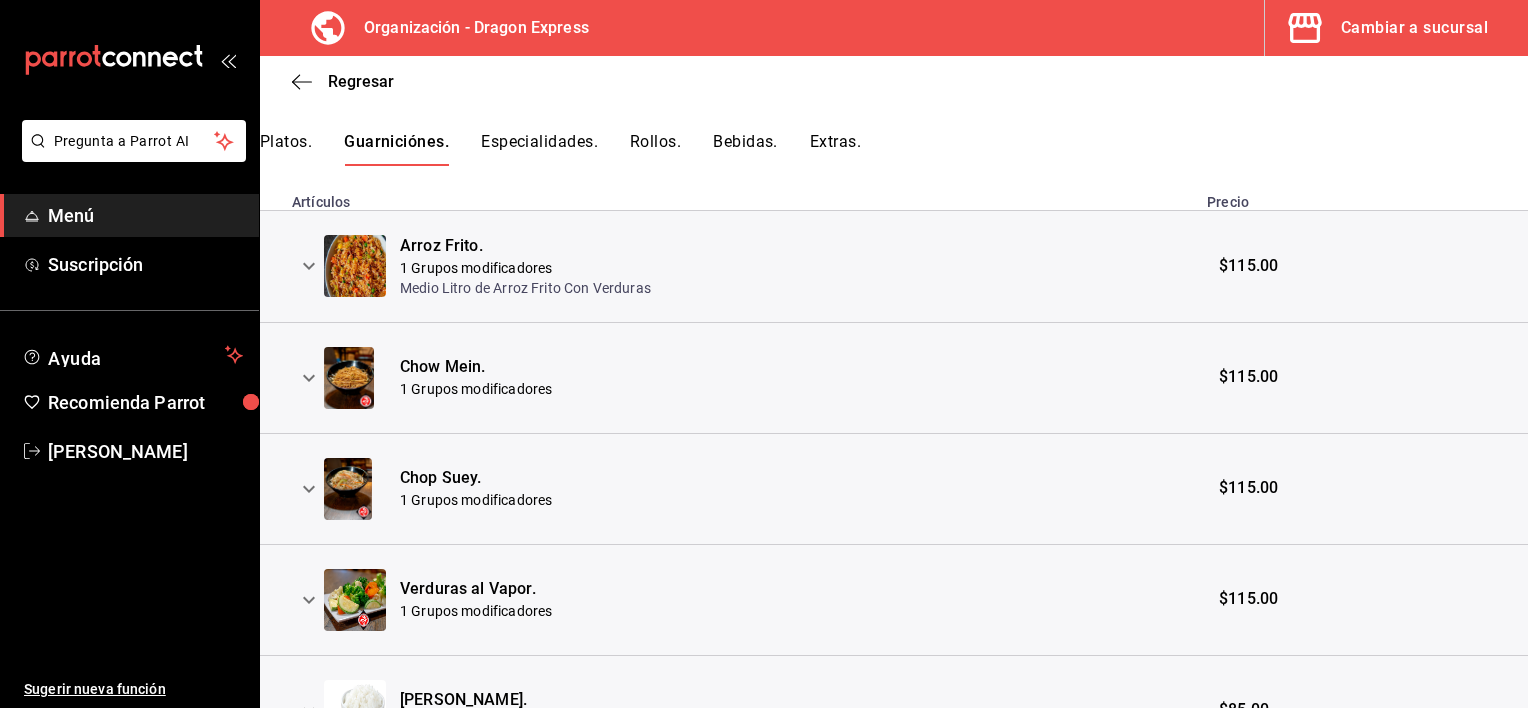 scroll, scrollTop: 400, scrollLeft: 0, axis: vertical 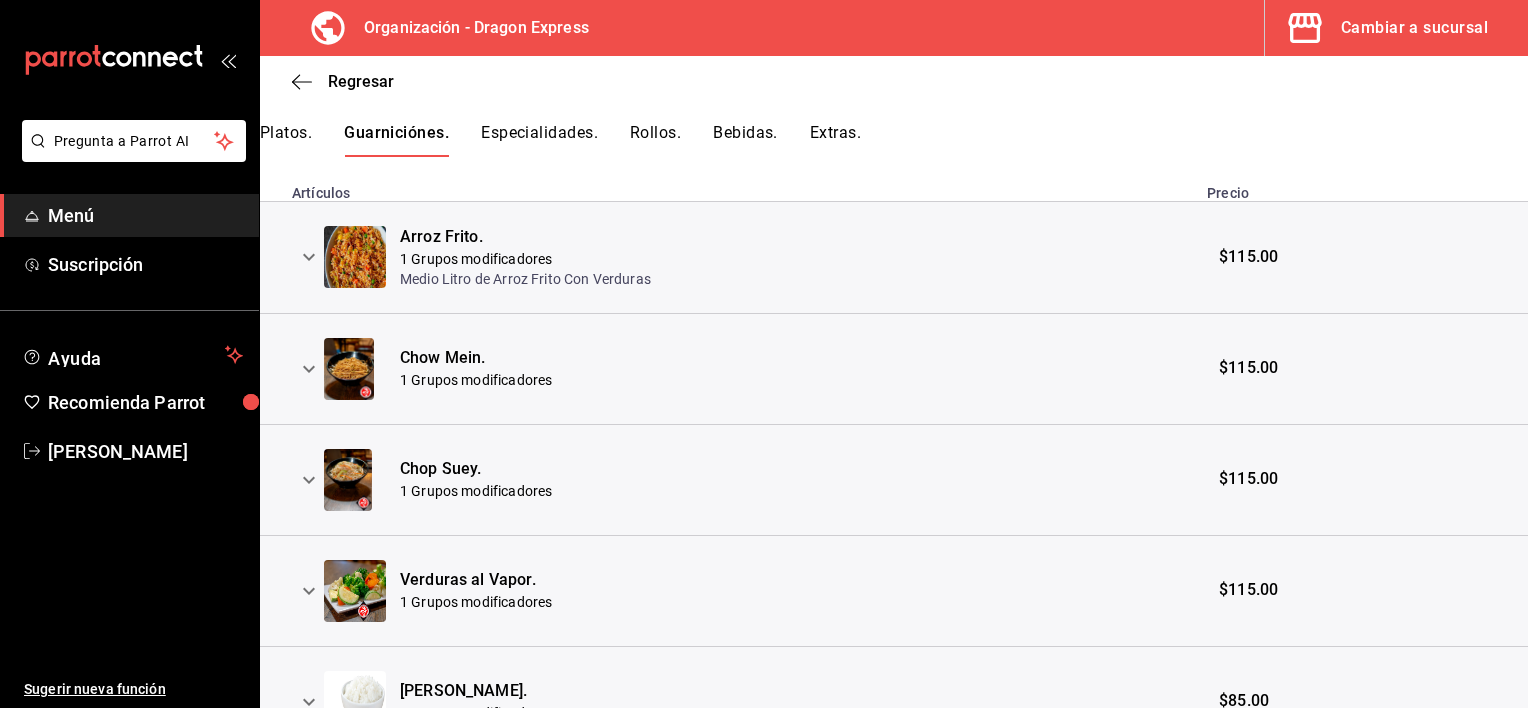click 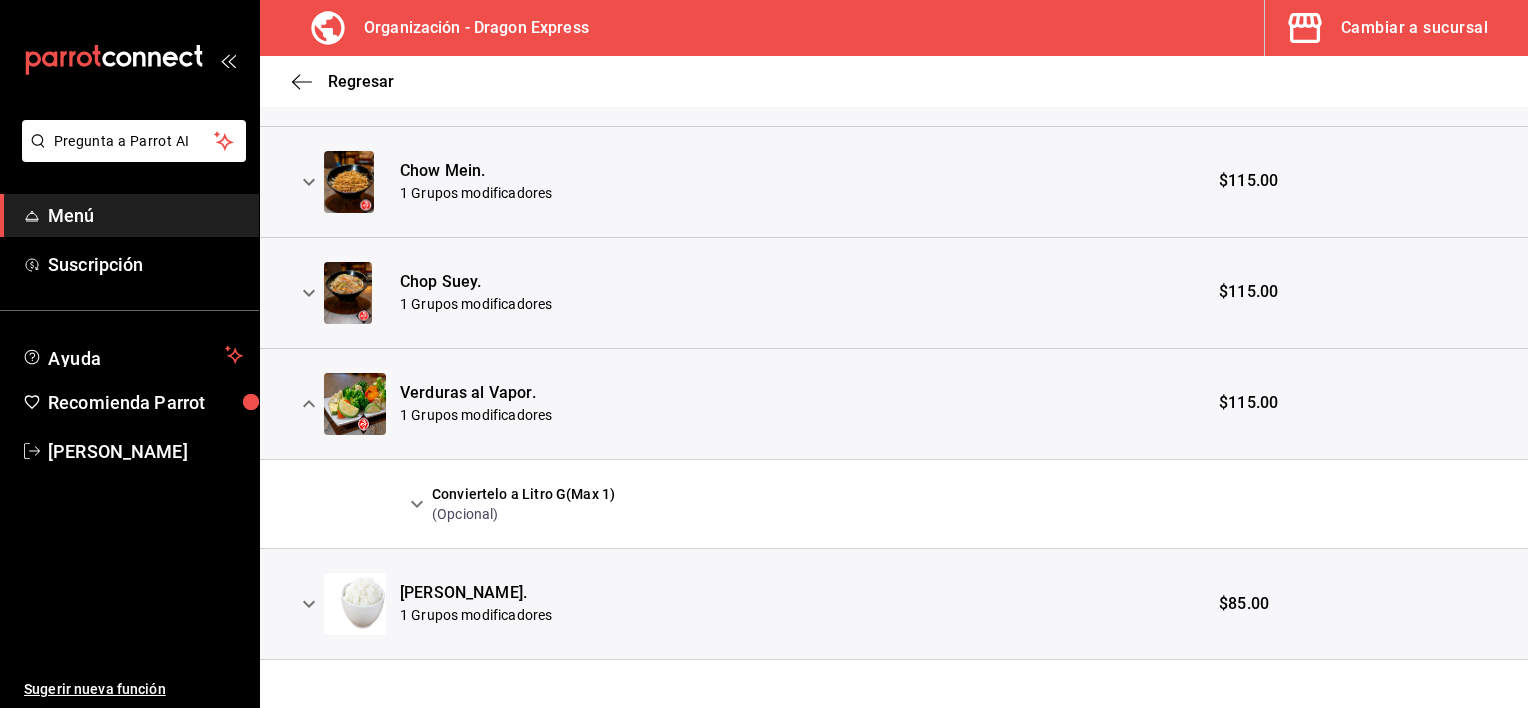scroll, scrollTop: 600, scrollLeft: 0, axis: vertical 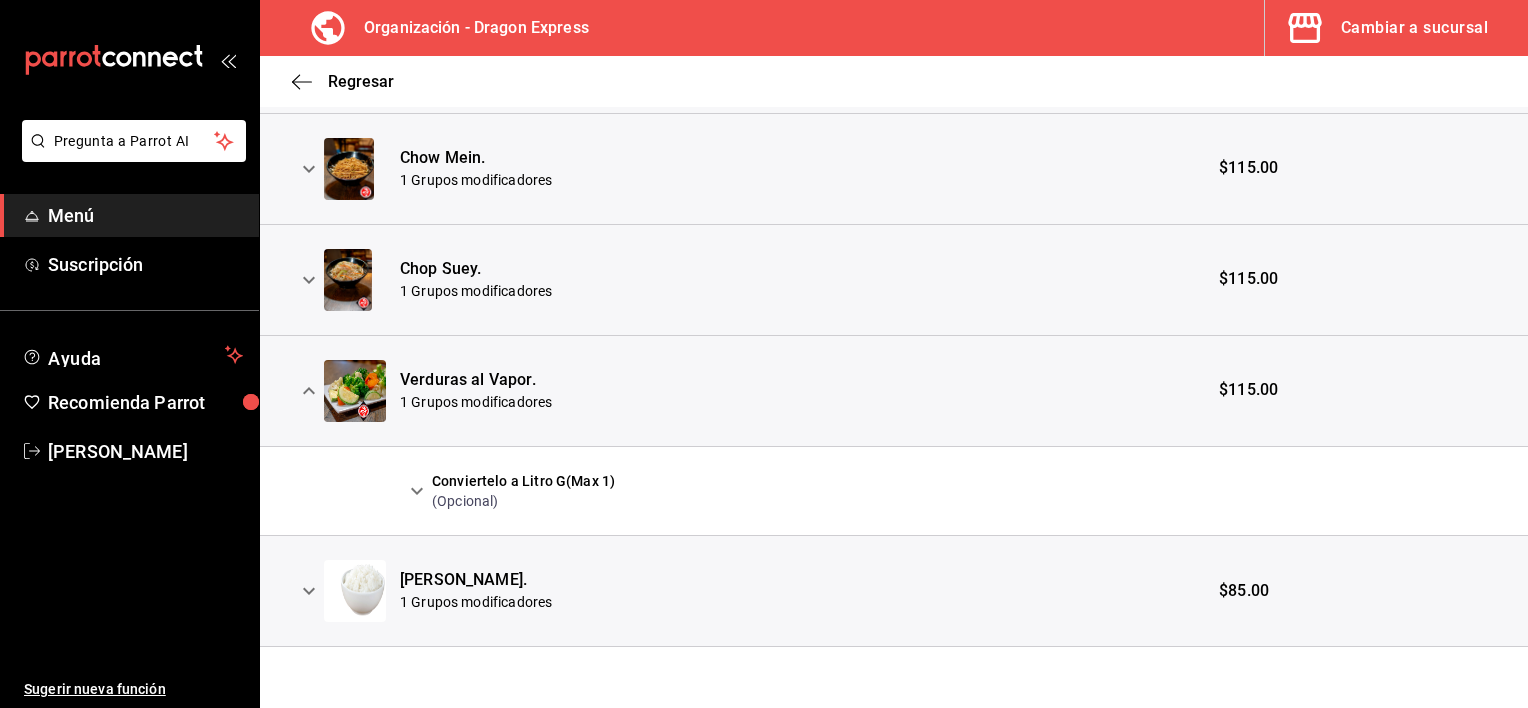 click 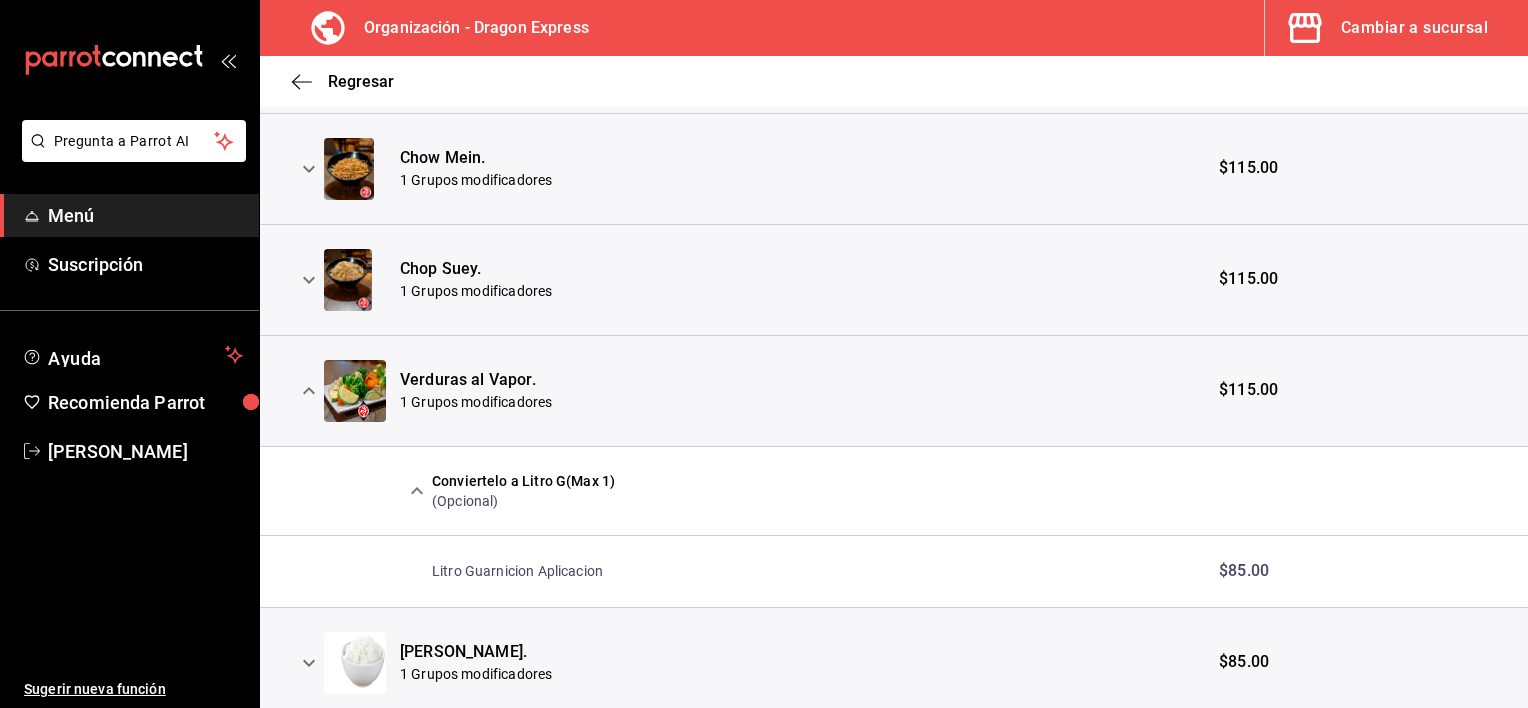 click 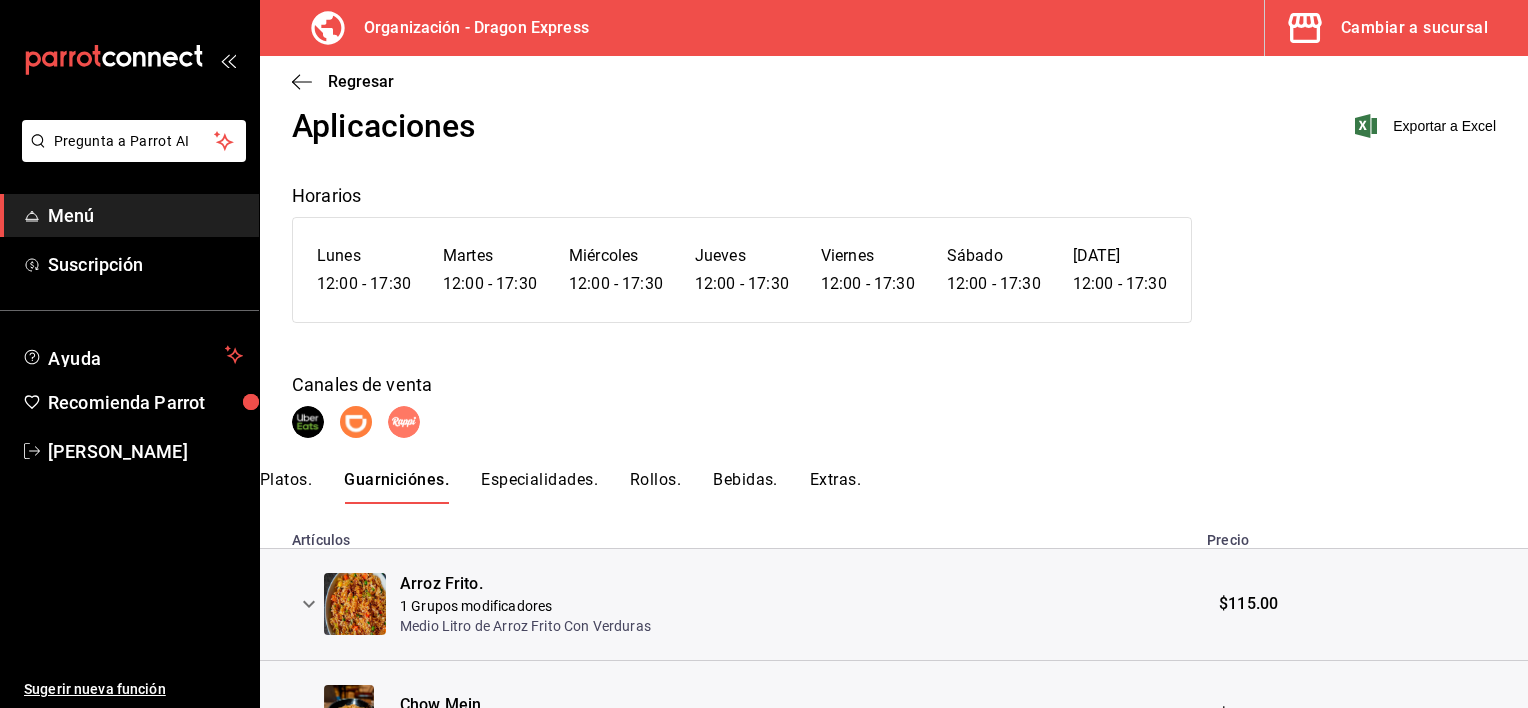 scroll, scrollTop: 0, scrollLeft: 0, axis: both 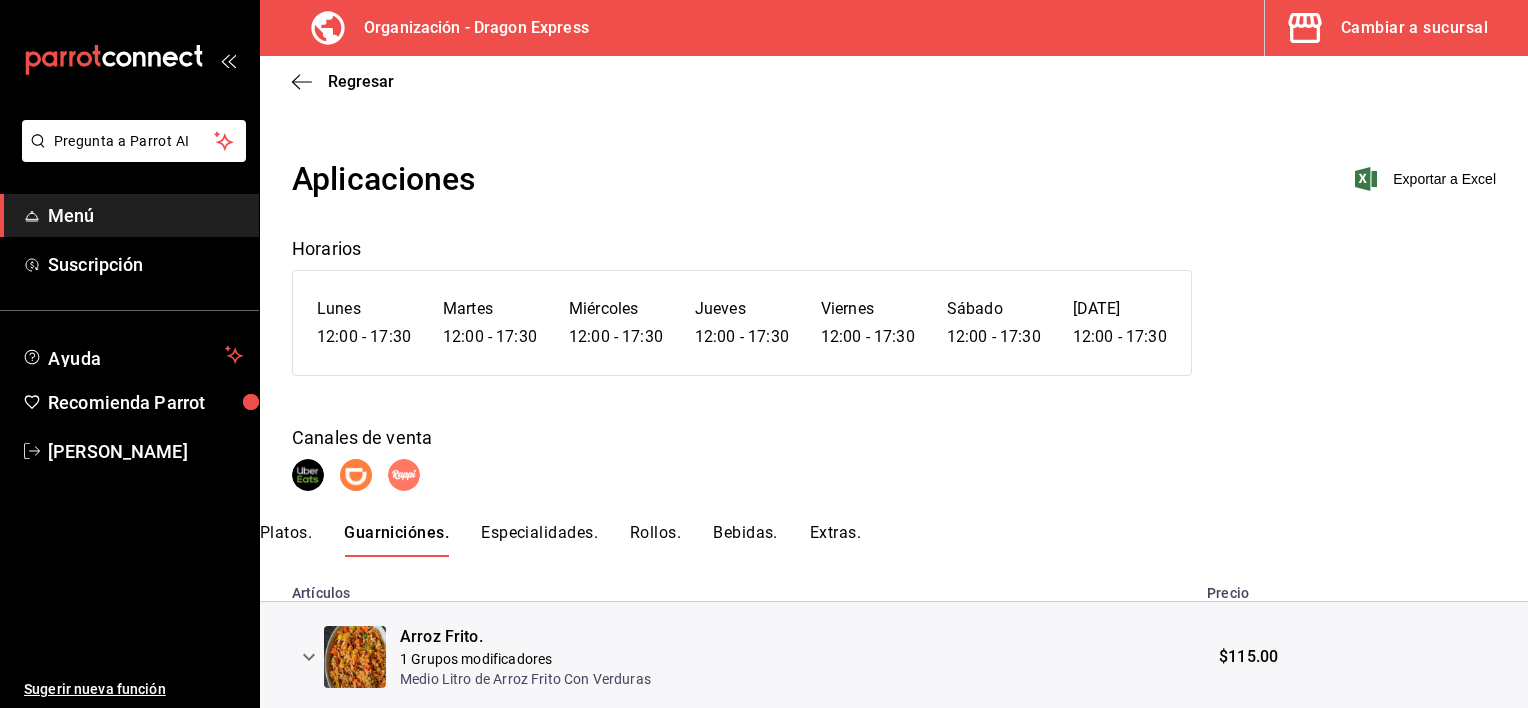 click on "Especialidades." at bounding box center [539, 540] 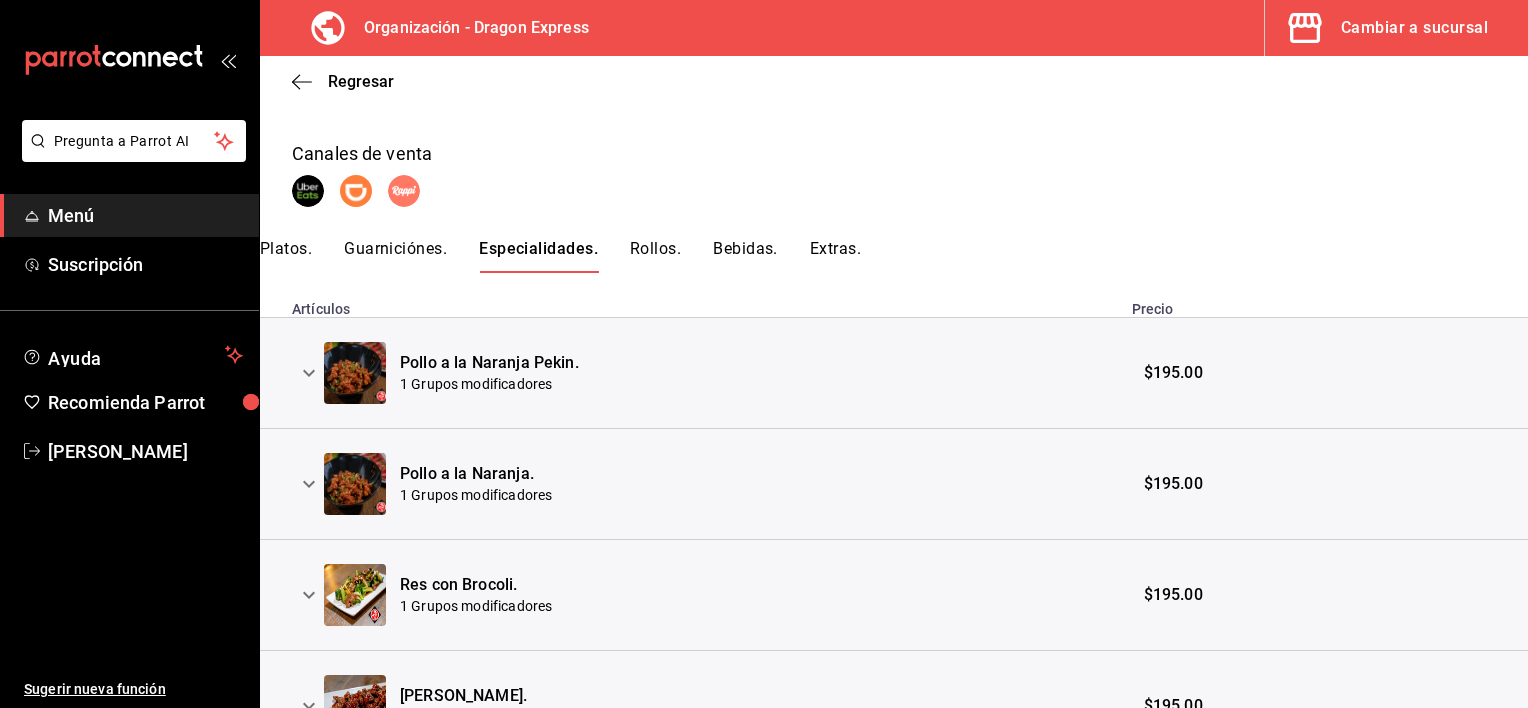 scroll, scrollTop: 300, scrollLeft: 0, axis: vertical 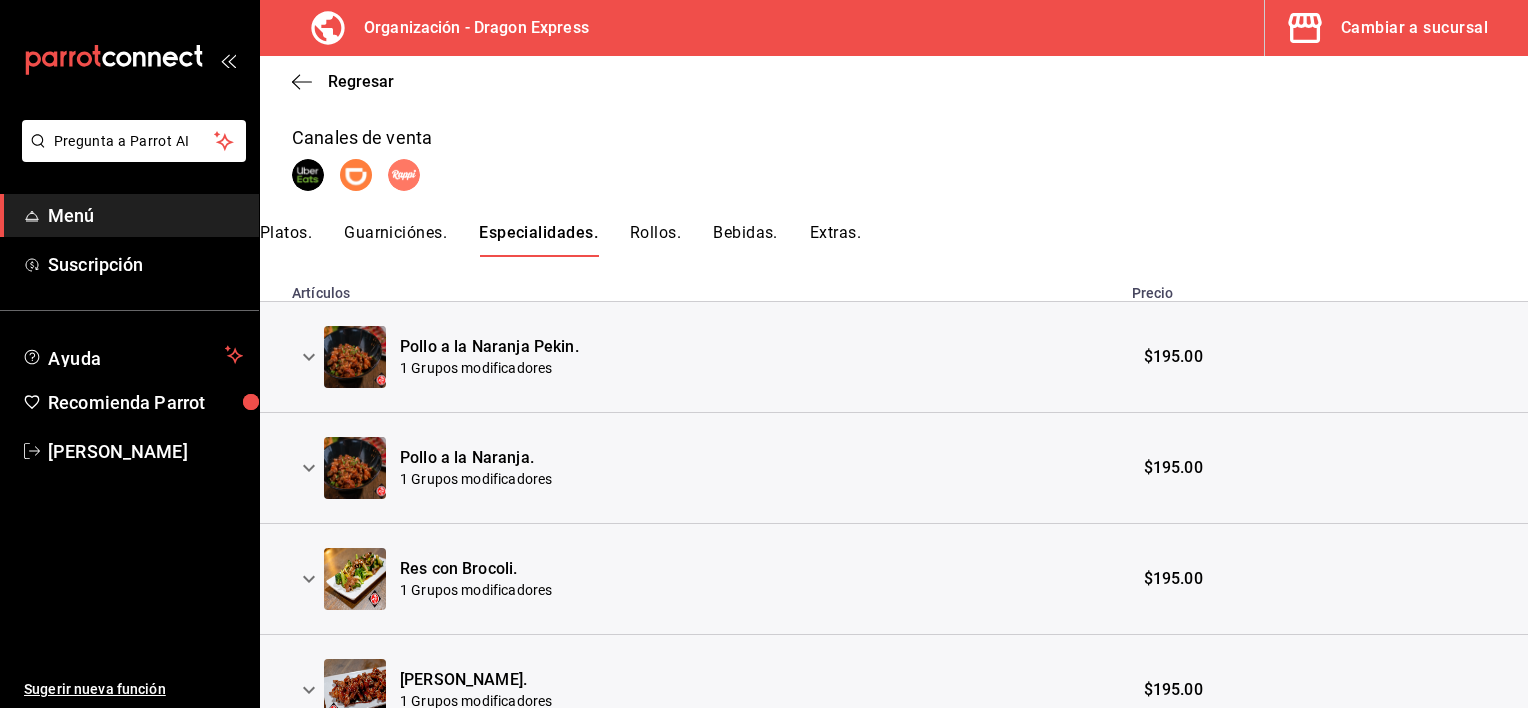 click 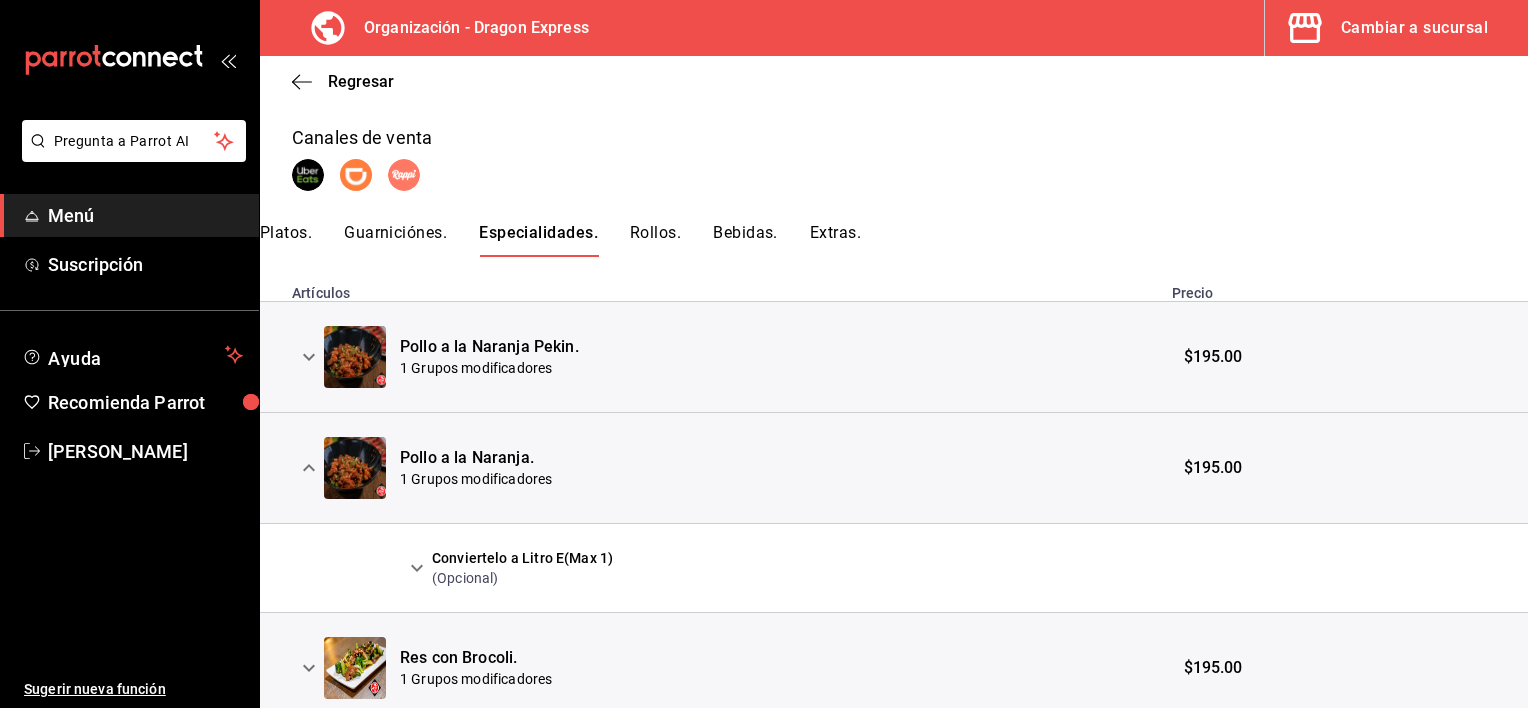 click 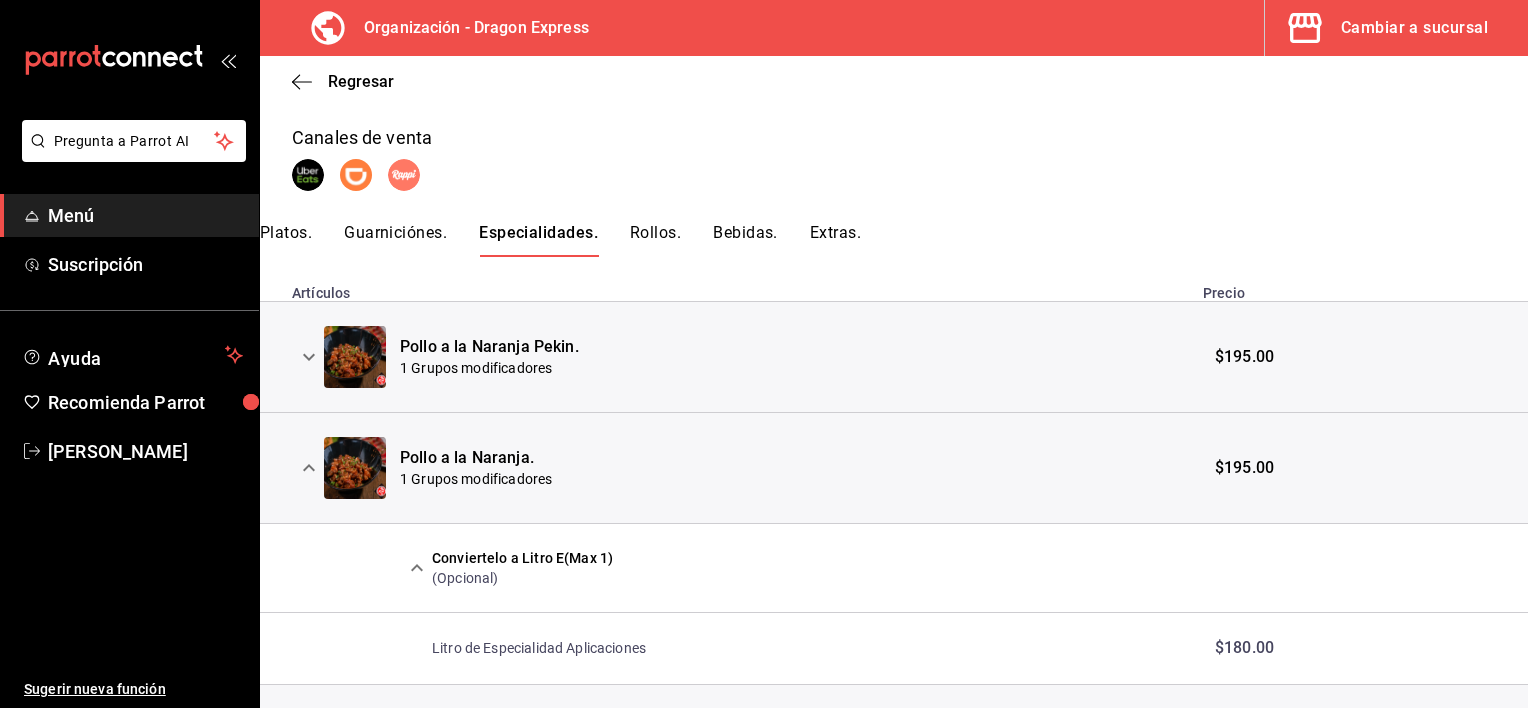 click 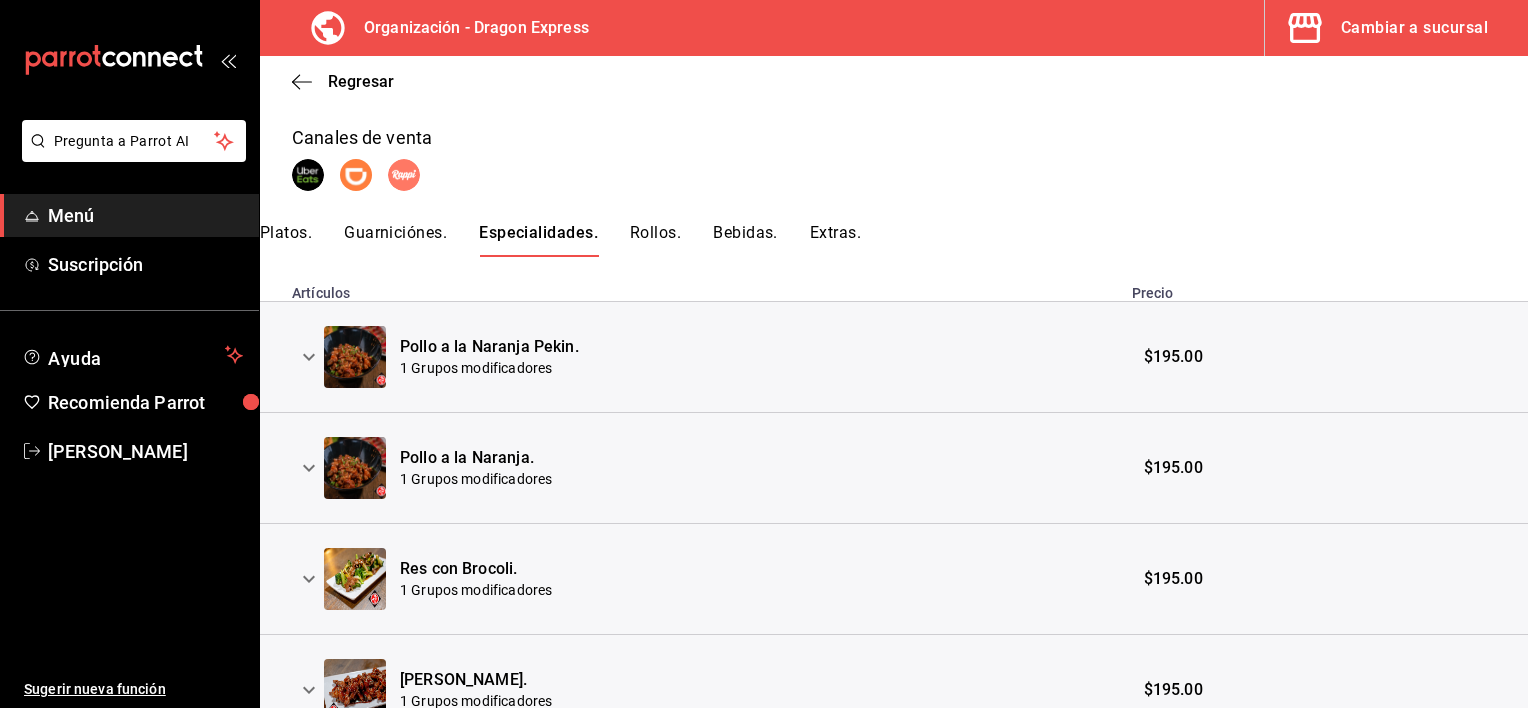 click on "Rollos." at bounding box center (655, 240) 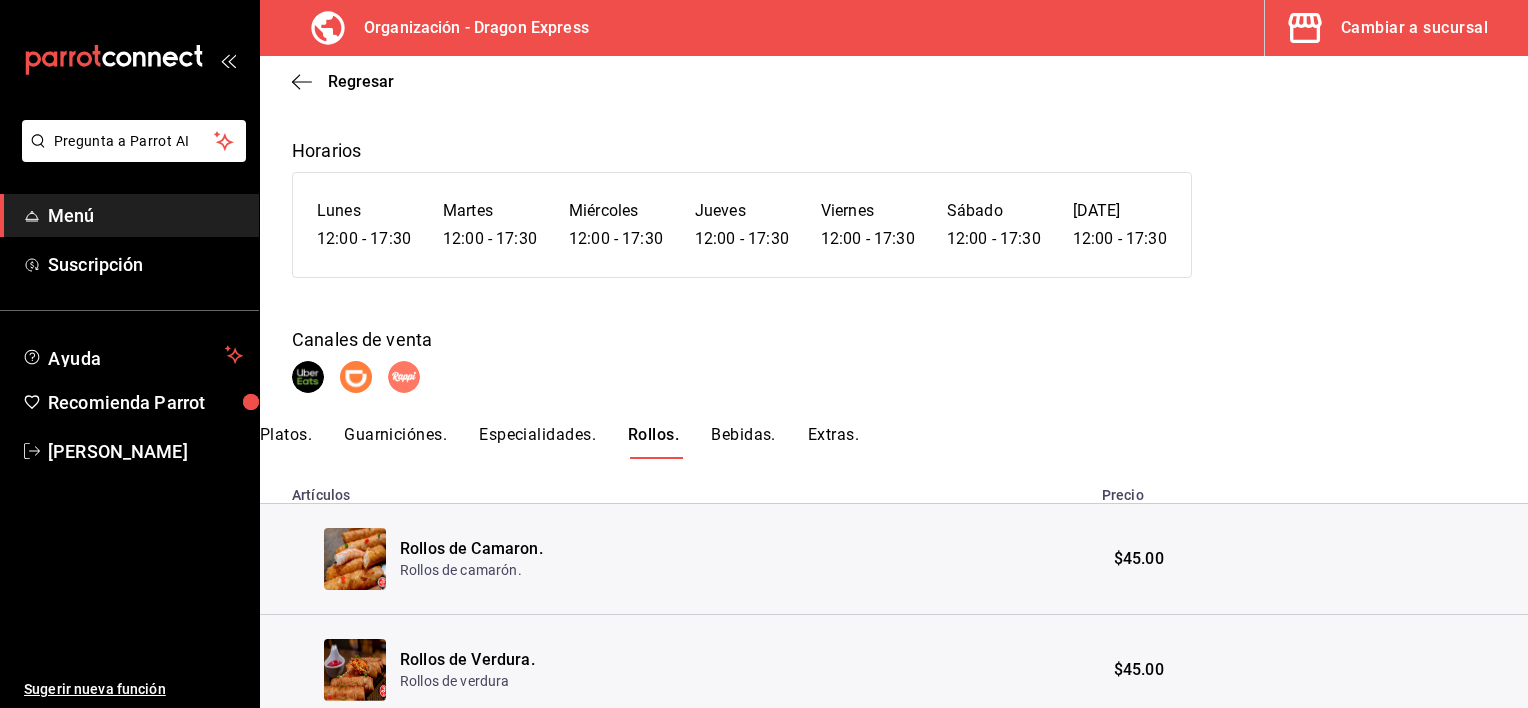 scroll, scrollTop: 0, scrollLeft: 0, axis: both 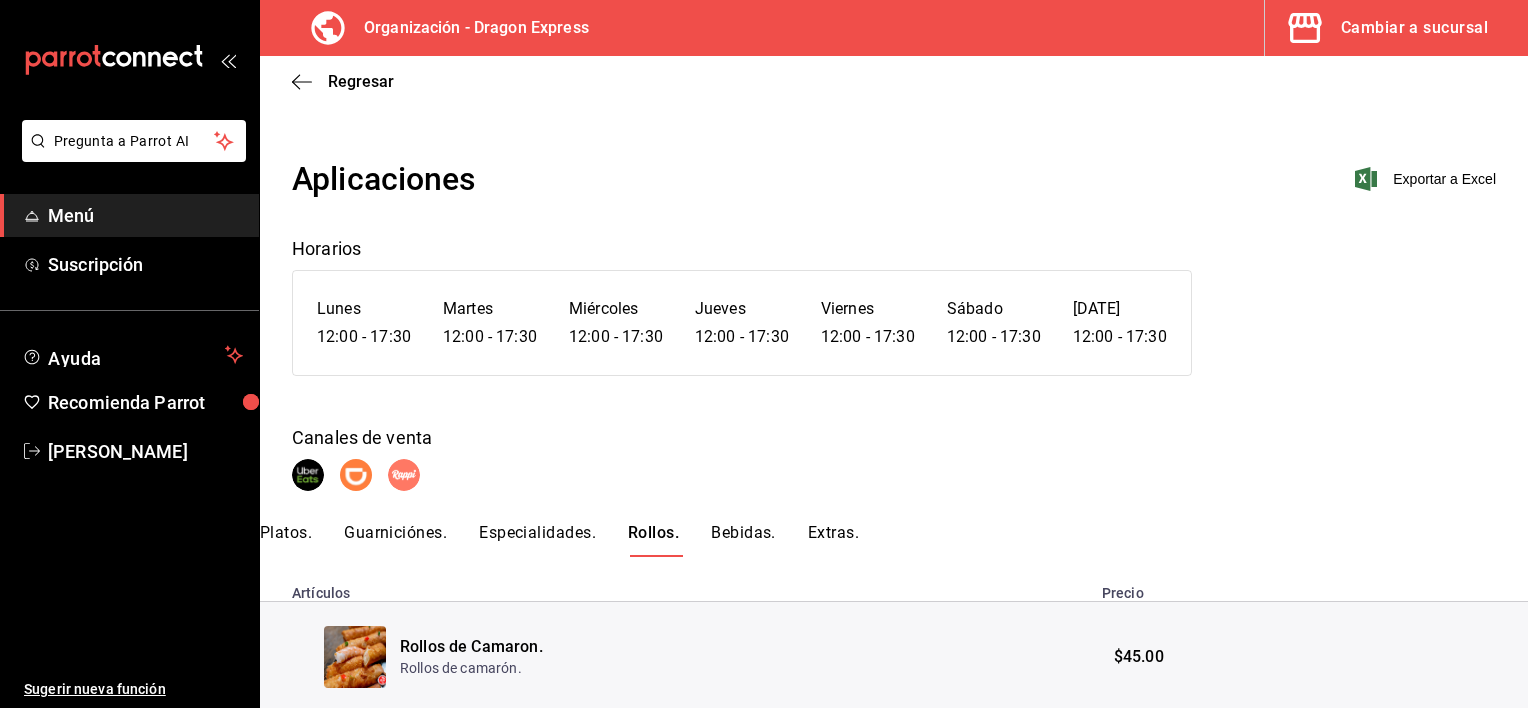 click on "Bebidas." at bounding box center [743, 540] 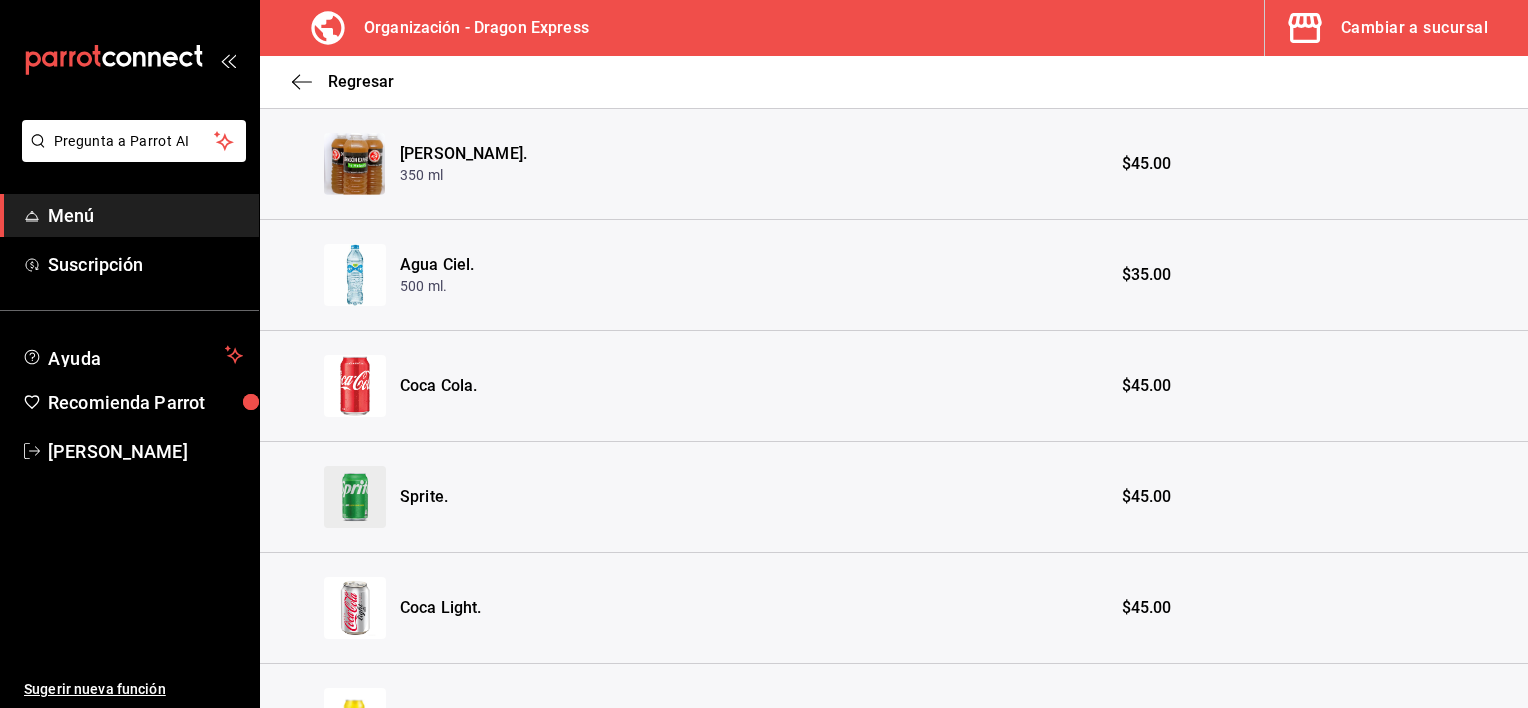 scroll, scrollTop: 300, scrollLeft: 0, axis: vertical 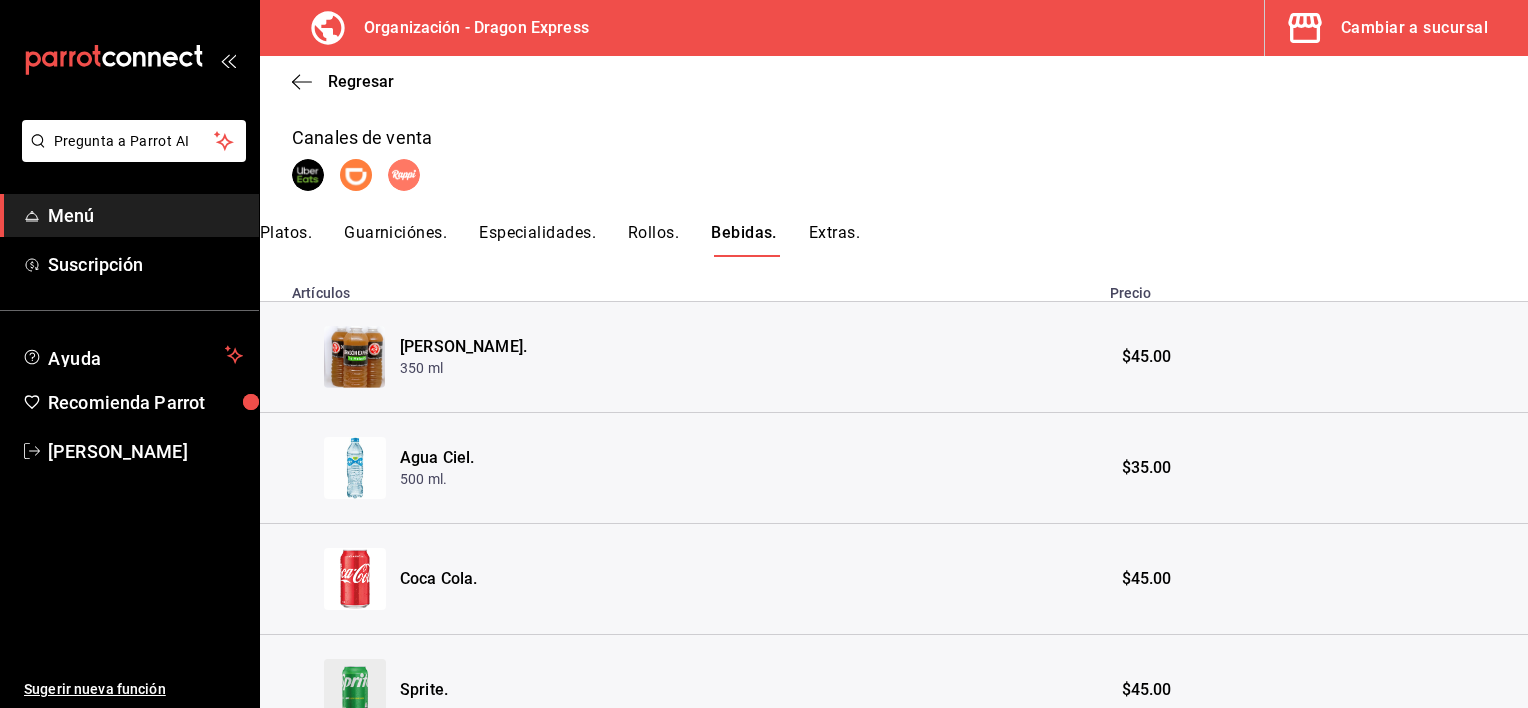 click on "Extras." at bounding box center [834, 240] 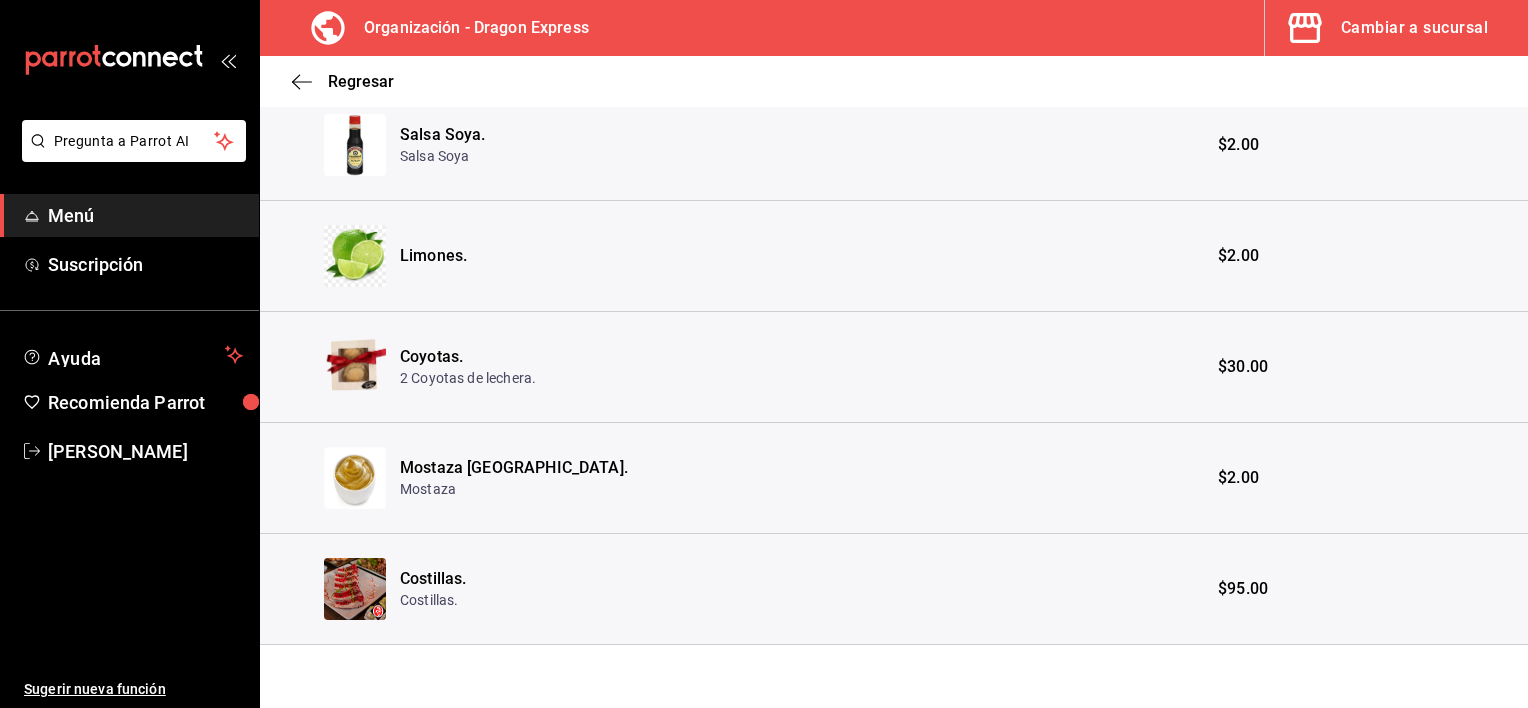 scroll, scrollTop: 134, scrollLeft: 0, axis: vertical 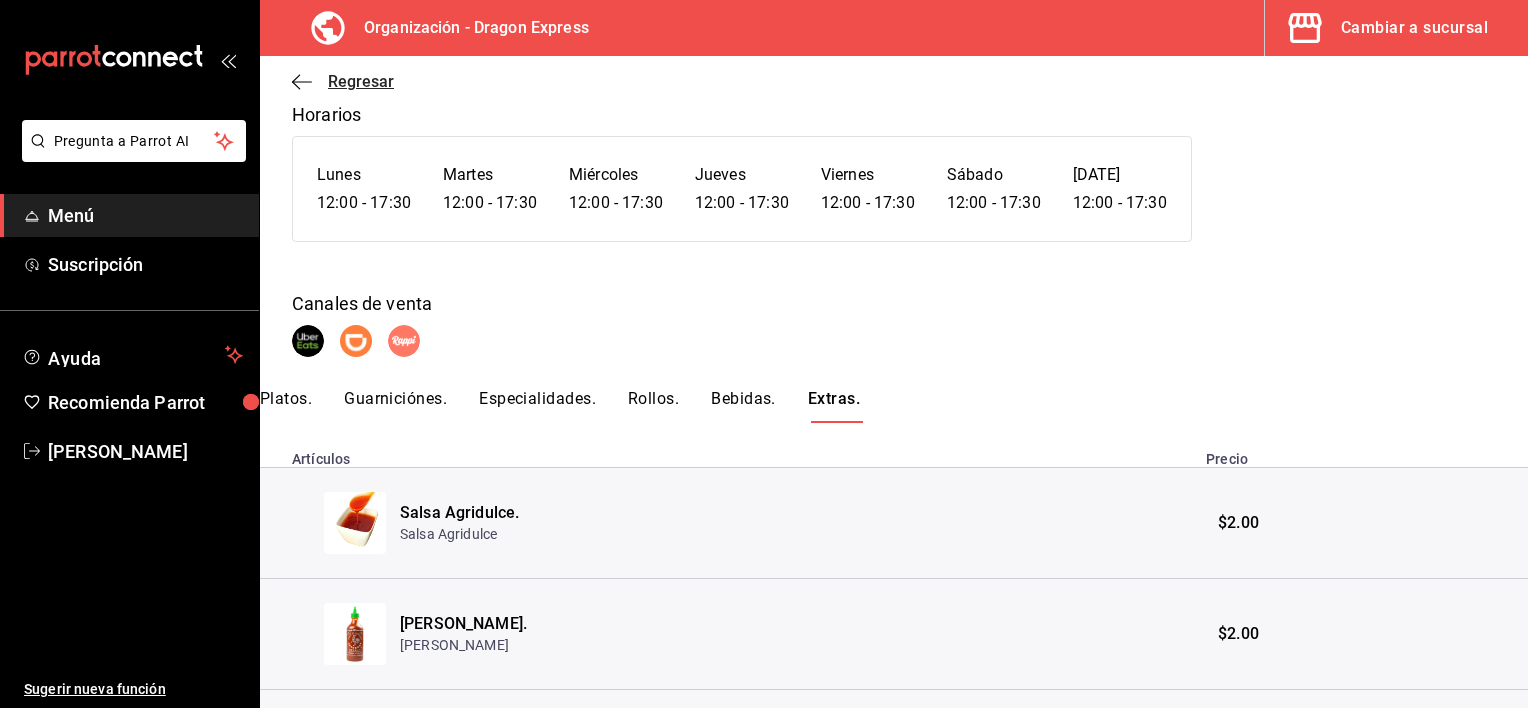 click 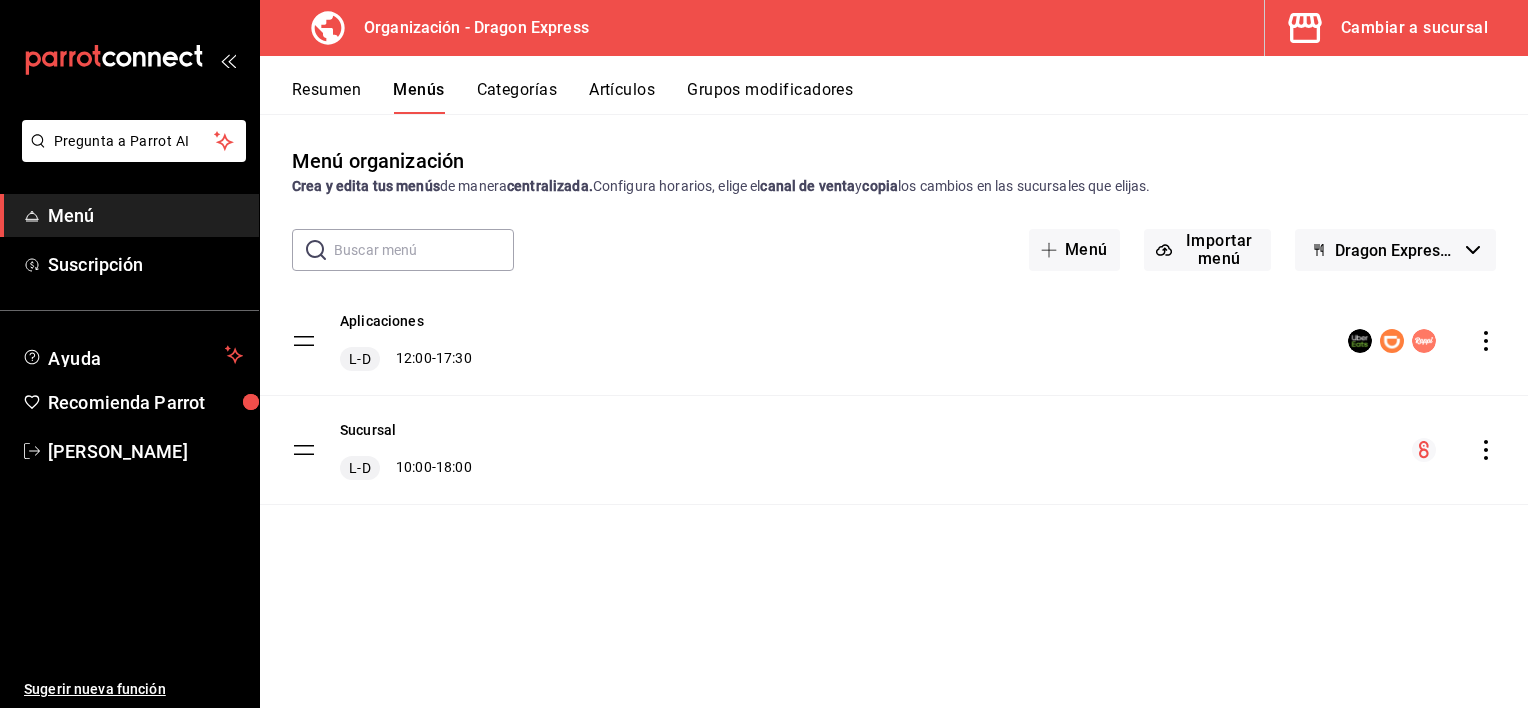 click on "Categorías" at bounding box center [517, 97] 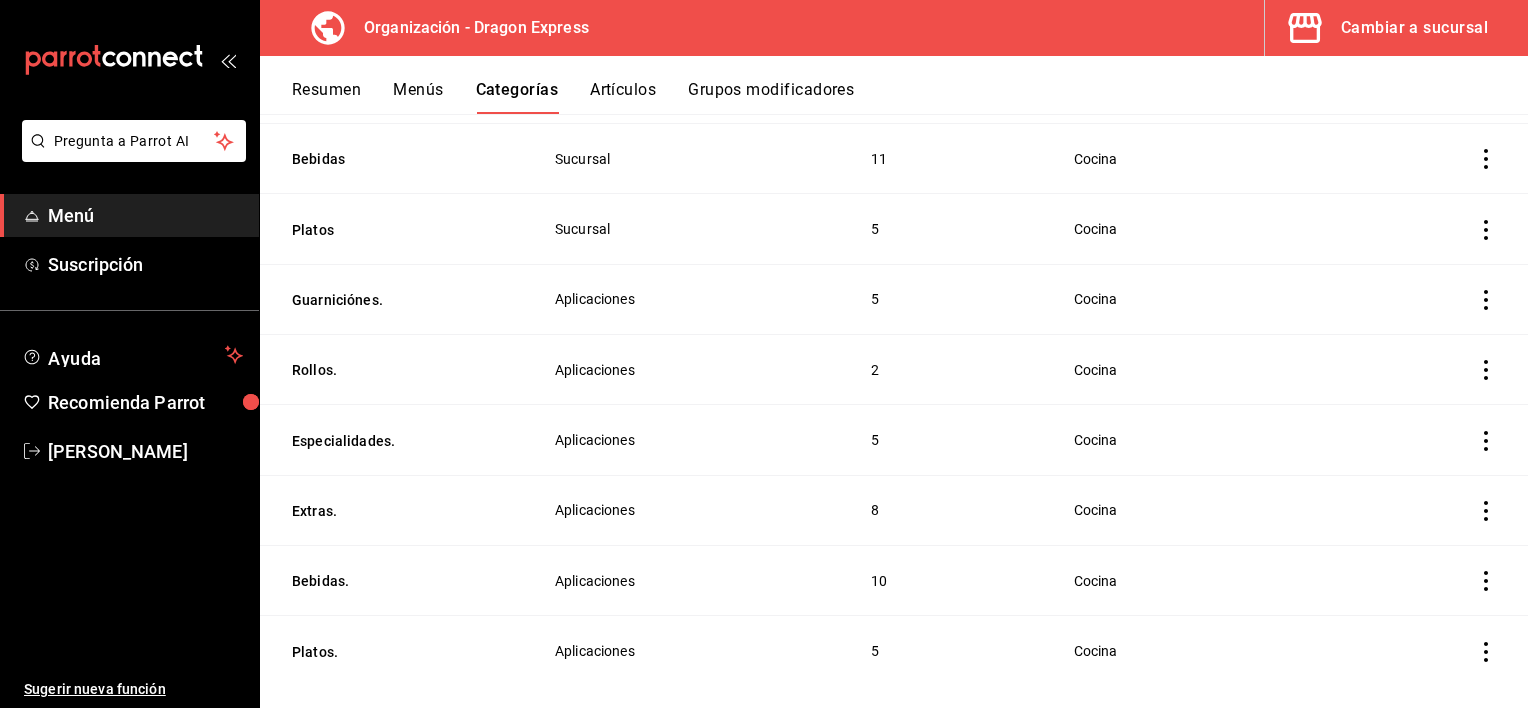 scroll, scrollTop: 499, scrollLeft: 0, axis: vertical 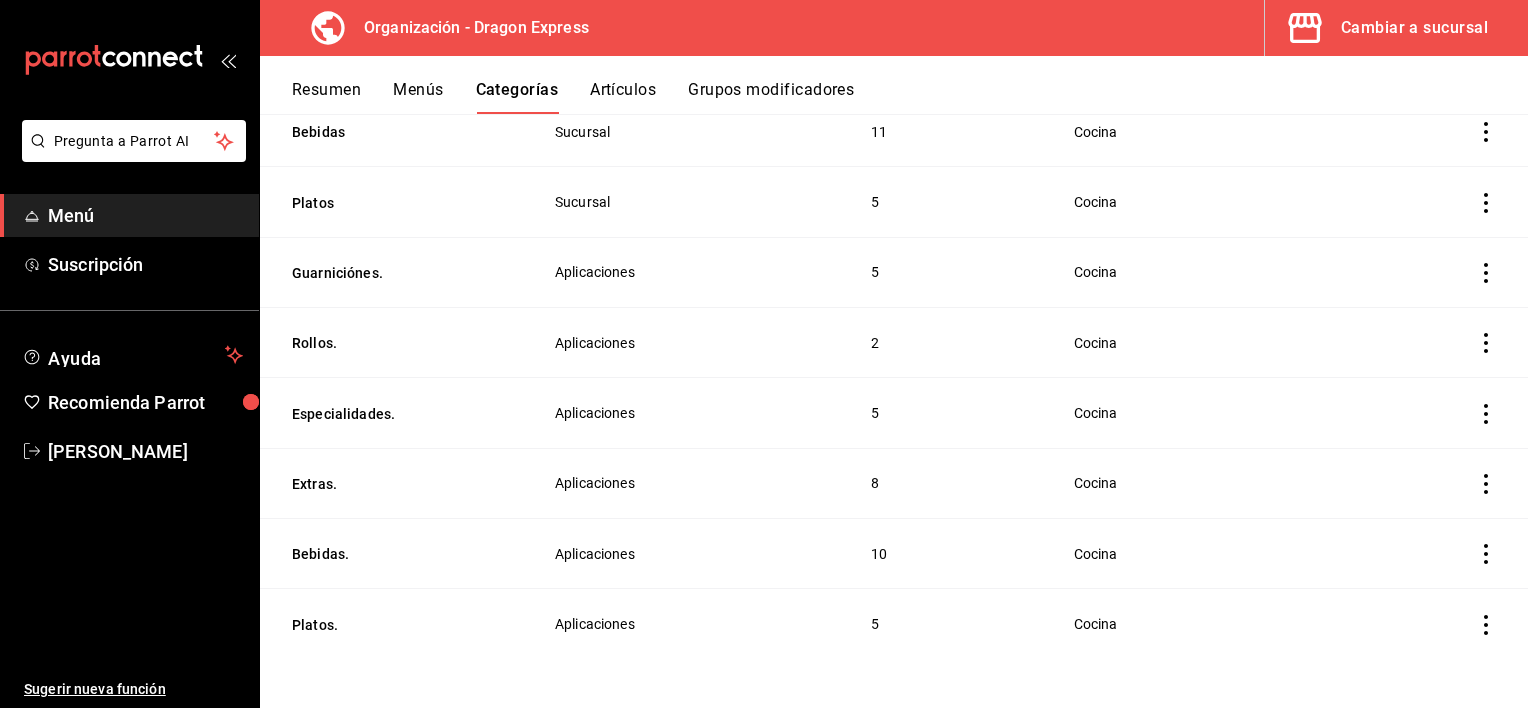 click 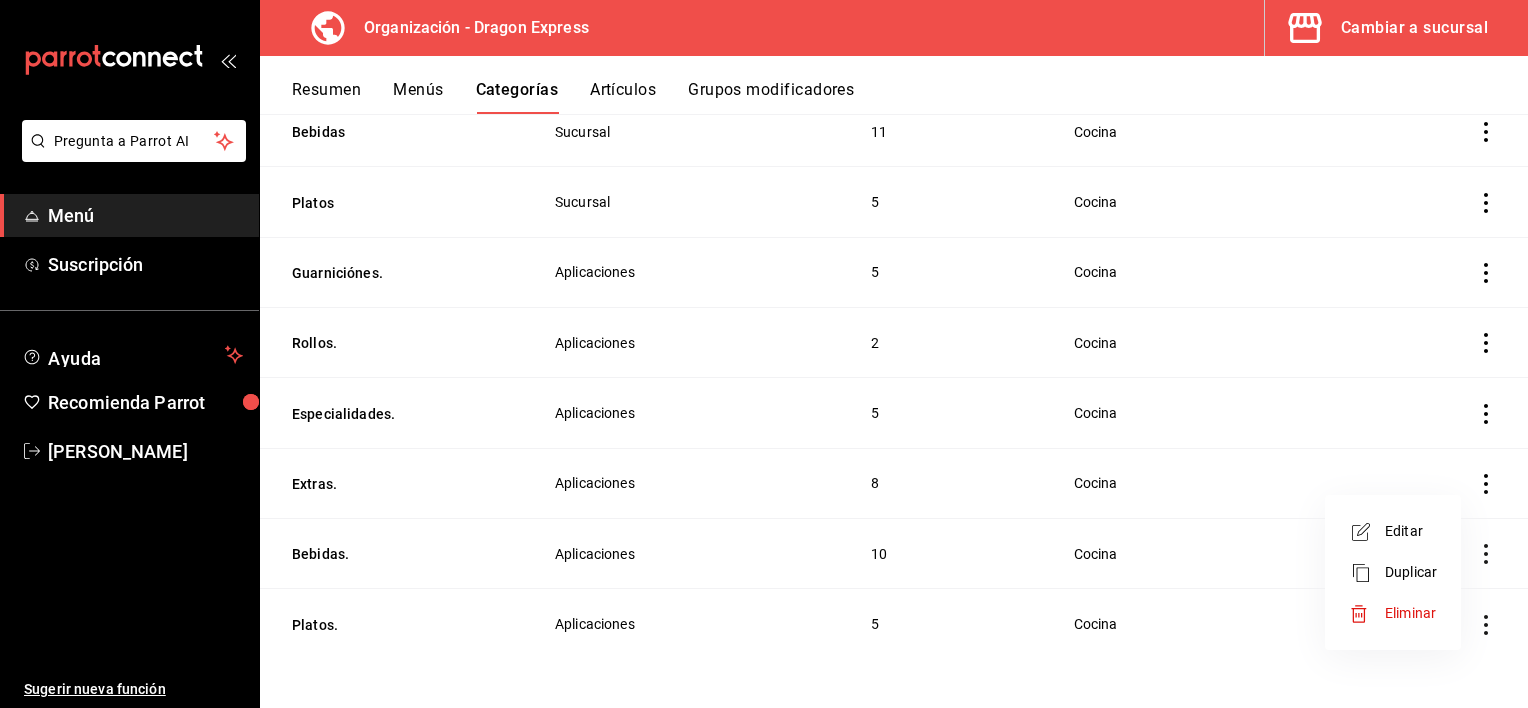click on "Editar" at bounding box center (1411, 531) 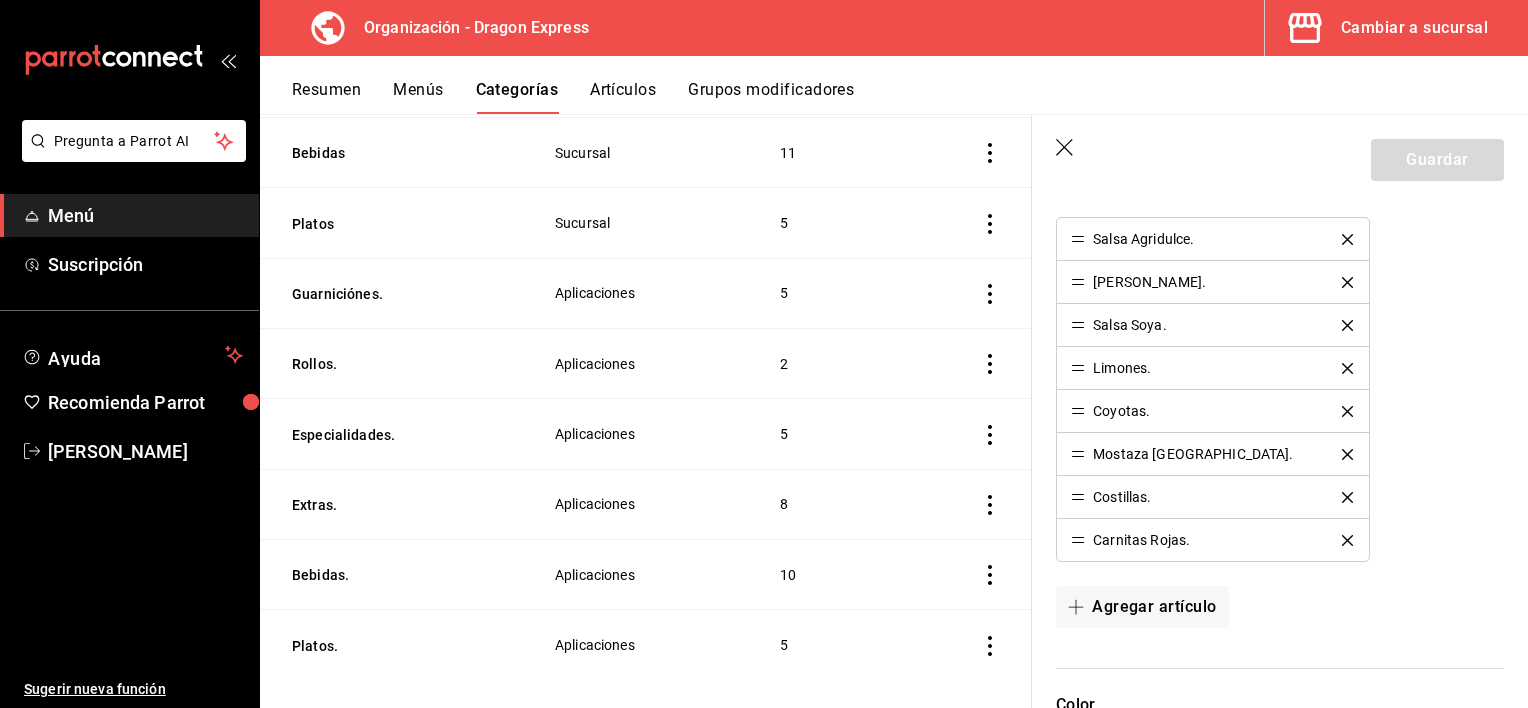 scroll, scrollTop: 700, scrollLeft: 0, axis: vertical 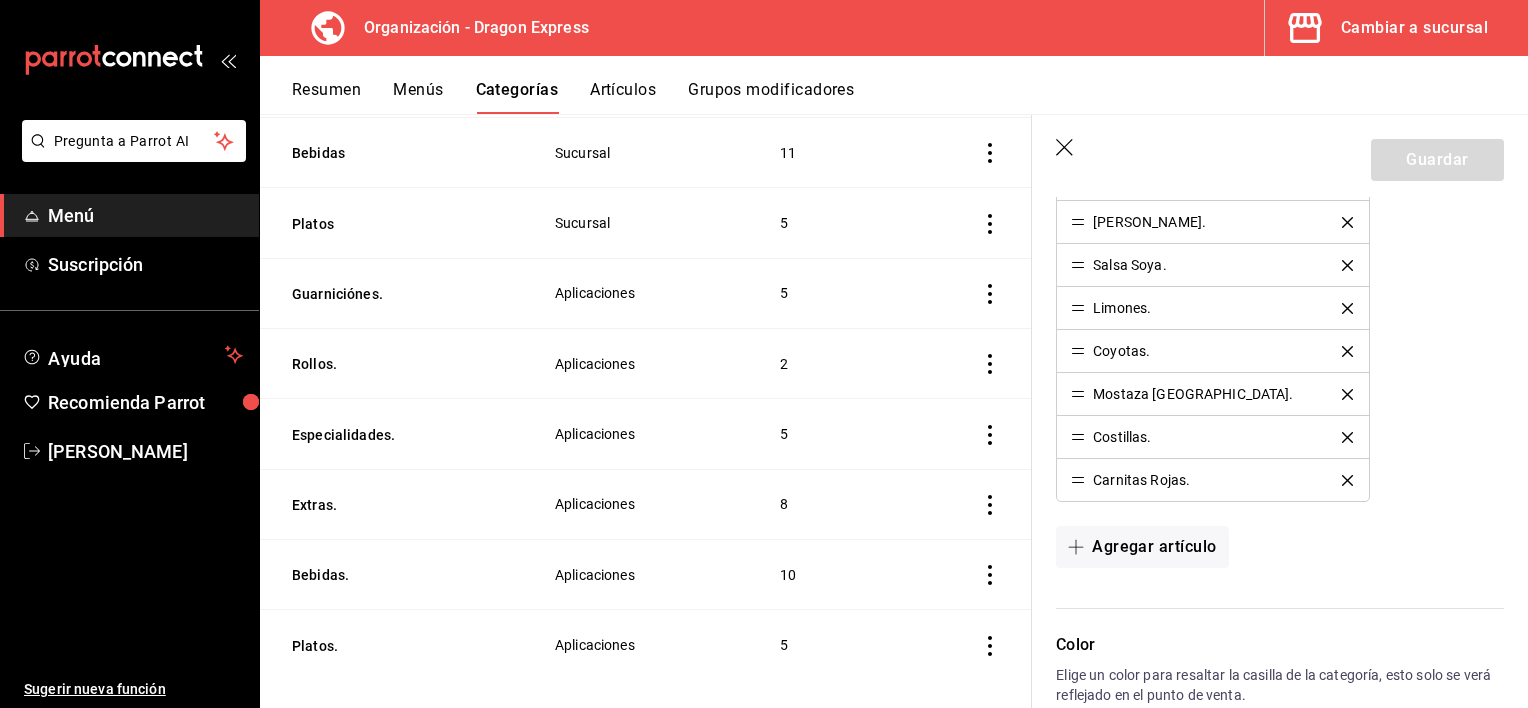 click 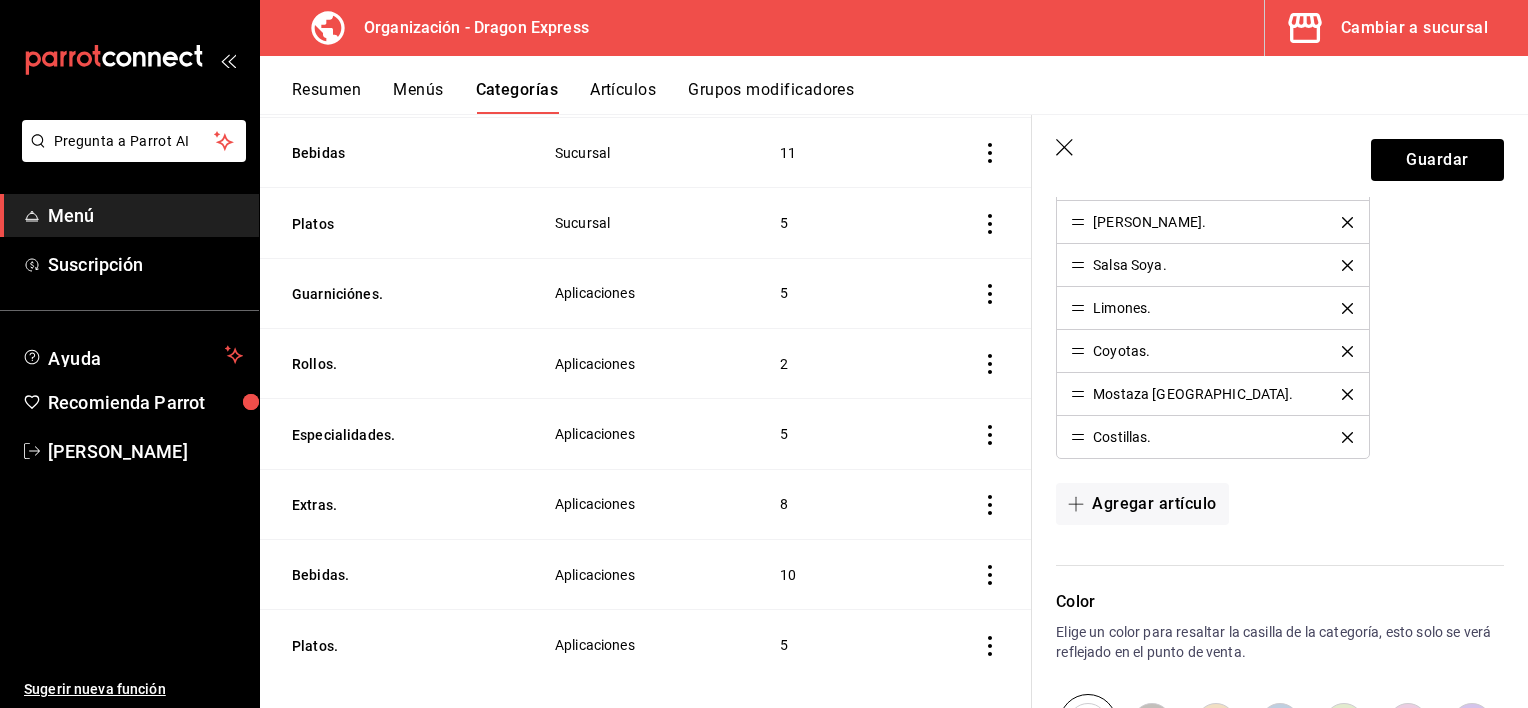 click on "Costillas." at bounding box center [1212, 437] 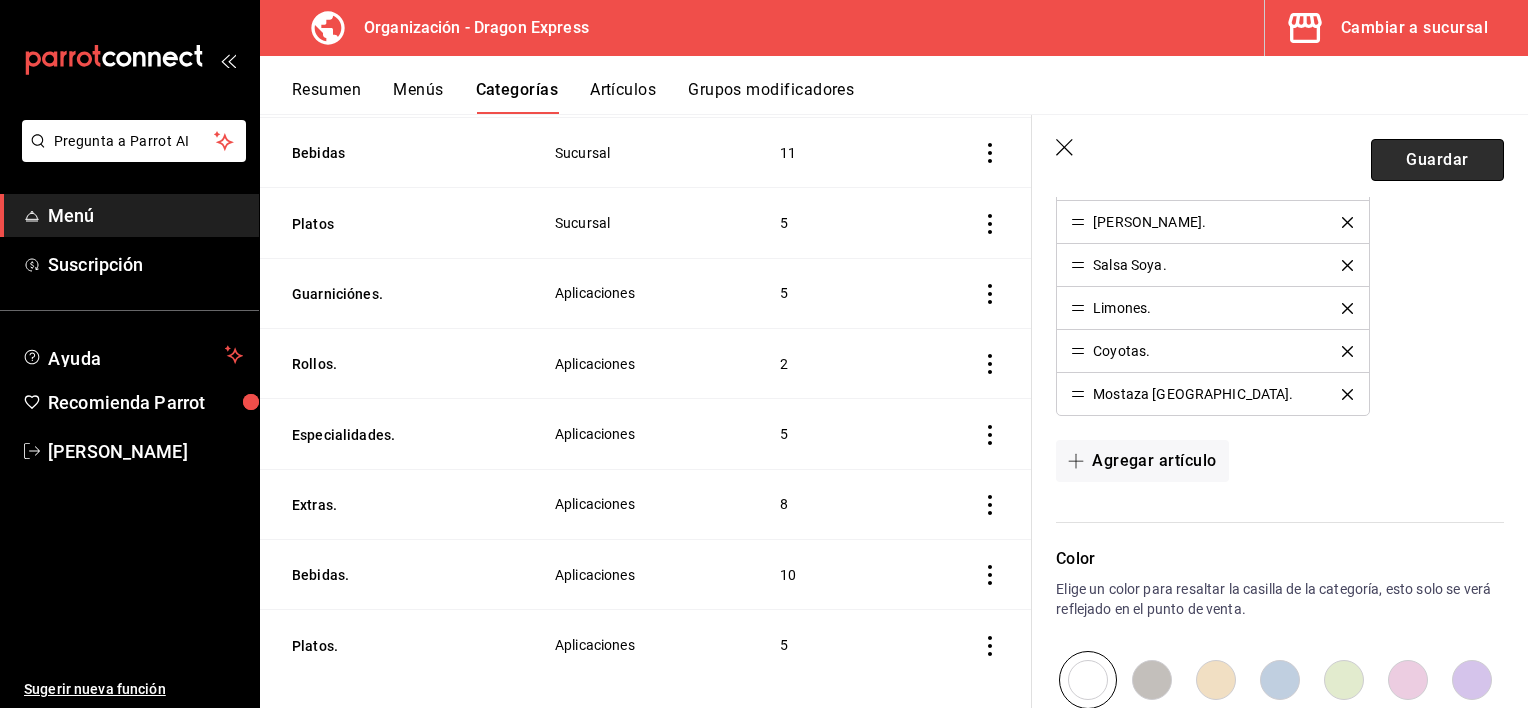 click on "Guardar" at bounding box center (1437, 160) 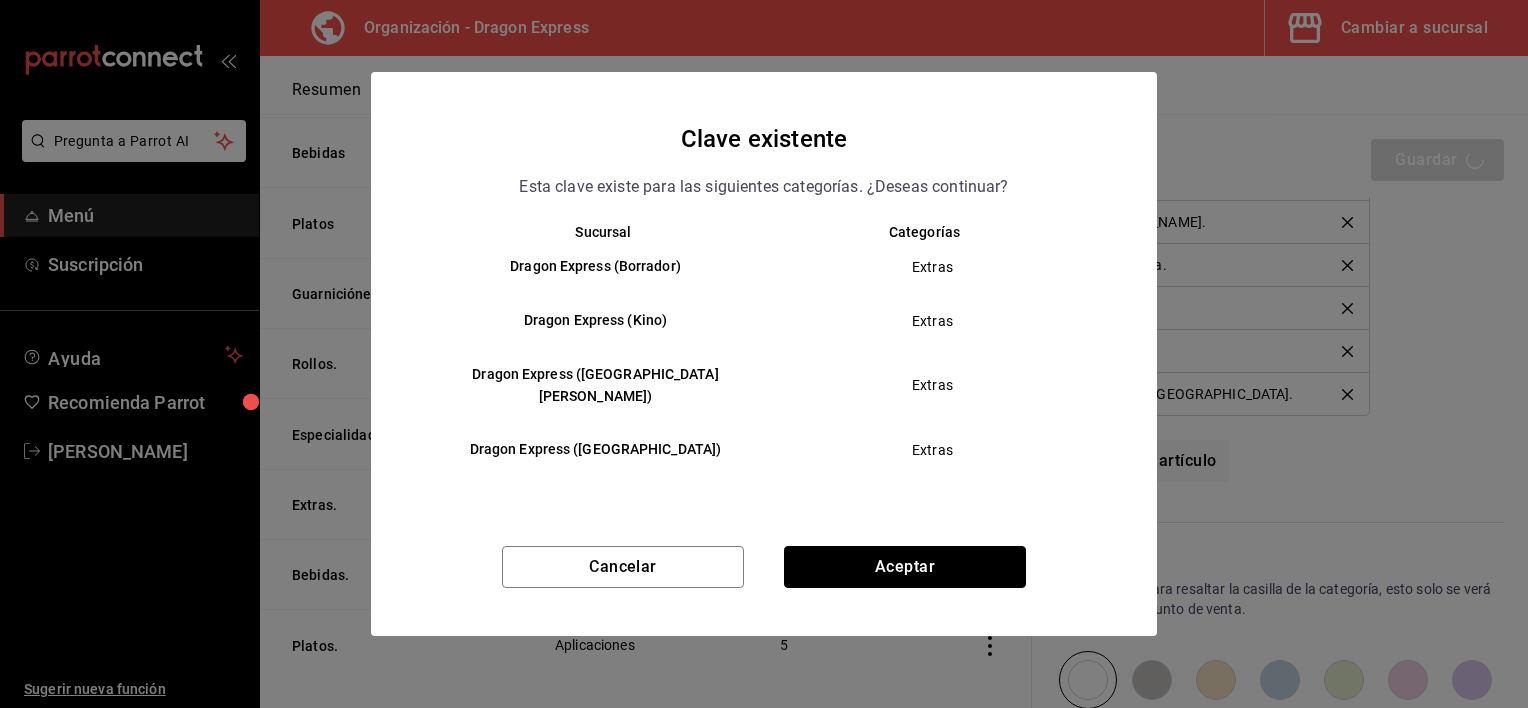 click on "Aceptar" at bounding box center (905, 567) 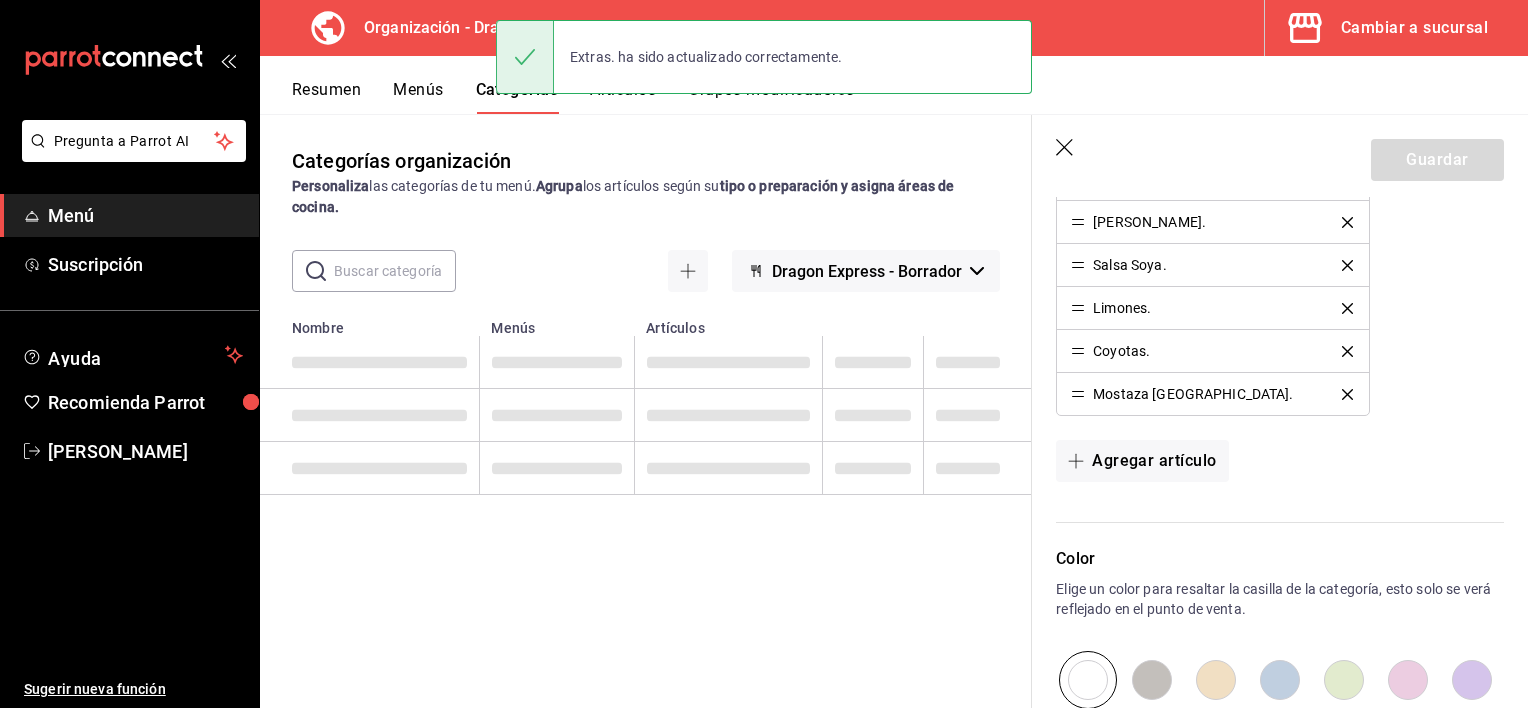 scroll, scrollTop: 0, scrollLeft: 0, axis: both 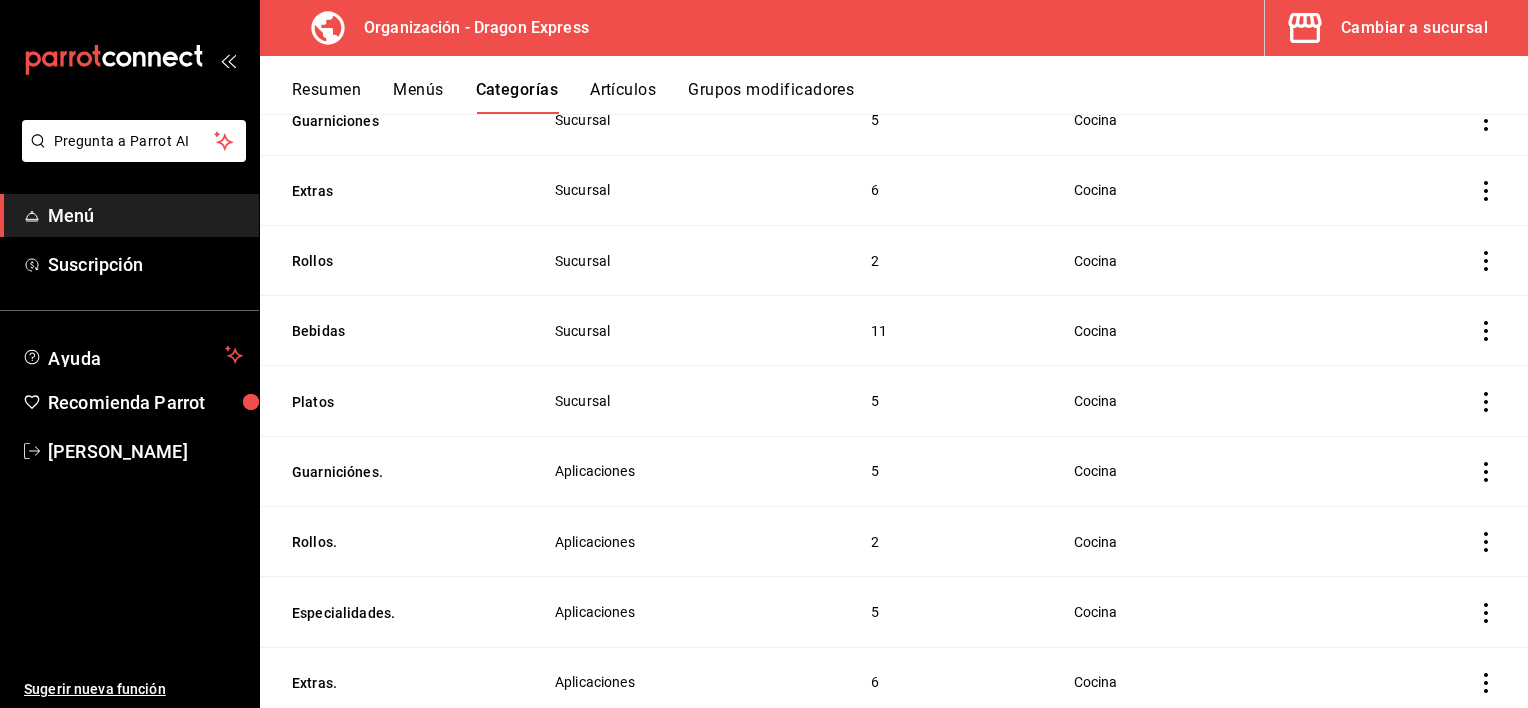 click 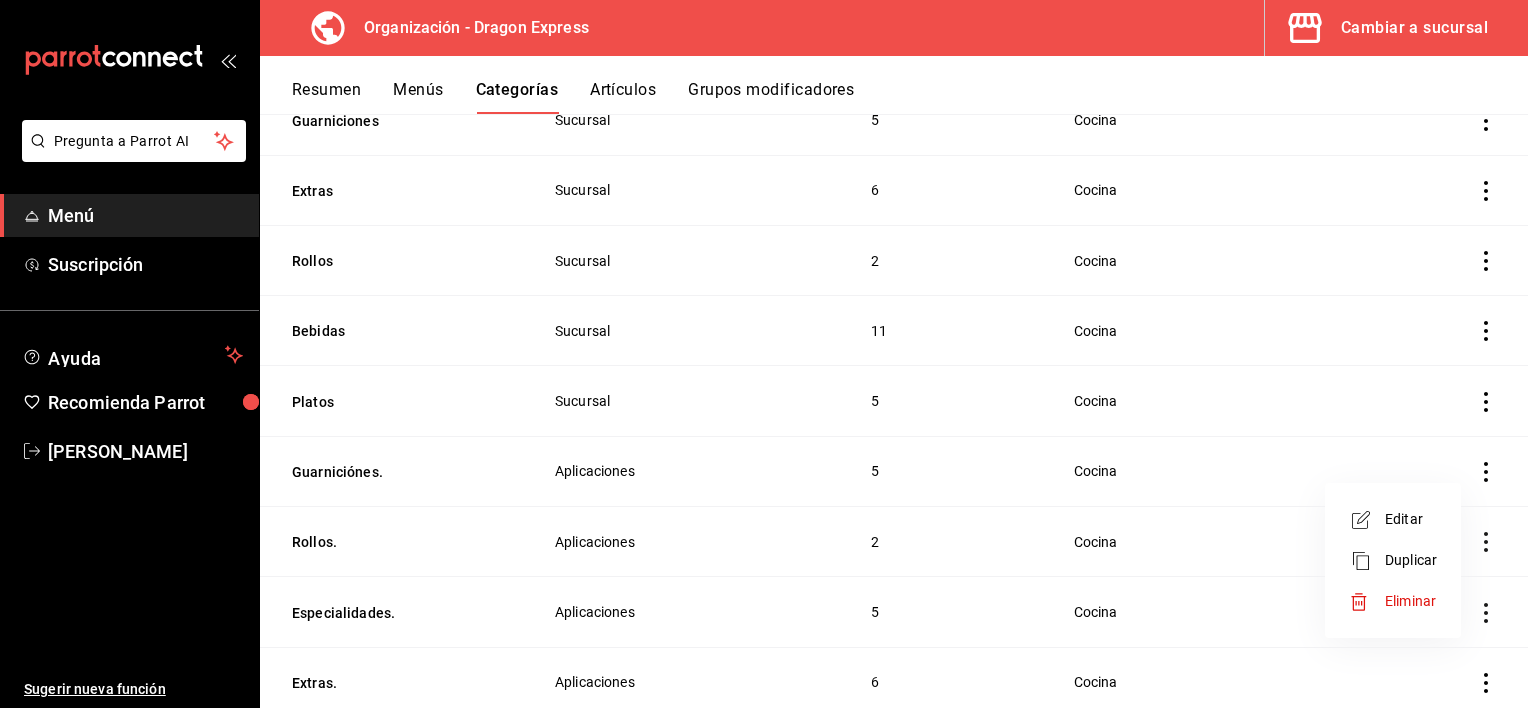 click on "Editar" at bounding box center (1411, 519) 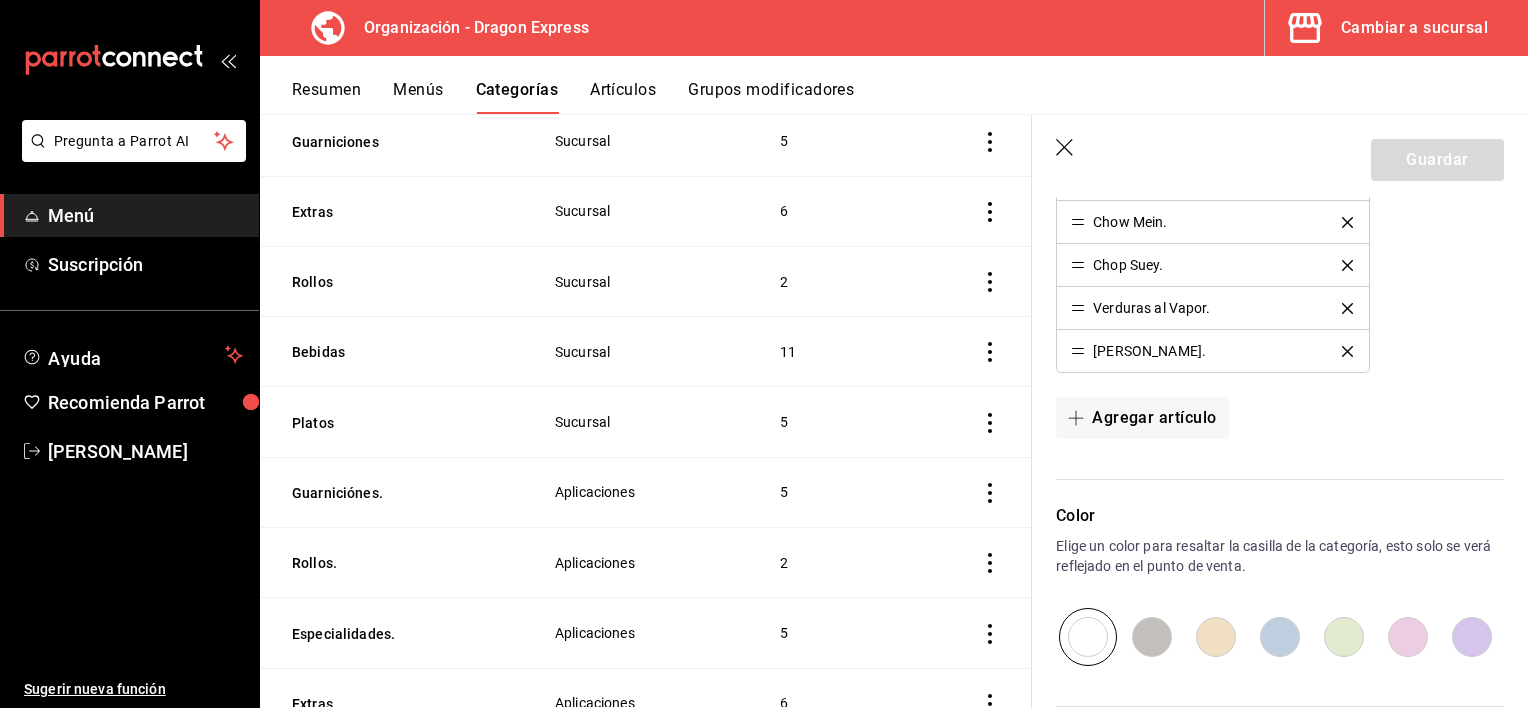 scroll, scrollTop: 500, scrollLeft: 0, axis: vertical 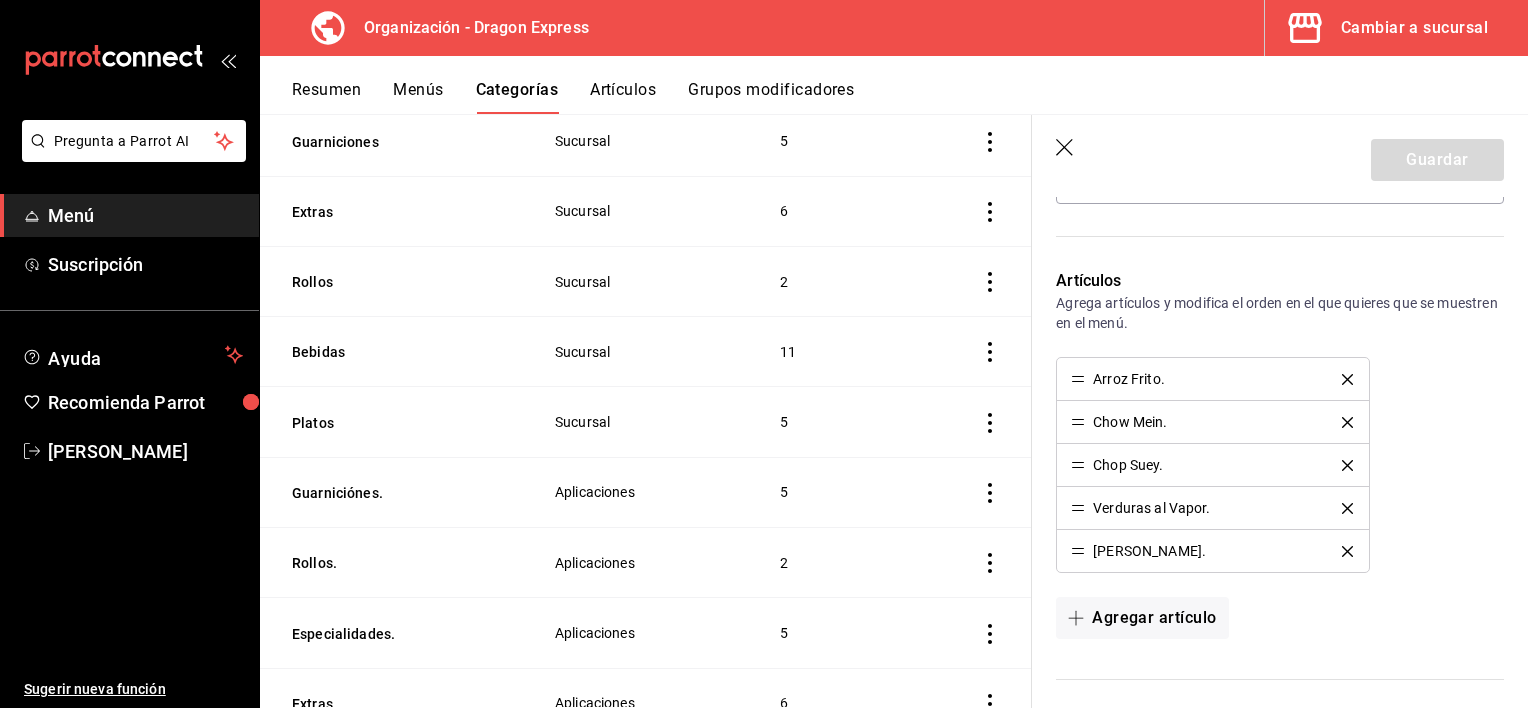 click 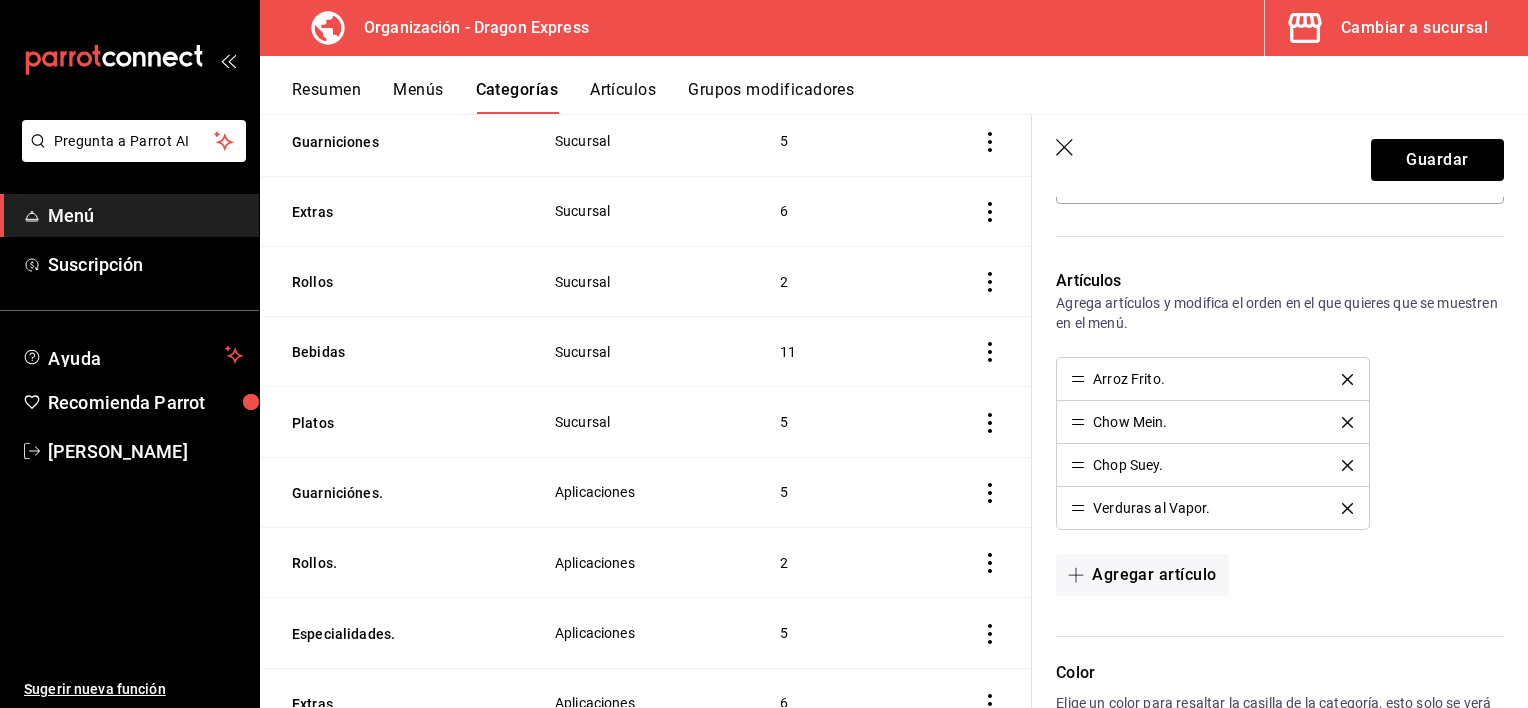 click 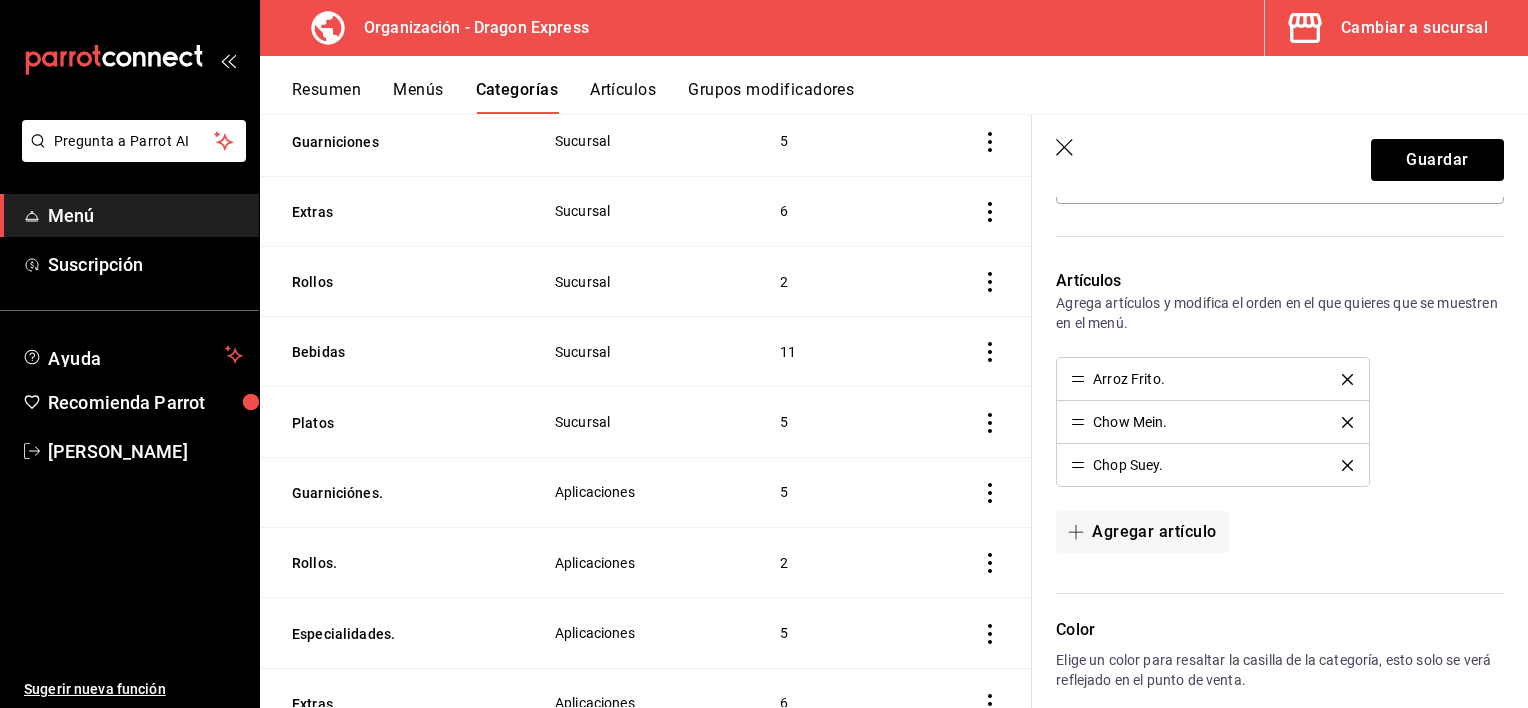 click at bounding box center (1347, 465) 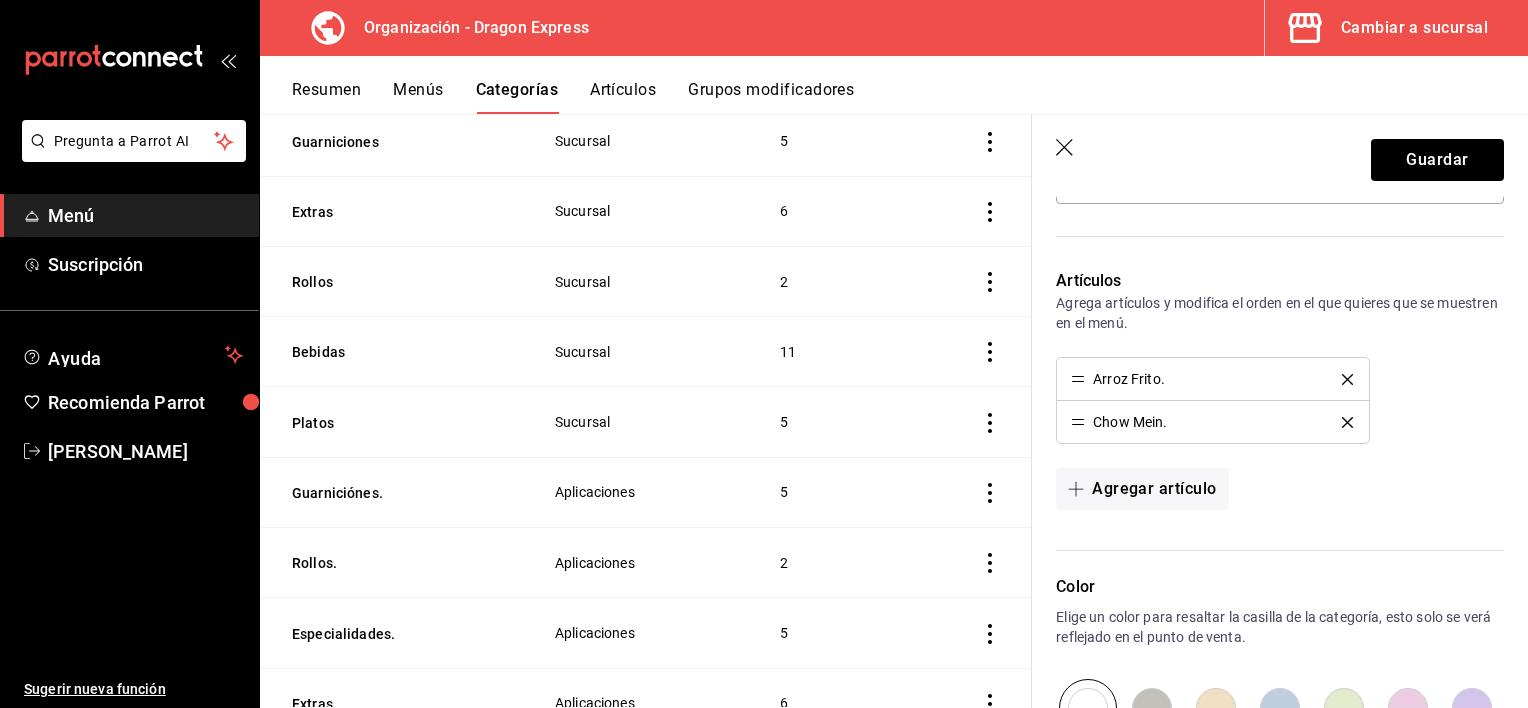 click 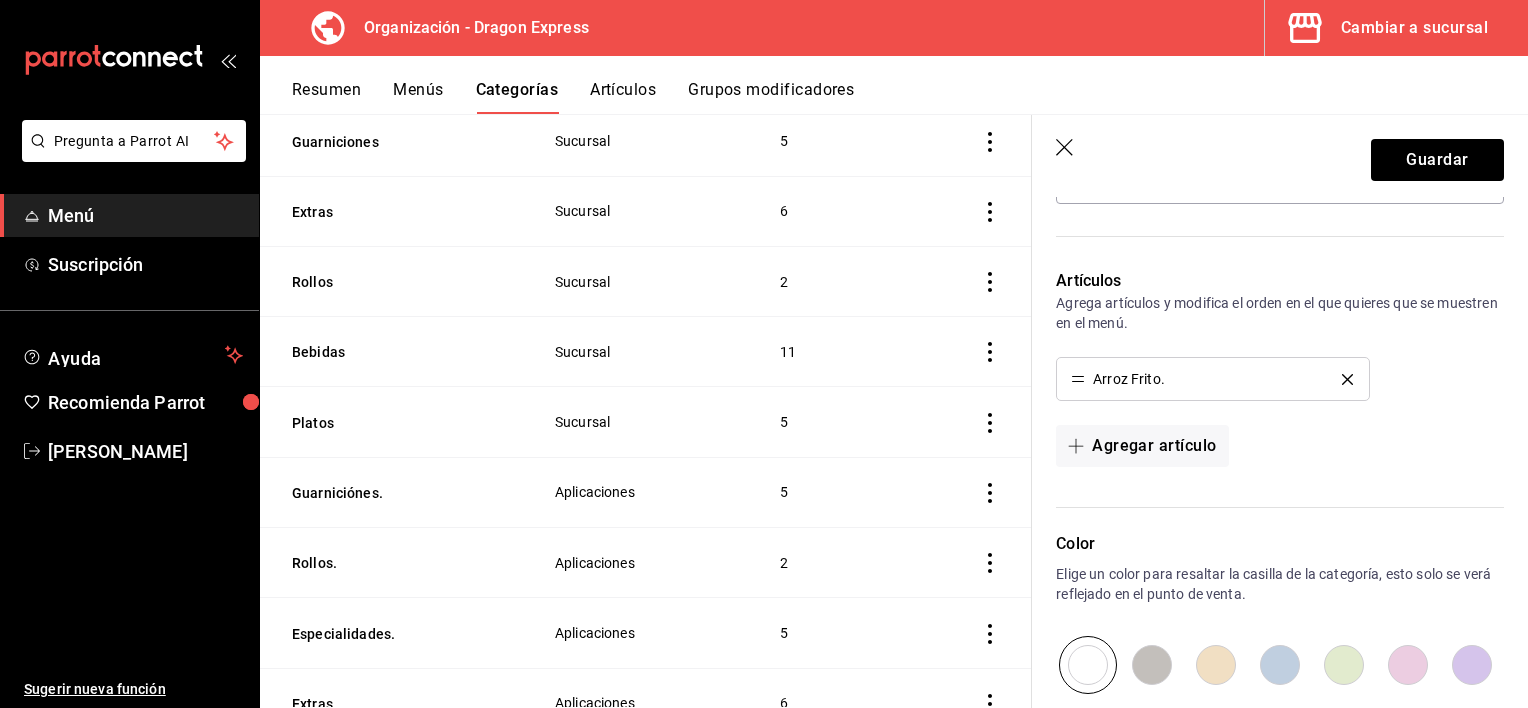 click on "Arroz Frito." at bounding box center [1212, 379] 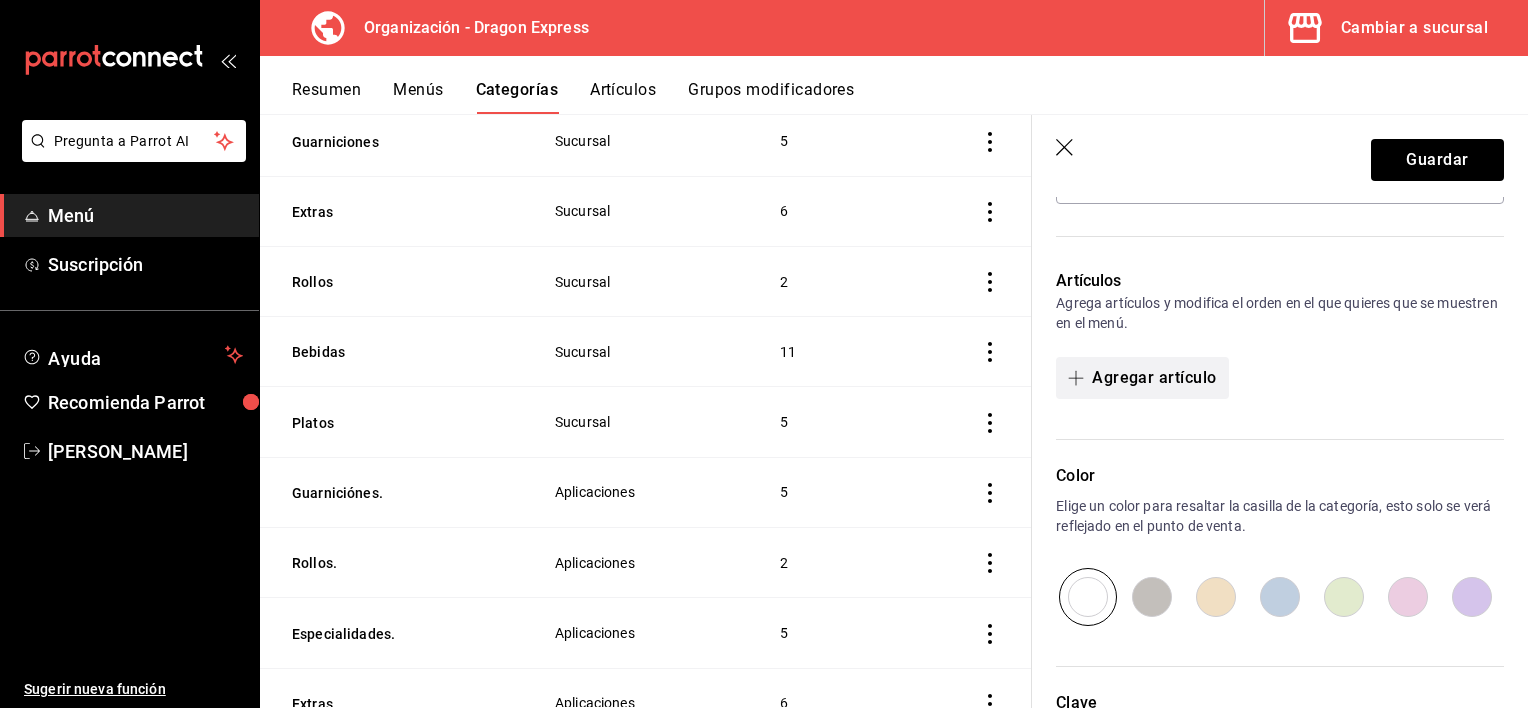 click on "Agregar artículo" at bounding box center (1142, 378) 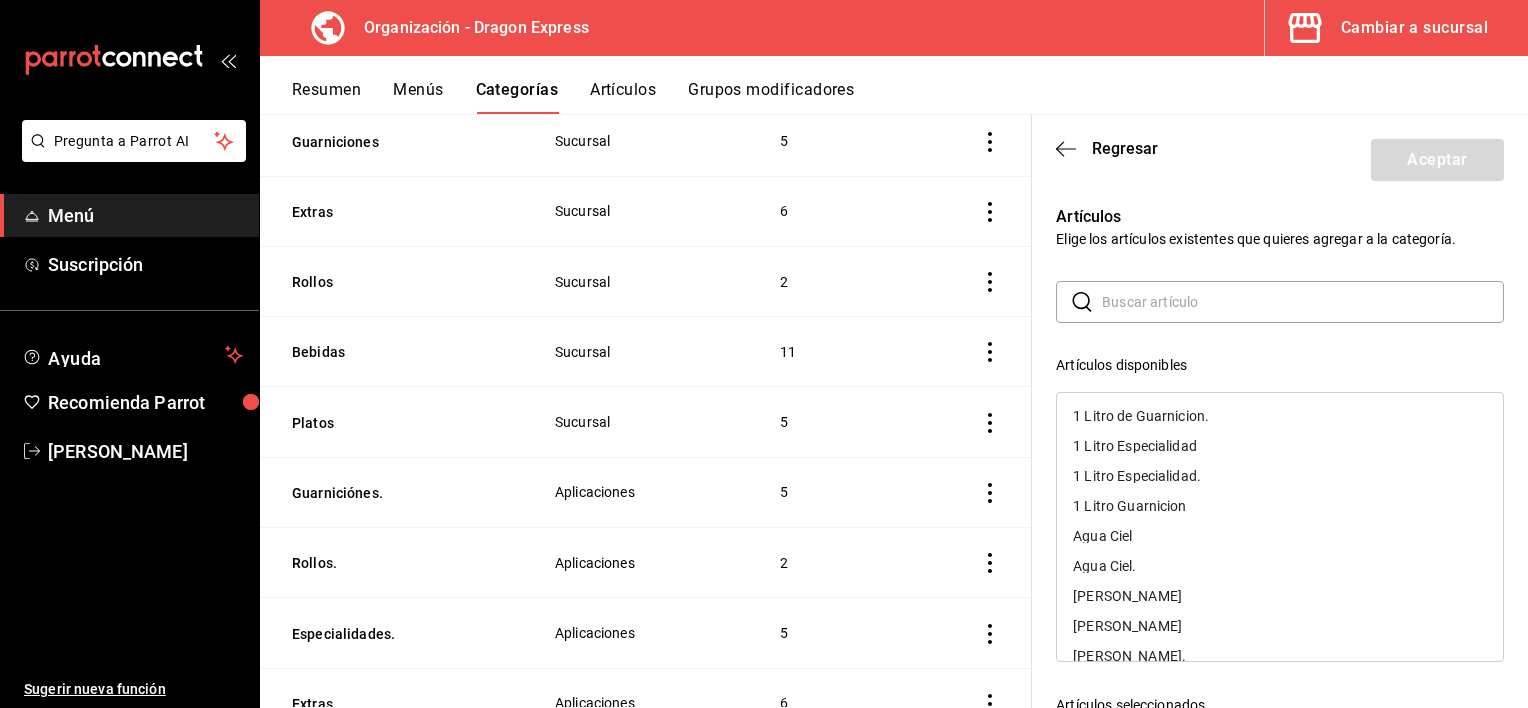 scroll, scrollTop: 100, scrollLeft: 0, axis: vertical 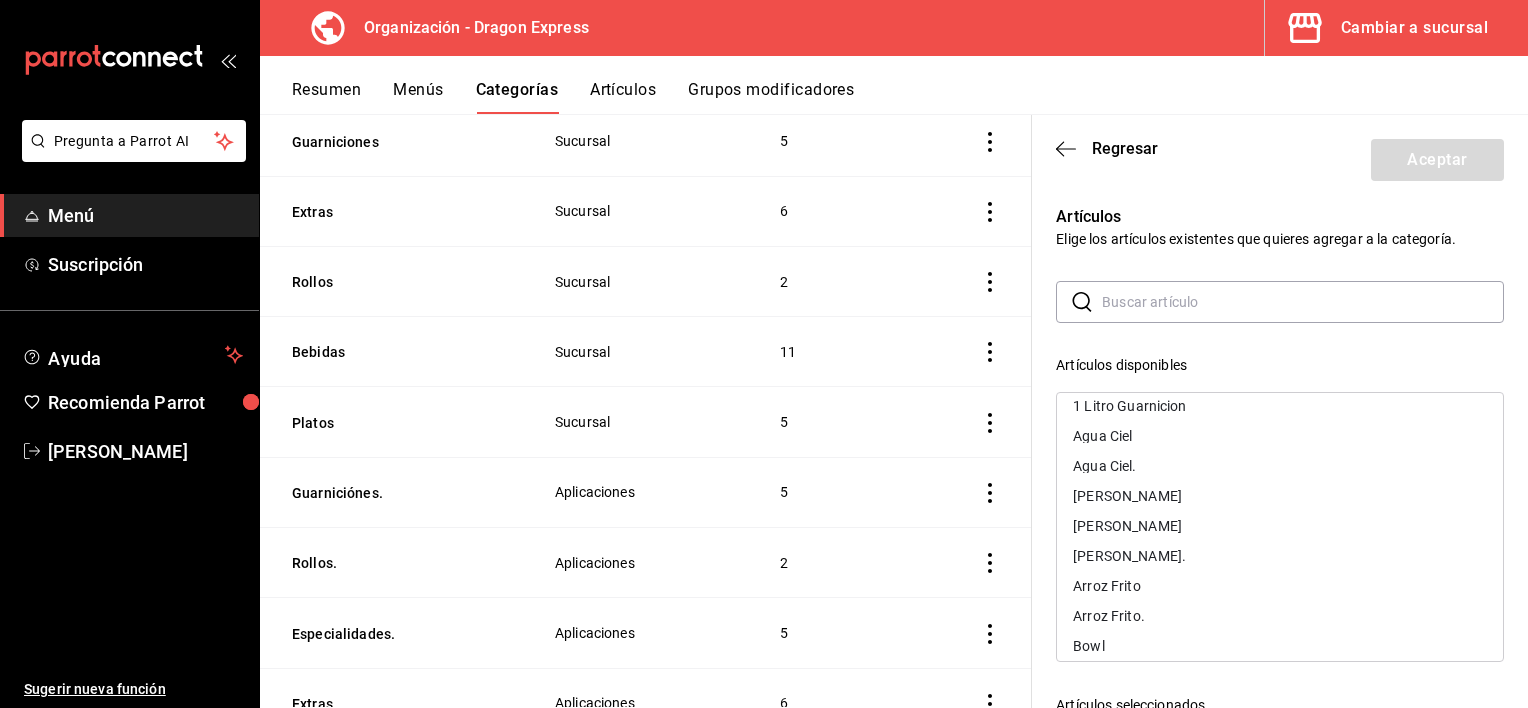 click on "[PERSON_NAME]." at bounding box center [1280, 556] 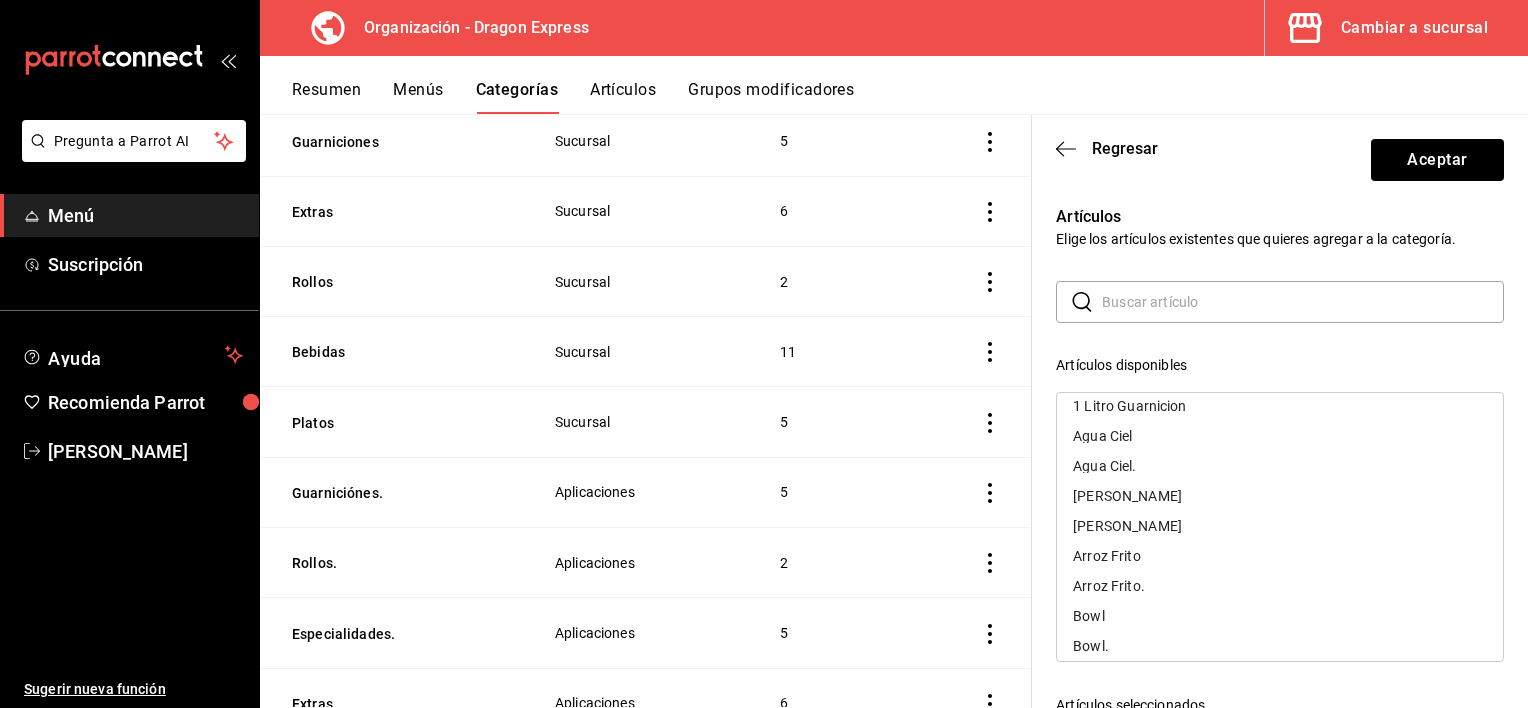 click on "Arroz Frito." at bounding box center (1109, 586) 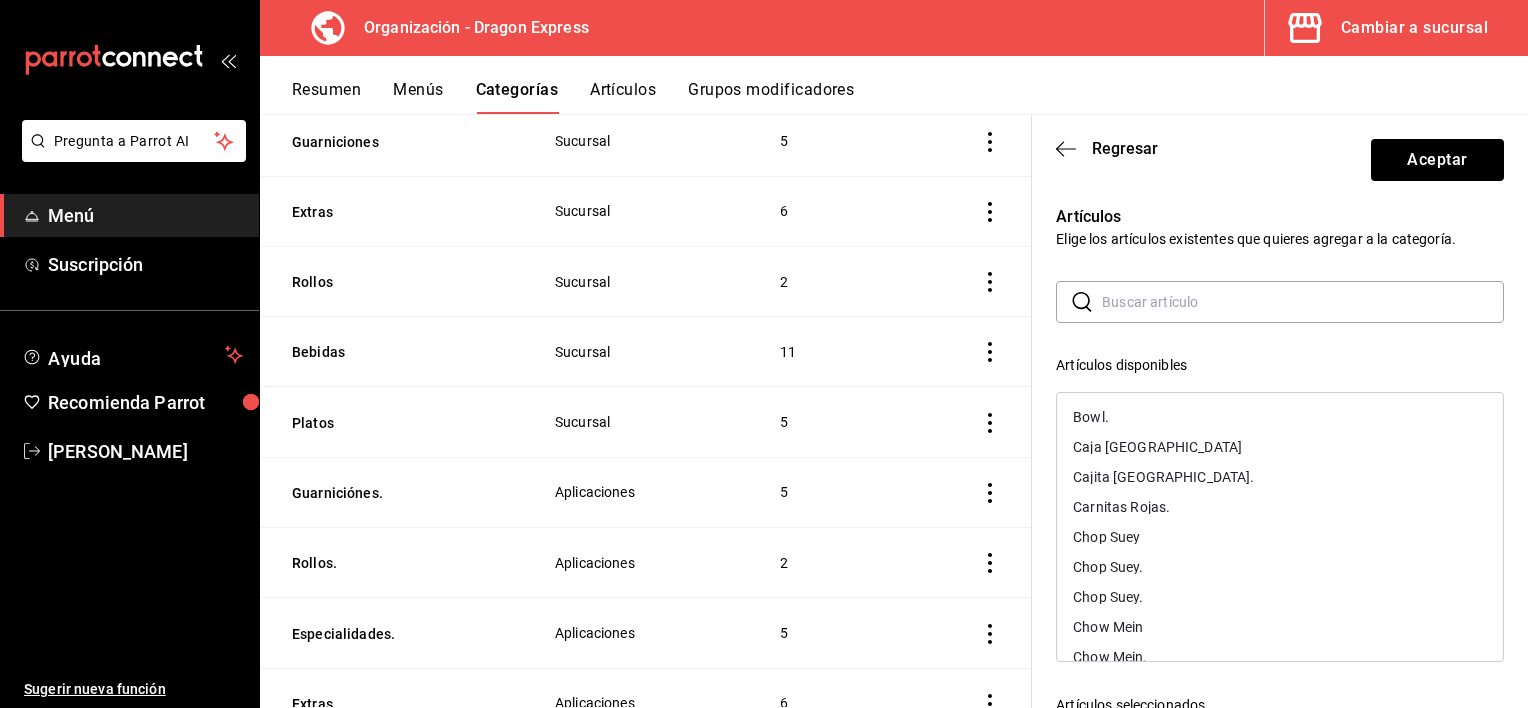 scroll, scrollTop: 300, scrollLeft: 0, axis: vertical 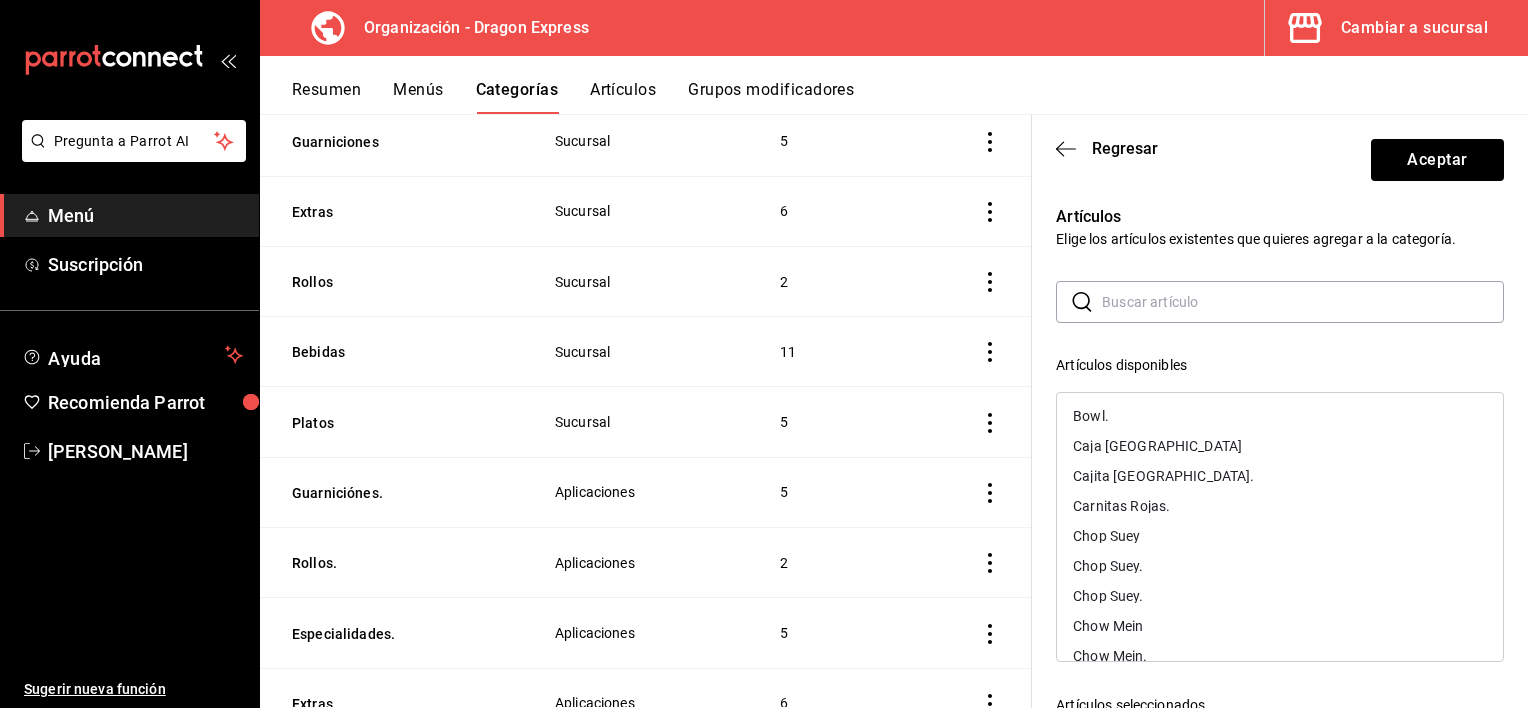 click on "Chop Suey." at bounding box center [1280, 566] 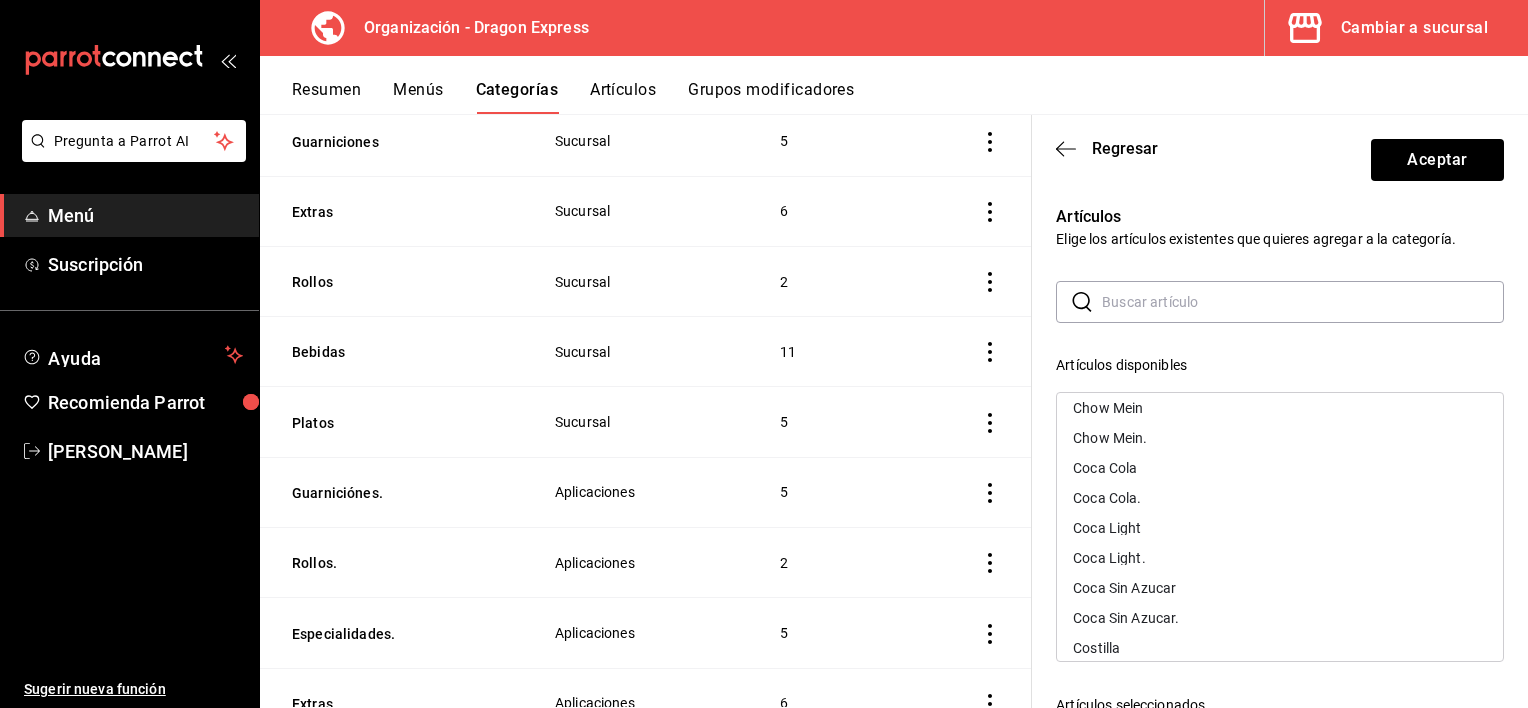 scroll, scrollTop: 500, scrollLeft: 0, axis: vertical 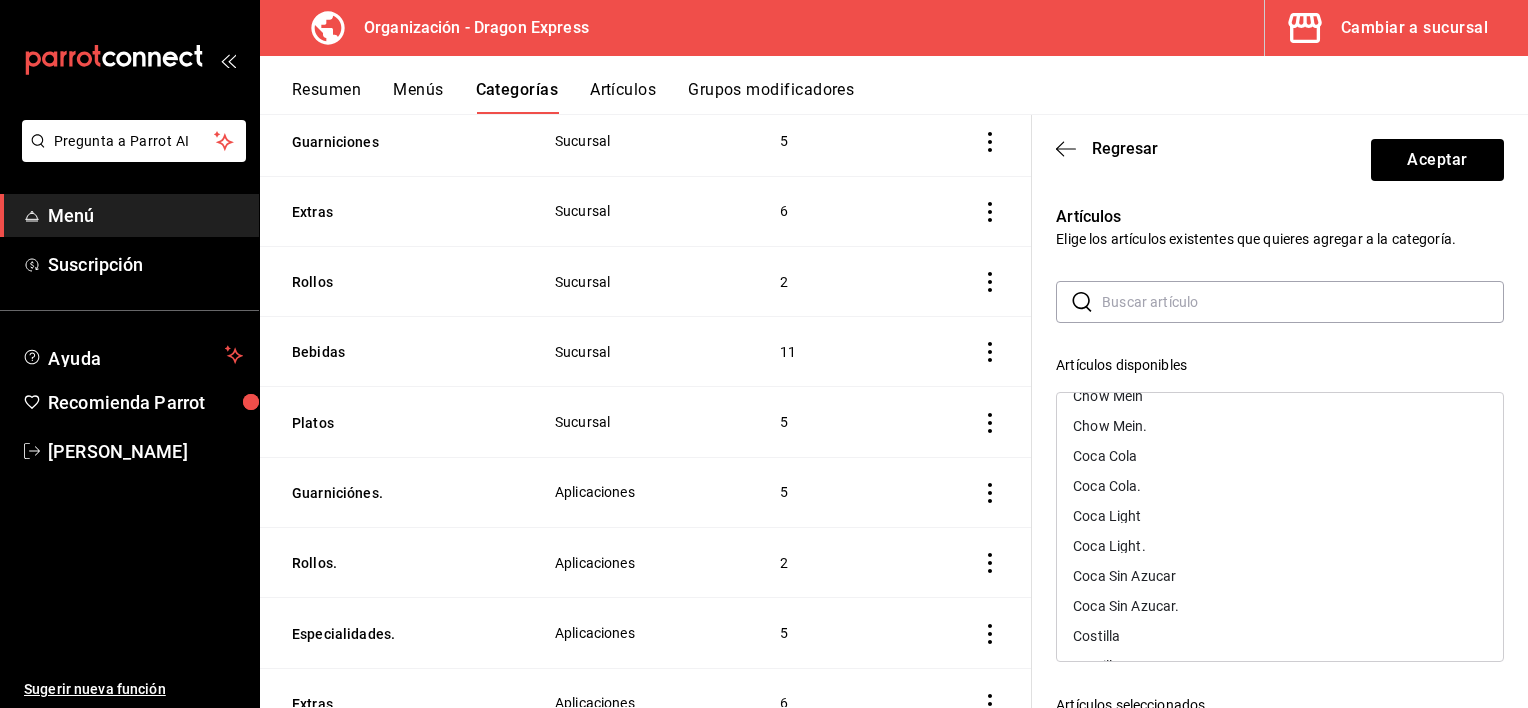 click on "Chow Mein." at bounding box center (1280, 426) 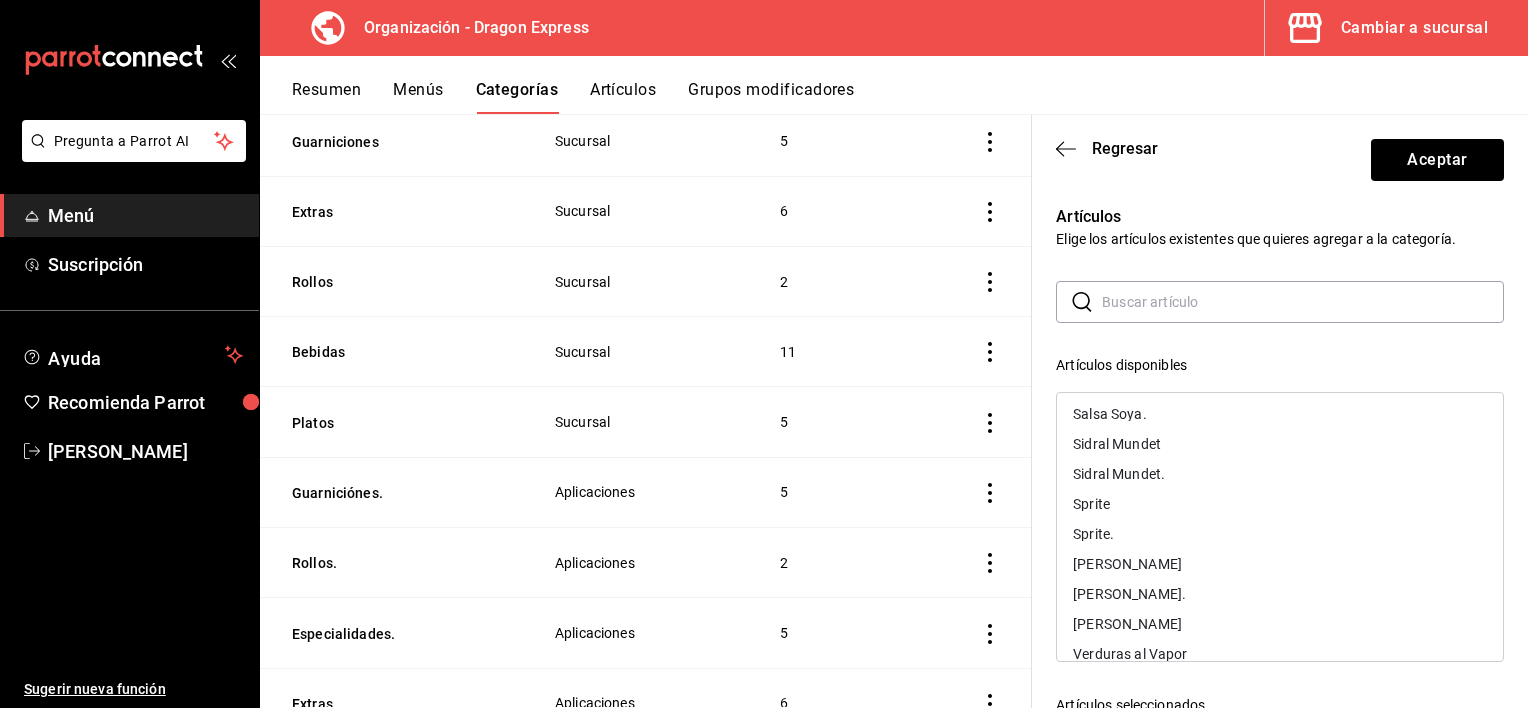scroll, scrollTop: 2215, scrollLeft: 0, axis: vertical 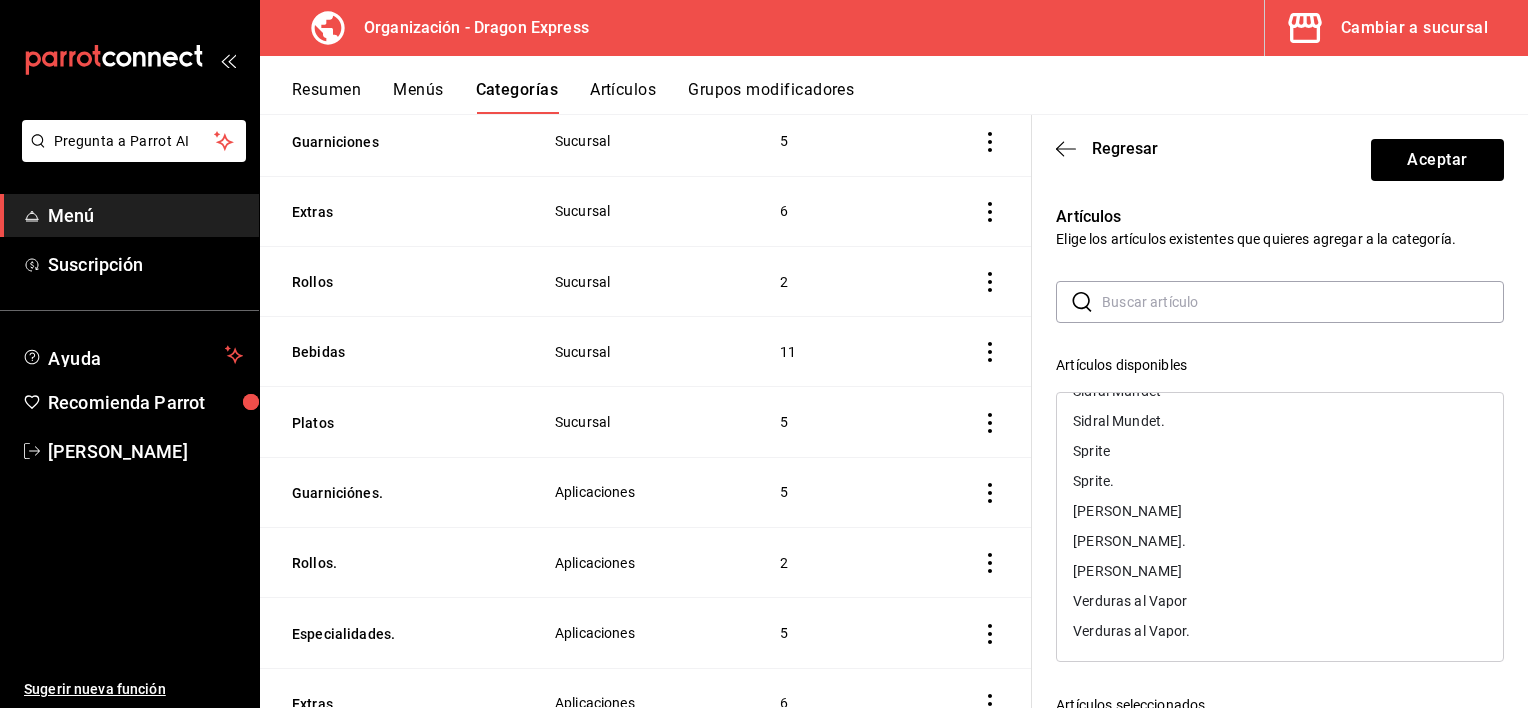 click on "Verduras al Vapor." at bounding box center [1280, 631] 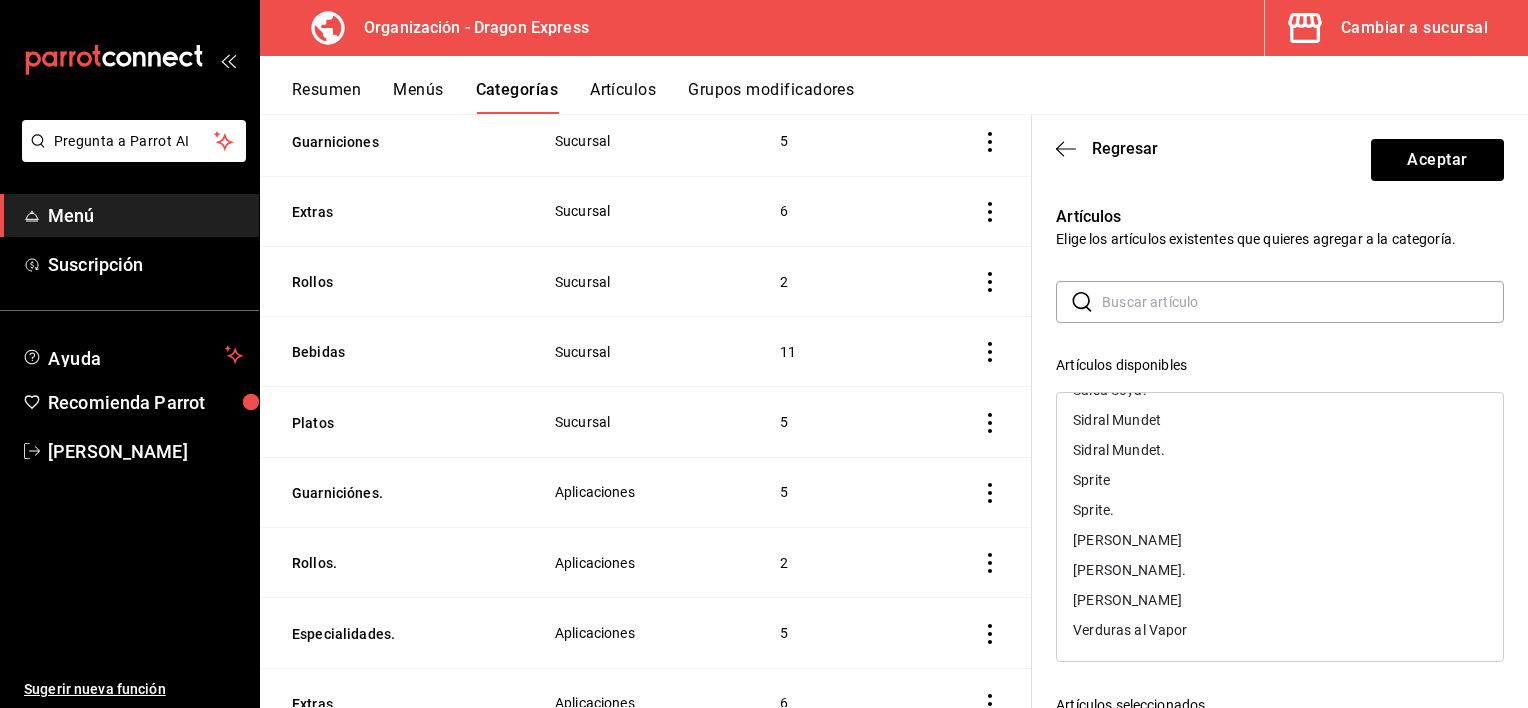 scroll, scrollTop: 2185, scrollLeft: 0, axis: vertical 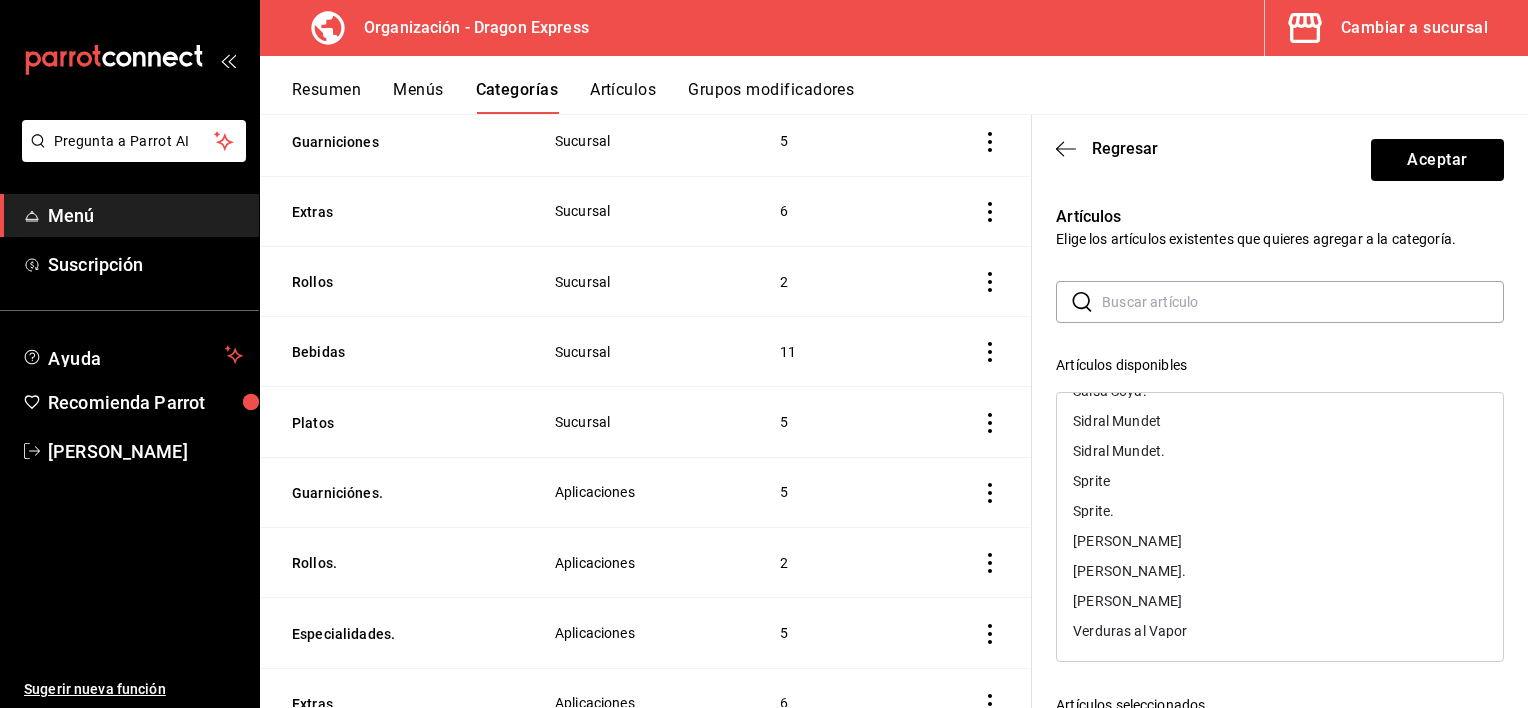 click on "Artículos Elige los artículos existentes que quieres agregar a la categoría. ​ ​ Artículos disponibles 1 Litro de Guarnicion. 1 Litro Especialidad 1 Litro Especialidad. 1 Litro Guarnicion [GEOGRAPHIC_DATA]. Arroz Blanco Arroz Blanco Arroz Frito Bowl Bowl. Caja China Cajita [GEOGRAPHIC_DATA]. Carnitas [PERSON_NAME]. Chop Suey Chop Suey. Chow Mein Coca Cola Coca Cola. Coca Light Coca Light. Coca Sin Azucar Coca Sin Azucar. Costilla Costillas. Coyotas Coyotas. [US_STATE] Pounch [US_STATE] Pounch. [PERSON_NAME] [PERSON_NAME]. Fanta Naranja Fanta Naranja. Fresca Fresca. [PERSON_NAME]. Litro de Especialidad Aplicaciones Litro Guarnicion Aplicacion Medio Litro E Medio Litro E. Medio Litro G Medio Litro G. Mostaza [GEOGRAPHIC_DATA] Mostaza [GEOGRAPHIC_DATA]. Paquete Familiar Paquete Familiar. [PERSON_NAME] 1 Plato 1. [PERSON_NAME] 2 Plato 2. Pollo a la Naranja Pollo a la Naranja Pekin Pollo a la Naranja Pekin. Pollo a la Naranja. Pollo Enchilado Pollo Enchilado. Pollo Teriyaki Pollo Teriyaki. Res con Brocoli Res con Brocoli. Rollos de Camaron Rollos de Camaron." at bounding box center [1268, 588] 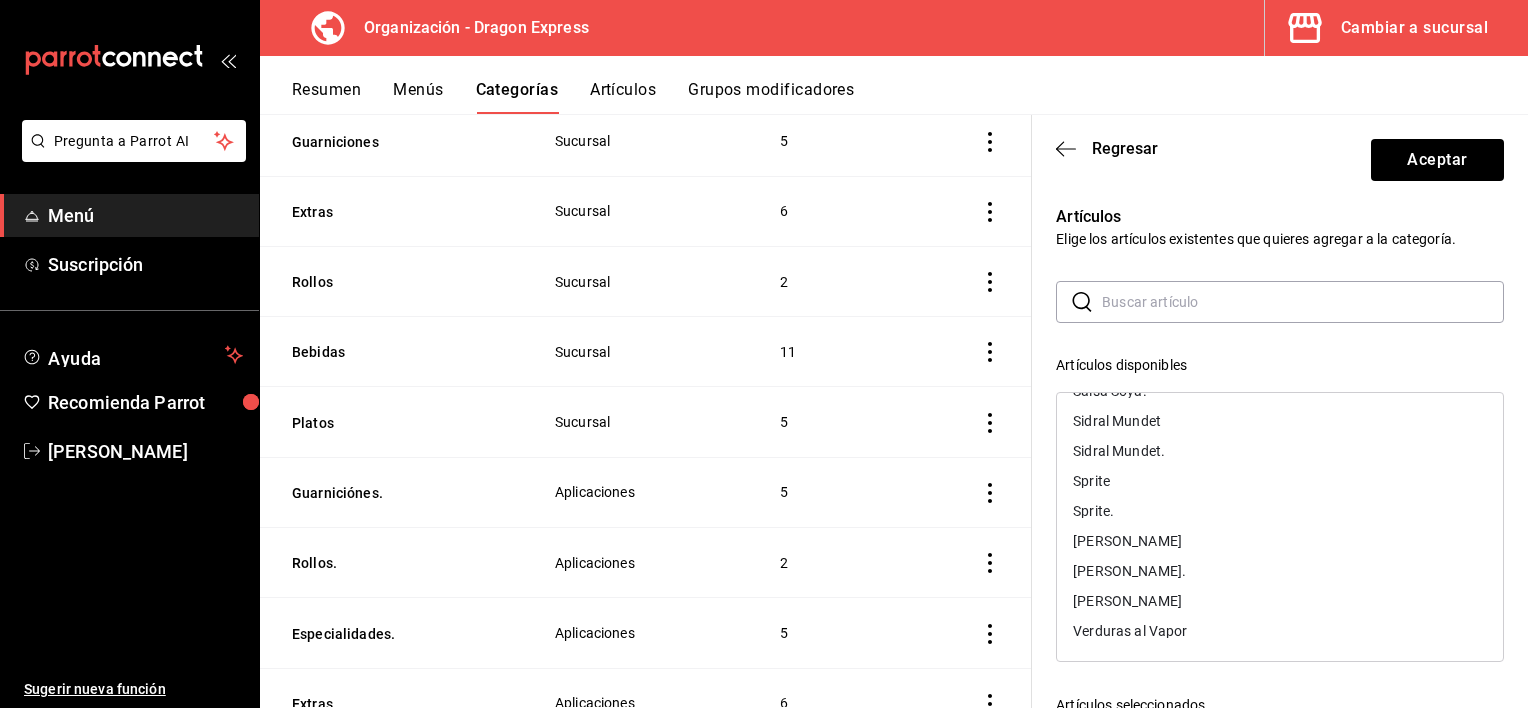 click on "Artículos Elige los artículos existentes que quieres agregar a la categoría. ​ ​ Artículos disponibles 1 Litro de Guarnicion. 1 Litro Especialidad 1 Litro Especialidad. 1 Litro Guarnicion [GEOGRAPHIC_DATA]. Arroz Blanco Arroz Blanco Arroz Frito Bowl Bowl. Caja China Cajita [GEOGRAPHIC_DATA]. Carnitas [PERSON_NAME]. Chop Suey Chop Suey. Chow Mein Coca Cola Coca Cola. Coca Light Coca Light. Coca Sin Azucar Coca Sin Azucar. Costilla Costillas. Coyotas Coyotas. [US_STATE] Pounch [US_STATE] Pounch. [PERSON_NAME] [PERSON_NAME]. Fanta Naranja Fanta Naranja. Fresca Fresca. [PERSON_NAME]. Litro de Especialidad Aplicaciones Litro Guarnicion Aplicacion Medio Litro E Medio Litro E. Medio Litro G Medio Litro G. Mostaza [GEOGRAPHIC_DATA] Mostaza [GEOGRAPHIC_DATA]. Paquete Familiar Paquete Familiar. [PERSON_NAME] 1 Plato 1. [PERSON_NAME] 2 Plato 2. Pollo a la Naranja Pollo a la Naranja Pekin Pollo a la Naranja Pekin. Pollo a la Naranja. Pollo Enchilado Pollo Enchilado. Pollo Teriyaki Pollo Teriyaki. Res con Brocoli Res con Brocoli. Rollos de Camaron Rollos de Camaron." at bounding box center [1268, 588] 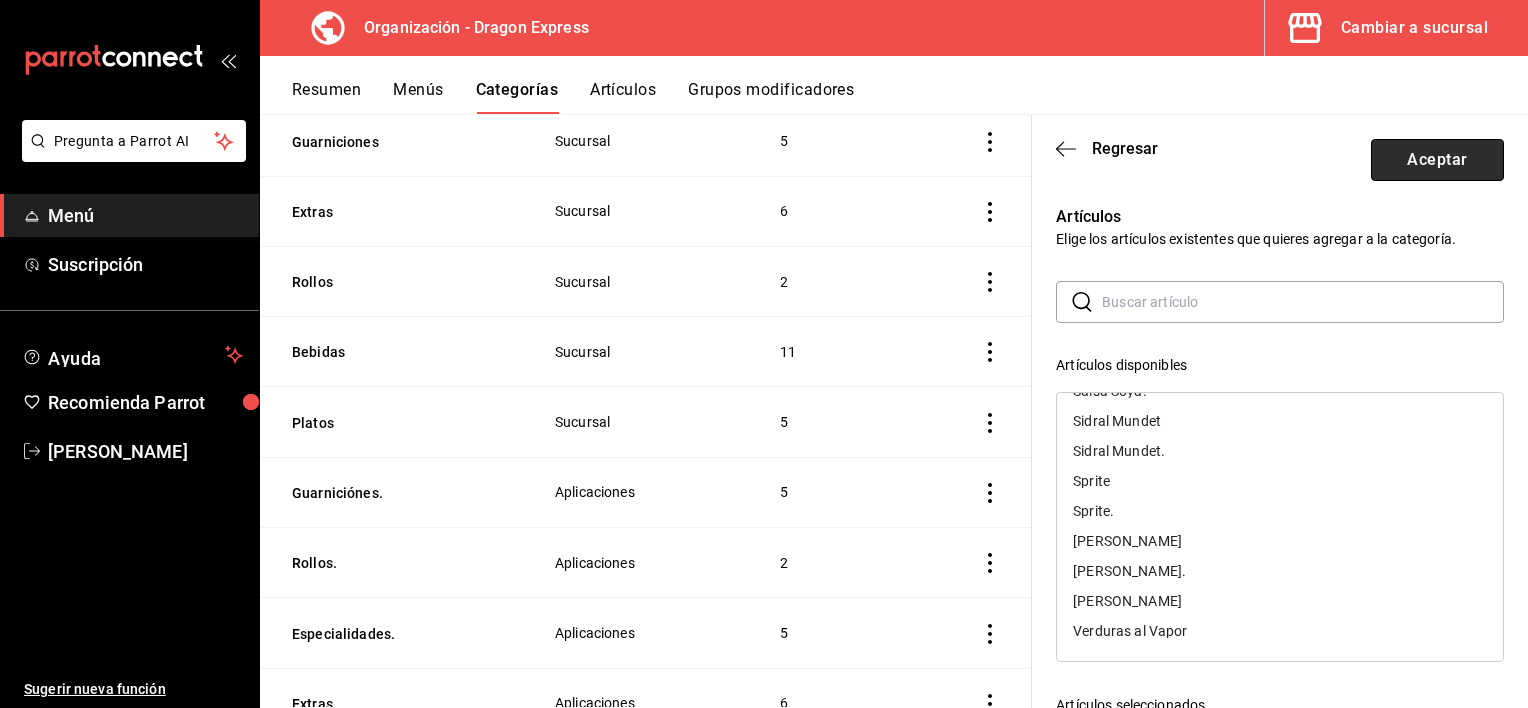 click on "Aceptar" at bounding box center (1437, 160) 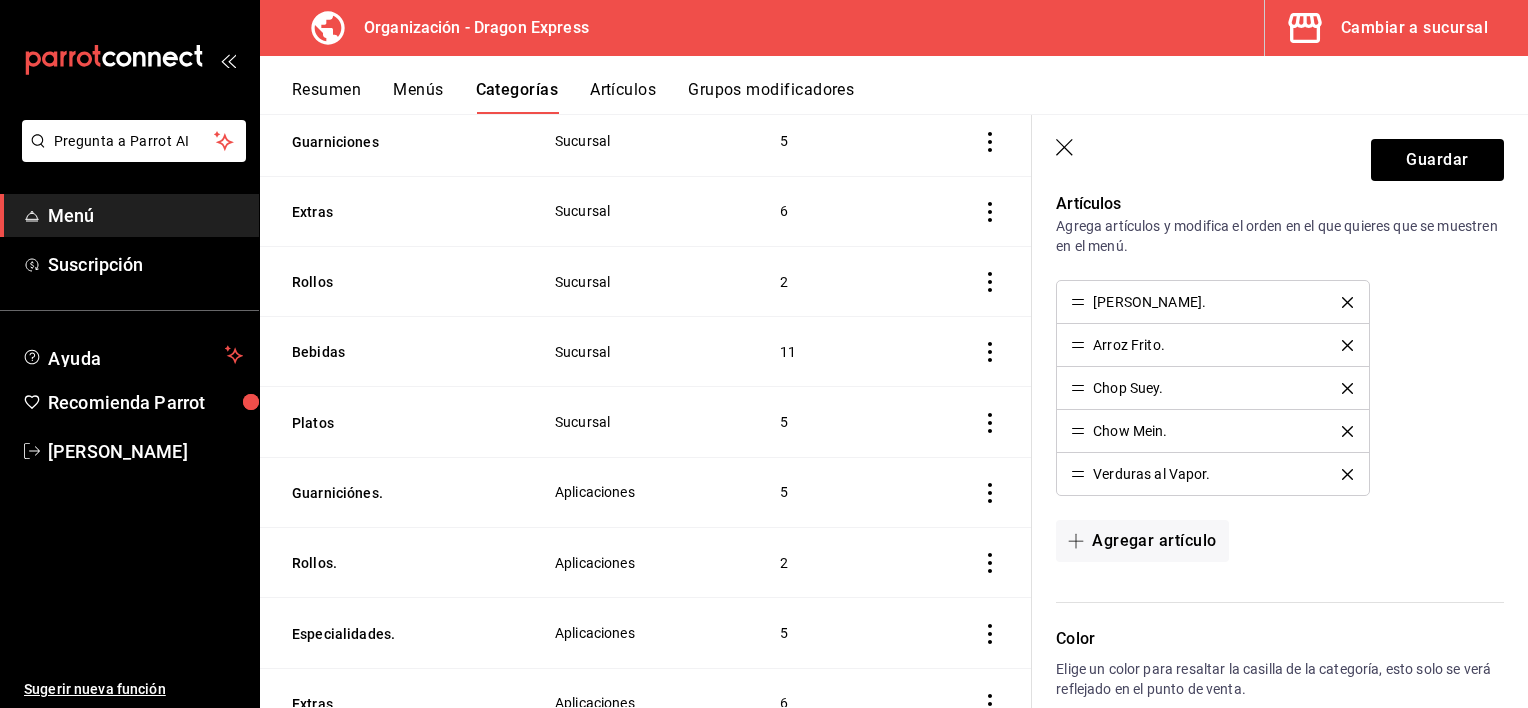 scroll, scrollTop: 600, scrollLeft: 0, axis: vertical 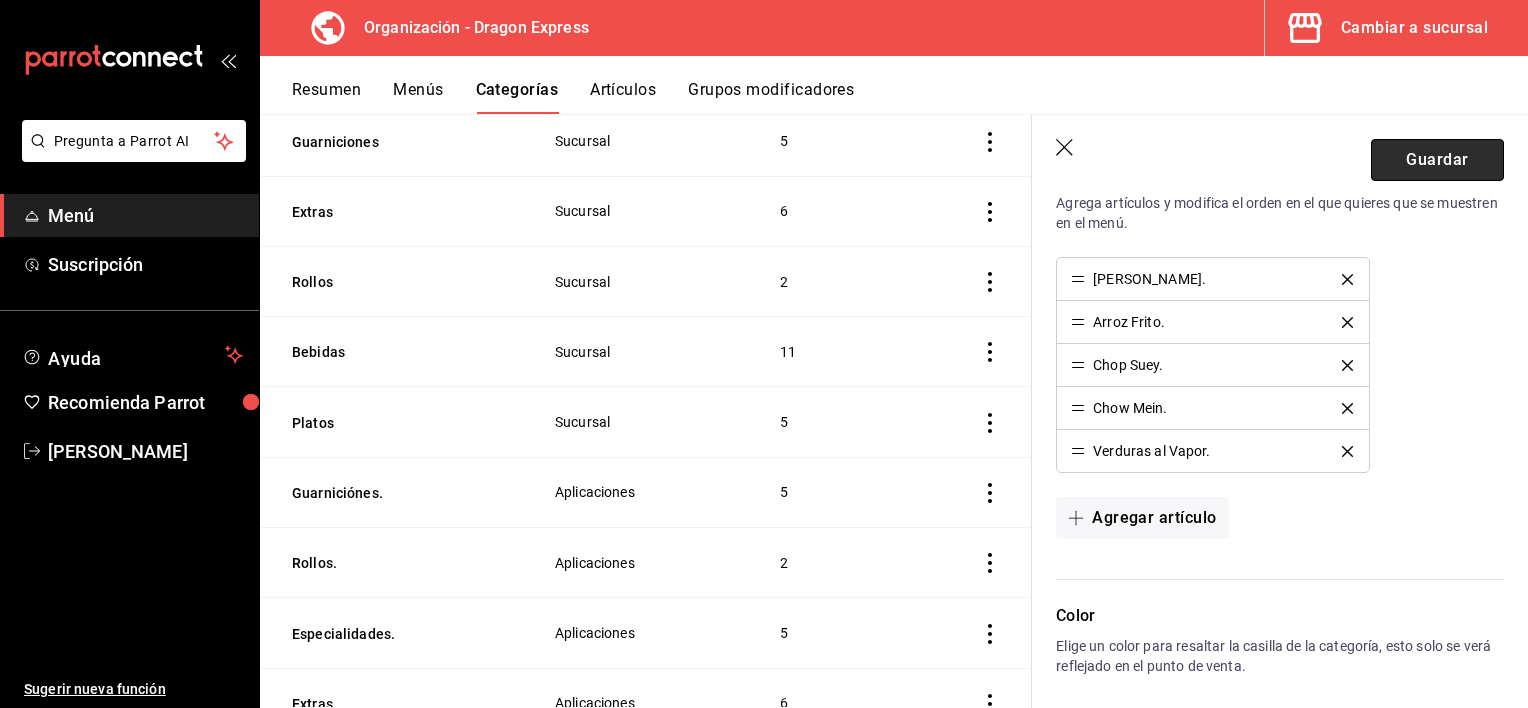 click on "Guardar" at bounding box center [1437, 160] 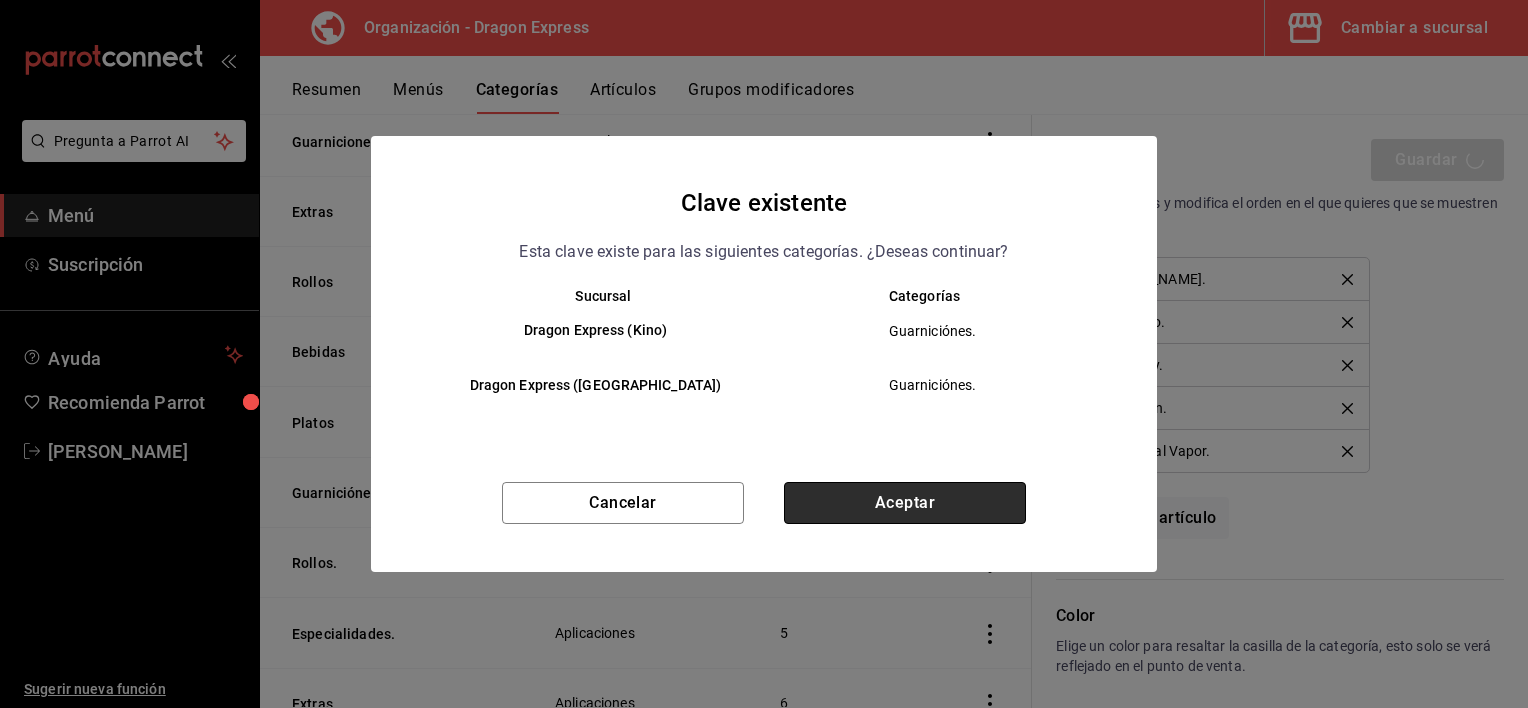 click on "Aceptar" at bounding box center (905, 503) 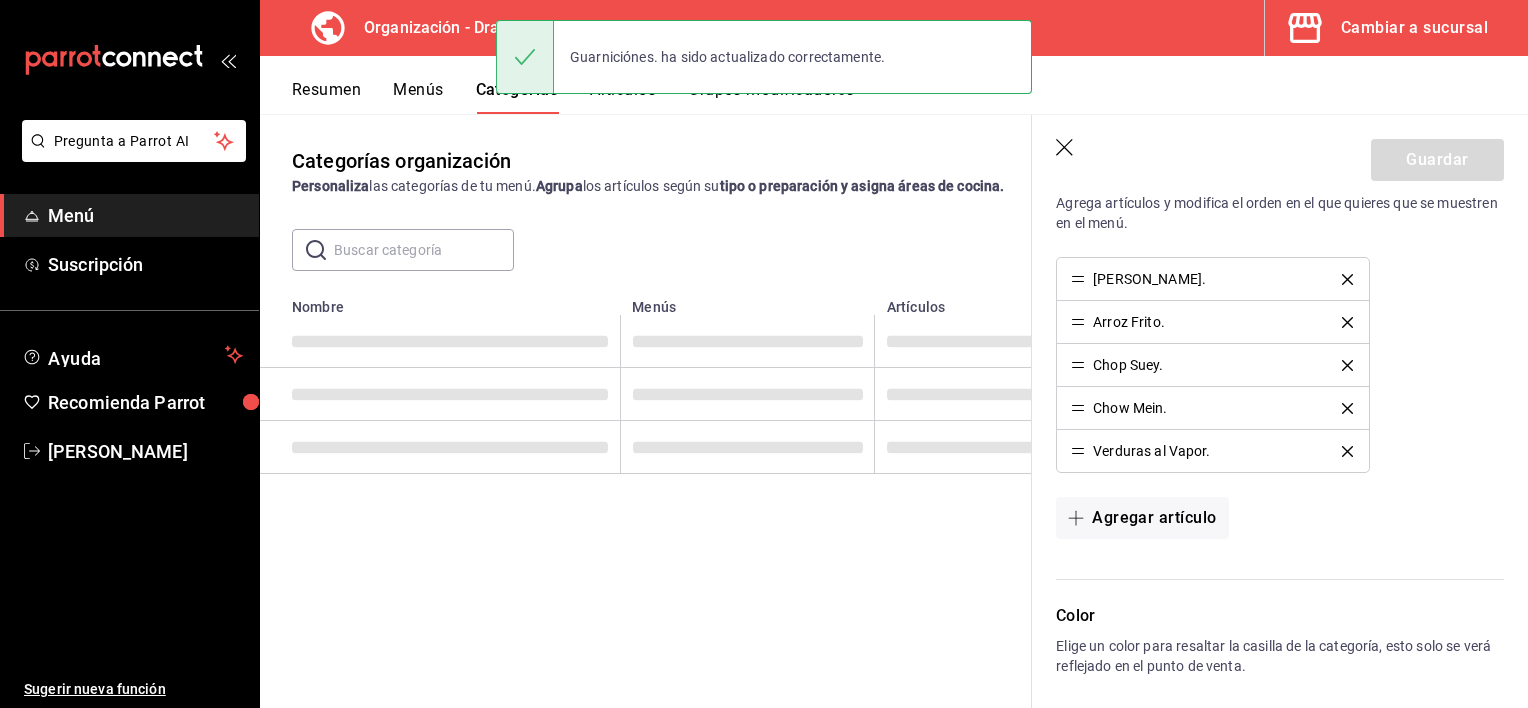scroll, scrollTop: 0, scrollLeft: 0, axis: both 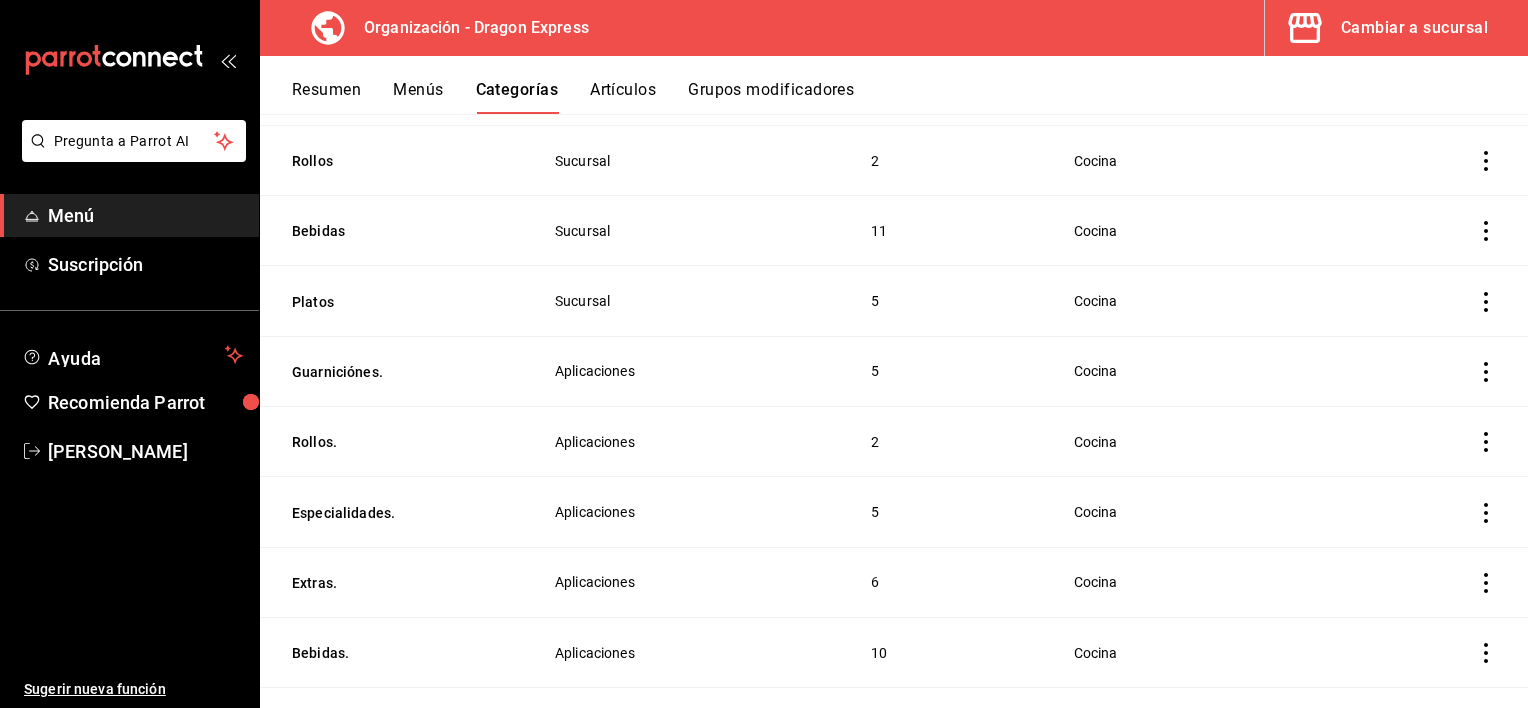click 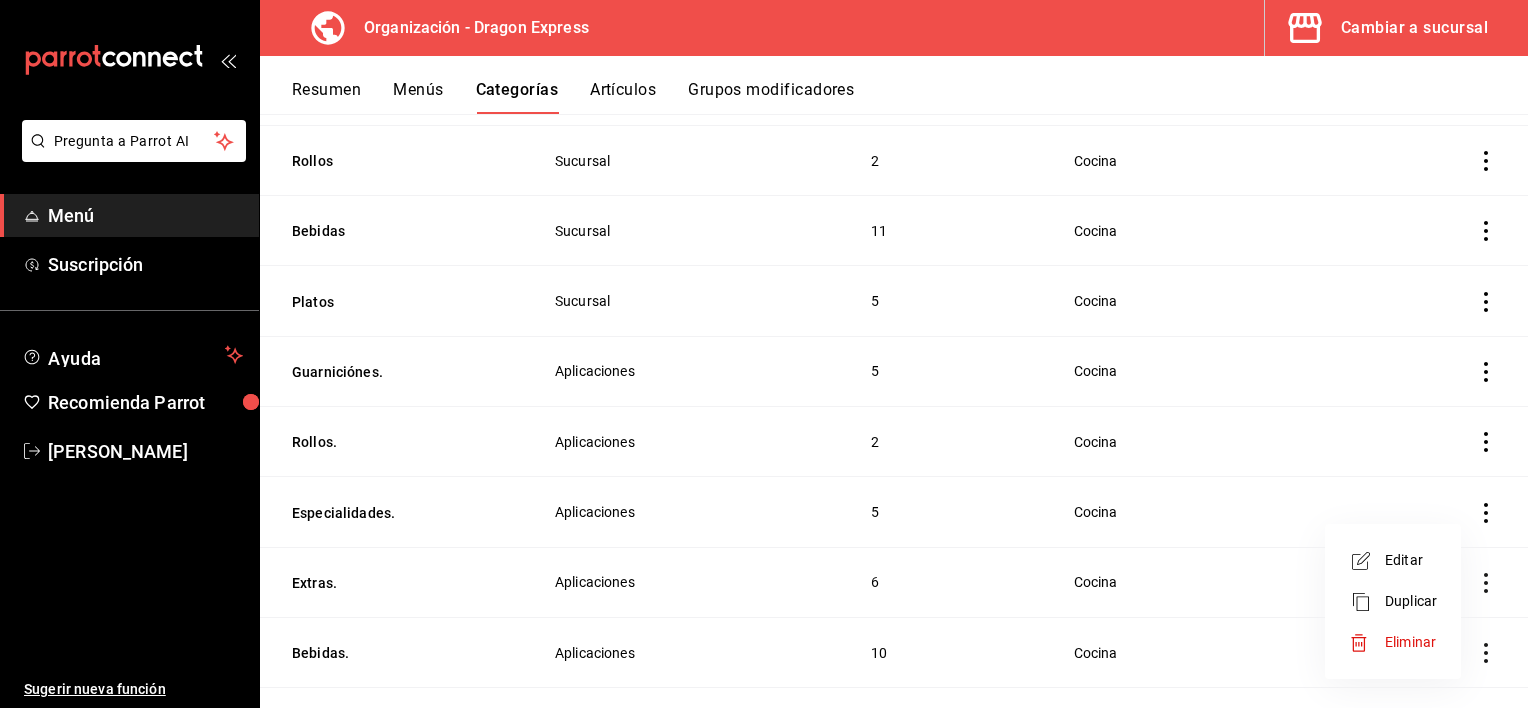 click on "Editar" at bounding box center (1411, 560) 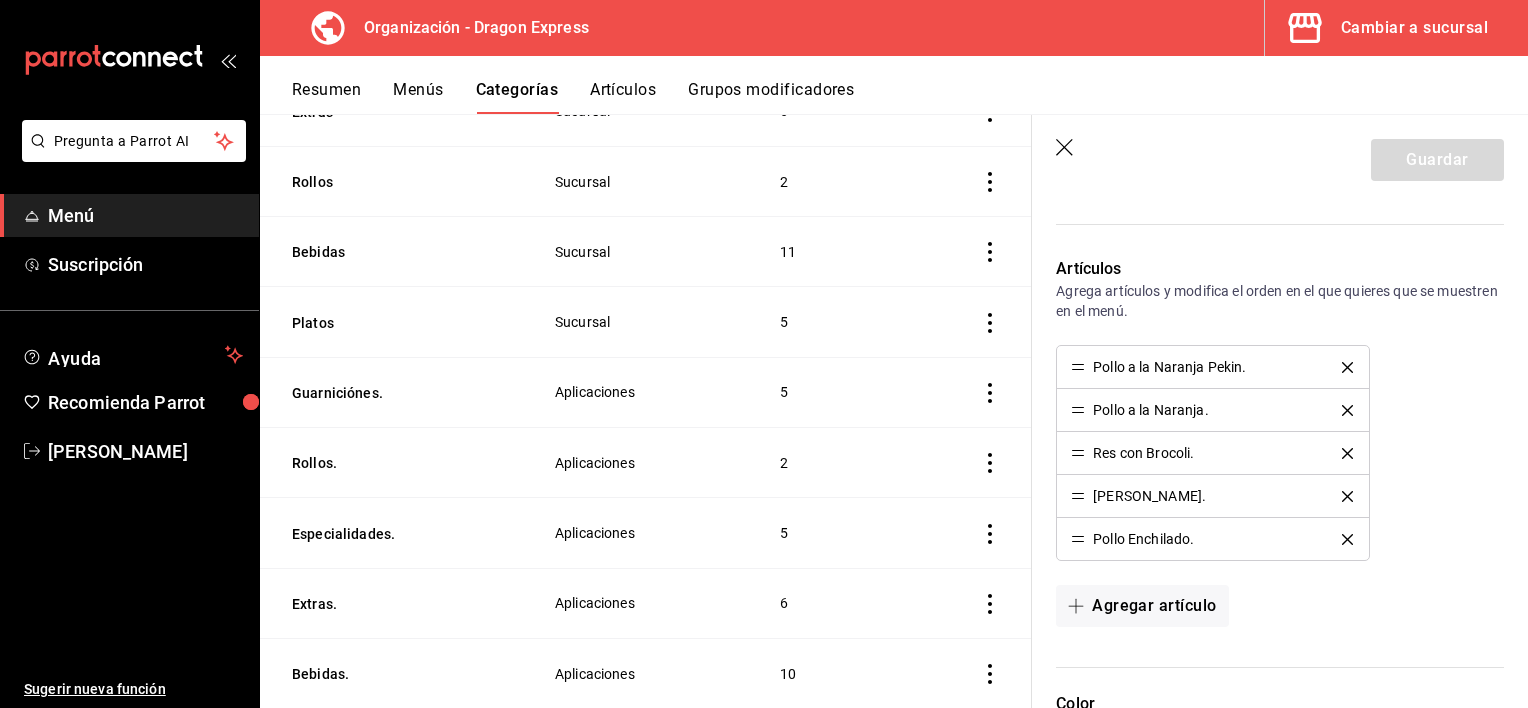 scroll, scrollTop: 500, scrollLeft: 0, axis: vertical 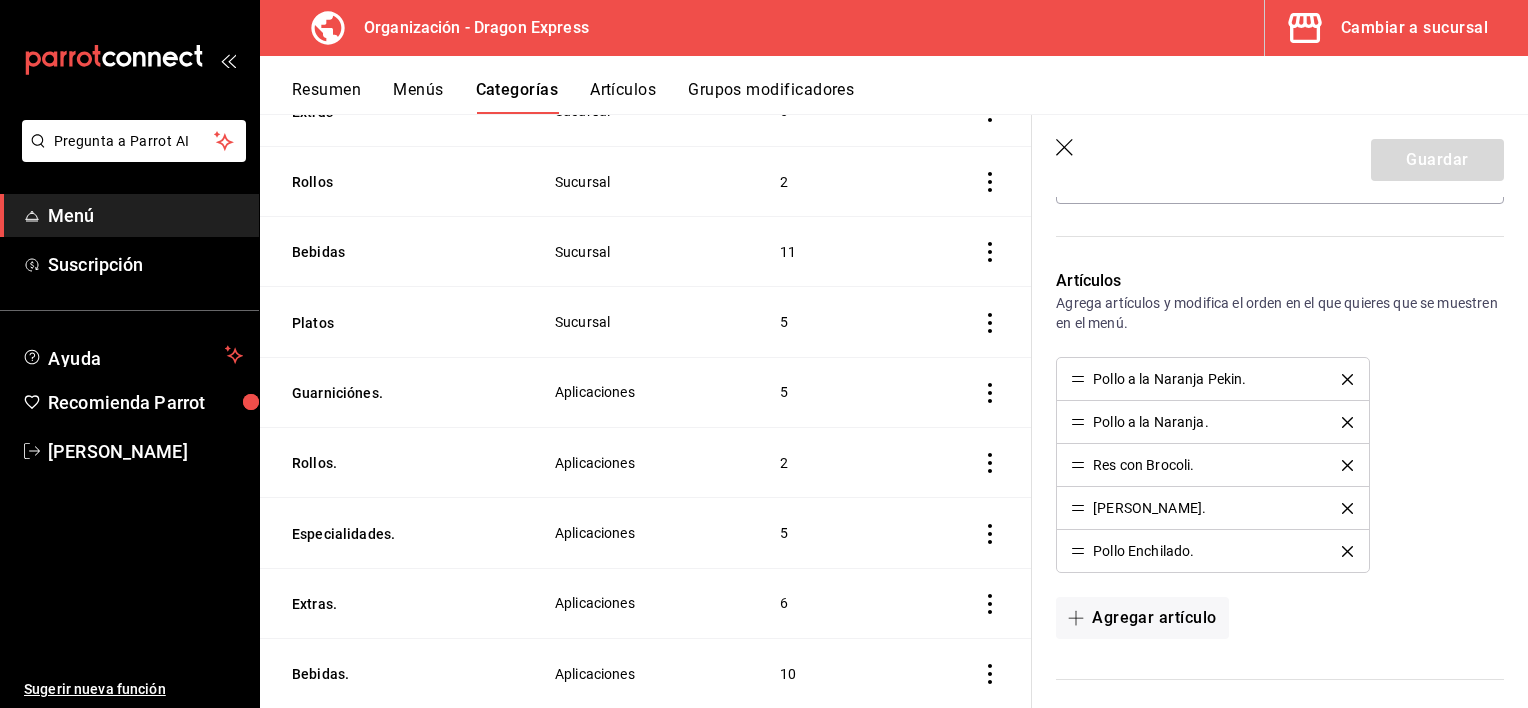 click 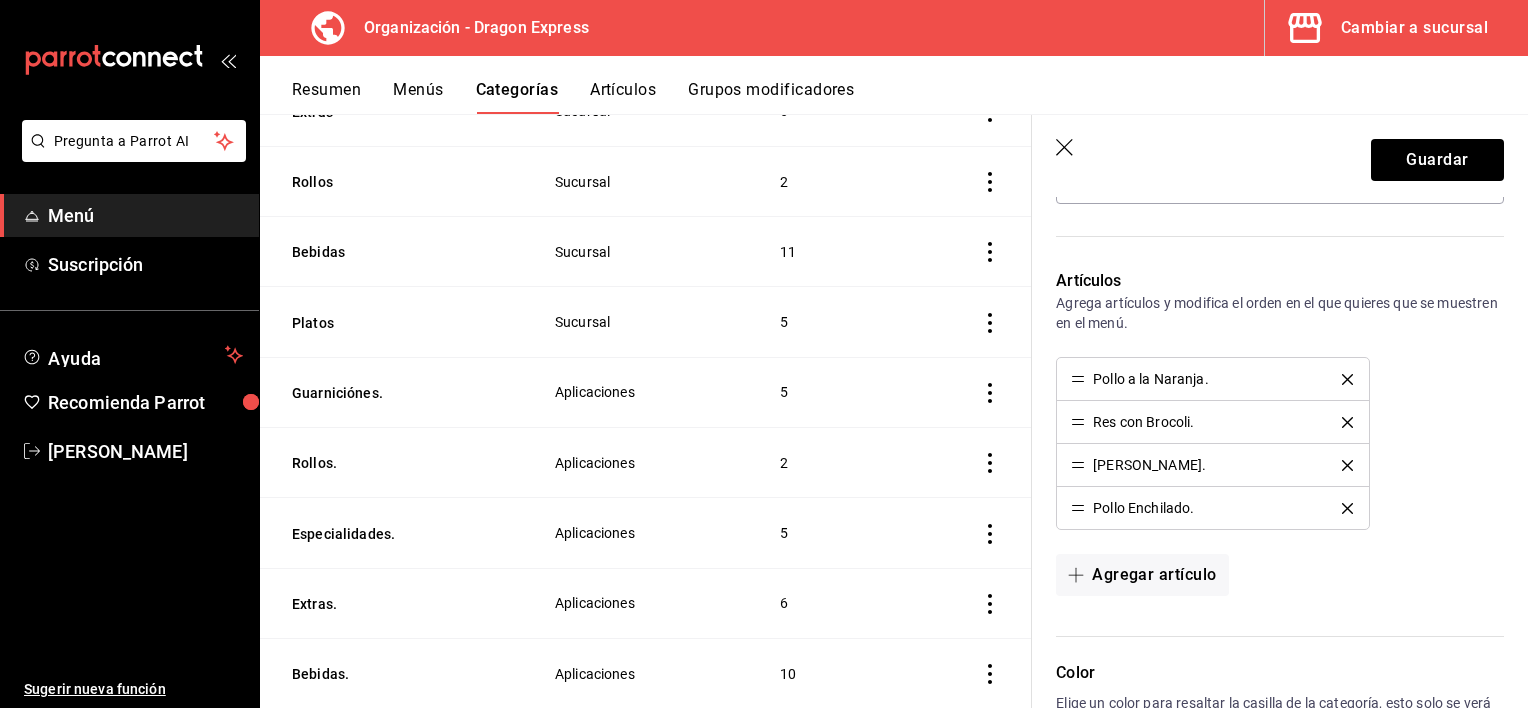 click 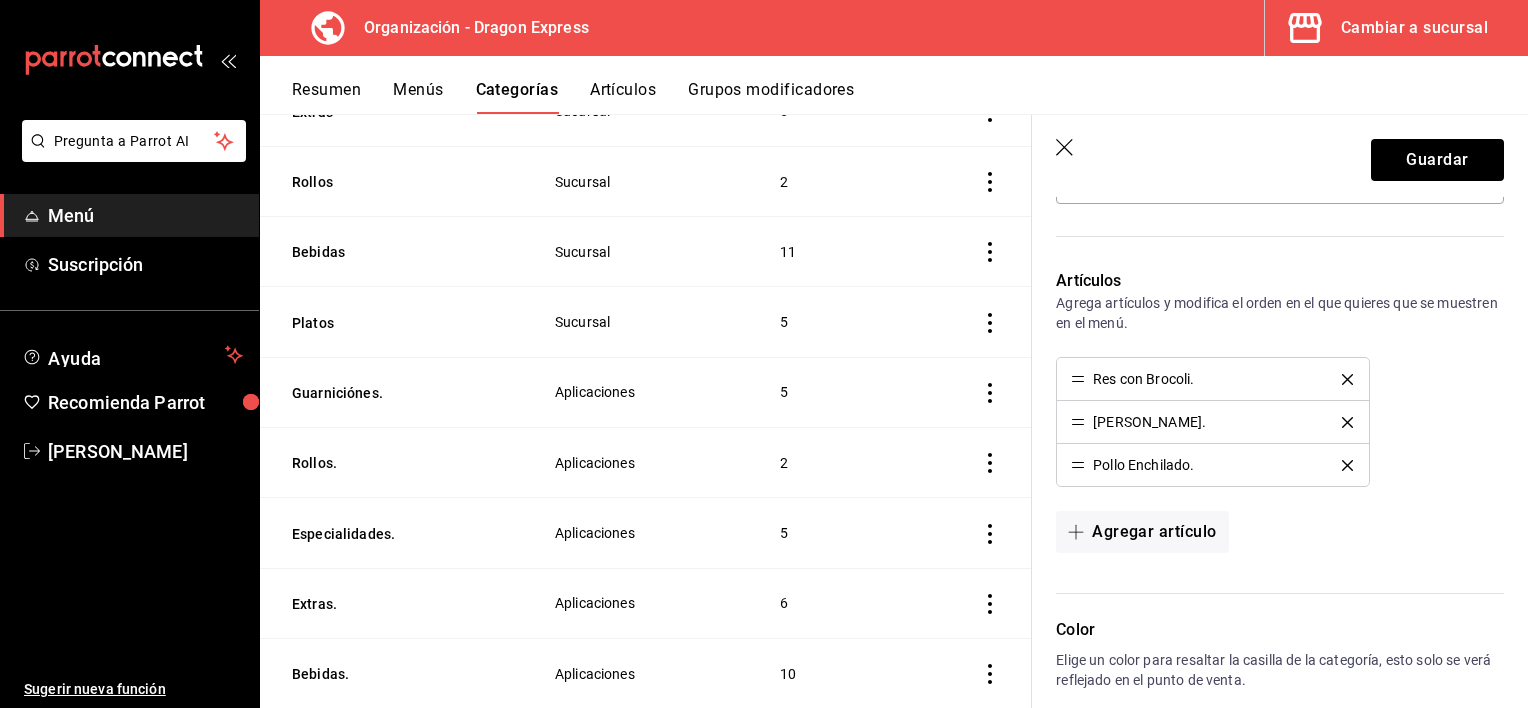 click 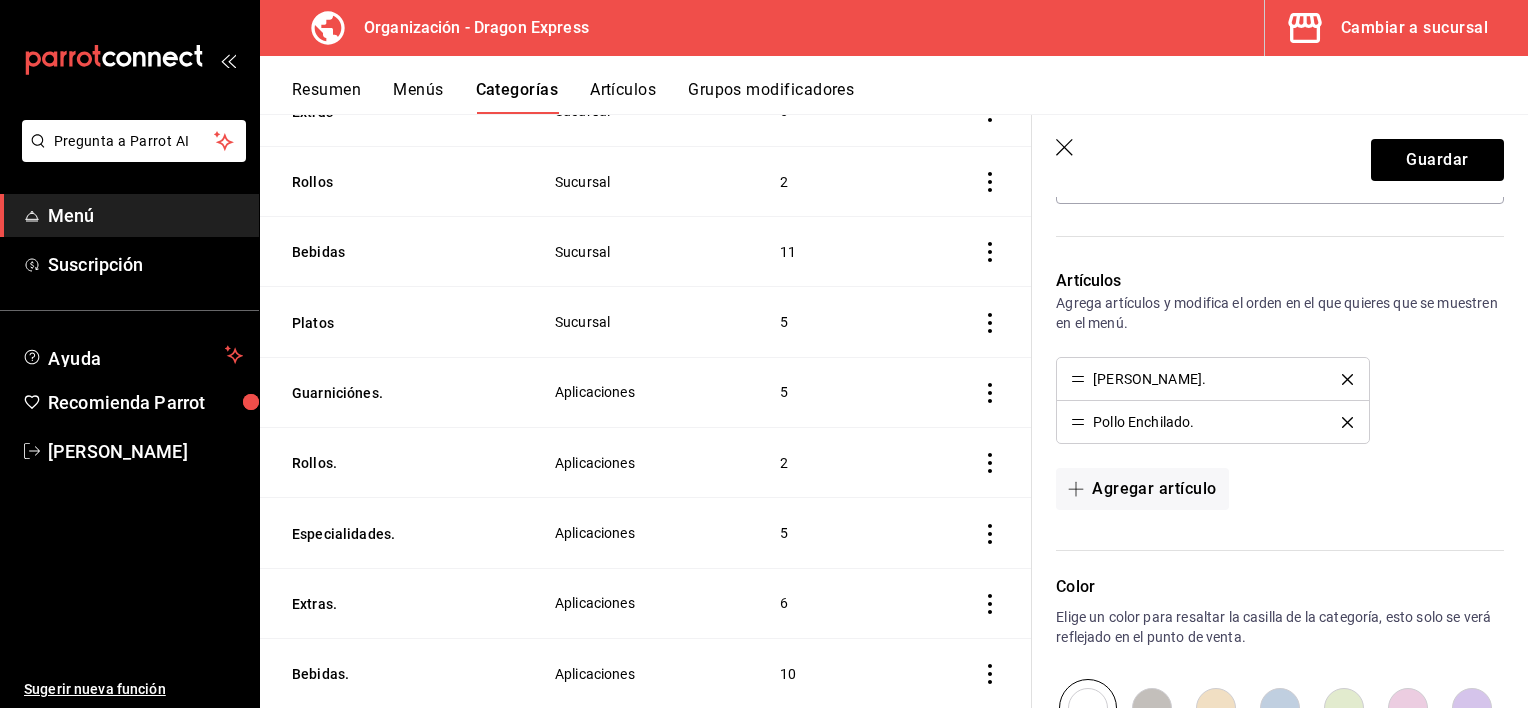 click 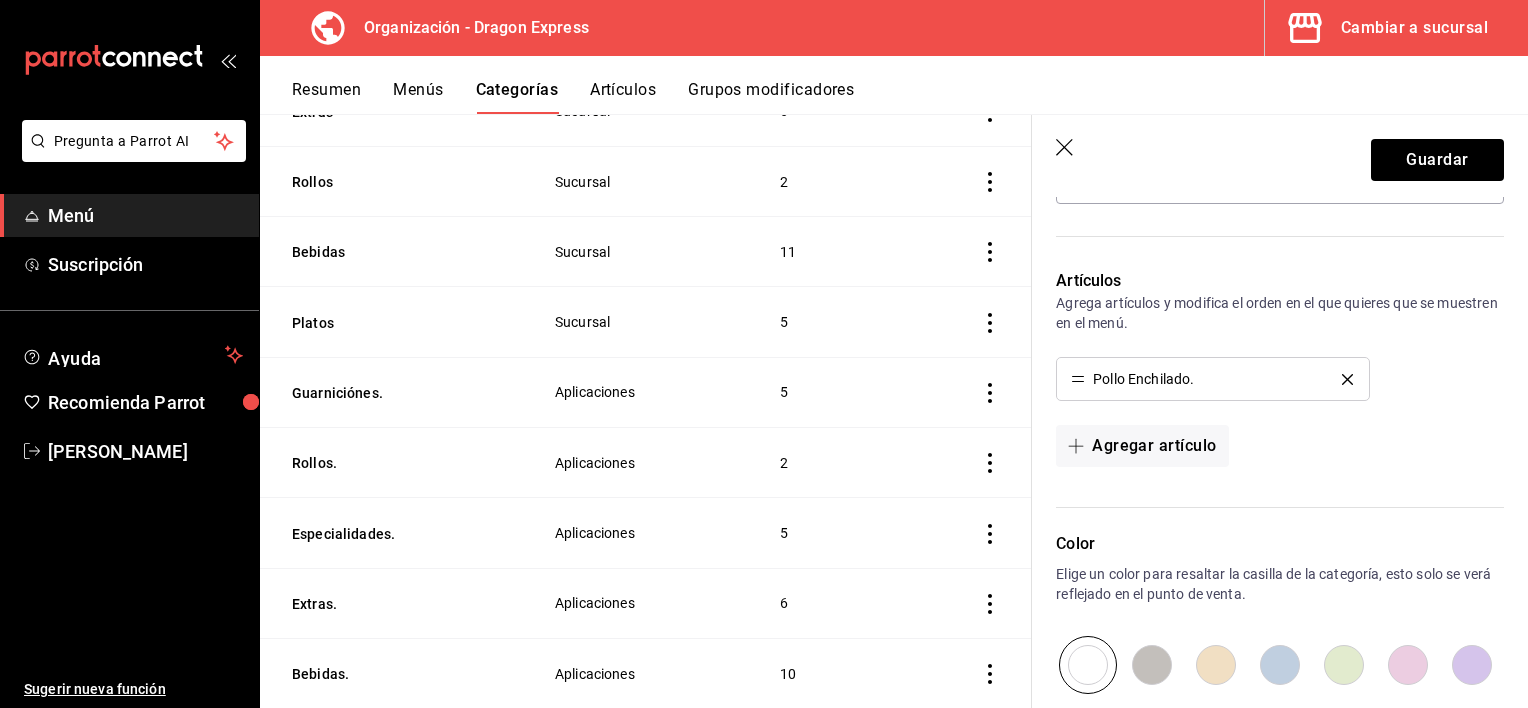 click 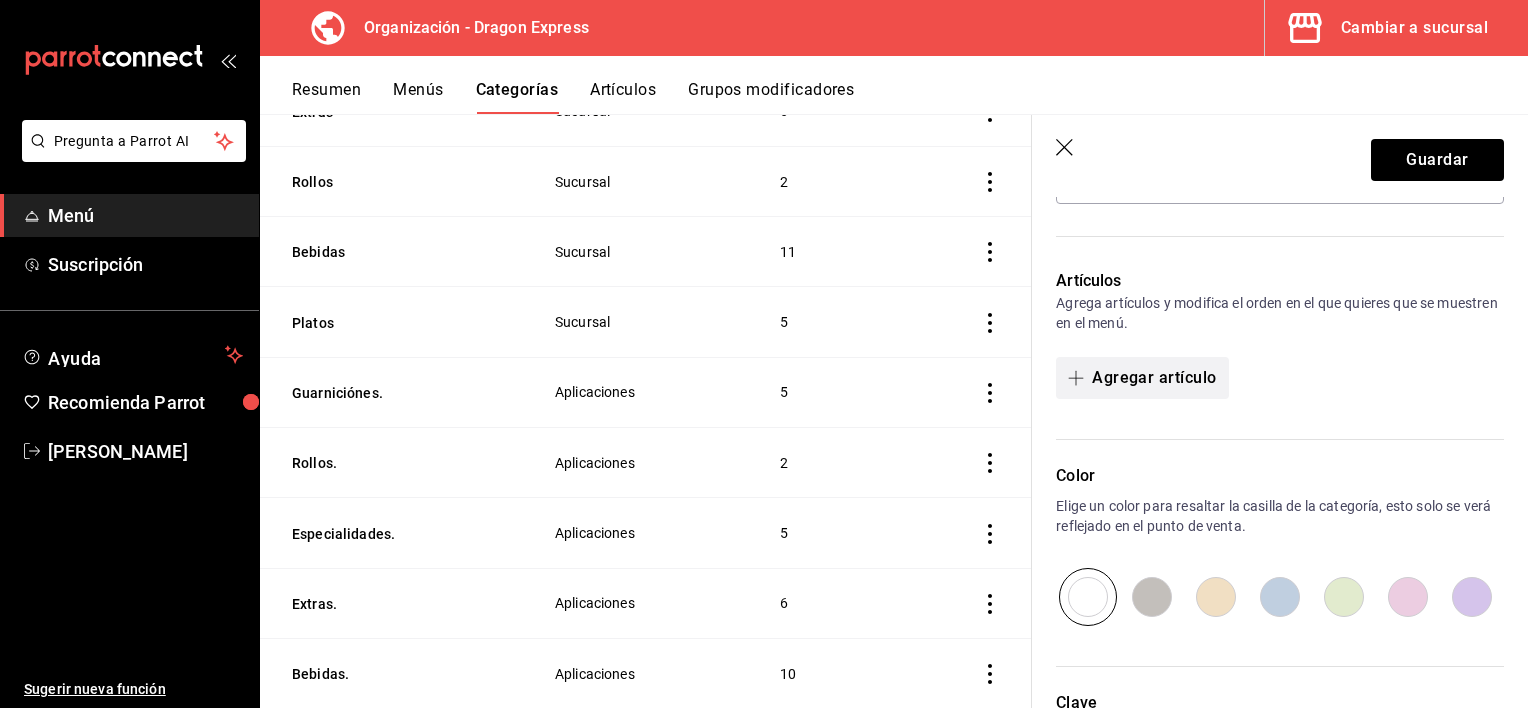 click on "Agregar artículo" at bounding box center (1142, 378) 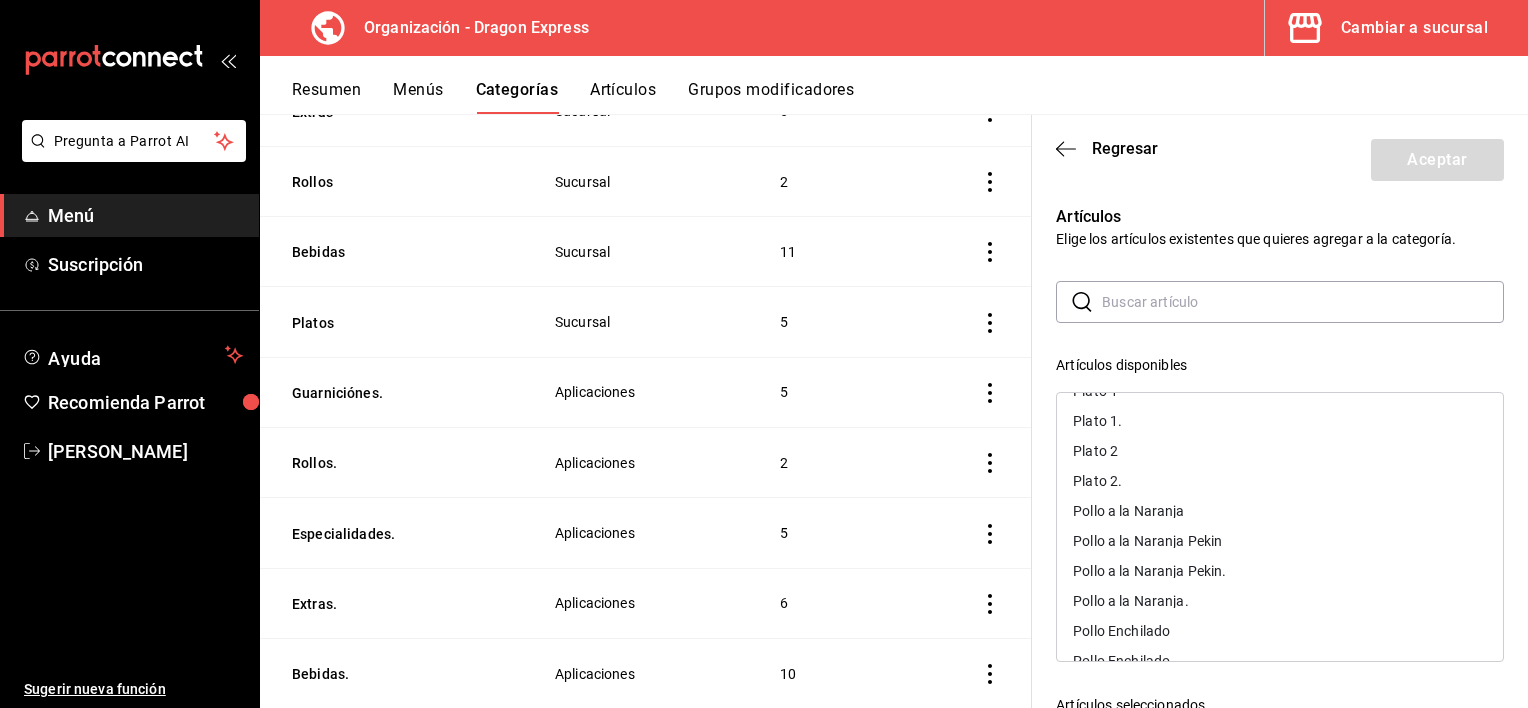 scroll, scrollTop: 1655, scrollLeft: 0, axis: vertical 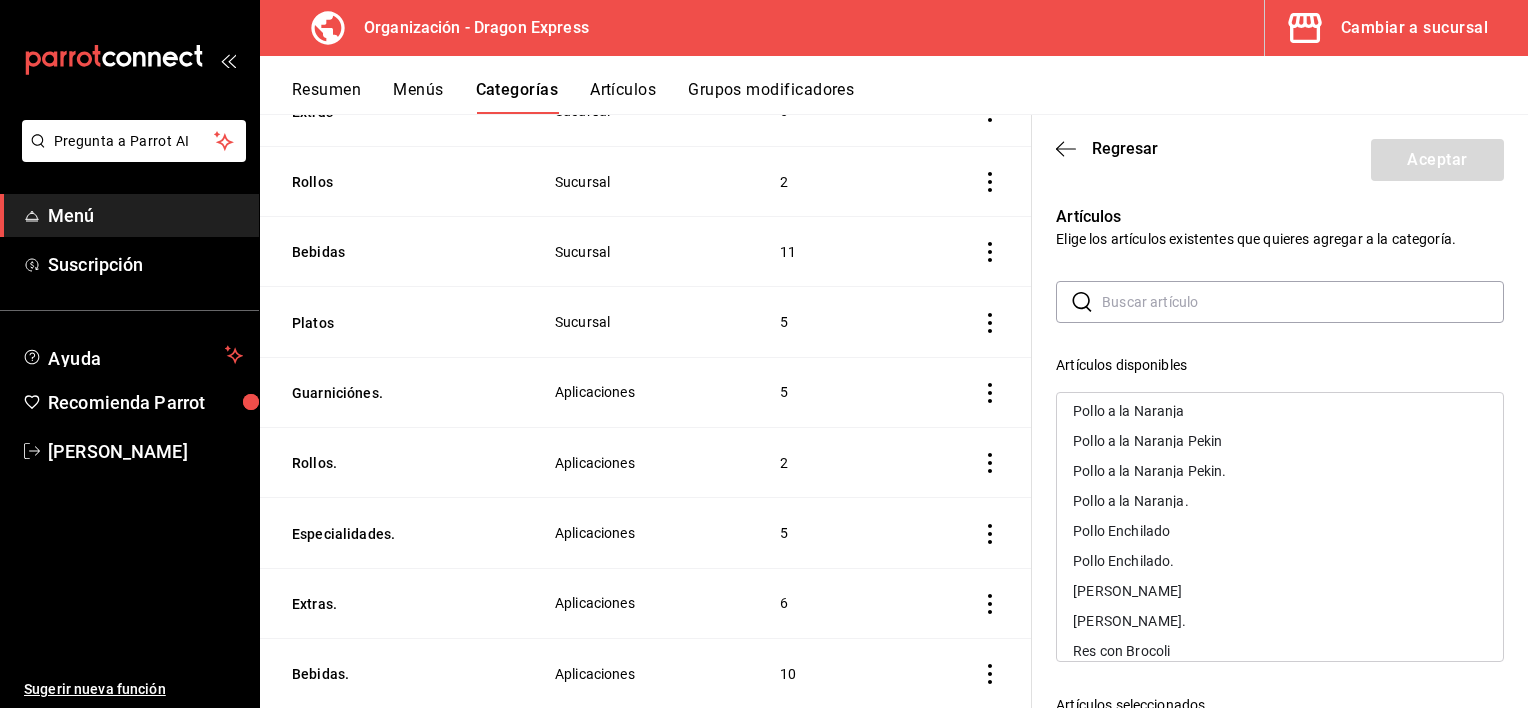 click on "Pollo a la Naranja." at bounding box center (1280, 501) 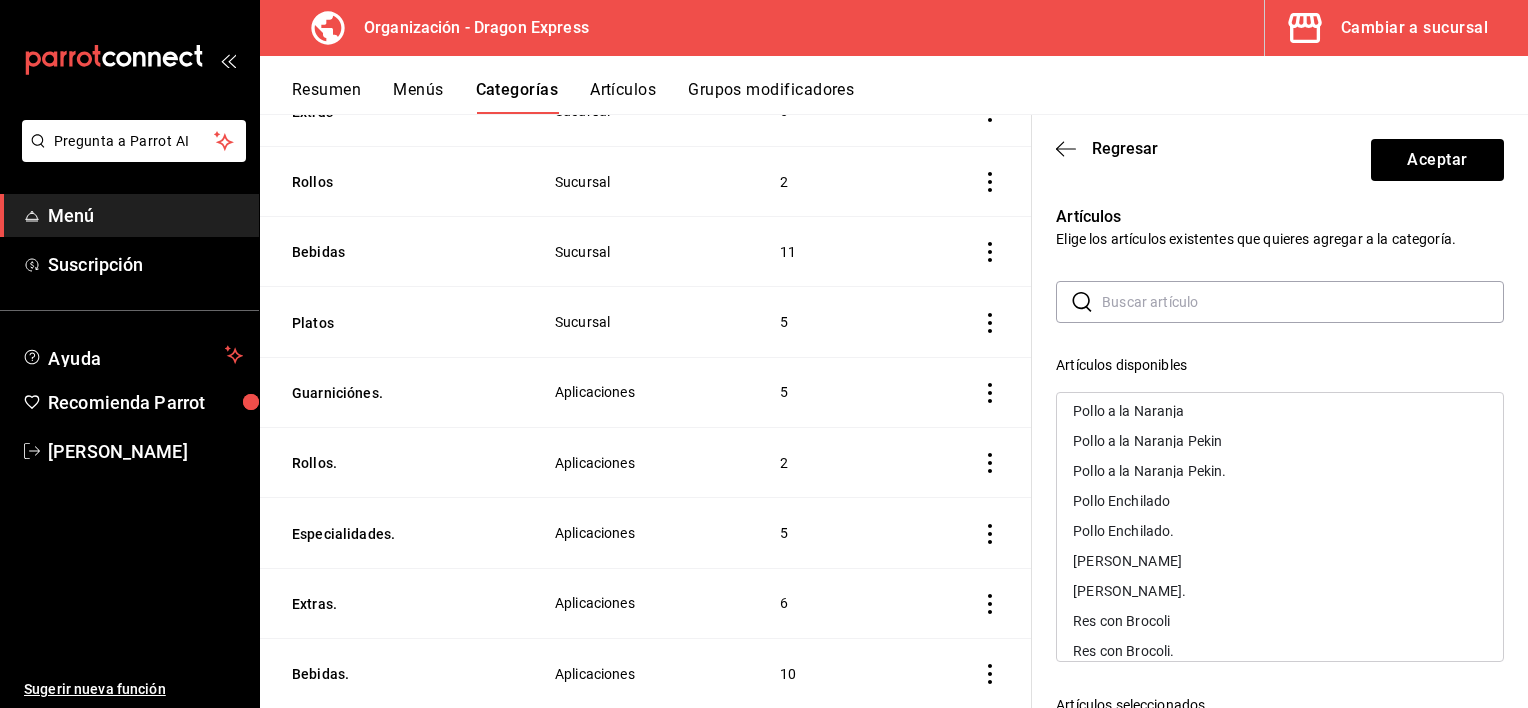 click on "Pollo Enchilado." at bounding box center (1280, 531) 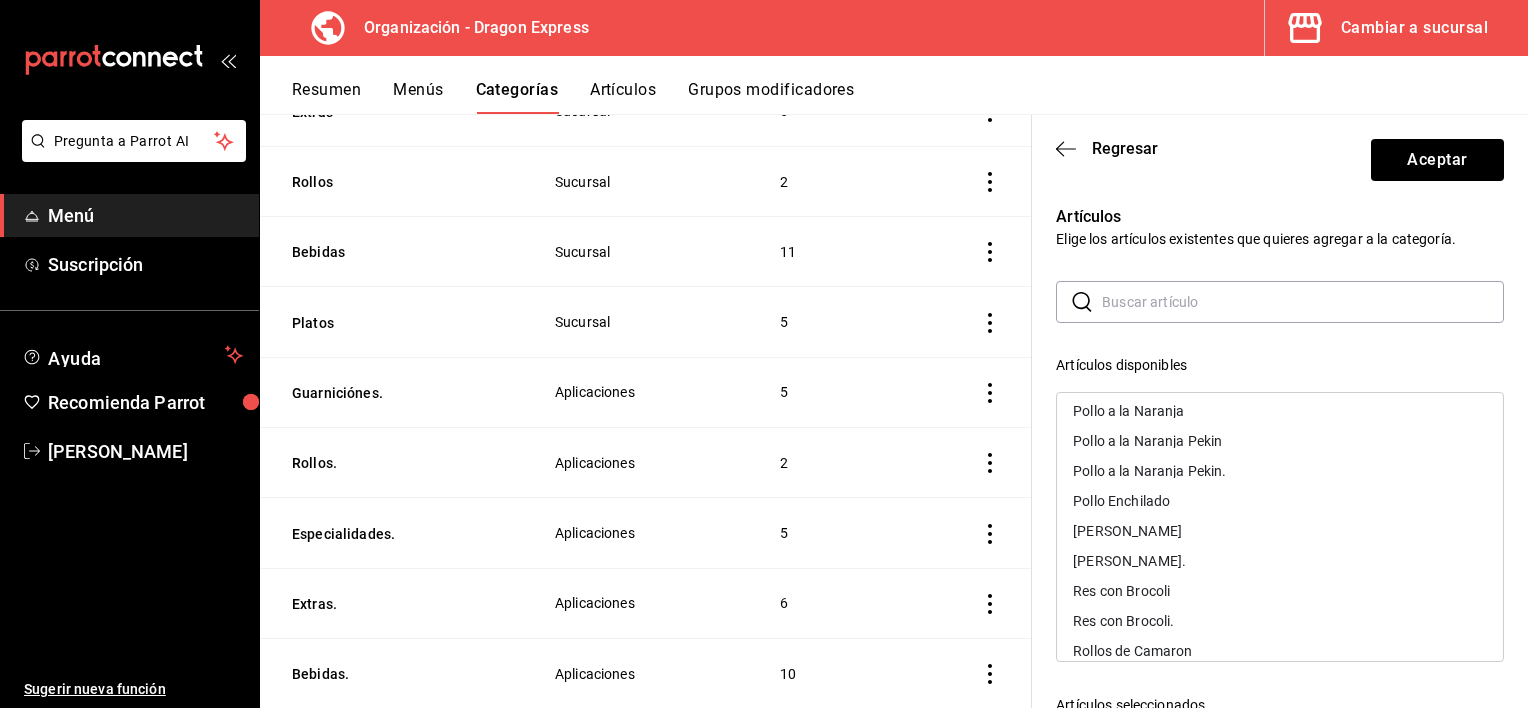 click on "[PERSON_NAME]." at bounding box center (1280, 561) 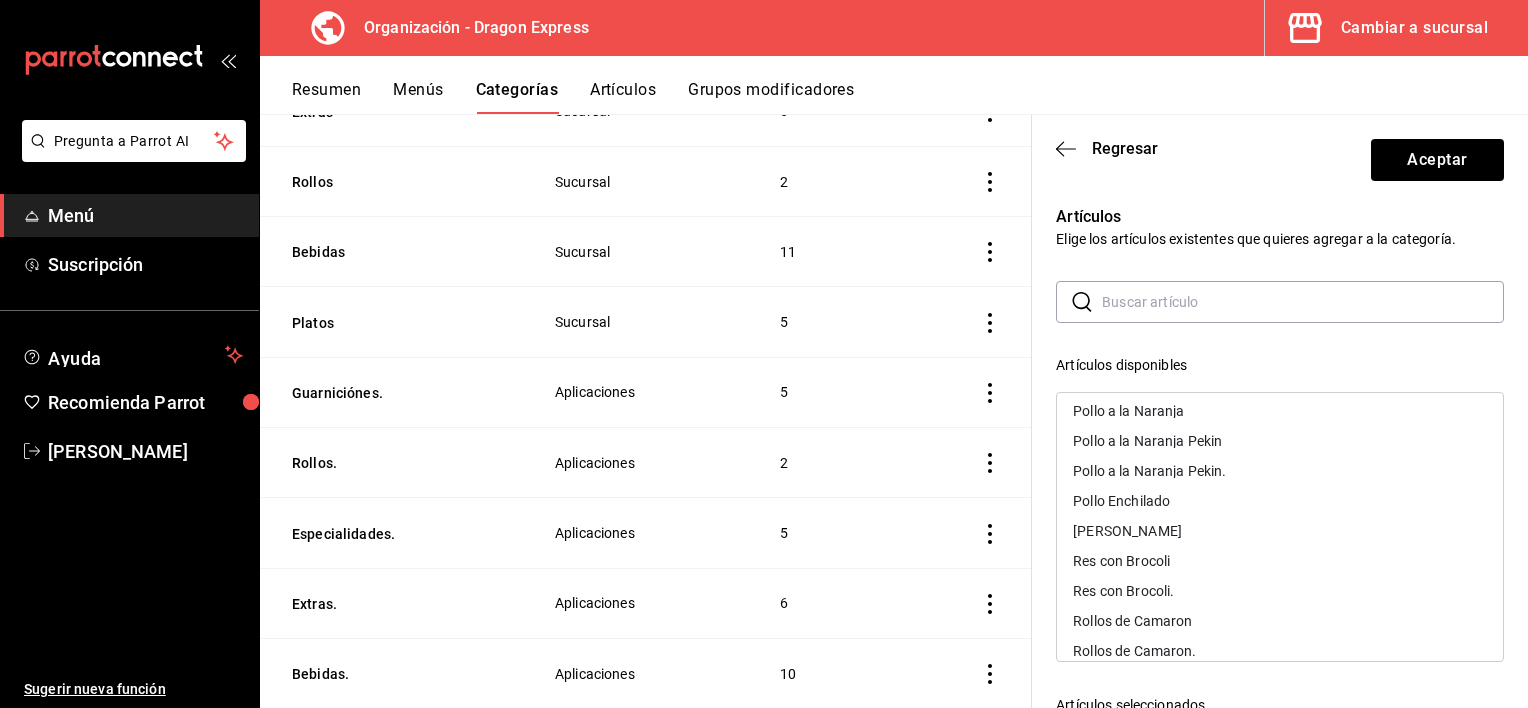 click on "Res con Brocoli." at bounding box center (1280, 591) 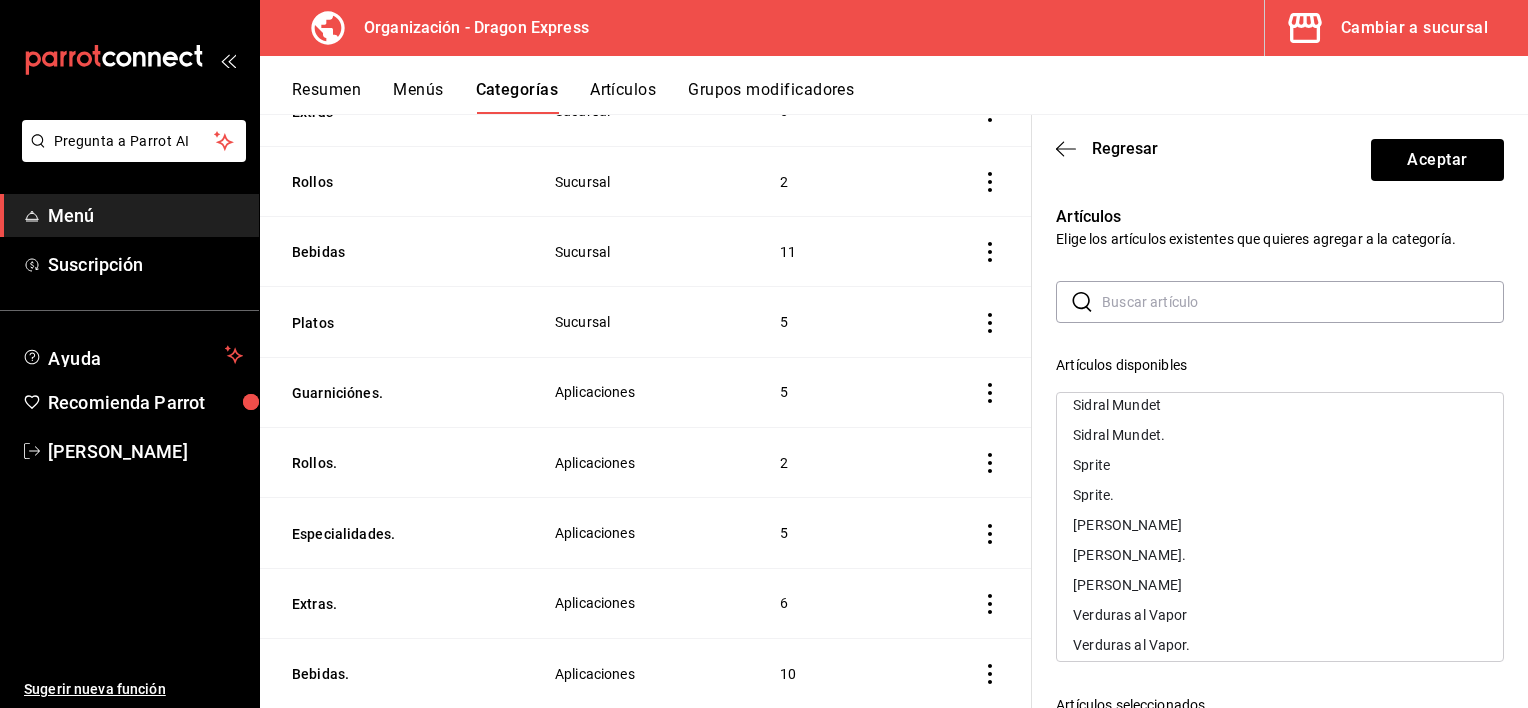 scroll, scrollTop: 2215, scrollLeft: 0, axis: vertical 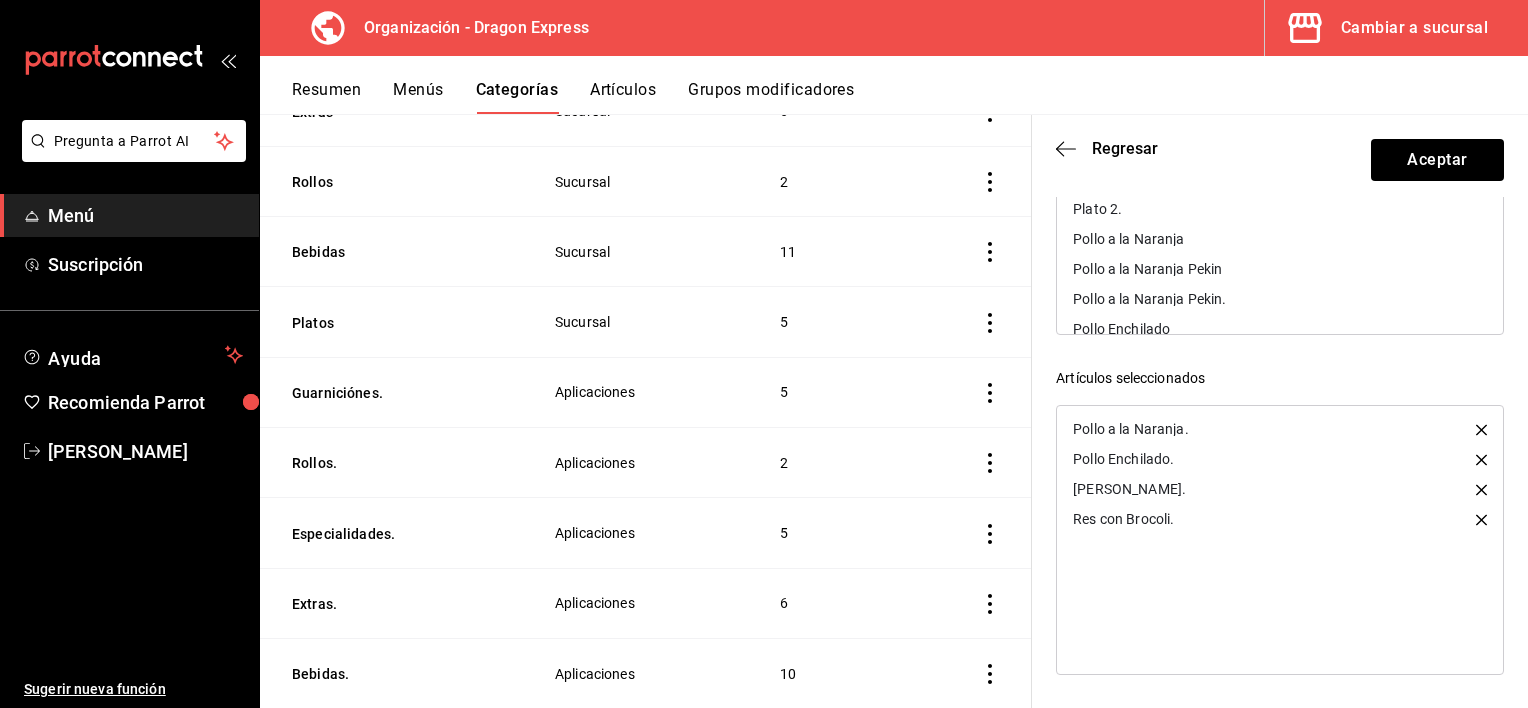click on "Pollo a la Naranja Pekin." at bounding box center (1280, 299) 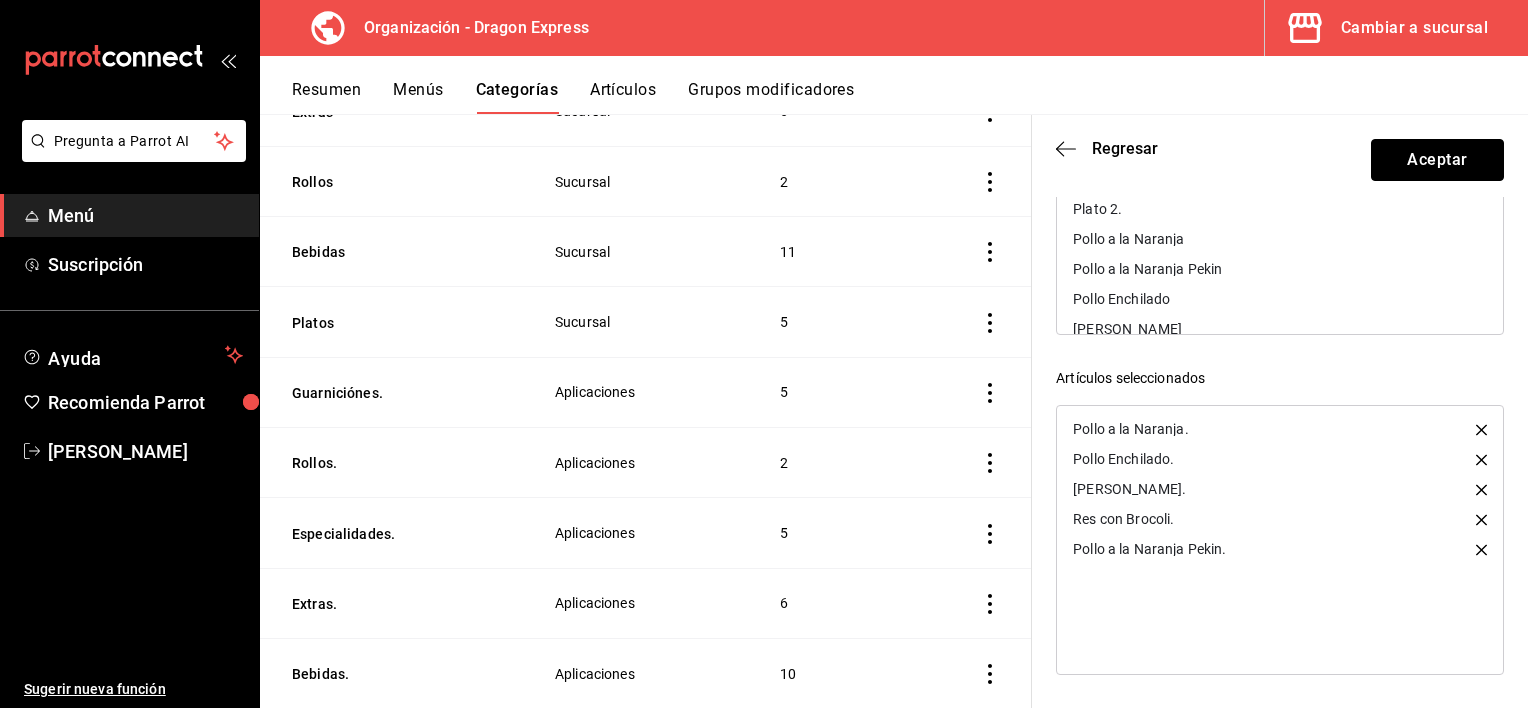 click on "Aceptar" at bounding box center (1437, 160) 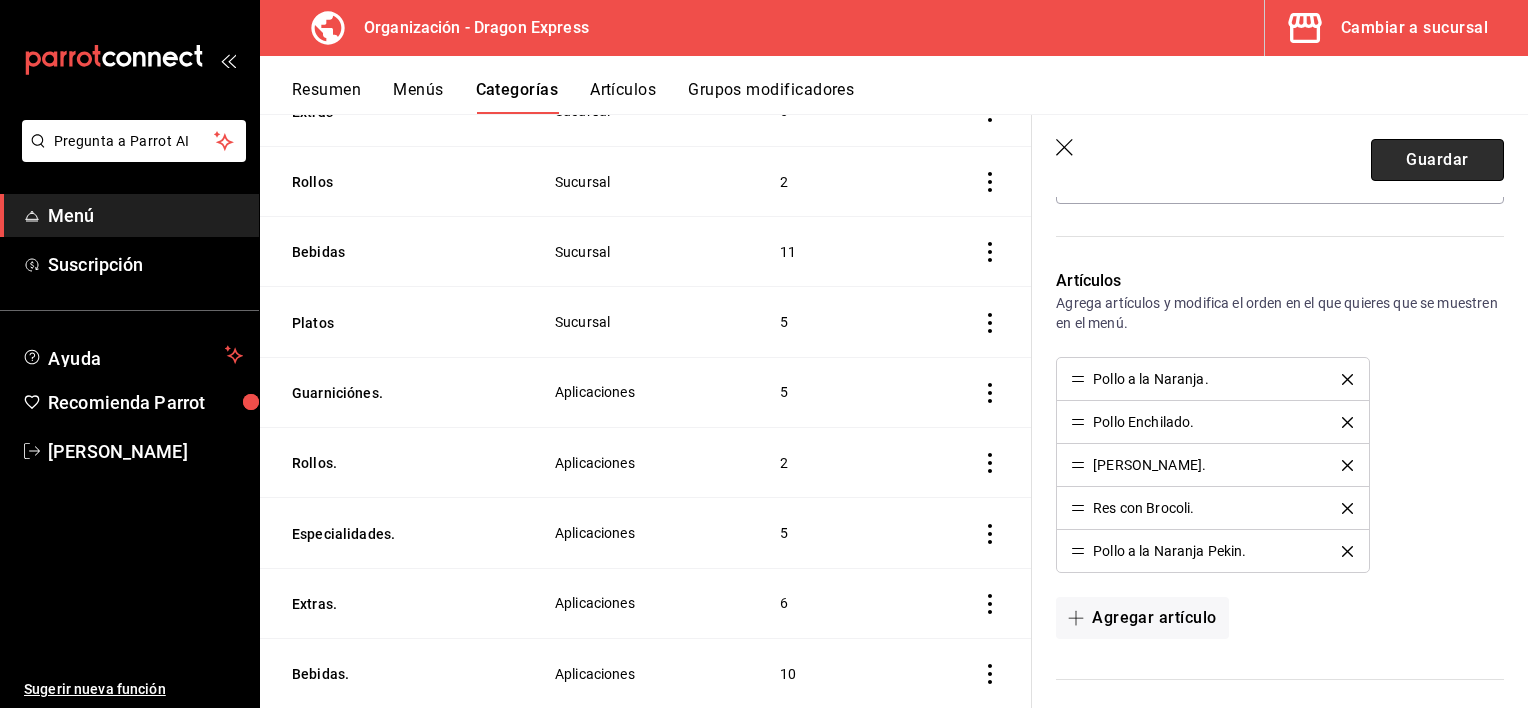 click on "Guardar" at bounding box center [1437, 160] 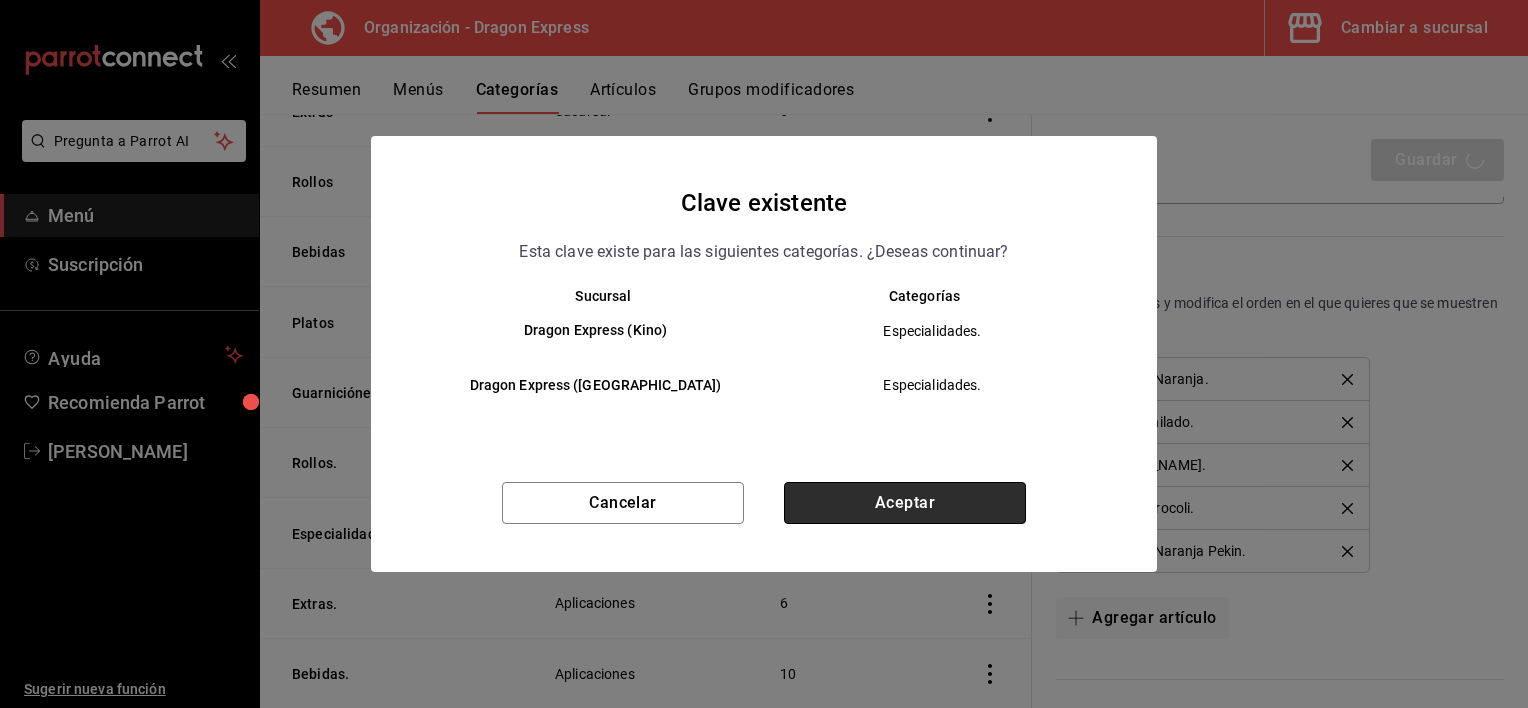 click on "Aceptar" at bounding box center [905, 503] 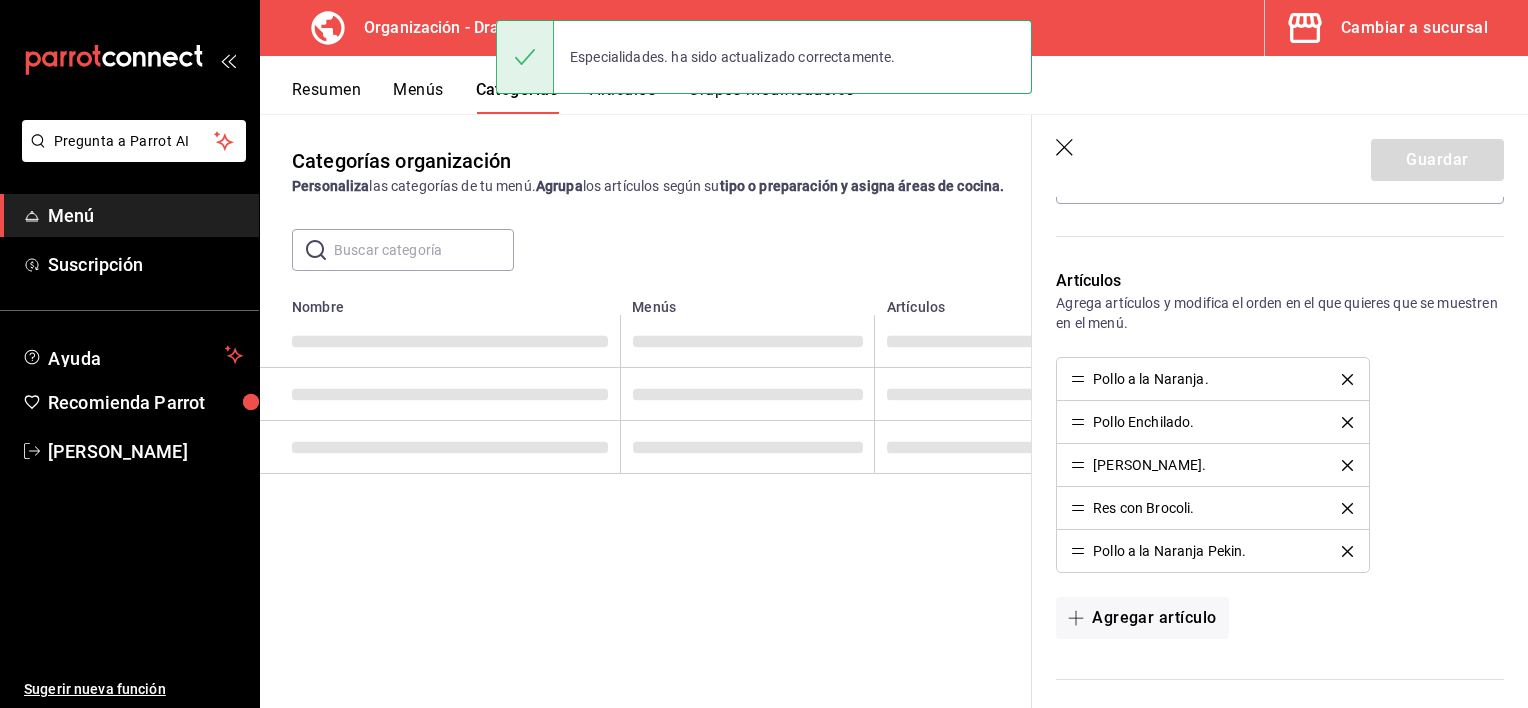 scroll, scrollTop: 0, scrollLeft: 0, axis: both 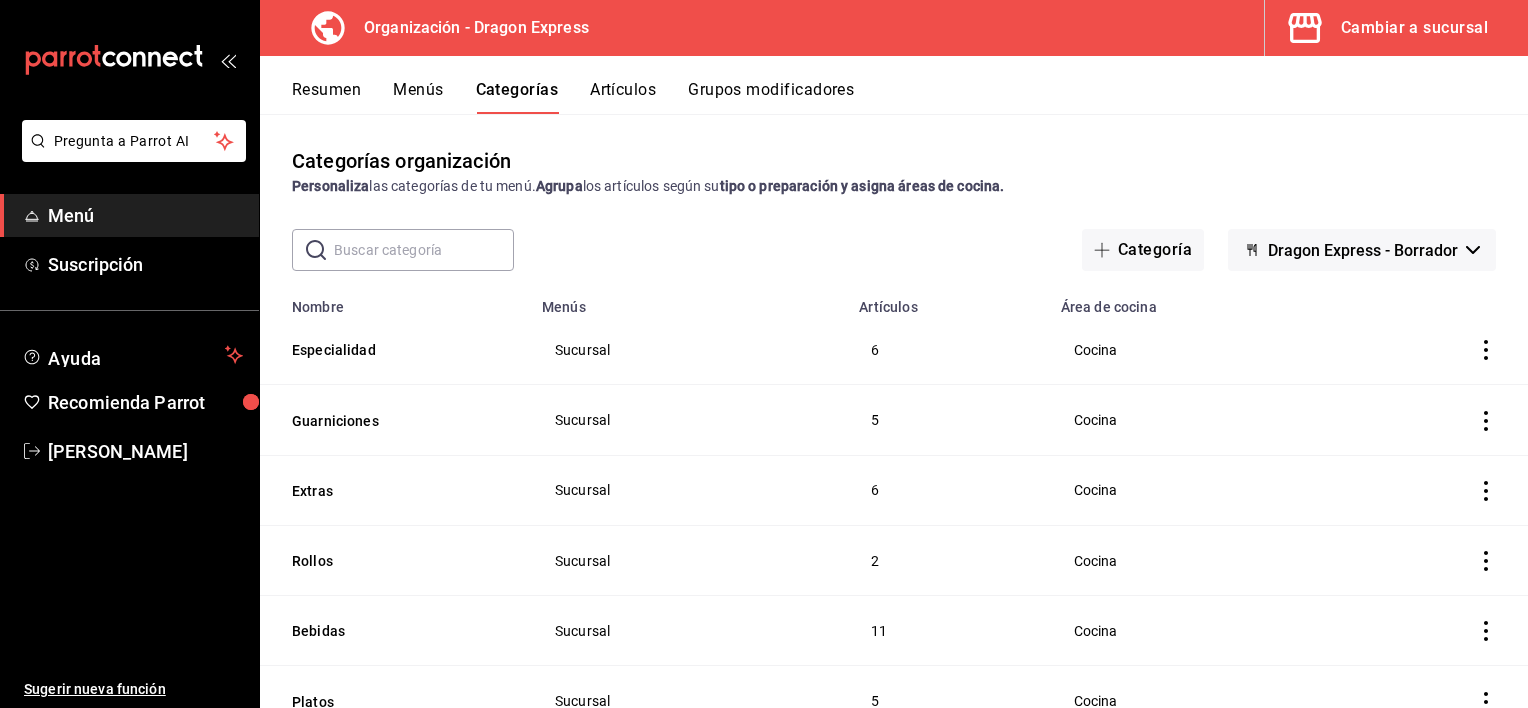 click on "Artículos" at bounding box center (623, 97) 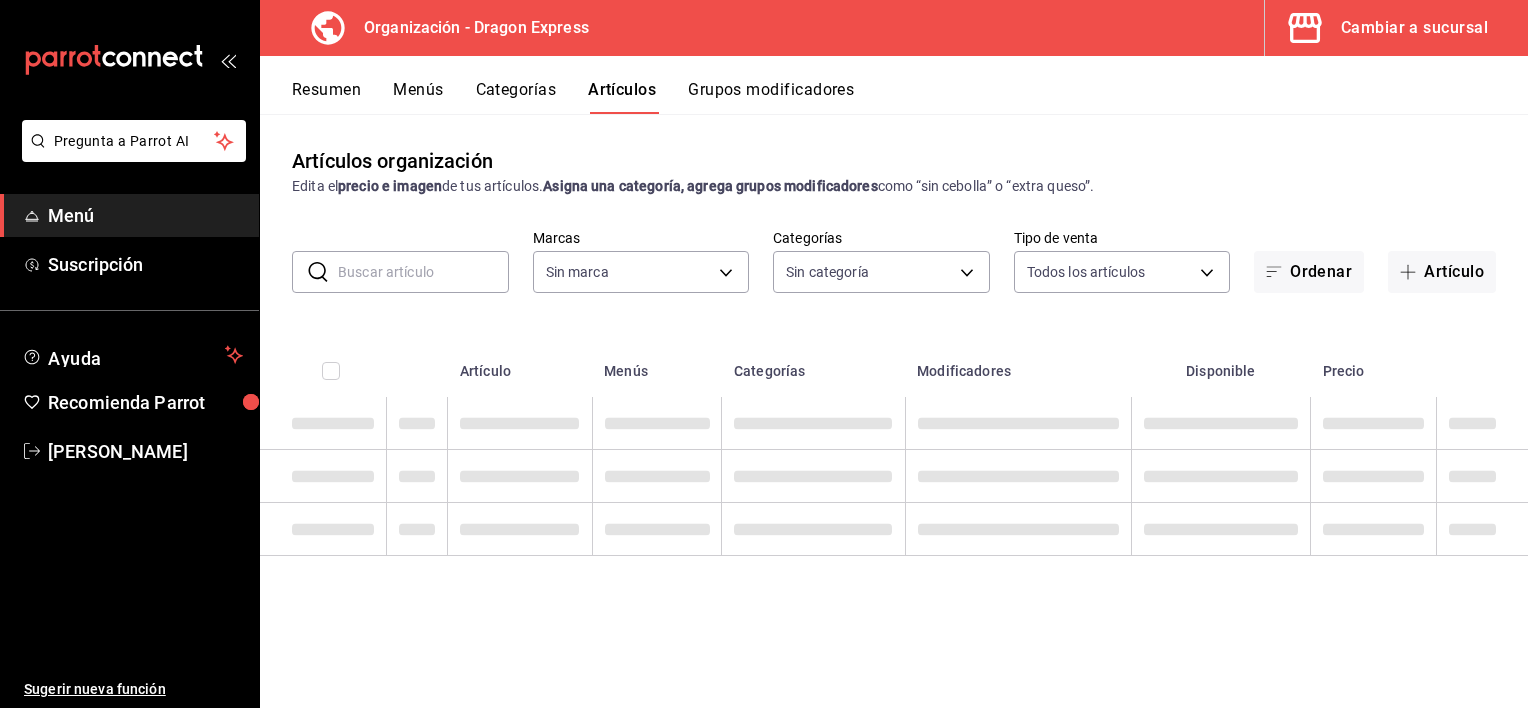 type on "f2d1277d-d16b-48ba-a7f5-3129ca776bb4" 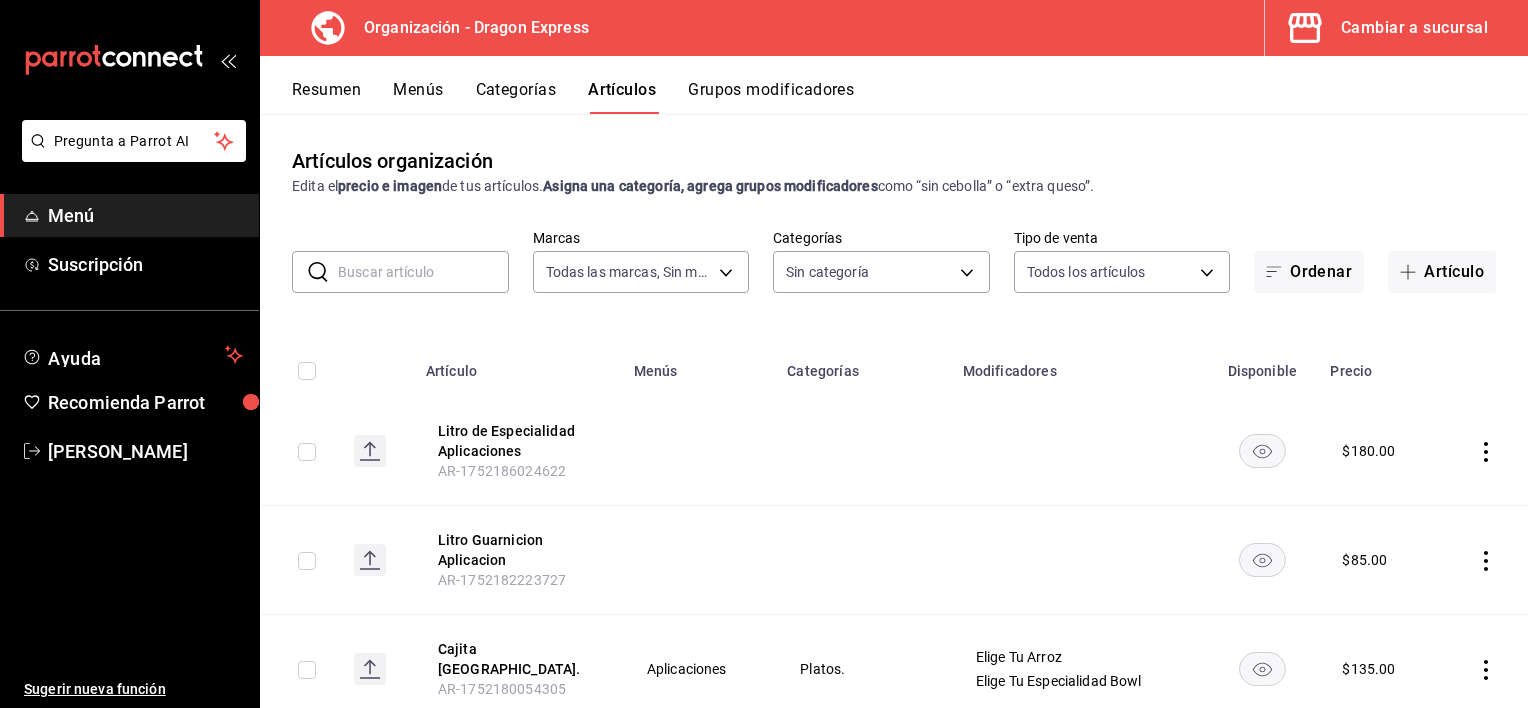 type on "987858bd-ce2d-4467-95fc-1ee1d79845dc,a80806da-4125-47a6-835d-5d4ee90f9d8b,0de8001d-ef7e-4b5d-8b2f-197d8d479df6,e9988522-63c1-4729-be11-7a5abbff00a6,500c1f1b-b155-4ff3-8248-6016fe27a9ee,228dd1a8-16f0-4a45-8e0b-a64bc249a89e,c9d1df1c-90cf-49fa-9a3e-2c9930edfe37,ad6382c4-78de-41a4-9d7d-f5e4613771db,1e2525ca-d164-4df1-a14c-386363d34e77,1ce9c8bd-41d1-4379-8893-8a8df774dc89,36c25a28-a63c-4809-9cdc-98c0670f1b81,07bdf8b6-21a9-4325-8e35-99e15da53cf7" 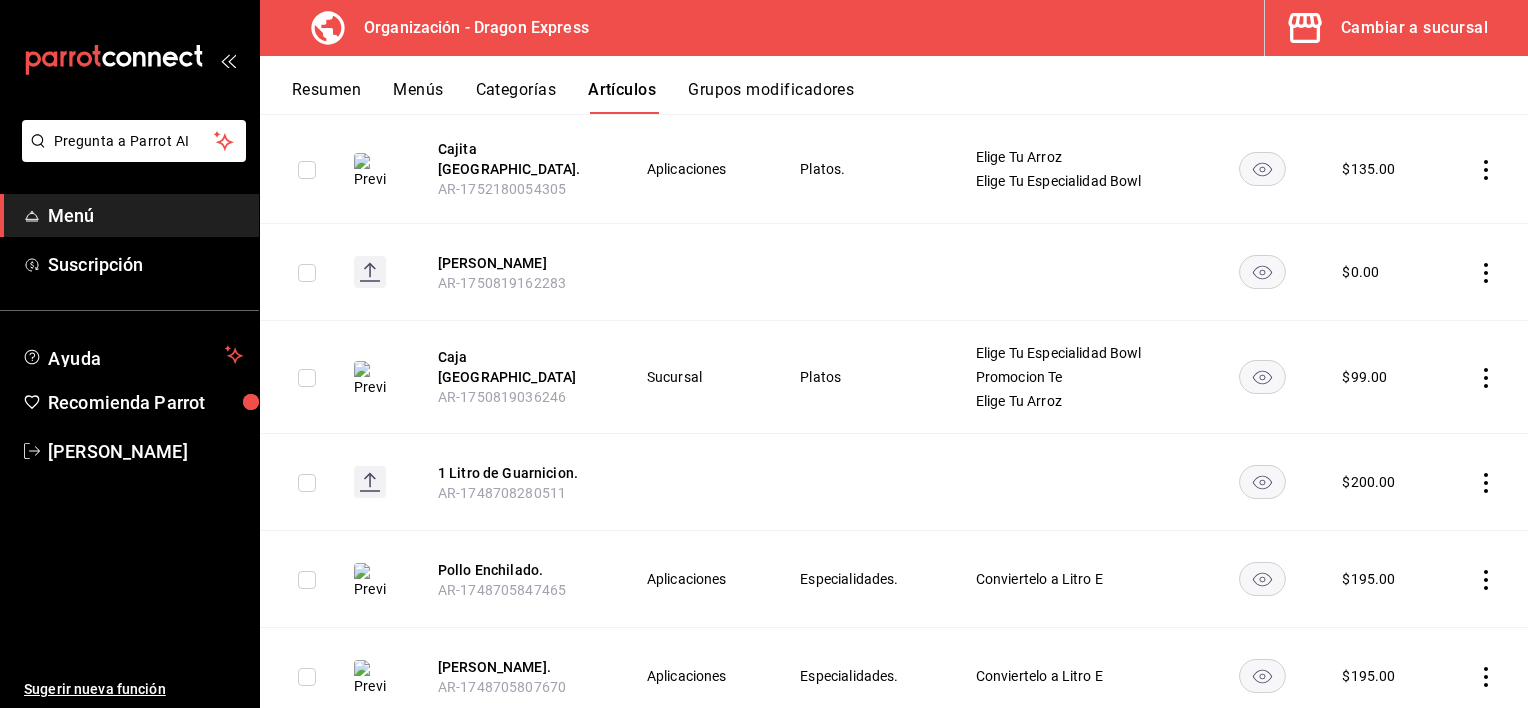 scroll, scrollTop: 600, scrollLeft: 0, axis: vertical 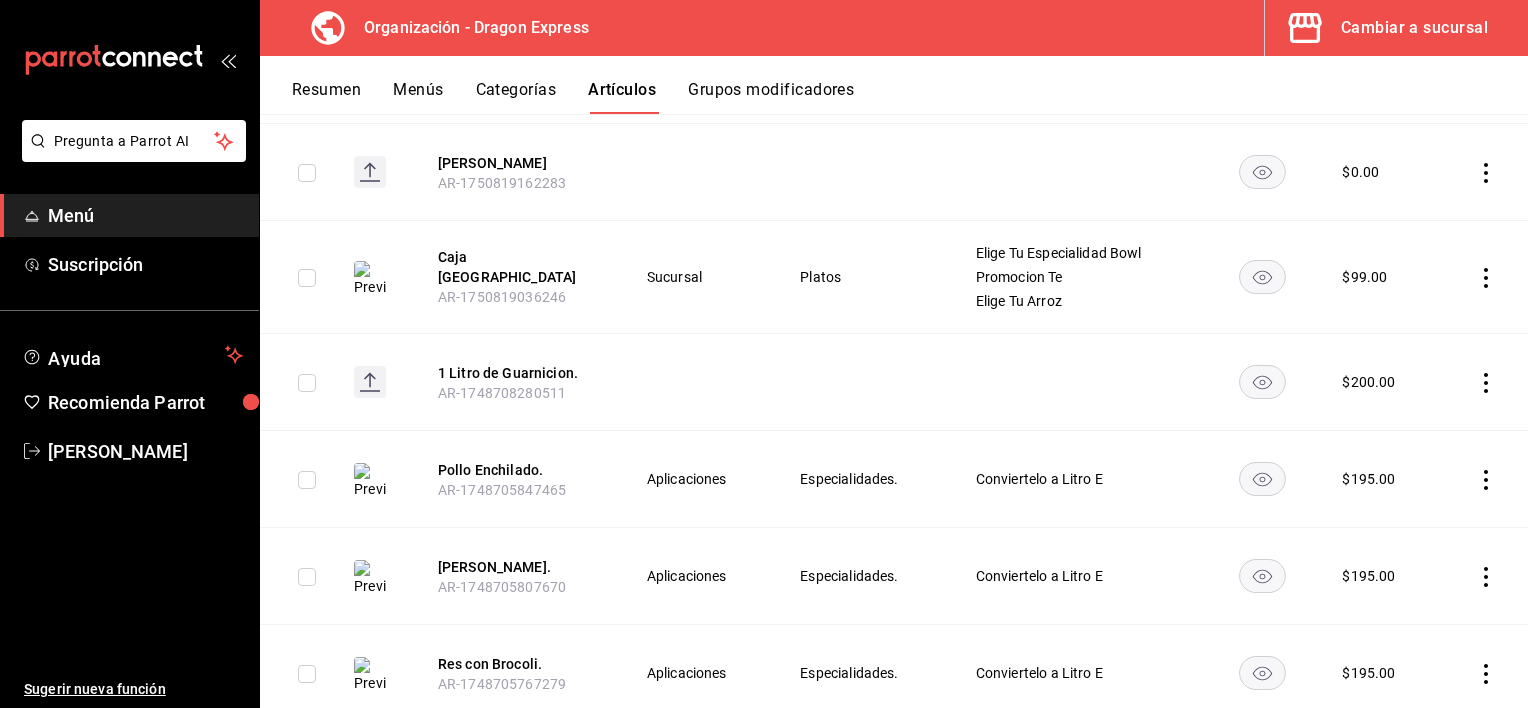 click 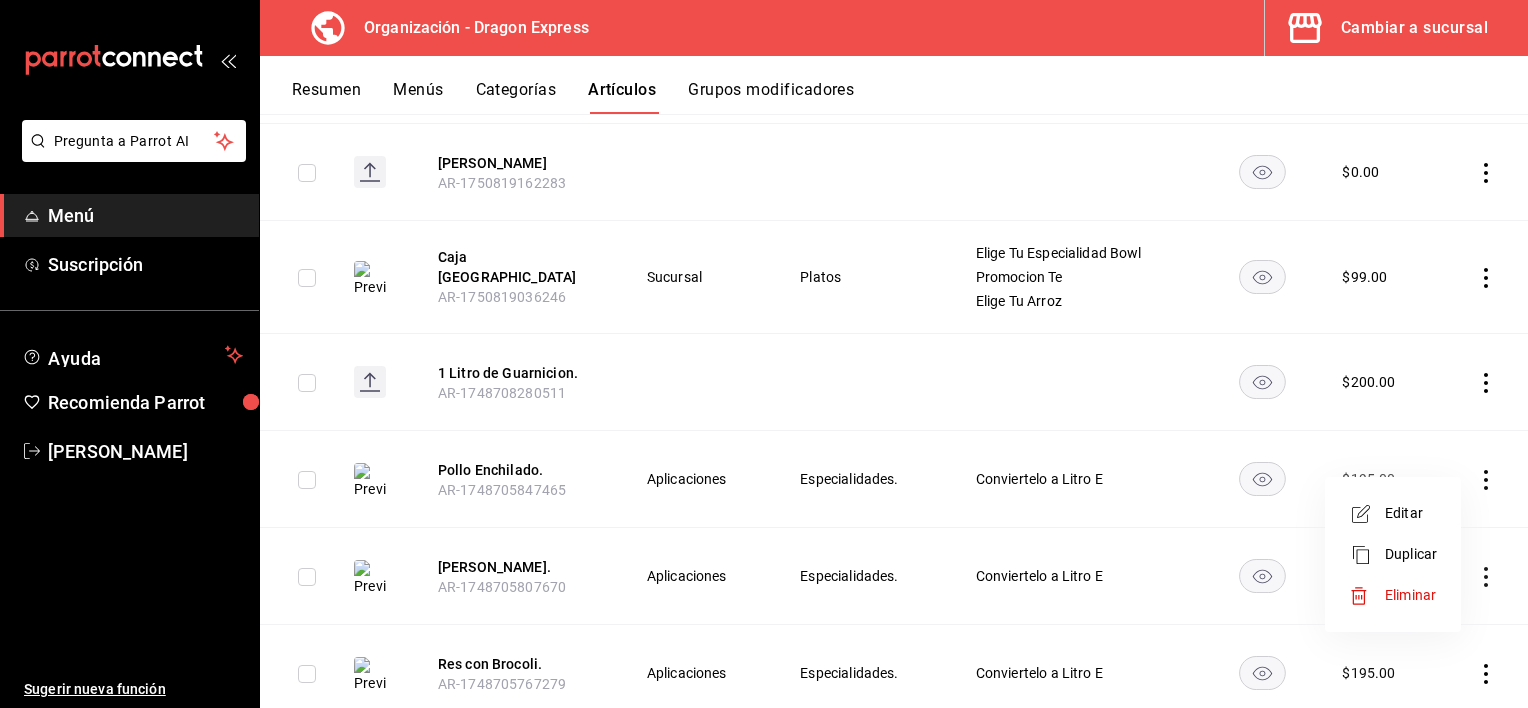 click on "Editar" at bounding box center [1411, 513] 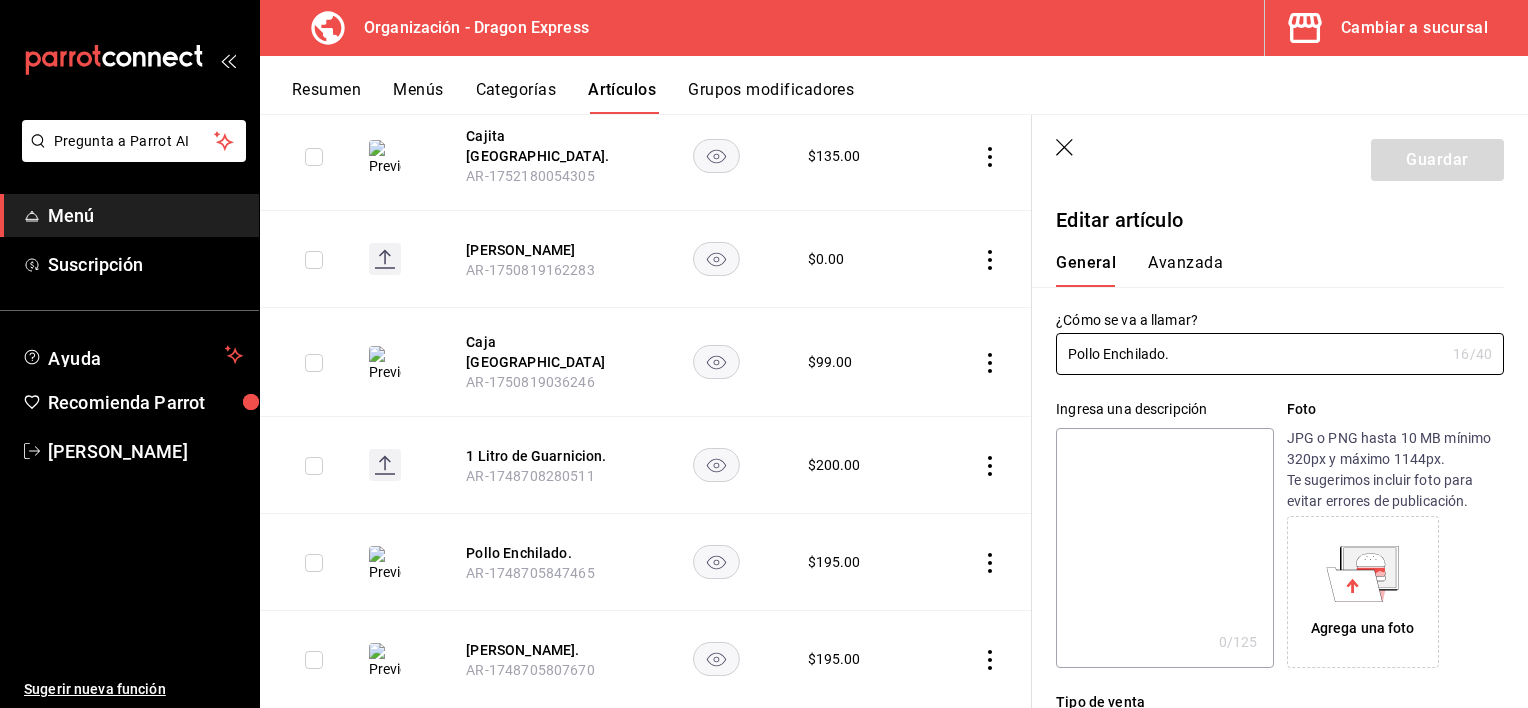 type on "$195.00" 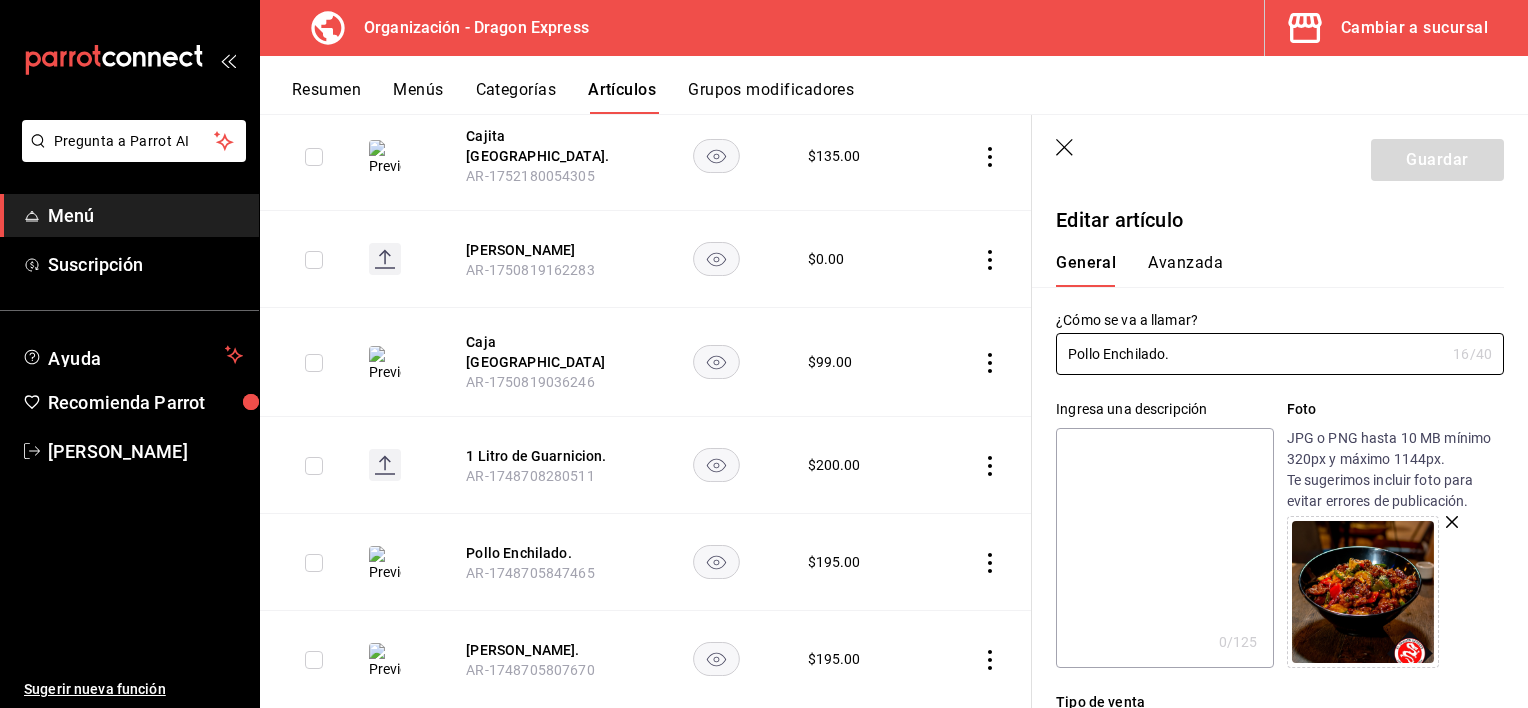 click at bounding box center (1164, 548) 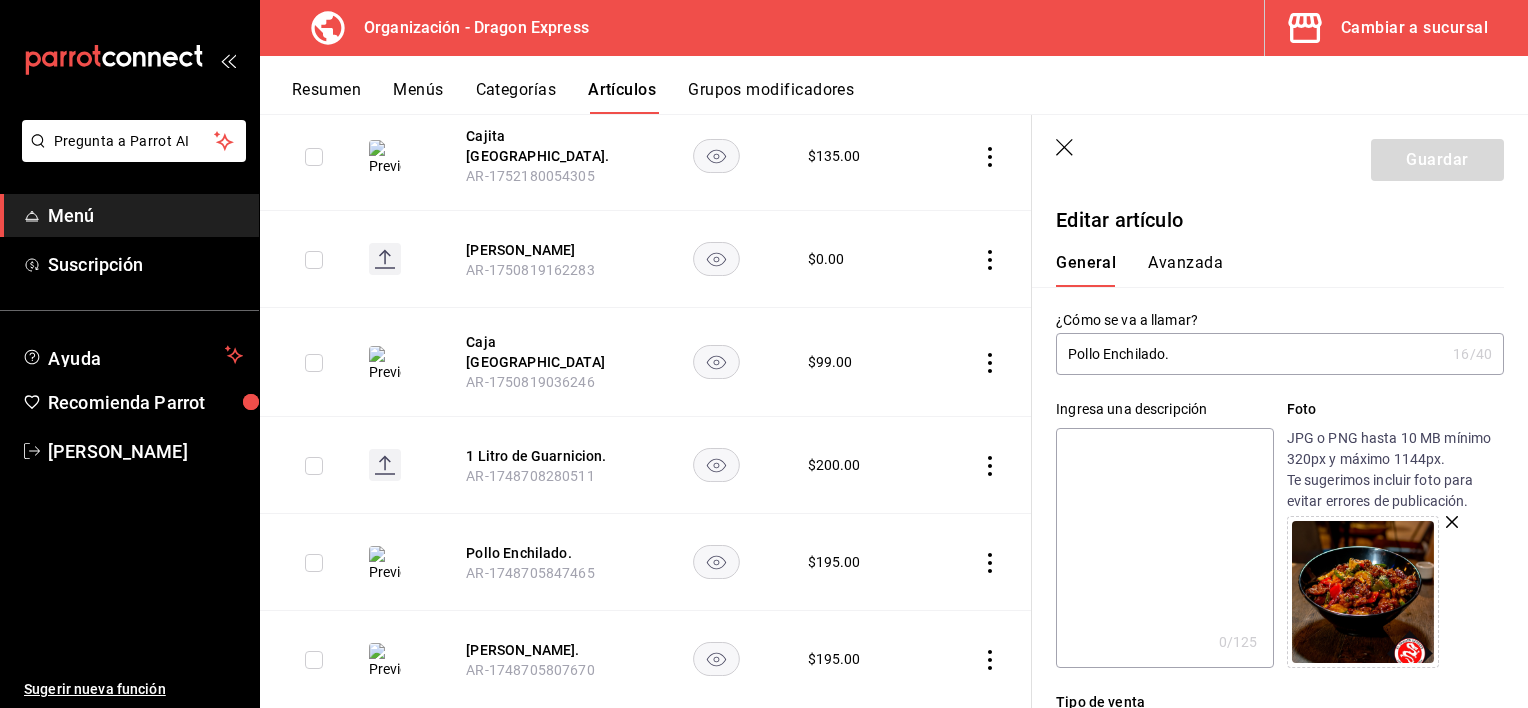 type on "F" 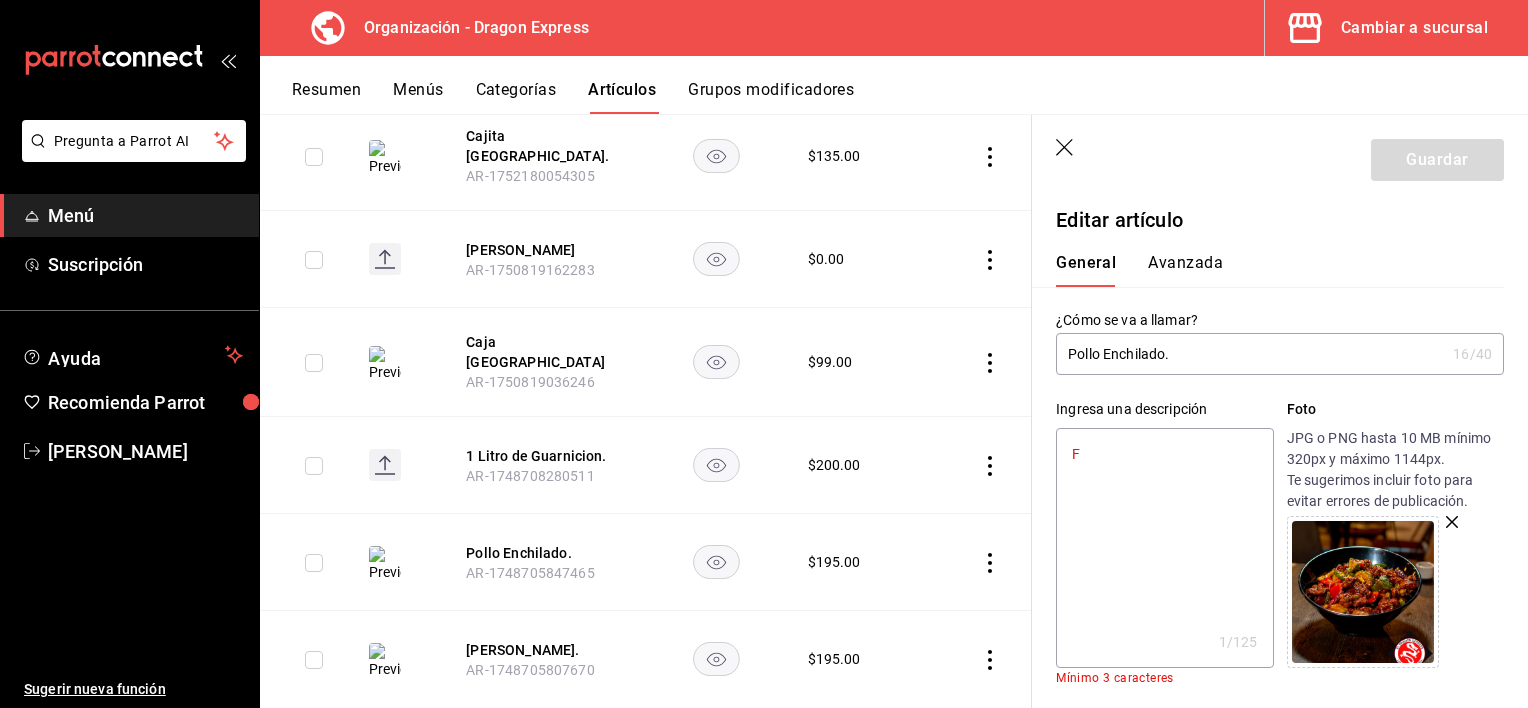 type on "x" 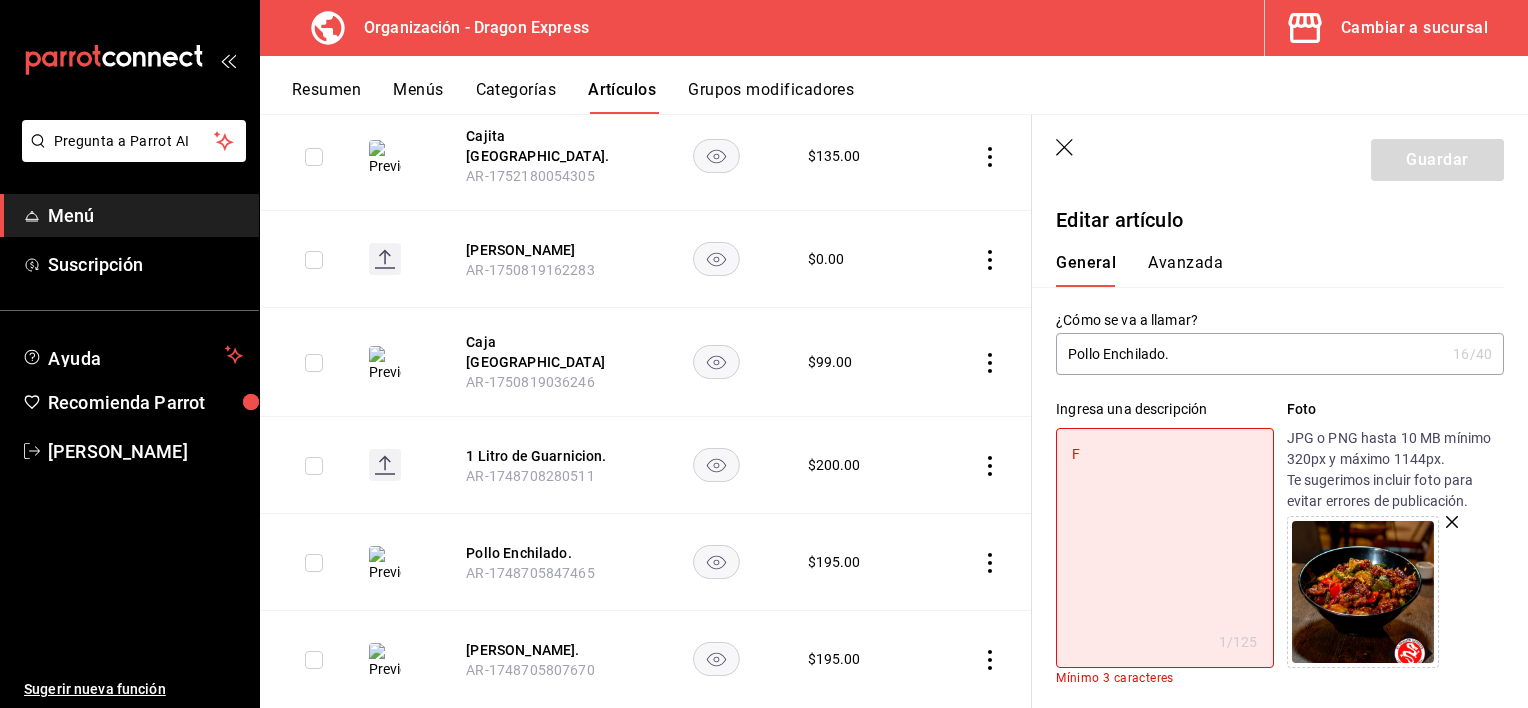 type on "Fi" 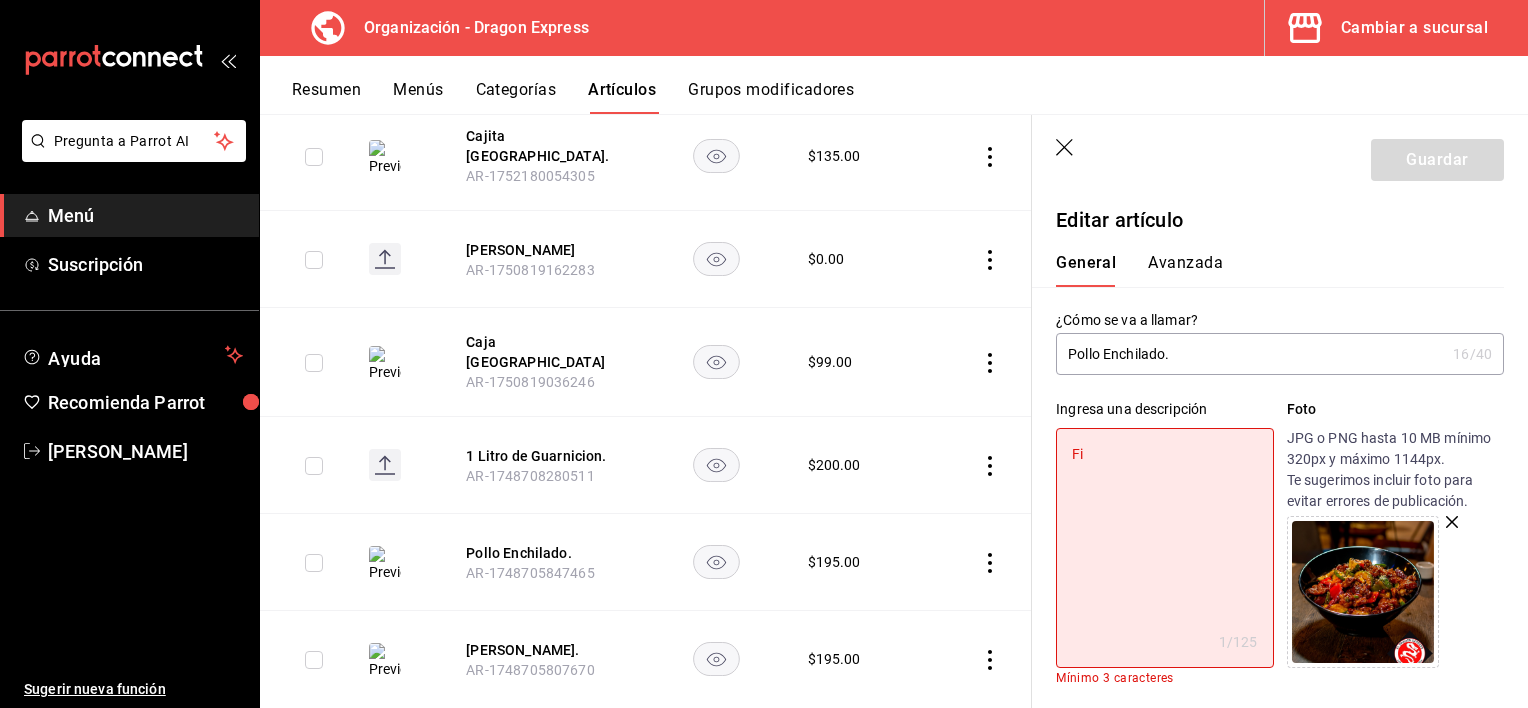 type on "x" 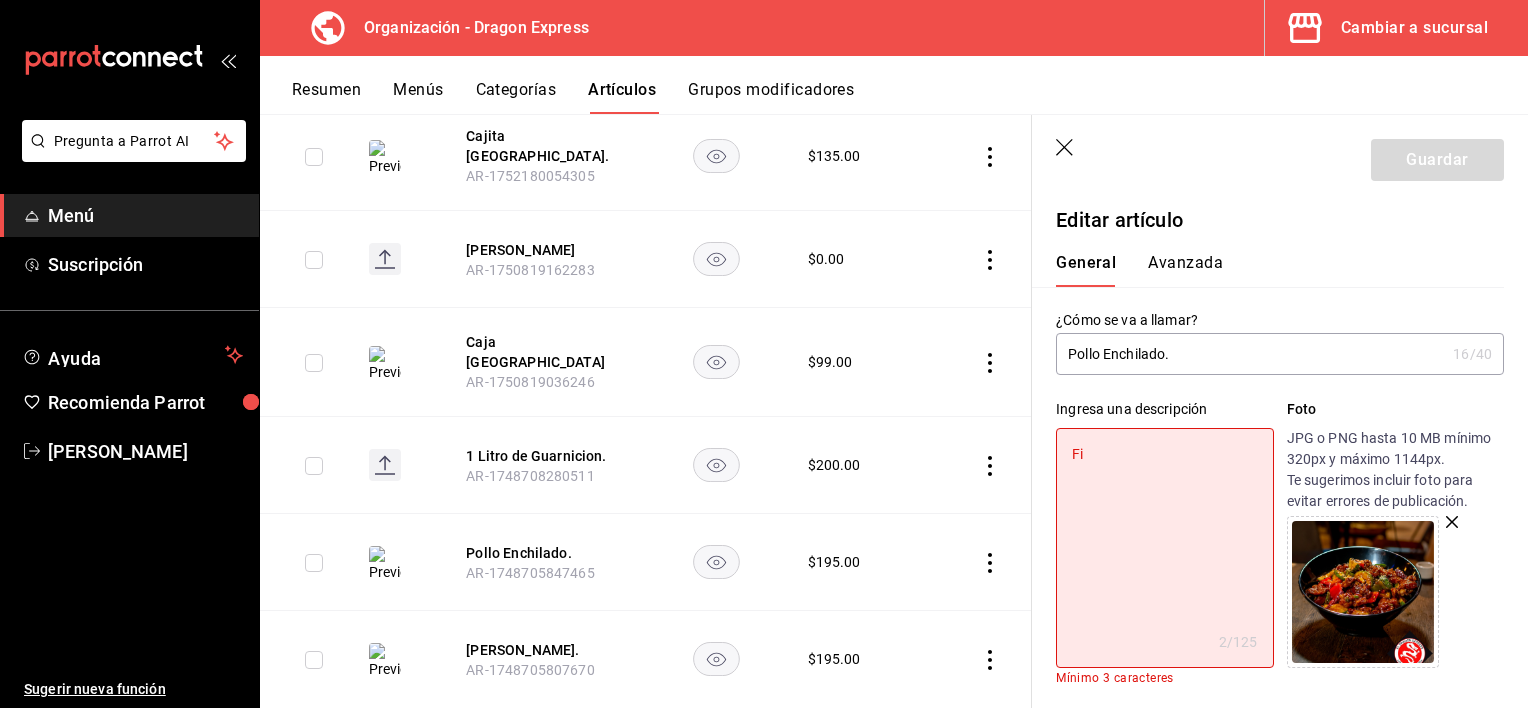 type on "Fil" 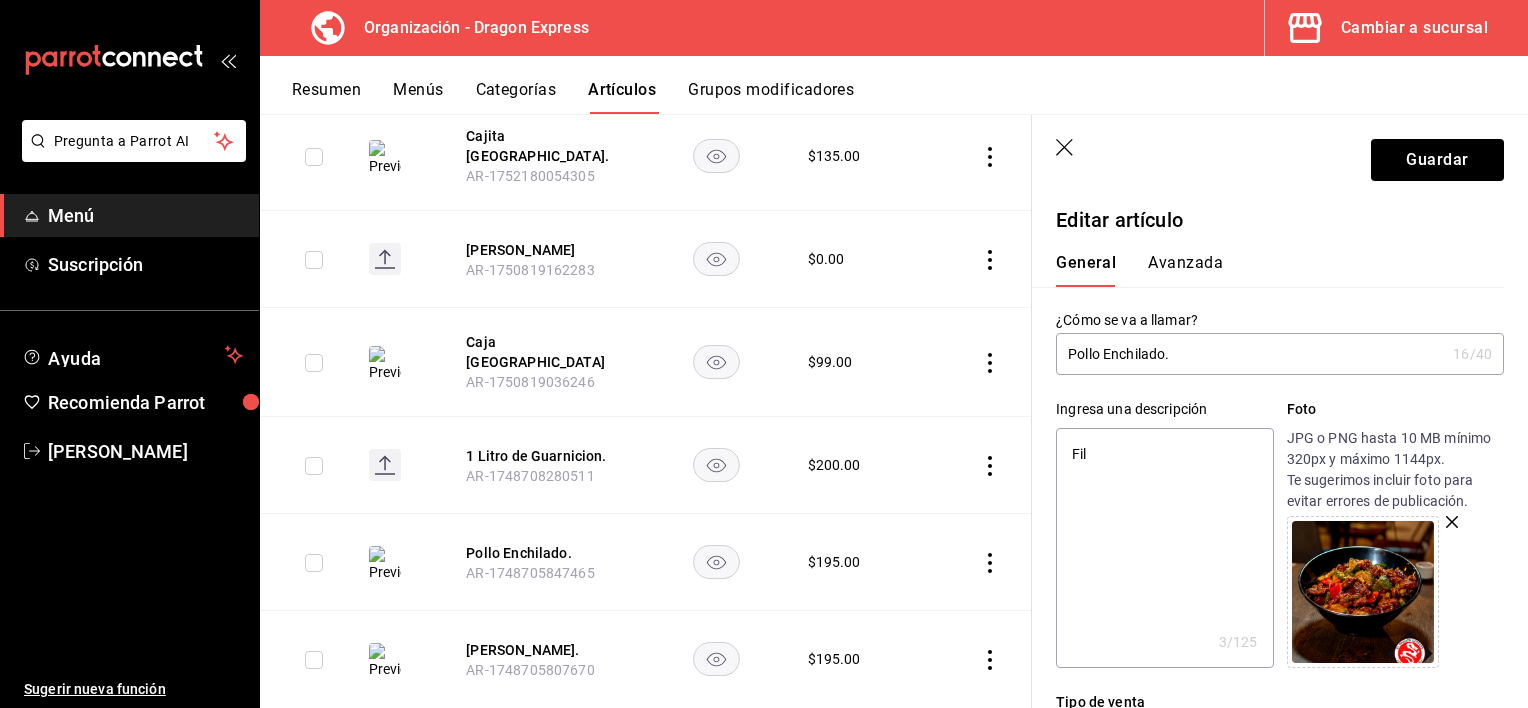 type on "File" 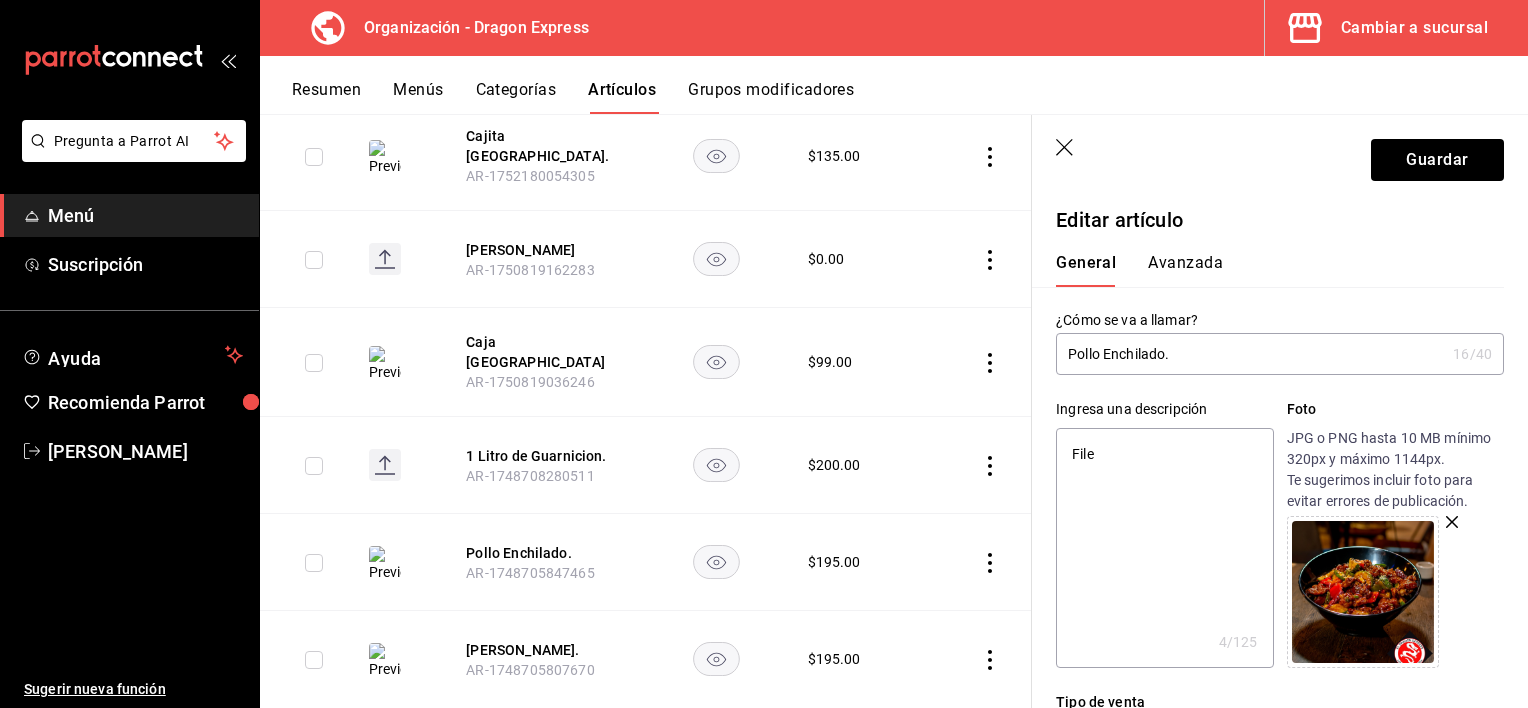type on "Filet" 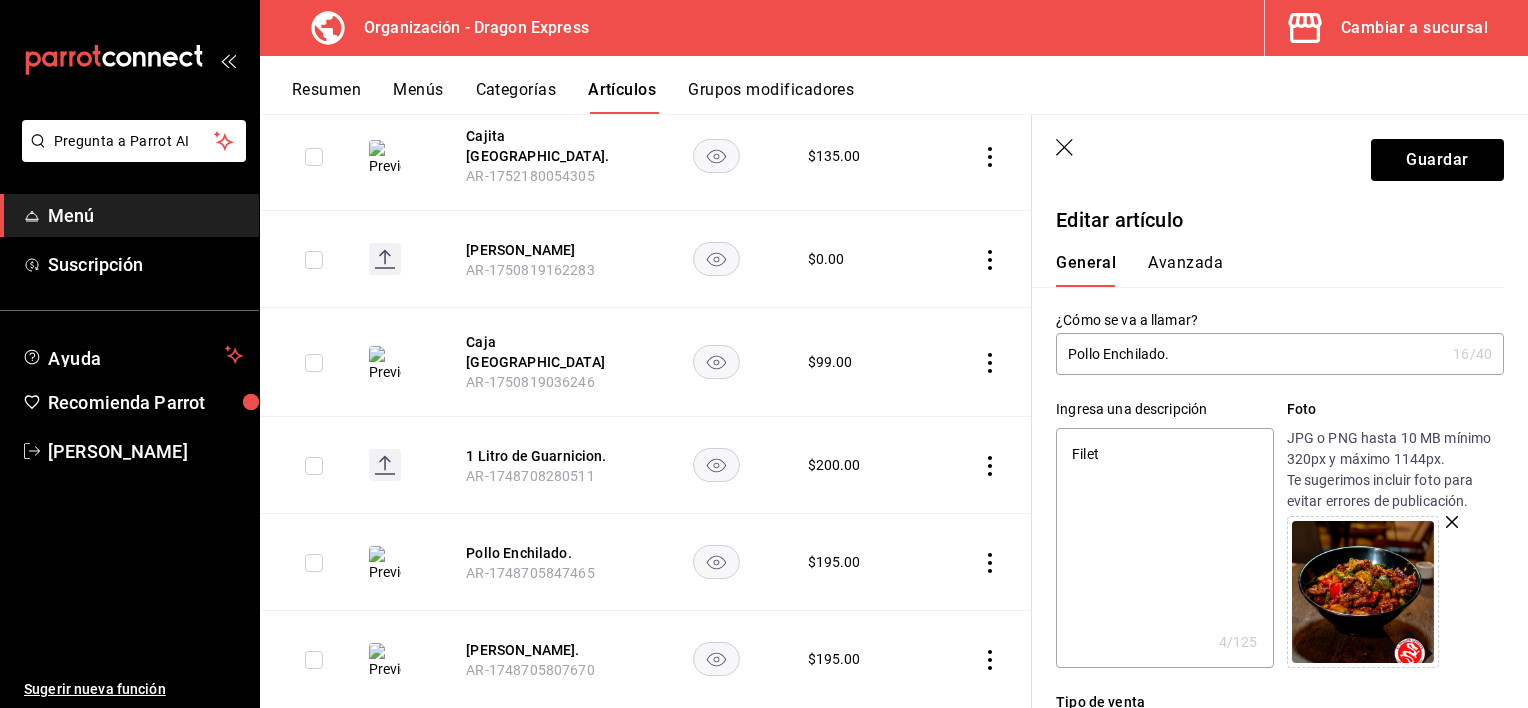 type on "Filete" 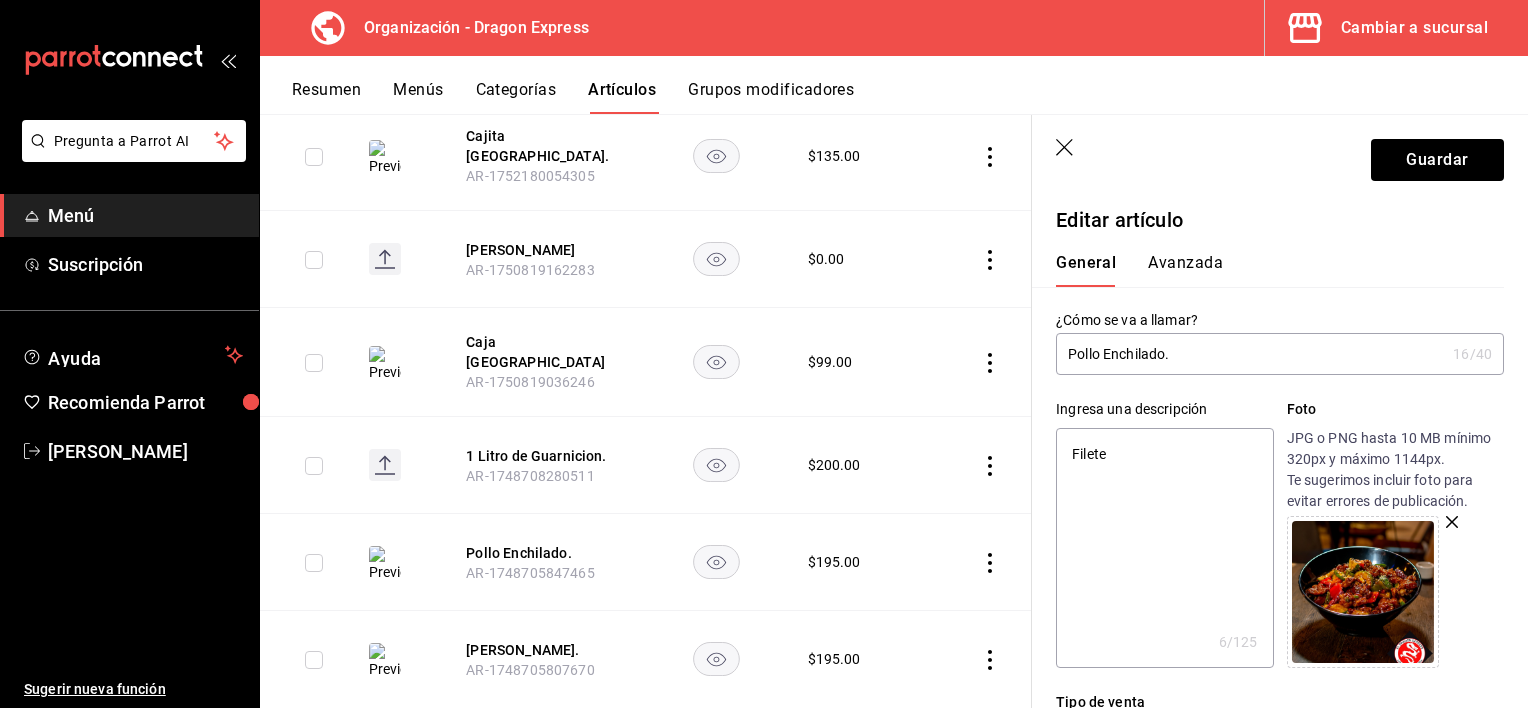type on "Filete" 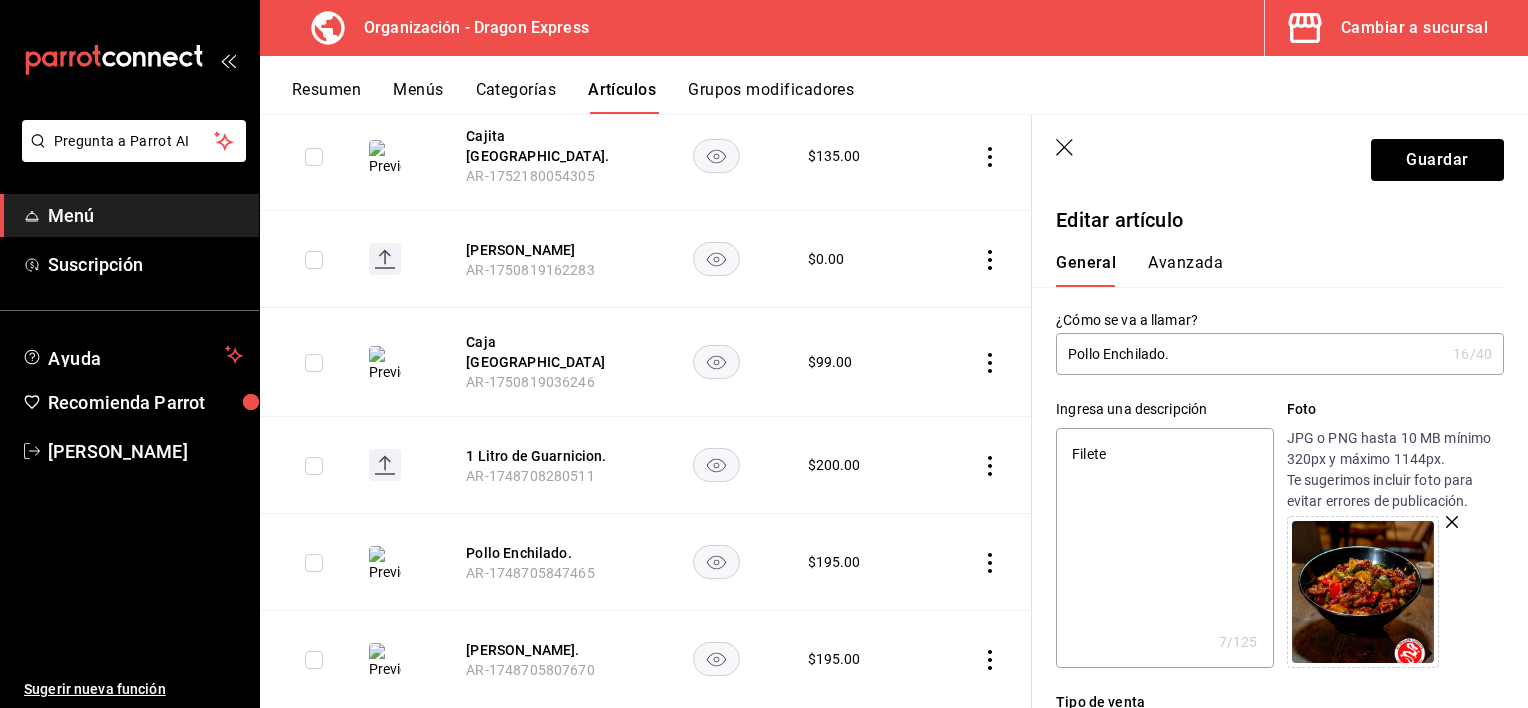 type on "Filete d" 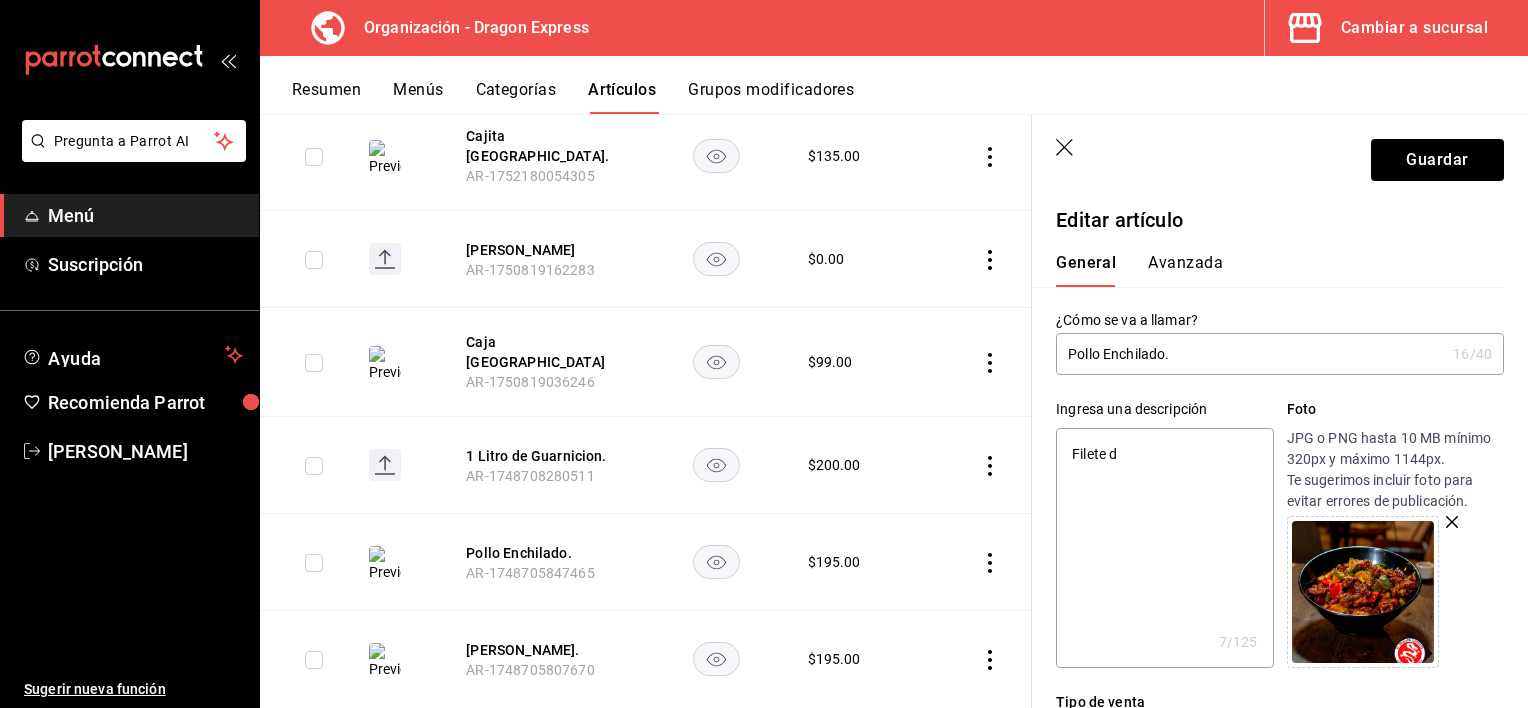 type on "Filete de" 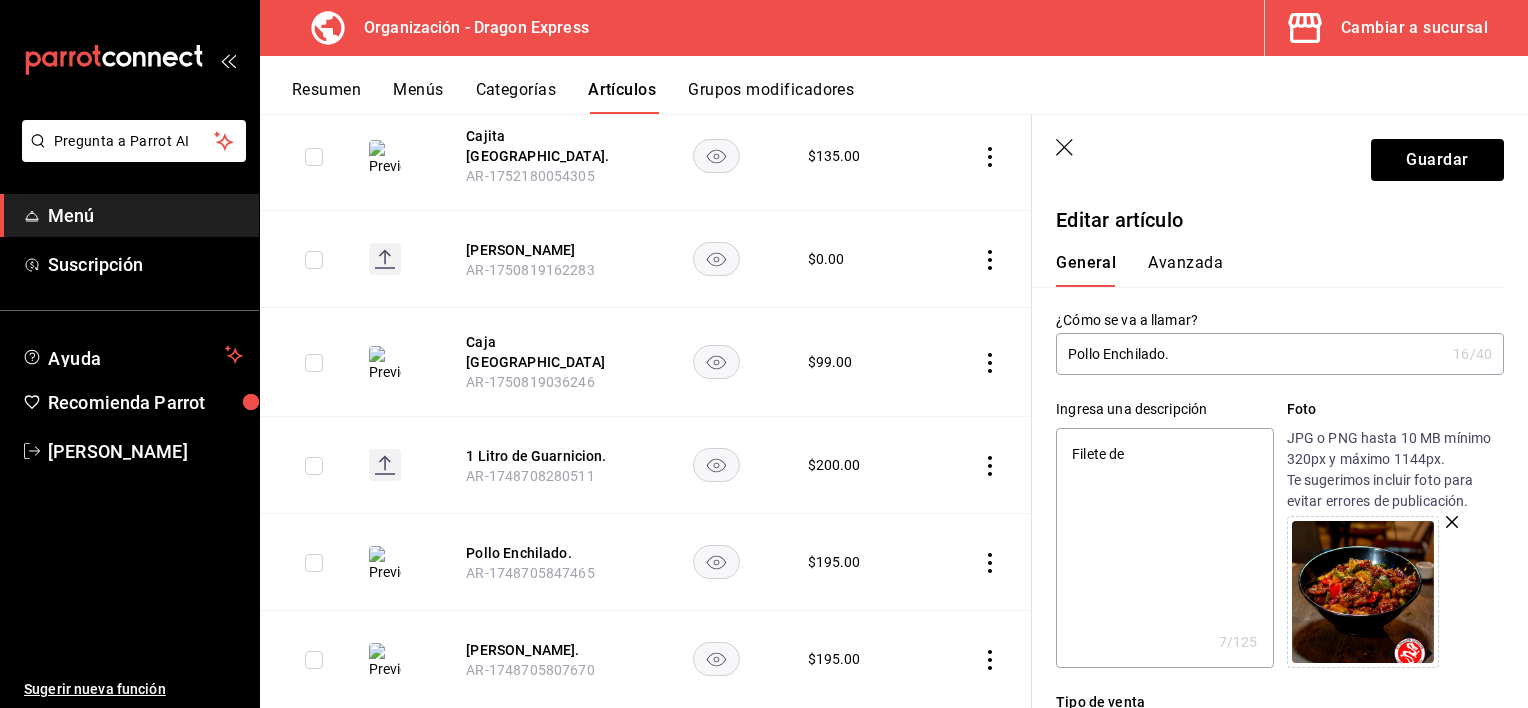type on "x" 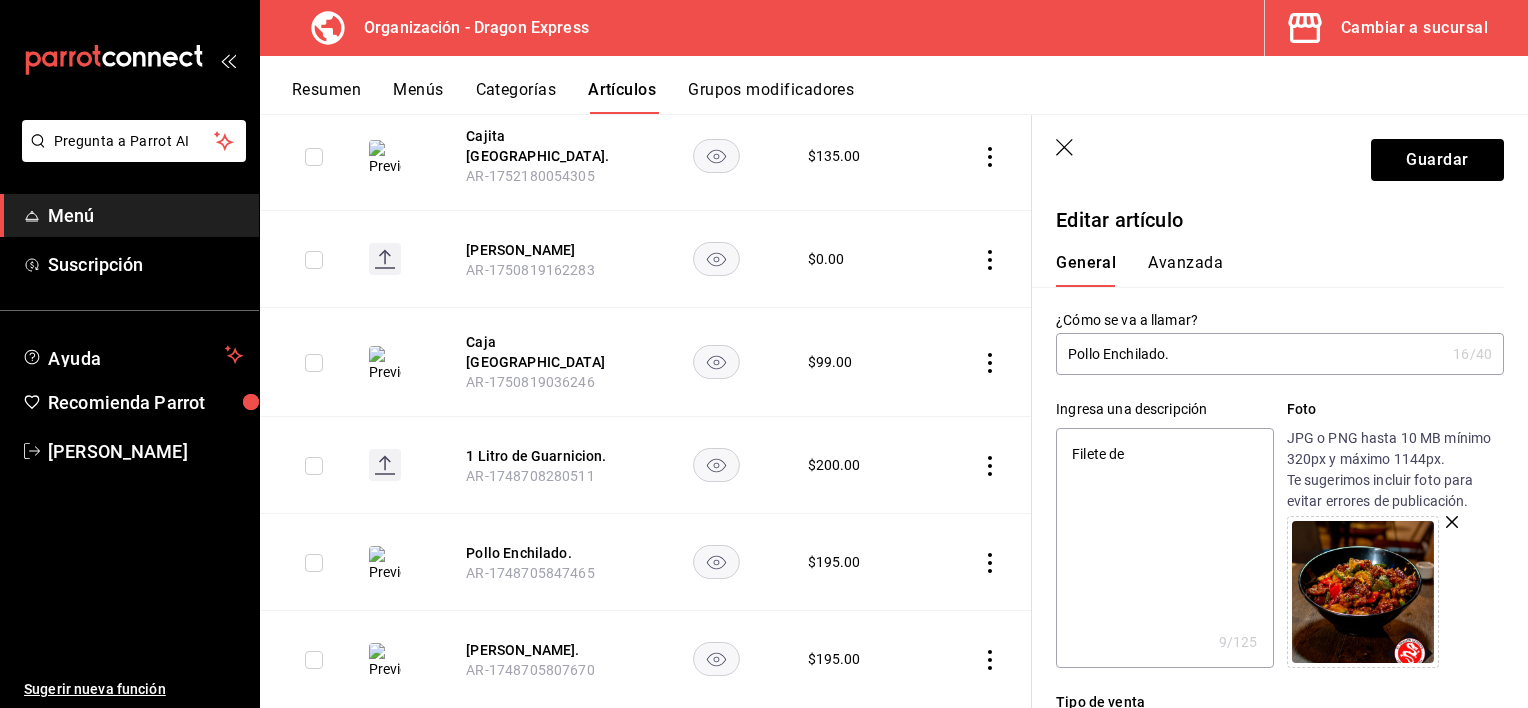 type on "Filete de" 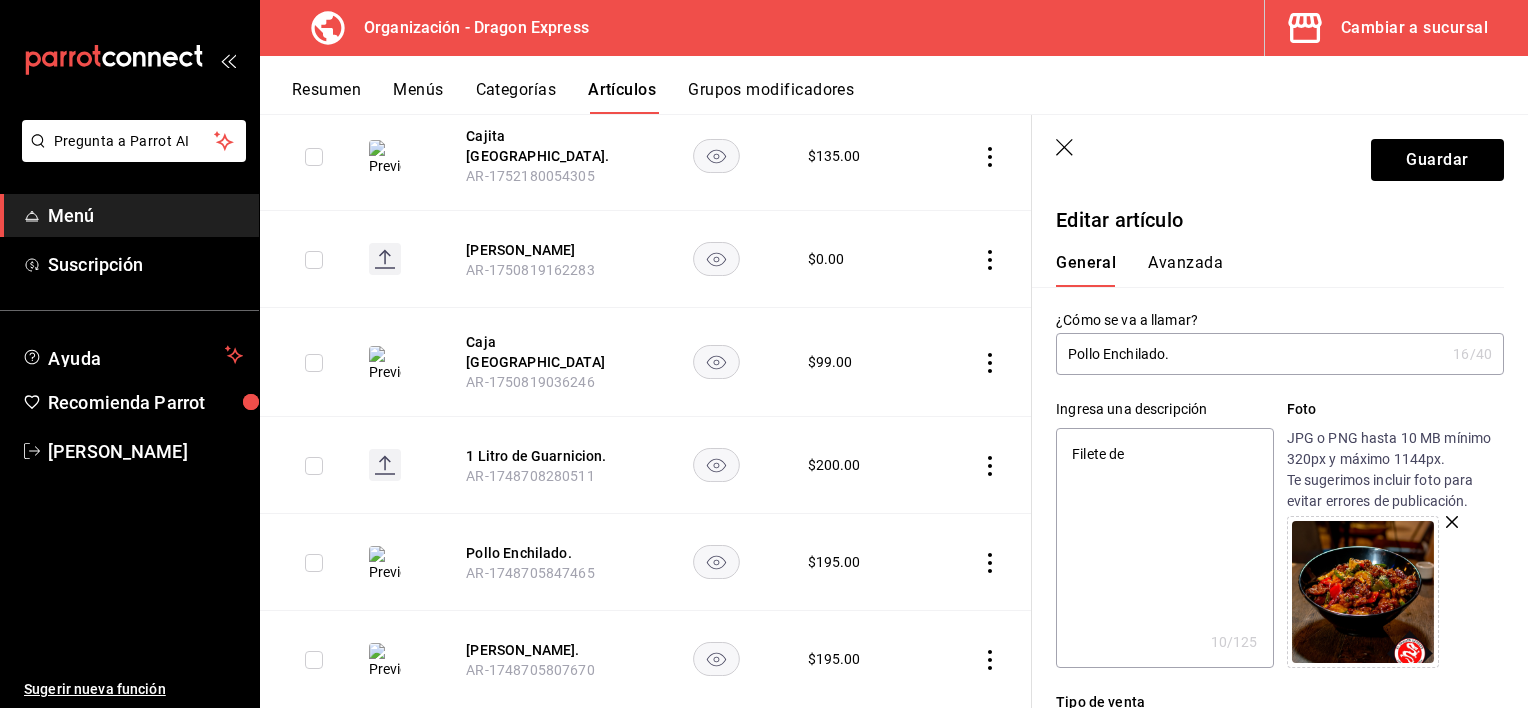 type on "Filete de M" 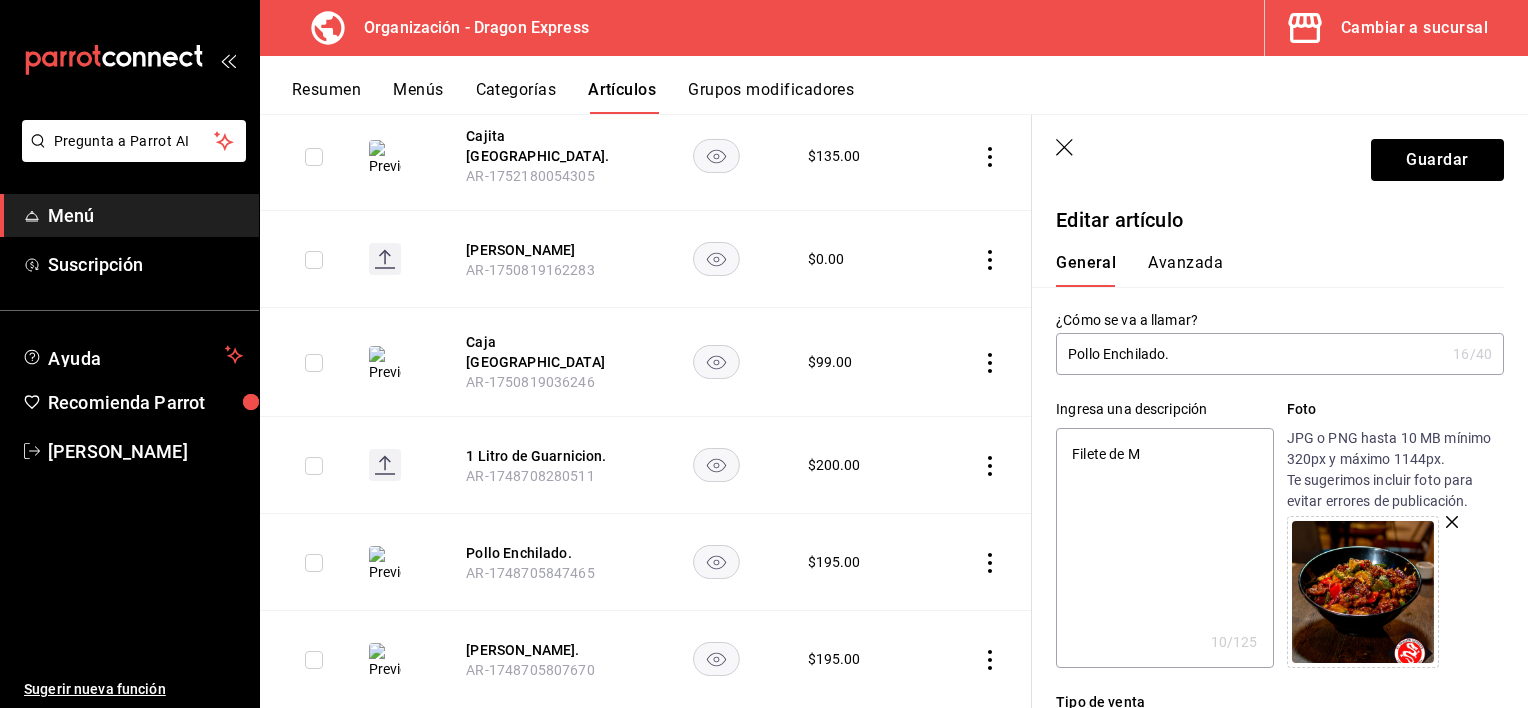 type on "Filete de Mu" 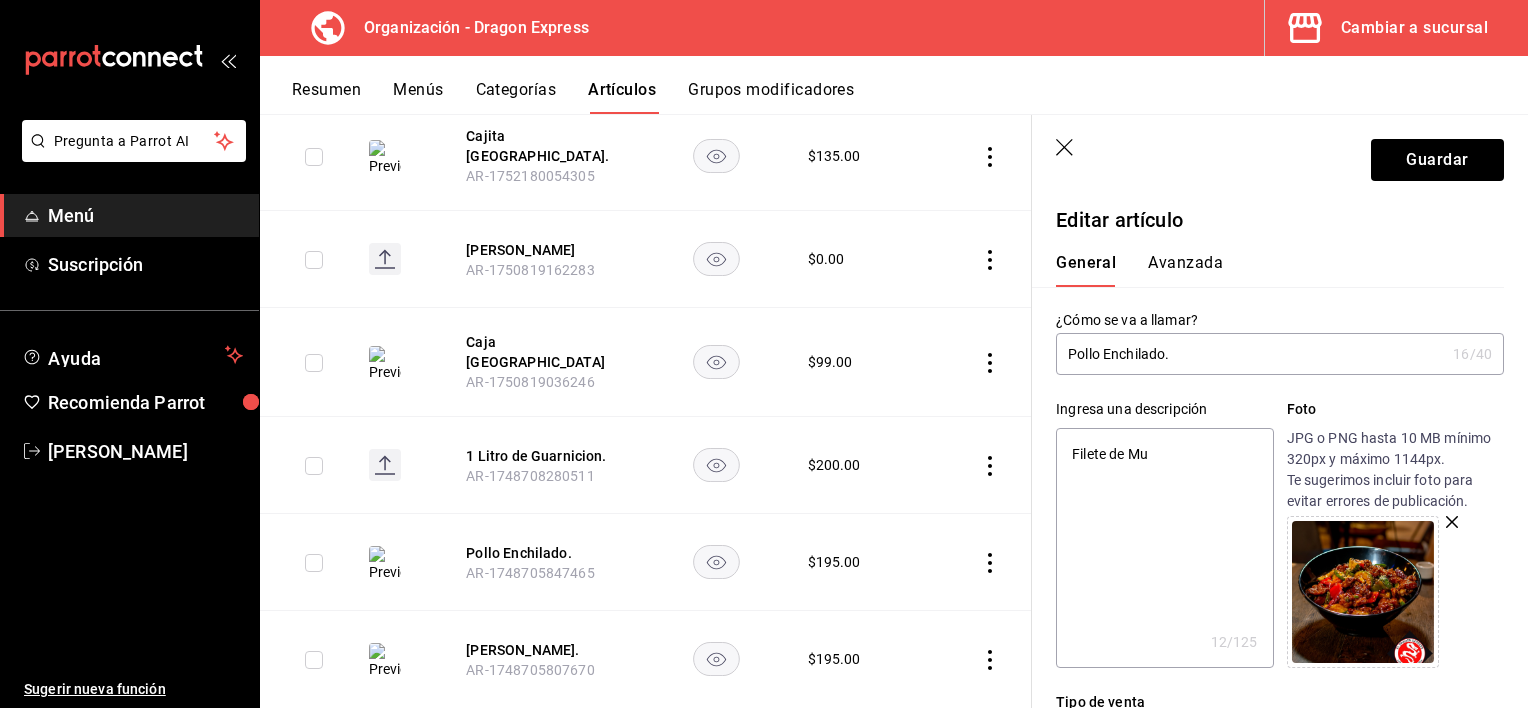 type on "Filete de Mus" 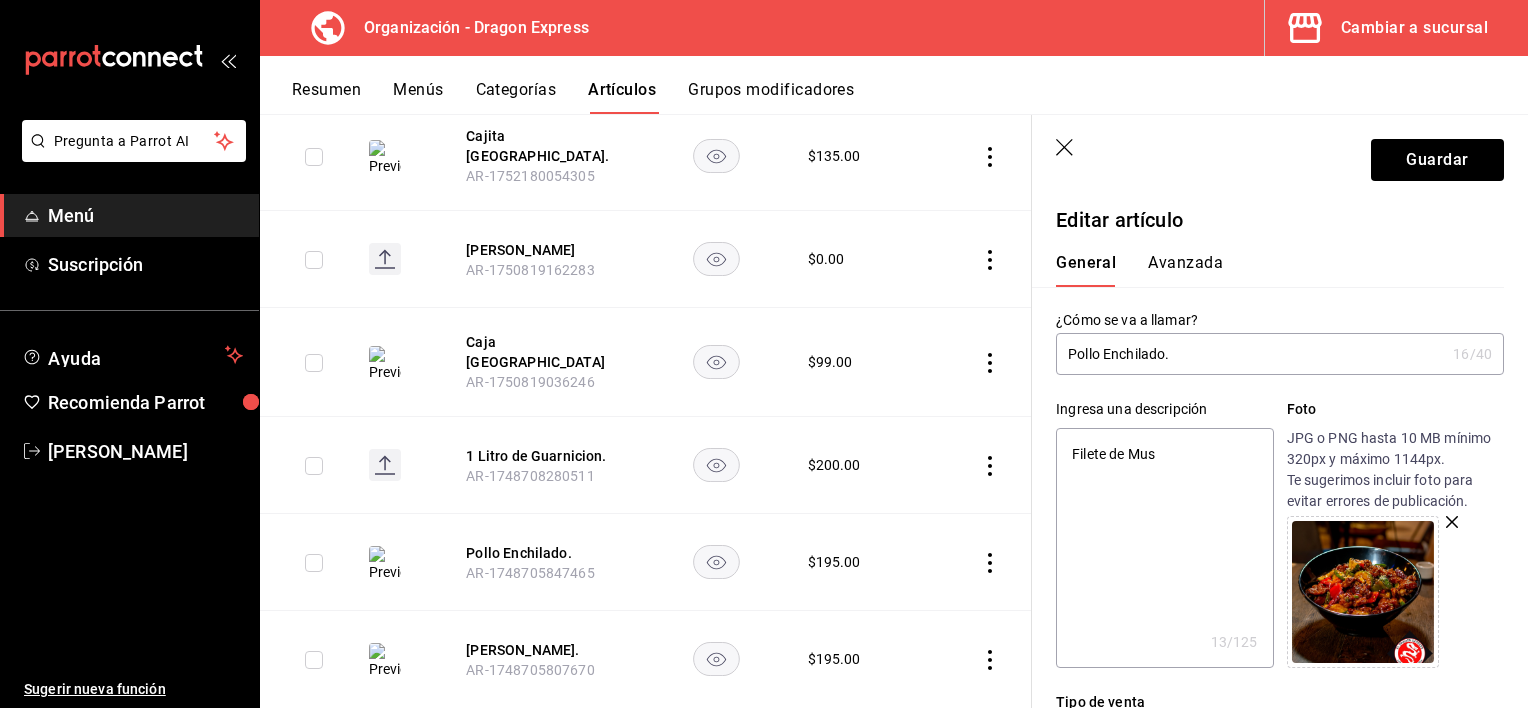 type on "Filete de Musl" 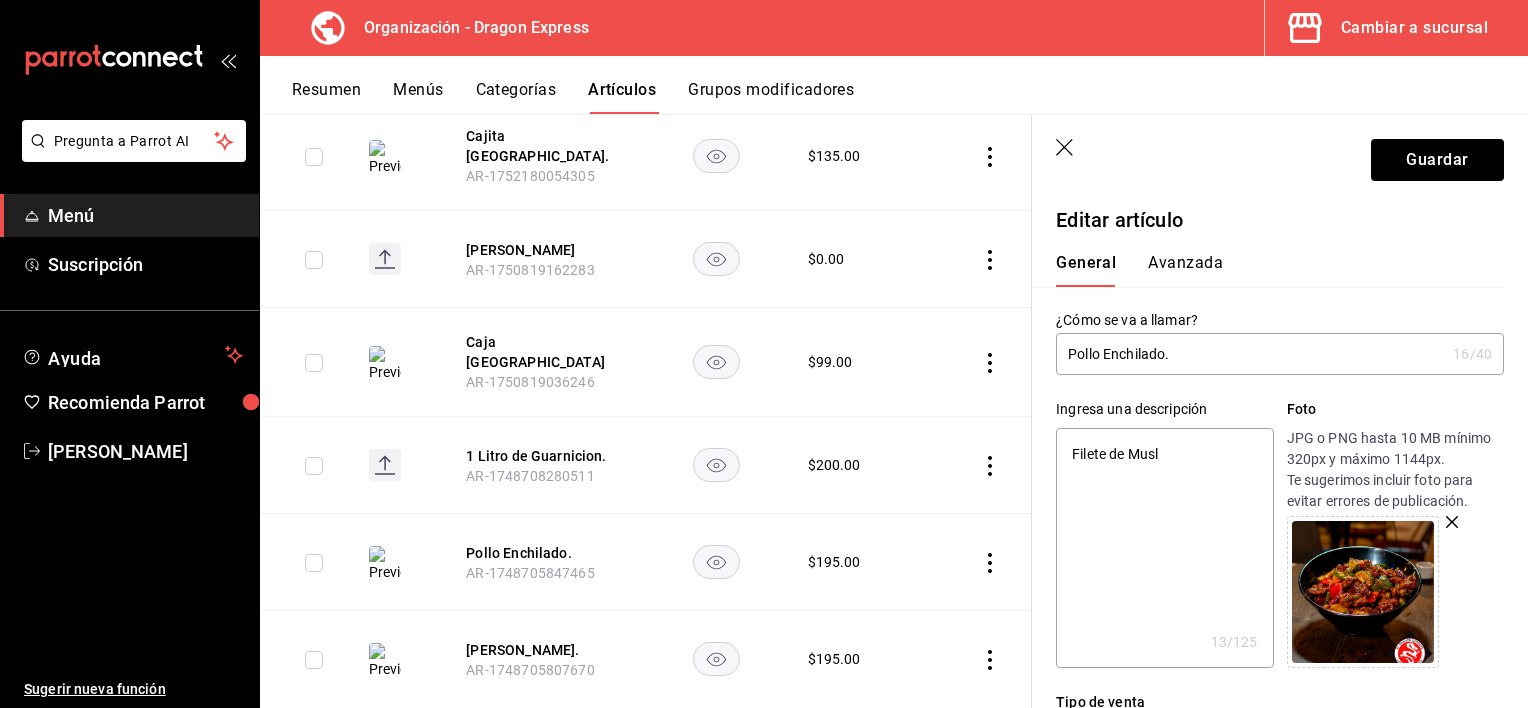 type on "Filete de Muslo" 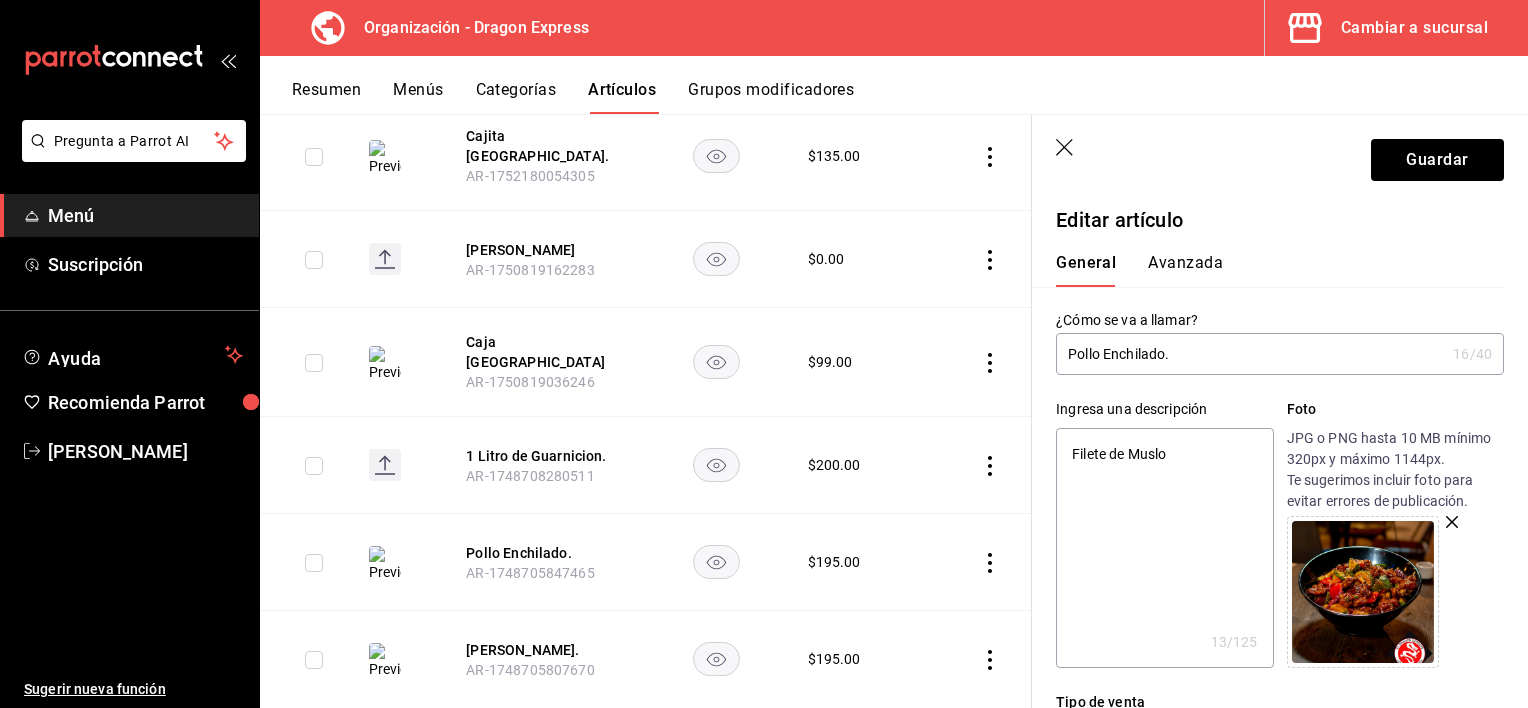 type on "x" 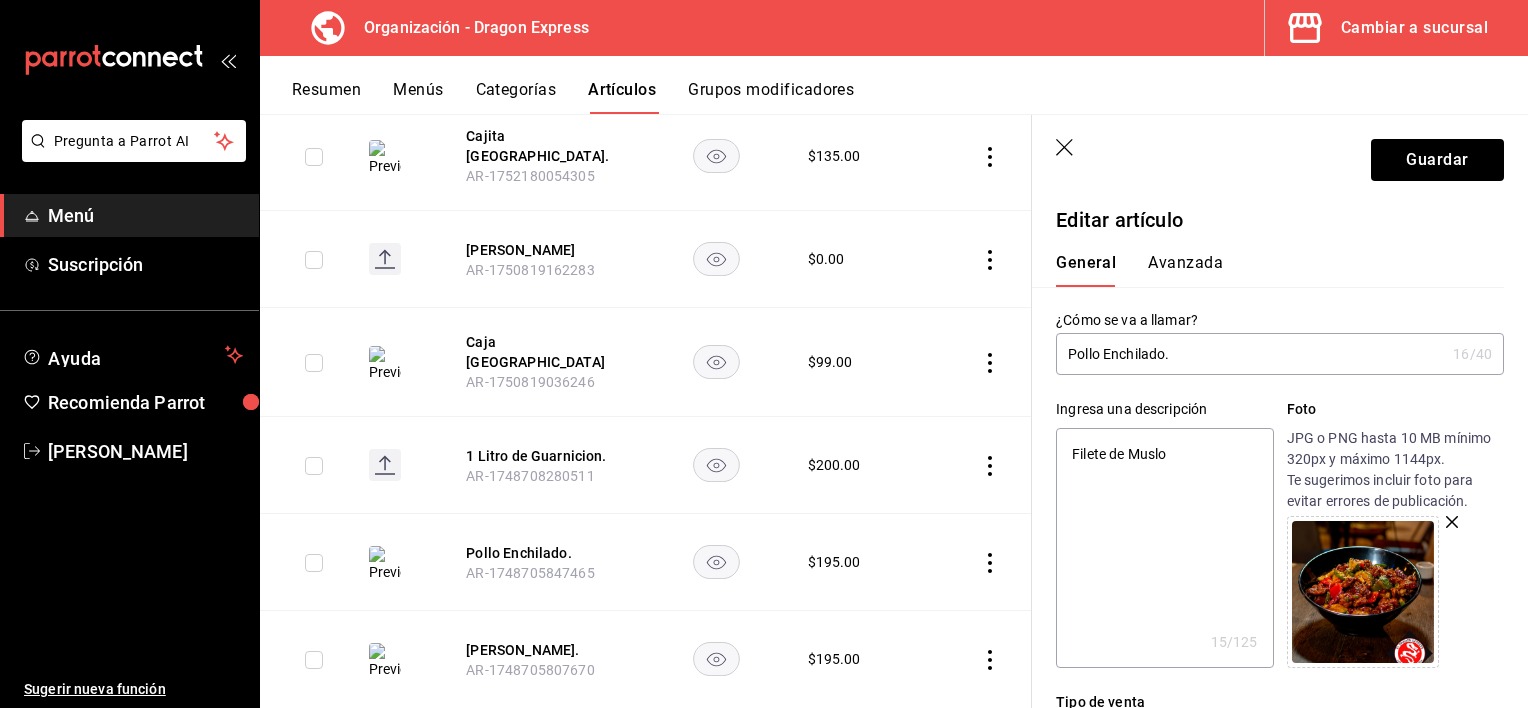 type on "Filete de Muslo" 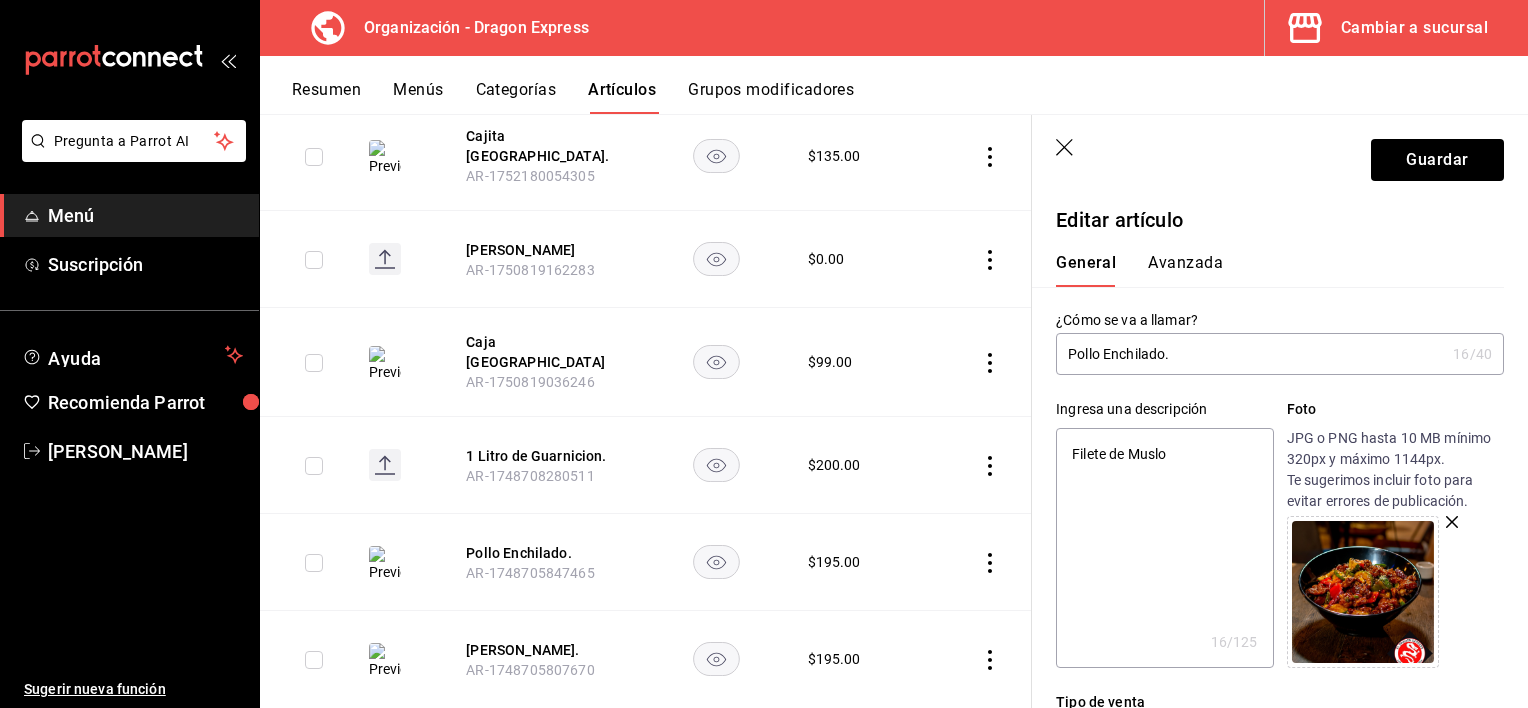 type on "Filete de Muslo d" 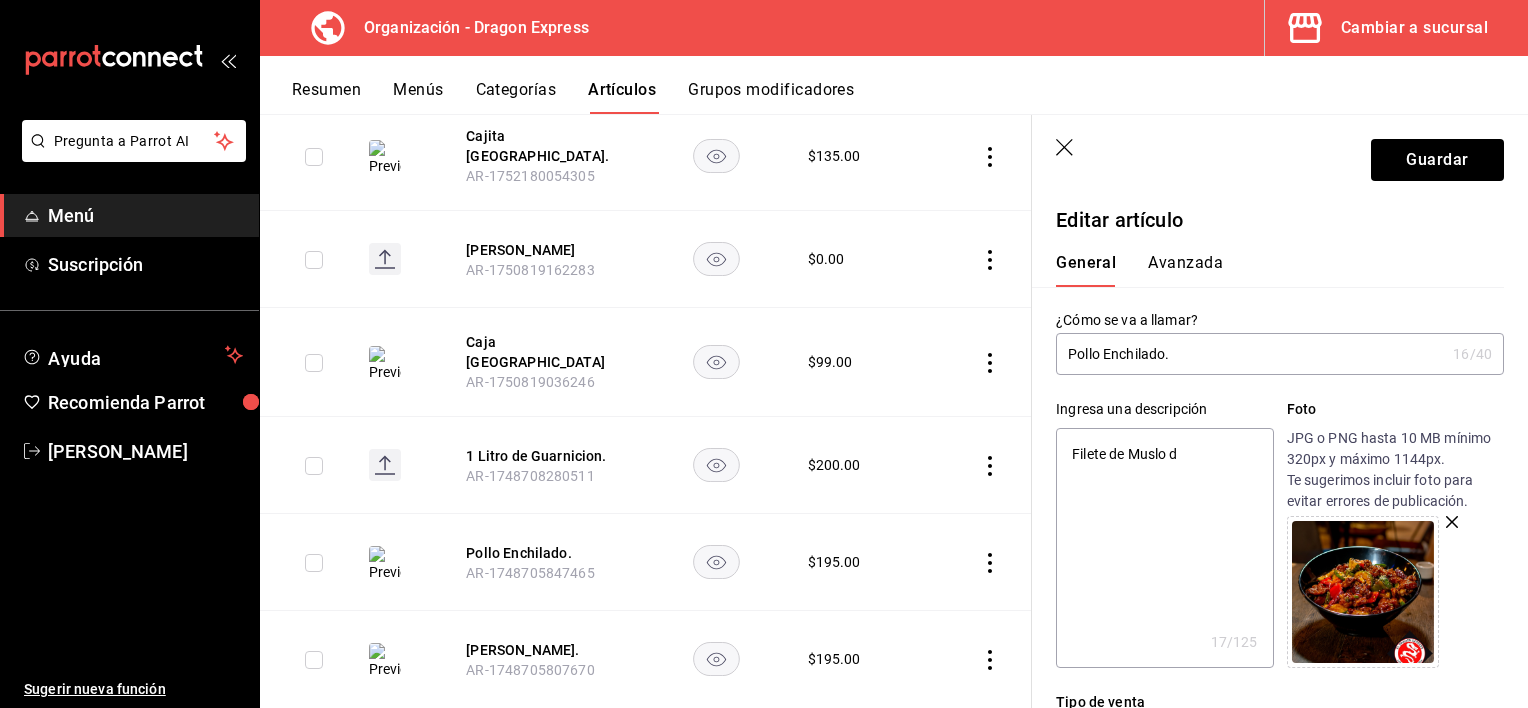 type on "Filete de Muslo de" 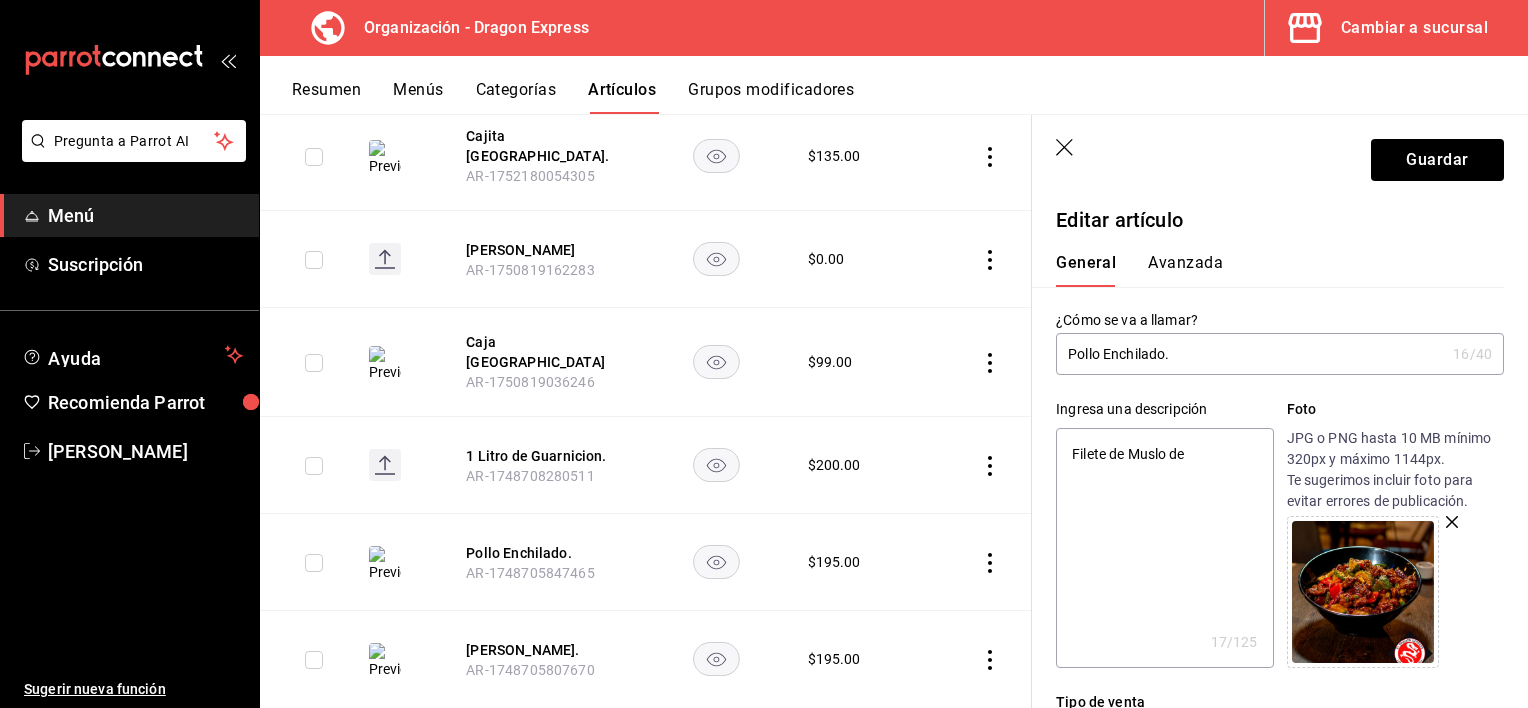 type on "Filete de Muslo de" 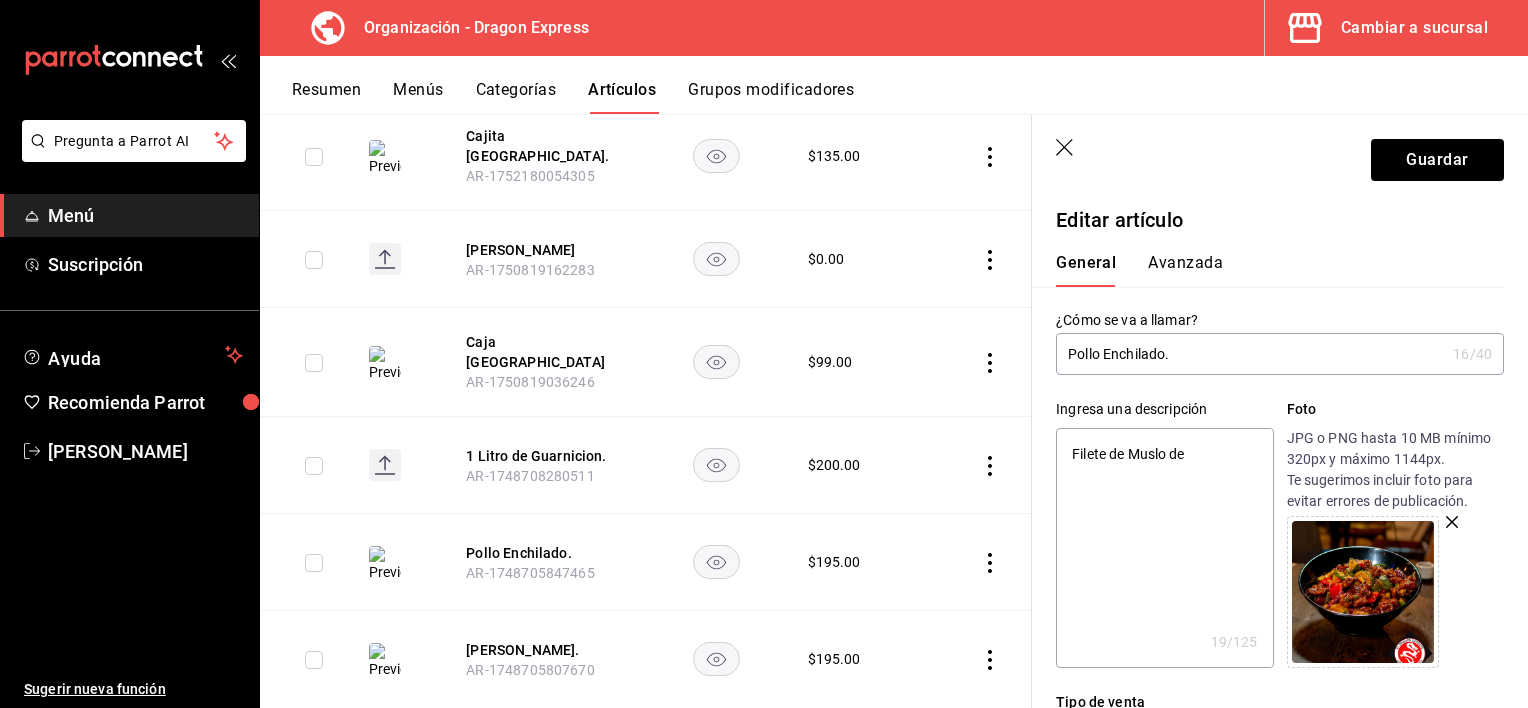 type on "Filete de Muslo de P" 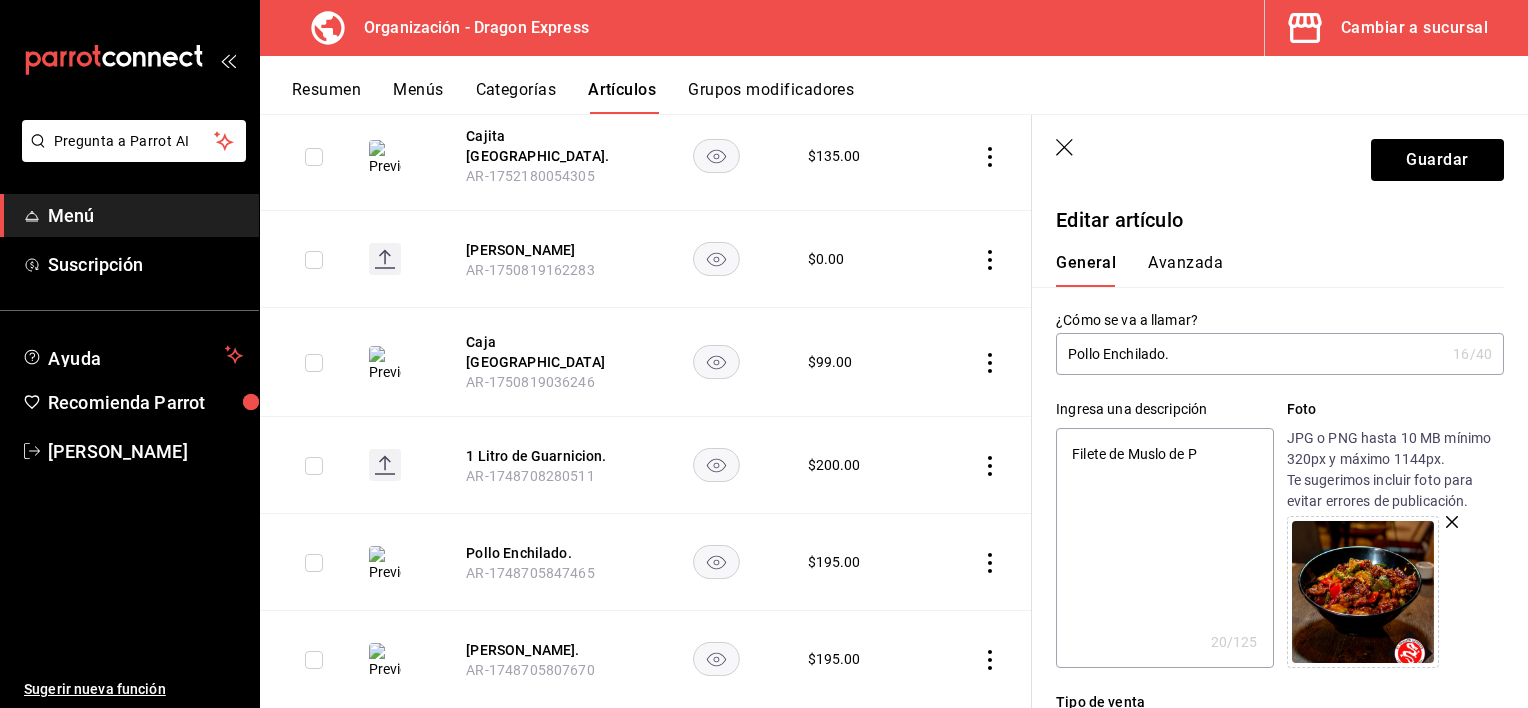 type on "Filete de Muslo de Po" 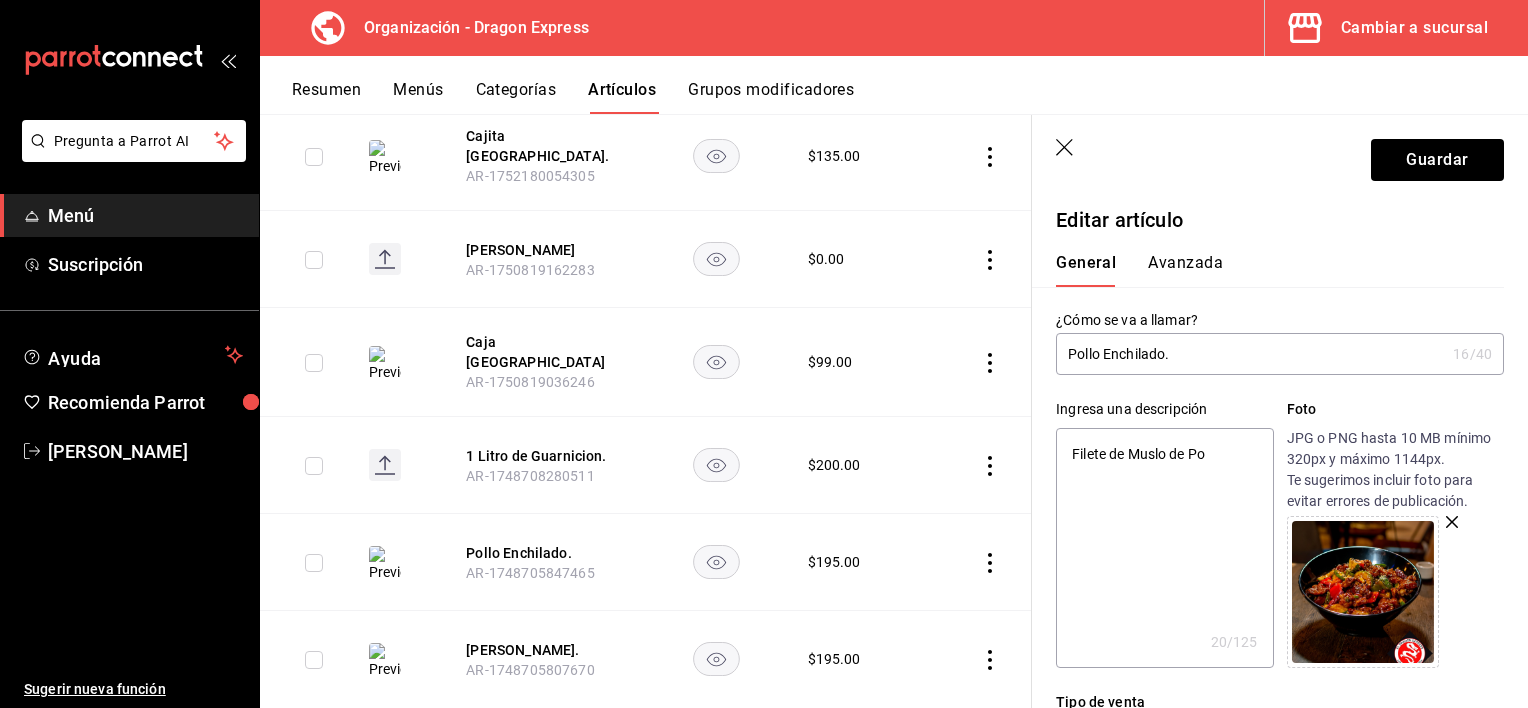 type on "x" 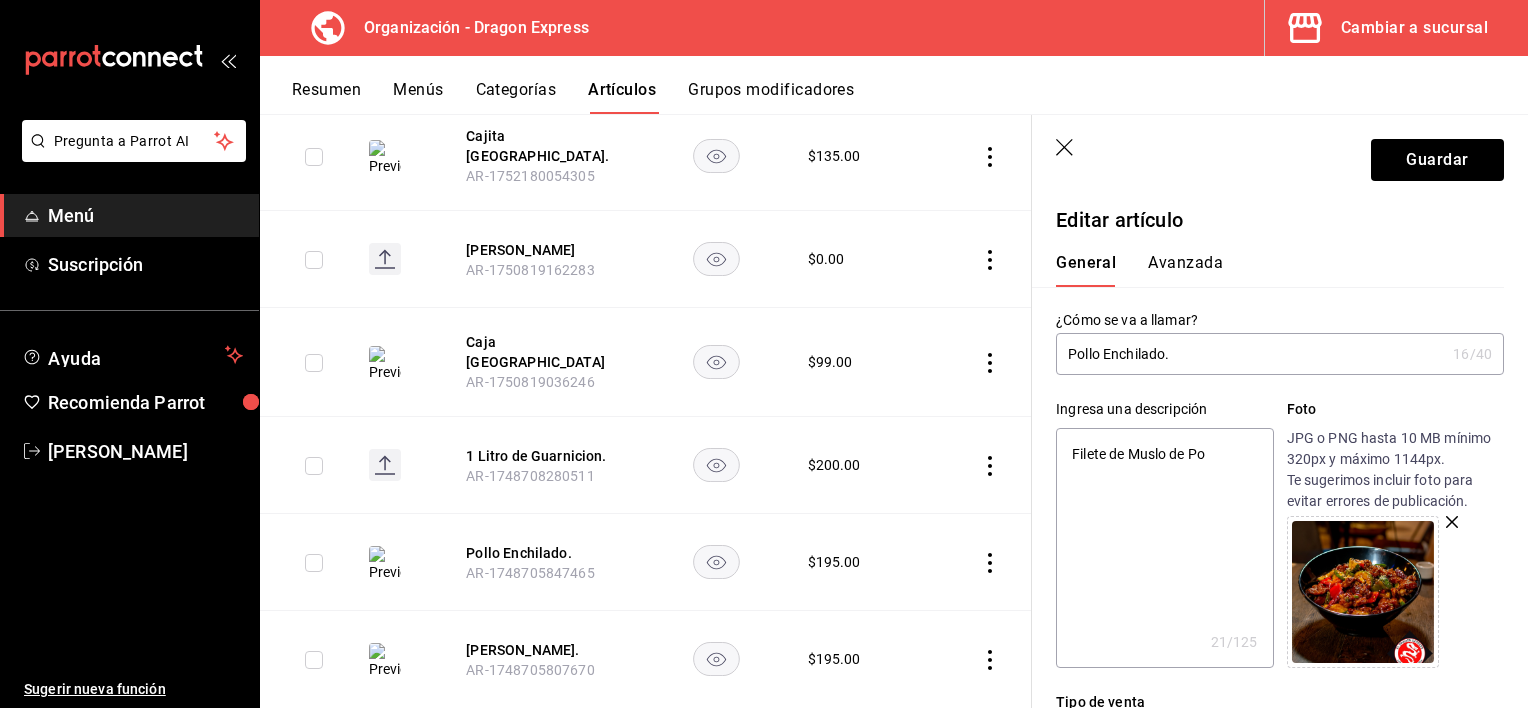 type on "Filete de Muslo de Pol" 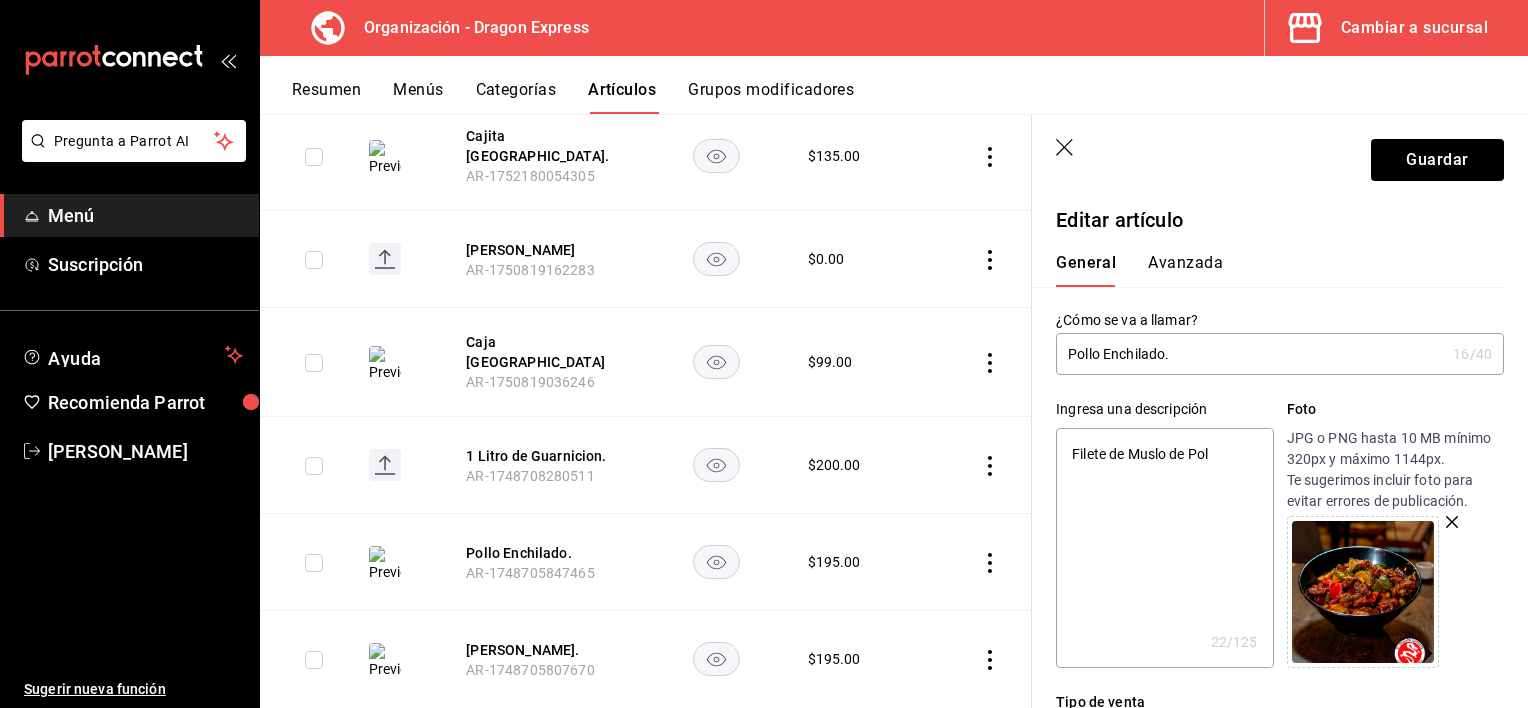 type on "Filete de Muslo de Poll" 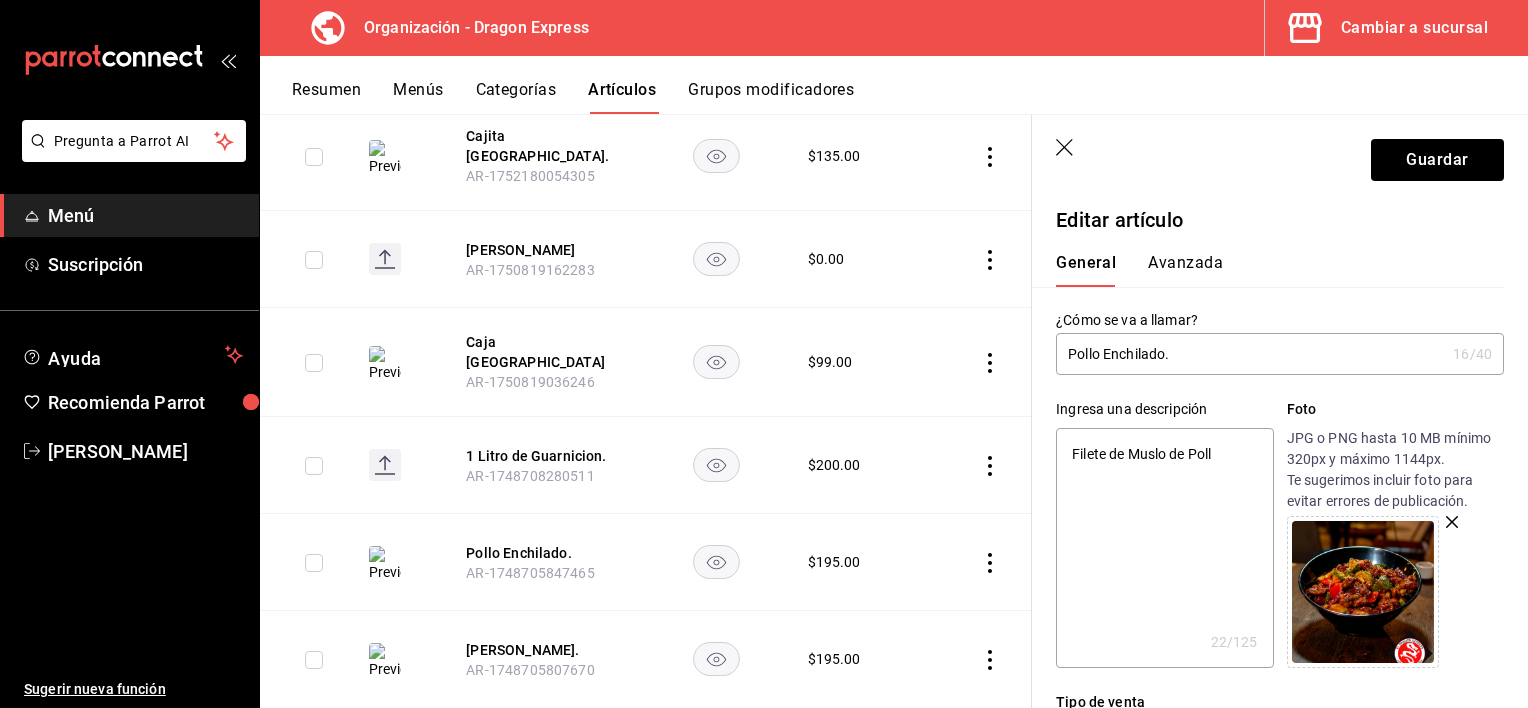 type on "x" 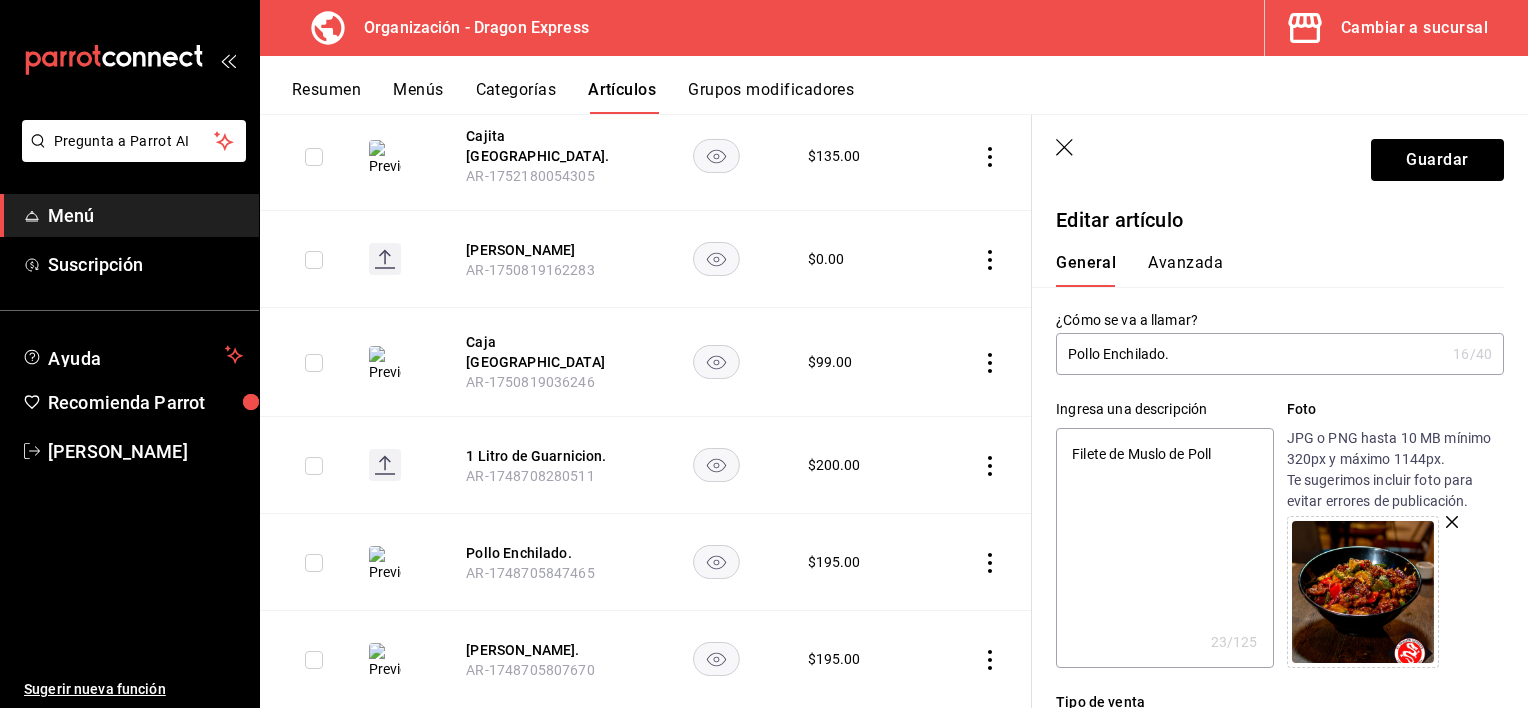 type on "Filete de Muslo de Pollo" 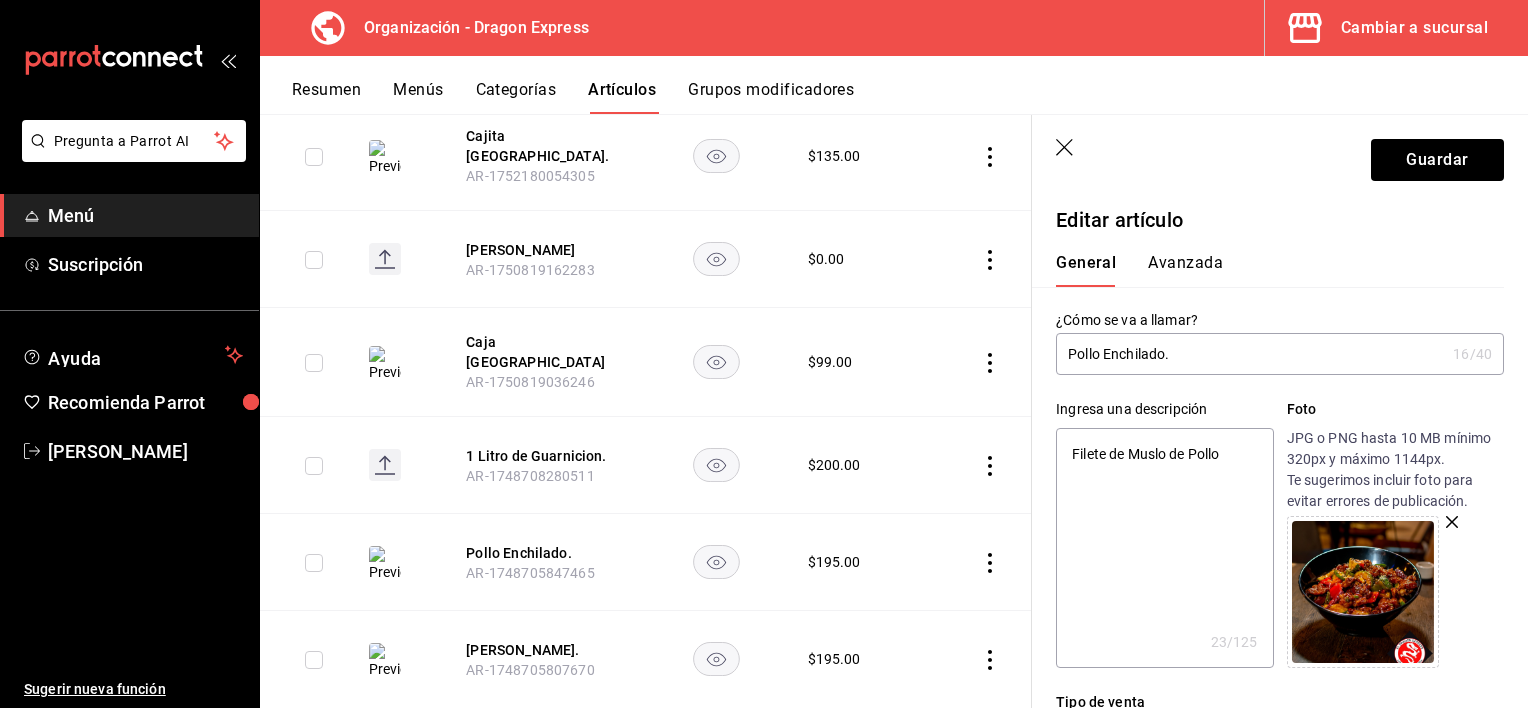 type on "x" 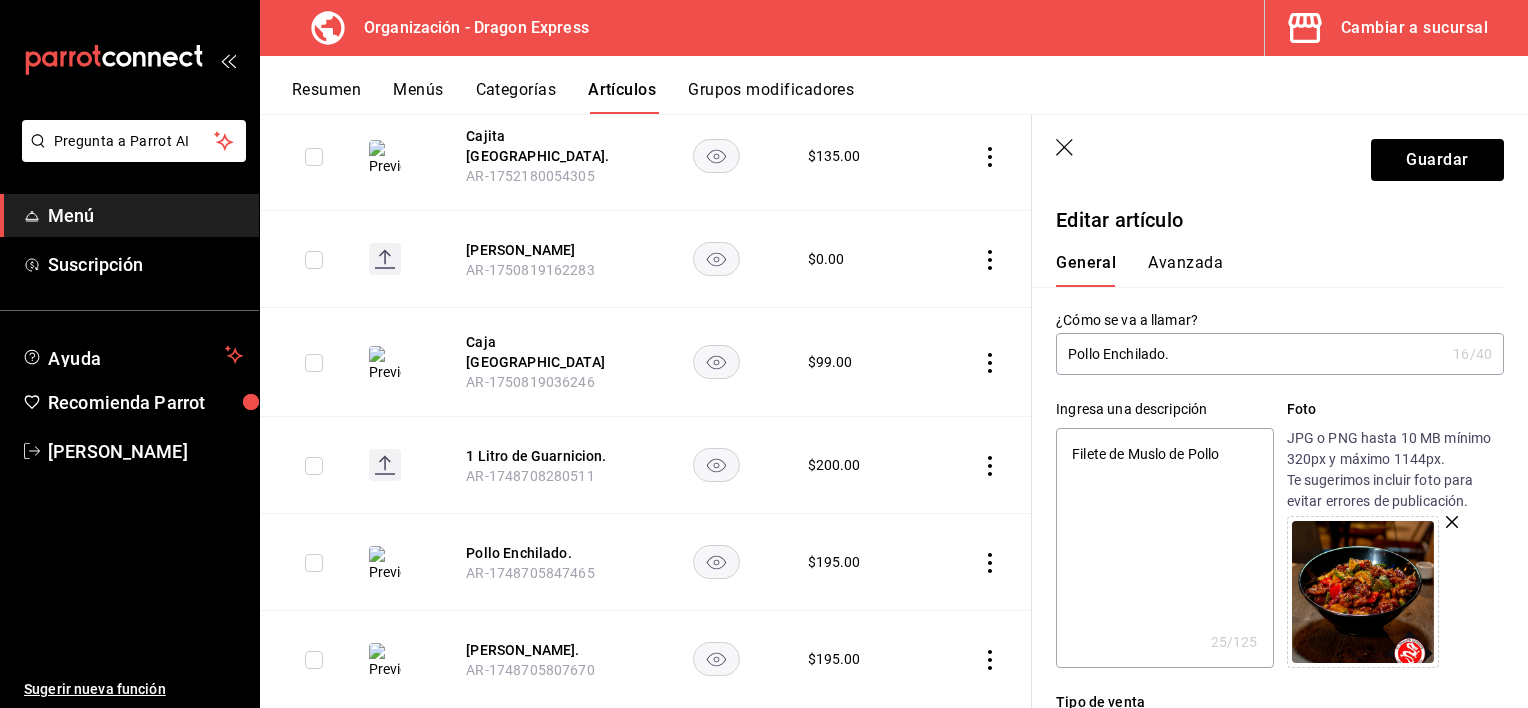 type on "Filete de Muslo de Pollo" 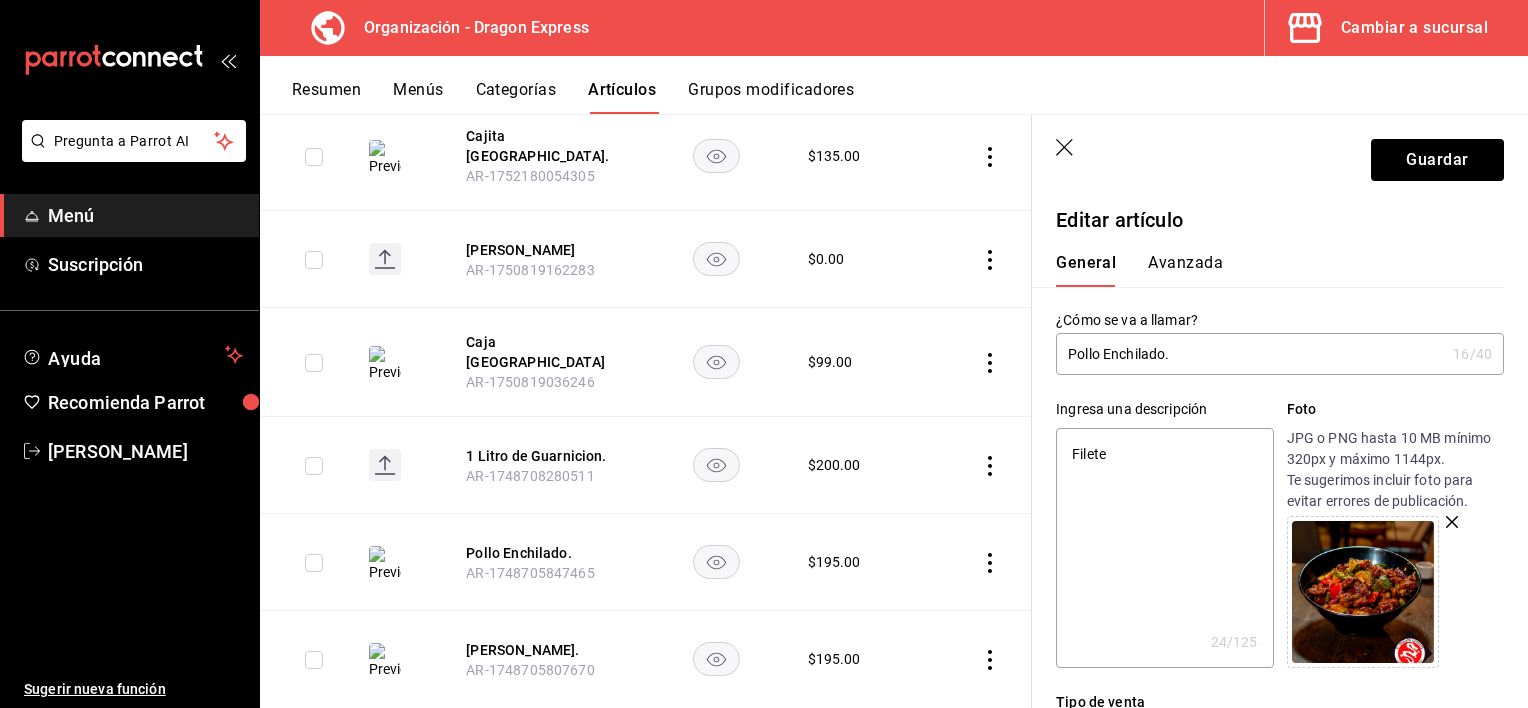 type on "Filet" 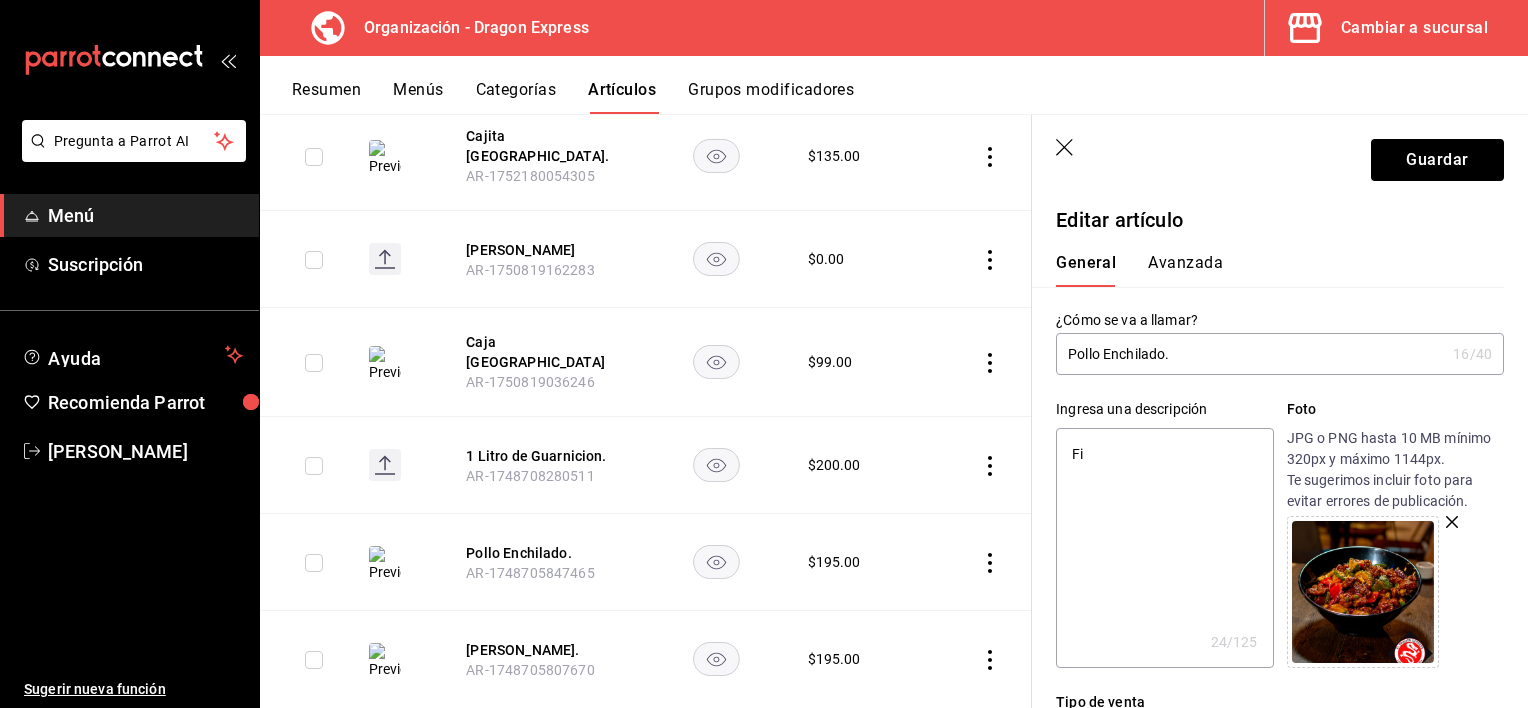 type on "F" 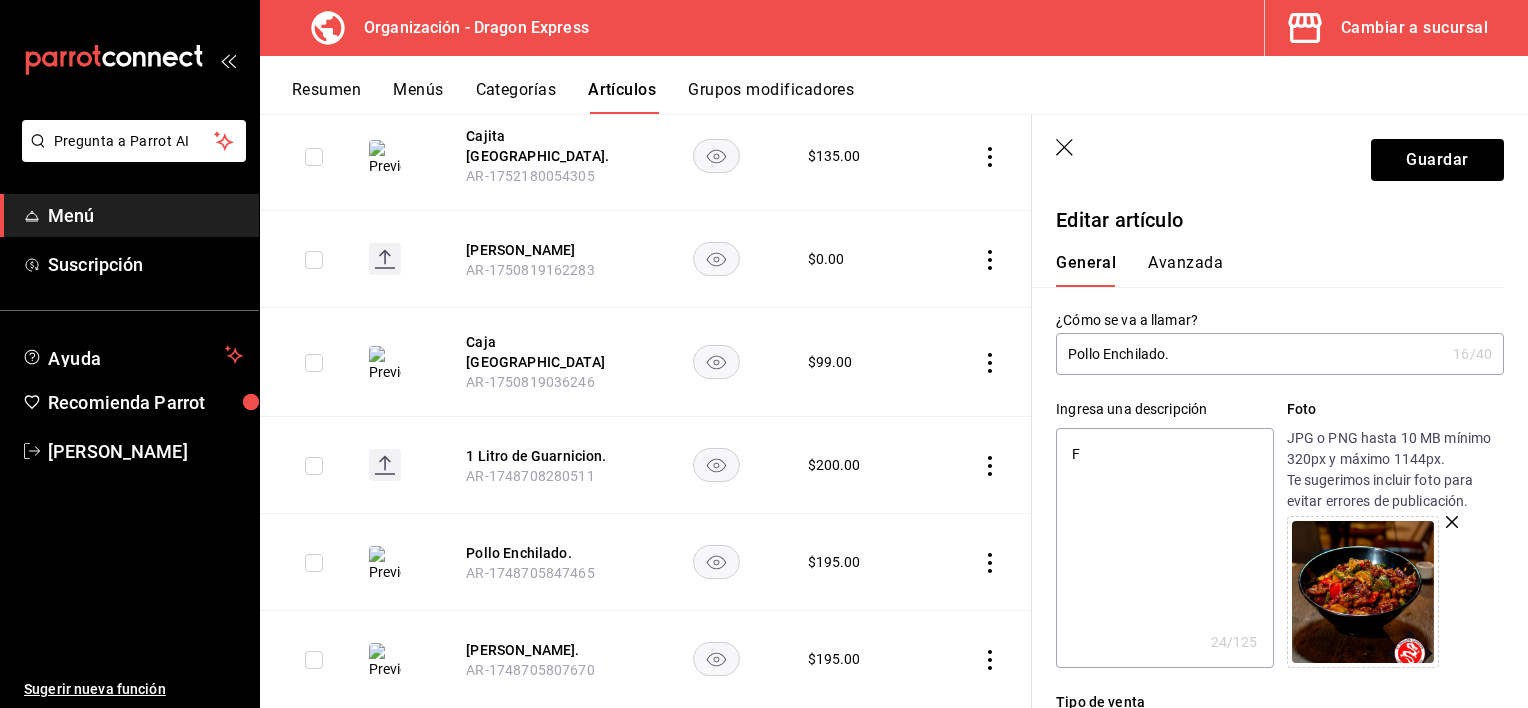 type 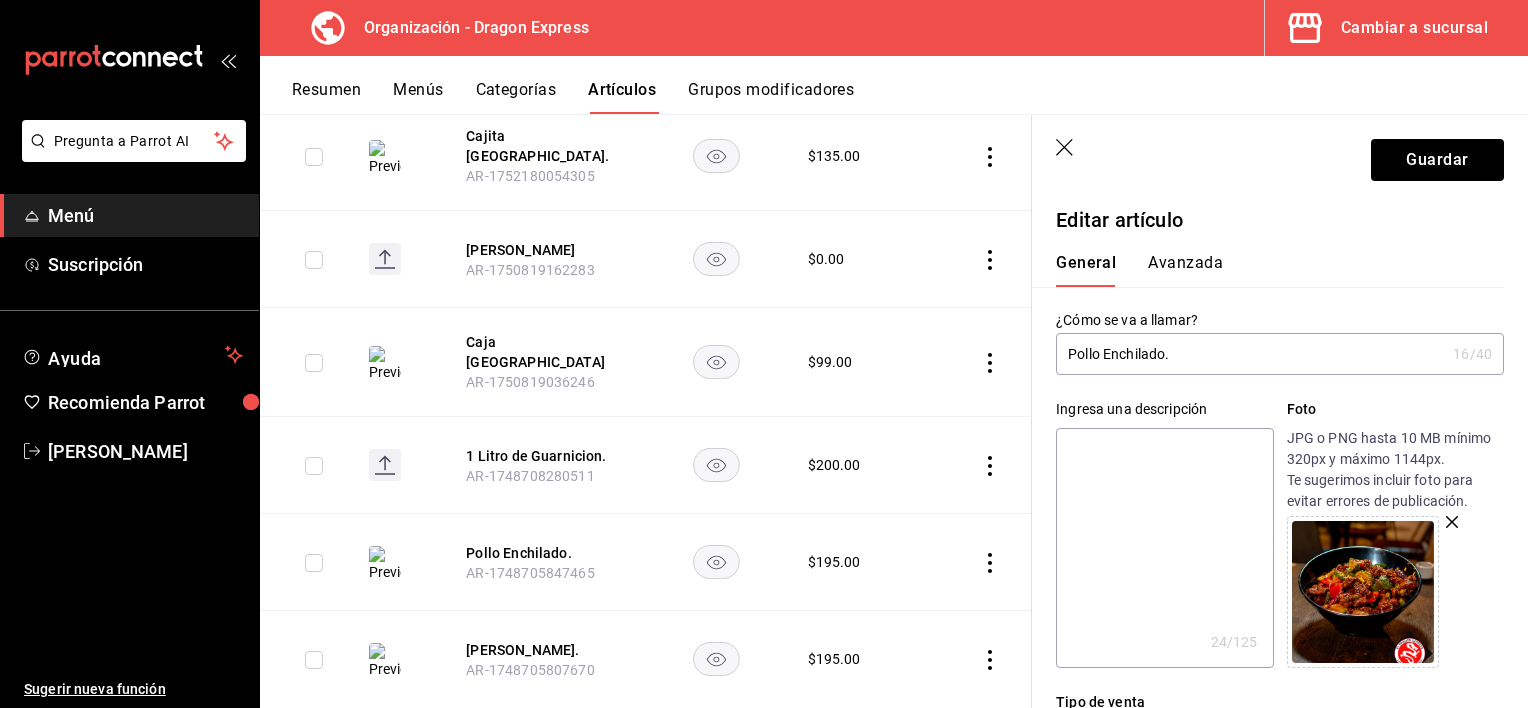 type on "x" 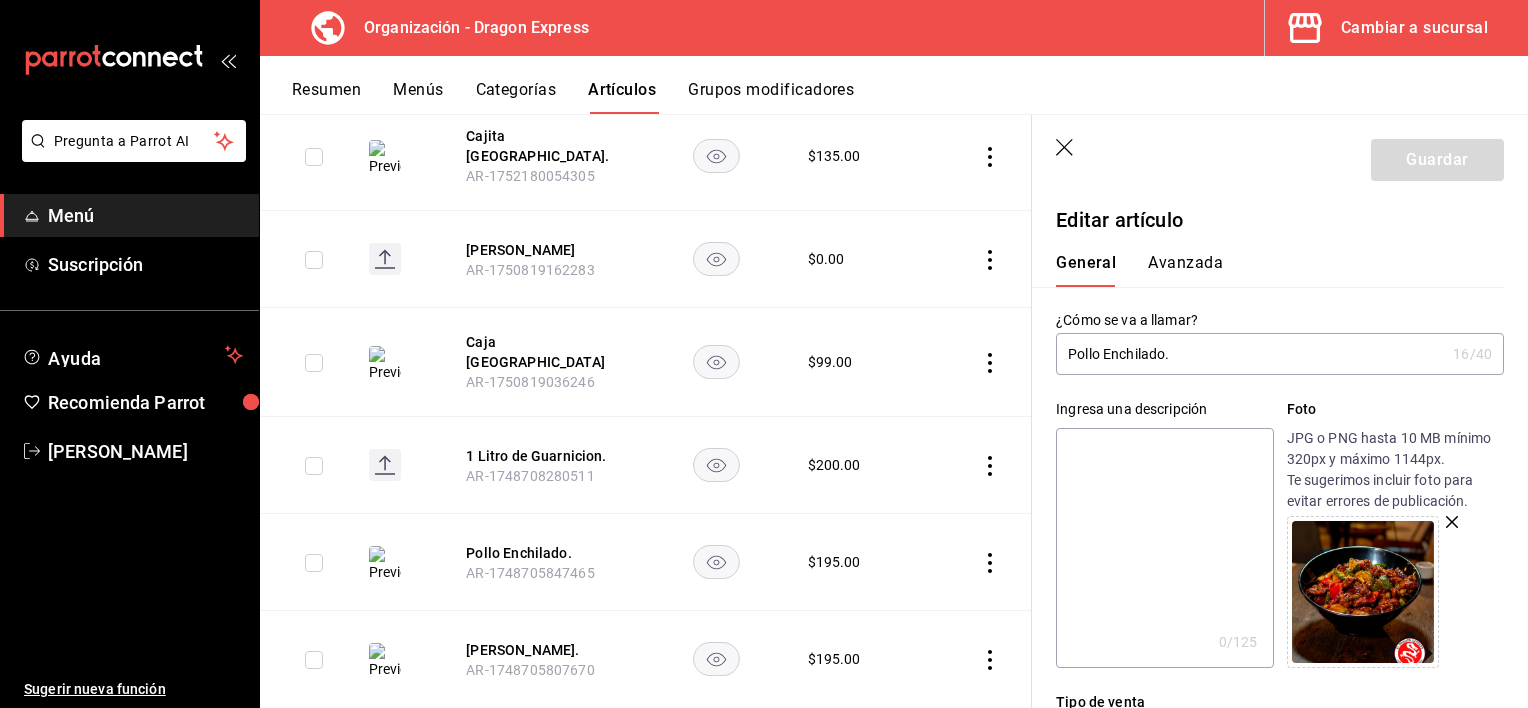 type on "T" 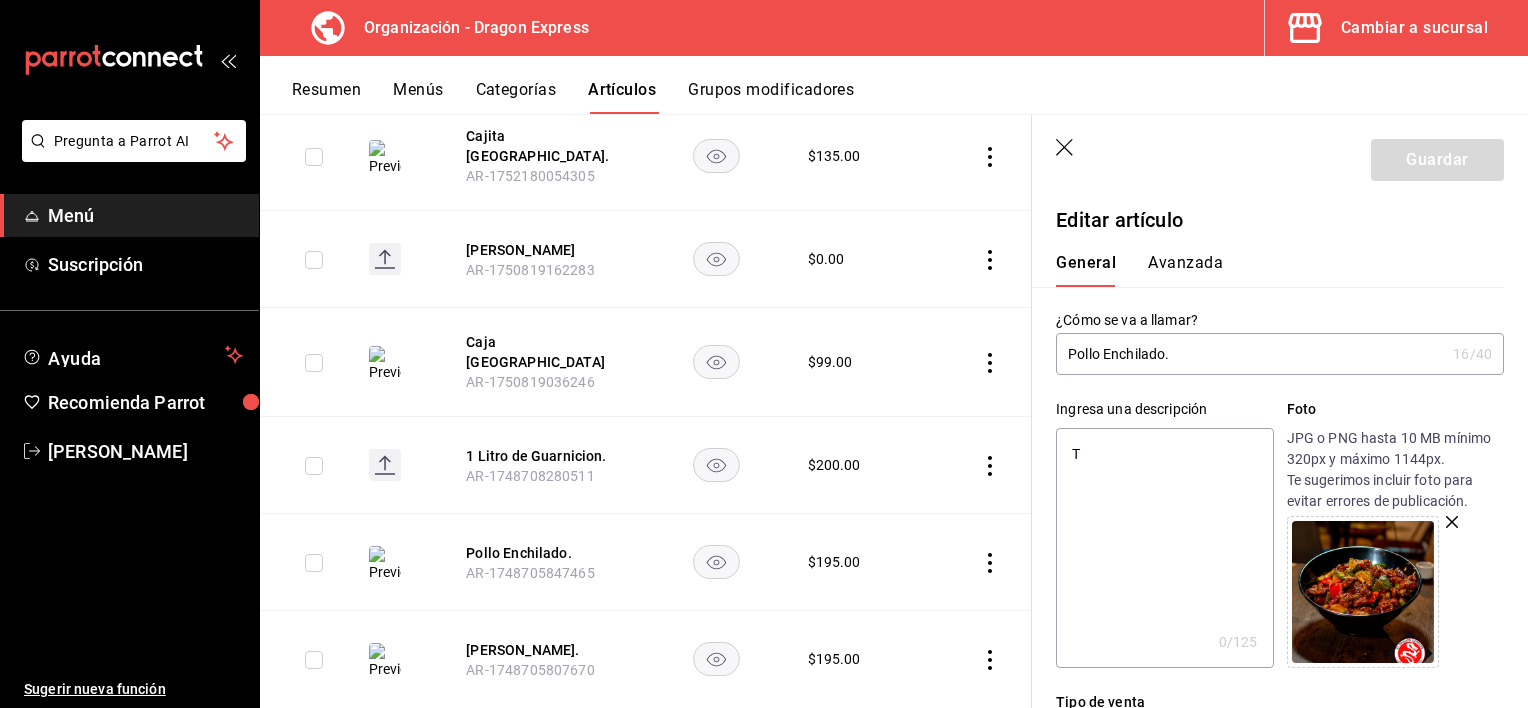 type on "x" 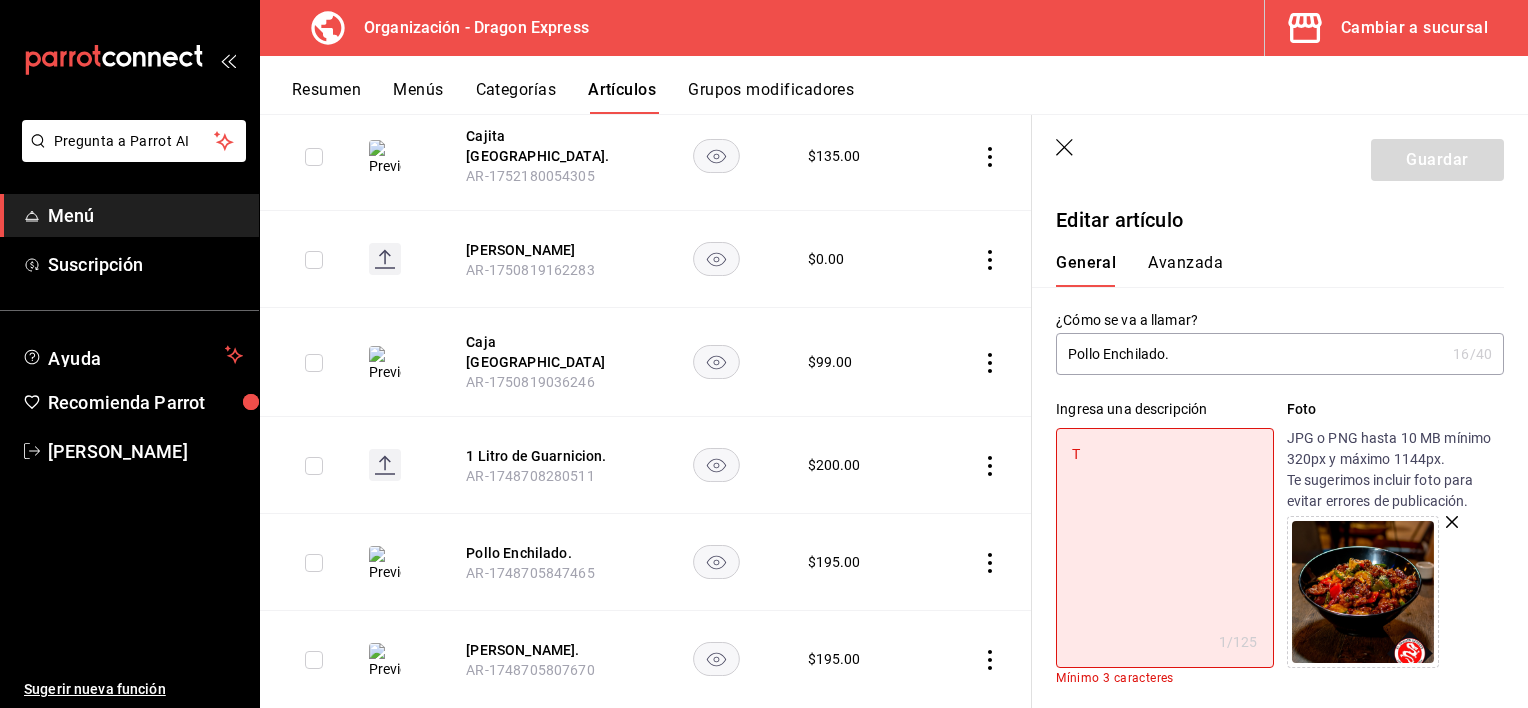 type on "Tr" 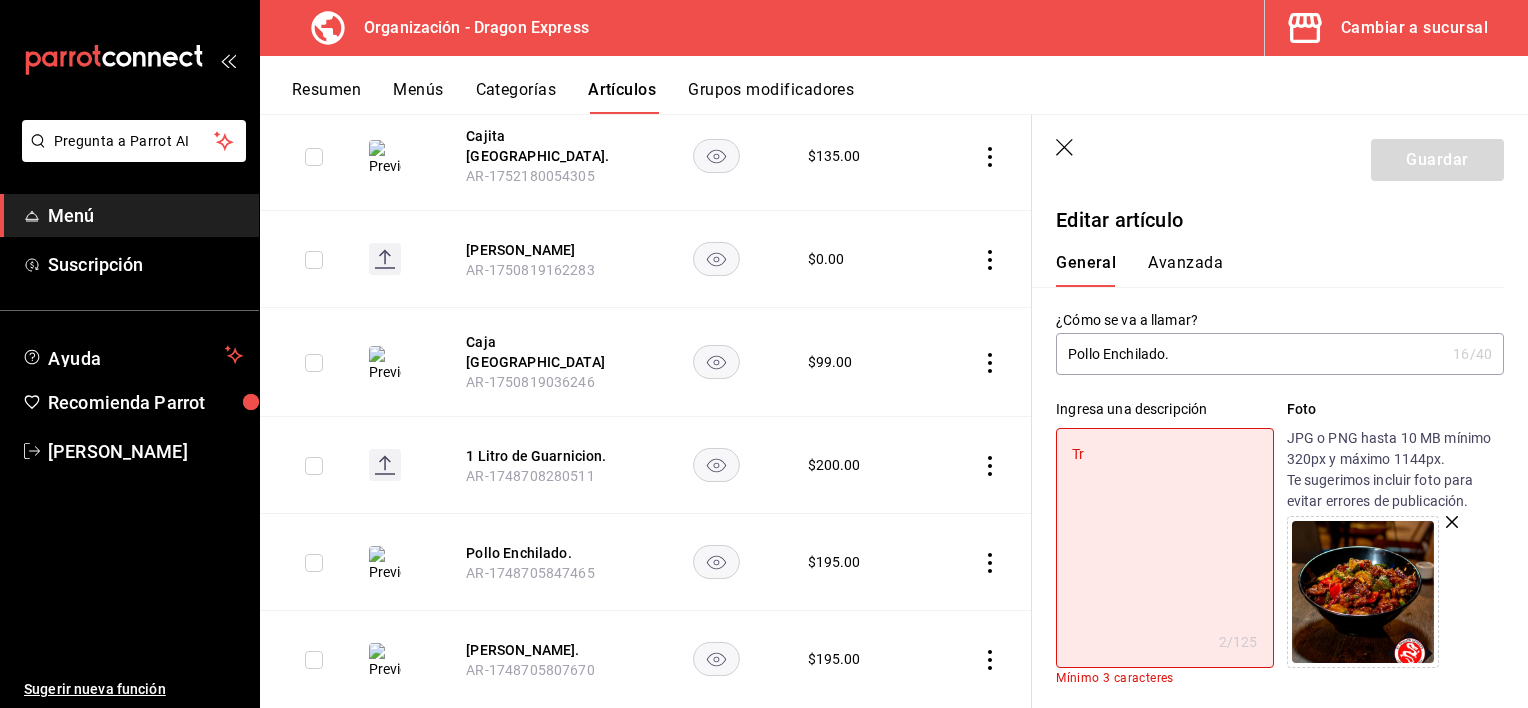 type on "Tro" 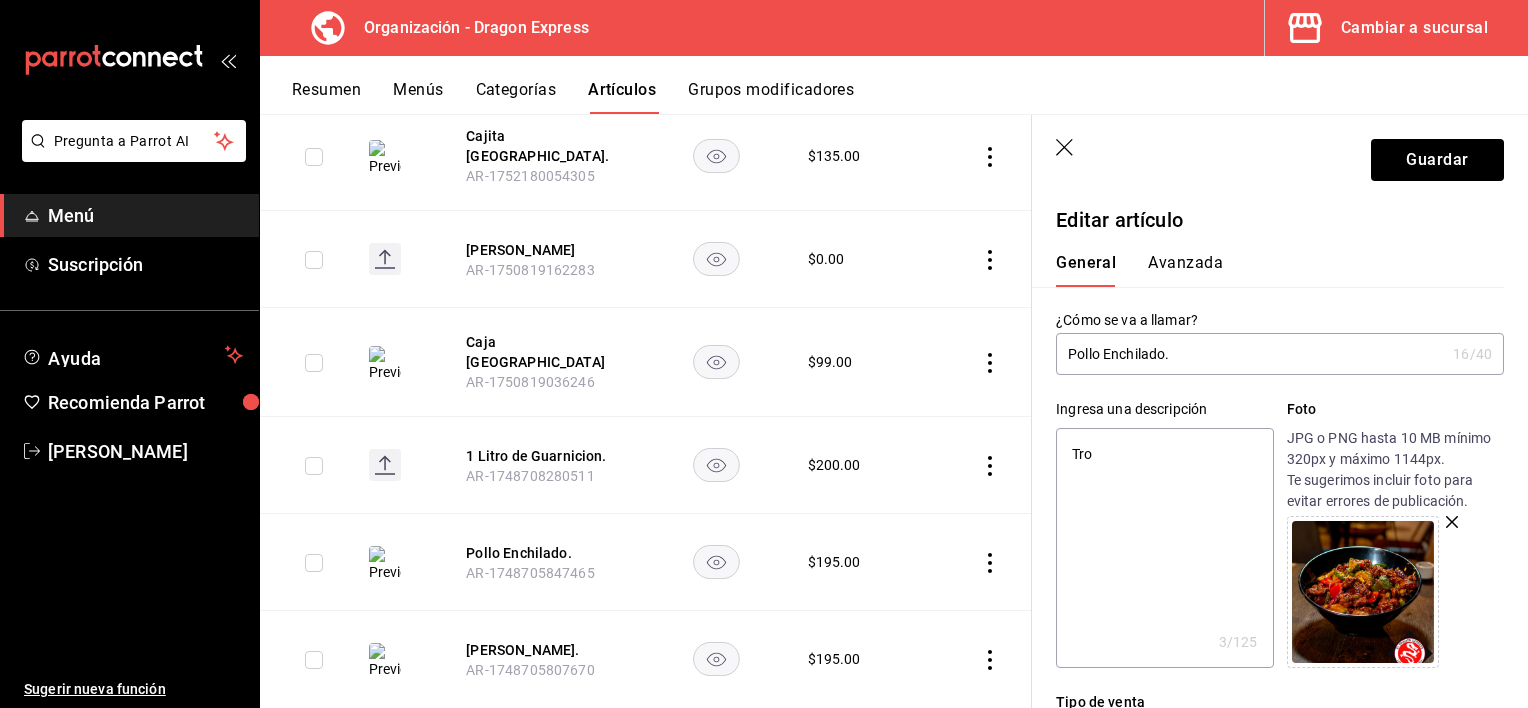 type on "Troz" 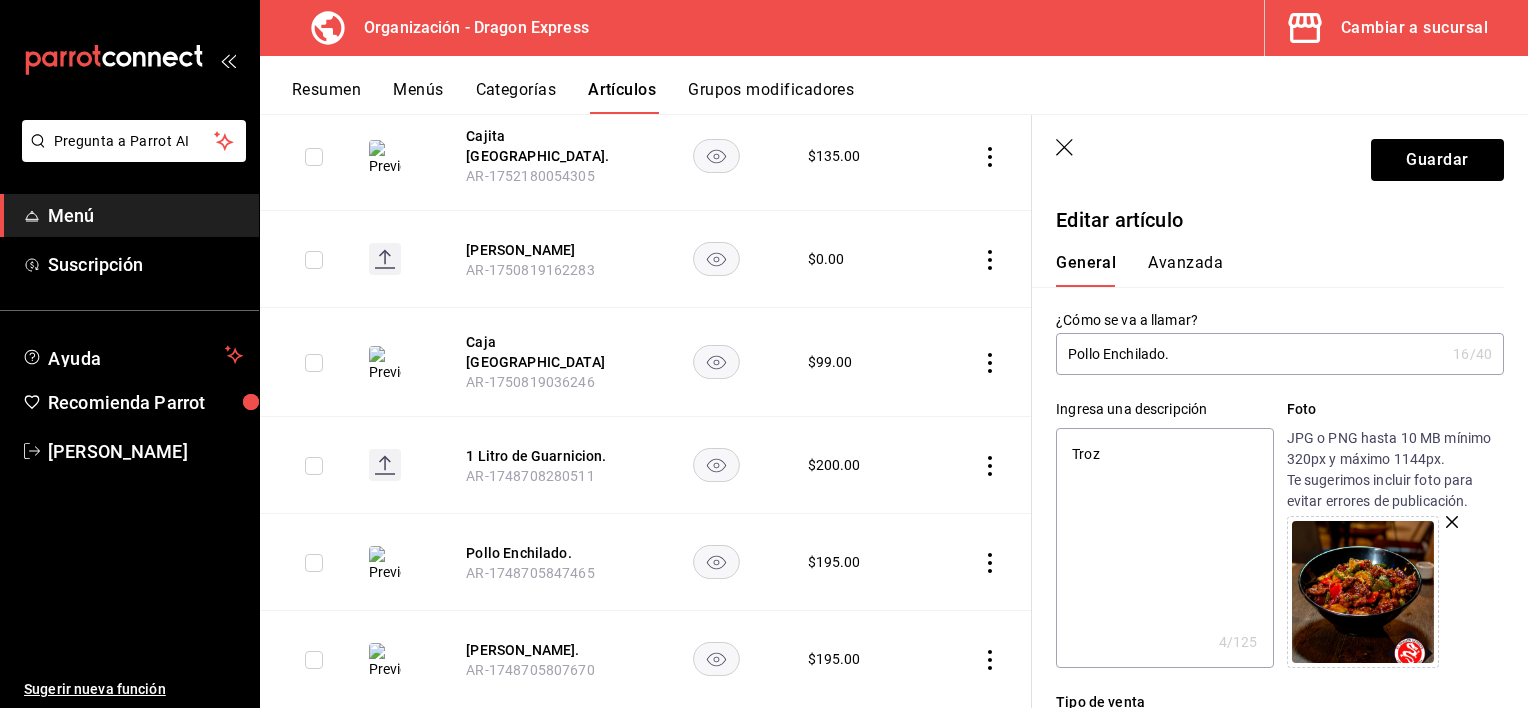 type on "Trozo" 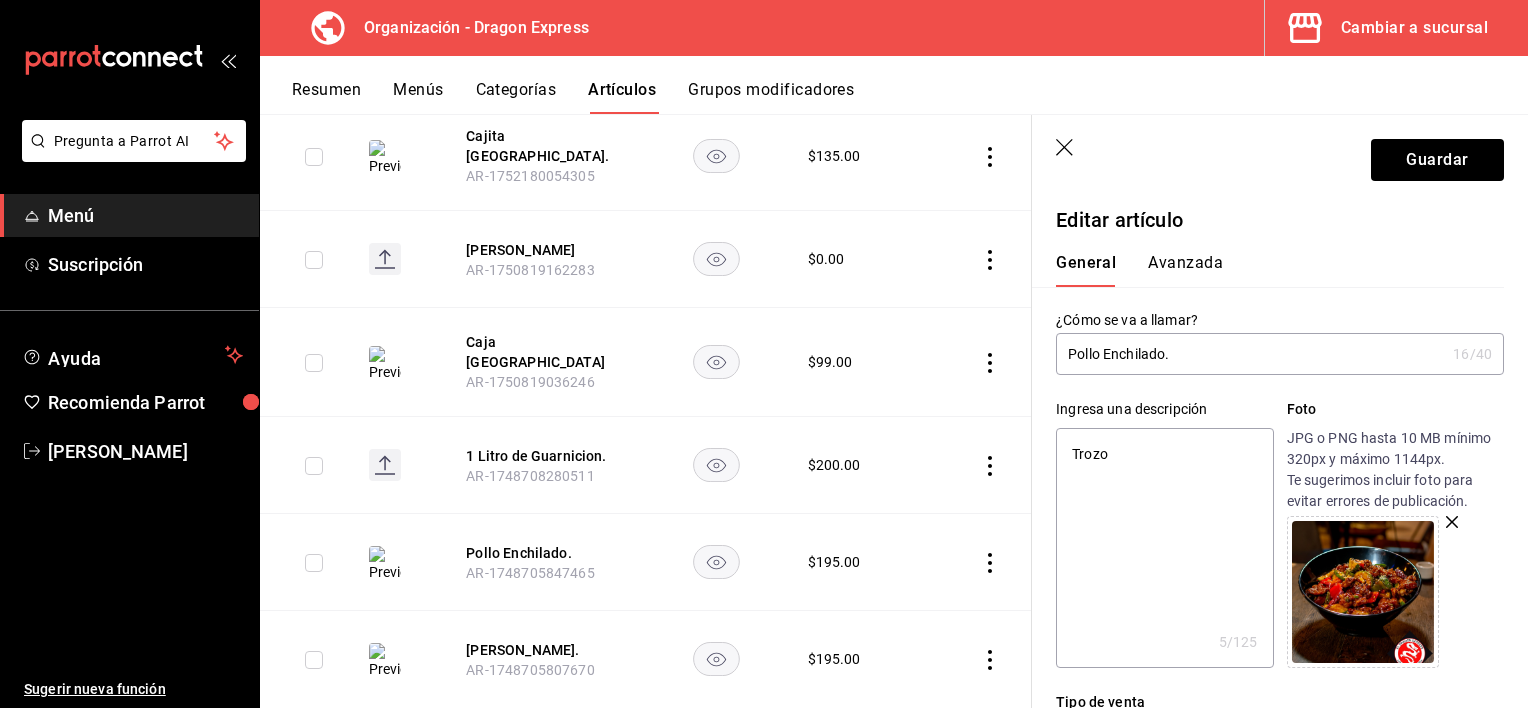 type on "Trozos" 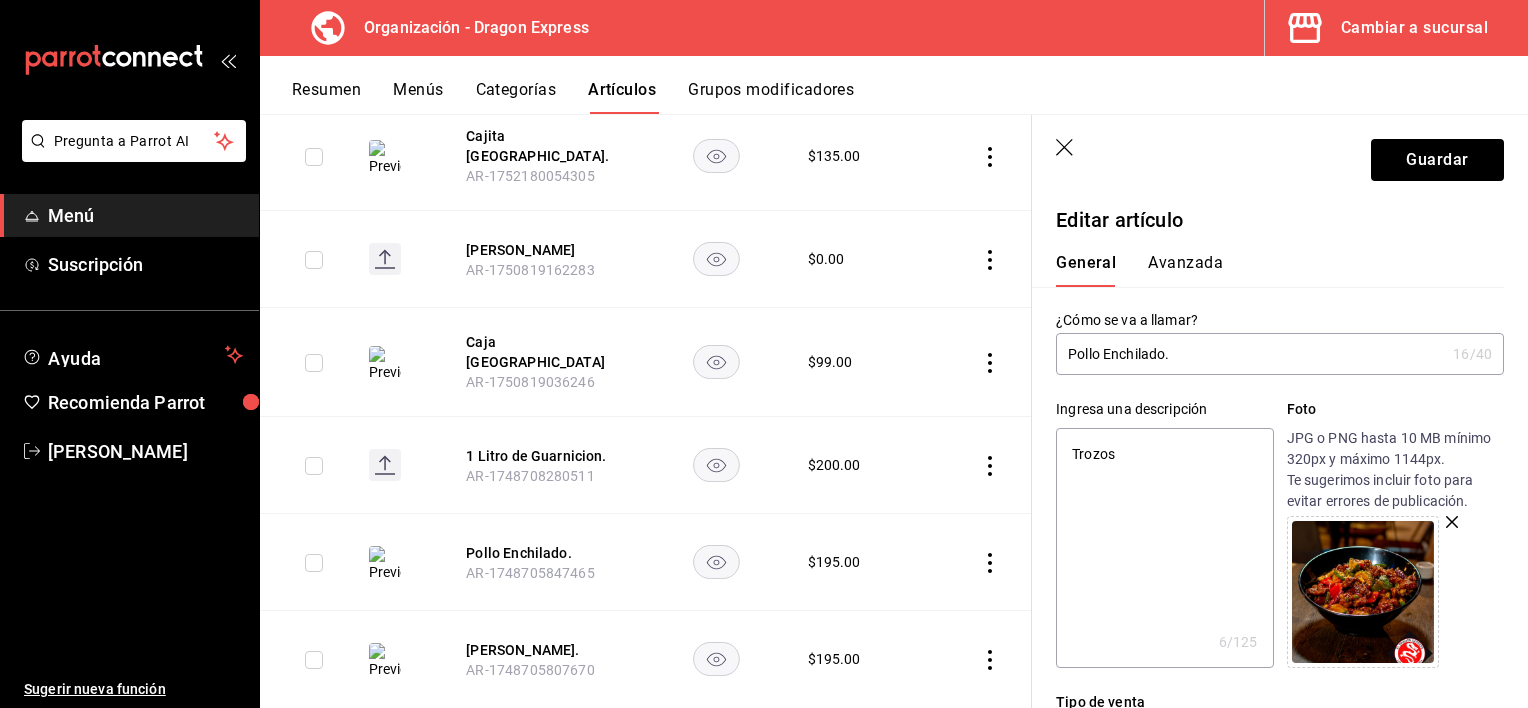 type on "Trozos" 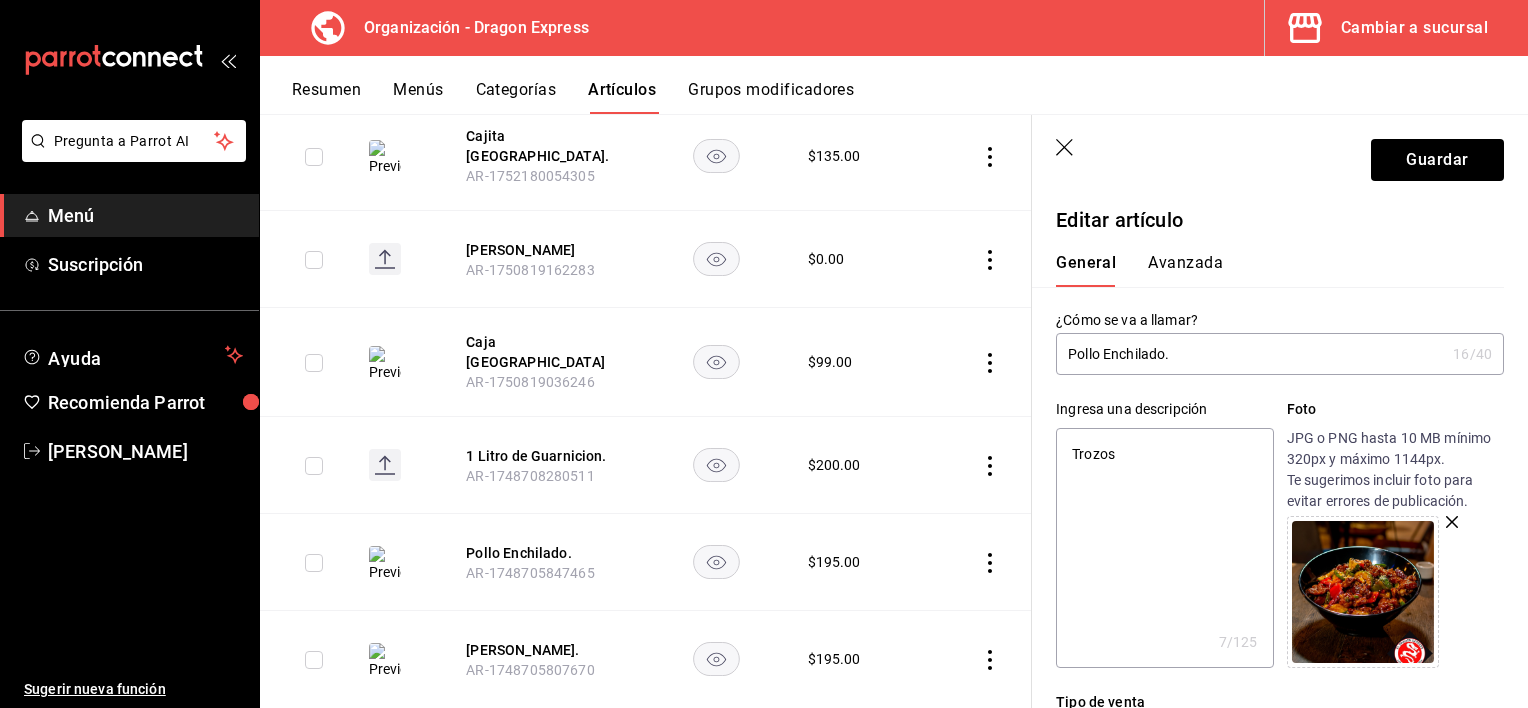 type on "Trozos d" 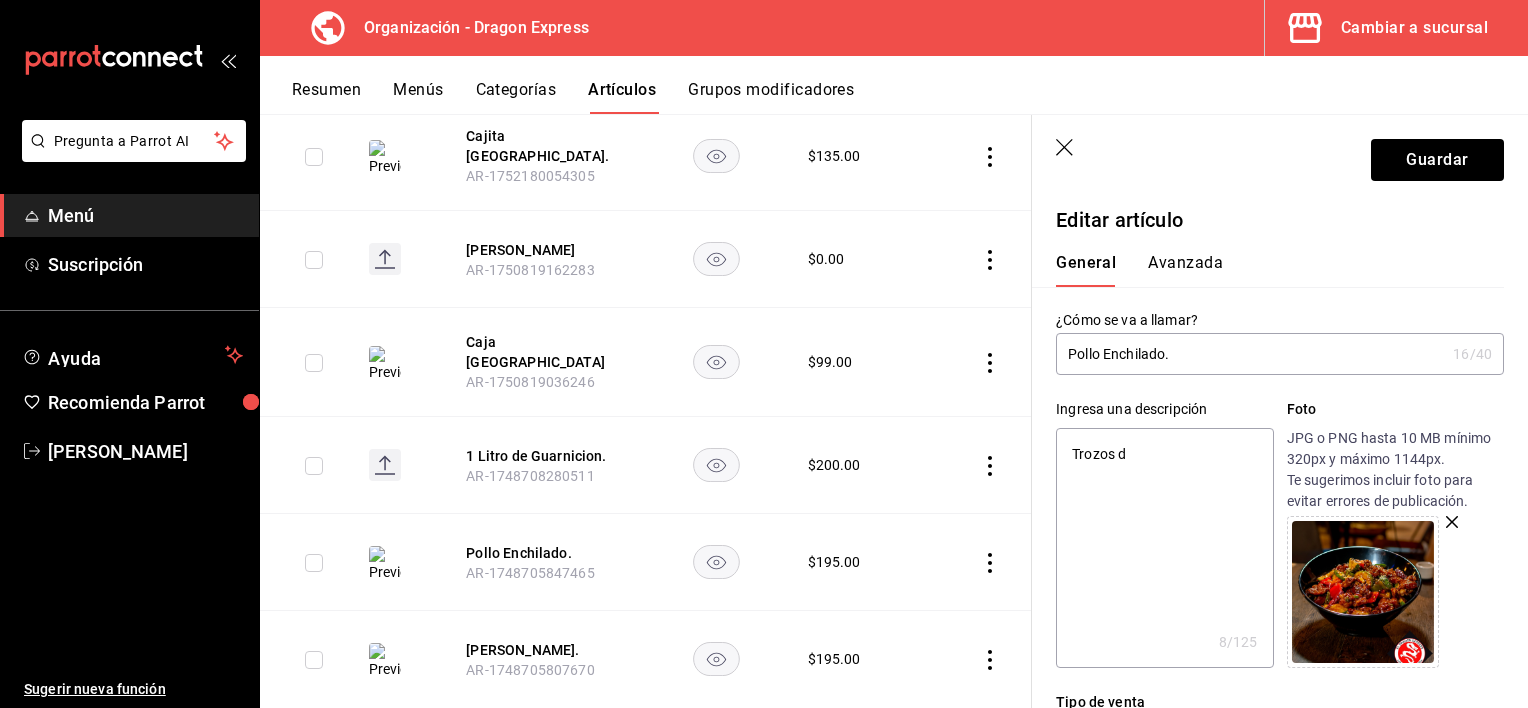 type on "Trozos de" 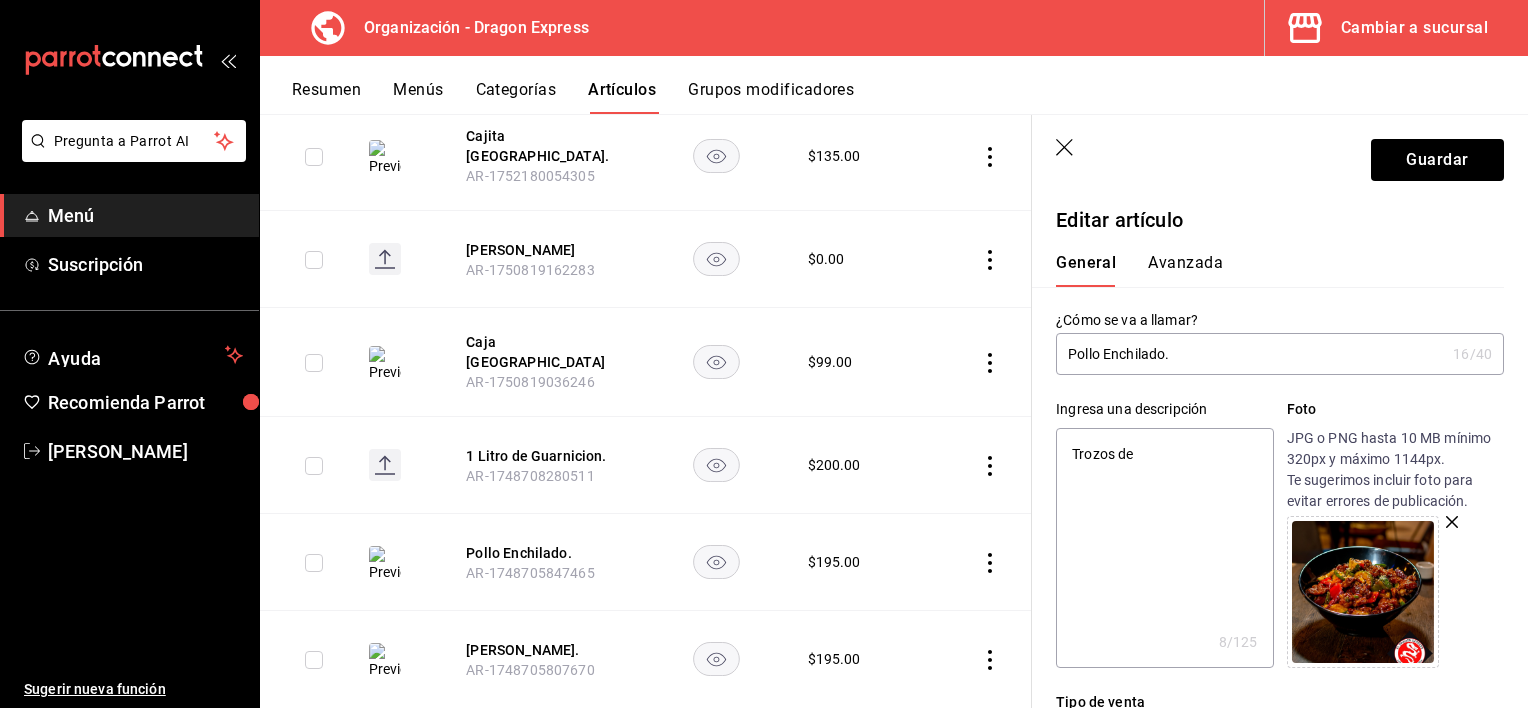 type on "Trozos de" 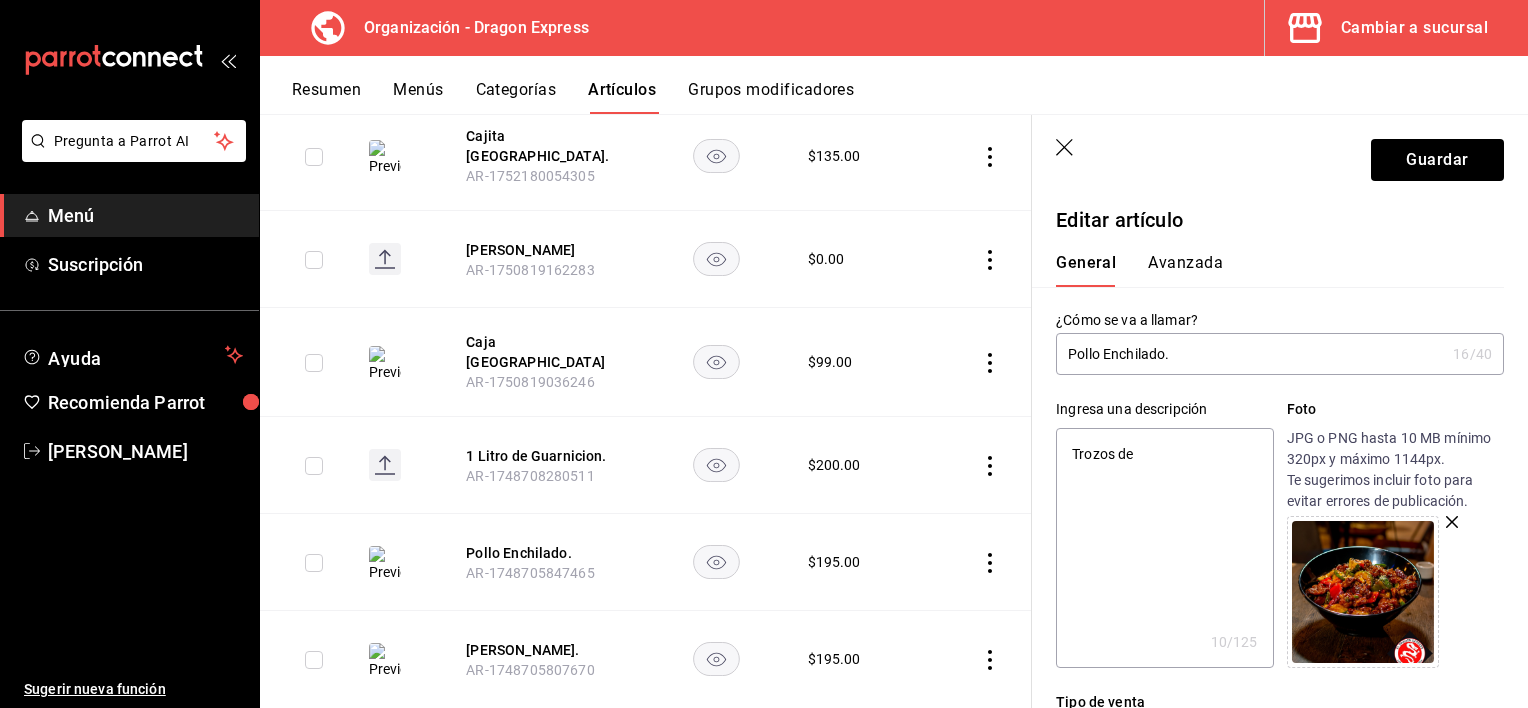 type on "Trozos de F" 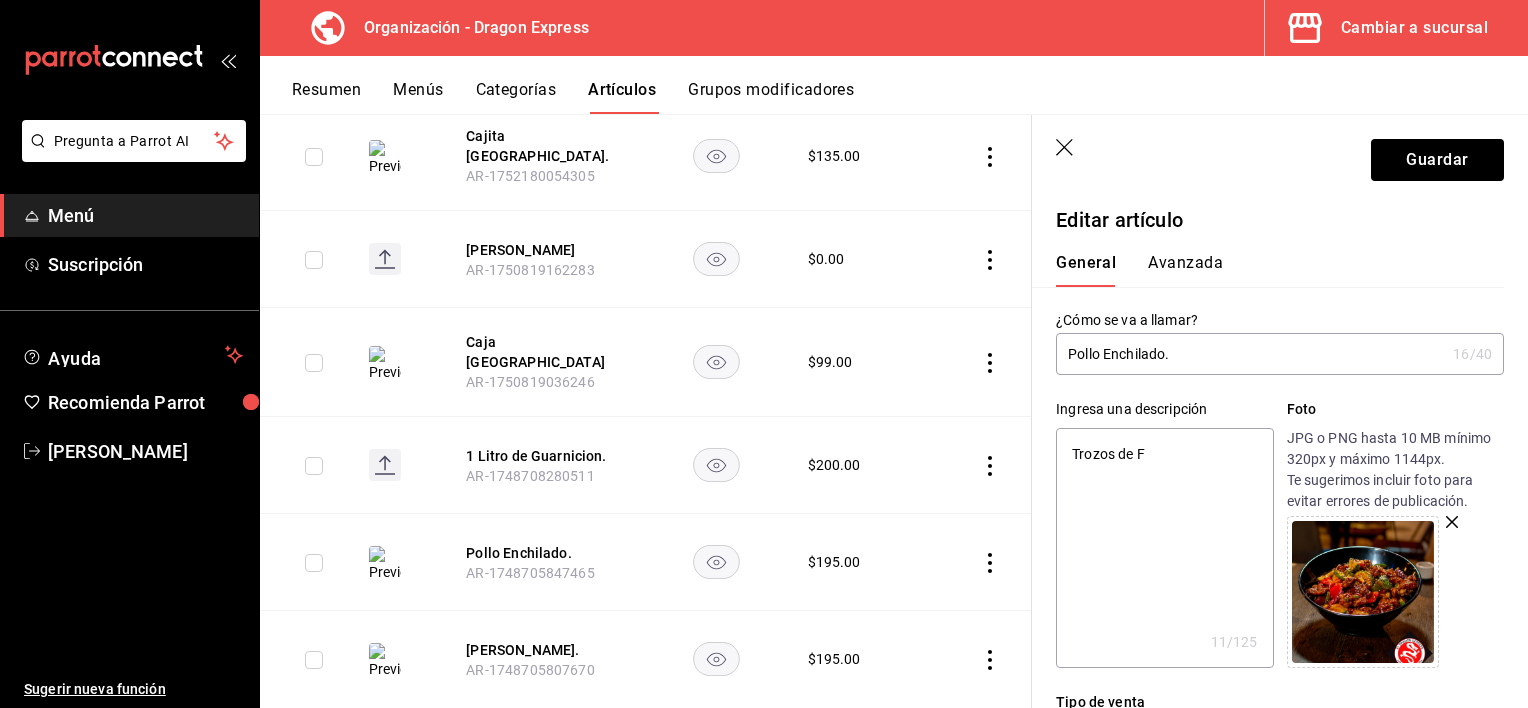 type on "Trozos de Fi" 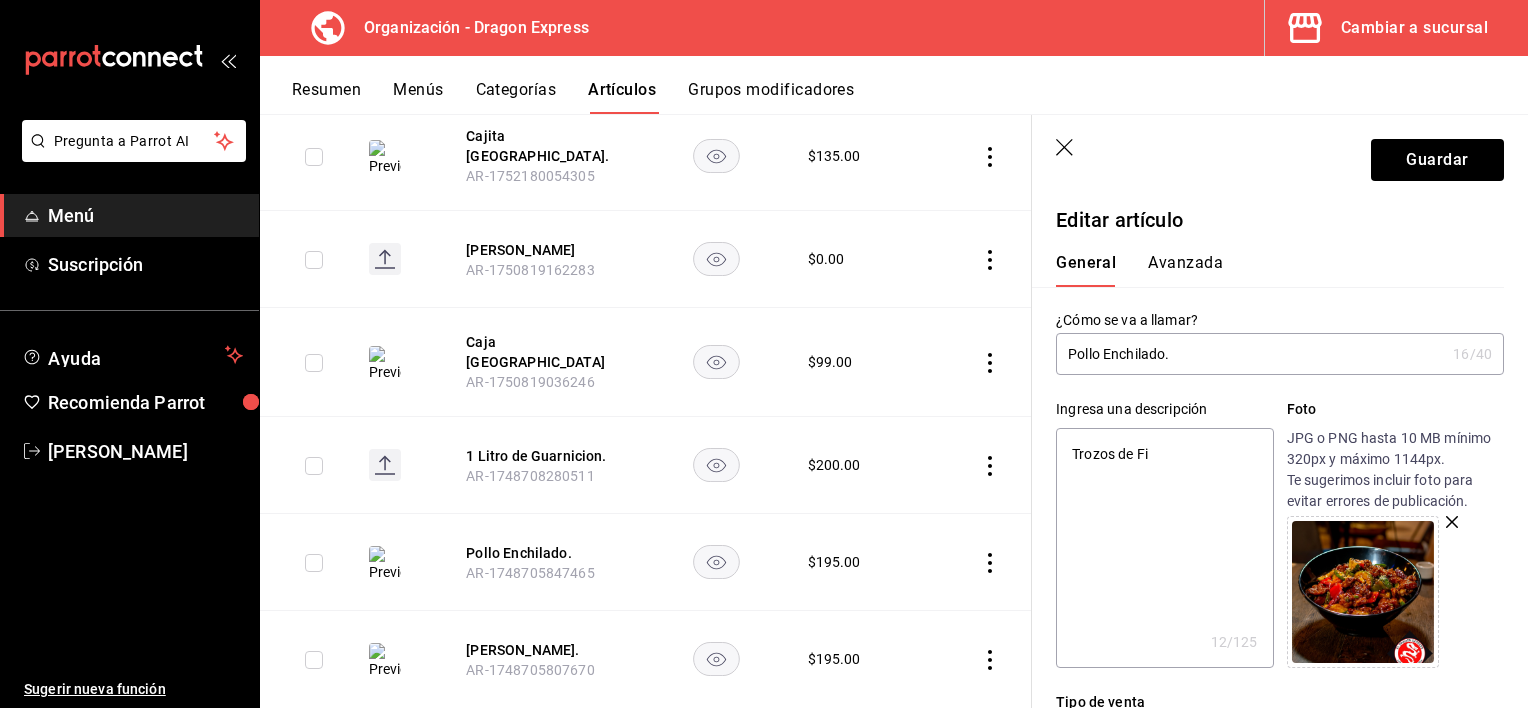 type on "Trozos de Fil" 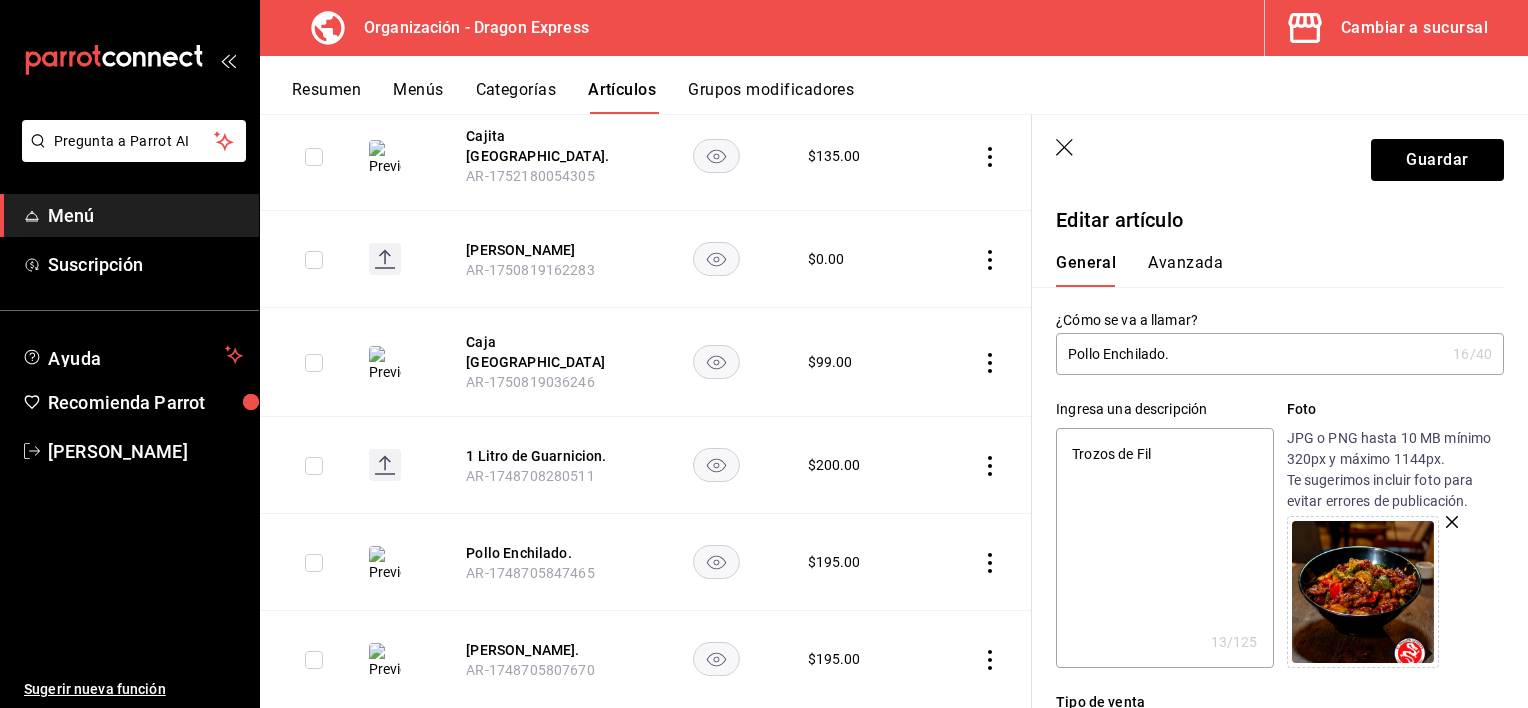type on "Trozos de File" 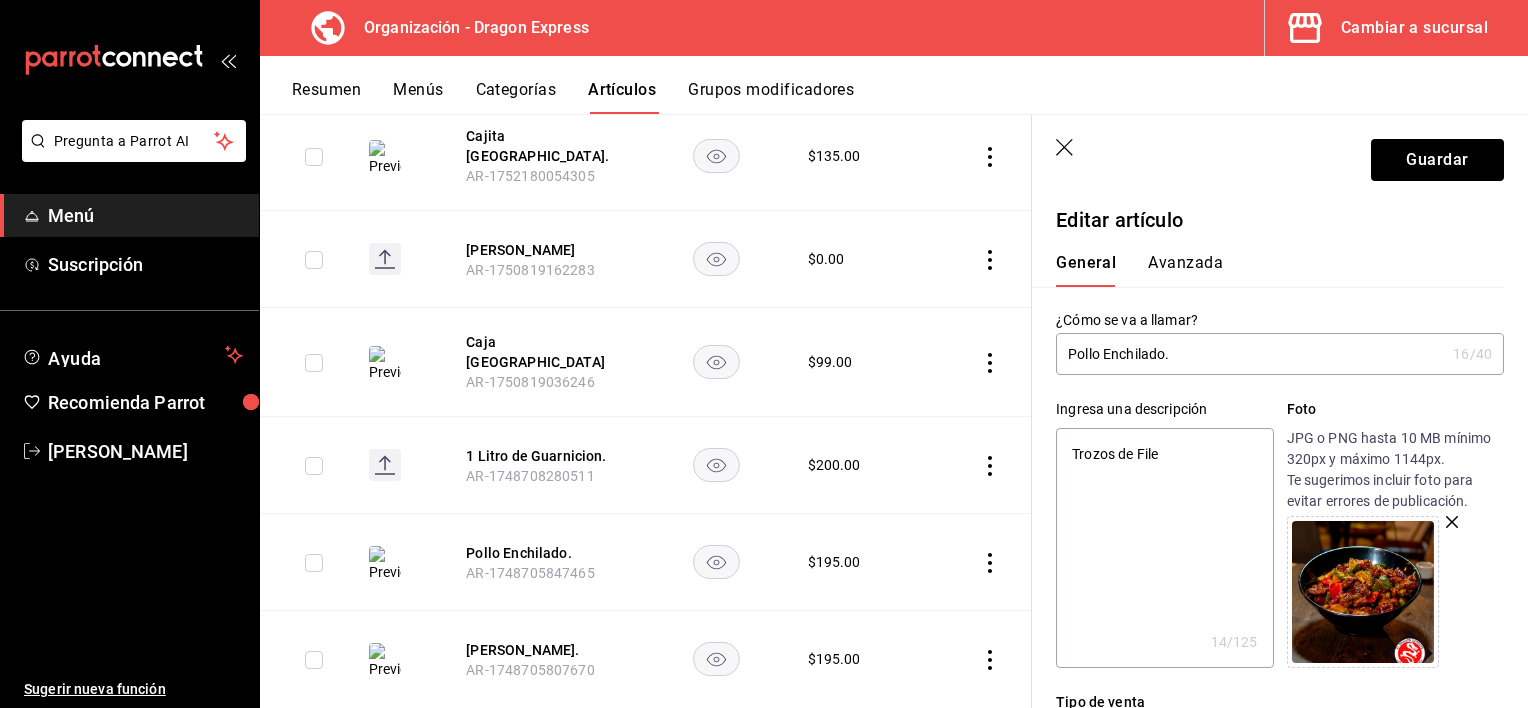 type on "Trozos de Filet" 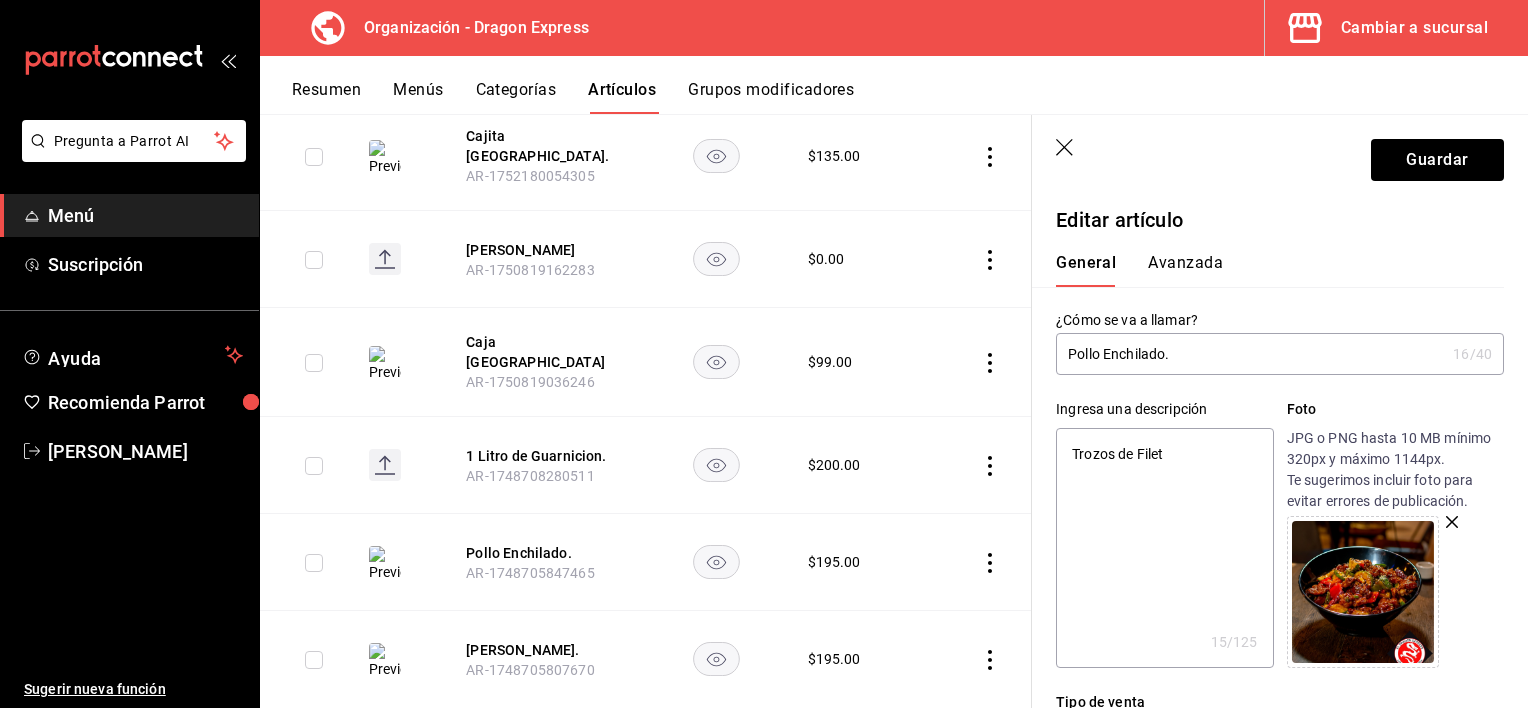 type on "Trozos de Filete" 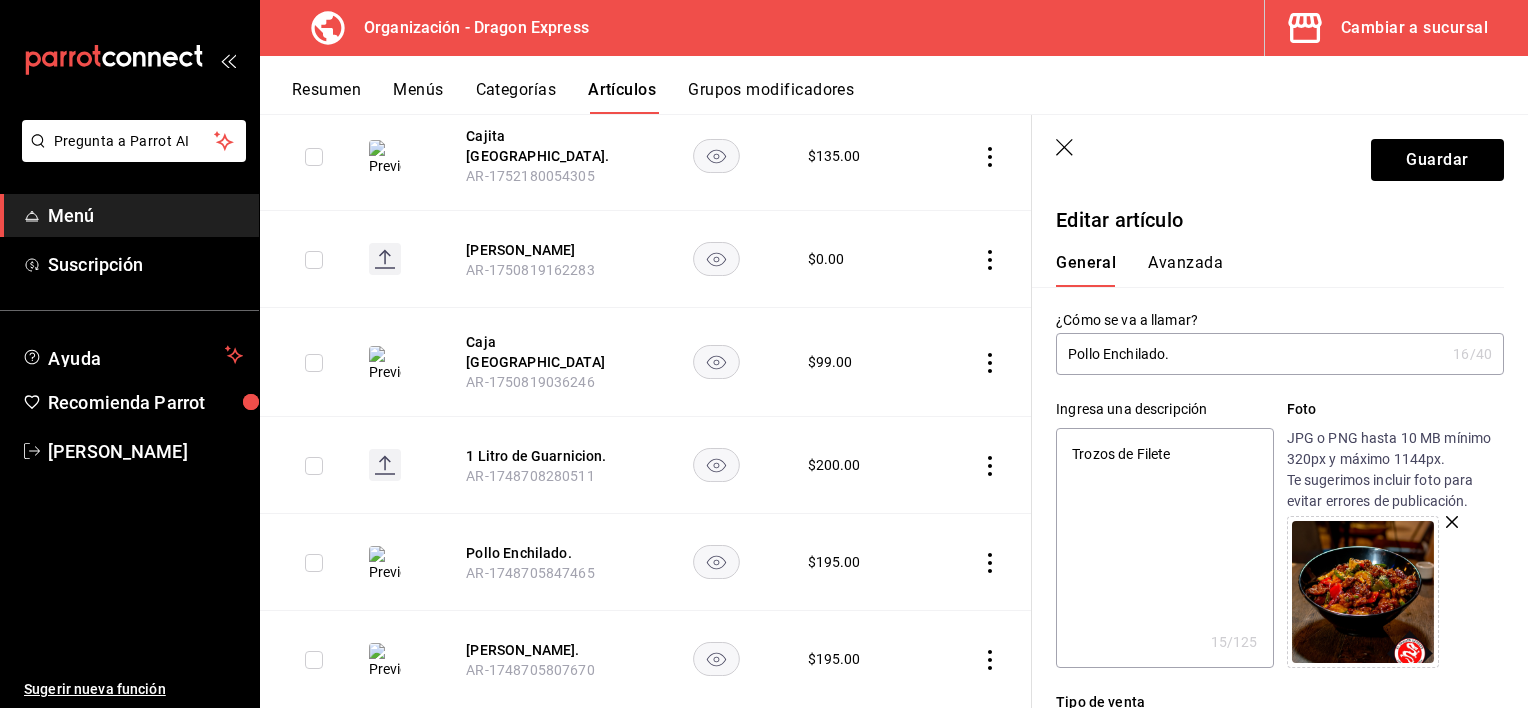 type on "Trozos de Filete" 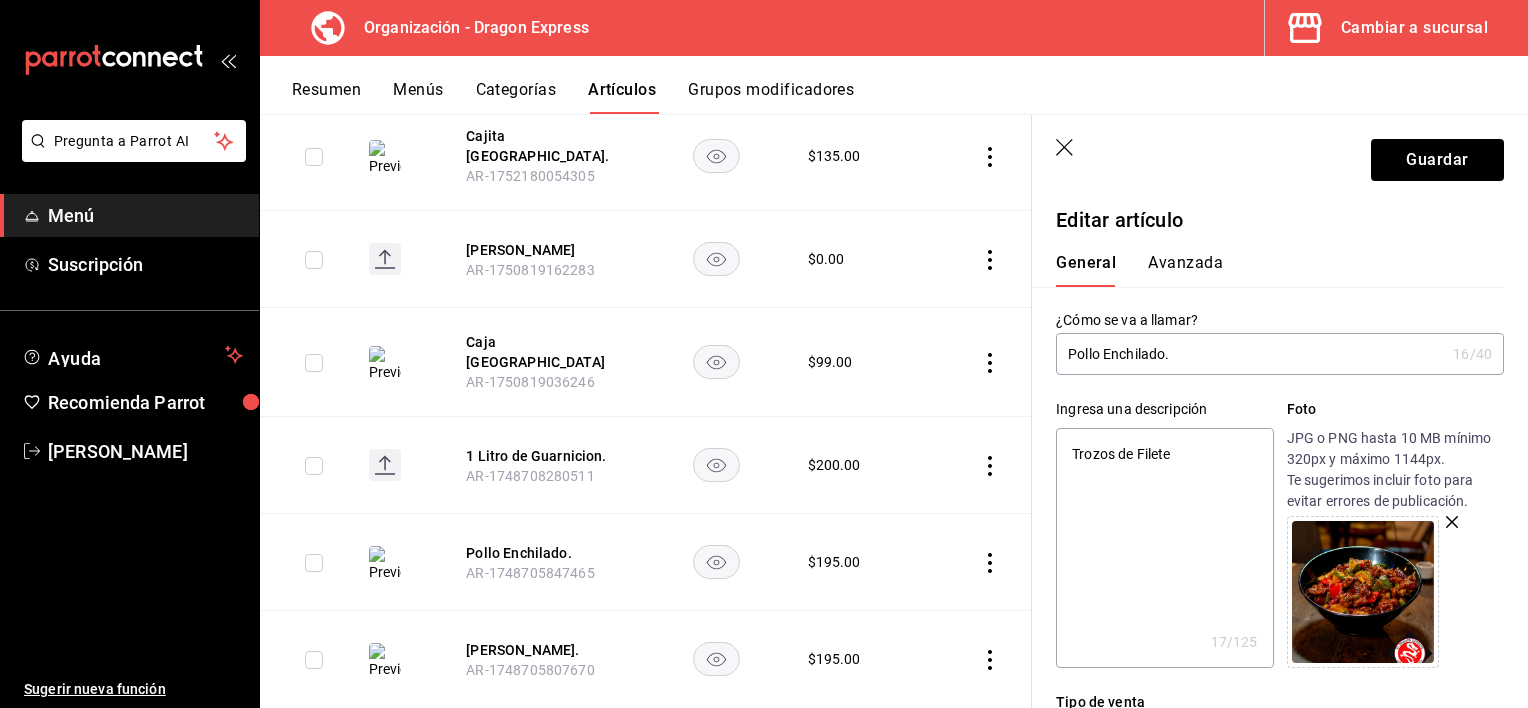 type on "Trozos de Filete d" 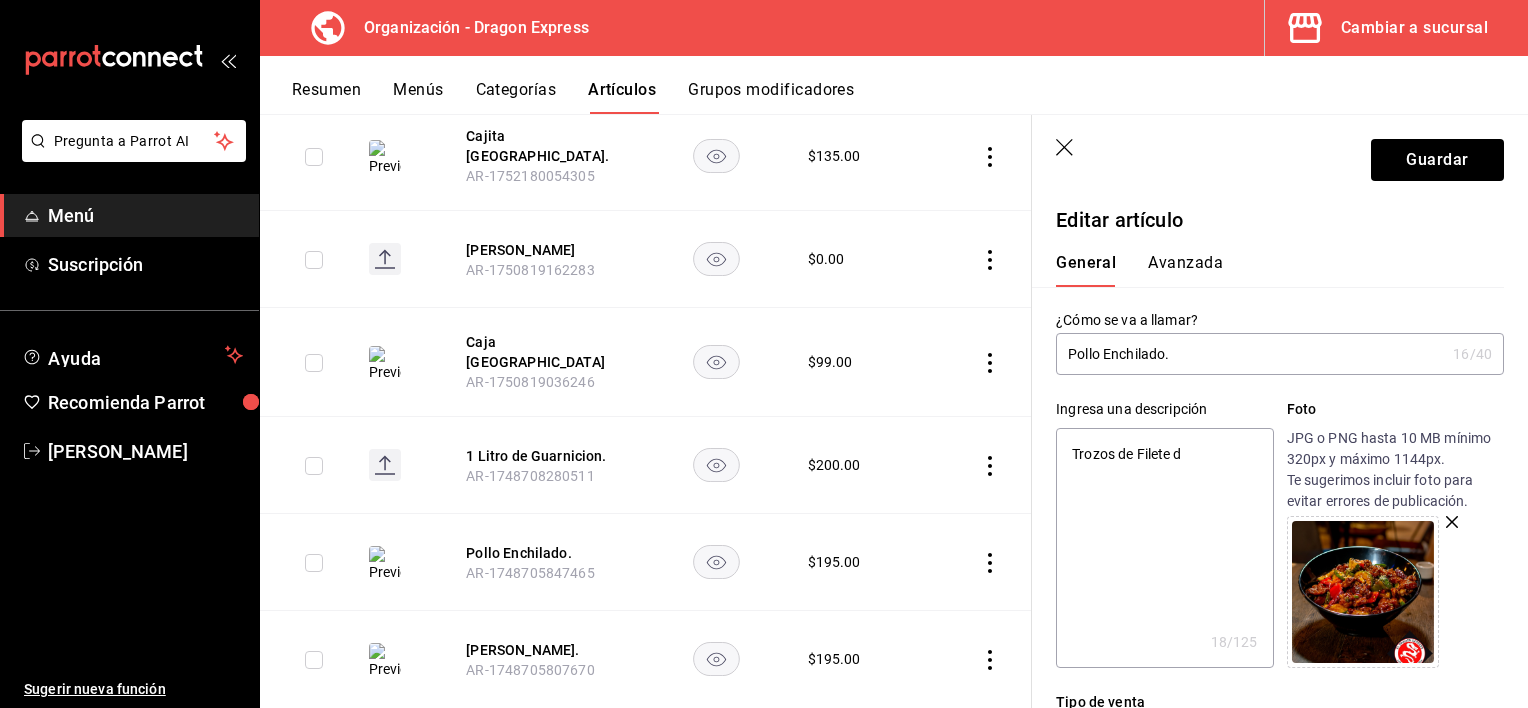 type on "Trozos de Filete de" 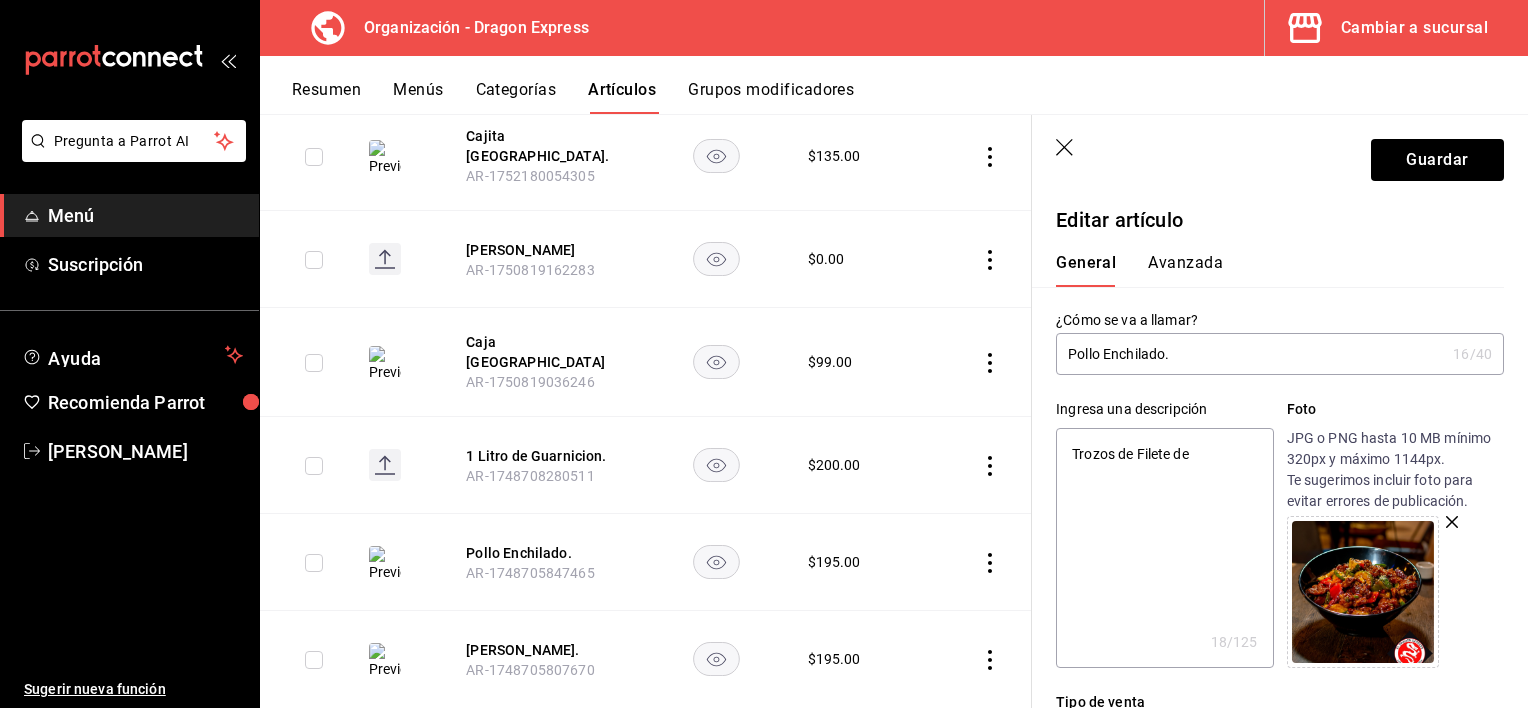 type on "Trozos de Filete de" 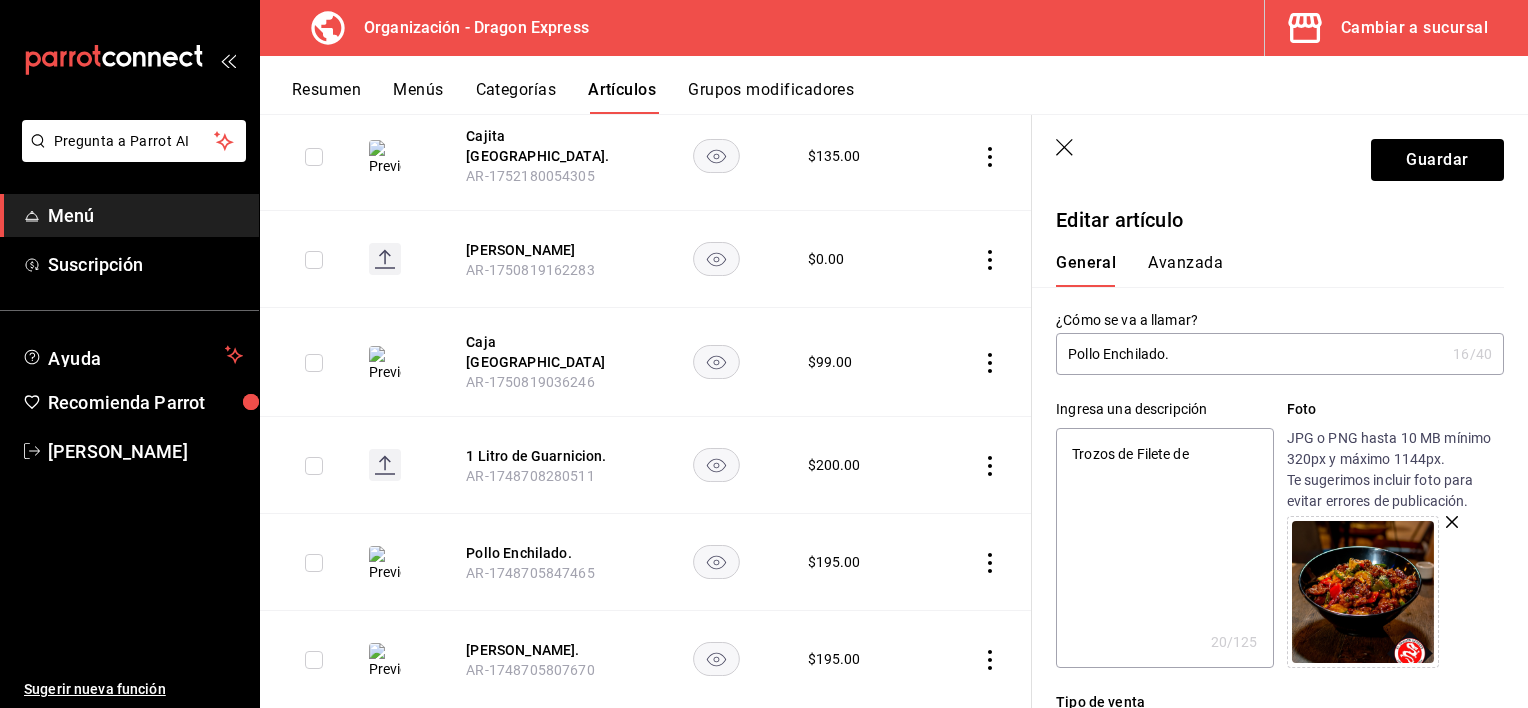 type on "Trozos de Filete de M" 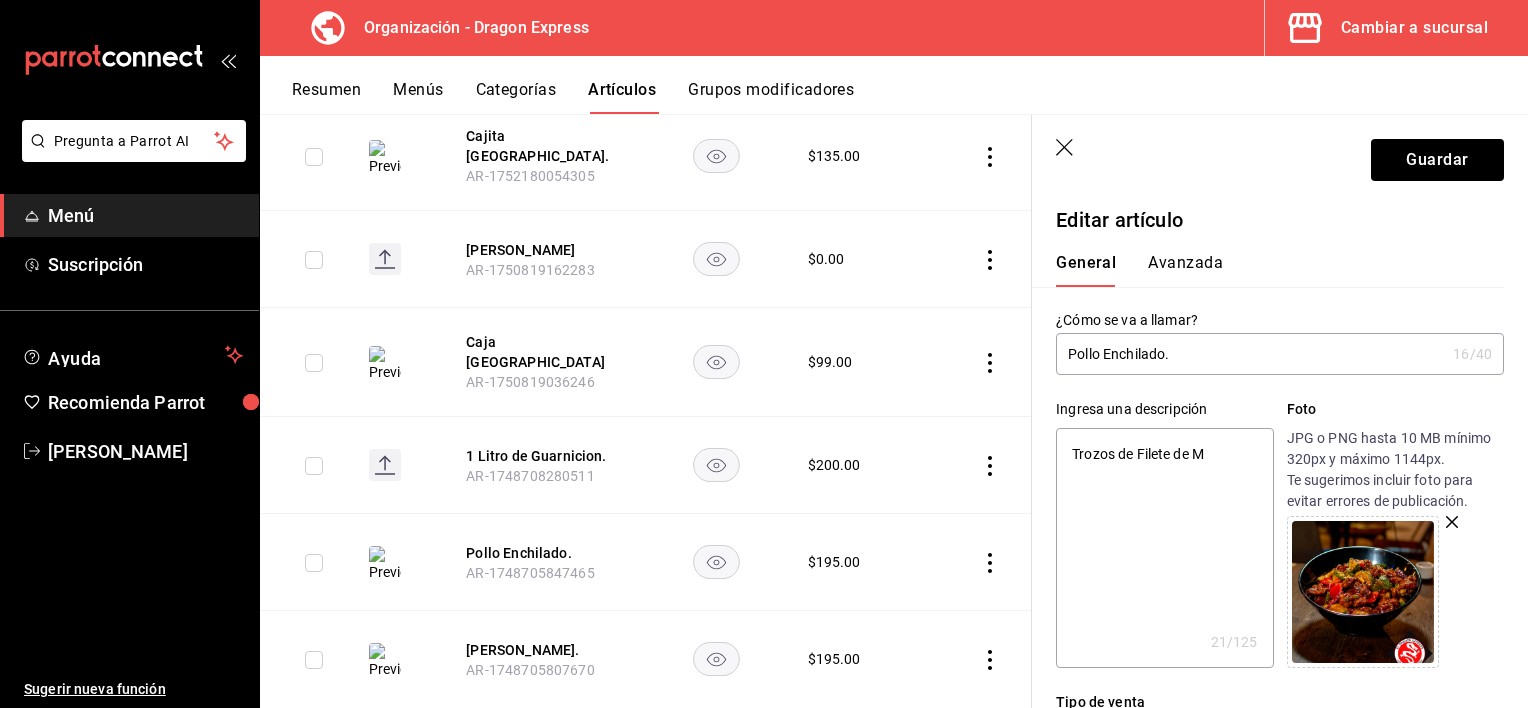 type on "Trozos de Filete de Mu" 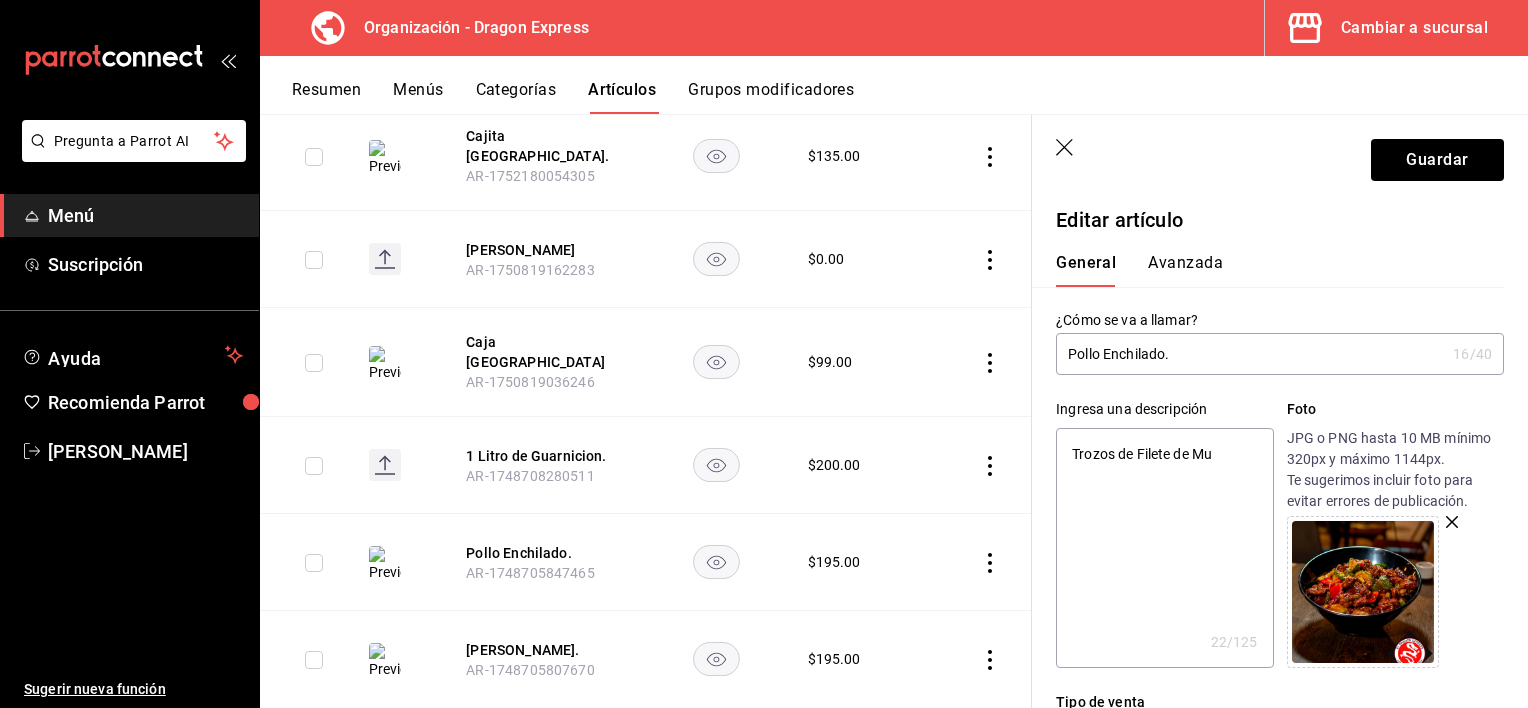 type on "Trozos de Filete de Mus" 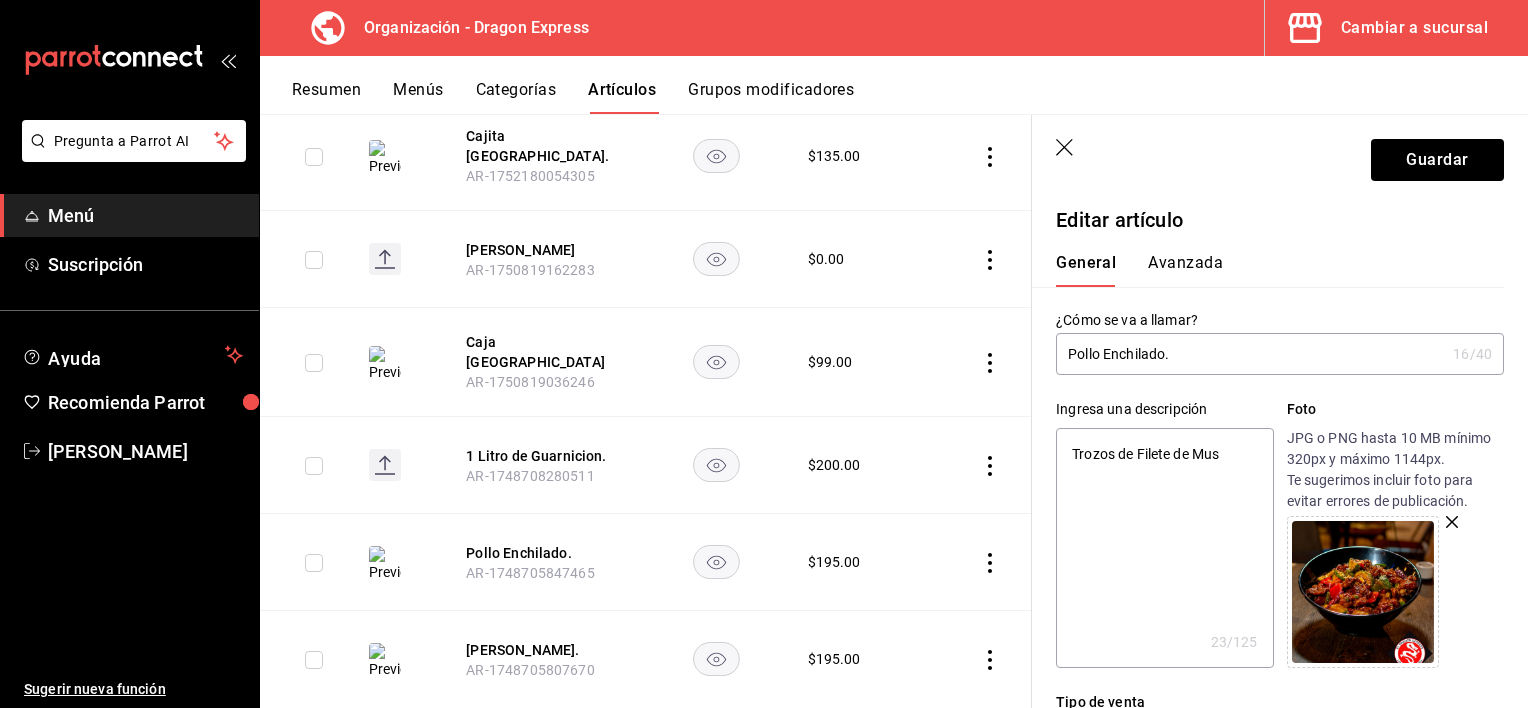type on "Trozos de Filete de Musl" 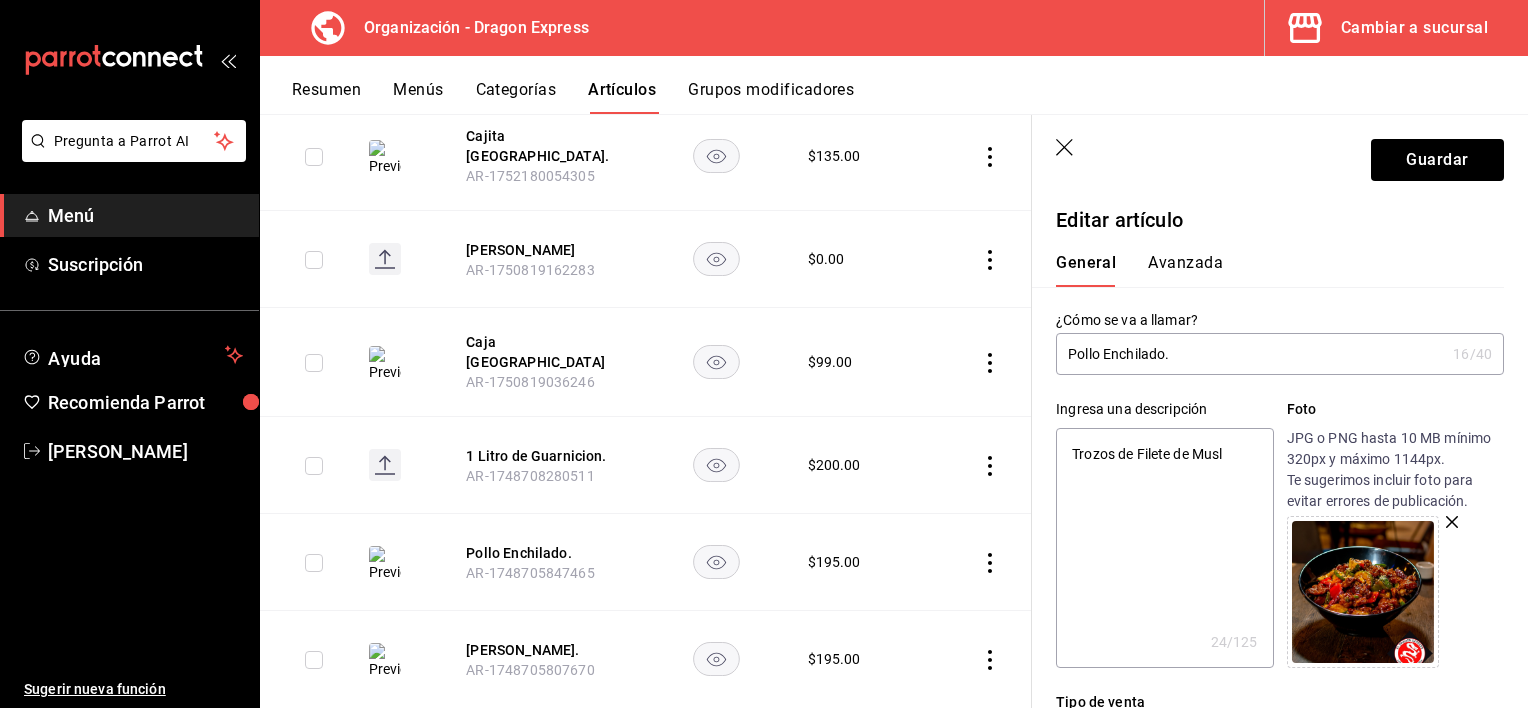 type on "Trozos de Filete de Muslo" 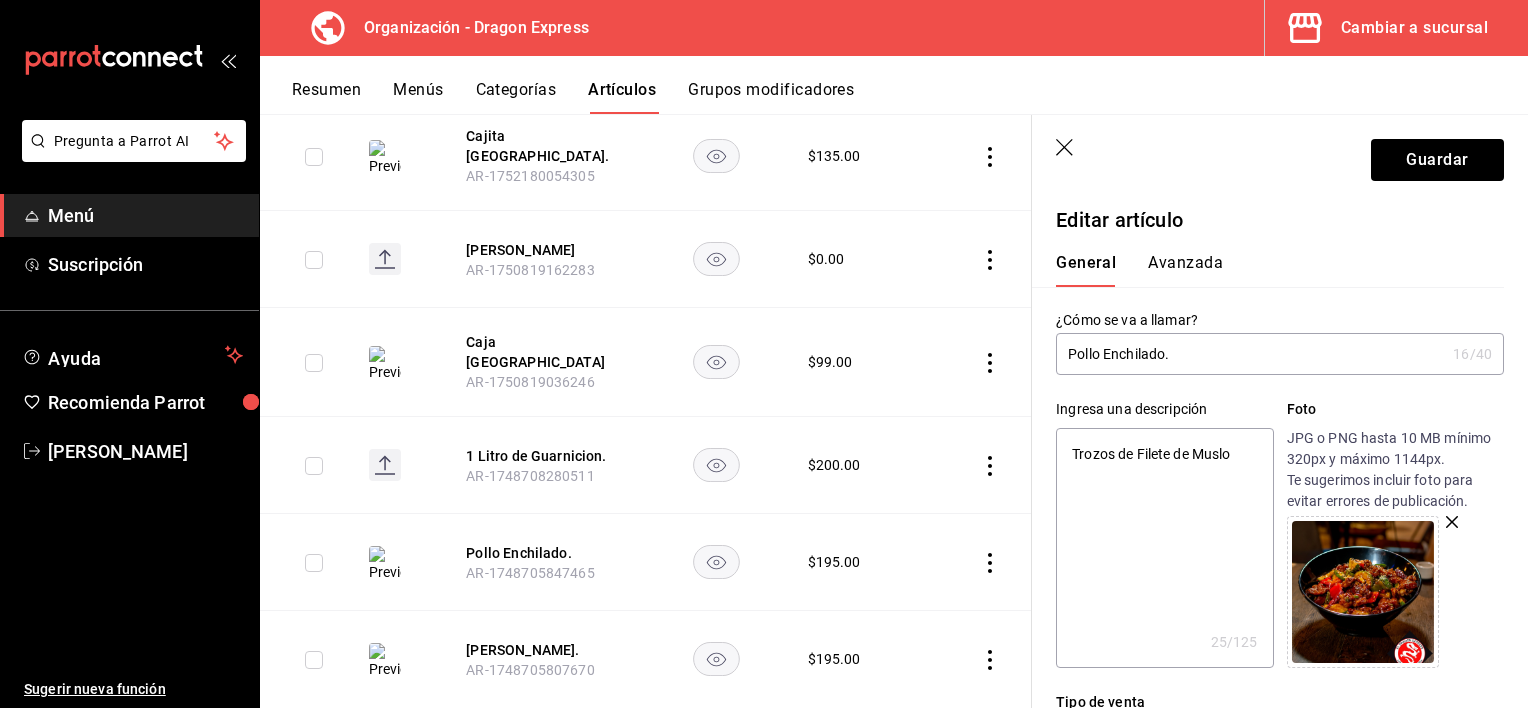 type on "Trozos de Filete de Muslo" 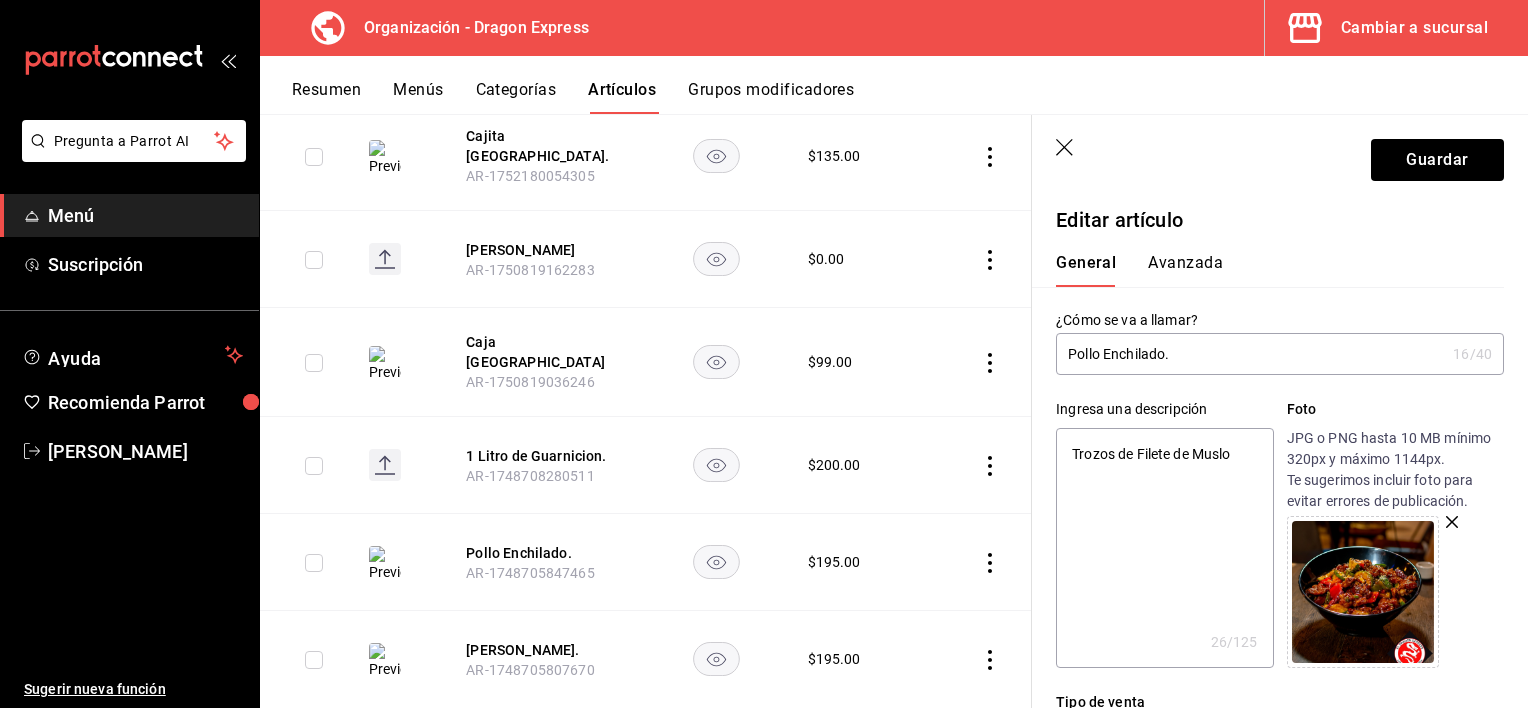 type on "Trozos de Filete de Muslo d" 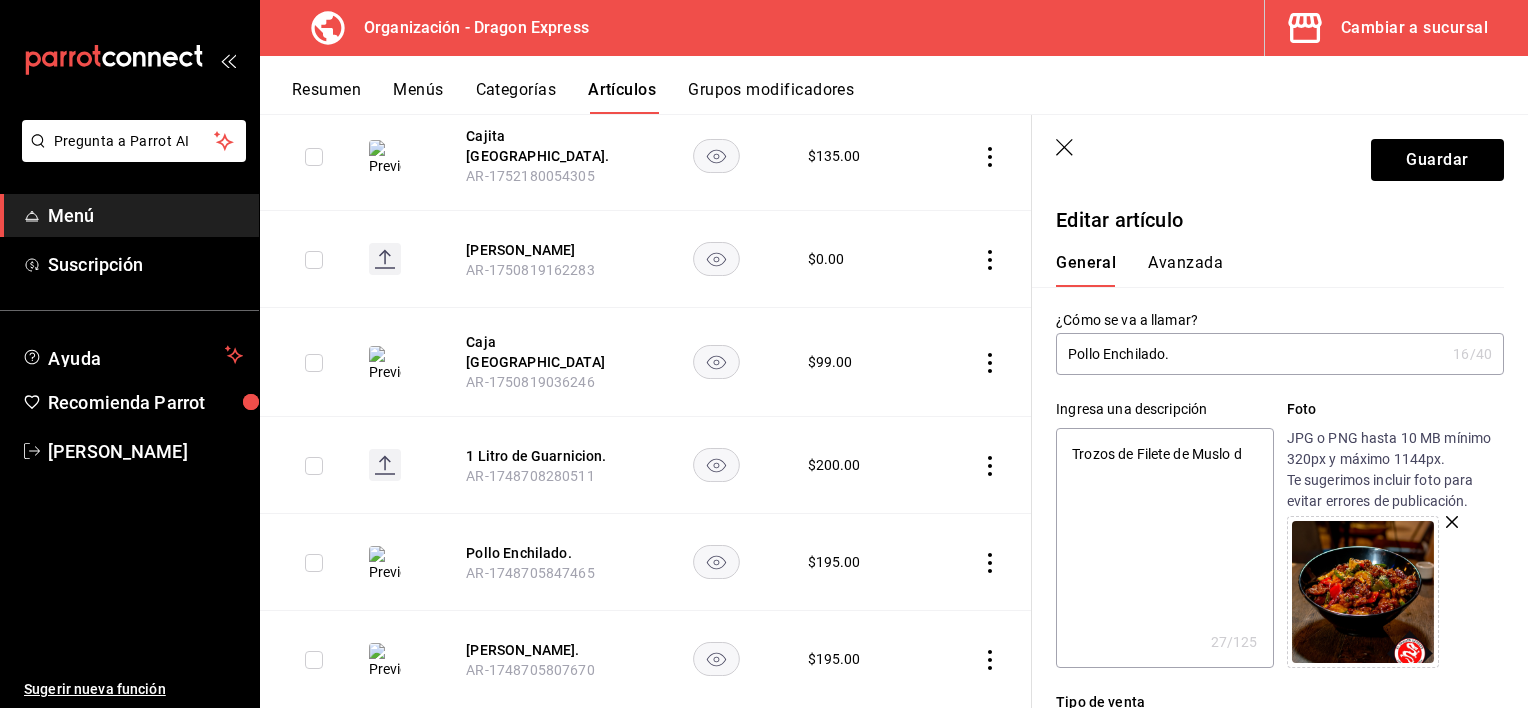 type on "Trozos de Filete de Muslo de" 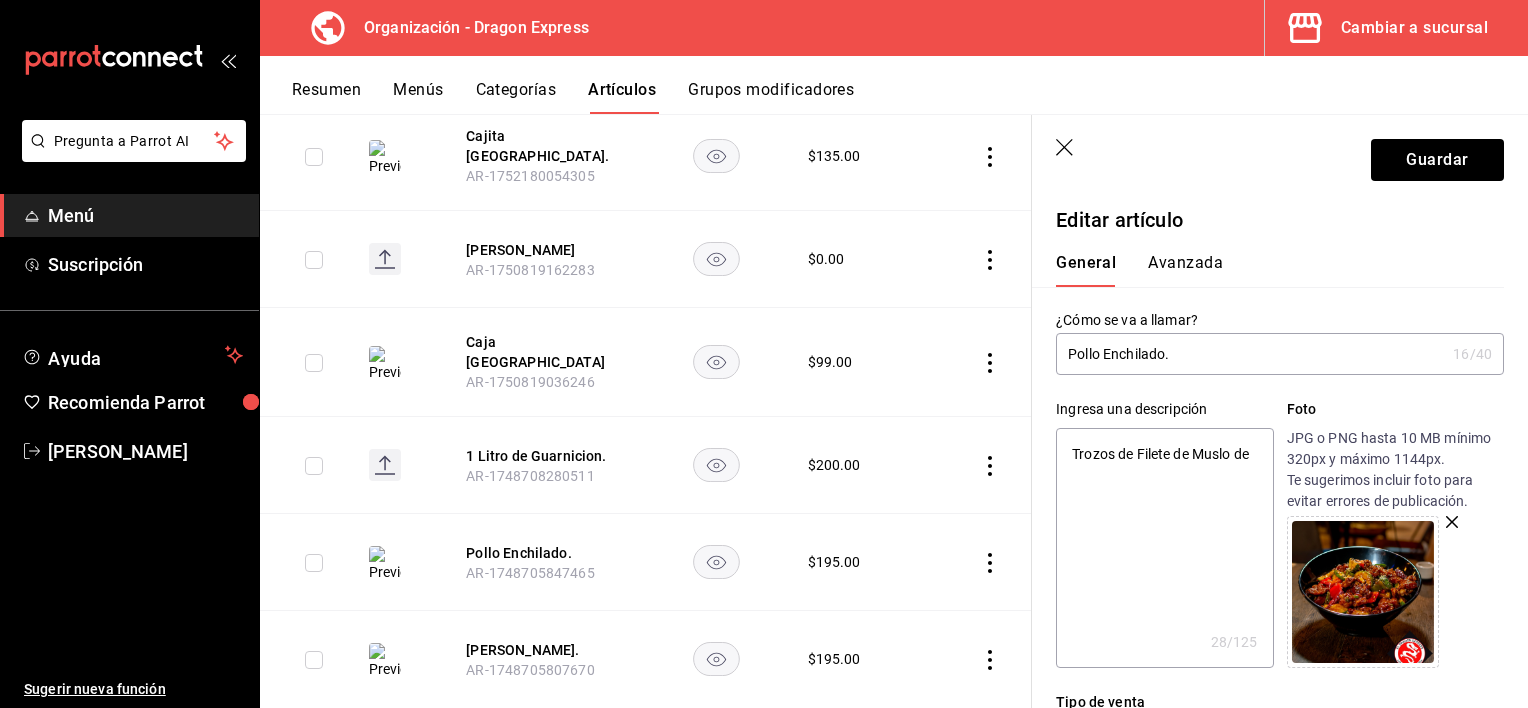 type on "Trozos de Filete de Muslo de" 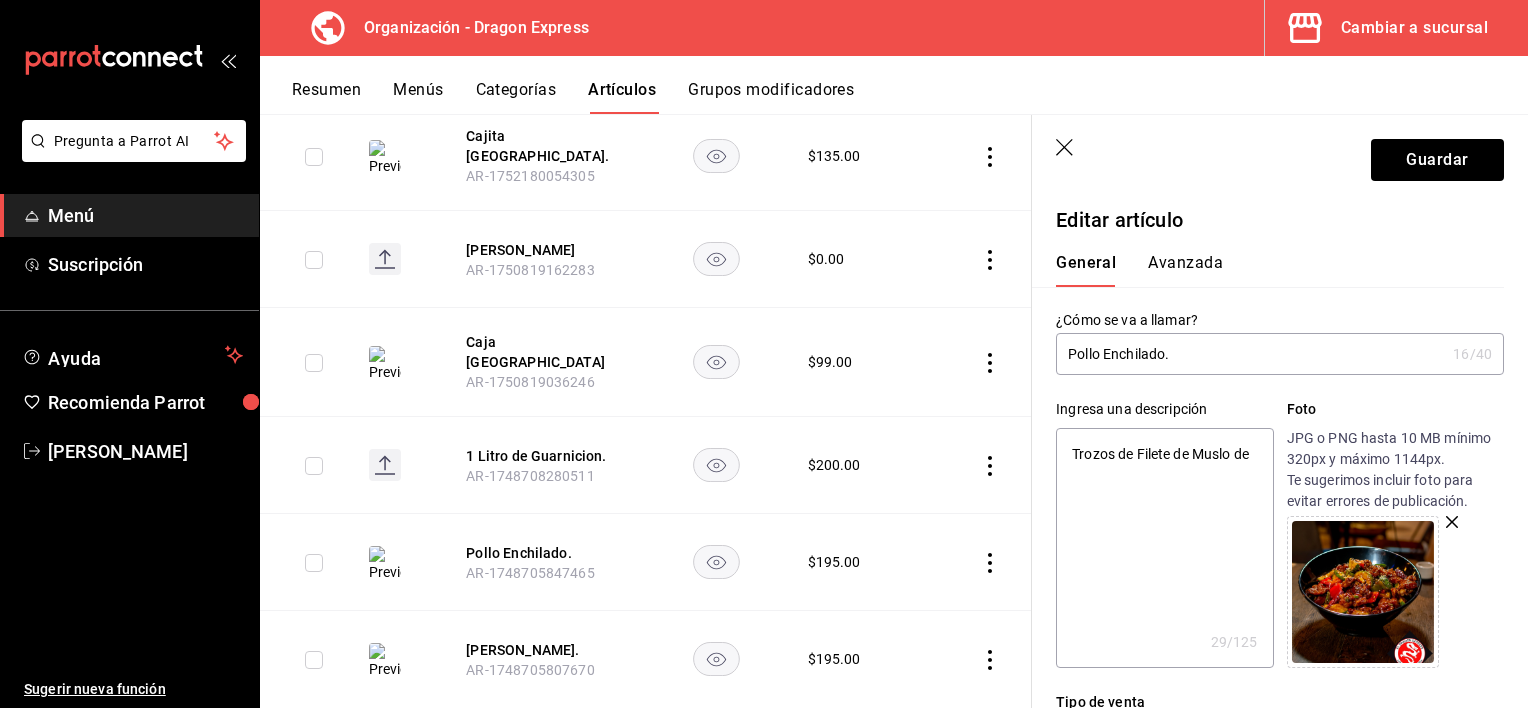 type on "Trozos de Filete de Muslo de P" 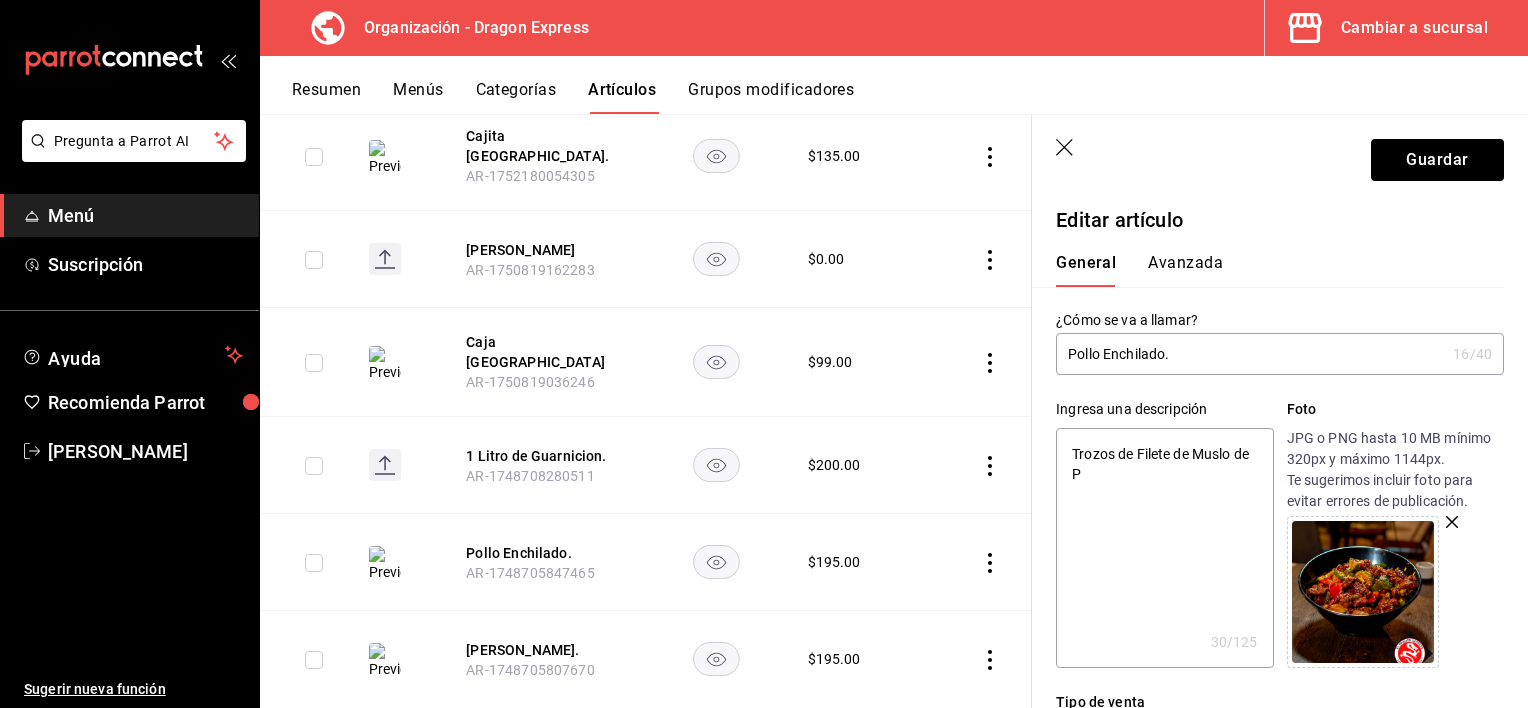 type on "Trozos de Filete de Muslo de Po" 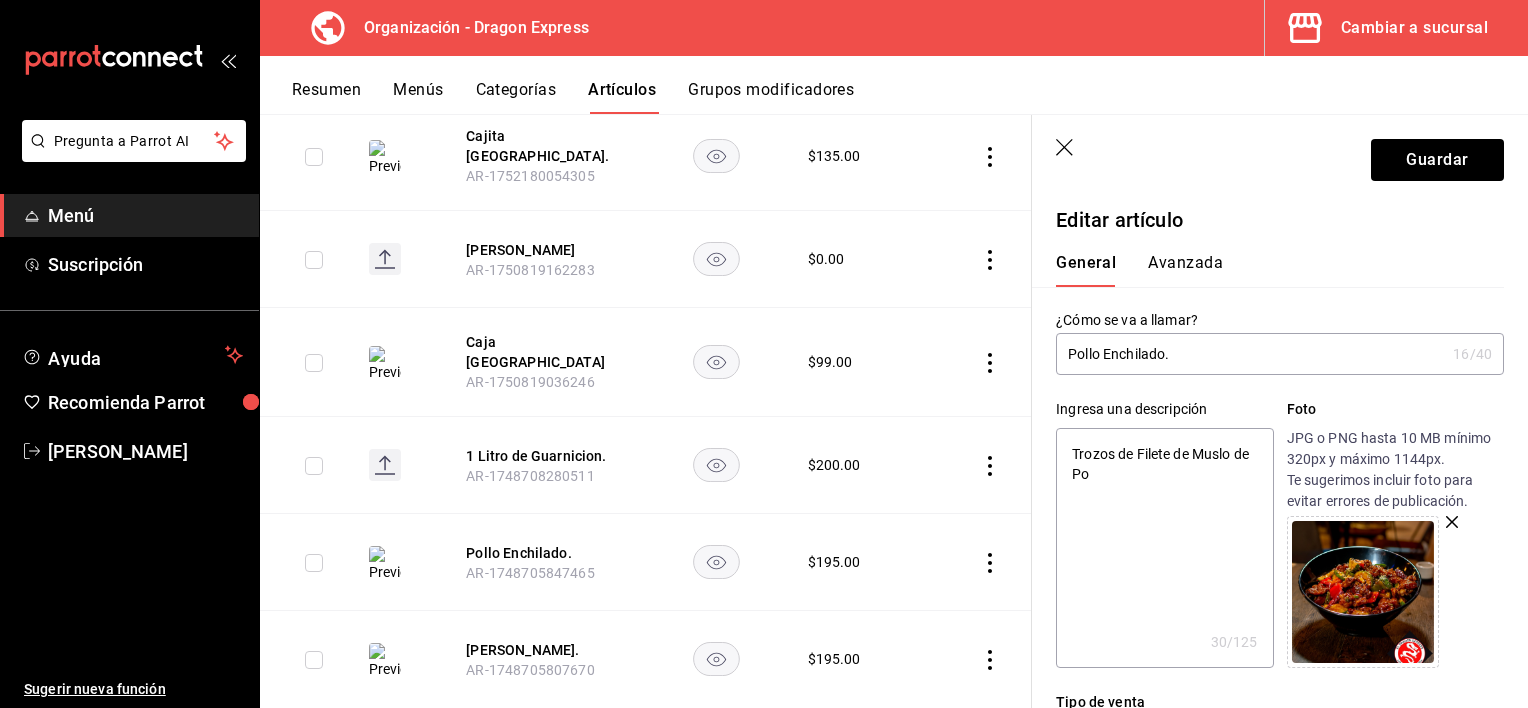 type on "x" 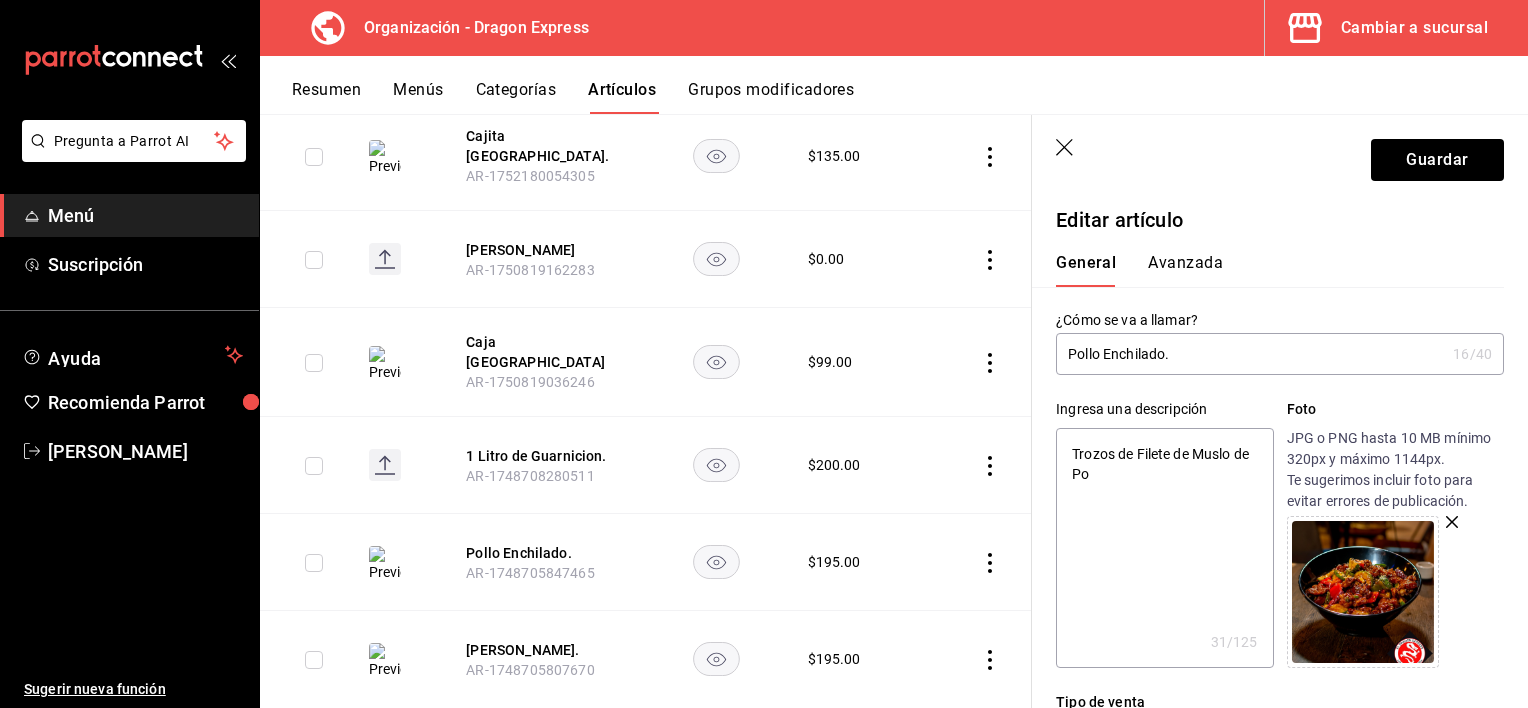type on "Trozos de Filete de Muslo de Pol" 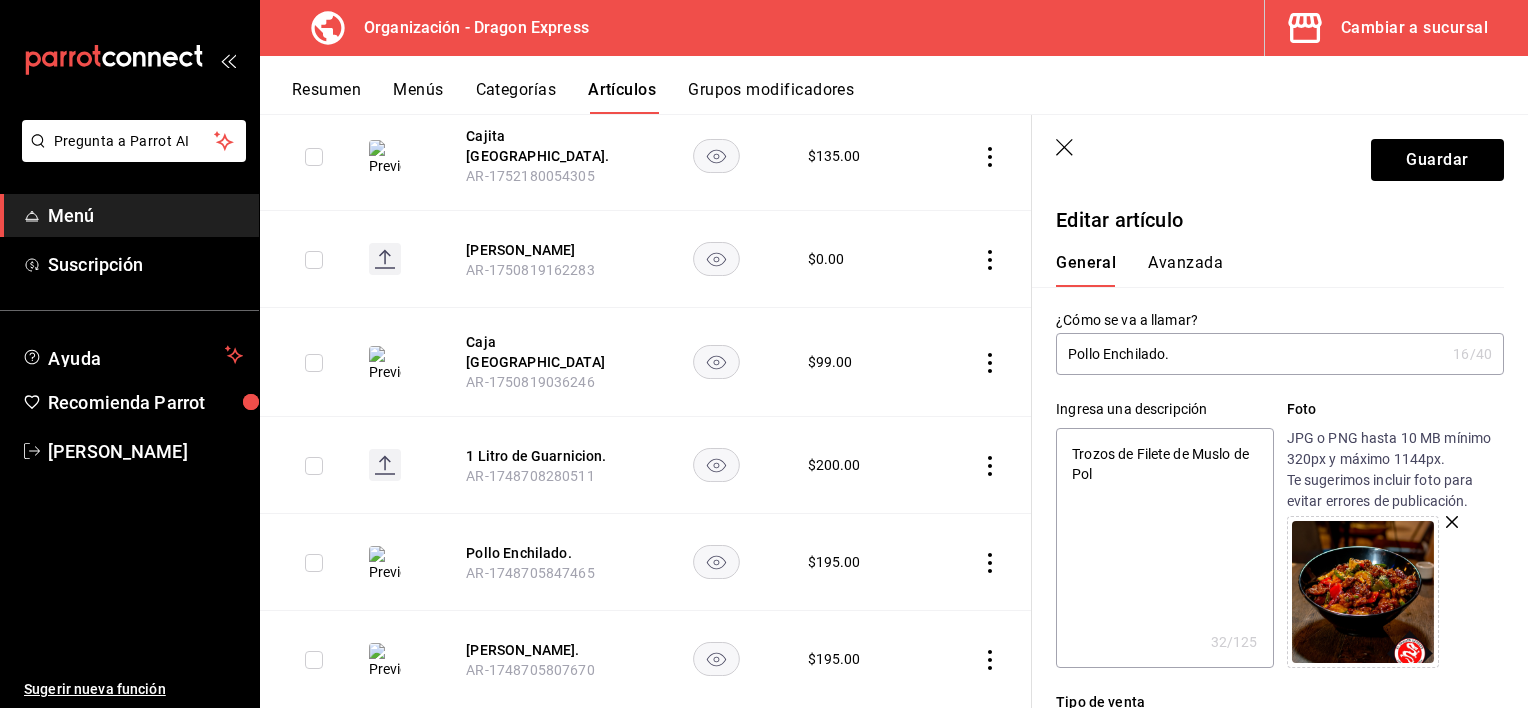 type on "Trozos de Filete de Muslo de Poll" 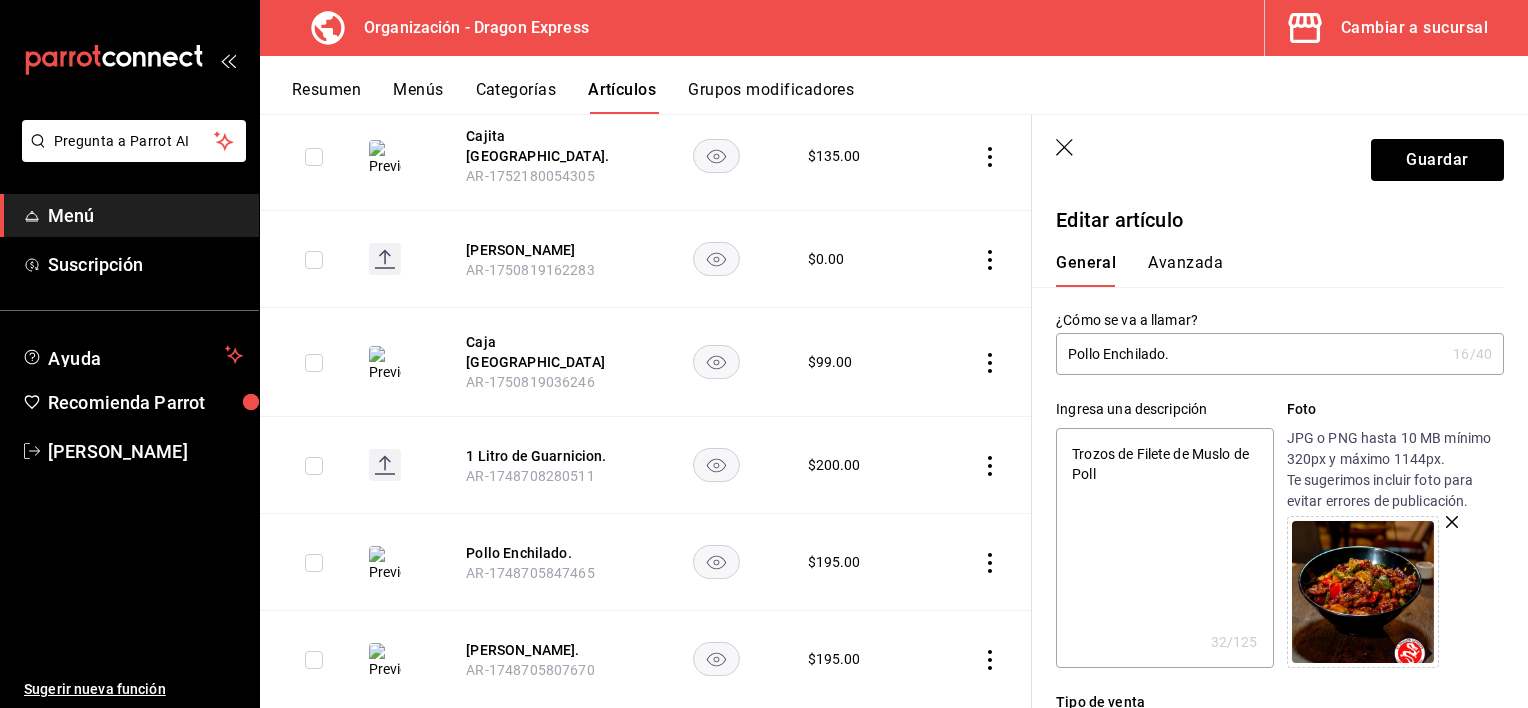type on "Trozos de Filete de Muslo de Pollo" 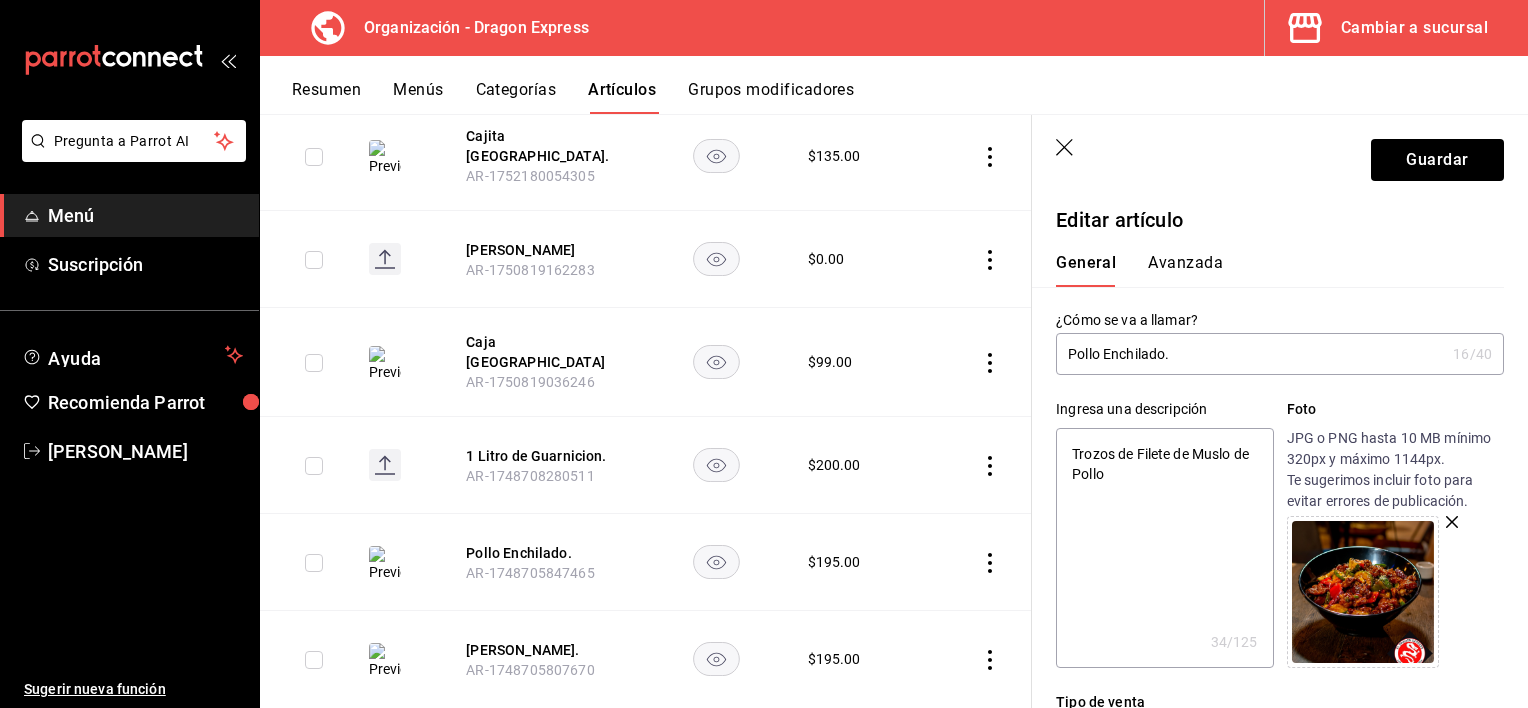 type on "Trozos de Filete de Muslo de Pollo" 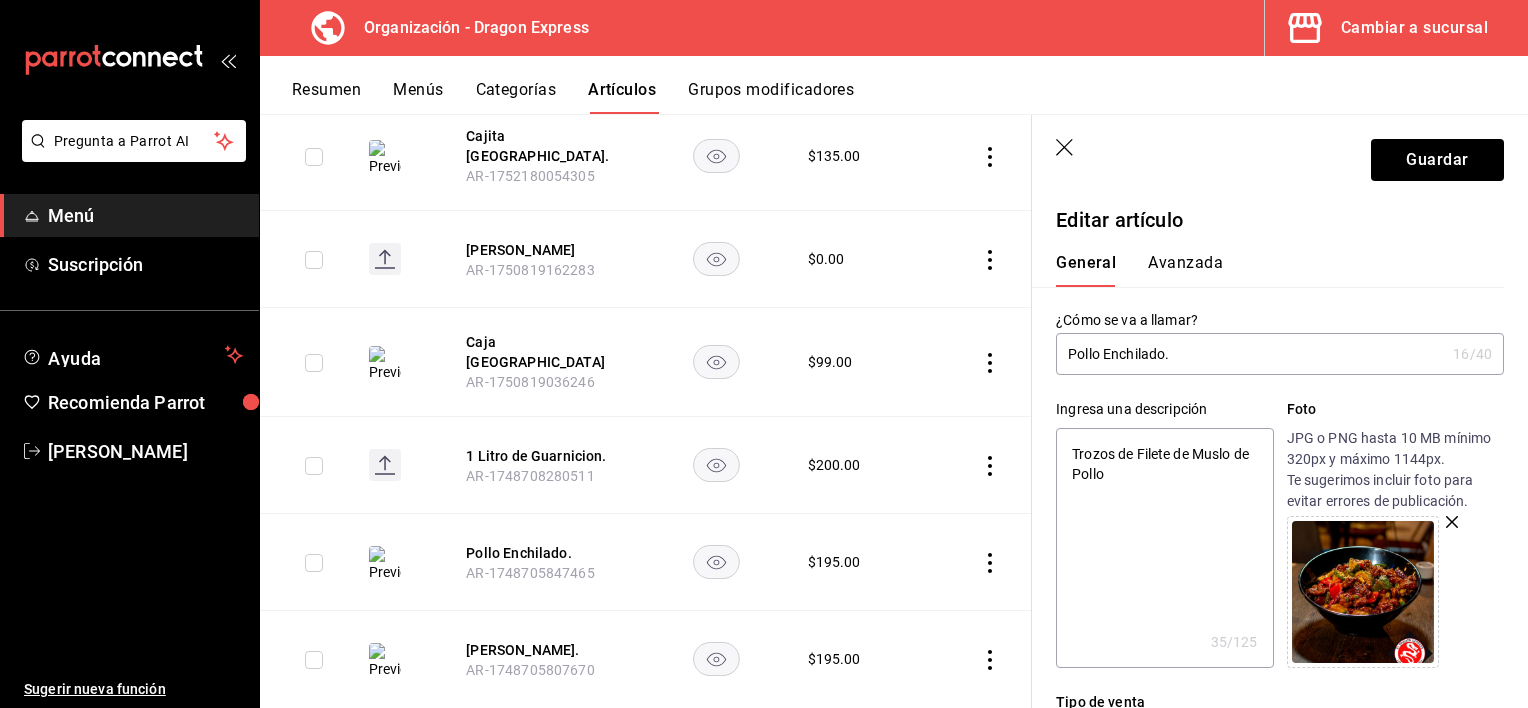 type 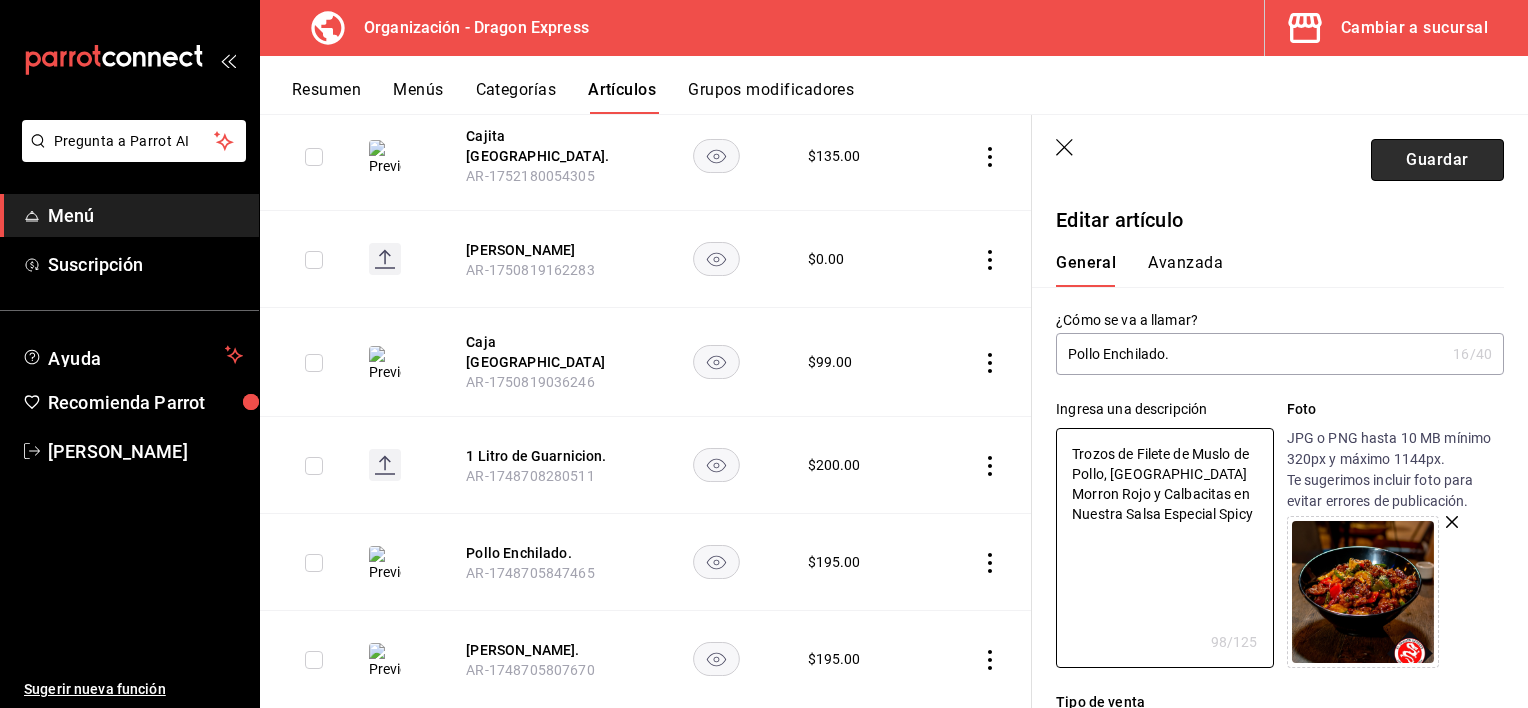 click on "Guardar" at bounding box center [1437, 160] 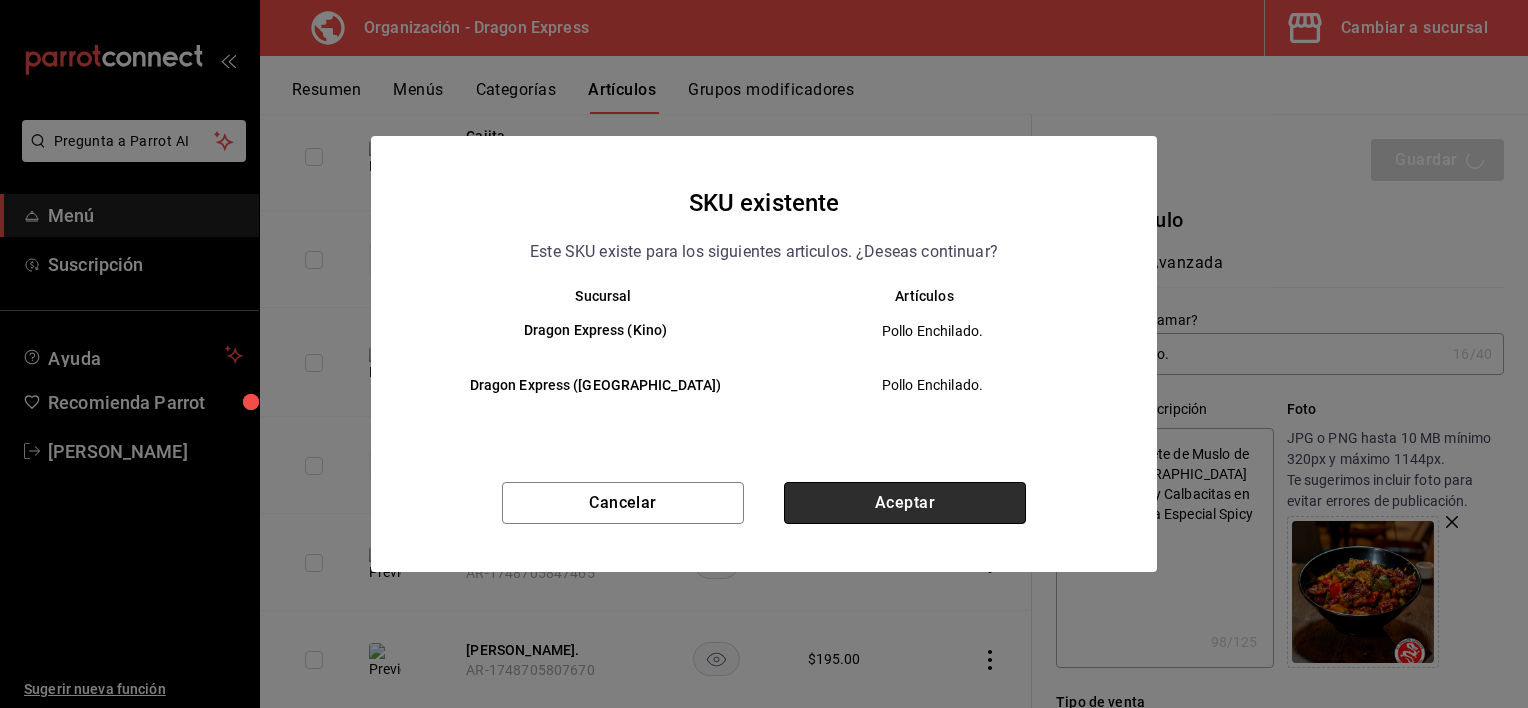 click on "Aceptar" at bounding box center [905, 503] 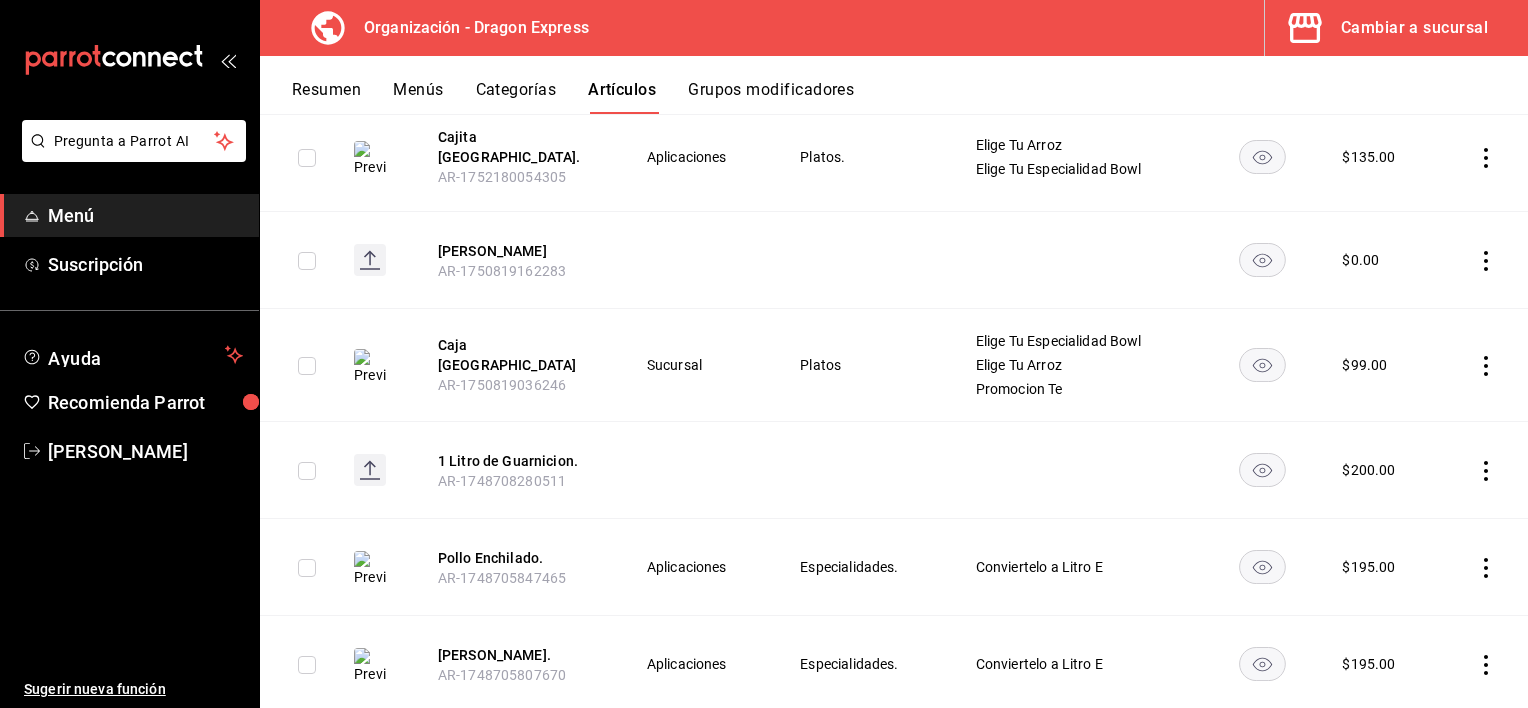 scroll, scrollTop: 0, scrollLeft: 0, axis: both 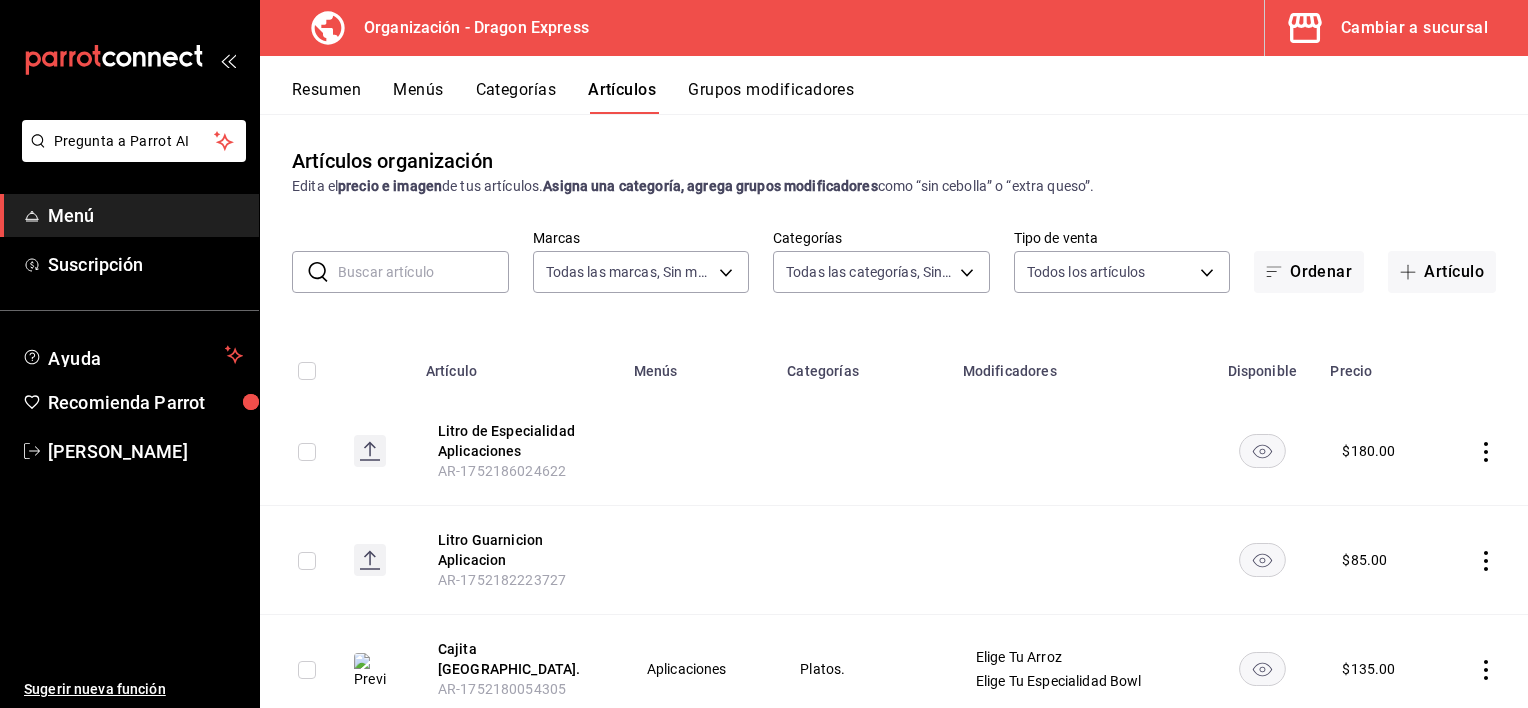 click on "Menús" at bounding box center [418, 97] 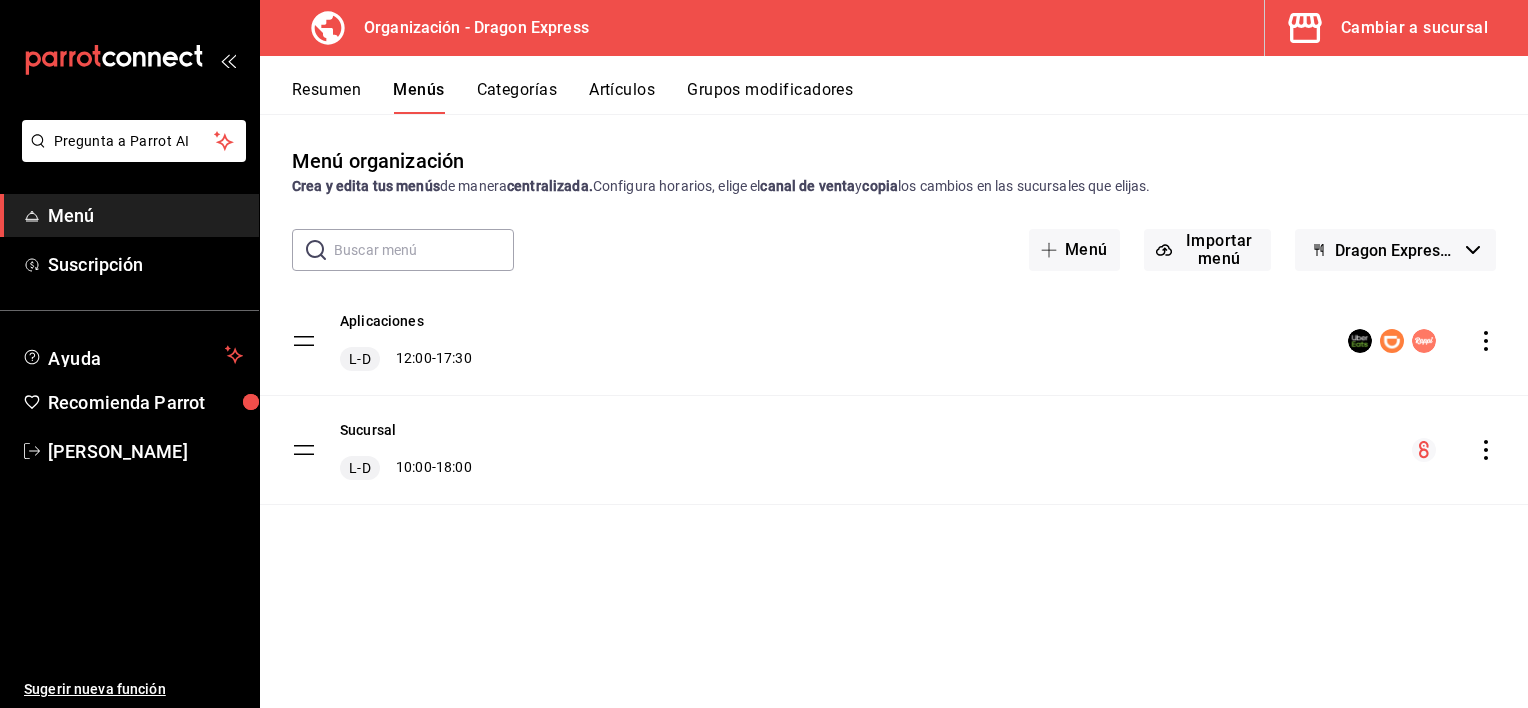 click 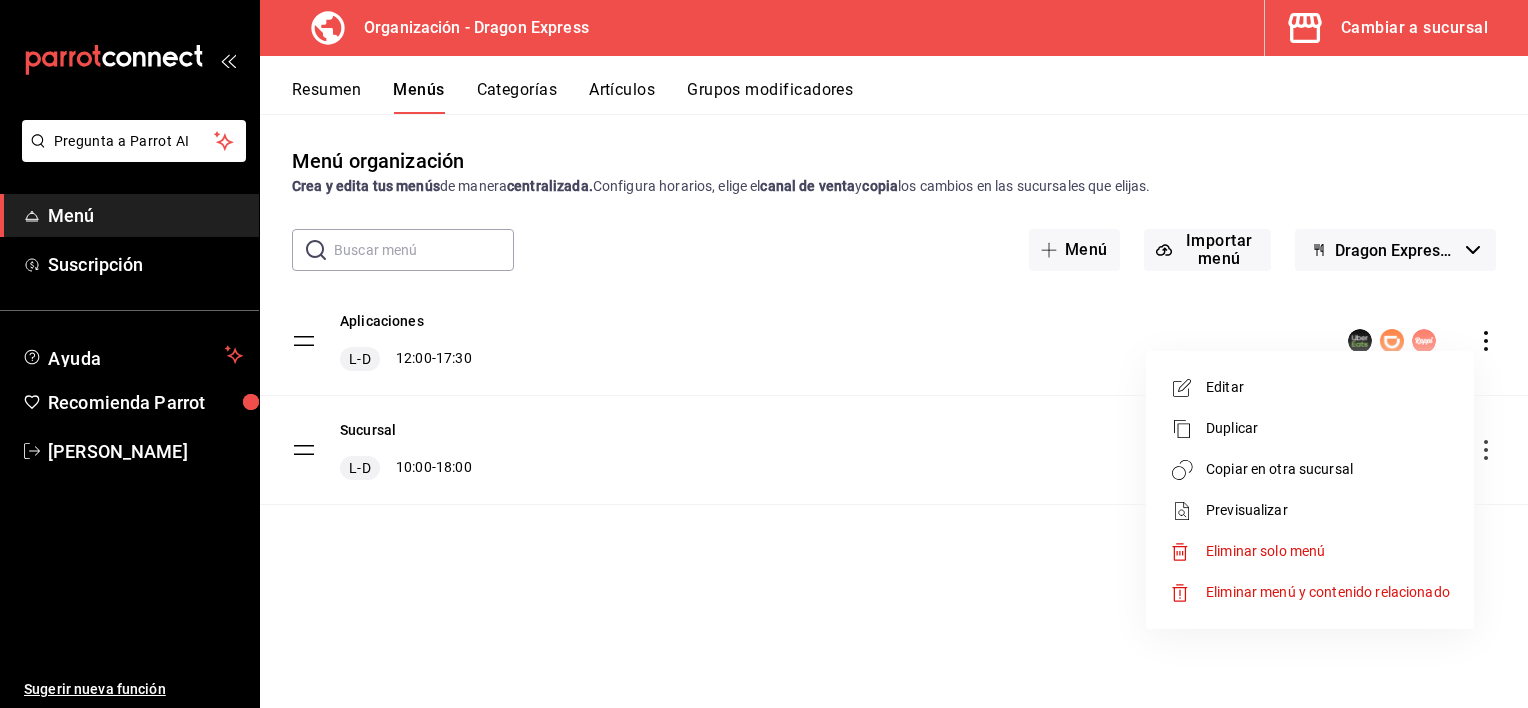 click on "Copiar en otra sucursal" at bounding box center (1328, 469) 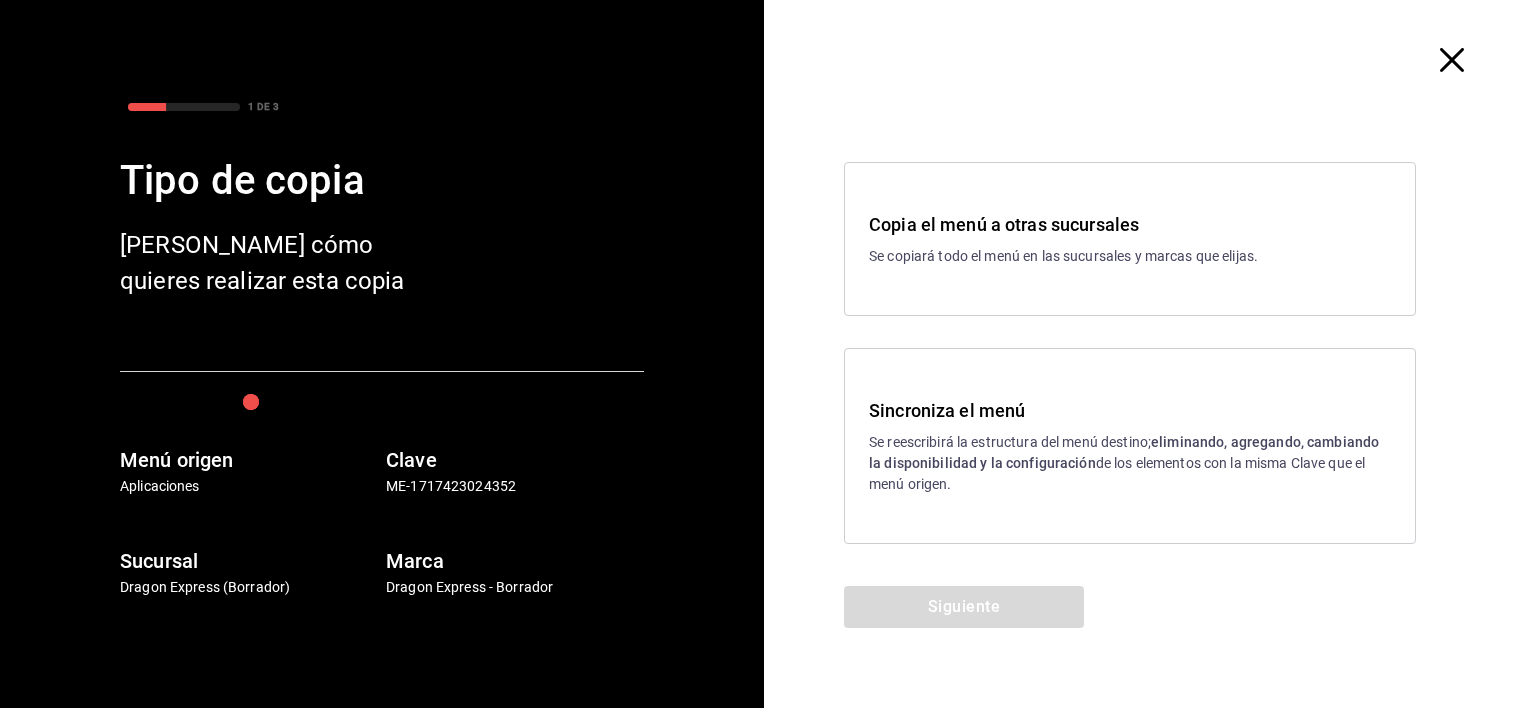 click on "Sincroniza el menú Se reescribirá la estructura del menú destino;  eliminando, agregando, cambiando la disponibilidad y la configuración  de los elementos con la misma Clave que el menú origen." at bounding box center (1130, 446) 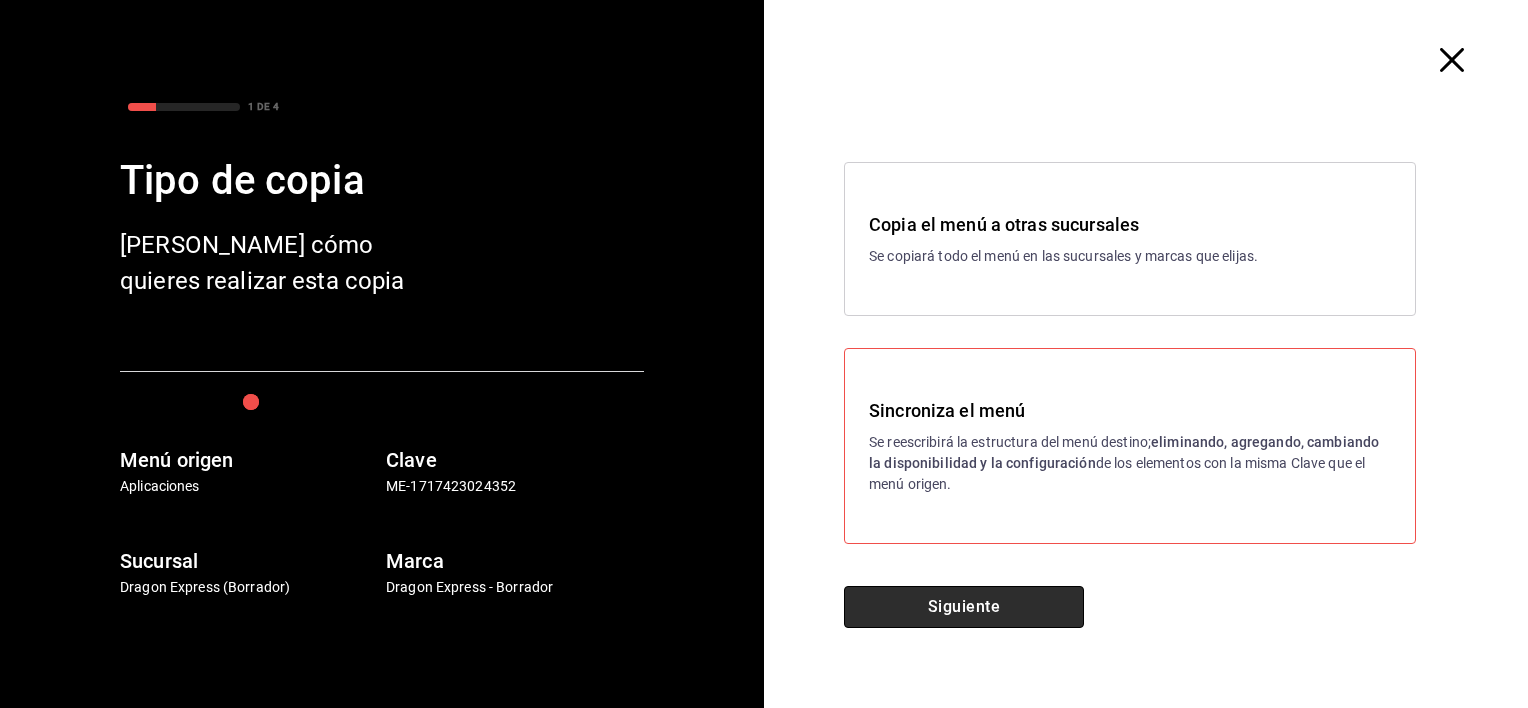 click on "Siguiente" at bounding box center [964, 607] 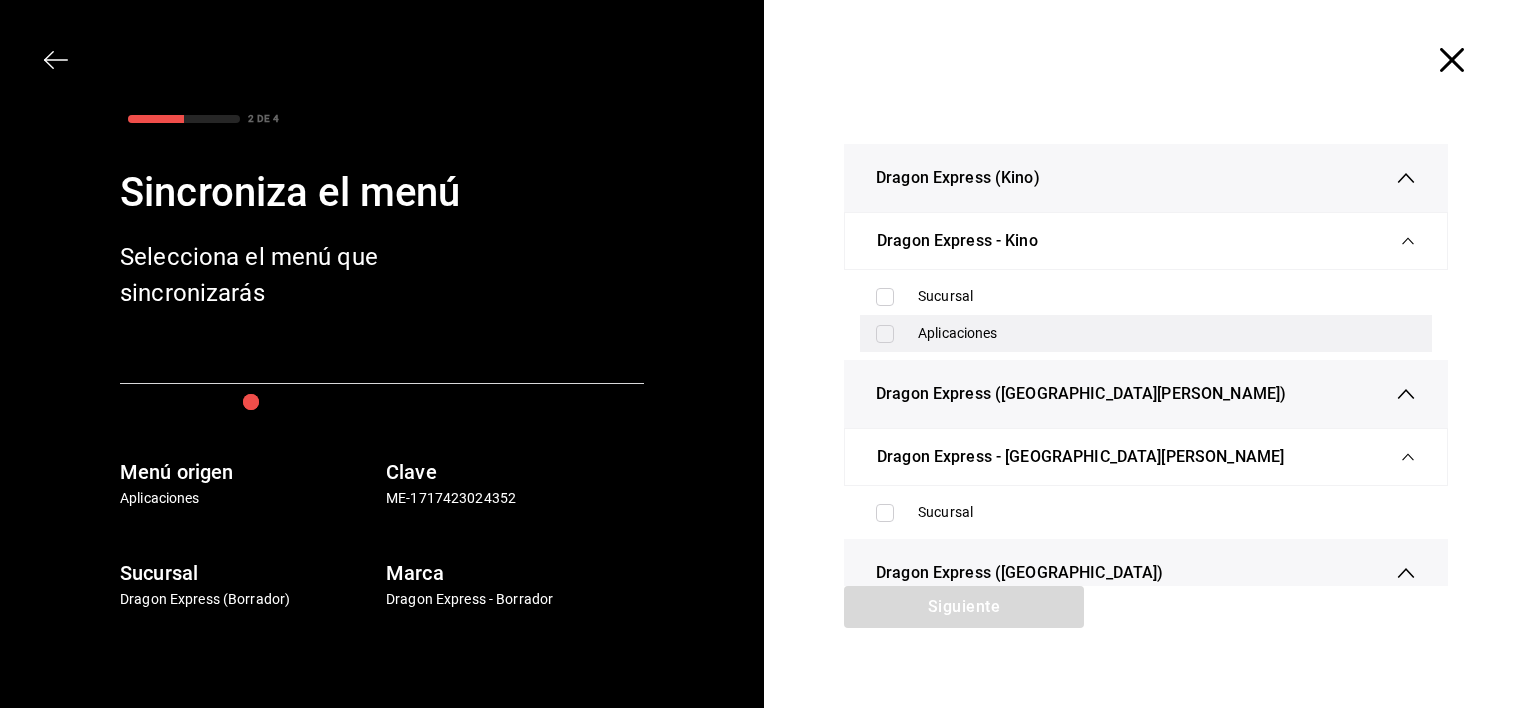 click at bounding box center [885, 334] 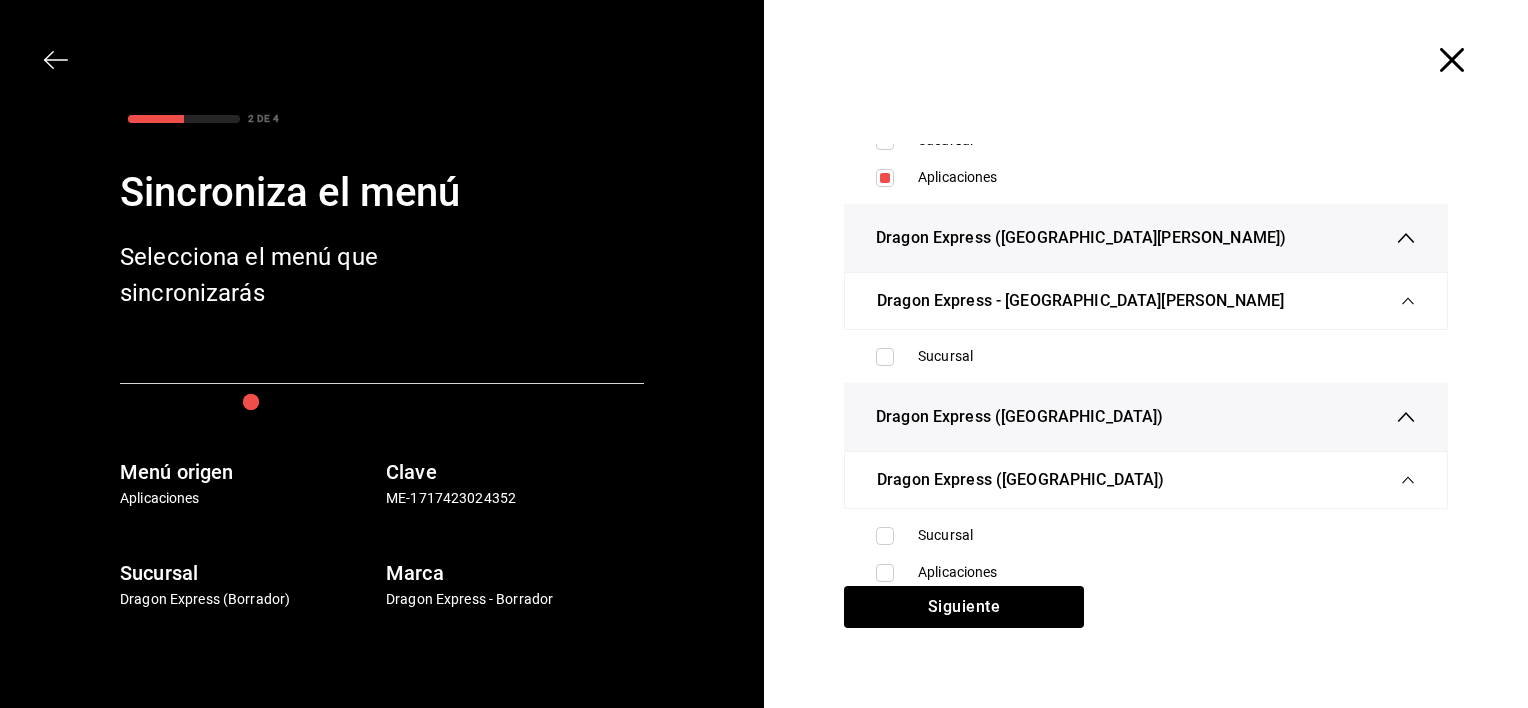 scroll, scrollTop: 166, scrollLeft: 0, axis: vertical 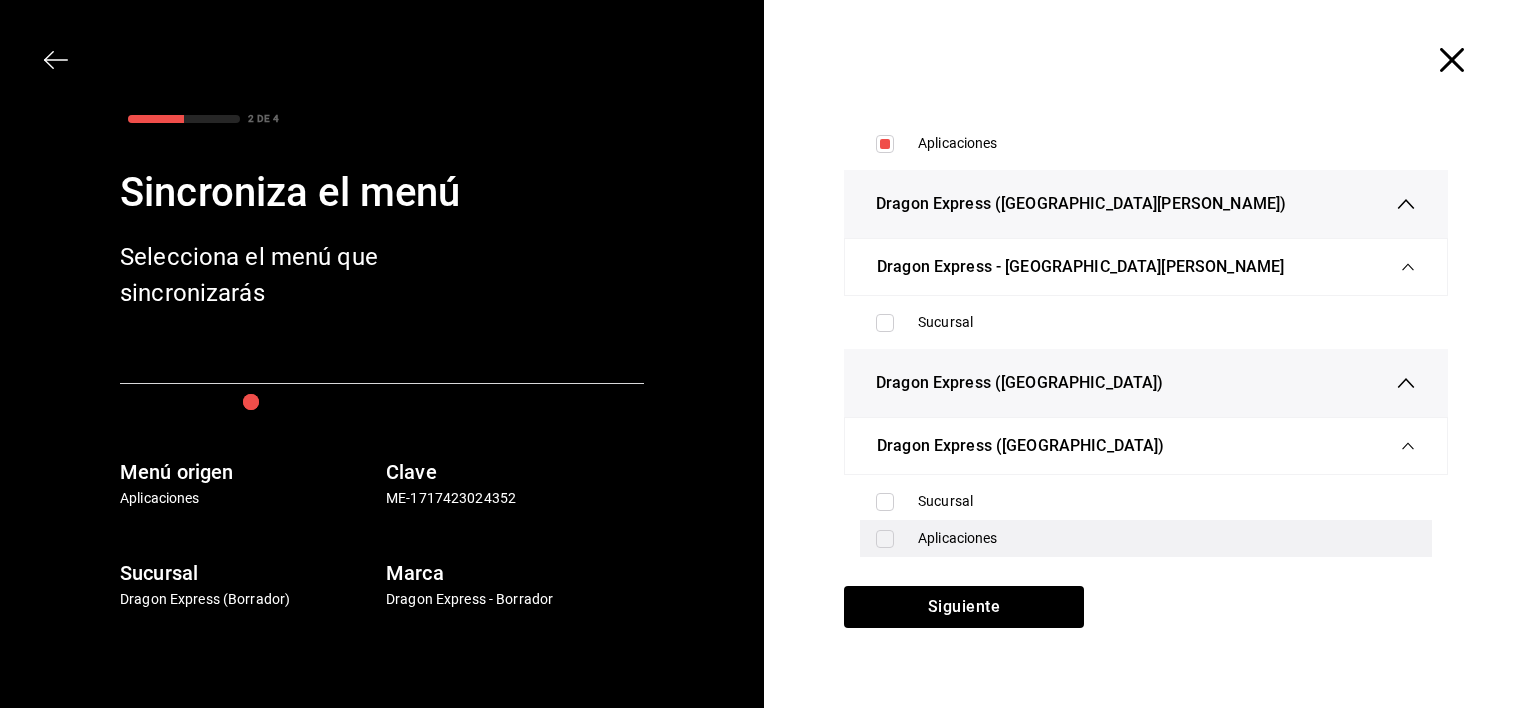 click at bounding box center [885, 539] 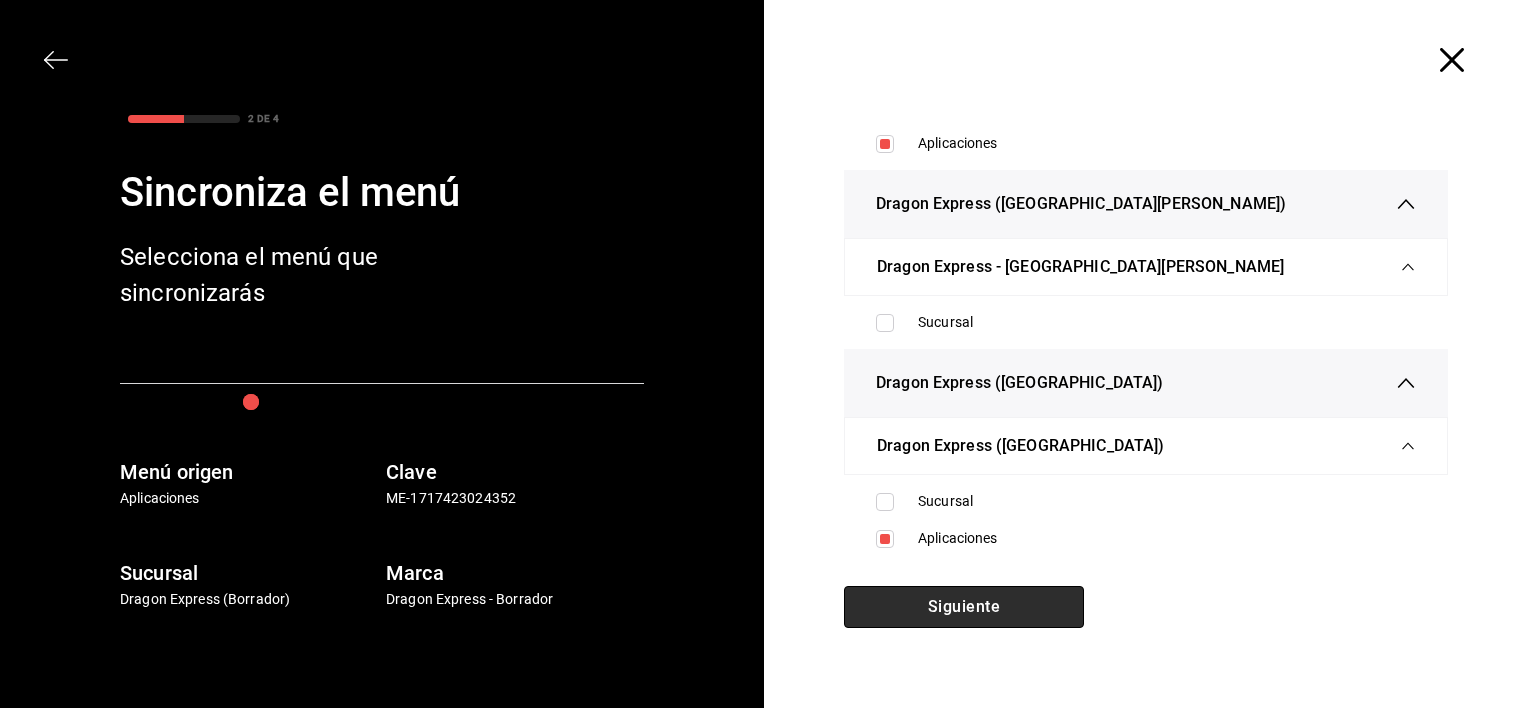 click on "Siguiente" at bounding box center (964, 607) 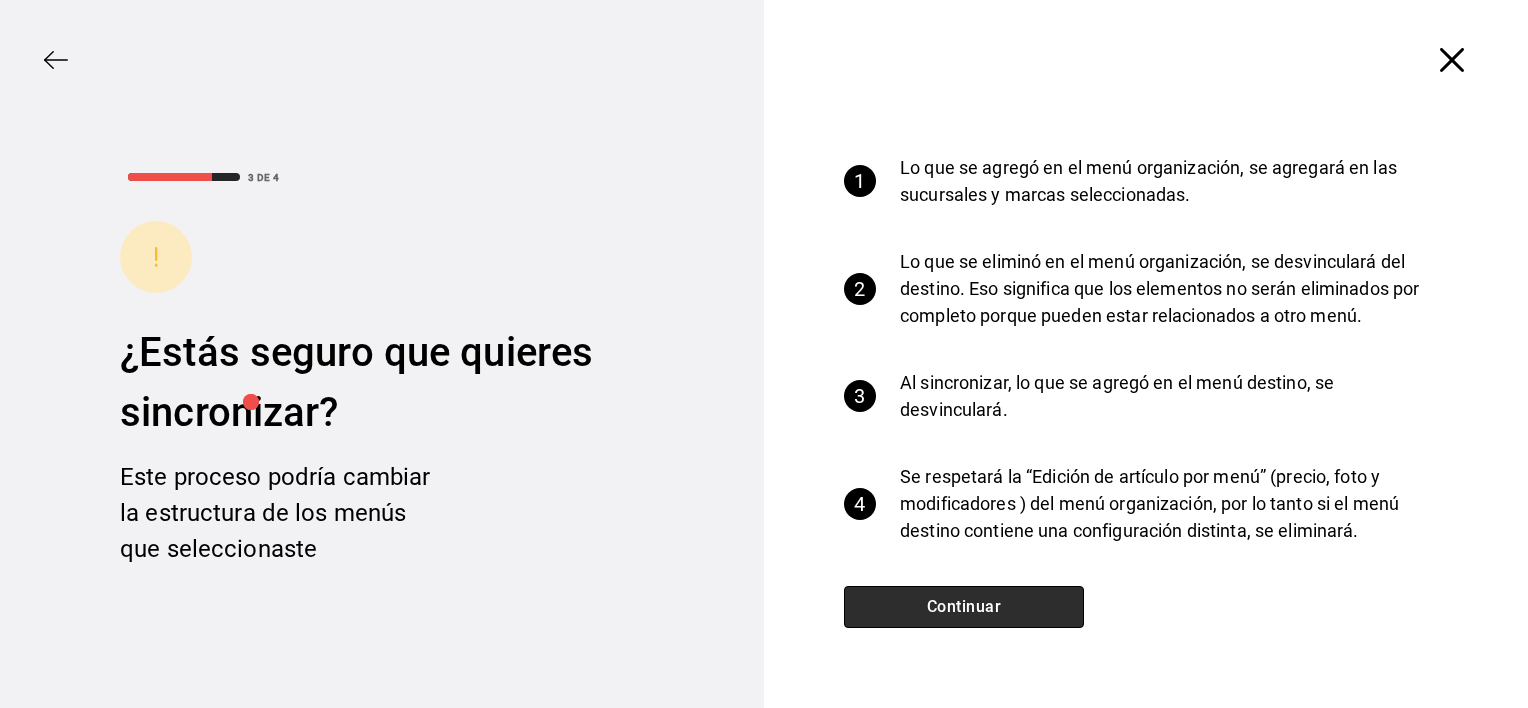 click on "Continuar" at bounding box center (964, 607) 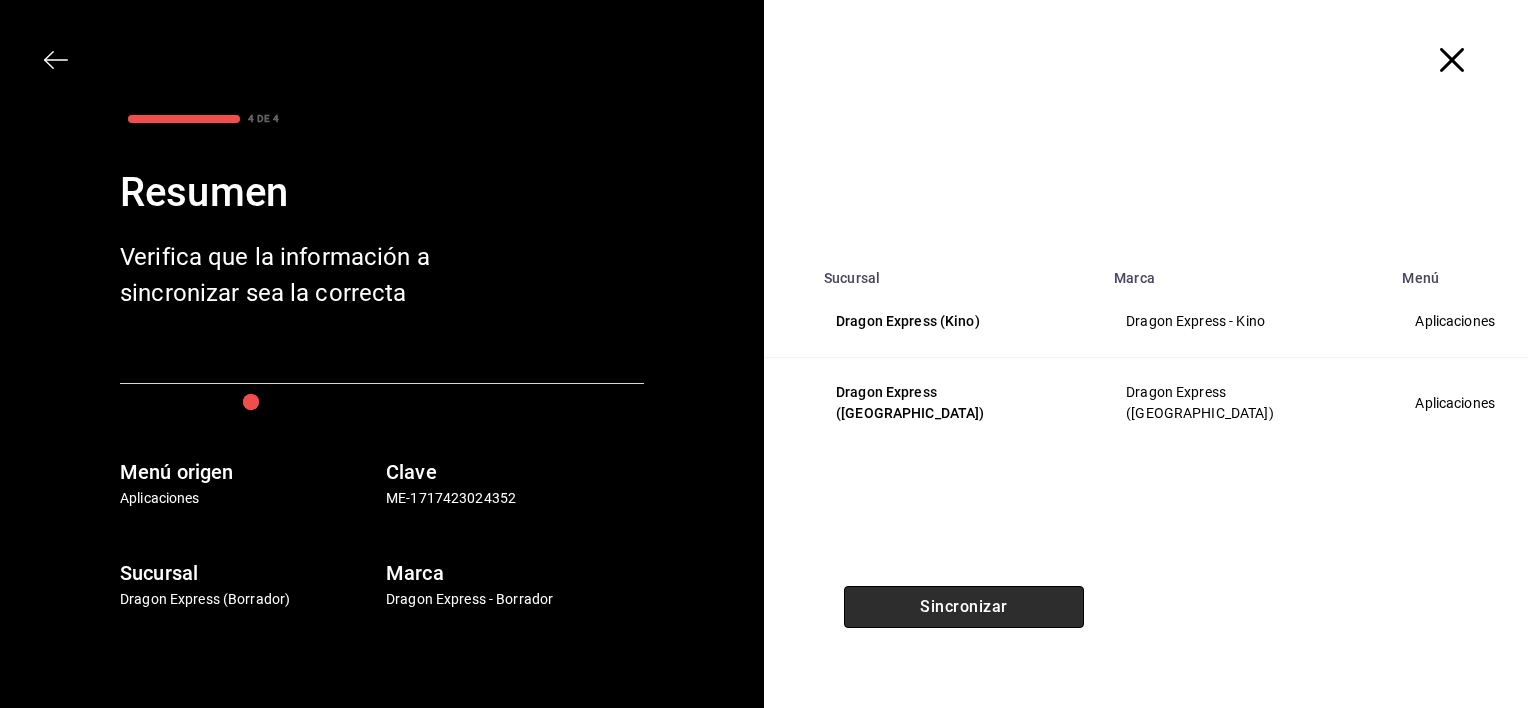 click on "Sincronizar" at bounding box center [964, 607] 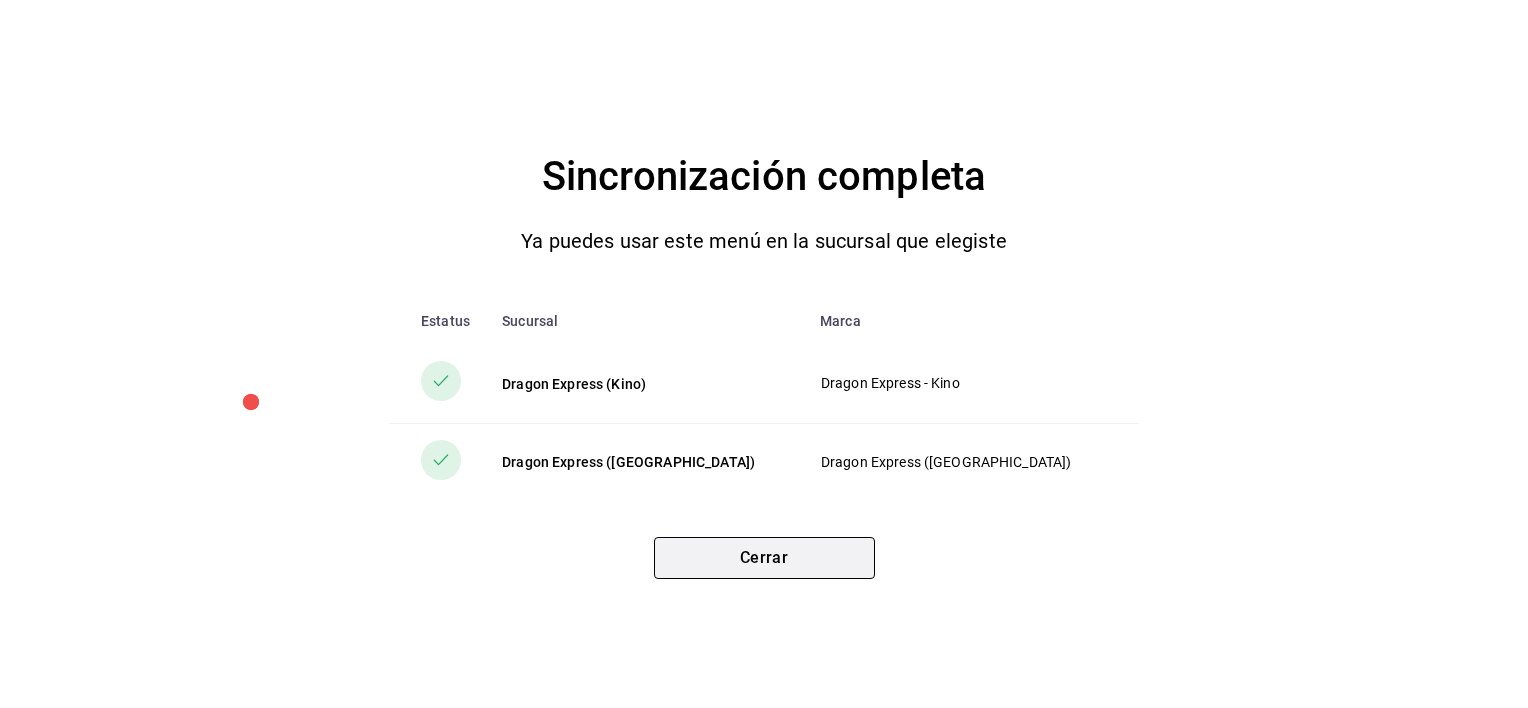 click on "Cerrar" at bounding box center [764, 558] 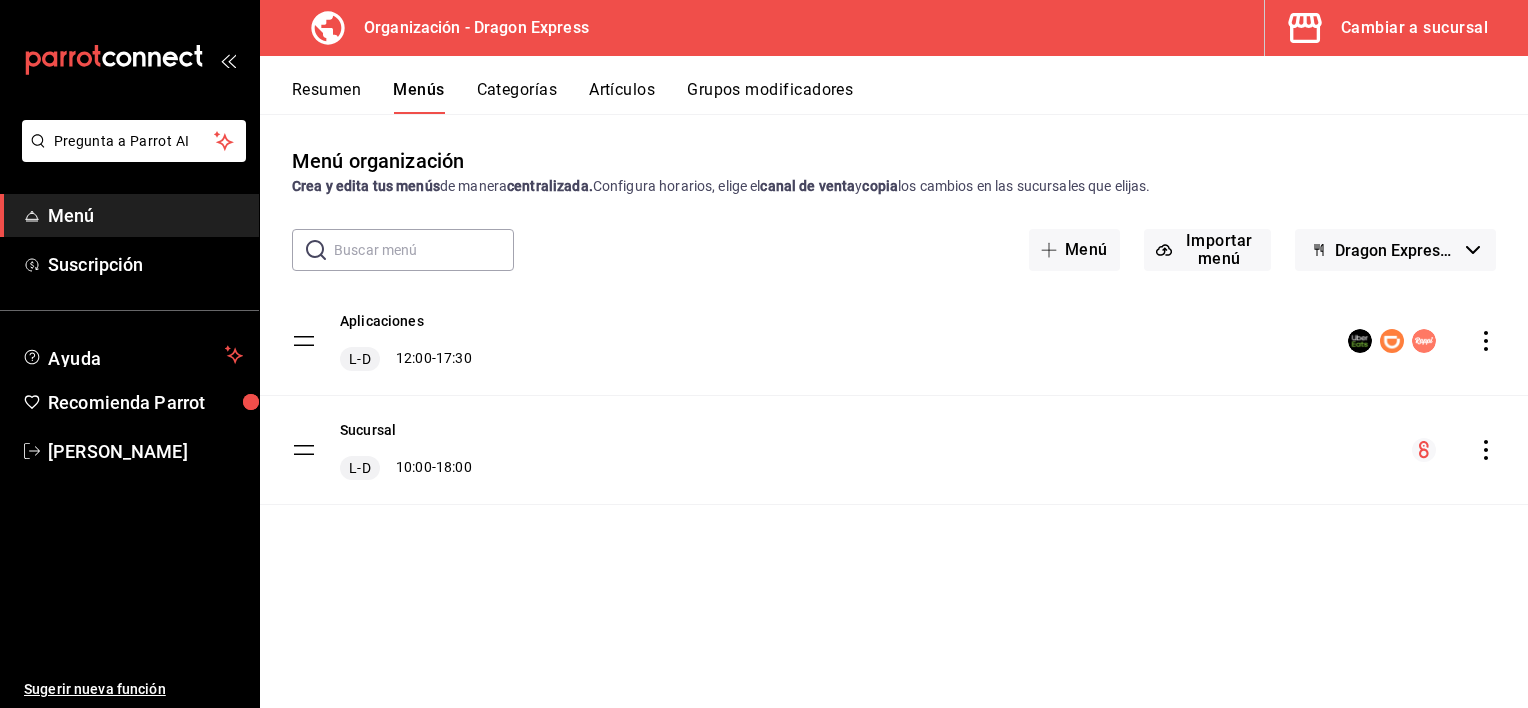 click on "Cambiar a sucursal" at bounding box center [1388, 28] 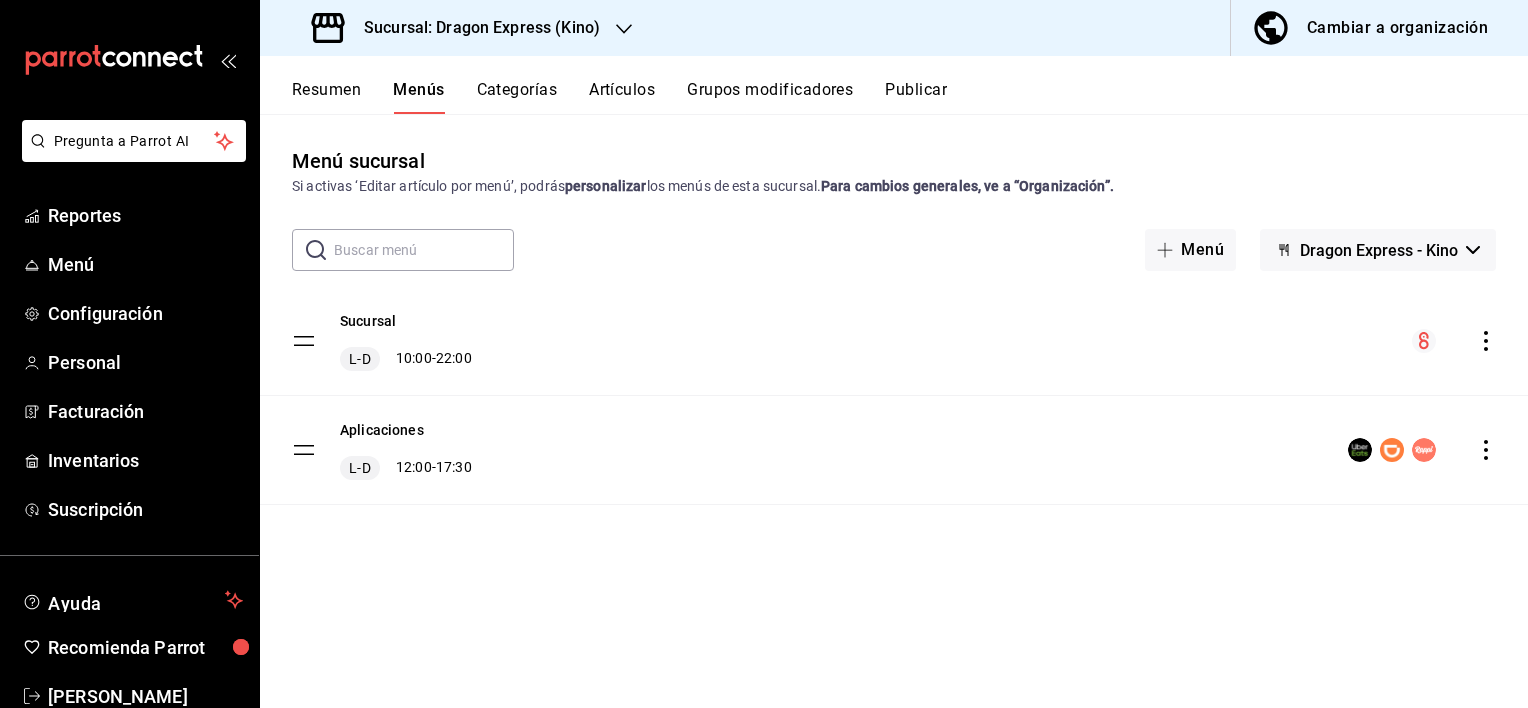 click 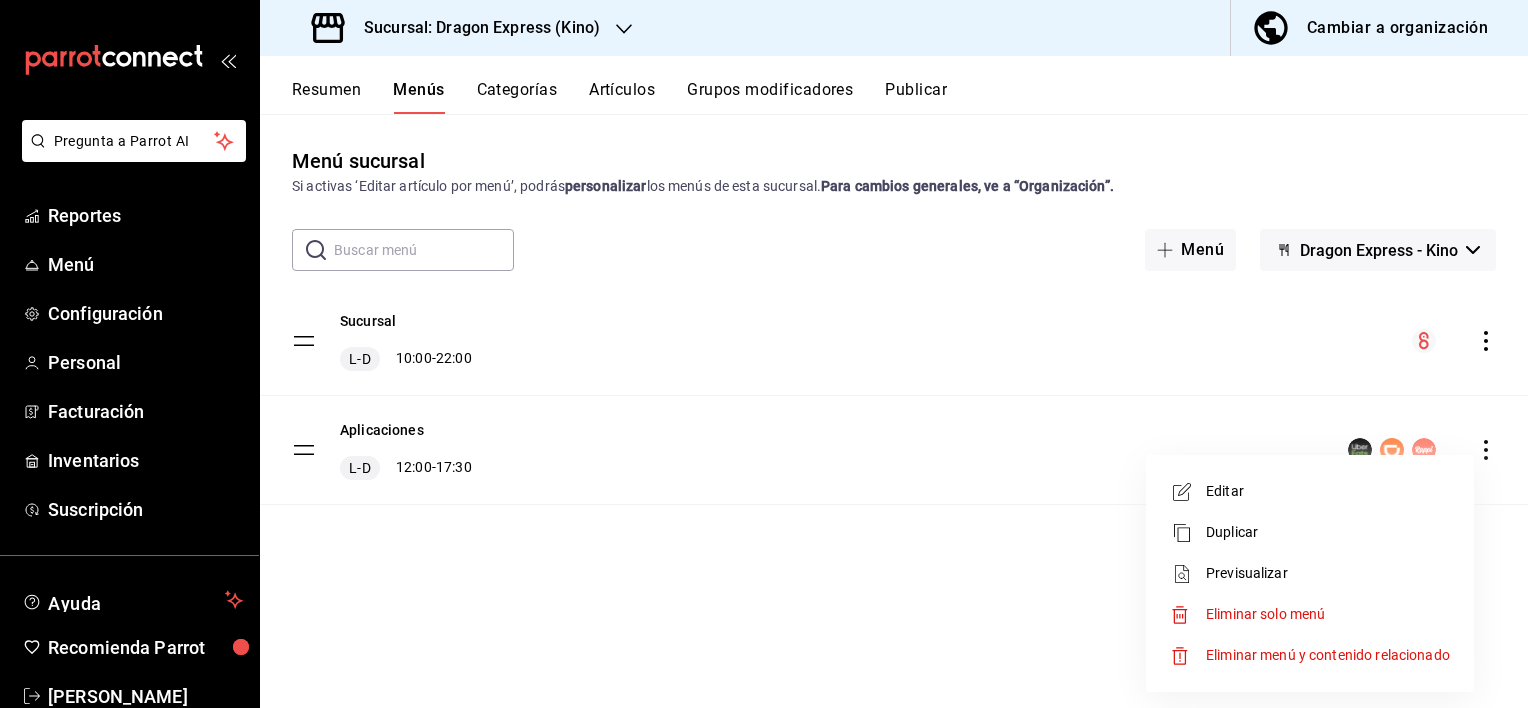 click on "Previsualizar" at bounding box center [1328, 573] 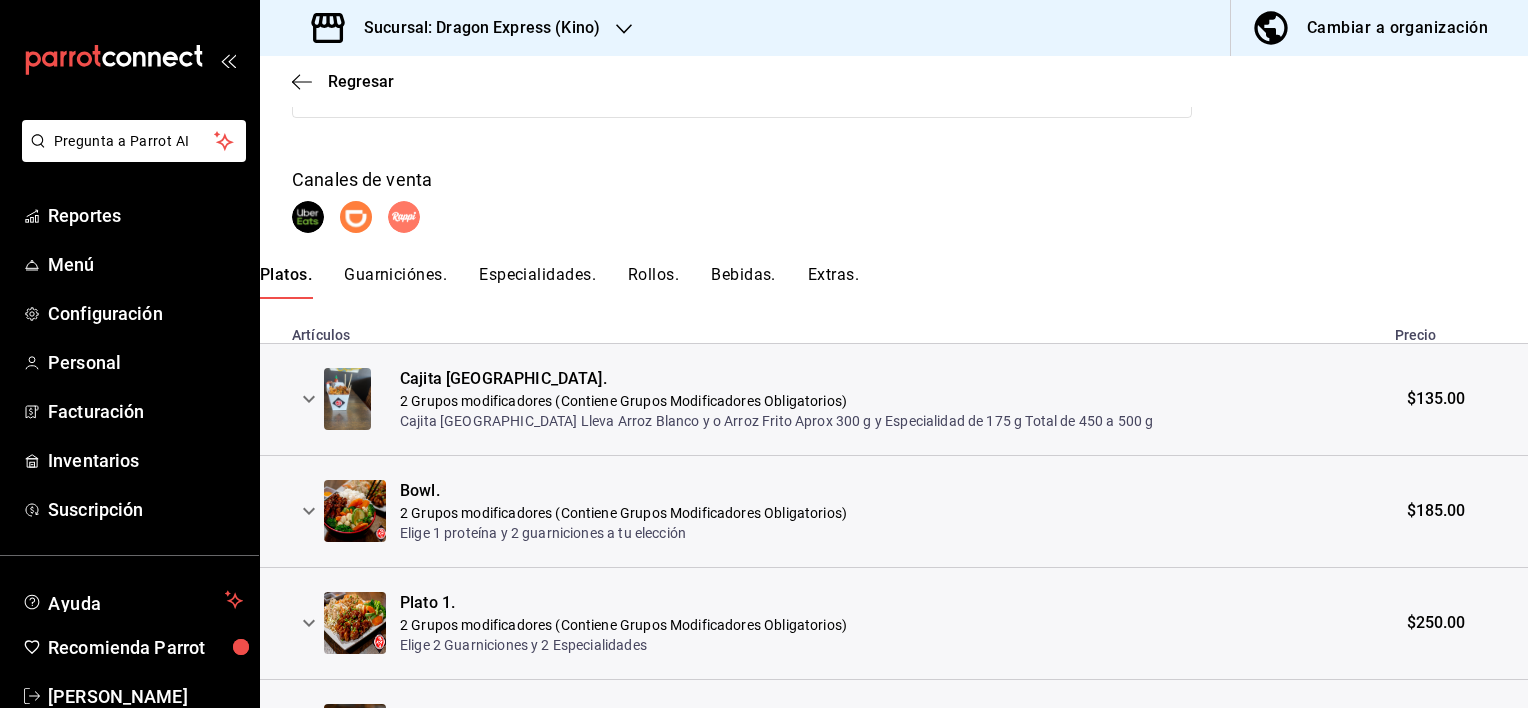 scroll, scrollTop: 116, scrollLeft: 0, axis: vertical 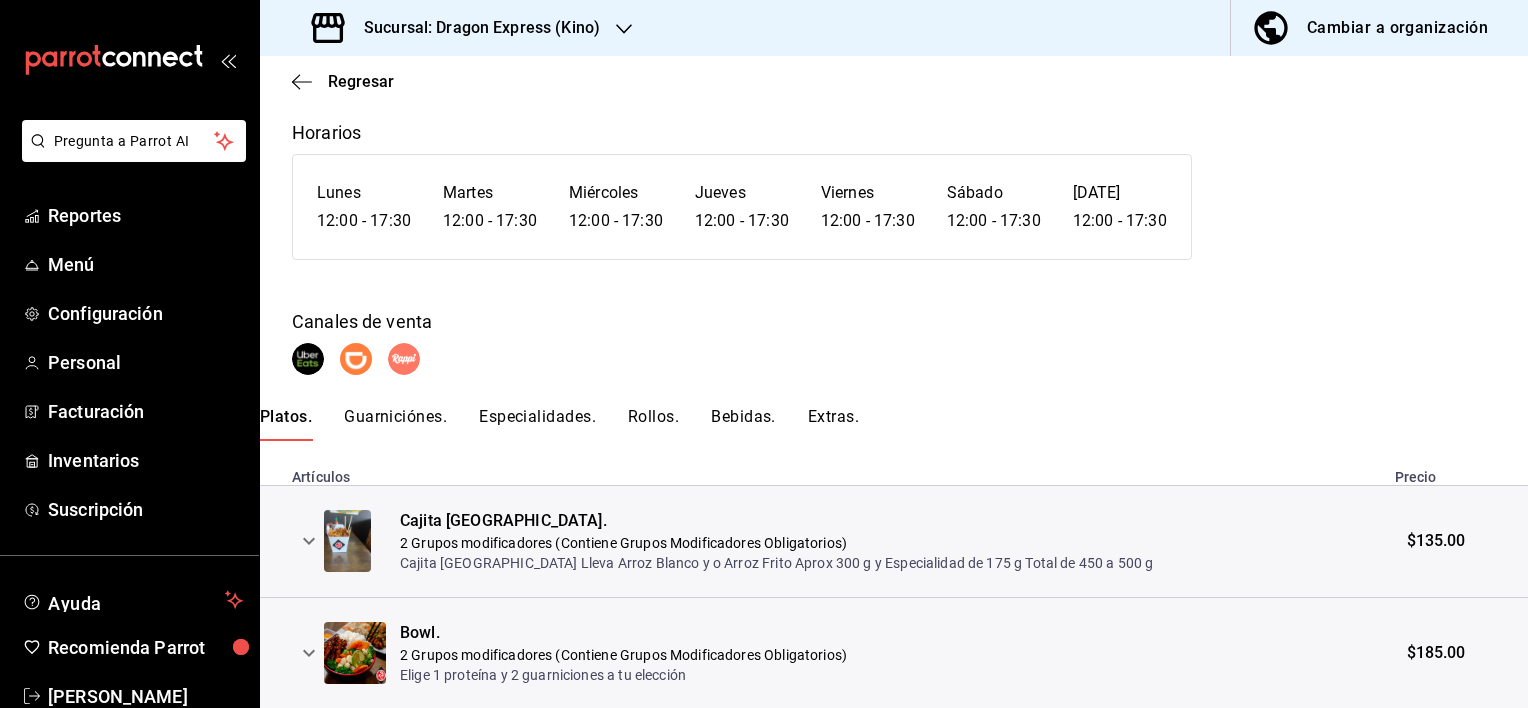 click on "Guarniciónes." at bounding box center (395, 424) 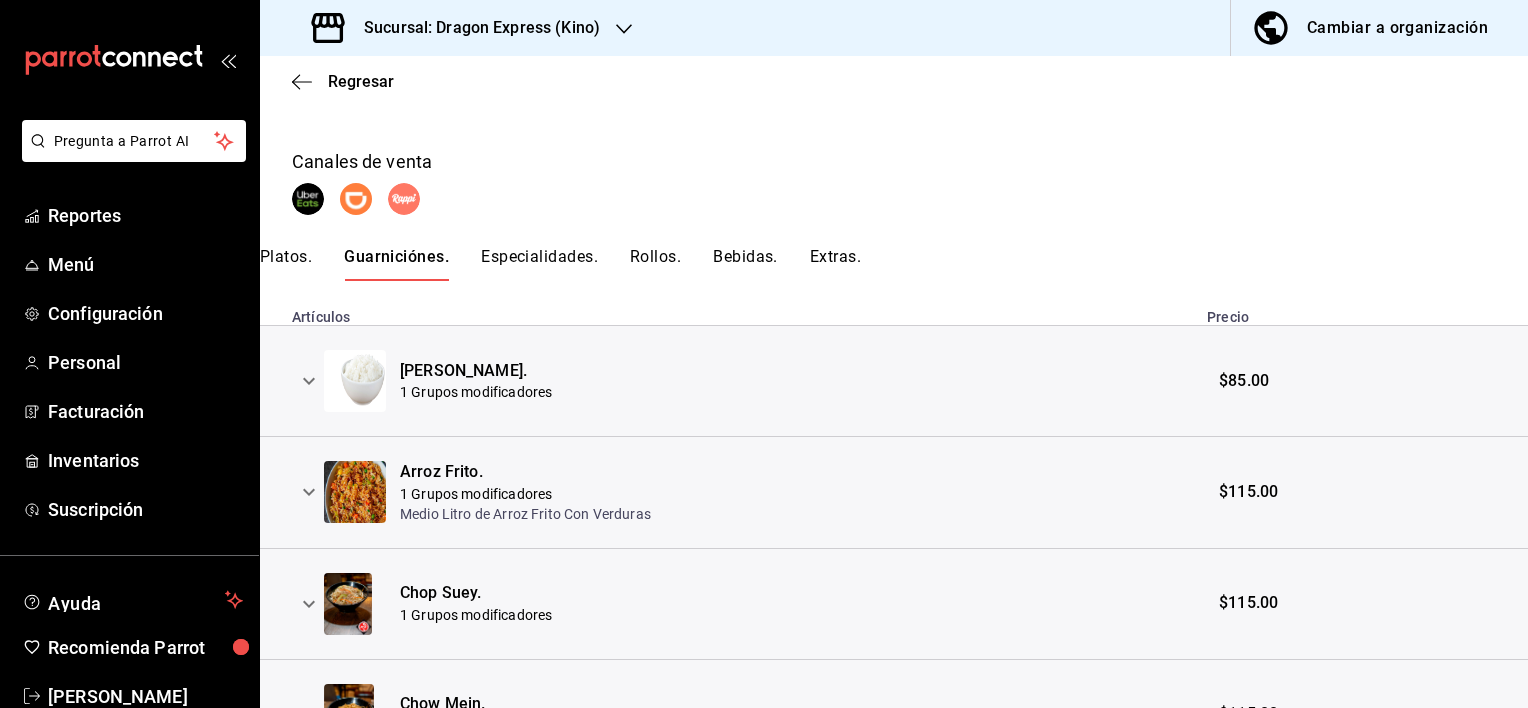 scroll, scrollTop: 113, scrollLeft: 0, axis: vertical 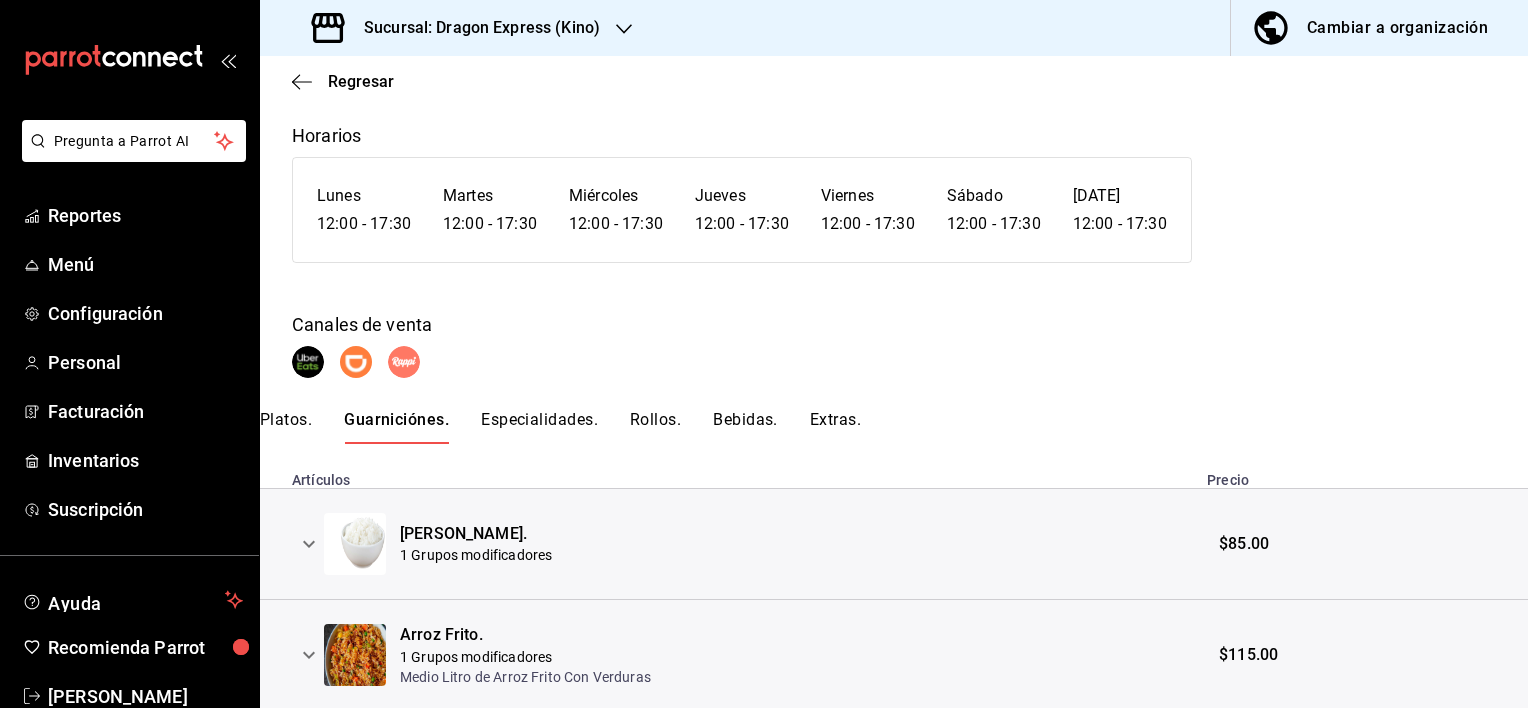 click on "Especialidades." at bounding box center (539, 427) 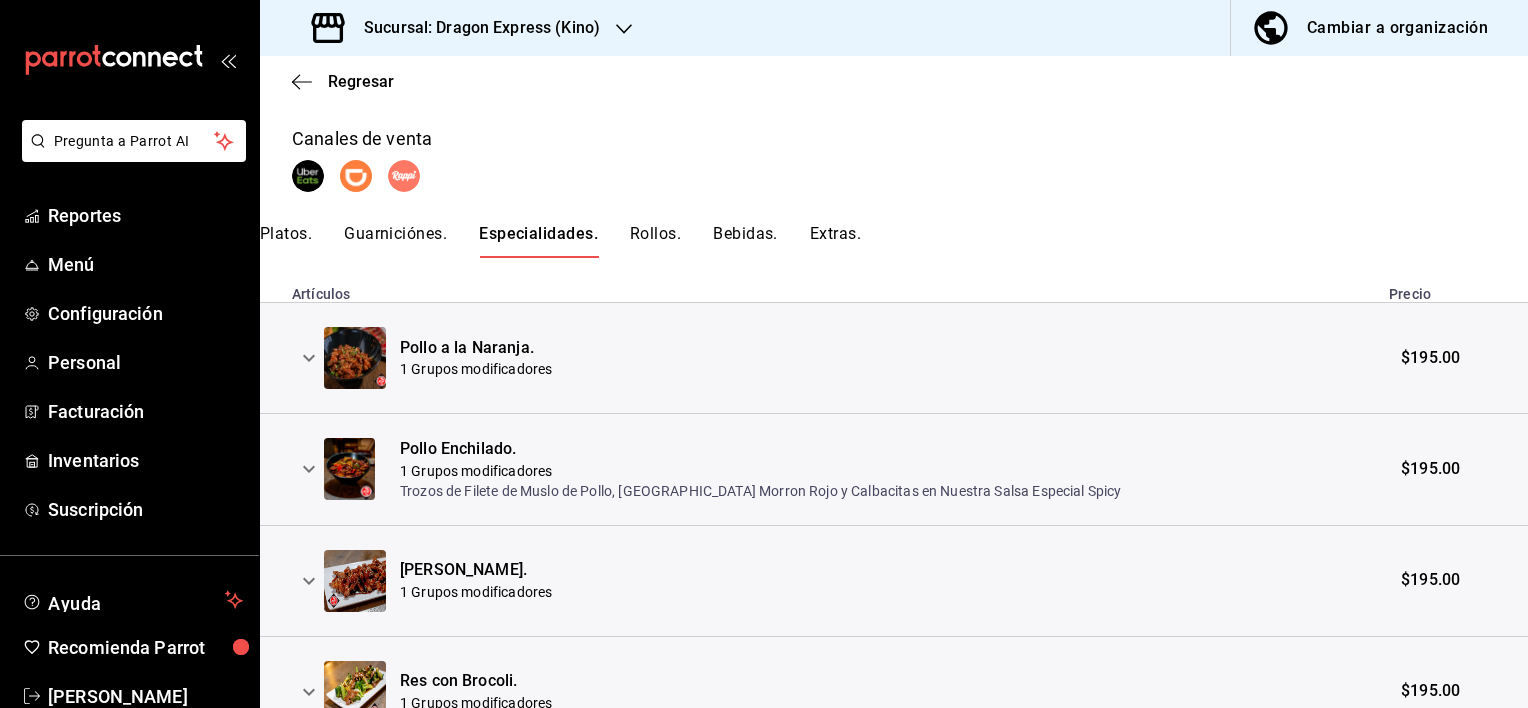 scroll, scrollTop: 300, scrollLeft: 0, axis: vertical 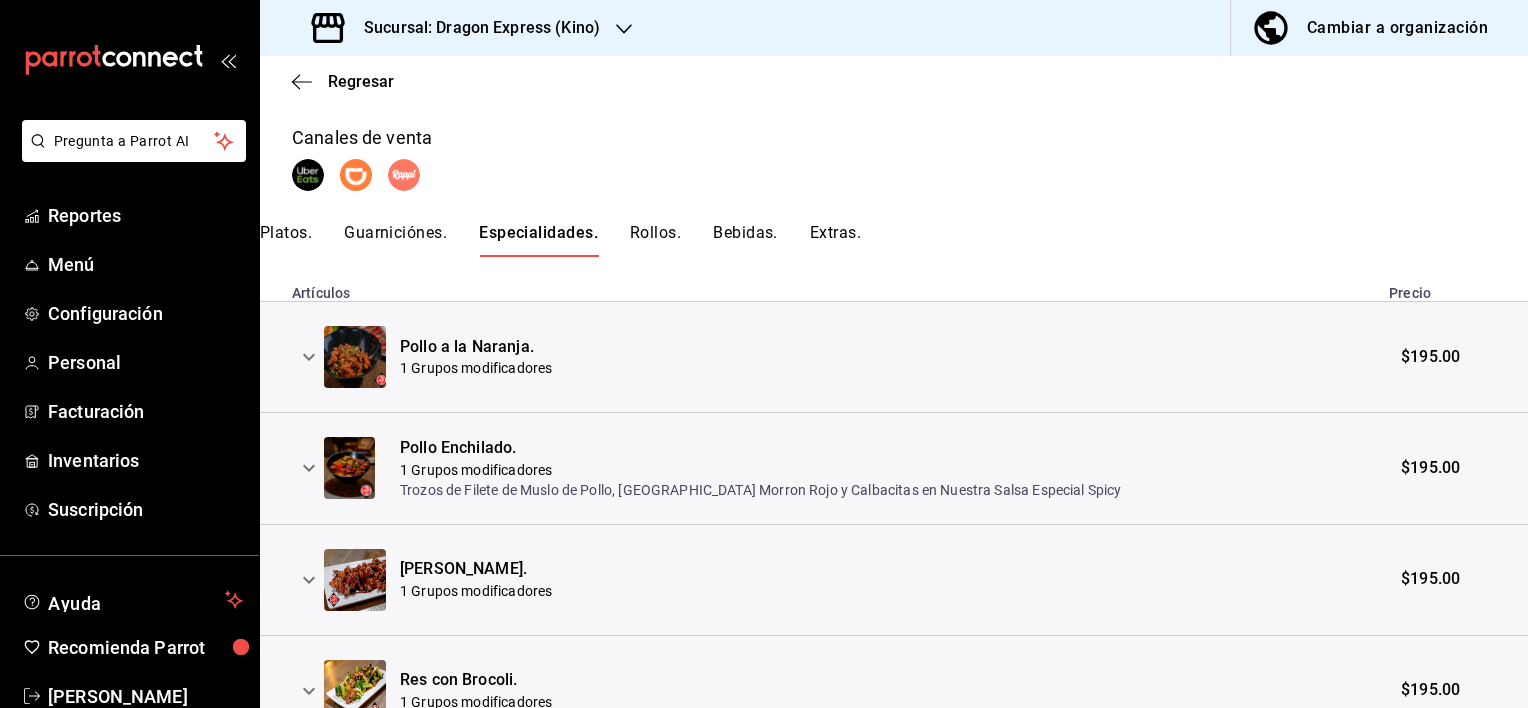 click 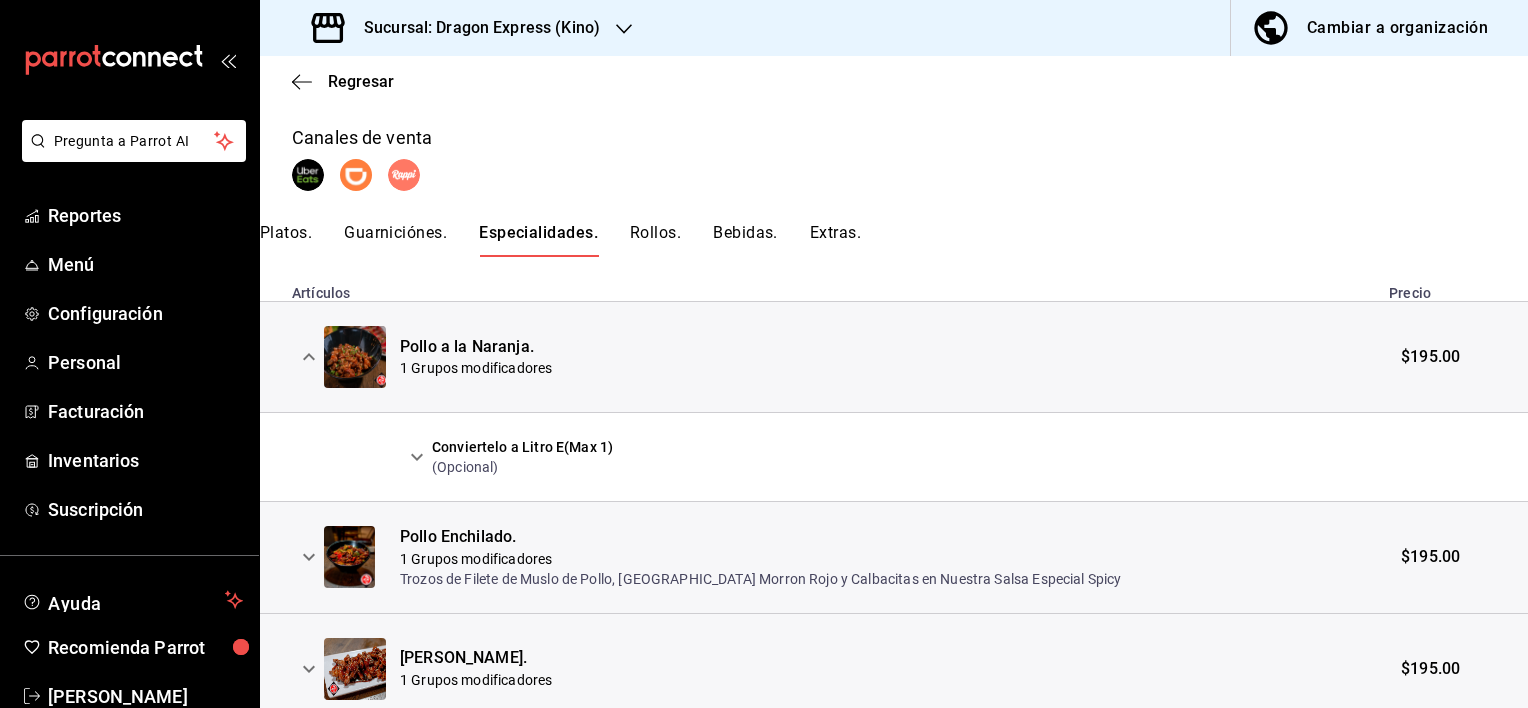click 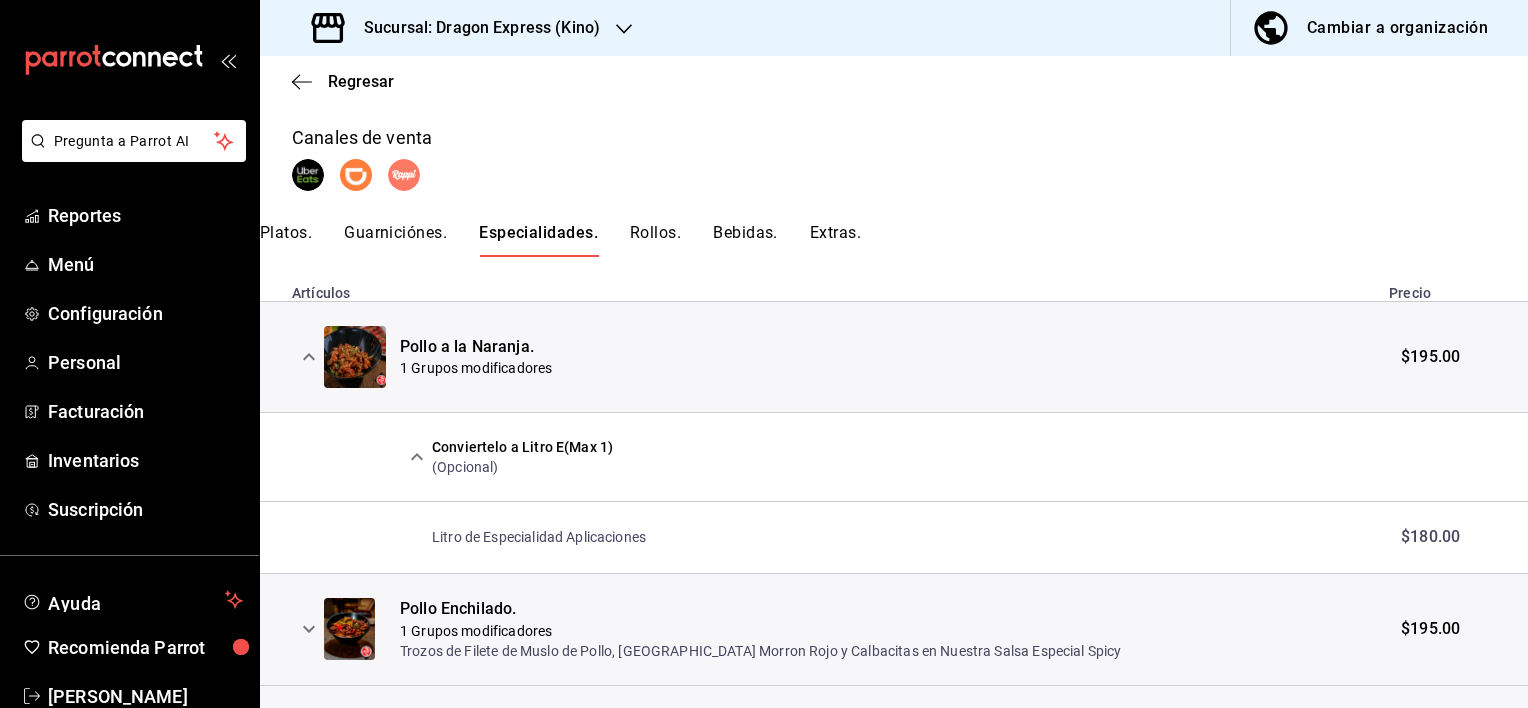 click 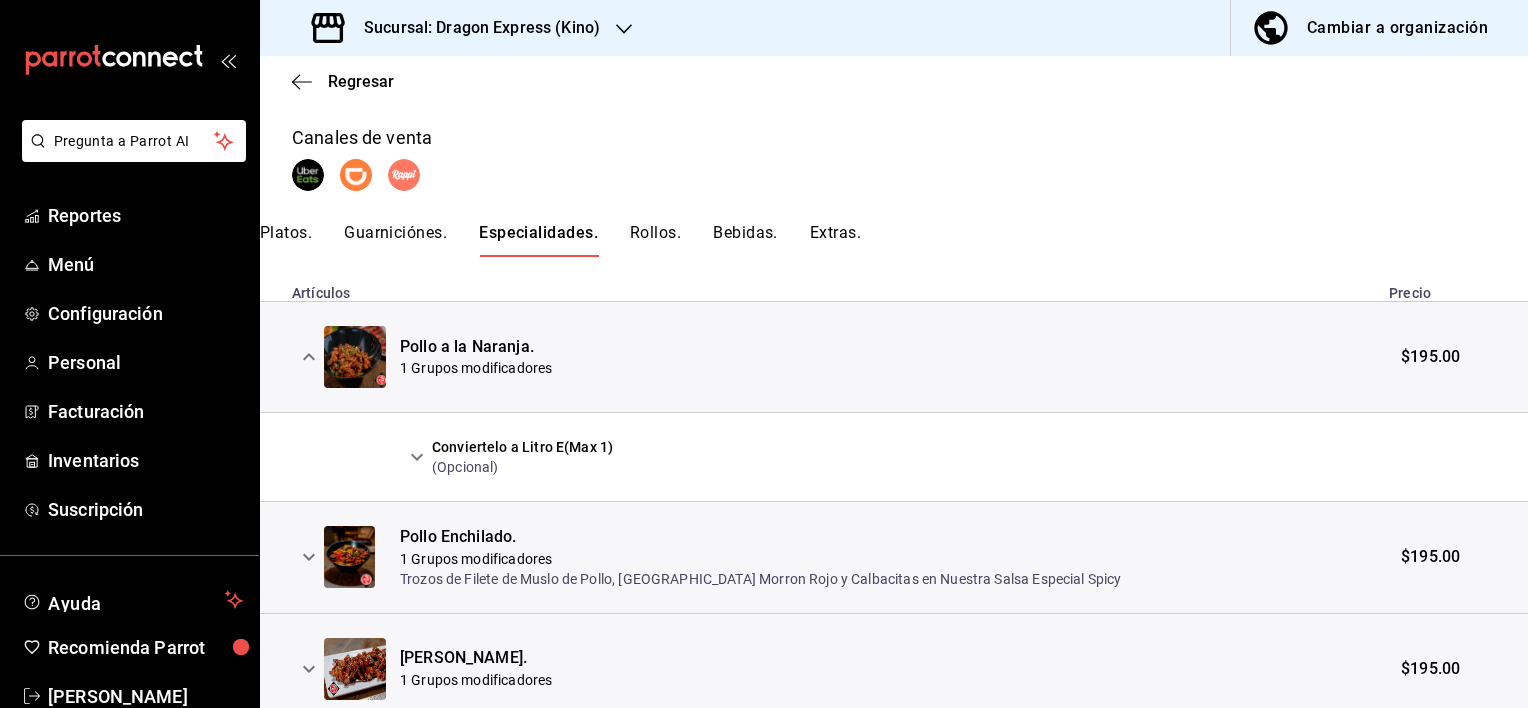 click 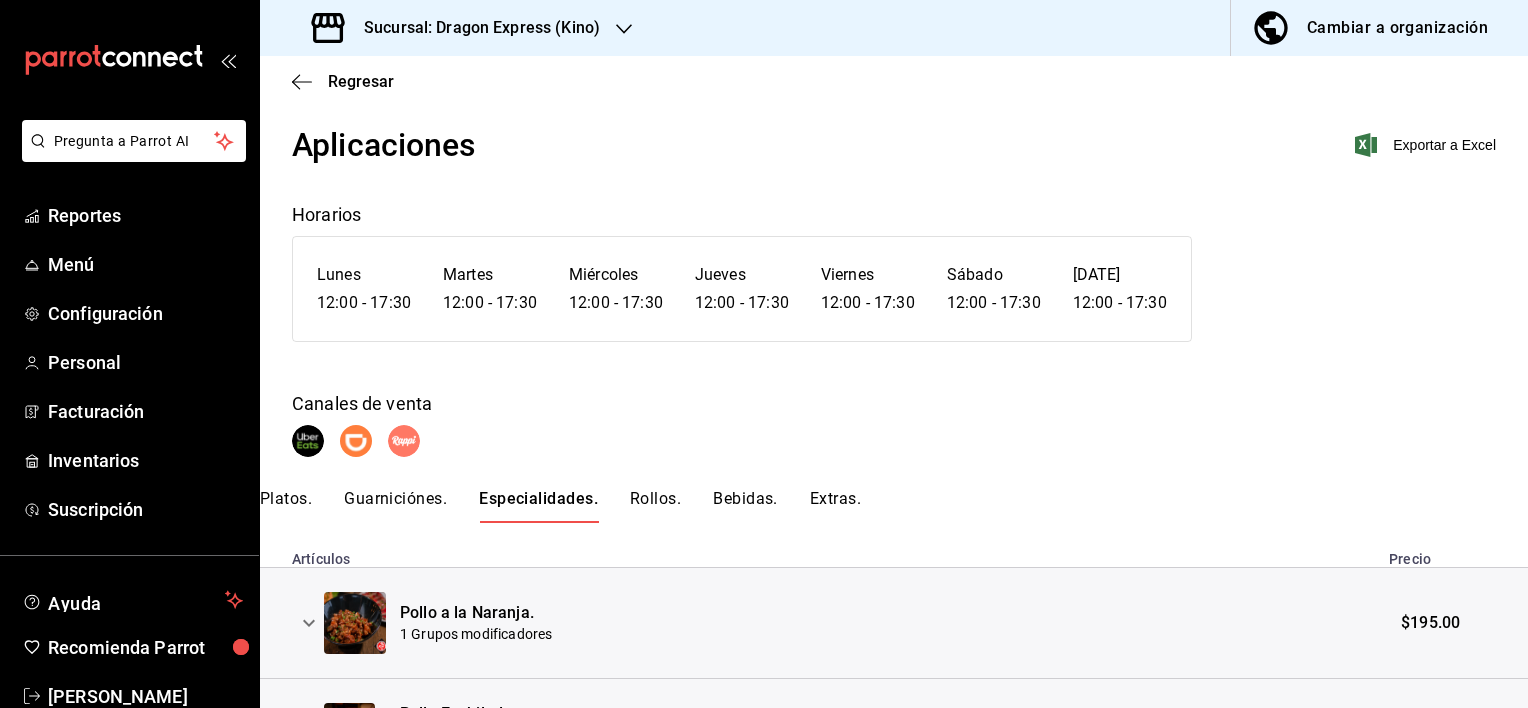 scroll, scrollTop: 0, scrollLeft: 0, axis: both 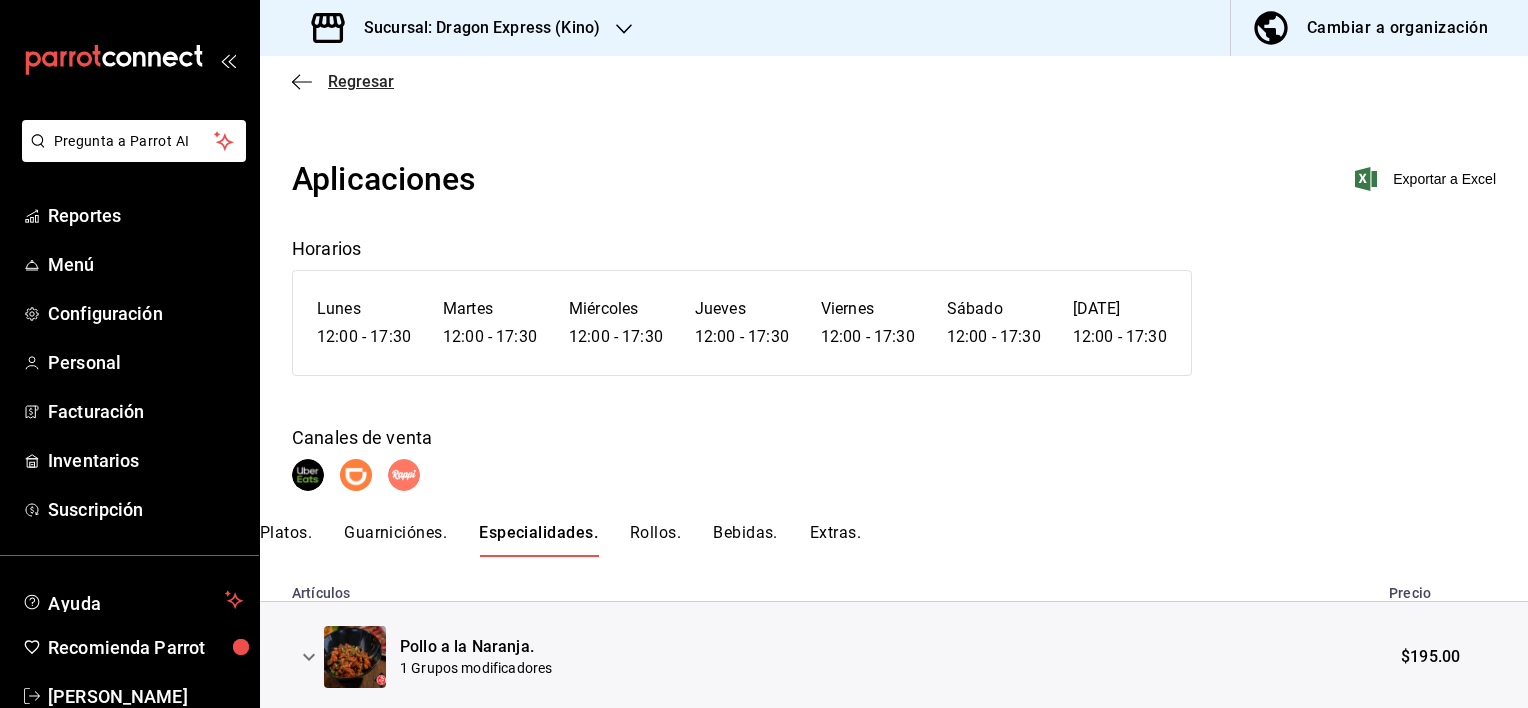 click on "Regresar" at bounding box center [361, 81] 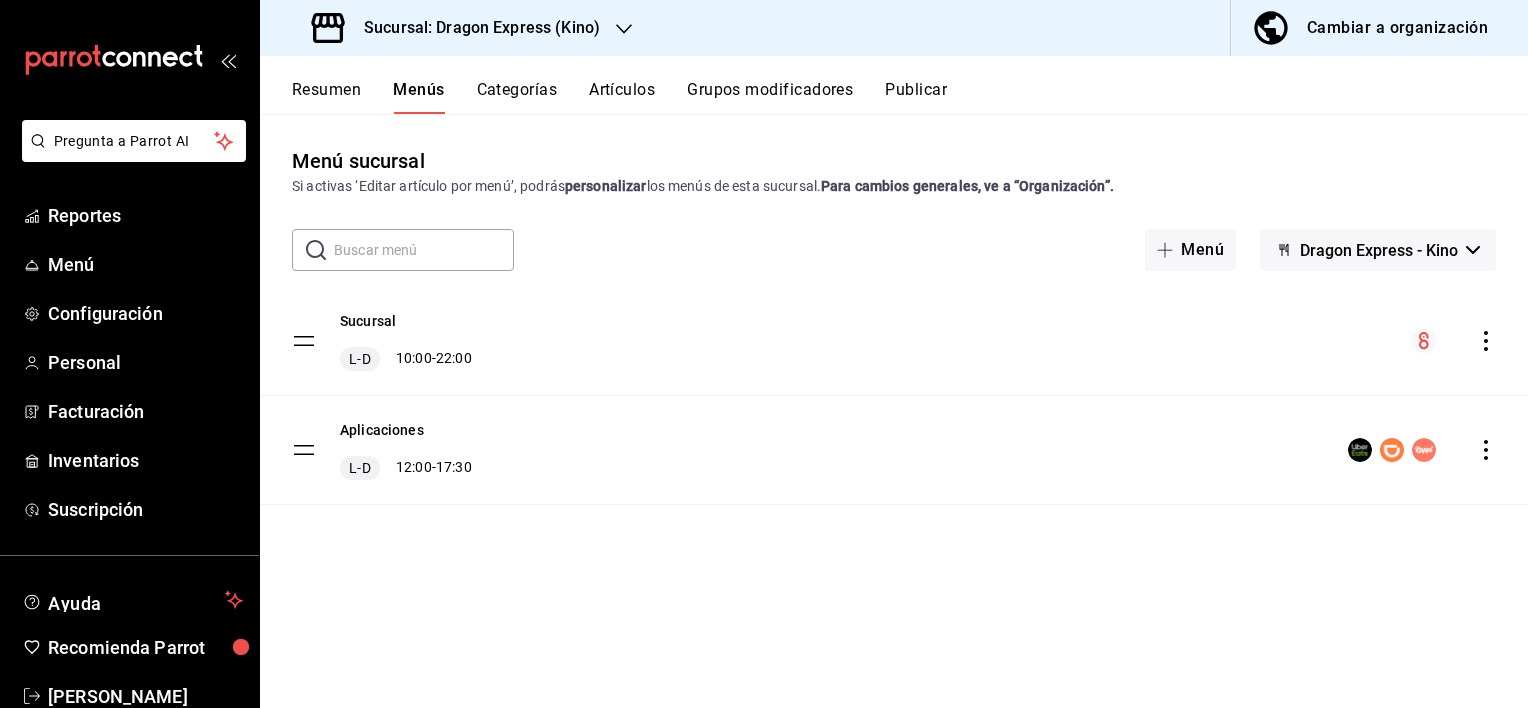 click 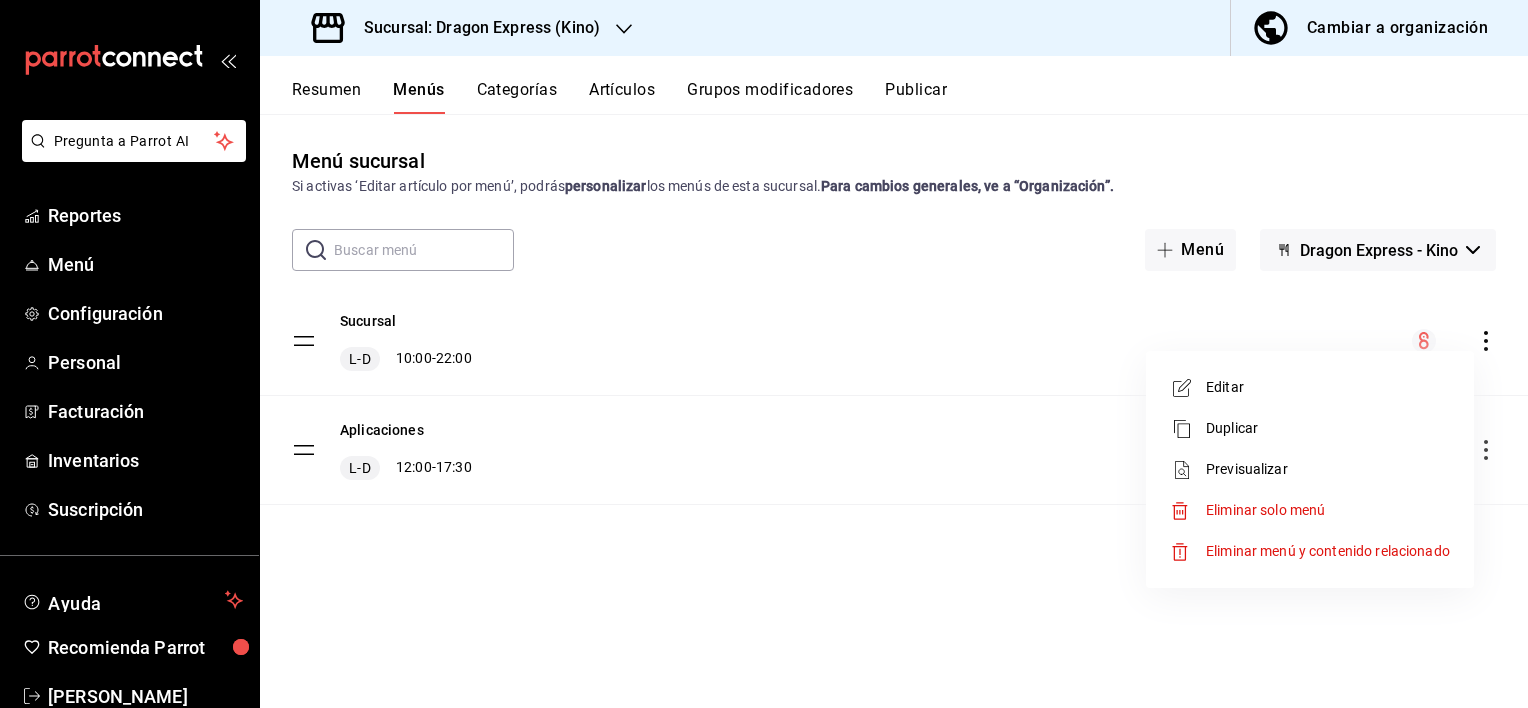 scroll, scrollTop: 0, scrollLeft: 0, axis: both 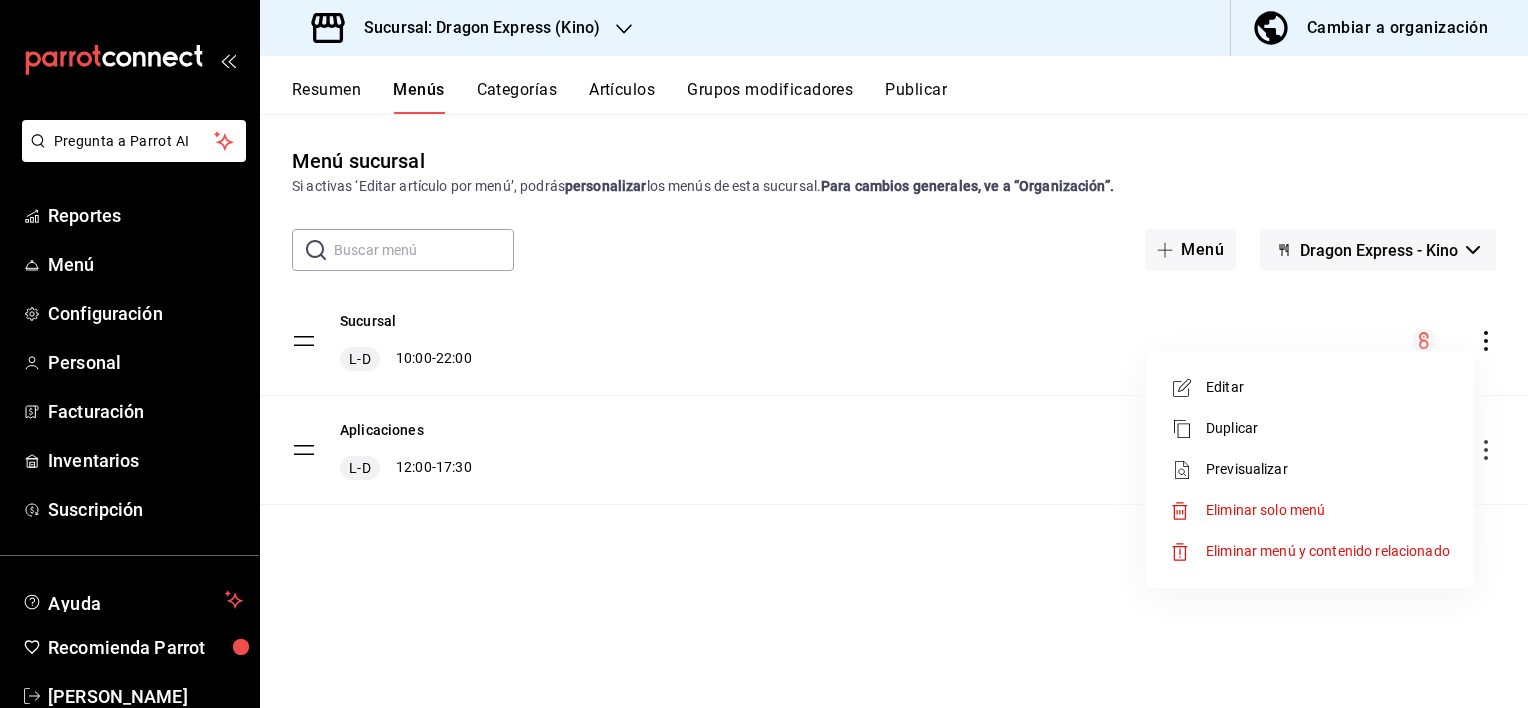 click at bounding box center (764, 354) 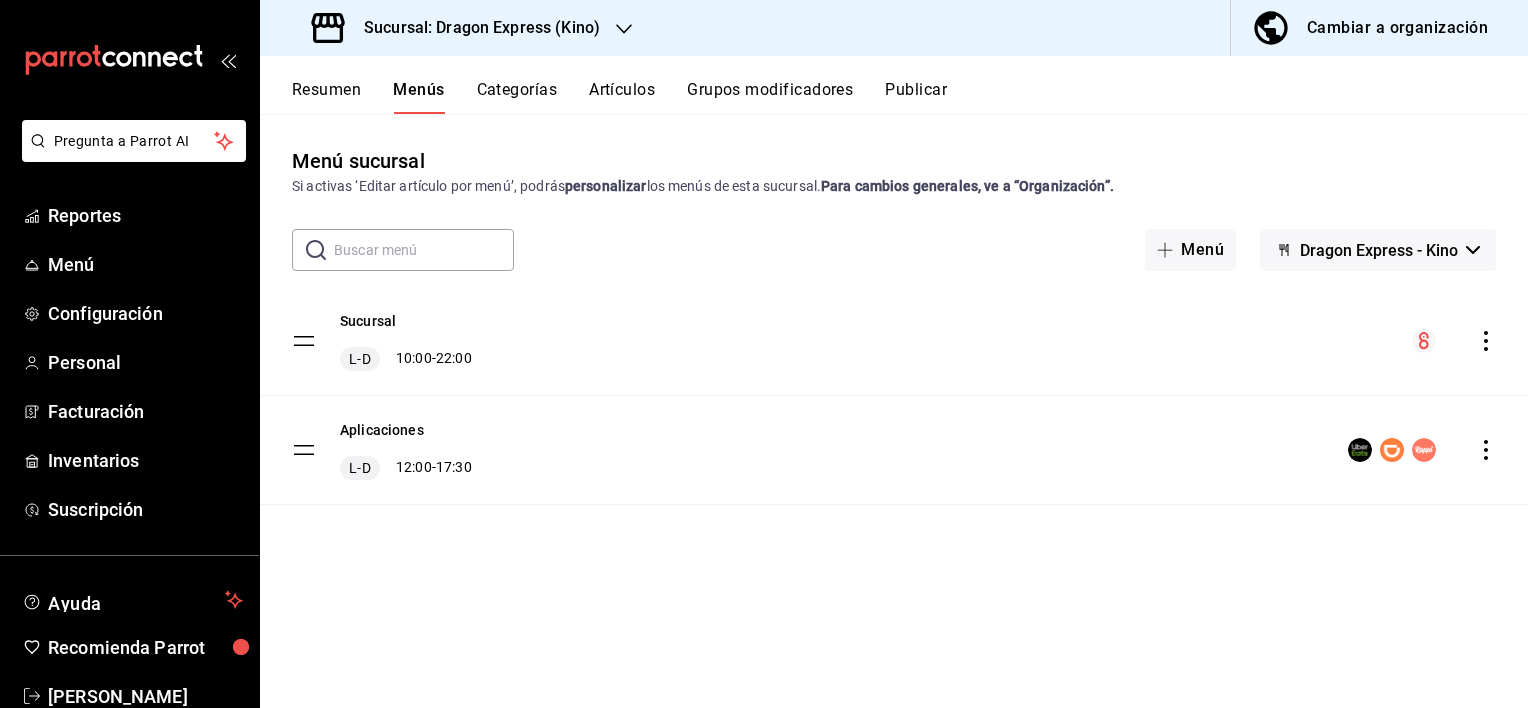 click on "Resumen" at bounding box center [326, 97] 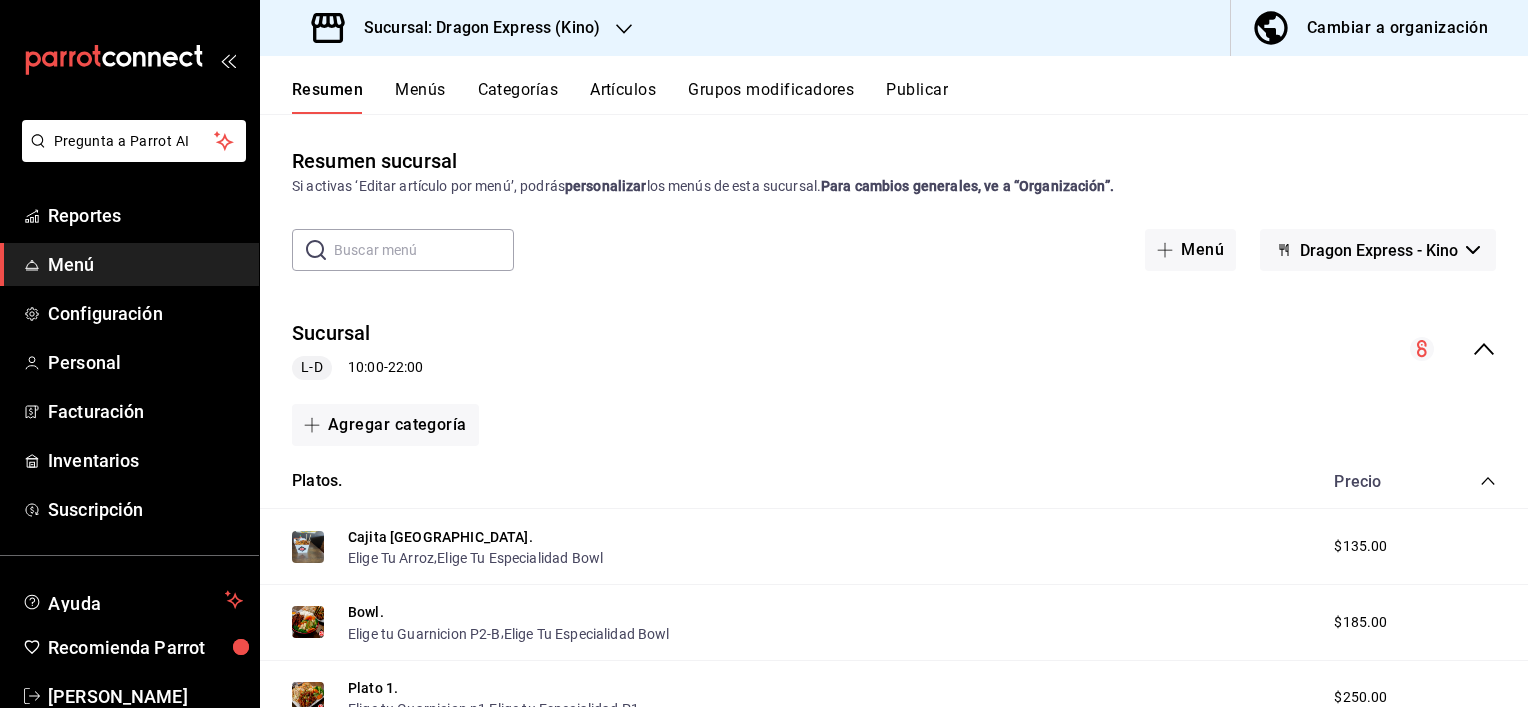 click 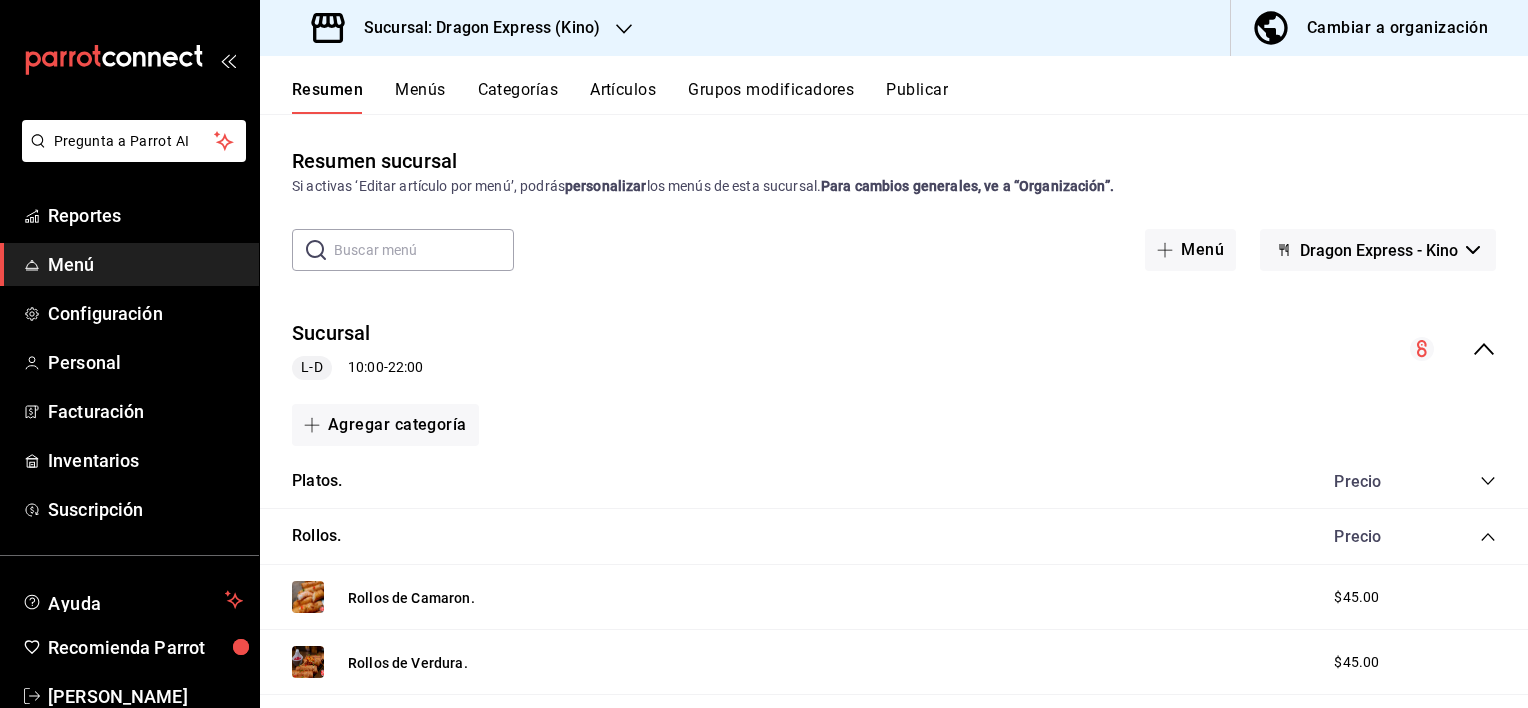 click 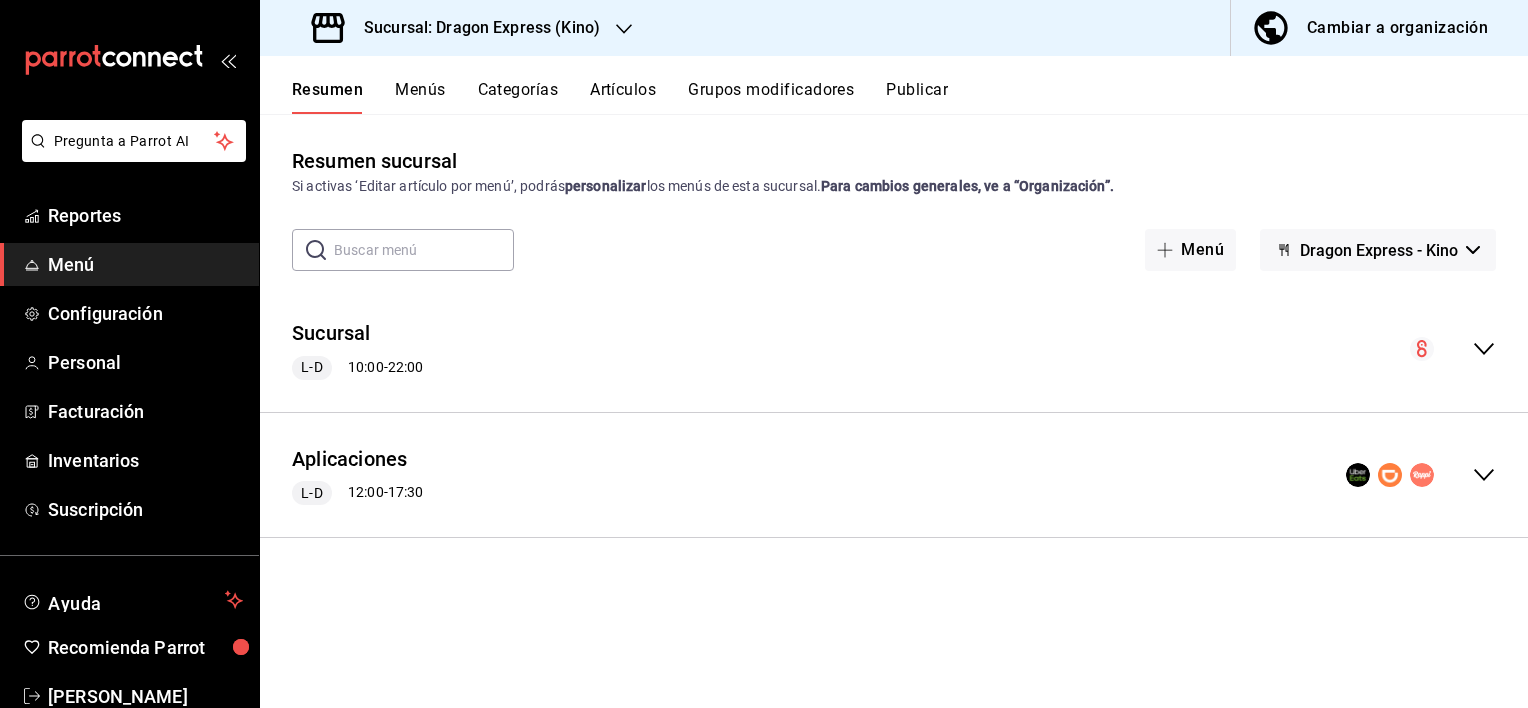 click 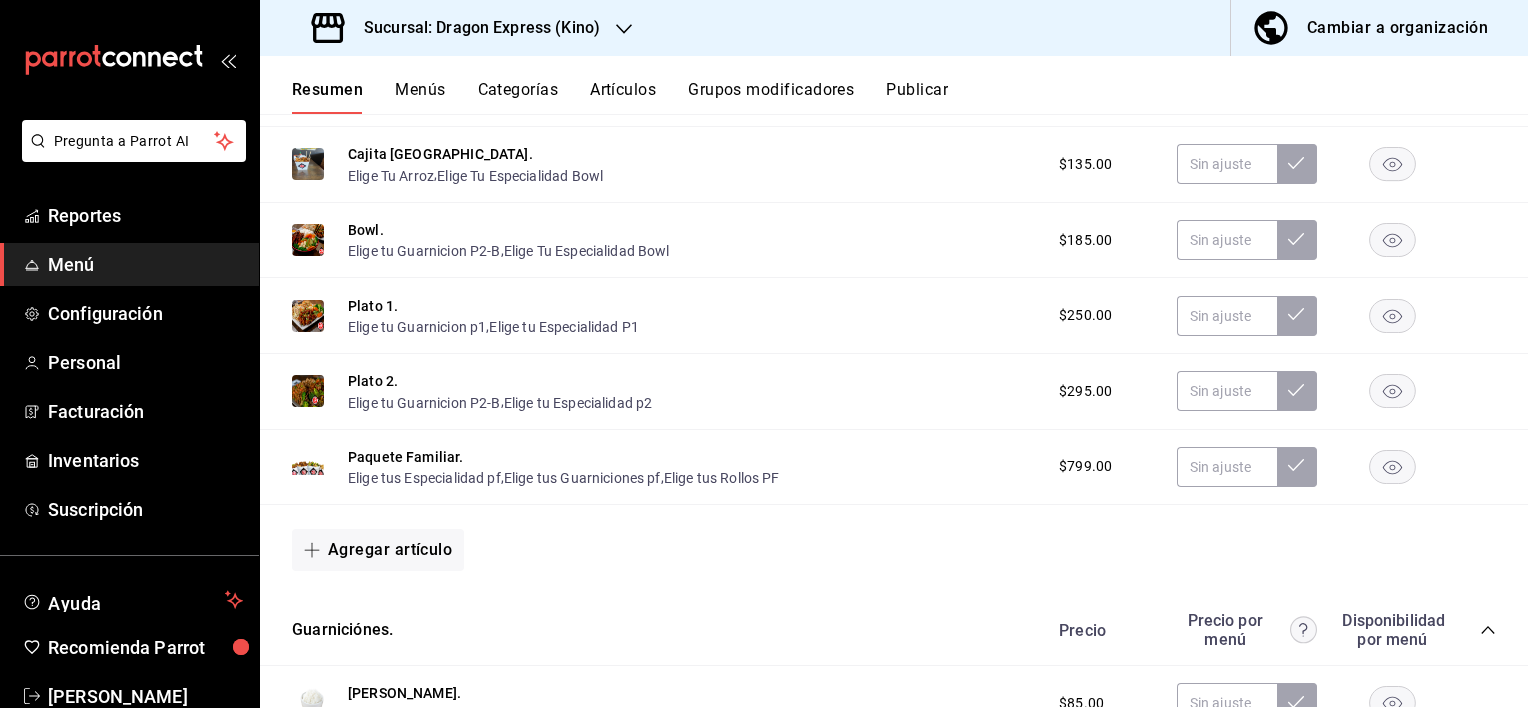 scroll, scrollTop: 100, scrollLeft: 0, axis: vertical 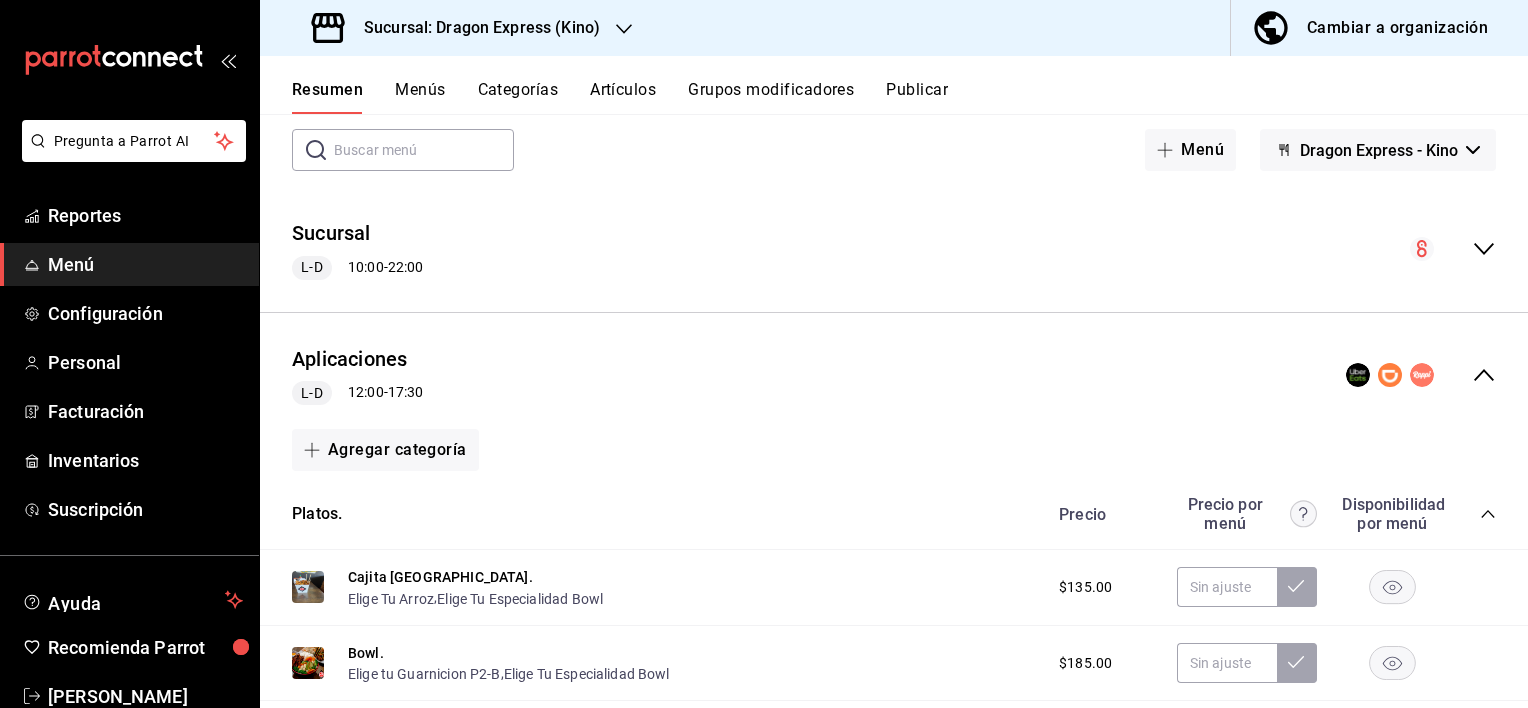 click 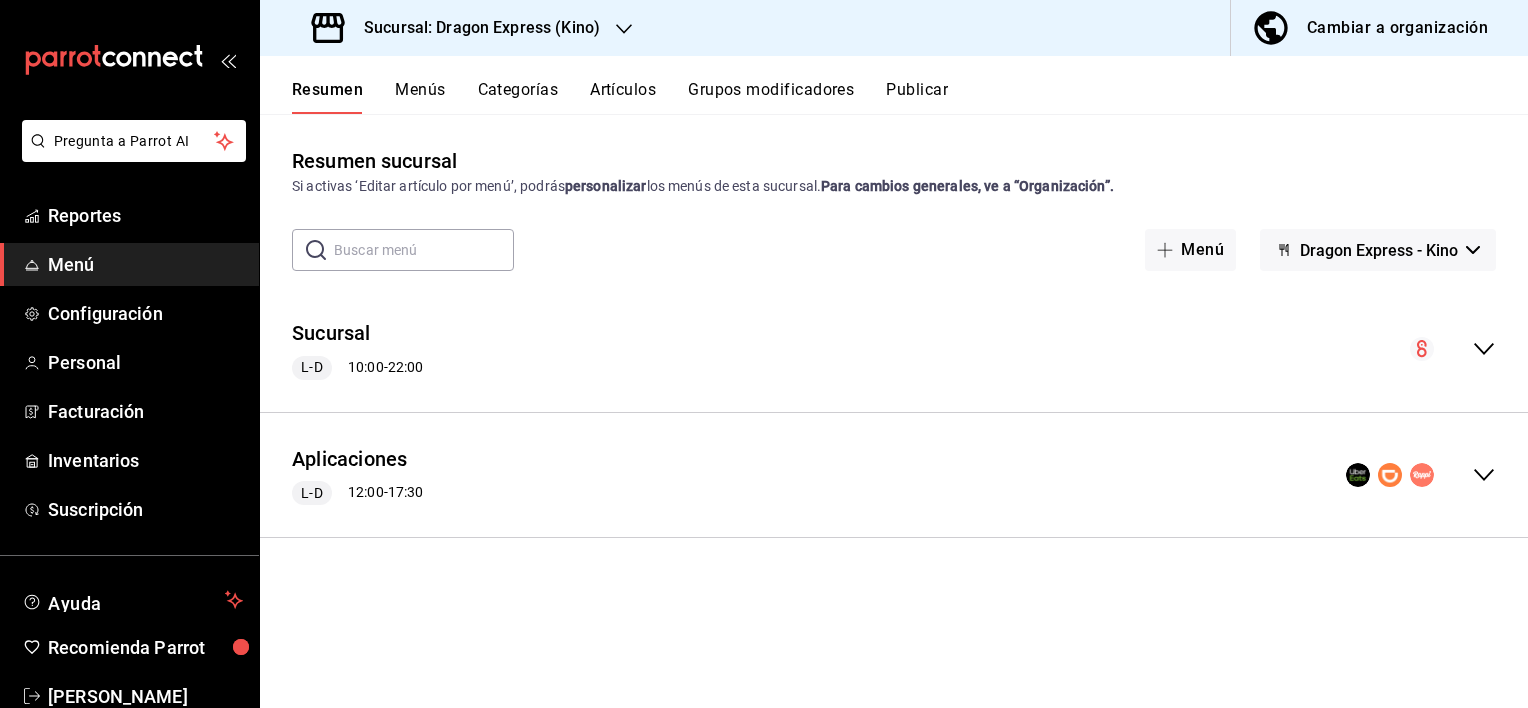 scroll, scrollTop: 0, scrollLeft: 0, axis: both 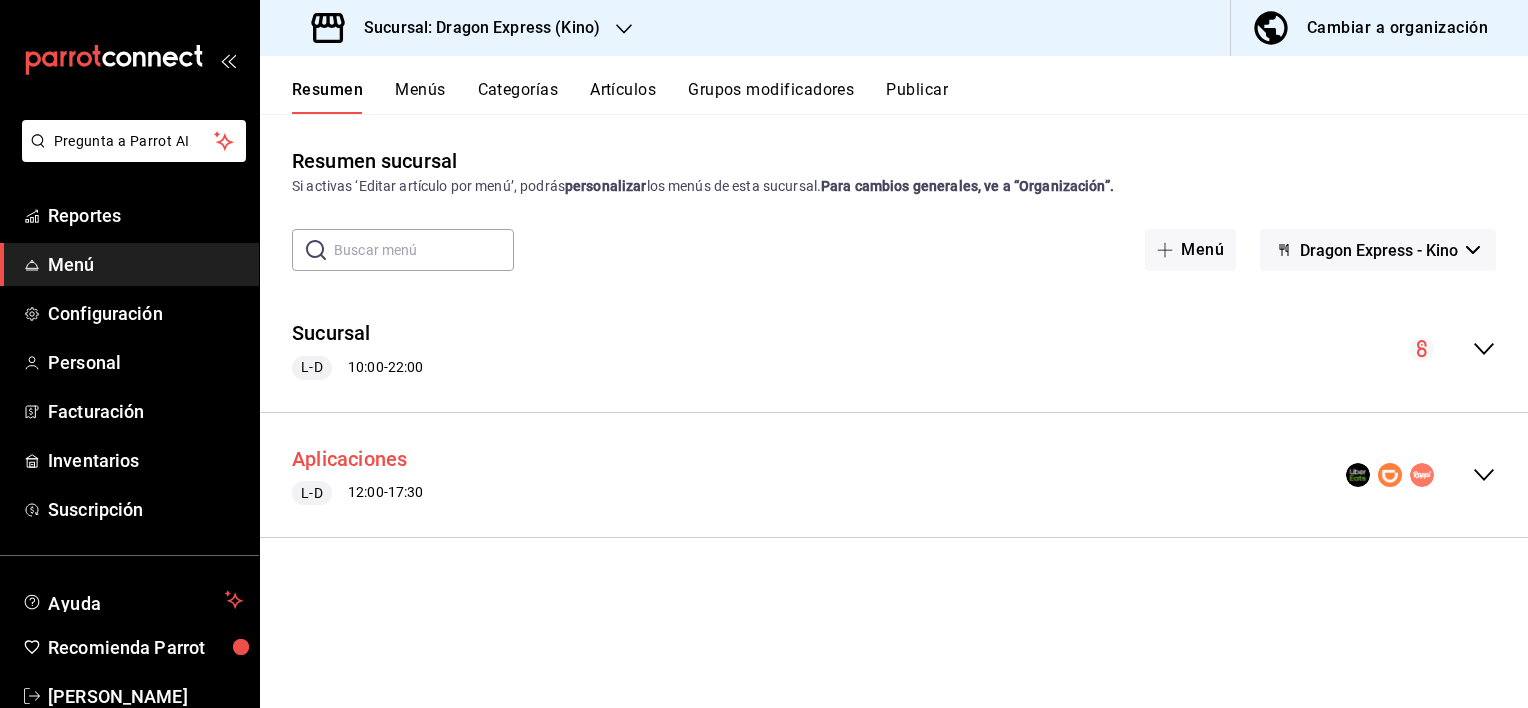 click on "Aplicaciones" at bounding box center [350, 459] 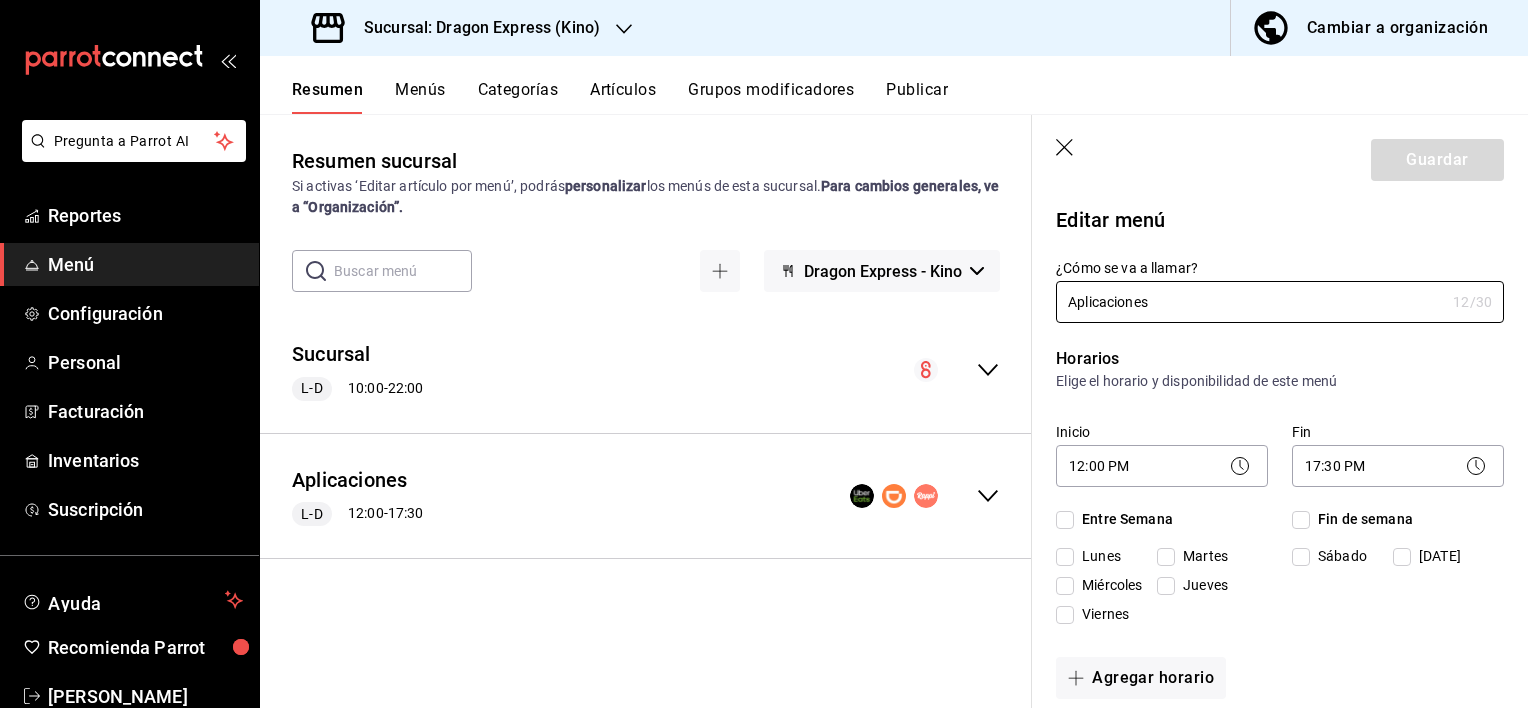 checkbox on "true" 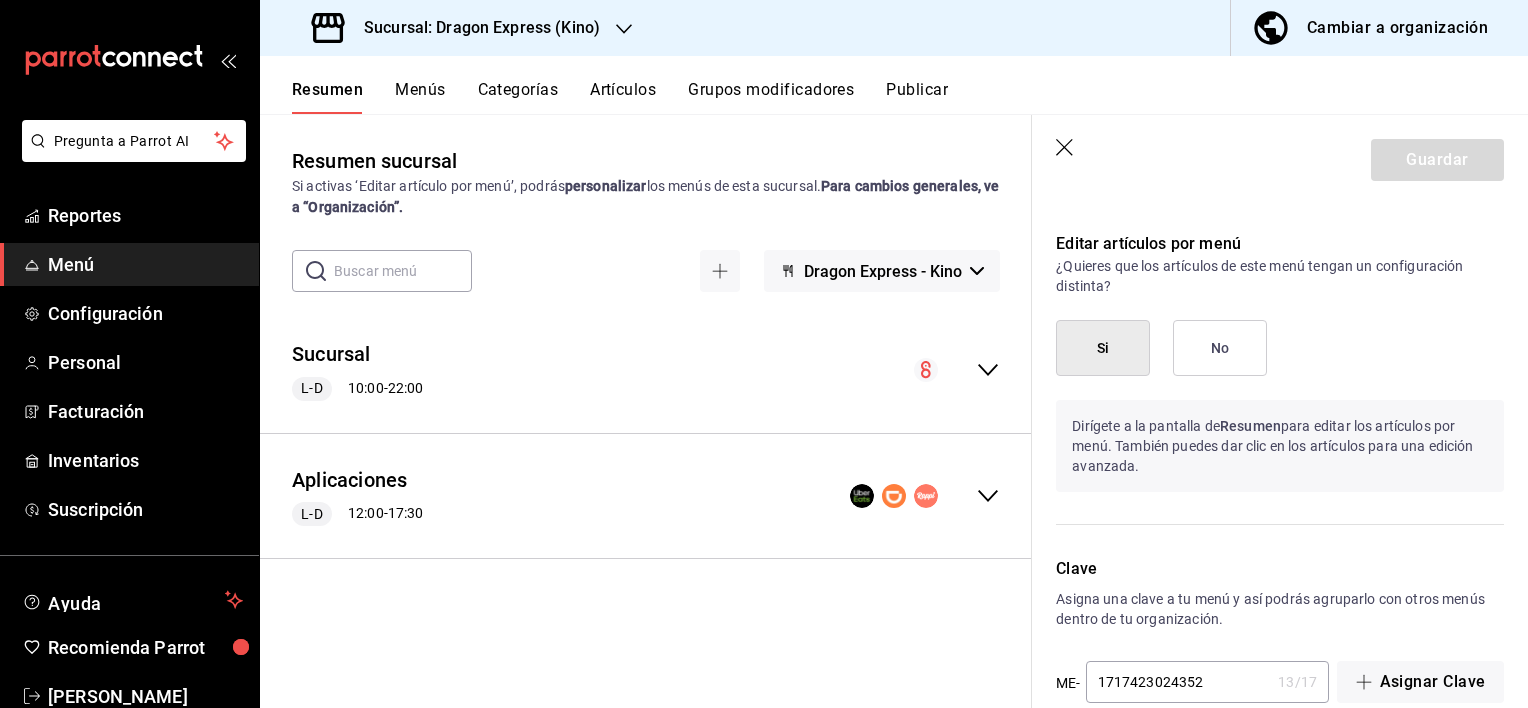scroll, scrollTop: 1333, scrollLeft: 0, axis: vertical 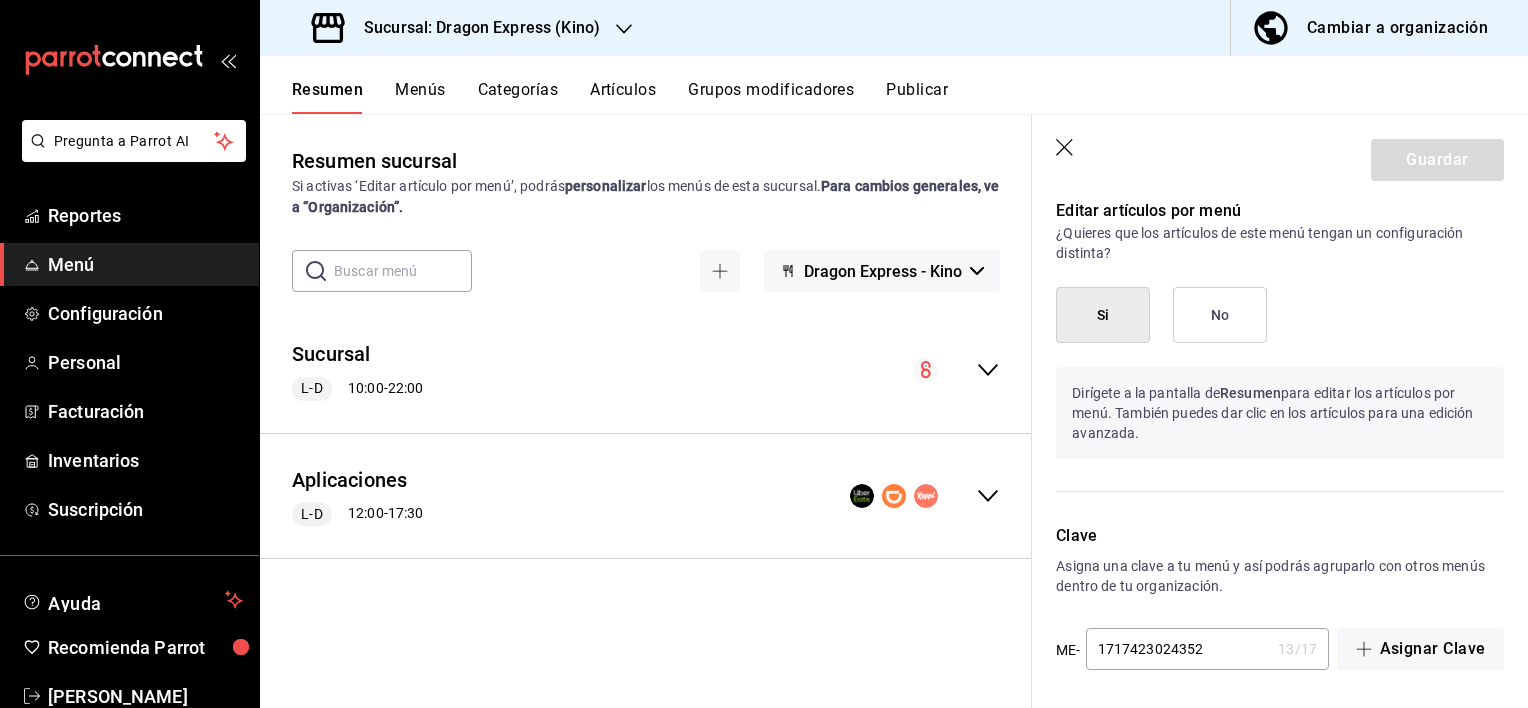 click 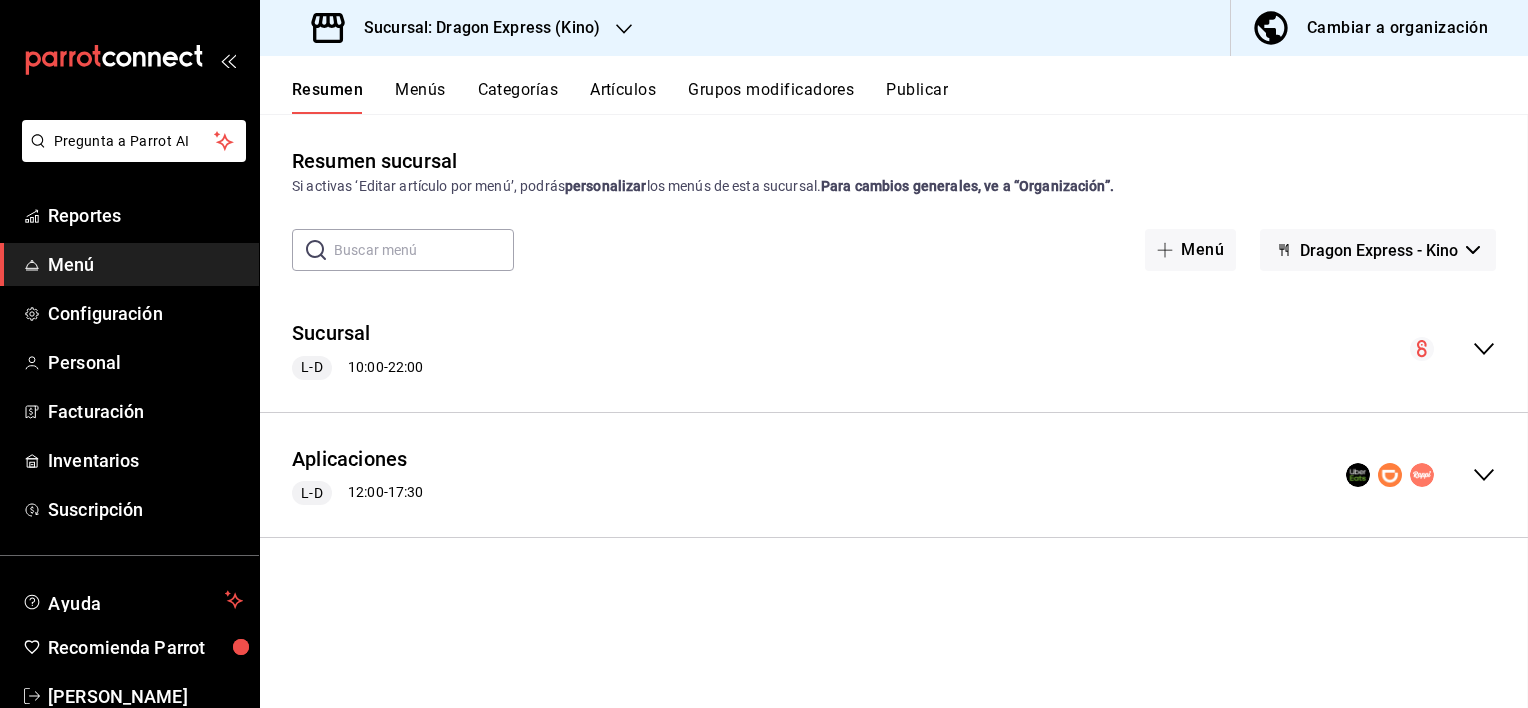 checkbox on "false" 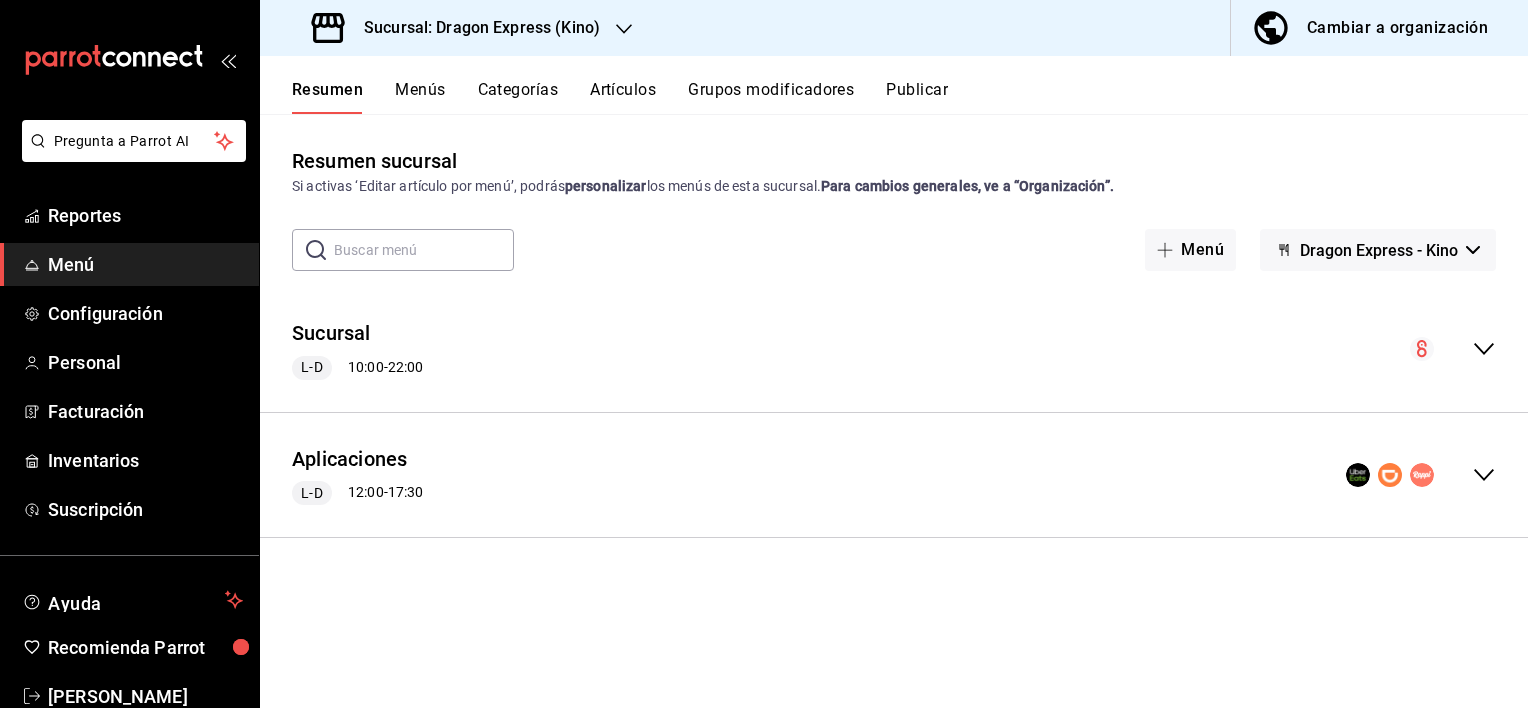 click on "Publicar" at bounding box center [917, 97] 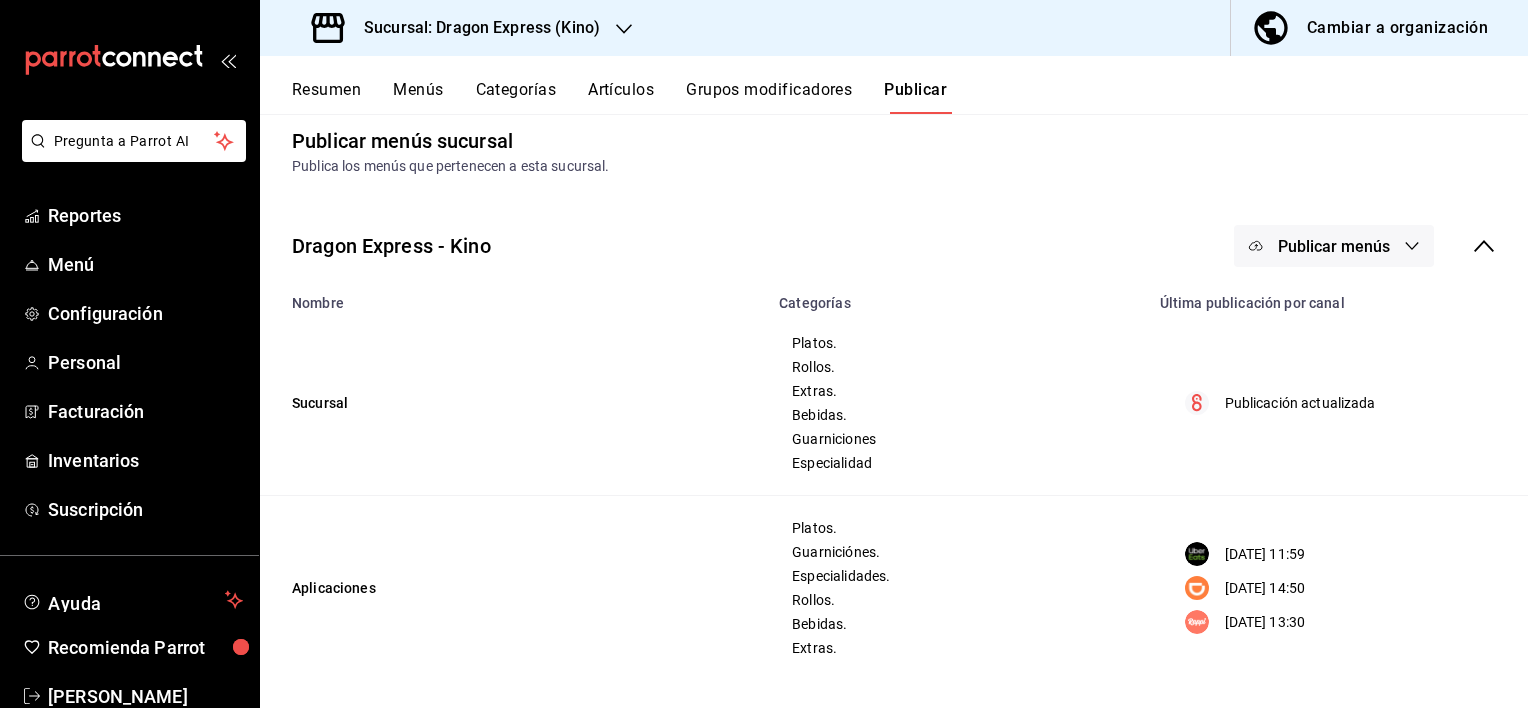 scroll, scrollTop: 25, scrollLeft: 0, axis: vertical 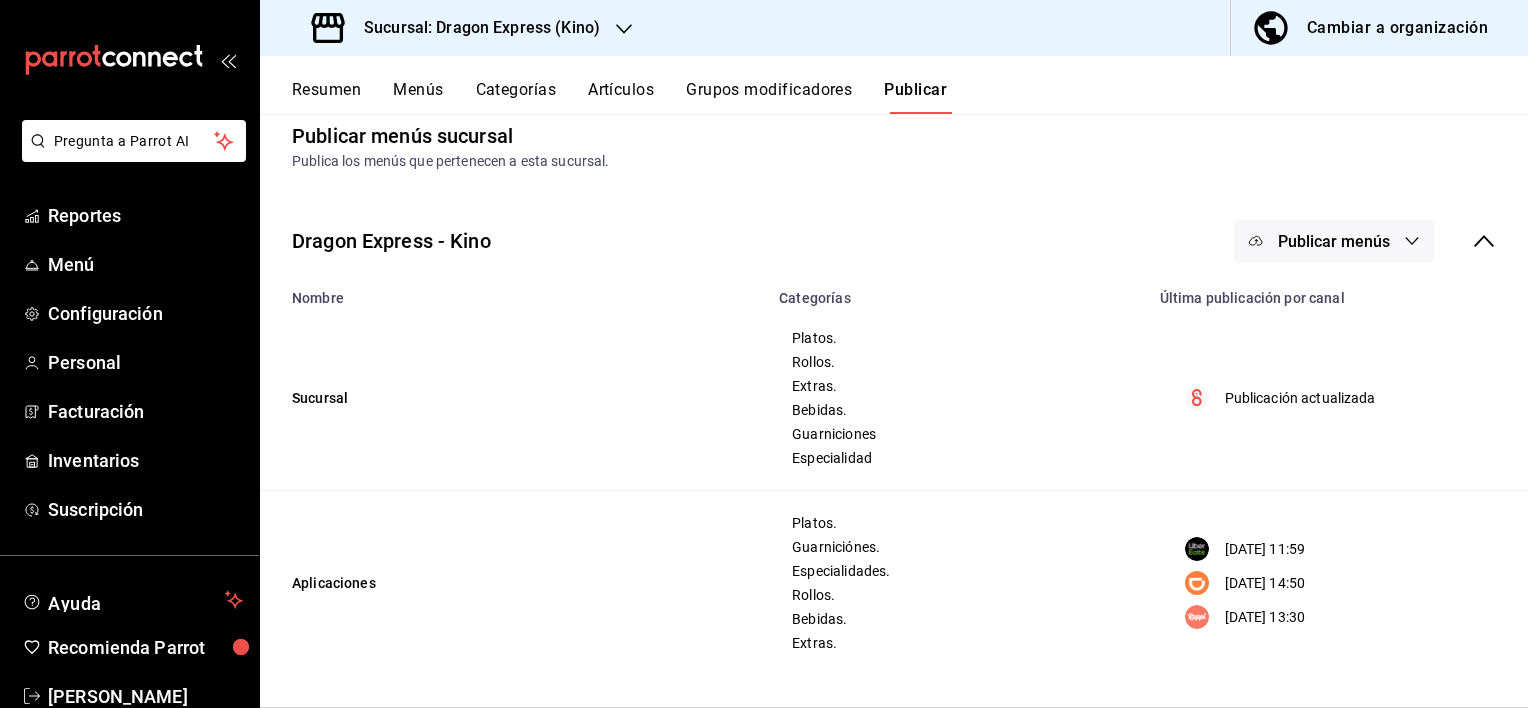 click 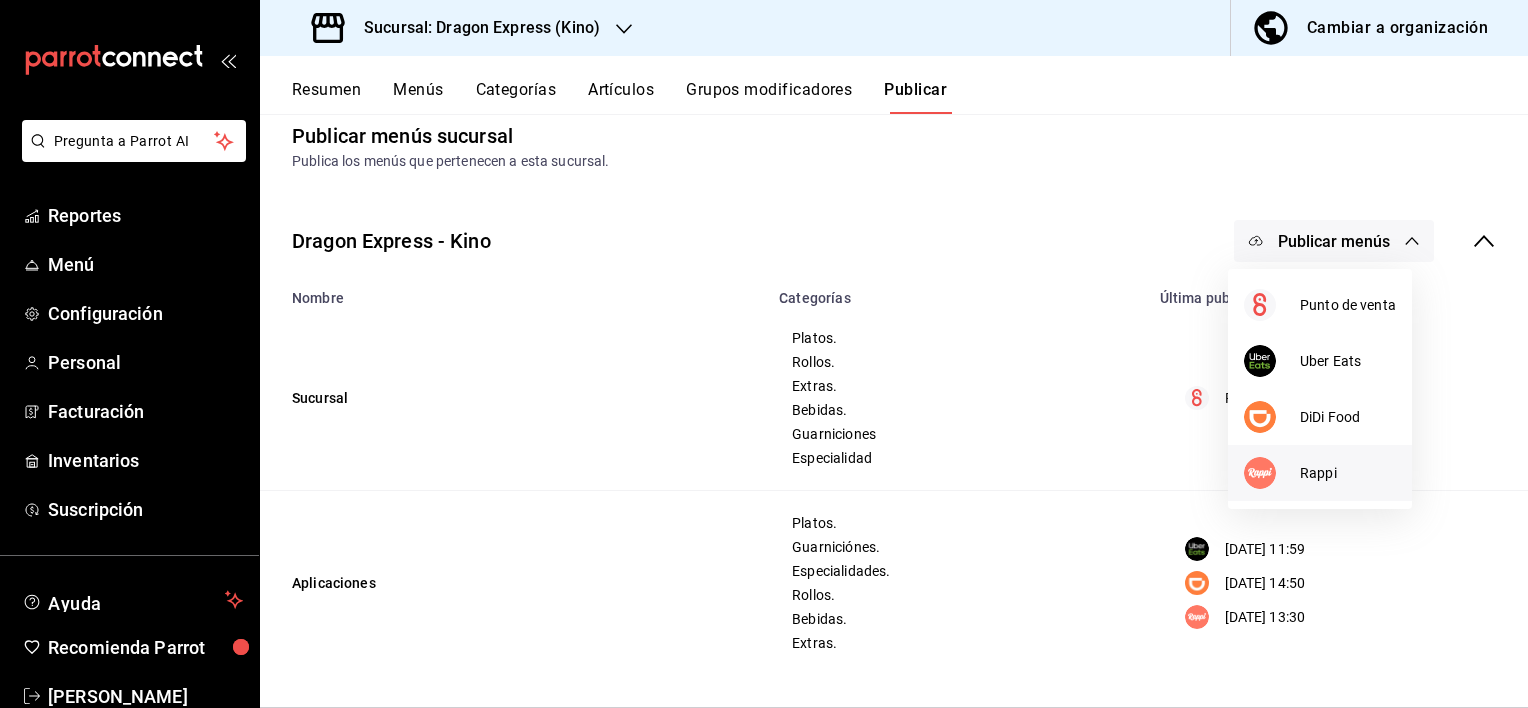 click on "Rappi" at bounding box center (1348, 473) 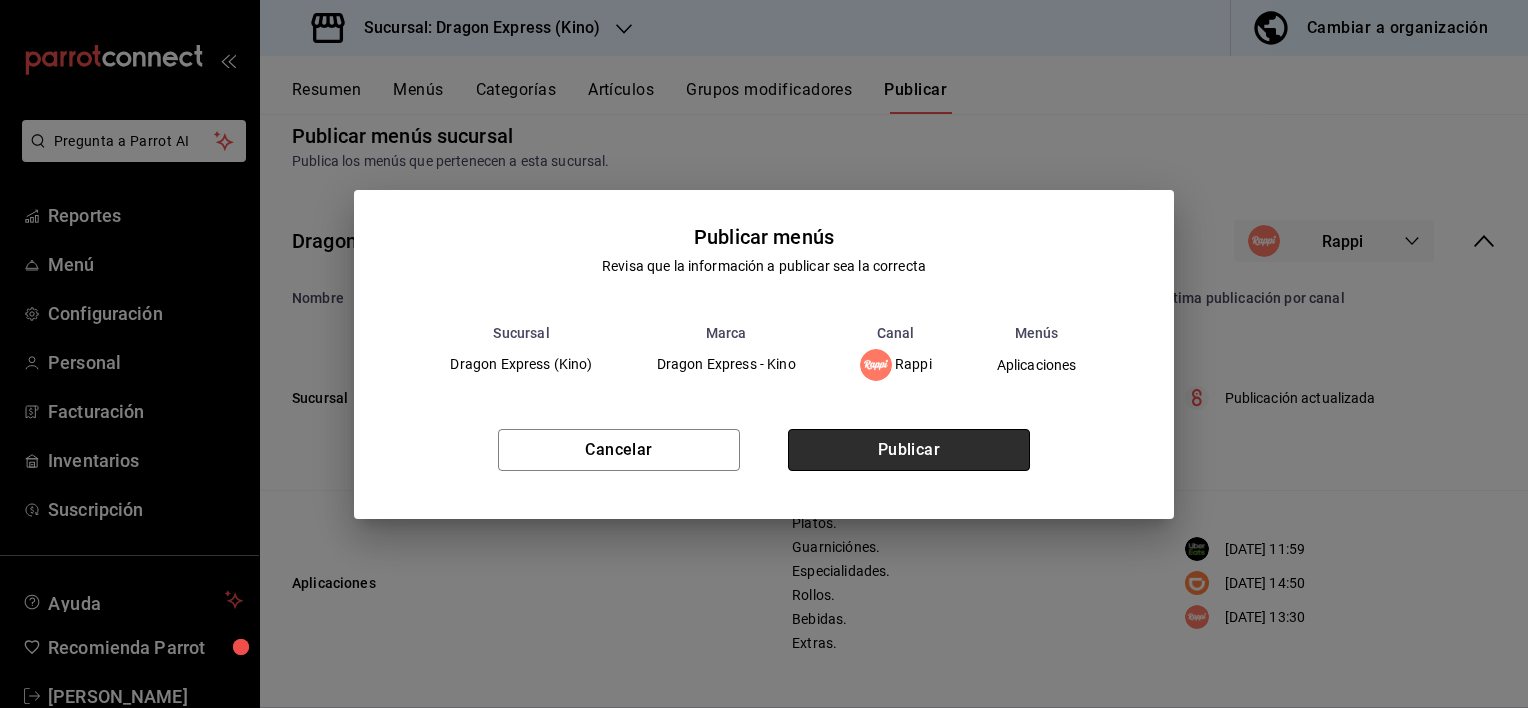 click on "Publicar" at bounding box center (909, 450) 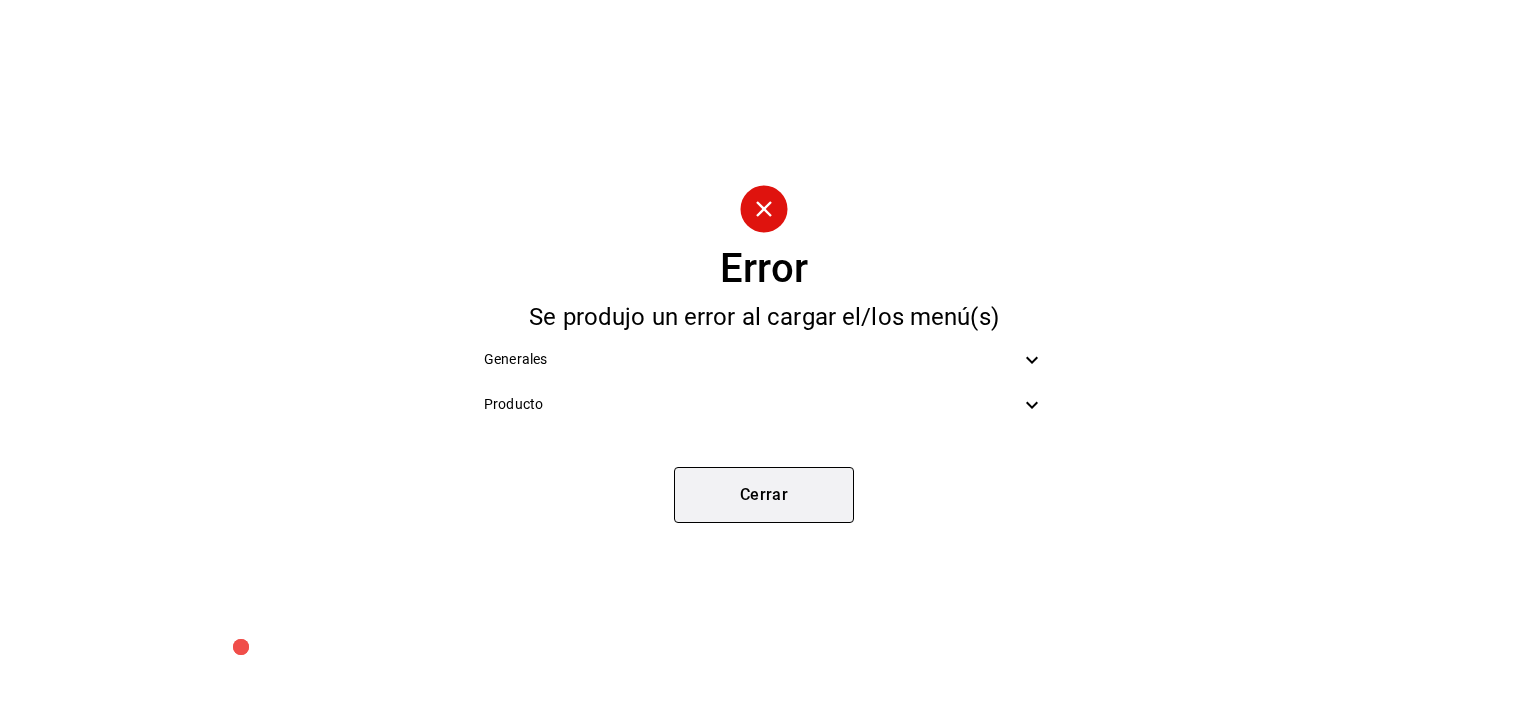 click on "Cerrar" at bounding box center [764, 495] 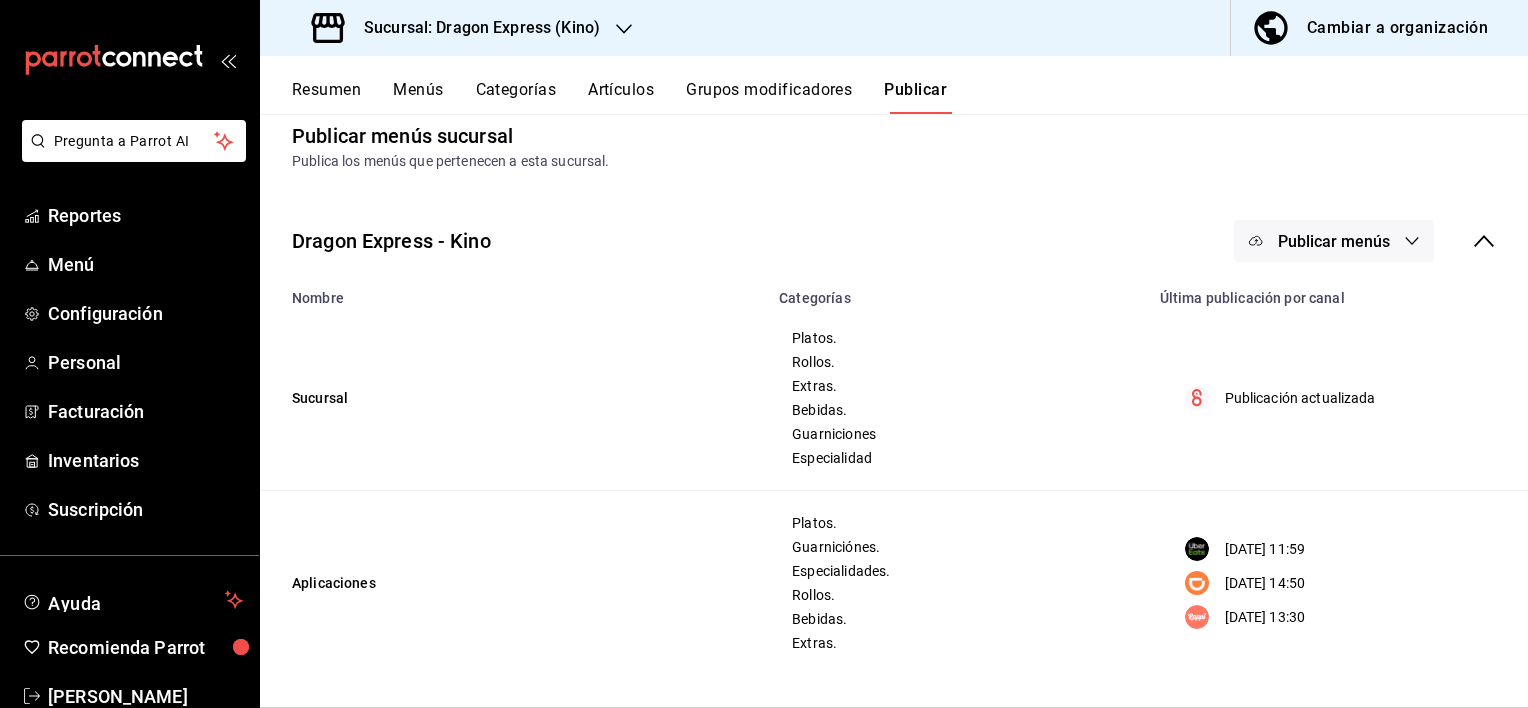 click 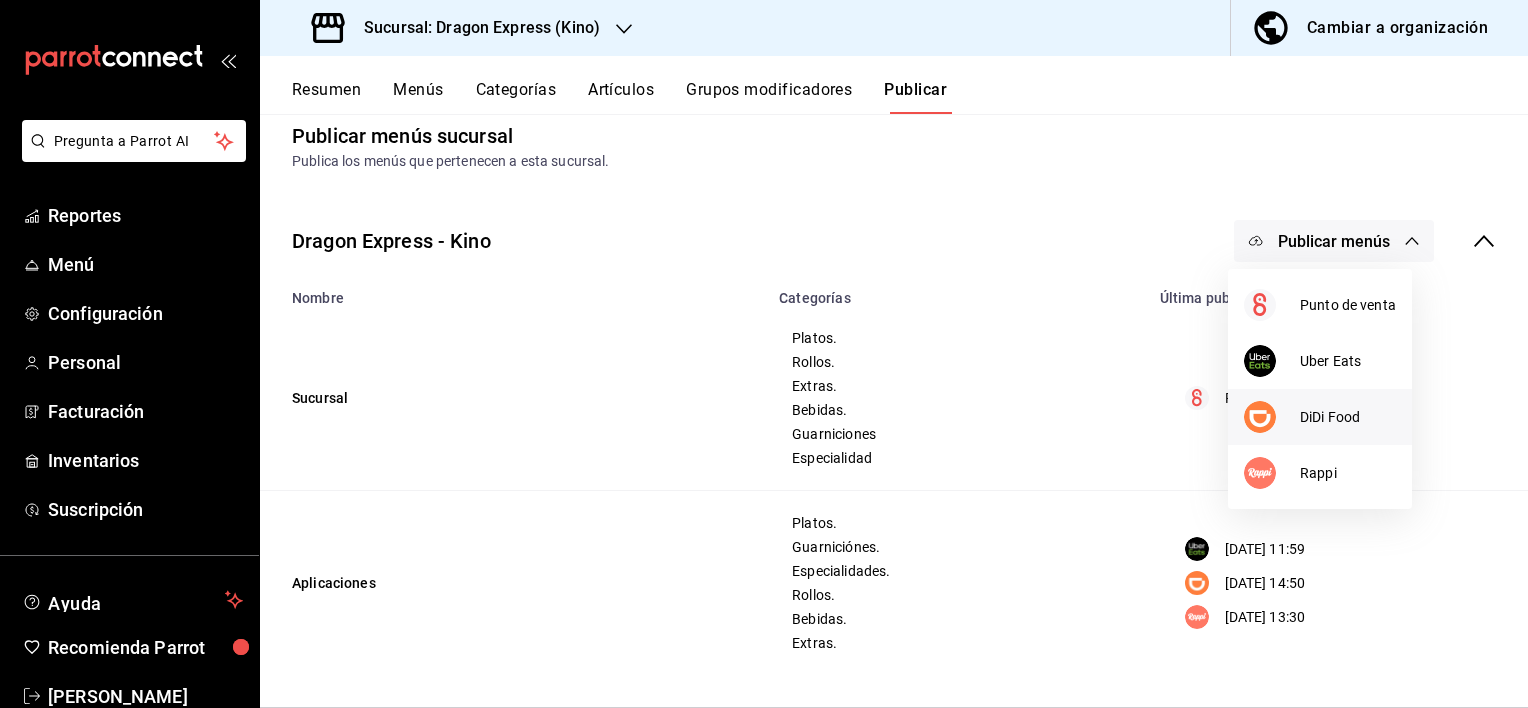 click on "DiDi Food" at bounding box center (1348, 417) 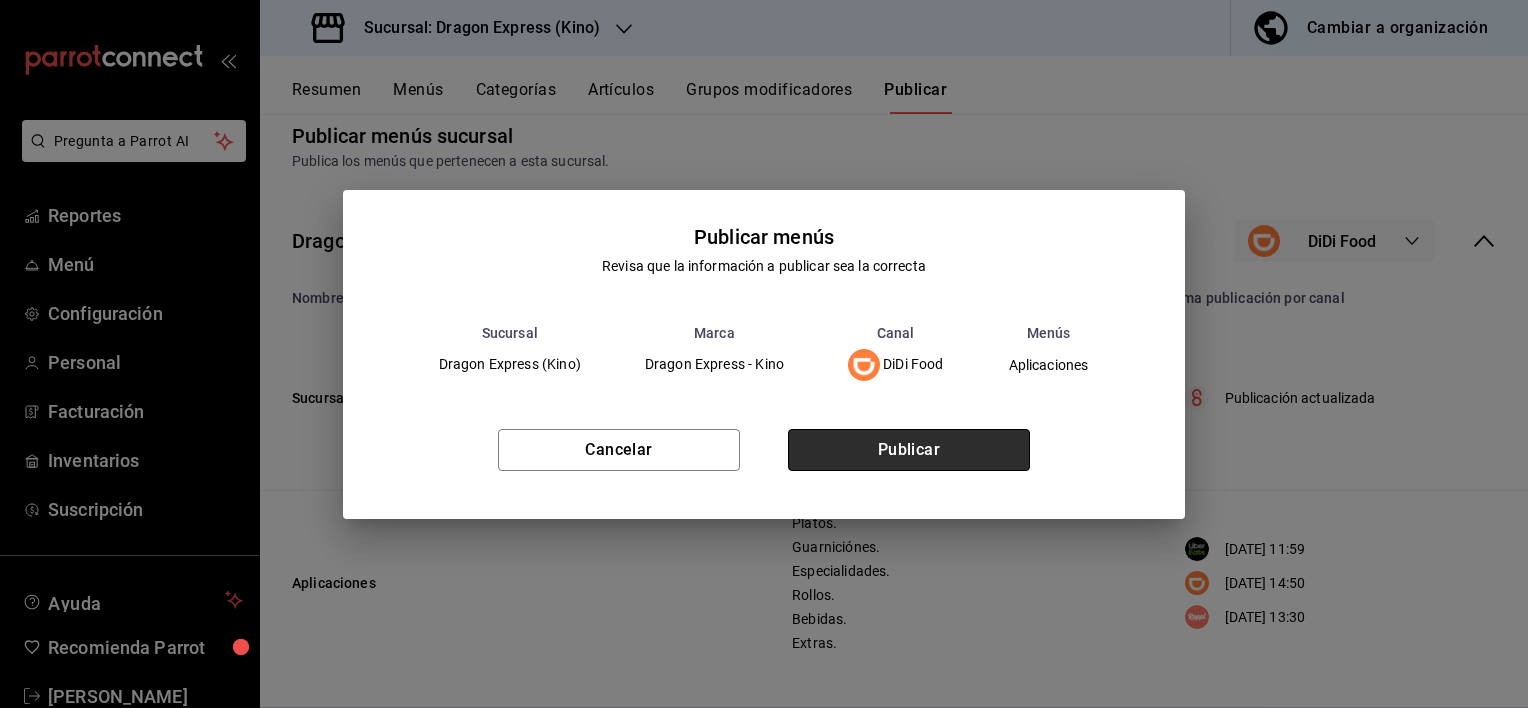 click on "Publicar" at bounding box center (909, 450) 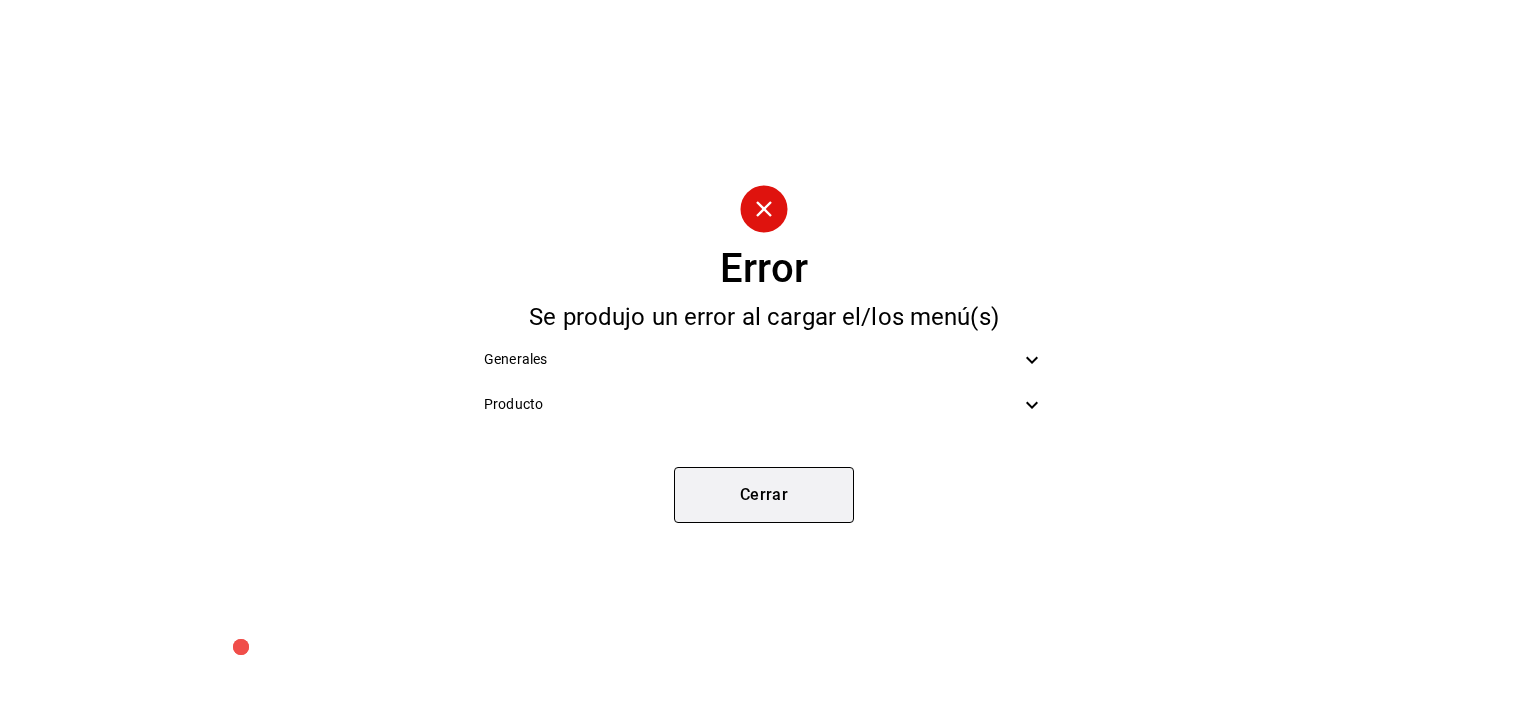click on "Cerrar" at bounding box center (764, 495) 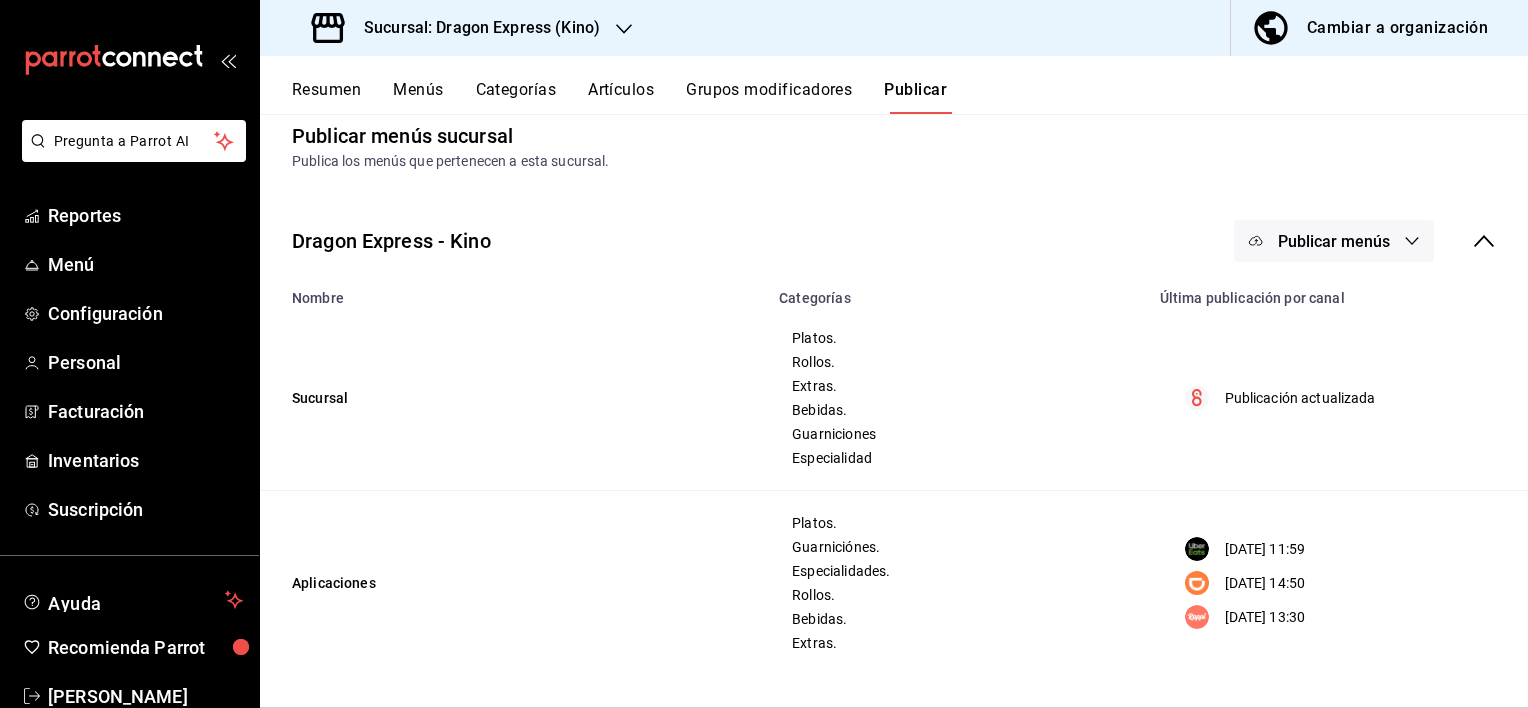 click on "Publicar menús" at bounding box center (1334, 241) 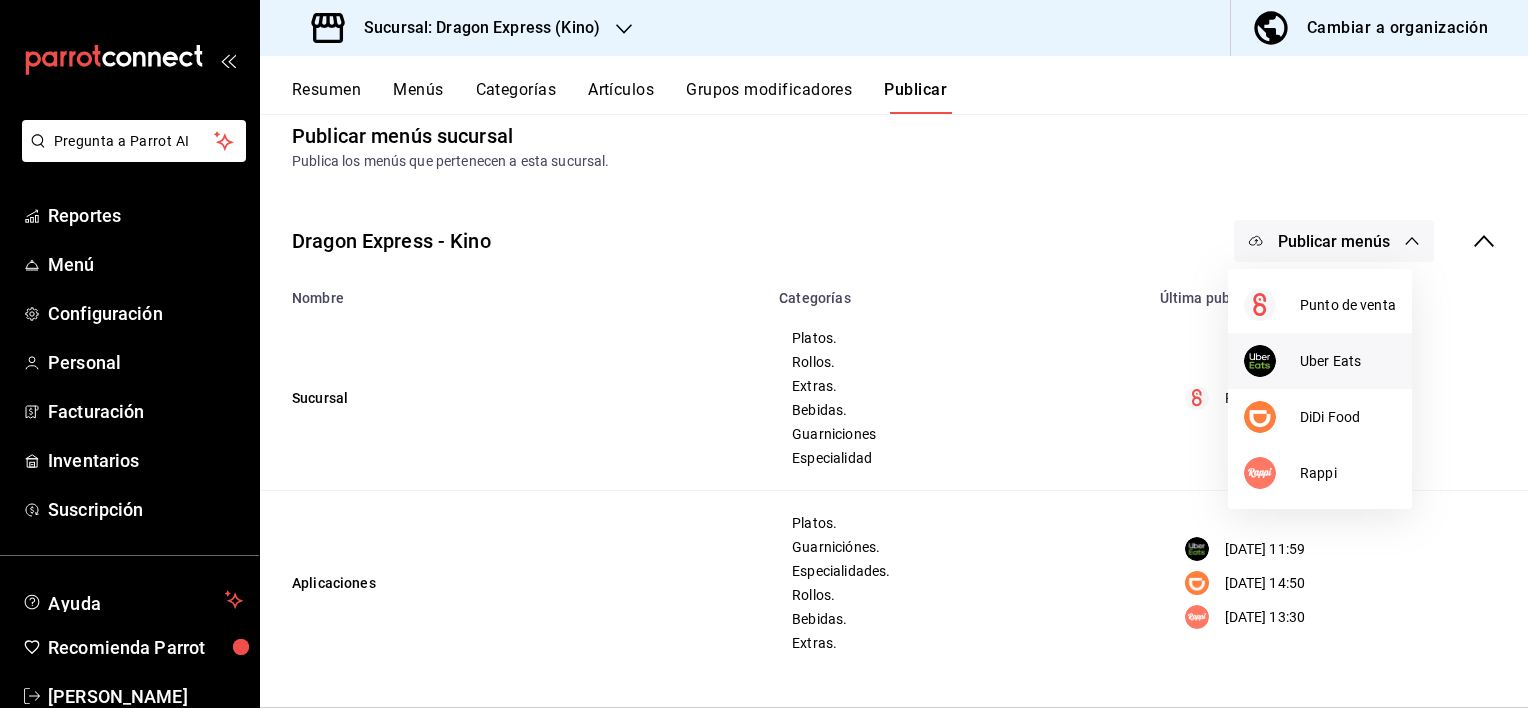 click on "Uber Eats" at bounding box center [1320, 361] 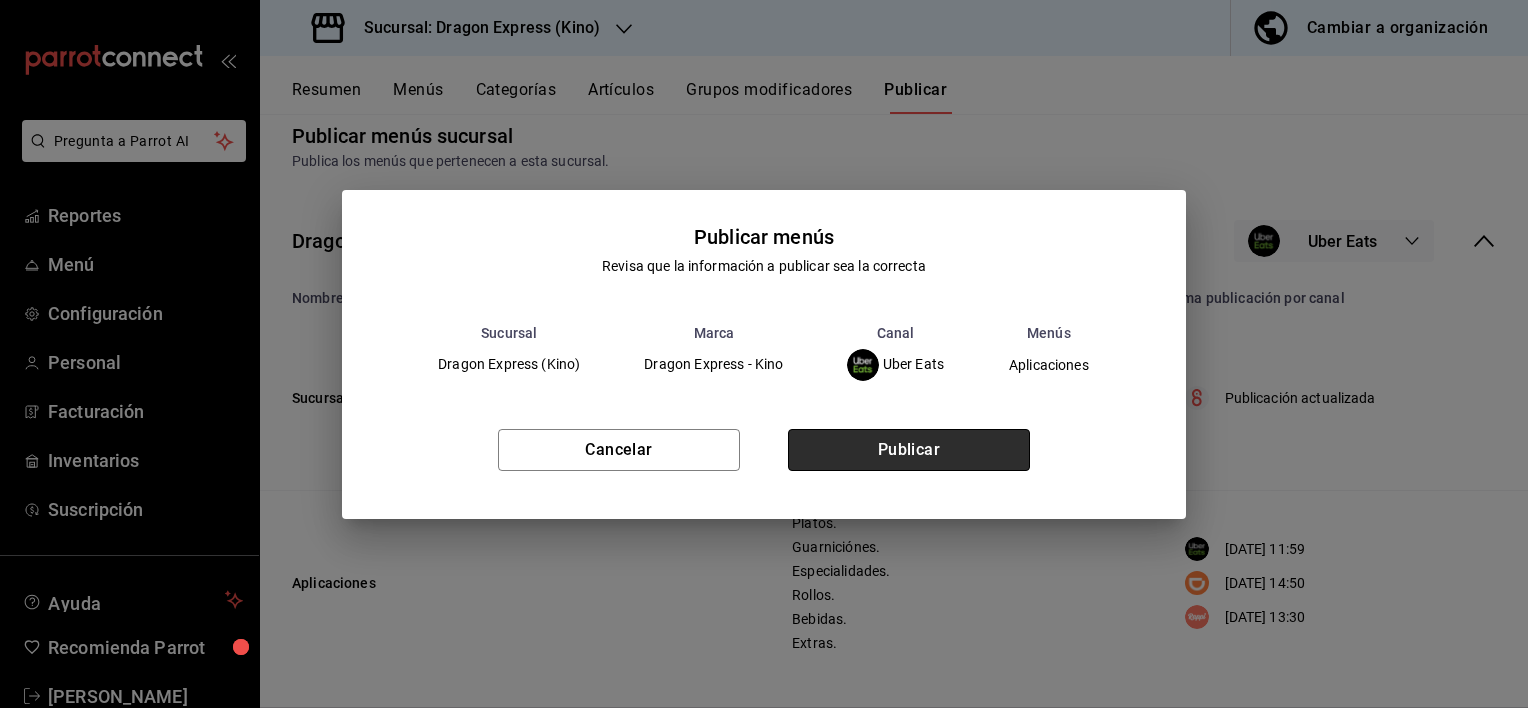 click on "Publicar" at bounding box center [909, 450] 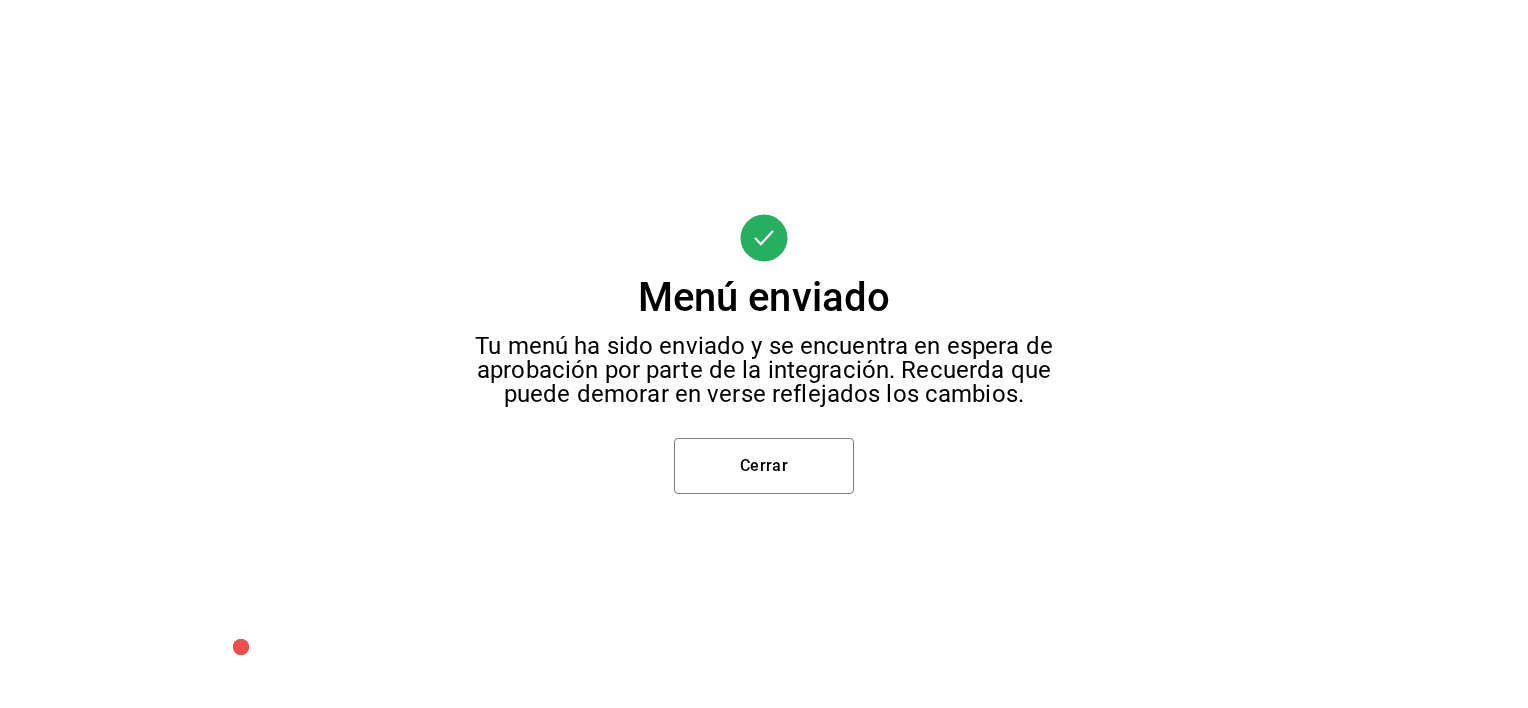 scroll, scrollTop: 0, scrollLeft: 0, axis: both 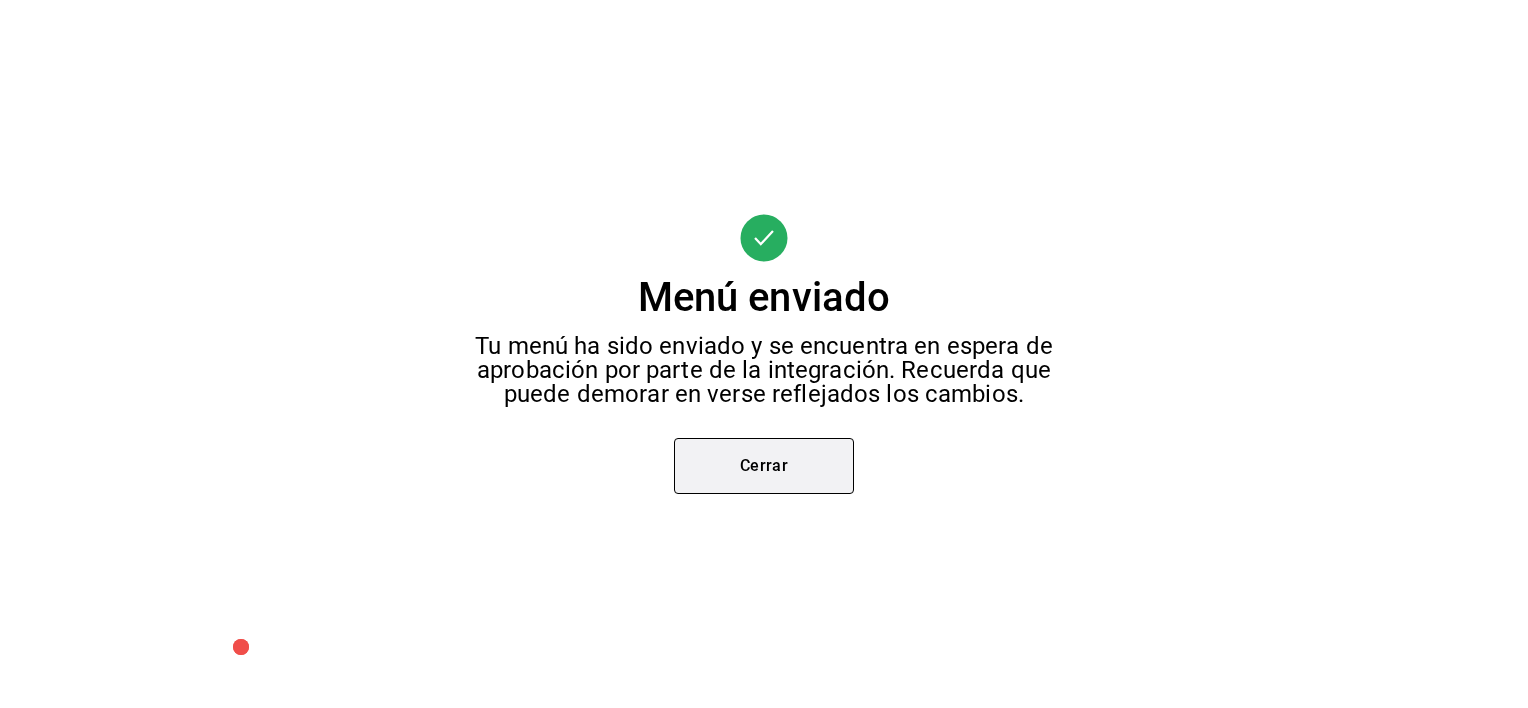 click on "Cerrar" at bounding box center [764, 466] 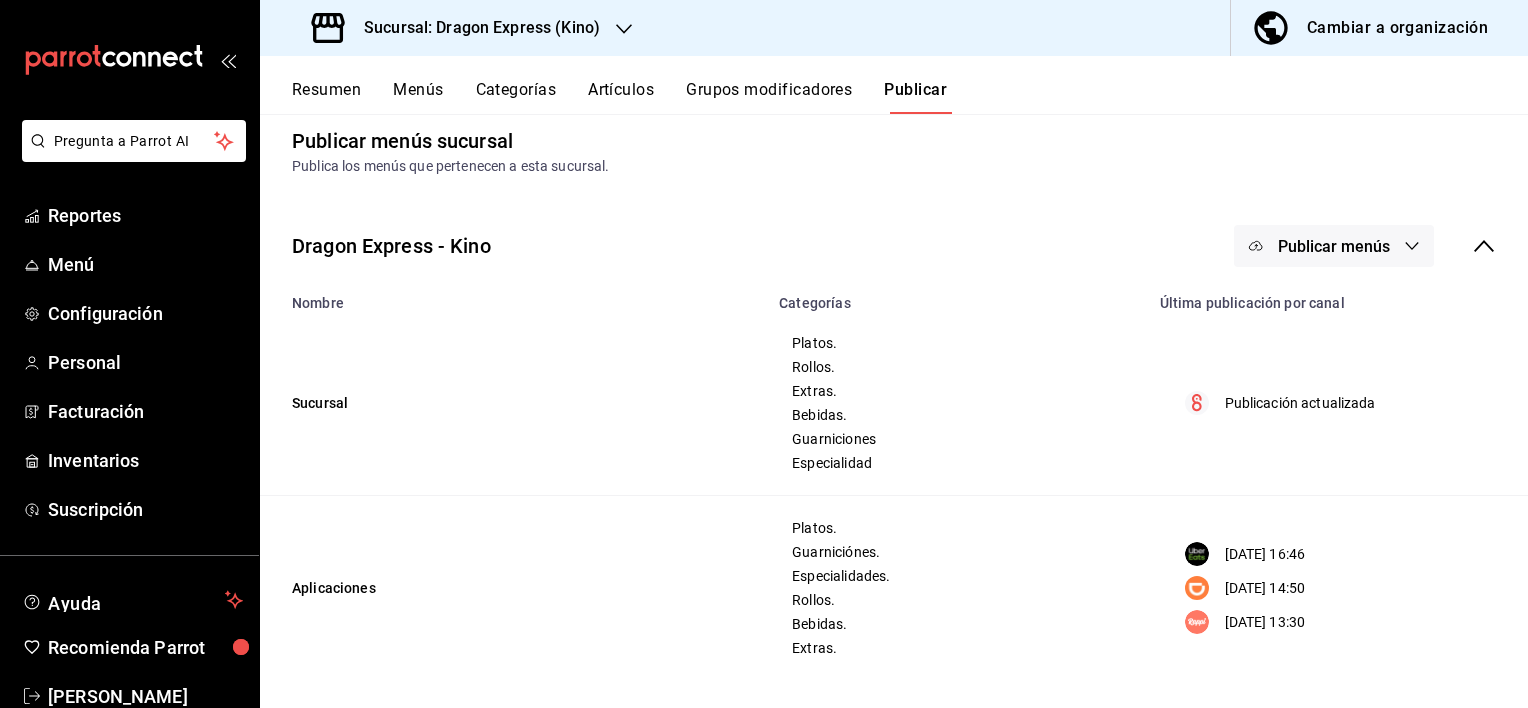 scroll, scrollTop: 25, scrollLeft: 0, axis: vertical 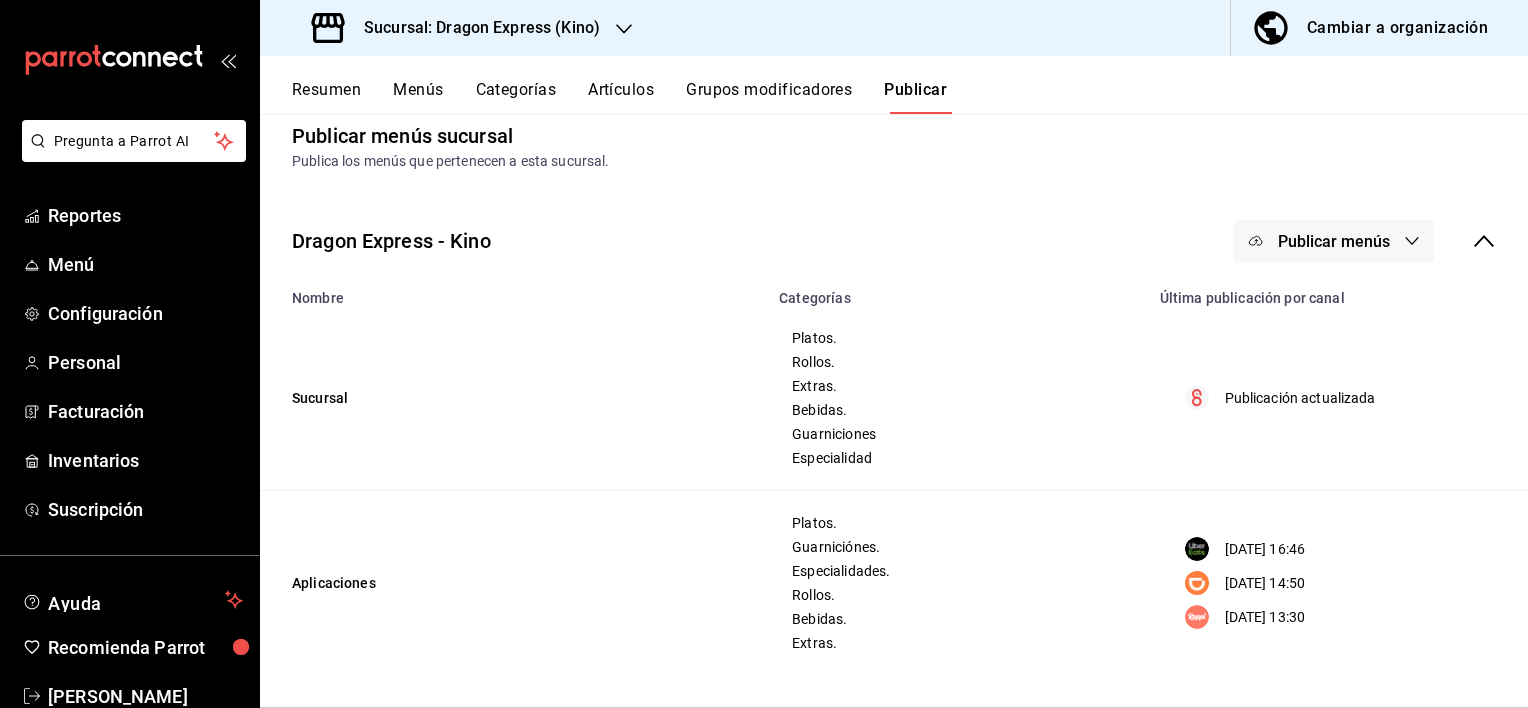 click 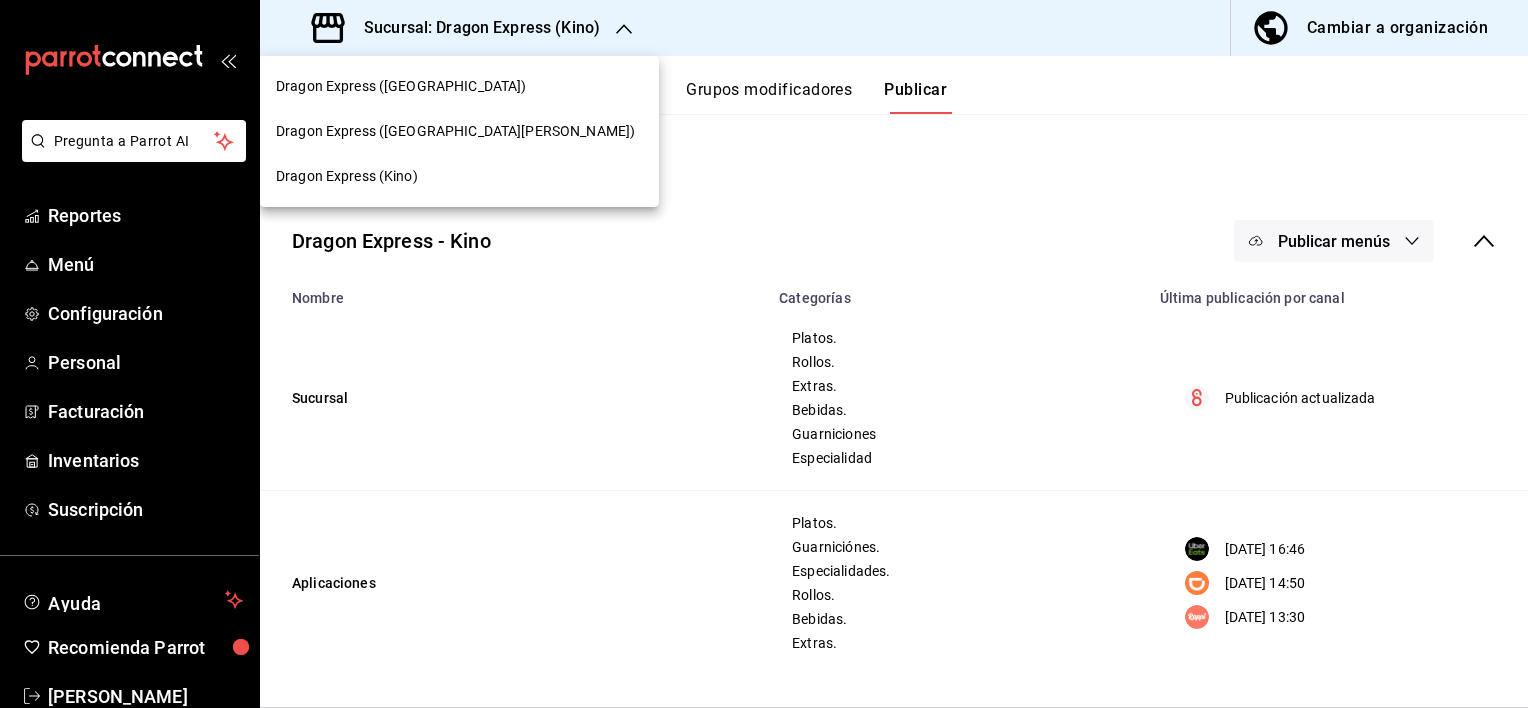 click on "Dragon Express ([GEOGRAPHIC_DATA])" at bounding box center (401, 86) 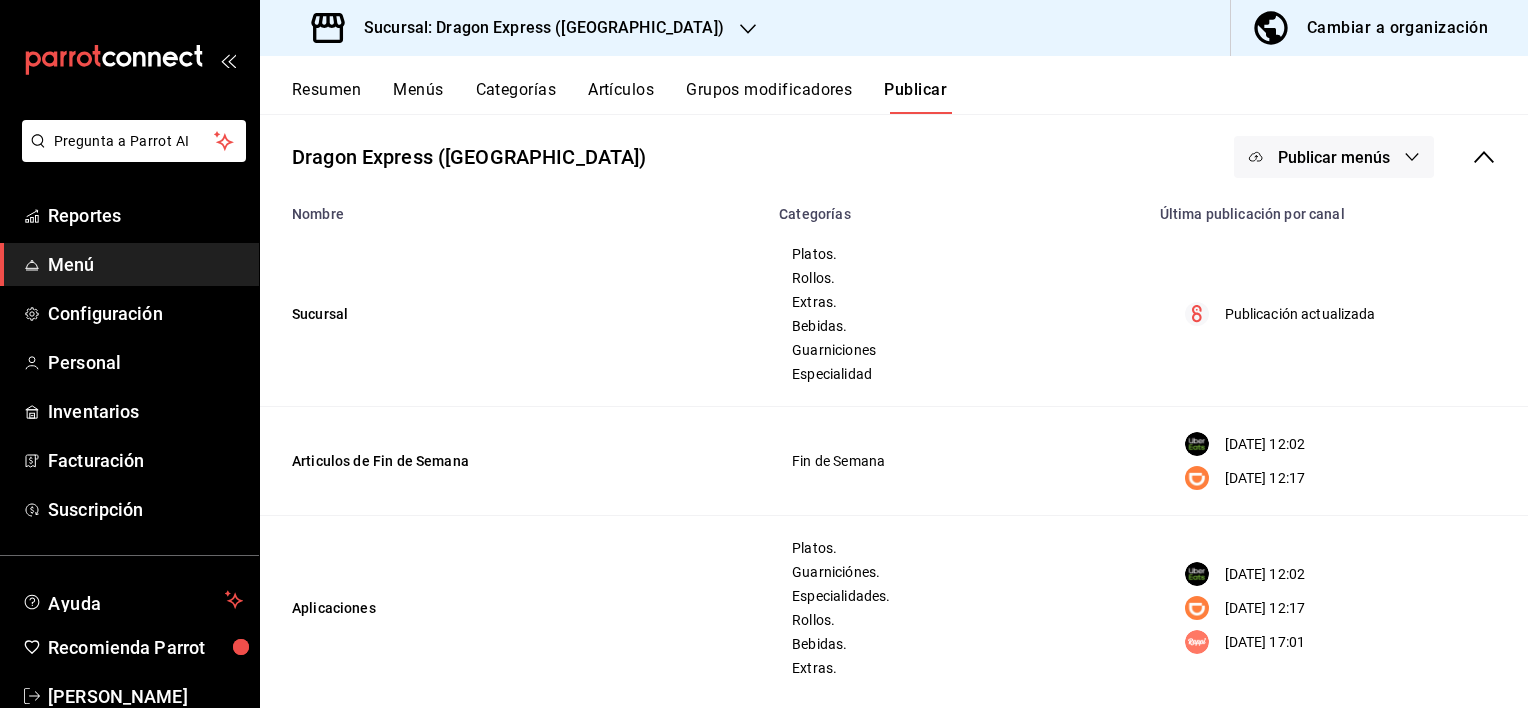 scroll, scrollTop: 134, scrollLeft: 0, axis: vertical 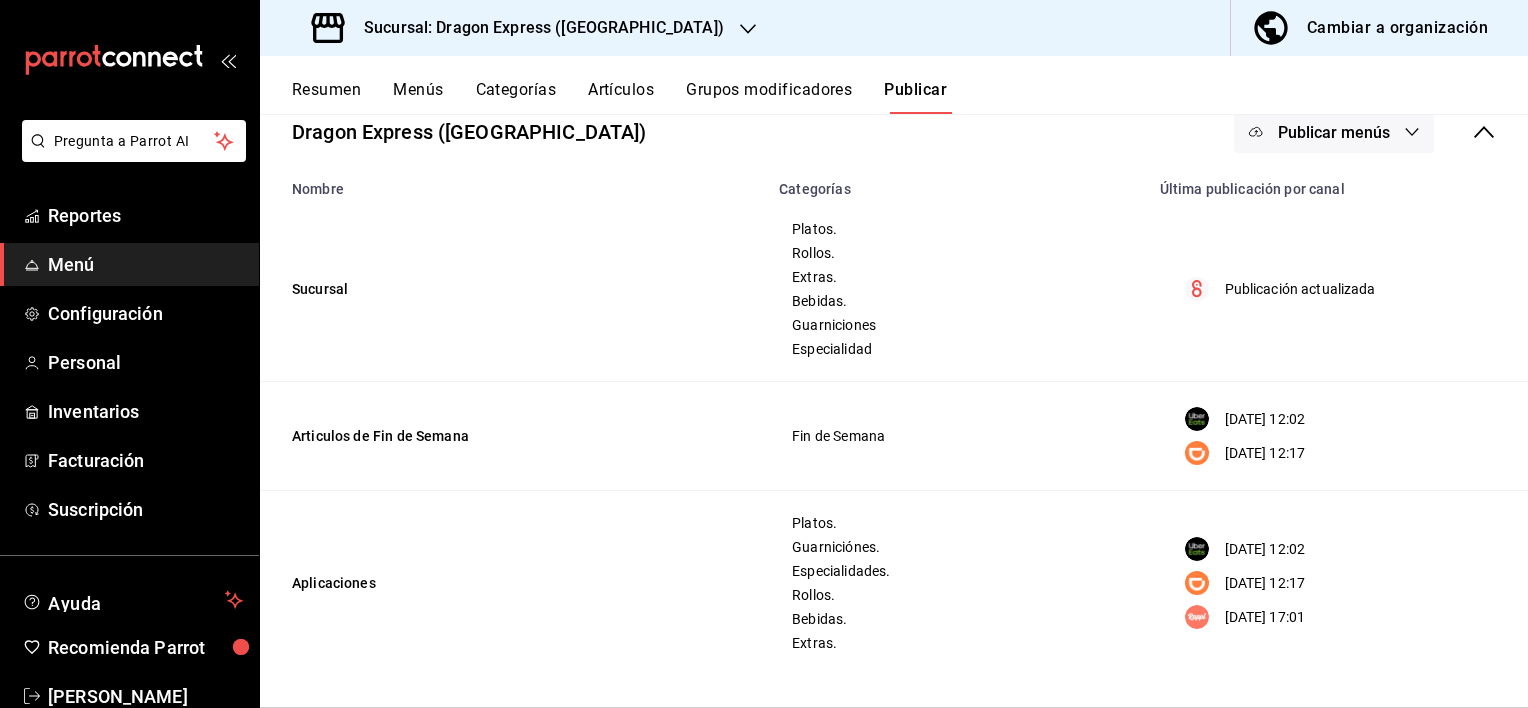 click 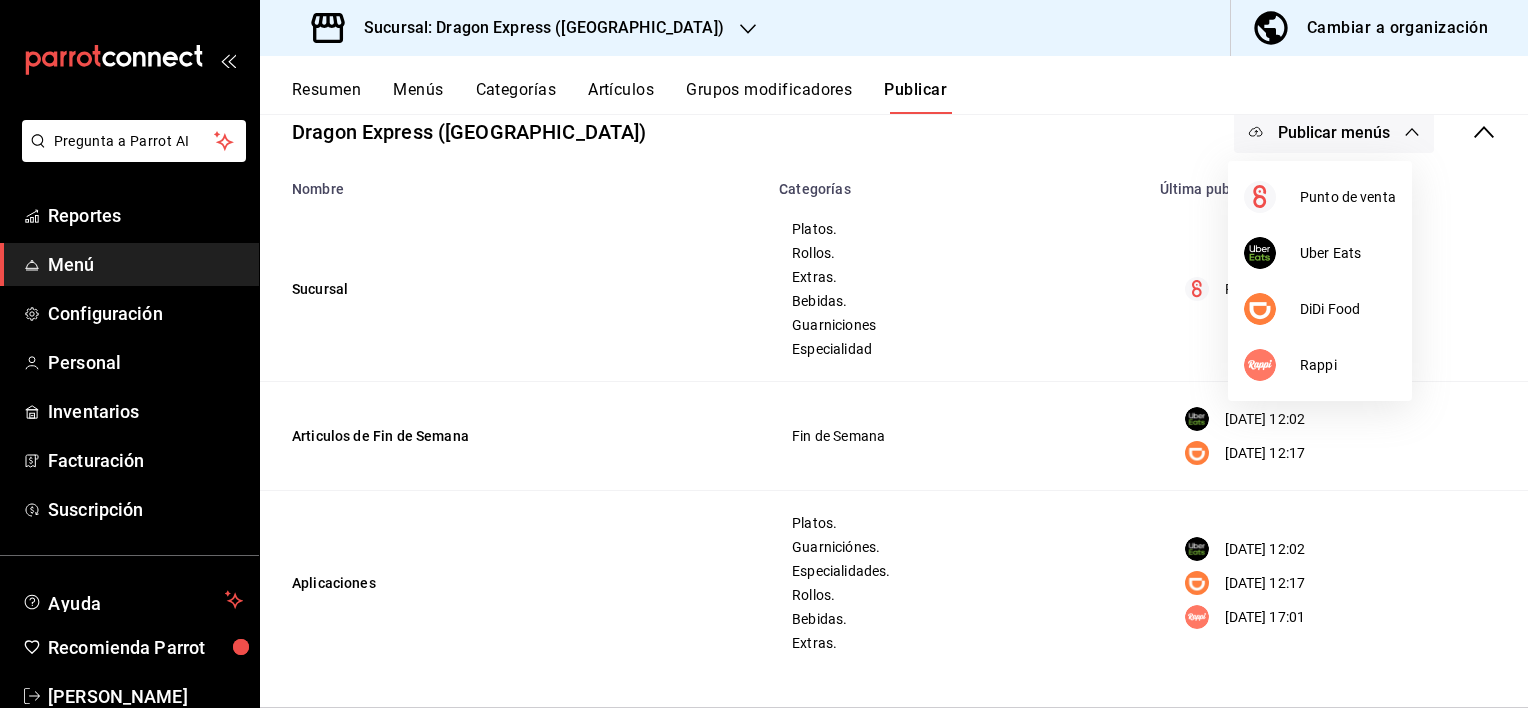 click at bounding box center [764, 354] 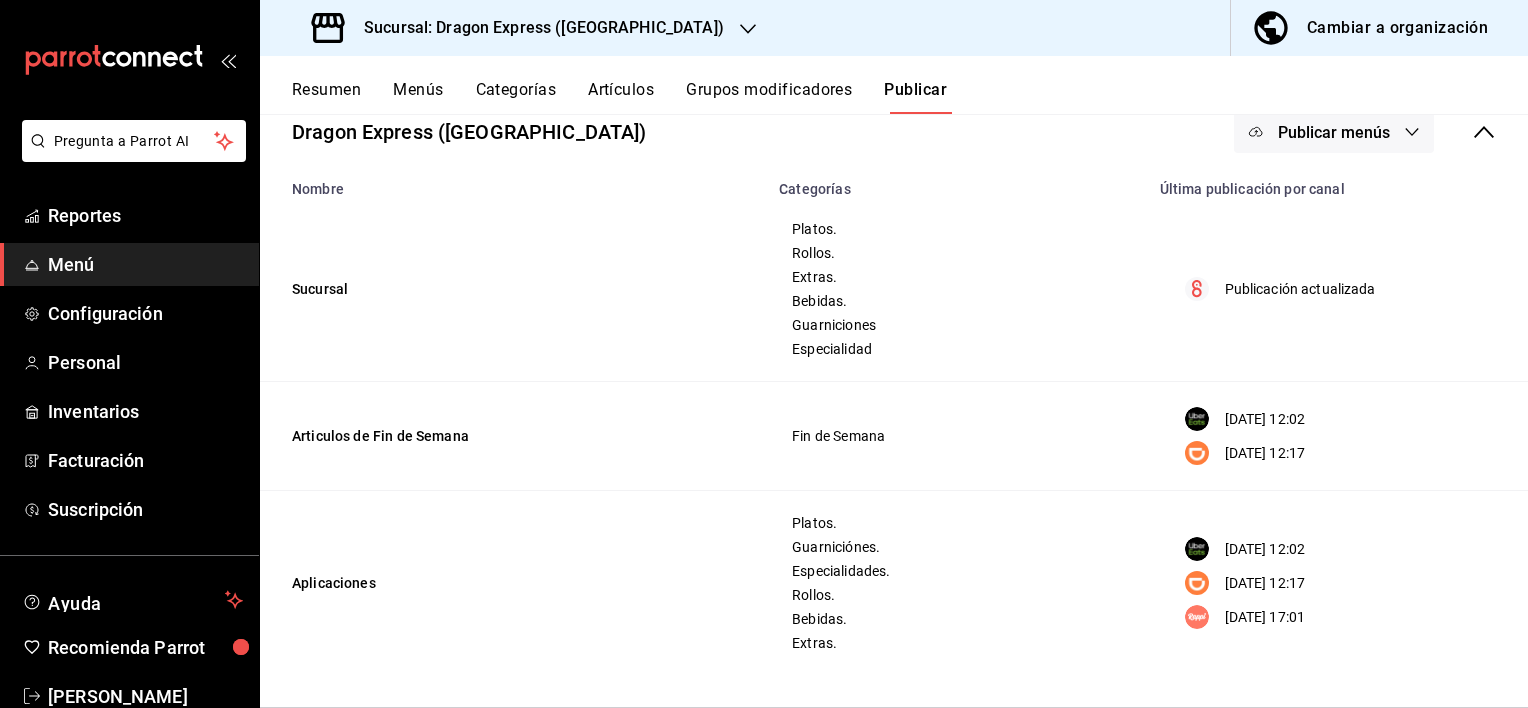 click on "Menús" at bounding box center [418, 97] 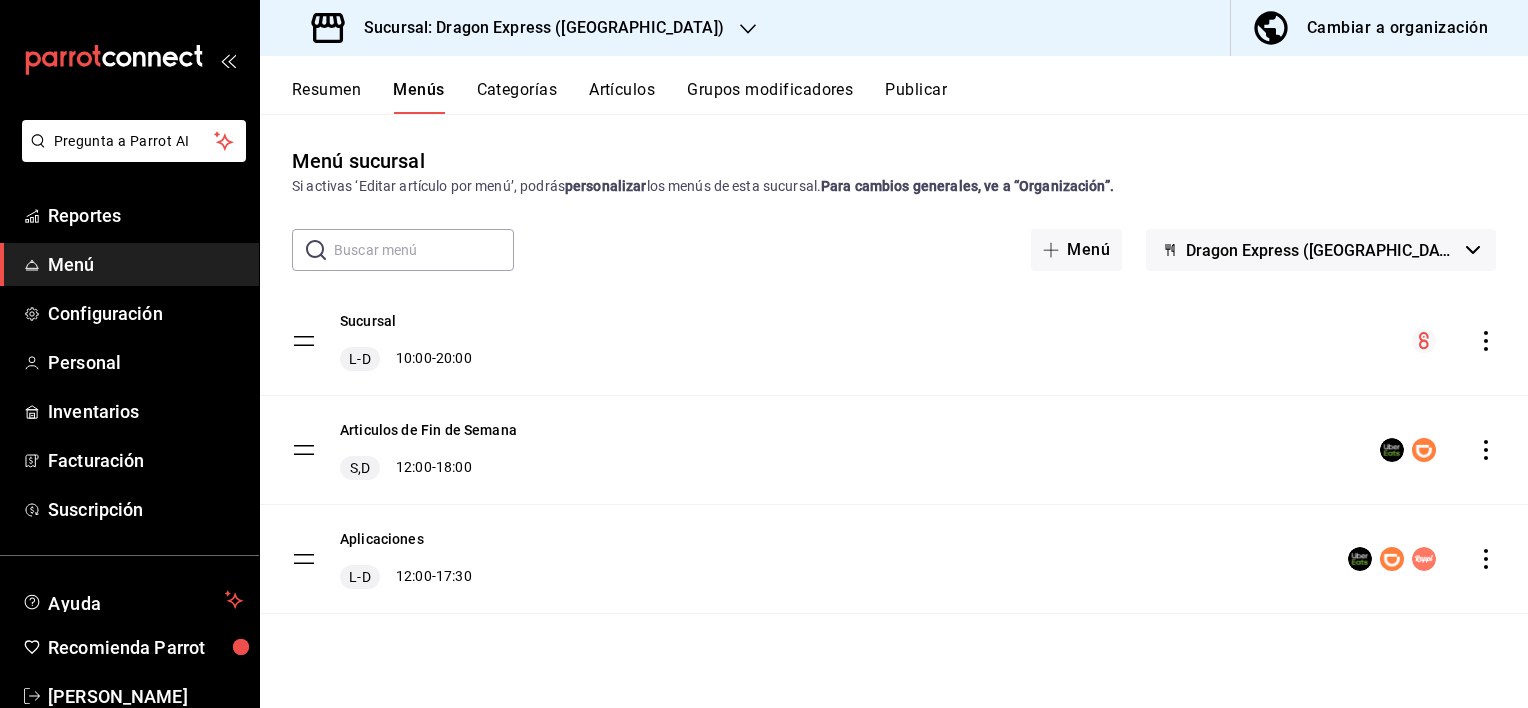 click 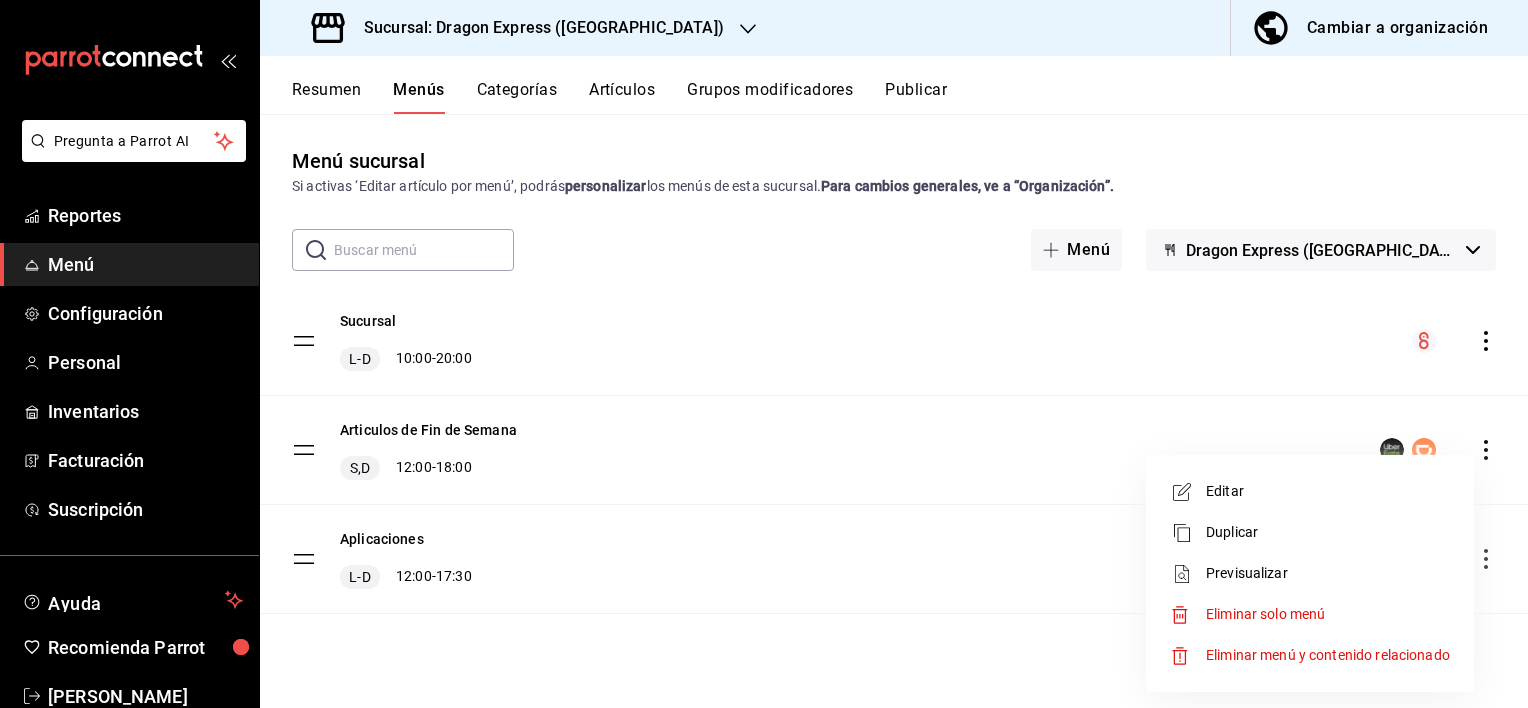click on "Previsualizar" at bounding box center [1328, 573] 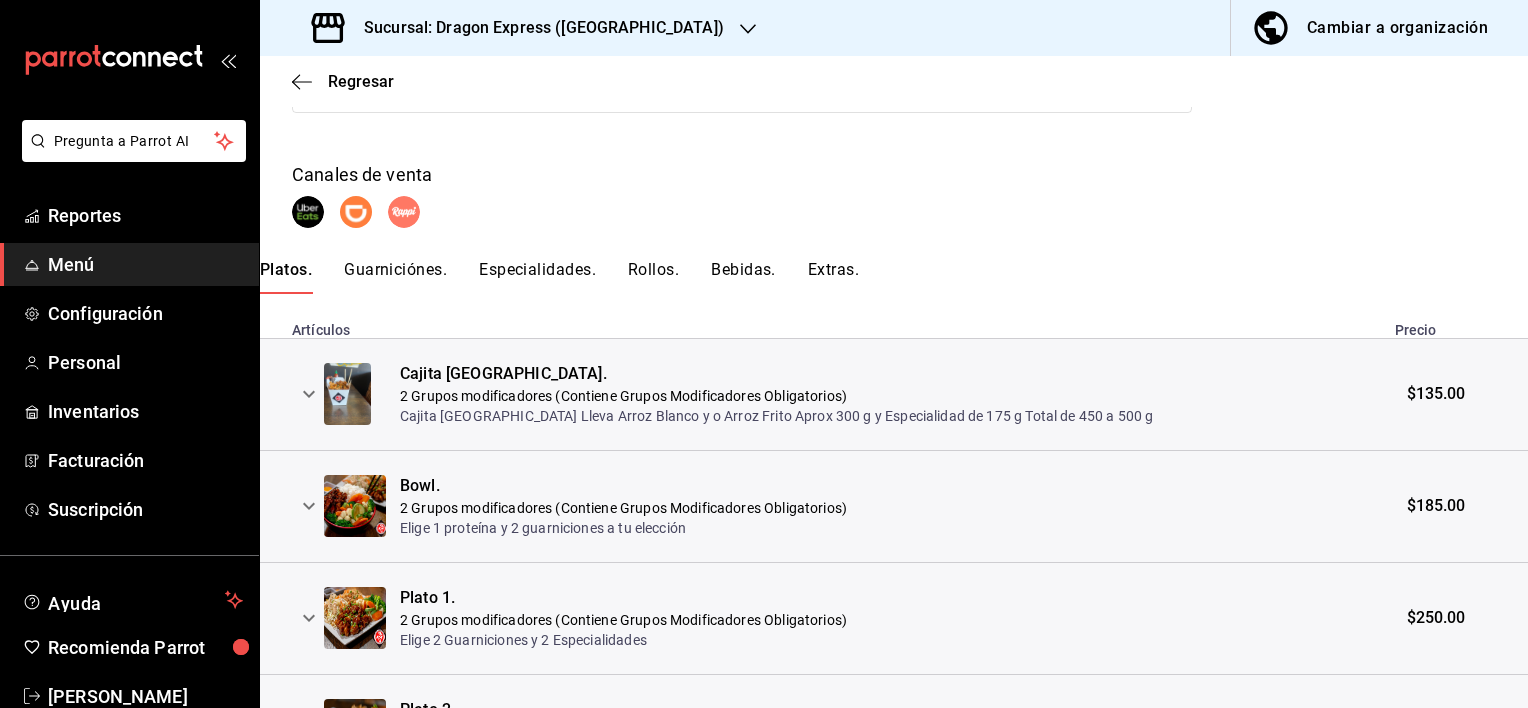 scroll, scrollTop: 0, scrollLeft: 0, axis: both 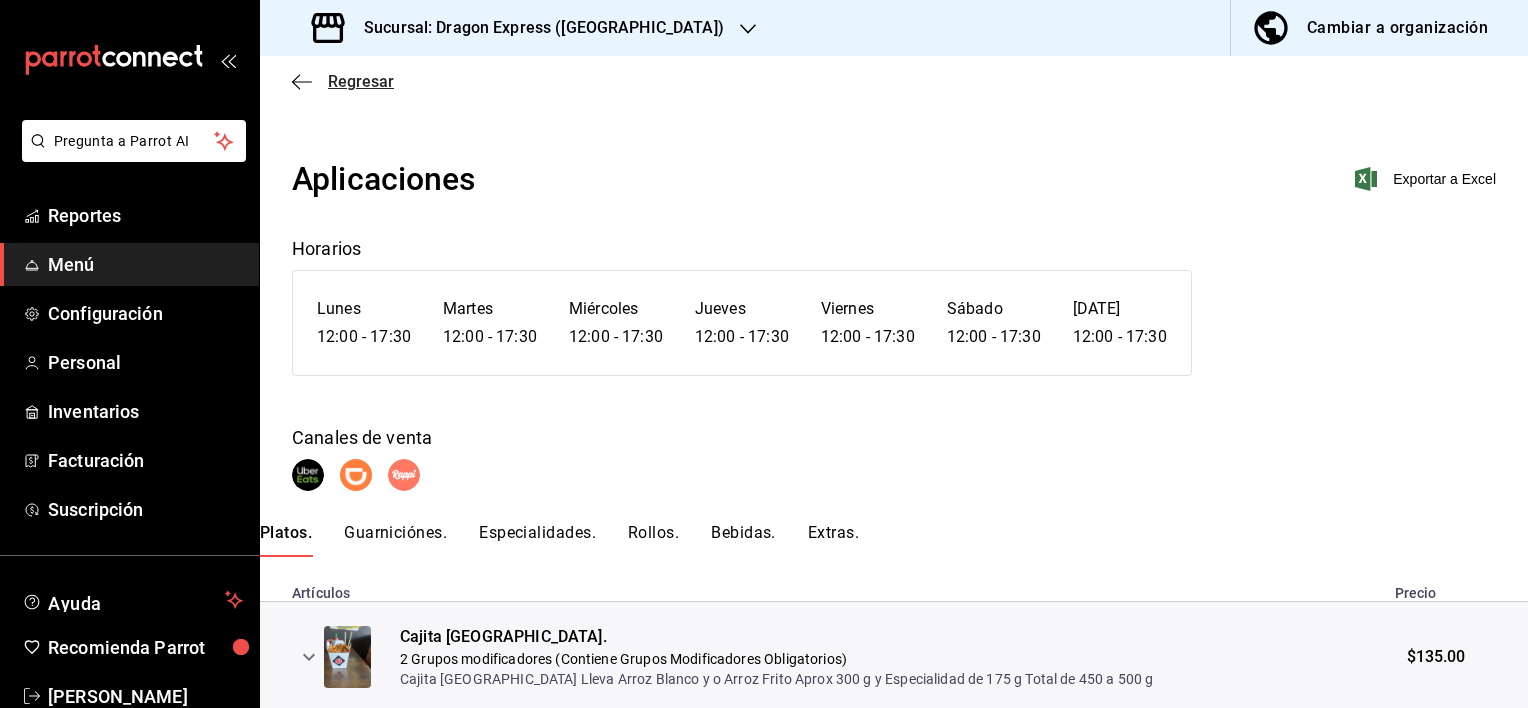 click on "Regresar" at bounding box center (361, 81) 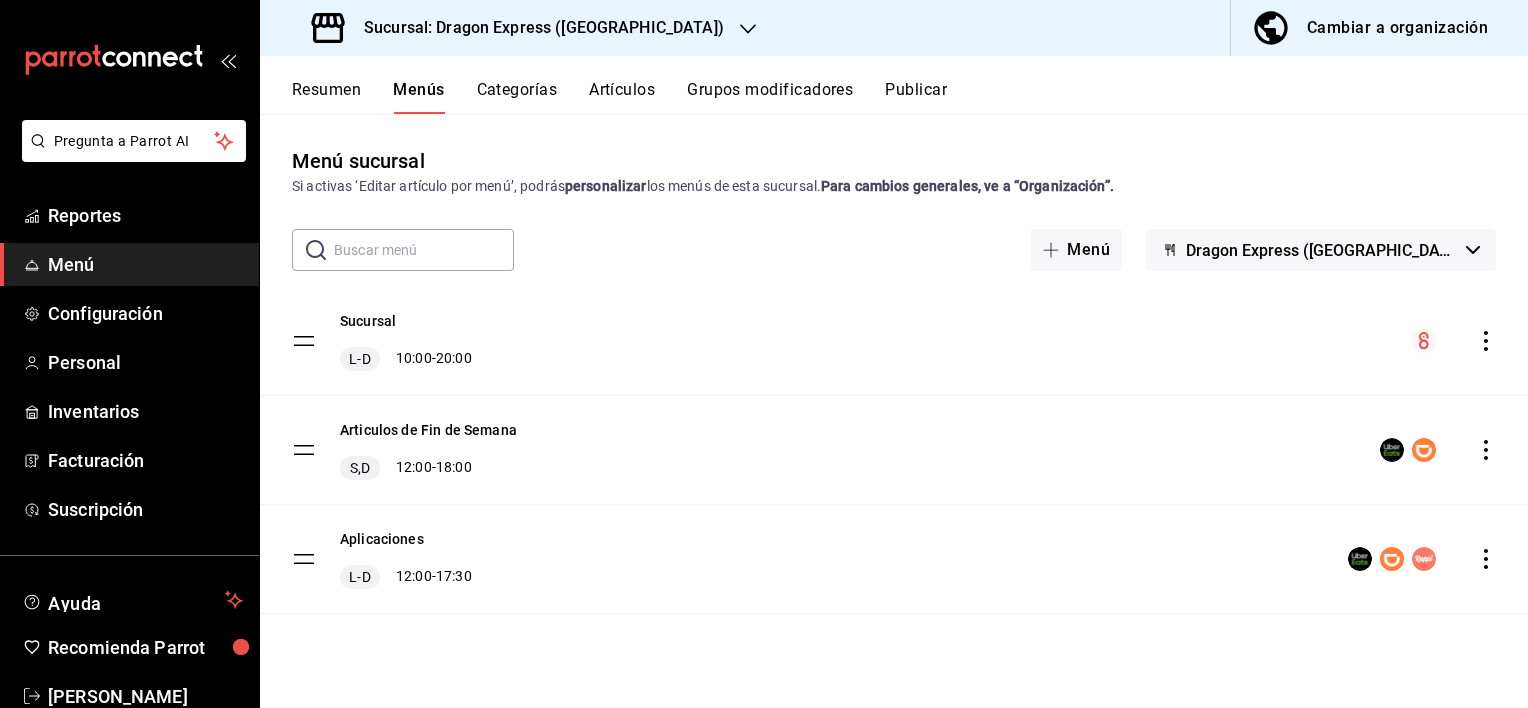 click on "Publicar" at bounding box center (916, 97) 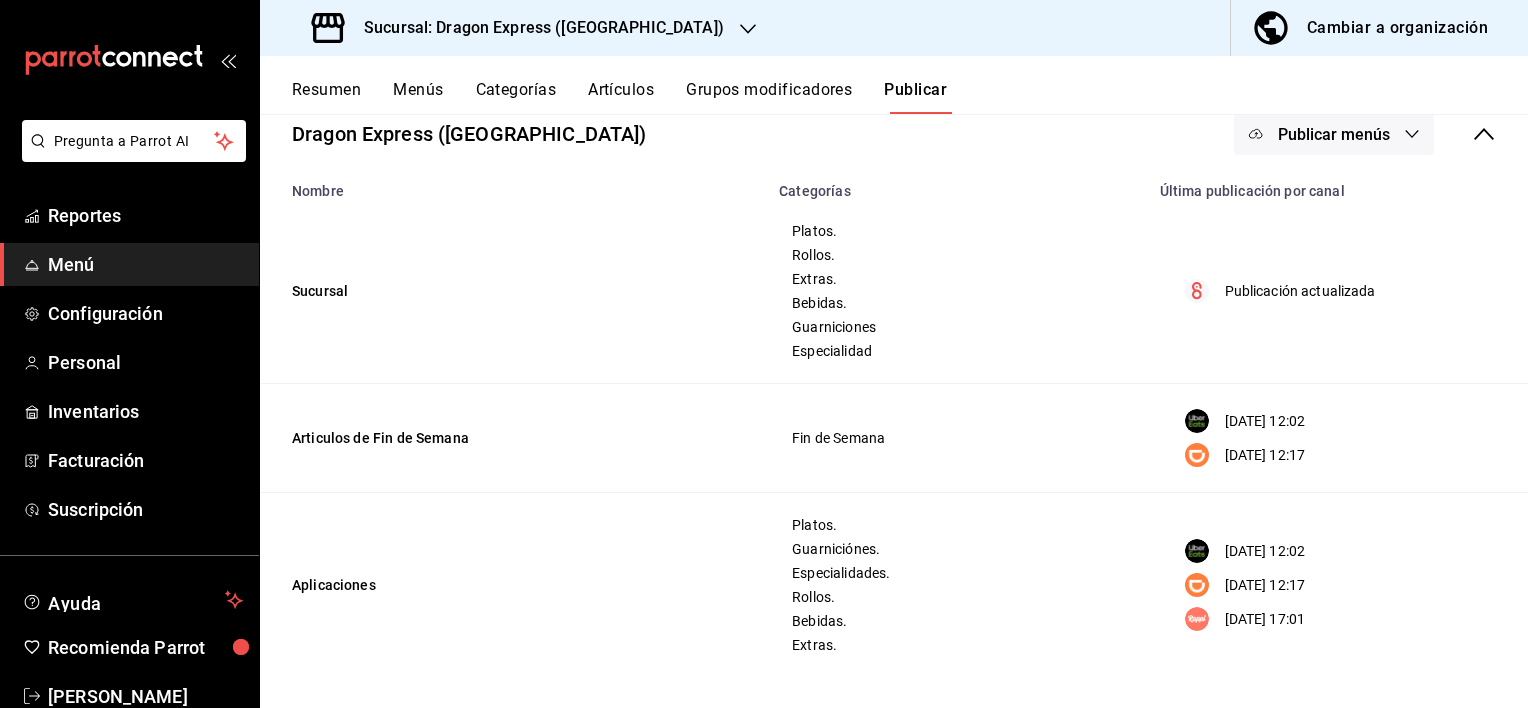 scroll, scrollTop: 134, scrollLeft: 0, axis: vertical 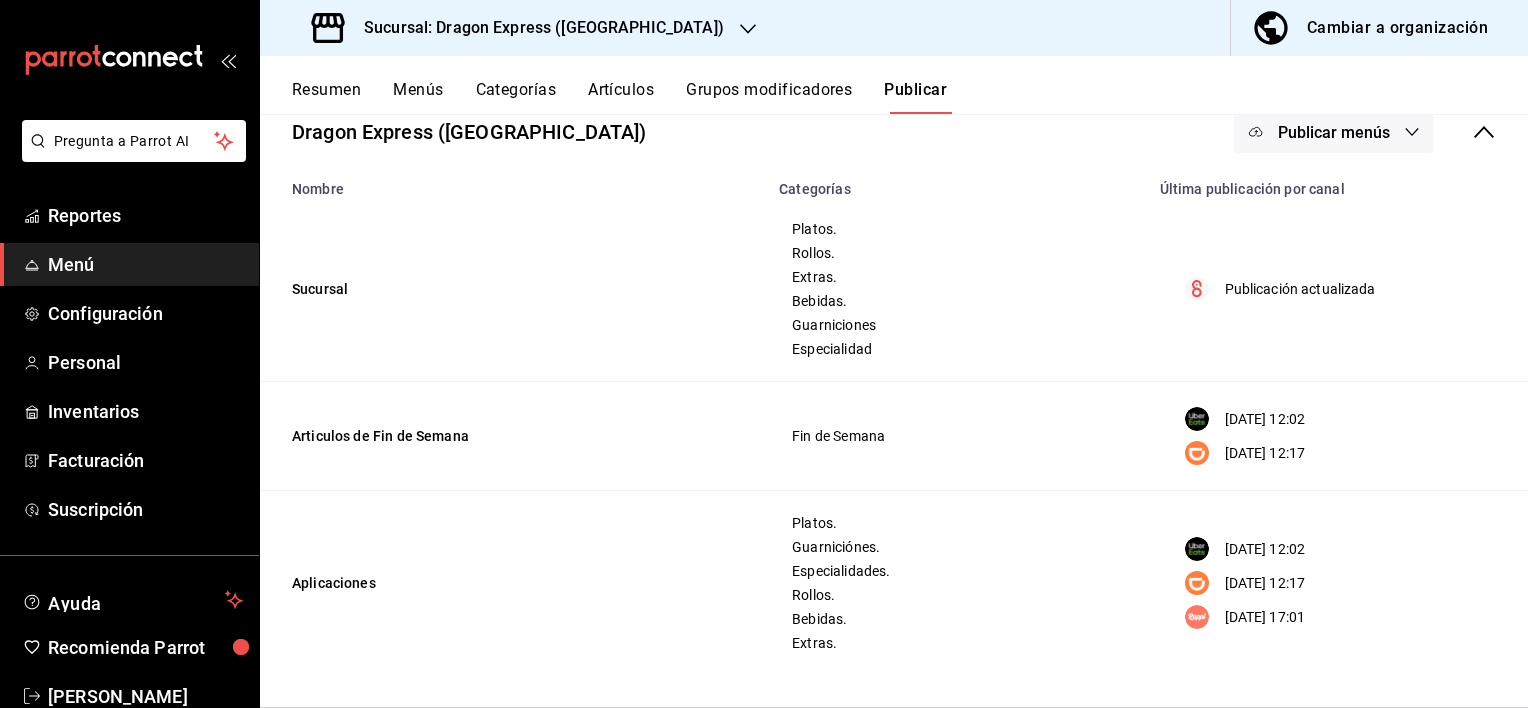 click on "Publicar menús" at bounding box center (1334, 132) 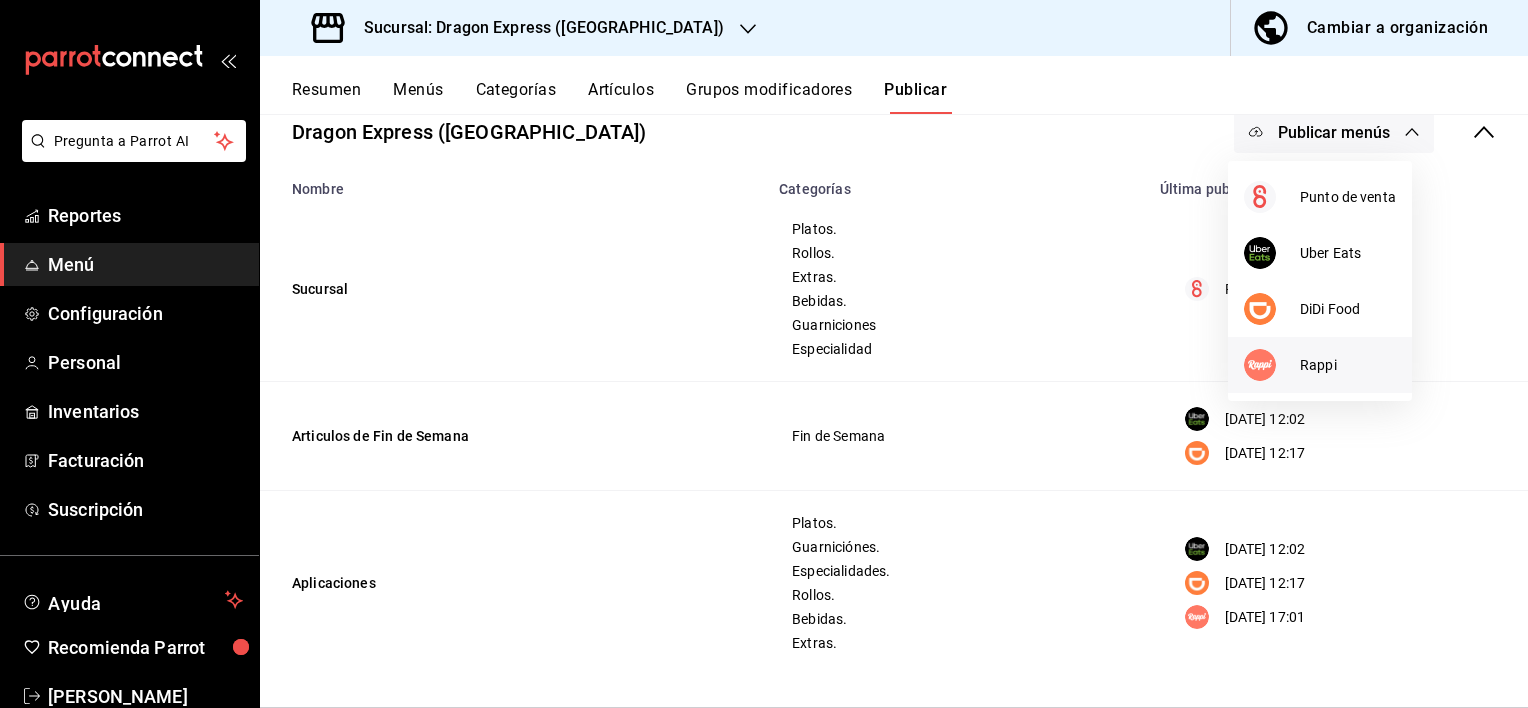 click on "Rappi" at bounding box center (1348, 365) 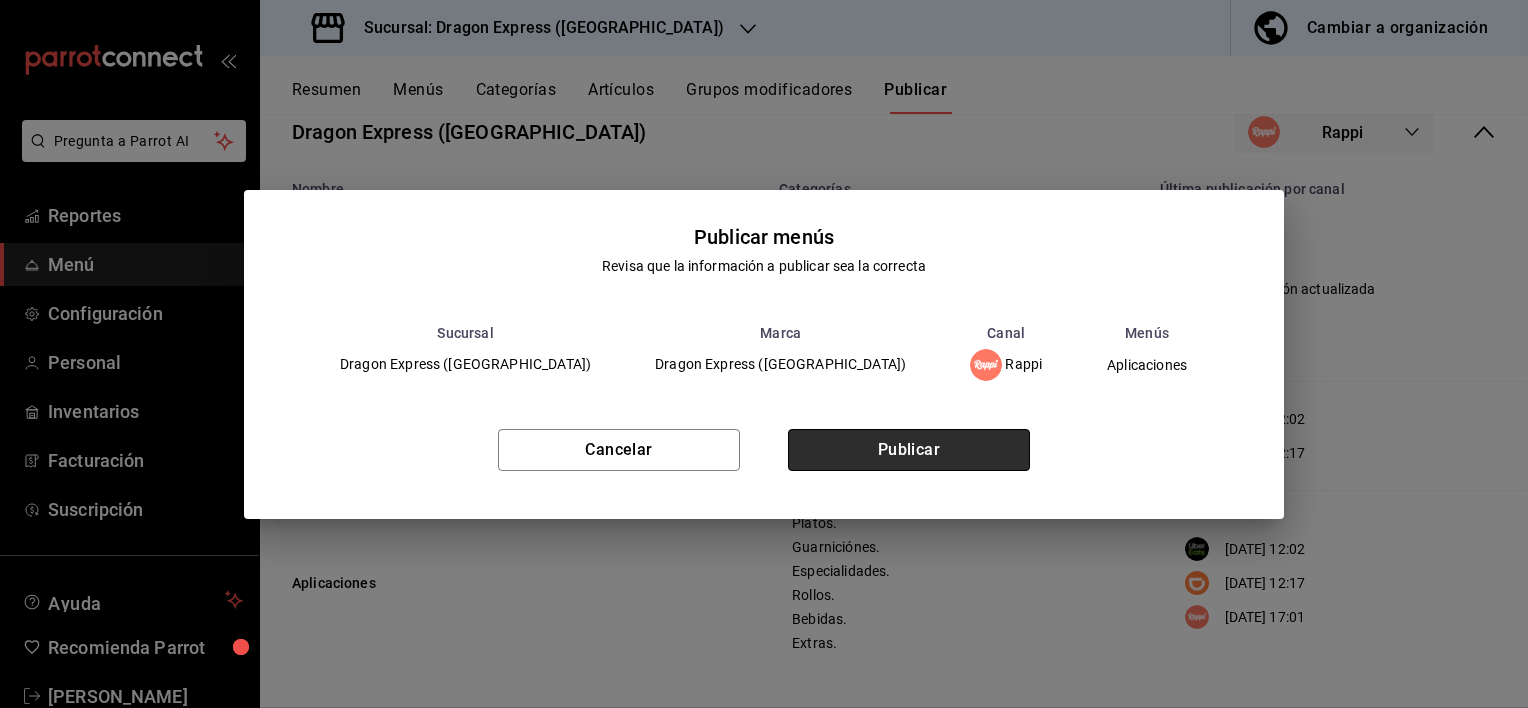 click on "Publicar" at bounding box center [909, 450] 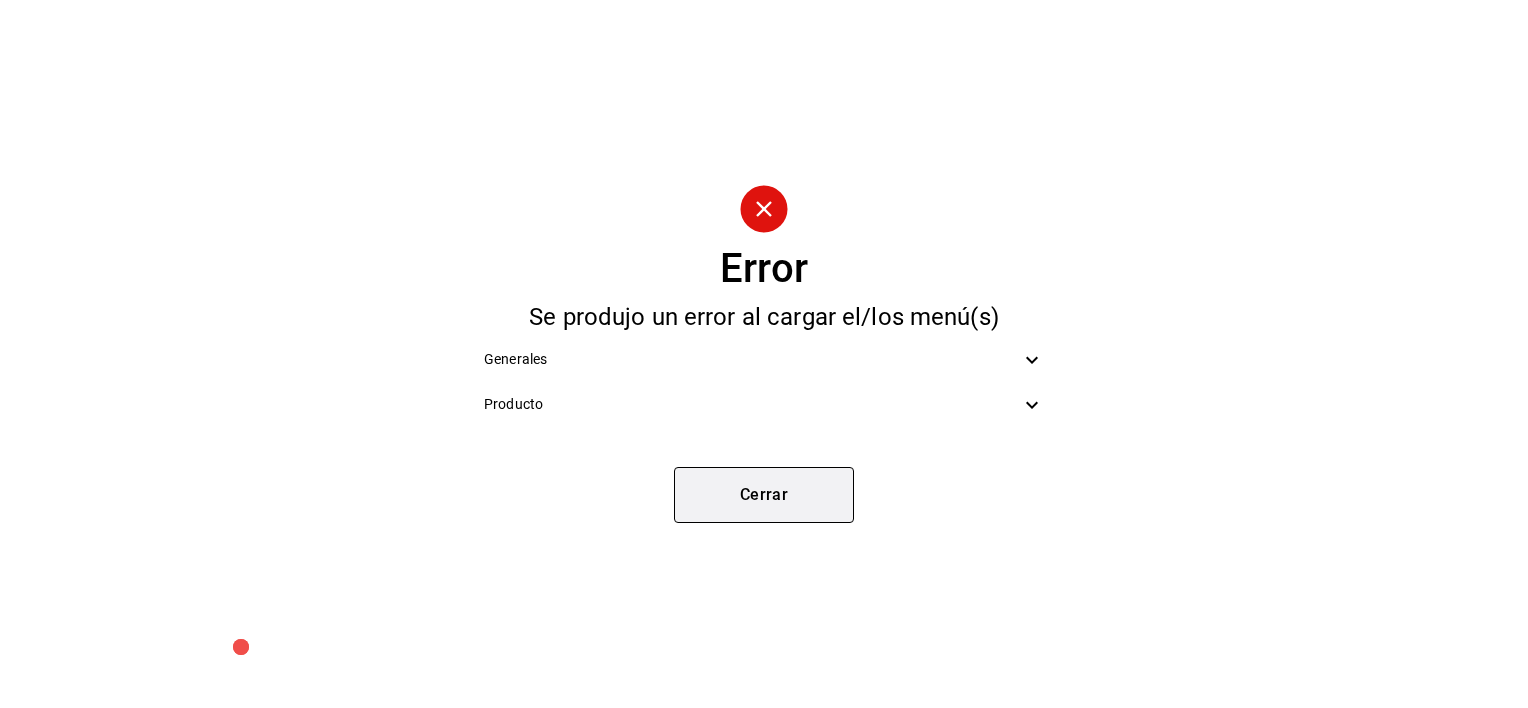 click on "Cerrar" at bounding box center (764, 495) 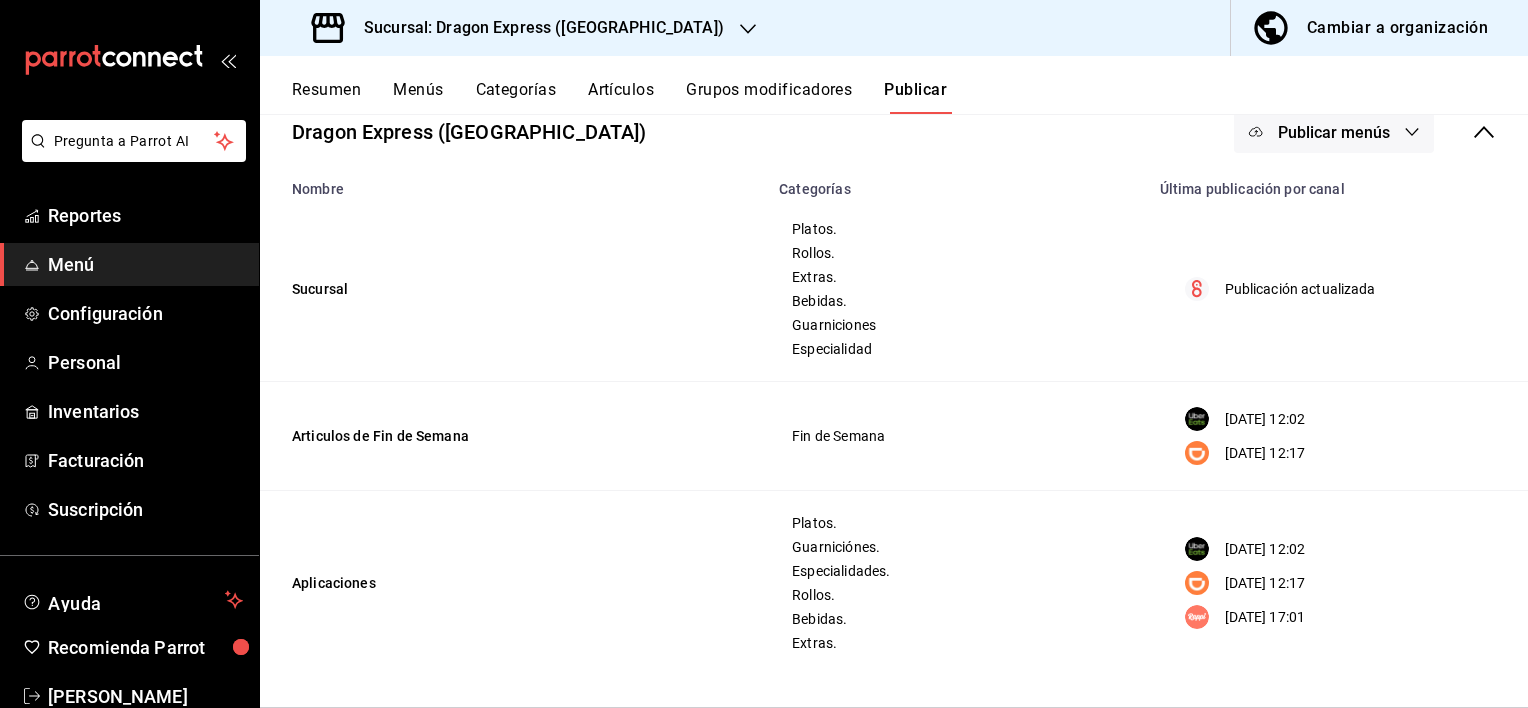 click on "Publicar" at bounding box center [915, 97] 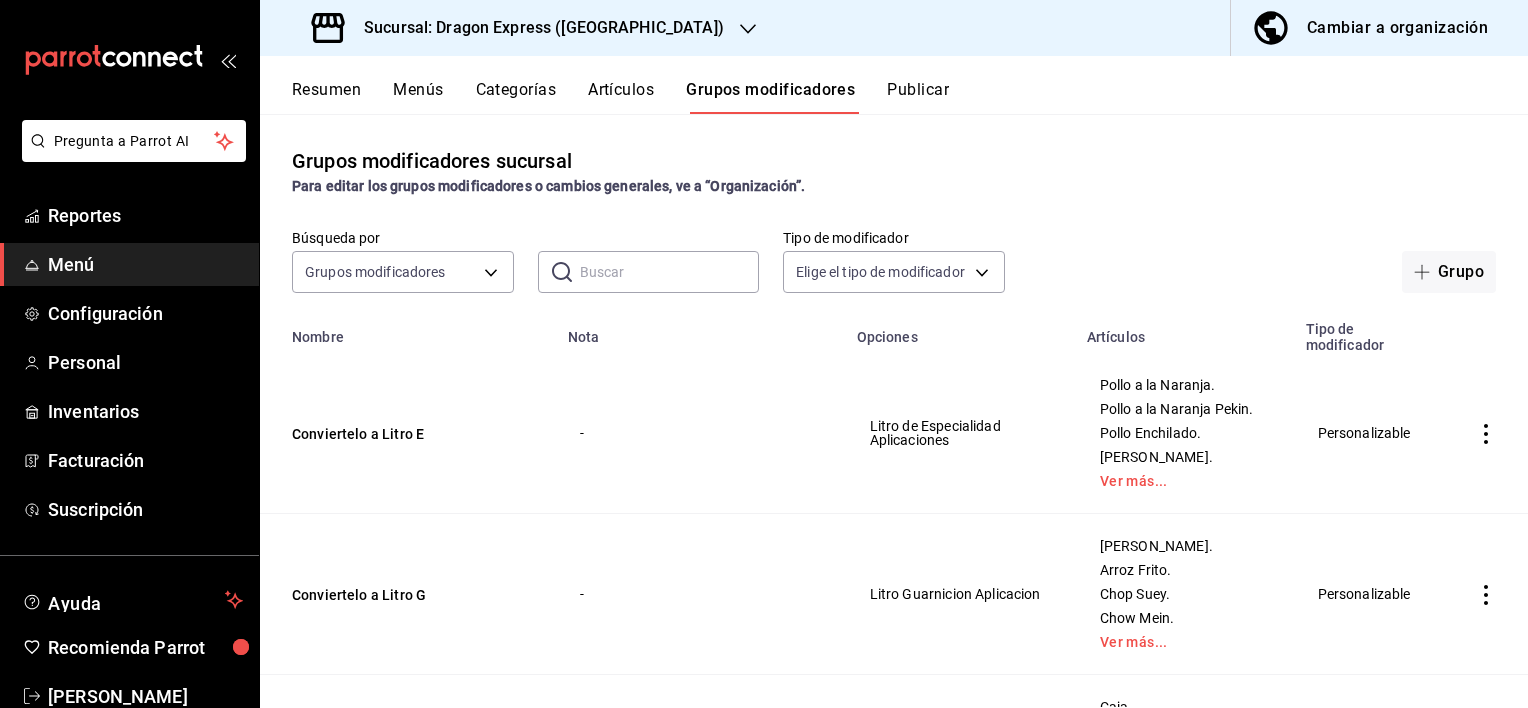 click on "Publicar" at bounding box center [918, 97] 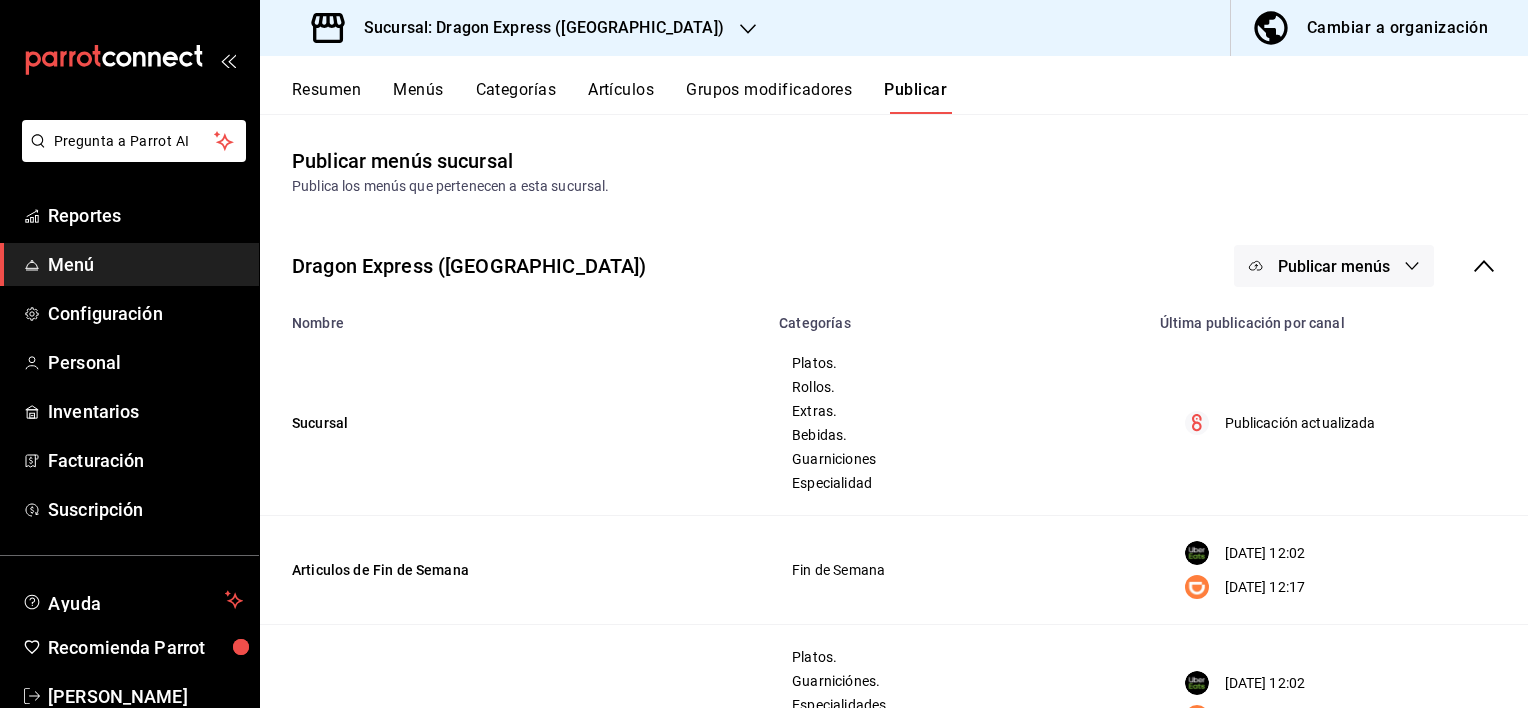 click on "Publicar" at bounding box center (915, 97) 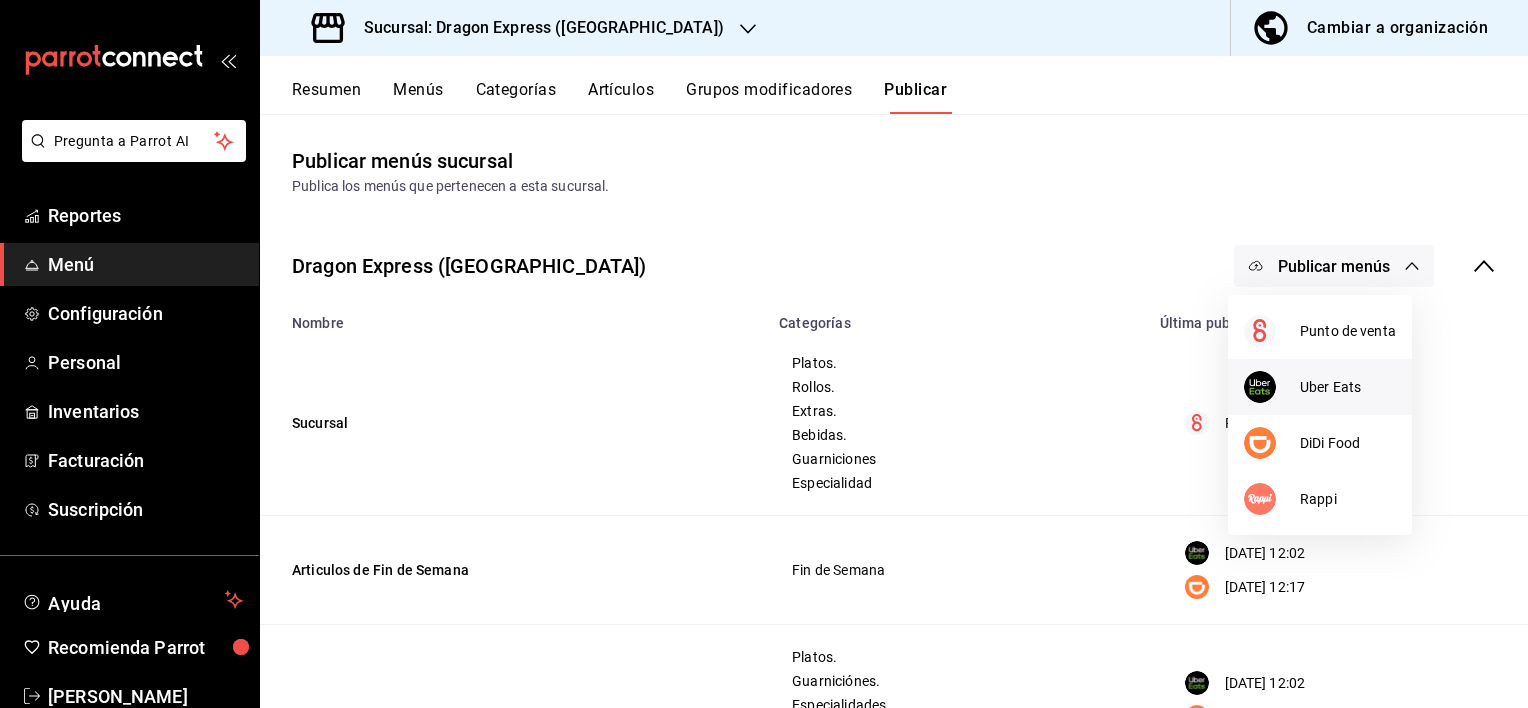 click on "Uber Eats" at bounding box center (1348, 387) 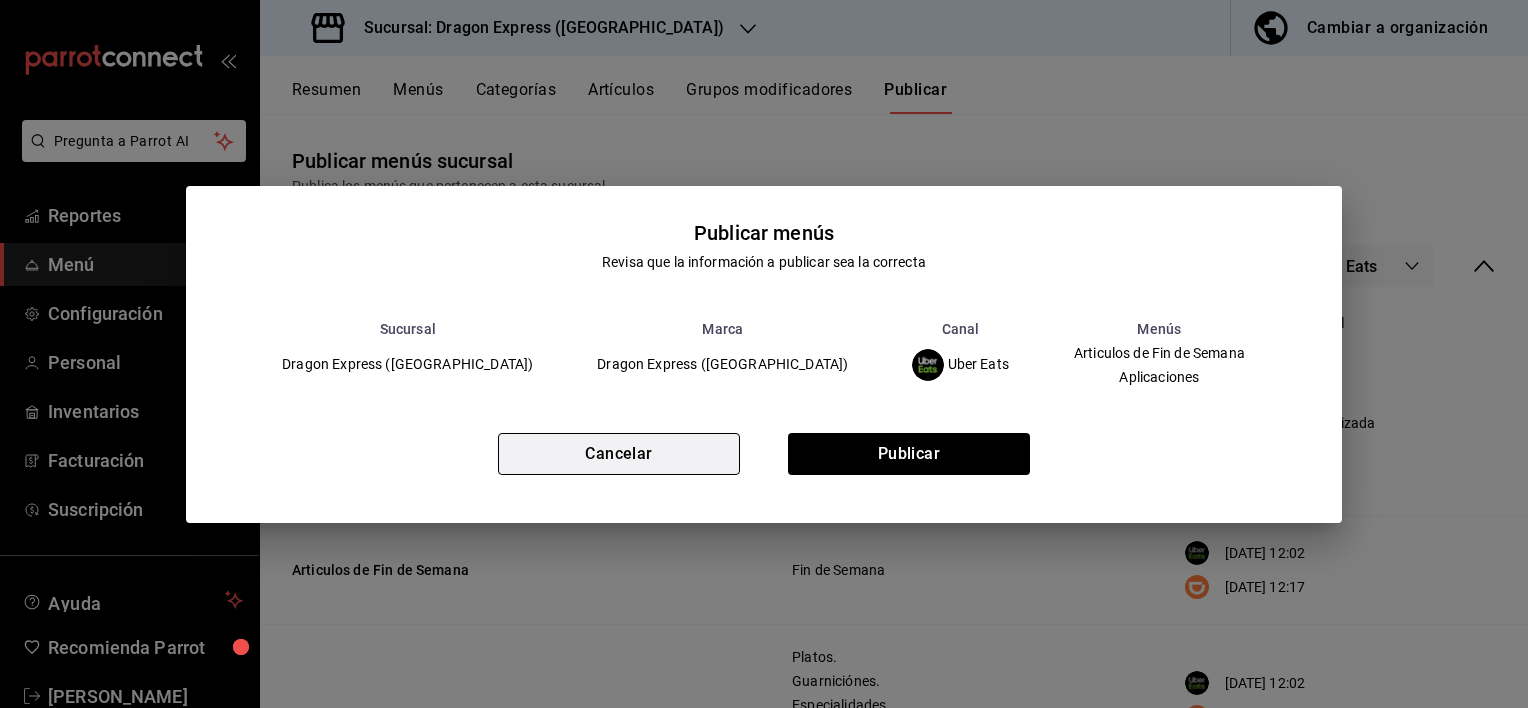 click on "Cancelar" at bounding box center (619, 454) 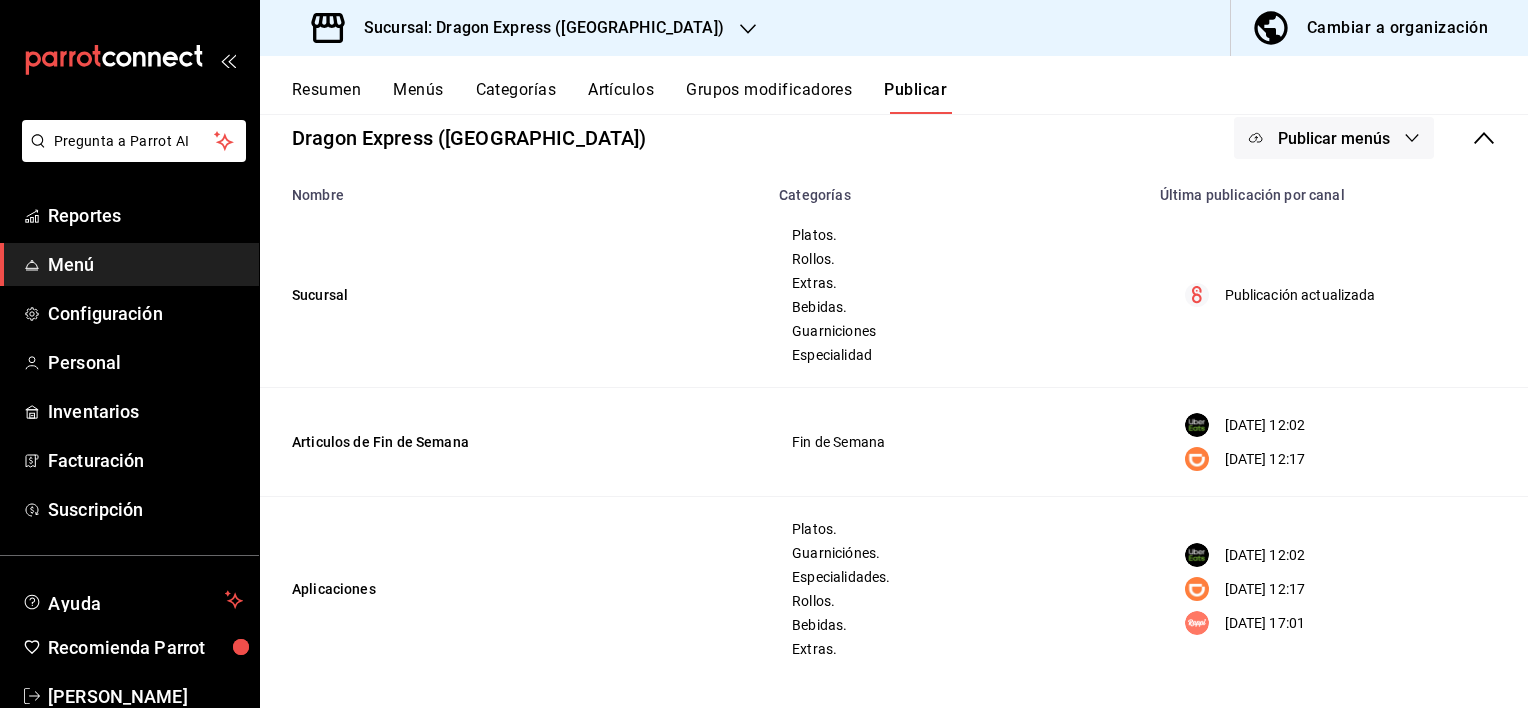 scroll, scrollTop: 134, scrollLeft: 0, axis: vertical 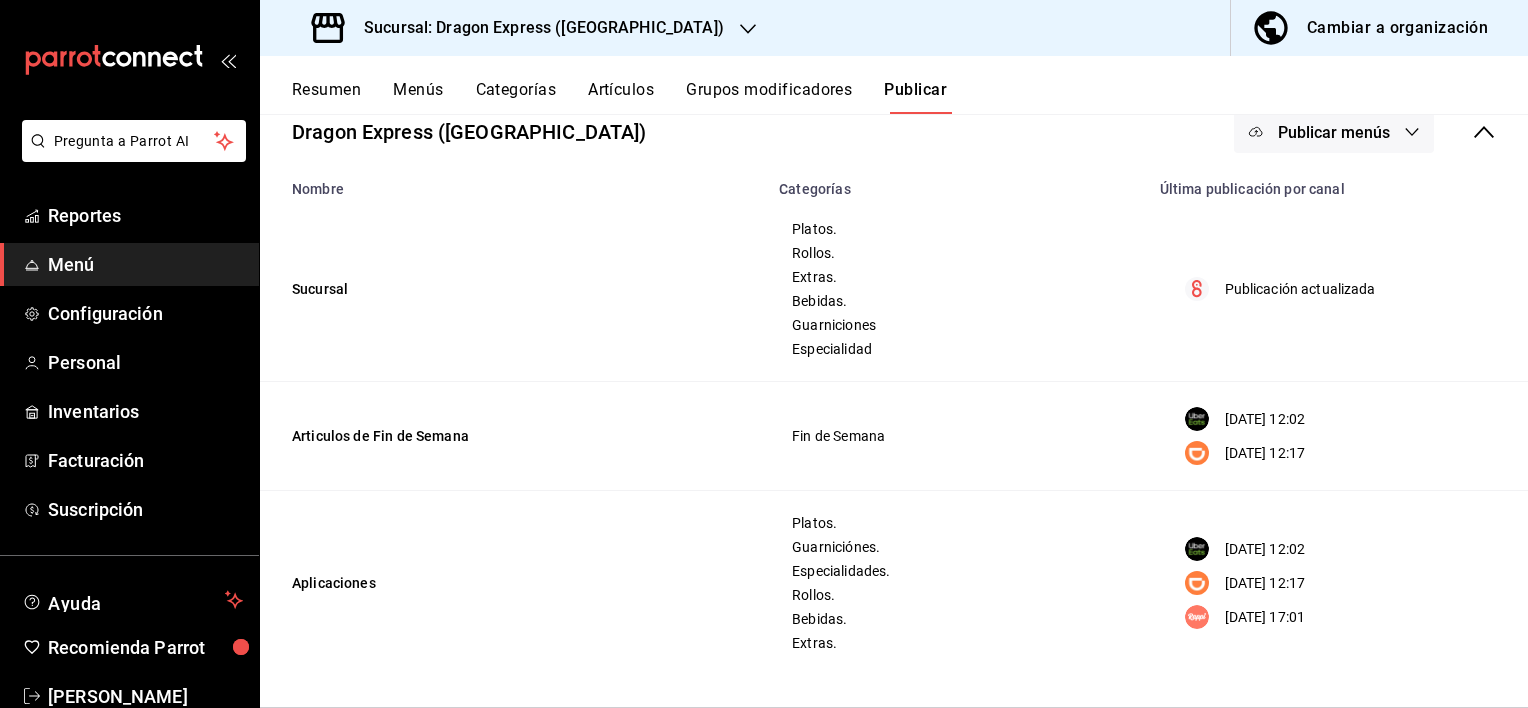 click 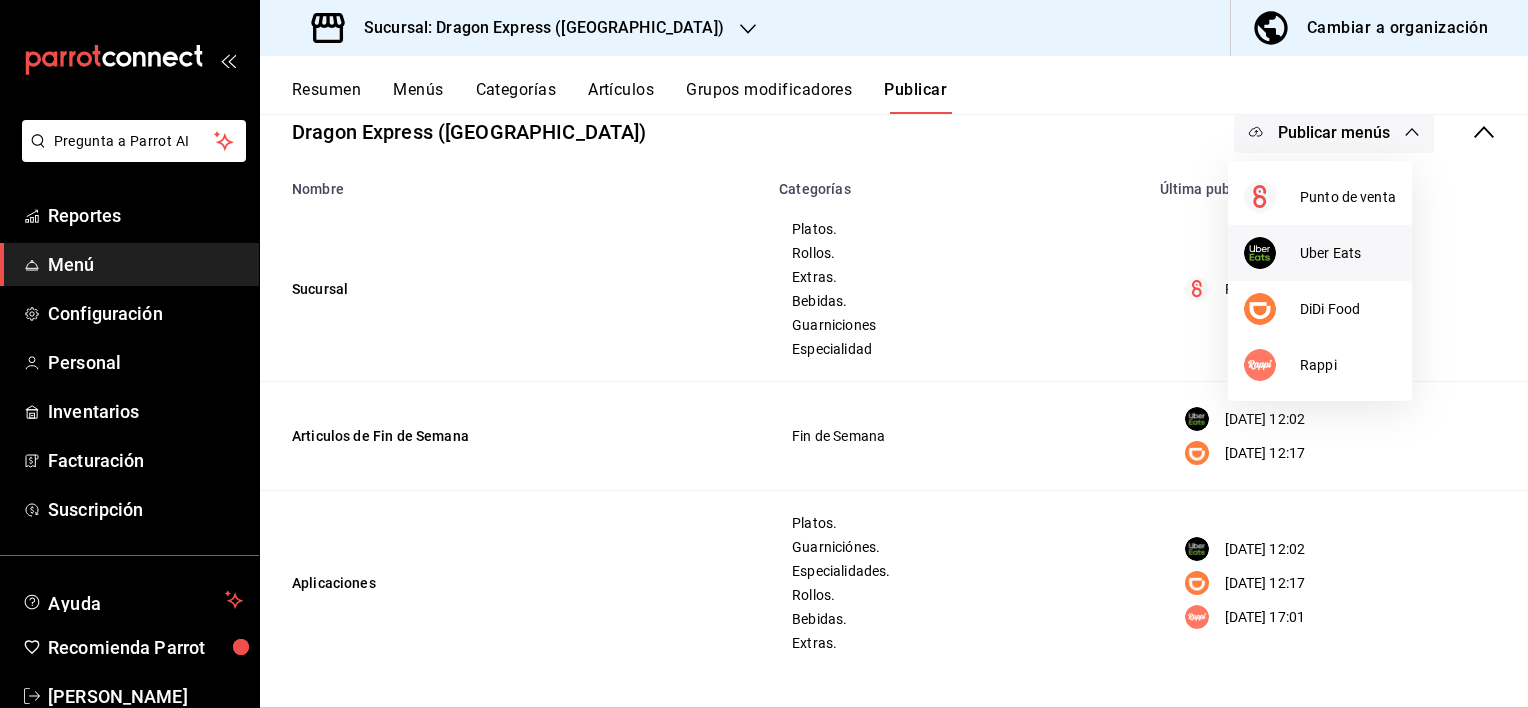 click on "Uber Eats" at bounding box center (1348, 253) 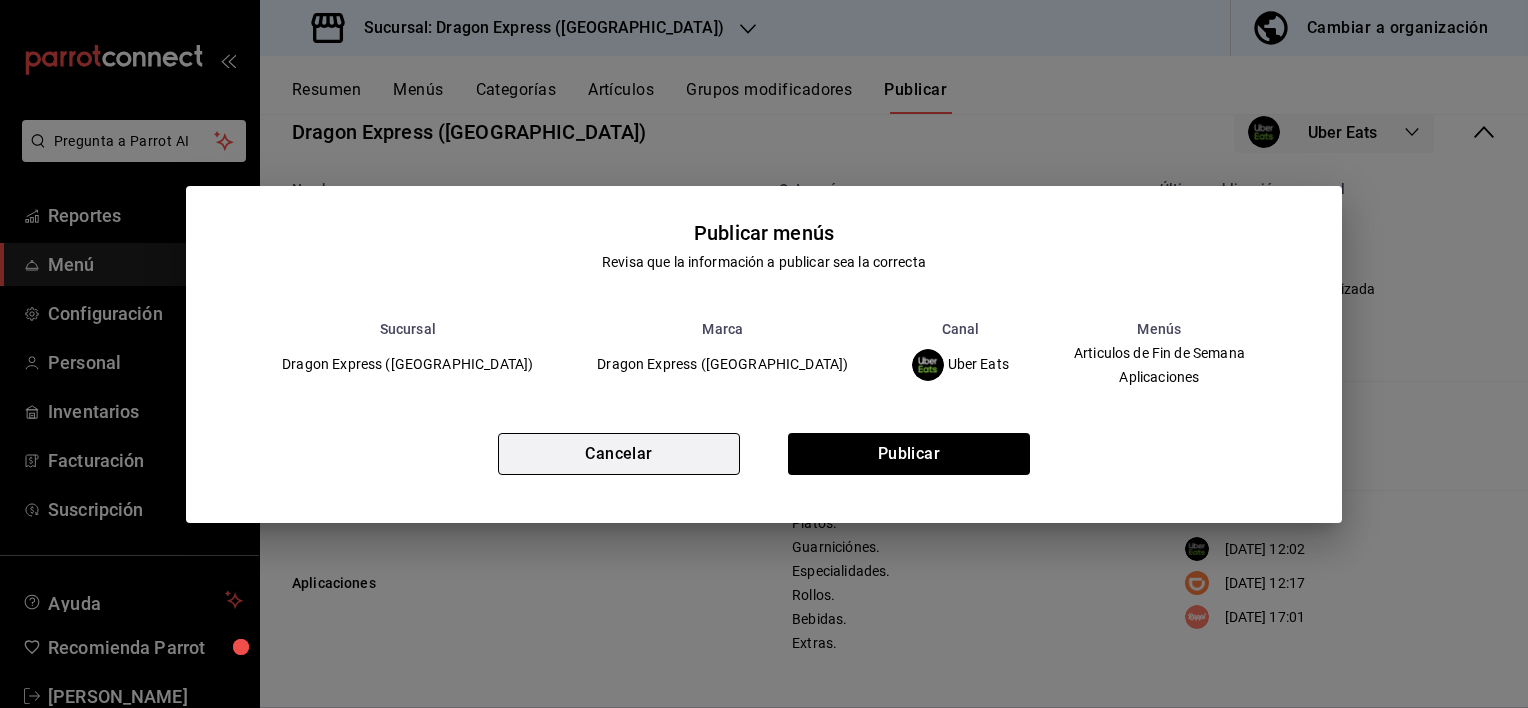 click on "Cancelar" at bounding box center (619, 454) 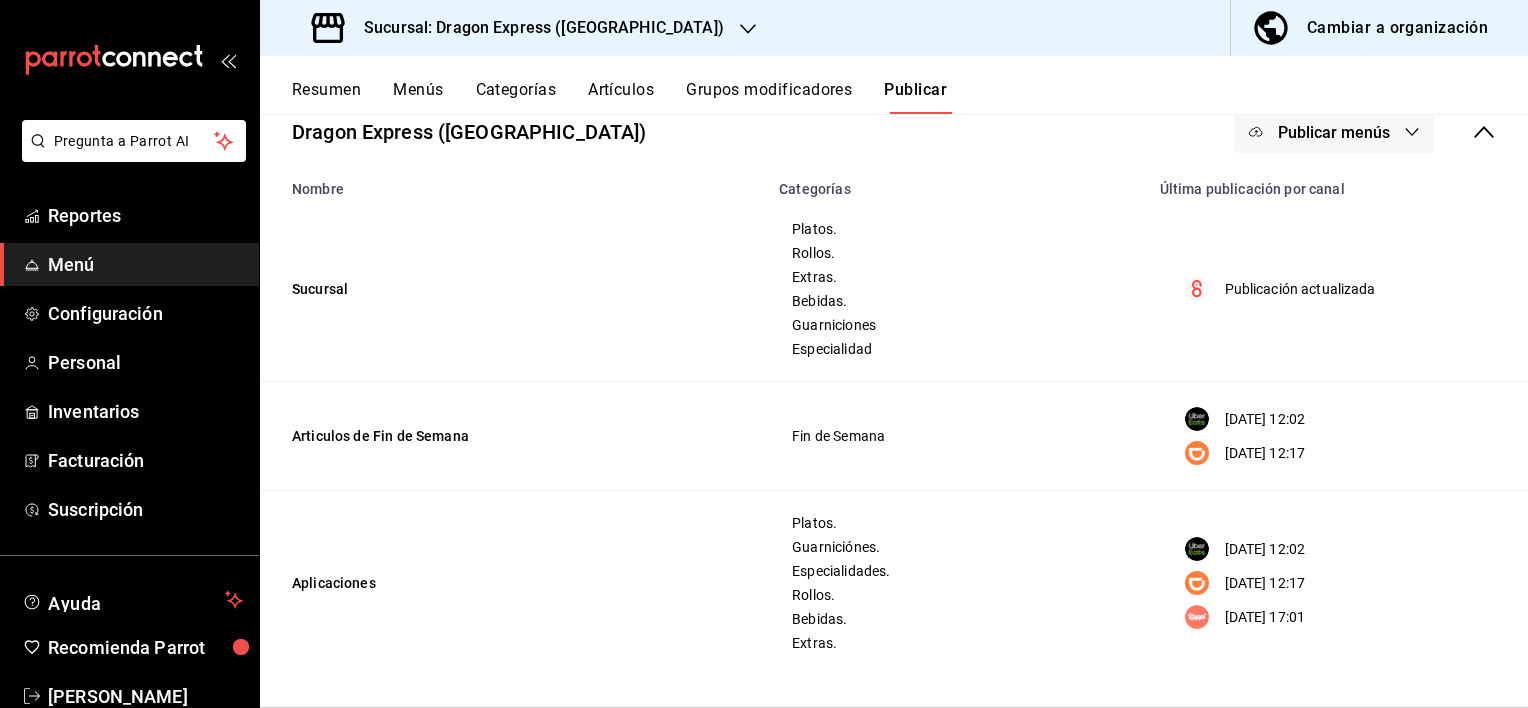 click on "Menús" at bounding box center [418, 97] 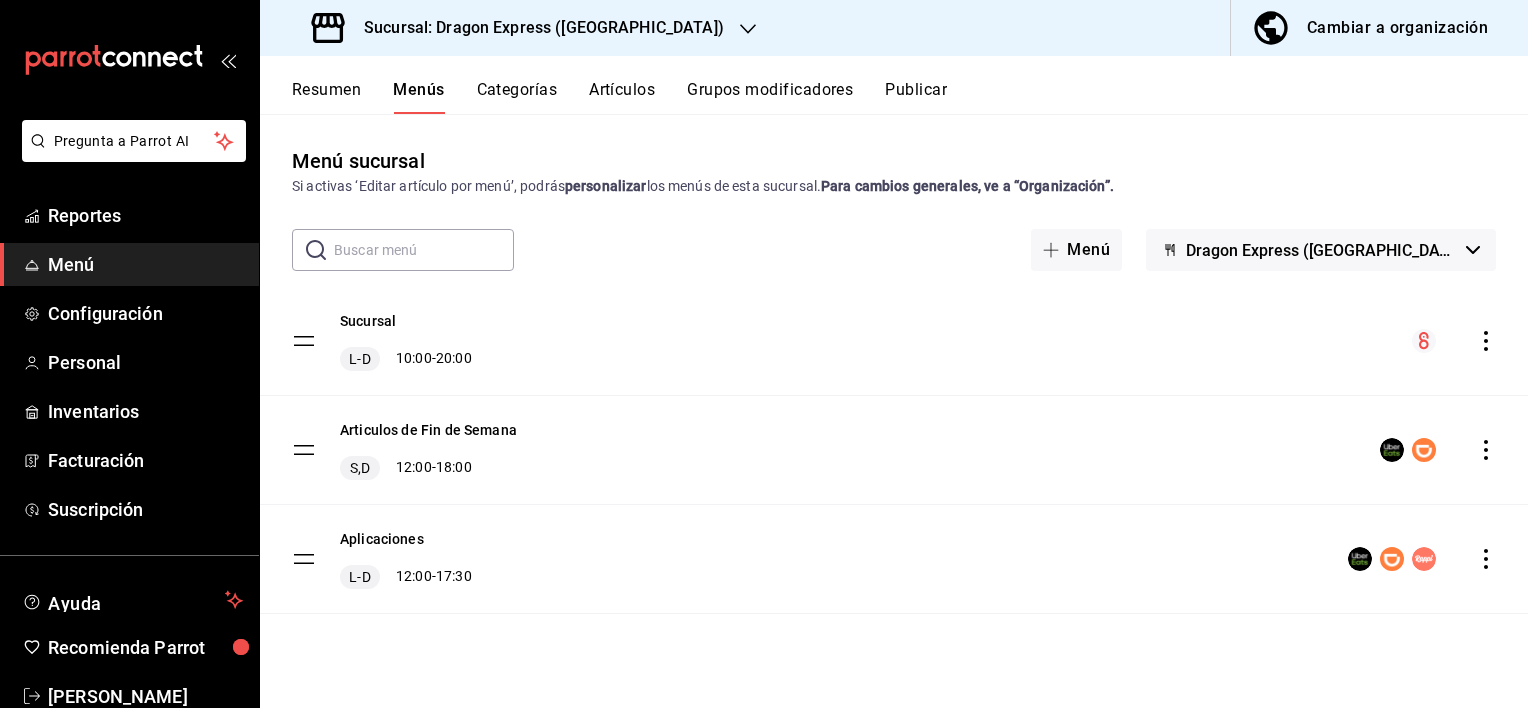 click 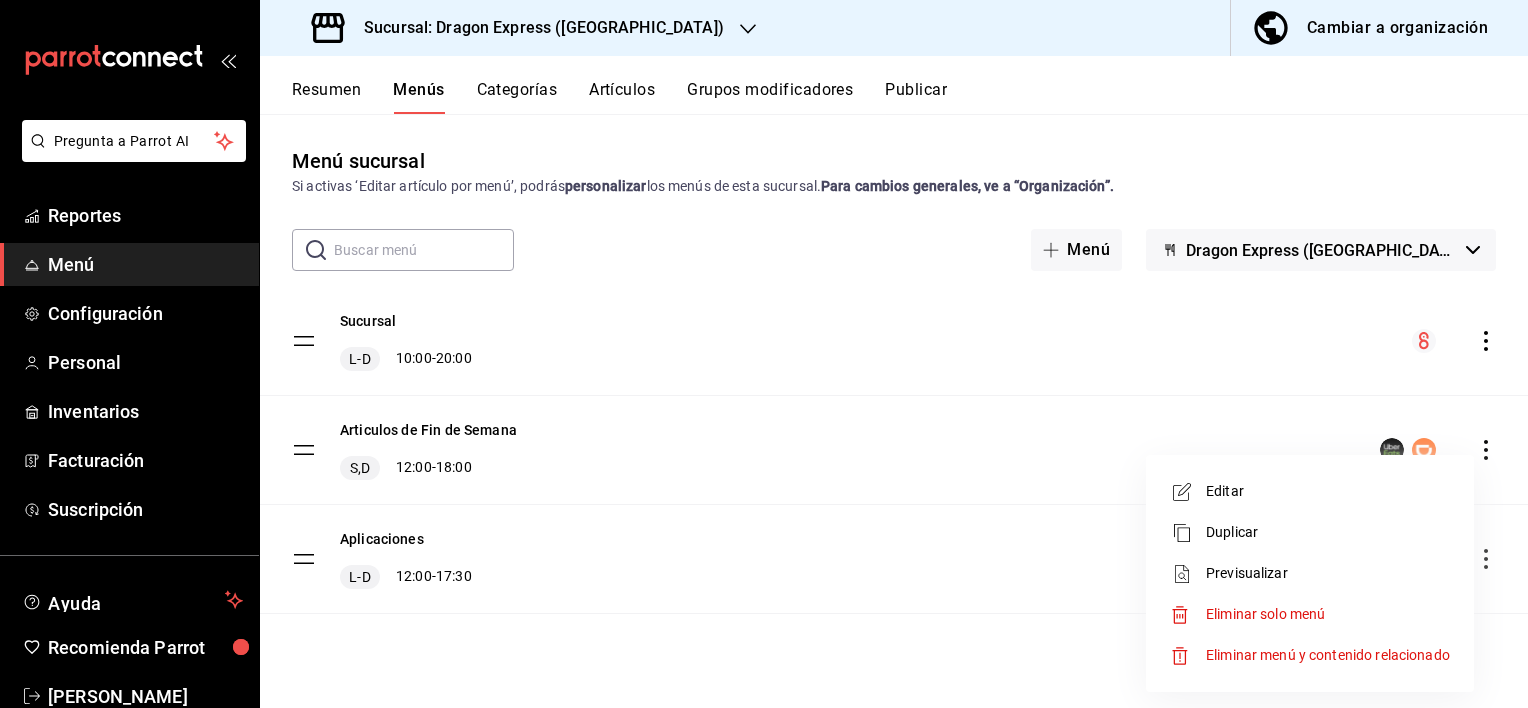 click on "Eliminar solo menú" at bounding box center [1265, 614] 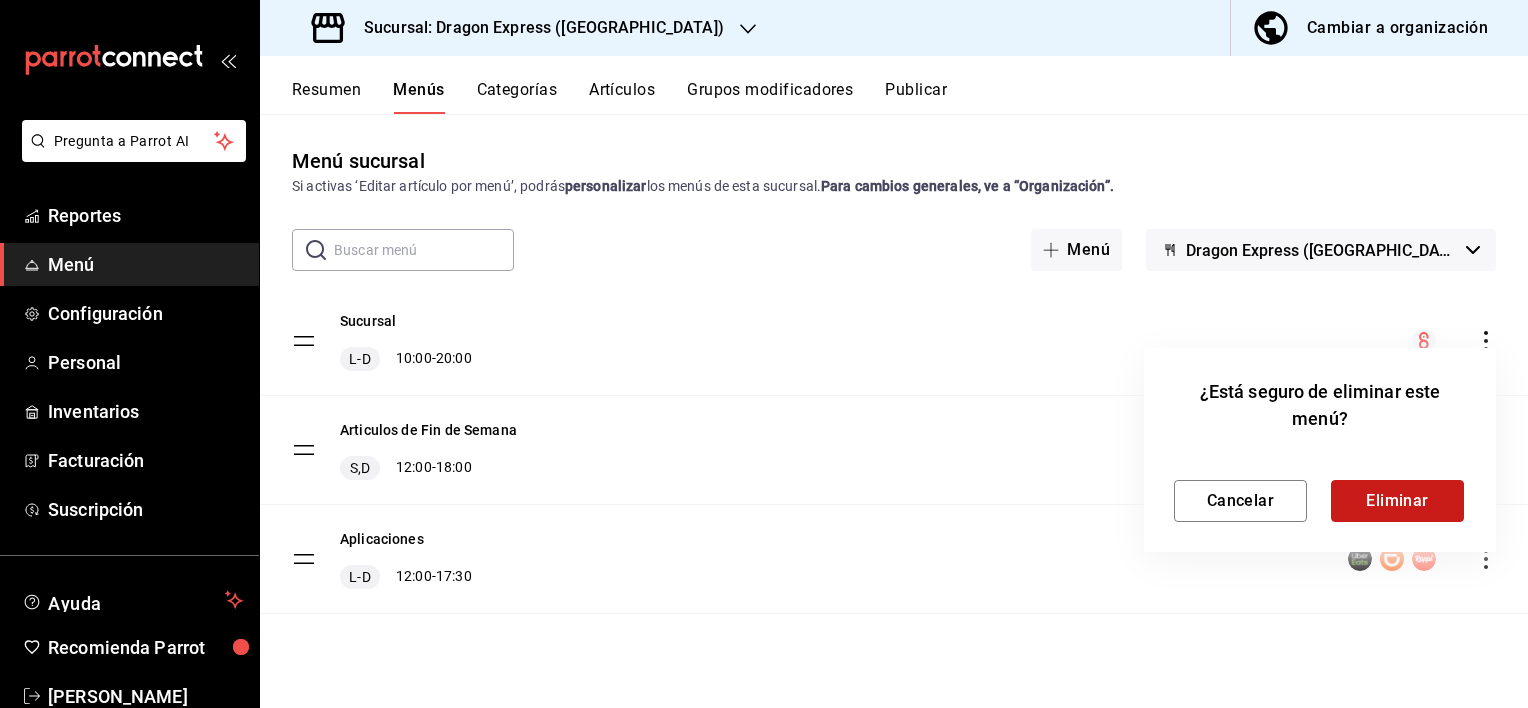click on "Eliminar" at bounding box center [1397, 501] 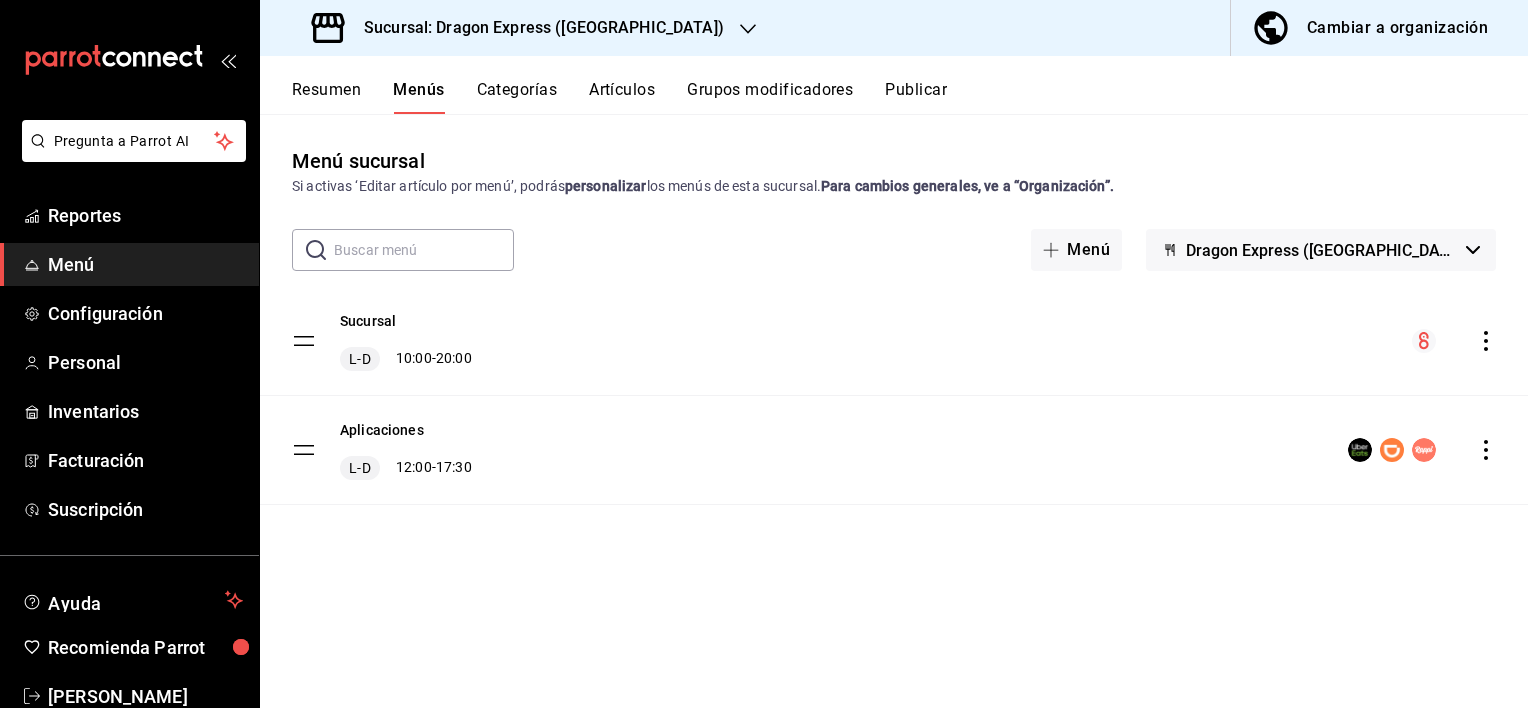 click on "Publicar" at bounding box center (916, 97) 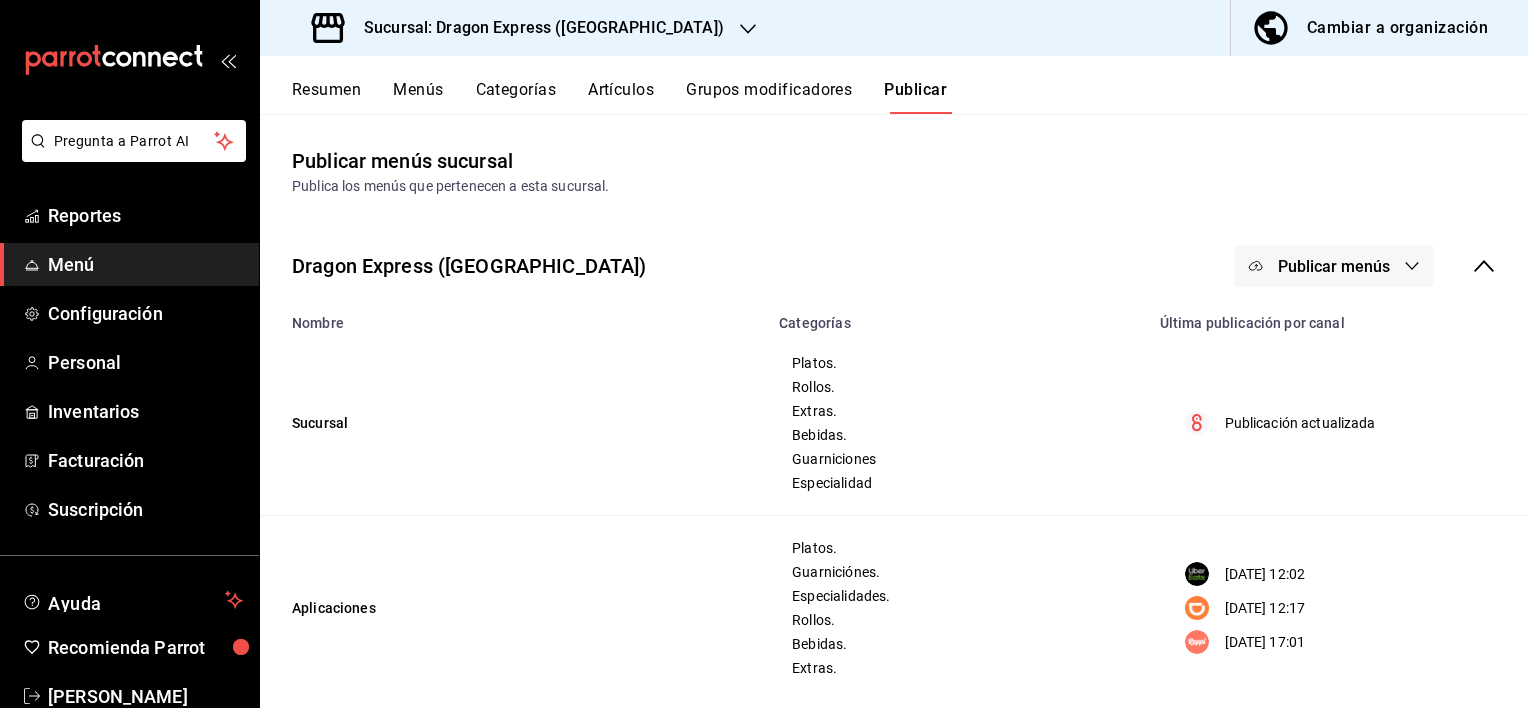 click on "Publicar menús" at bounding box center (1334, 266) 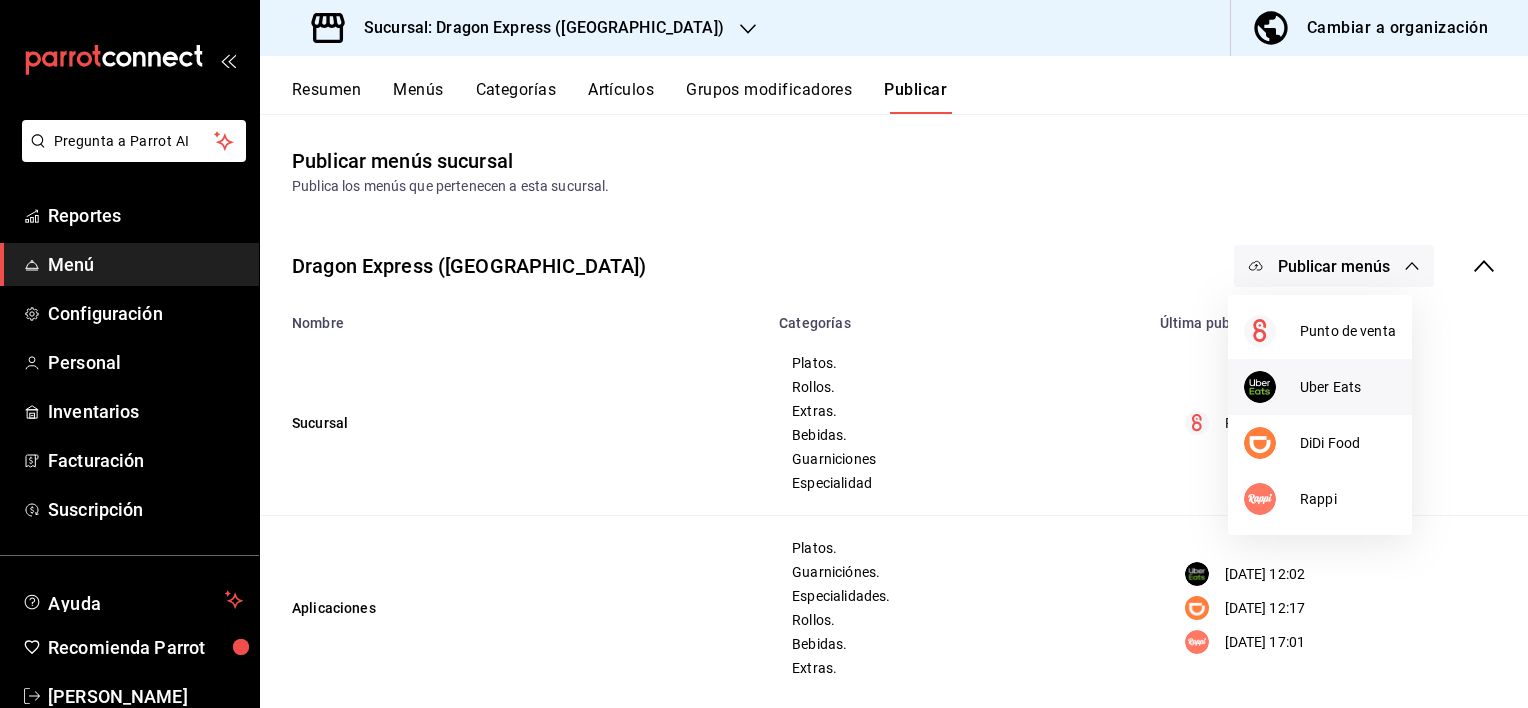 click on "Uber Eats" at bounding box center [1320, 387] 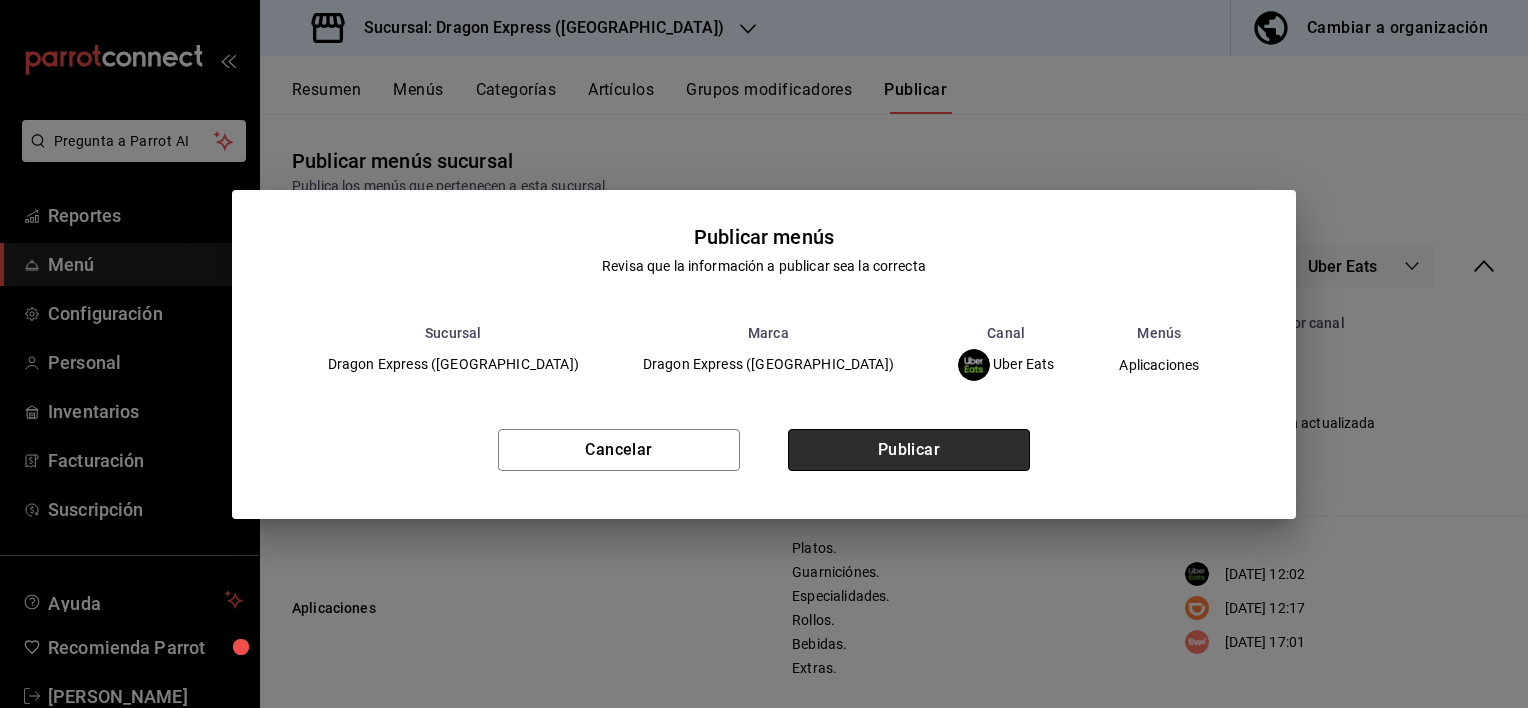 click on "Publicar" at bounding box center [909, 450] 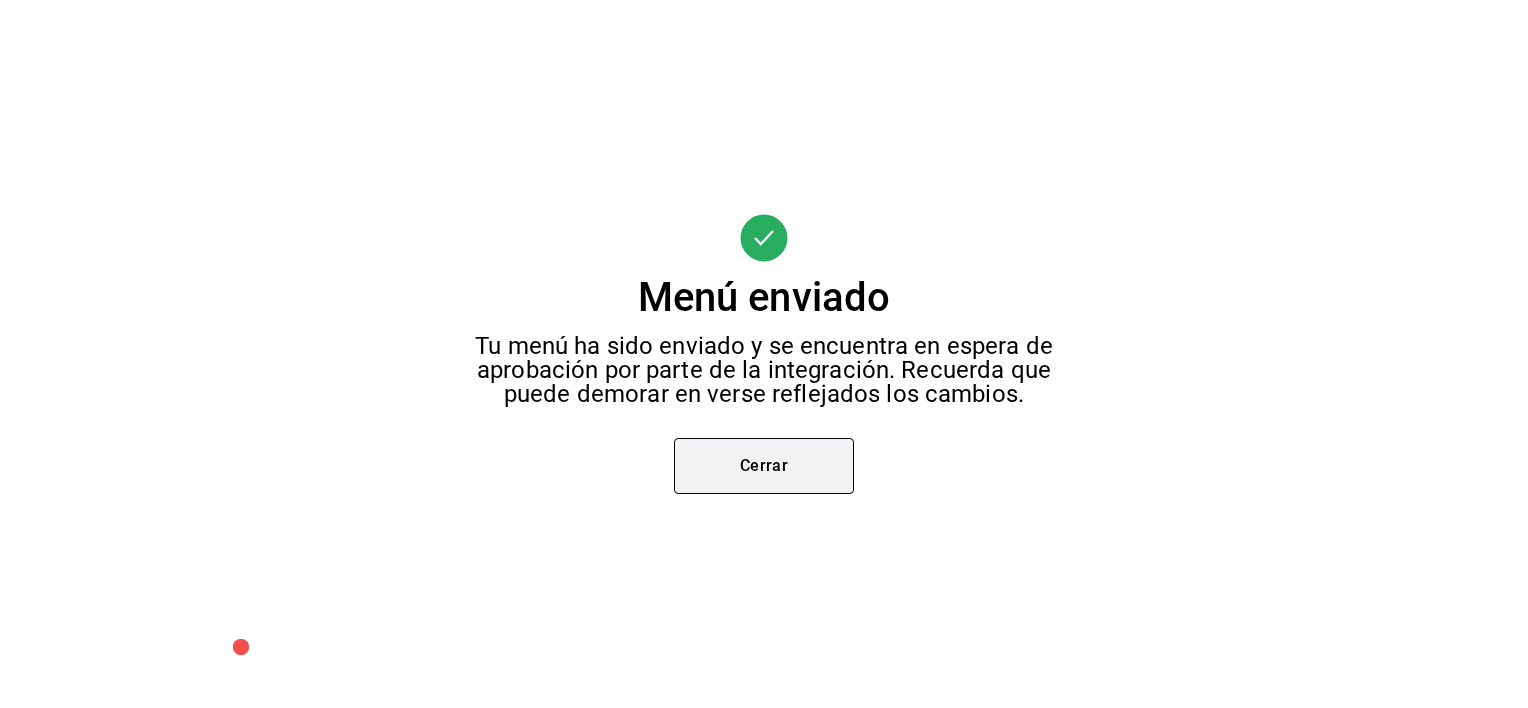 click on "Cerrar" at bounding box center [764, 466] 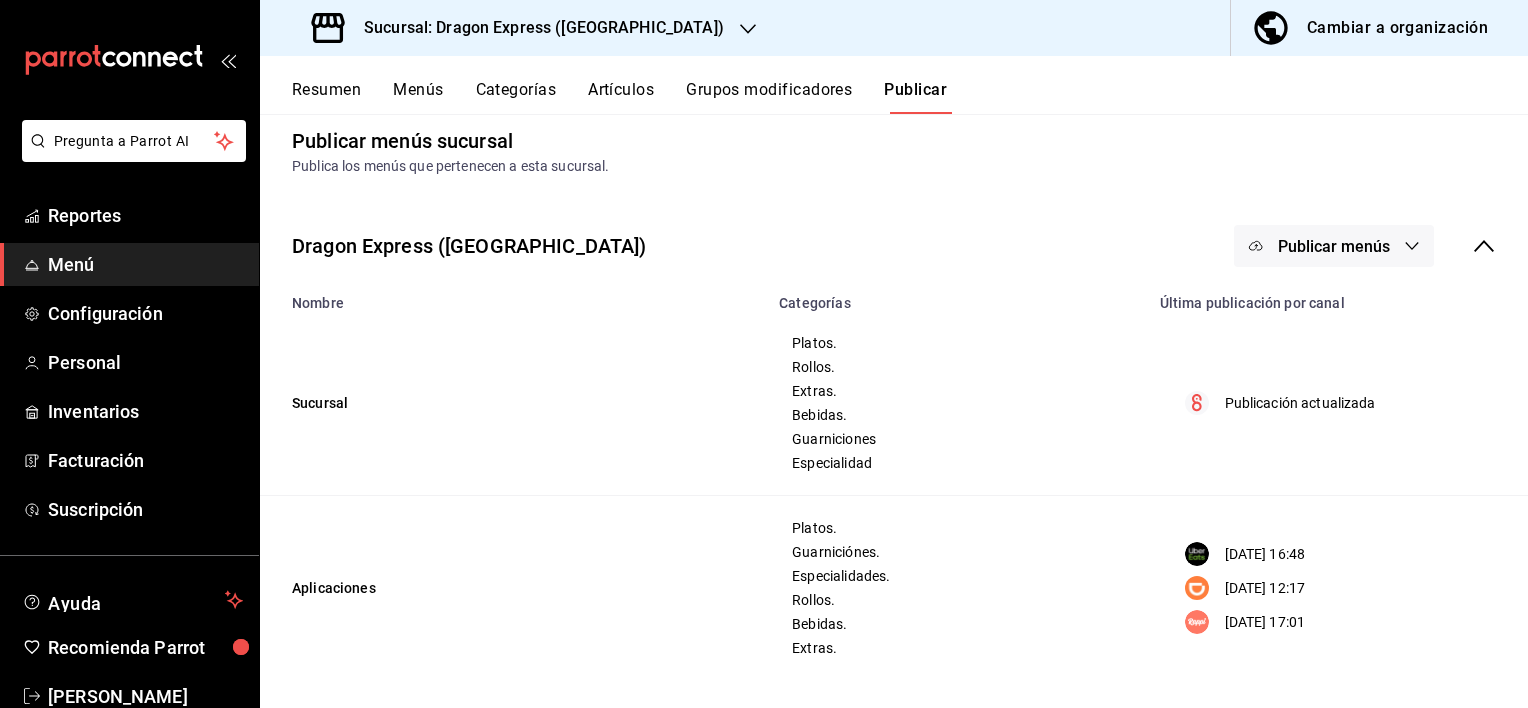 scroll, scrollTop: 25, scrollLeft: 0, axis: vertical 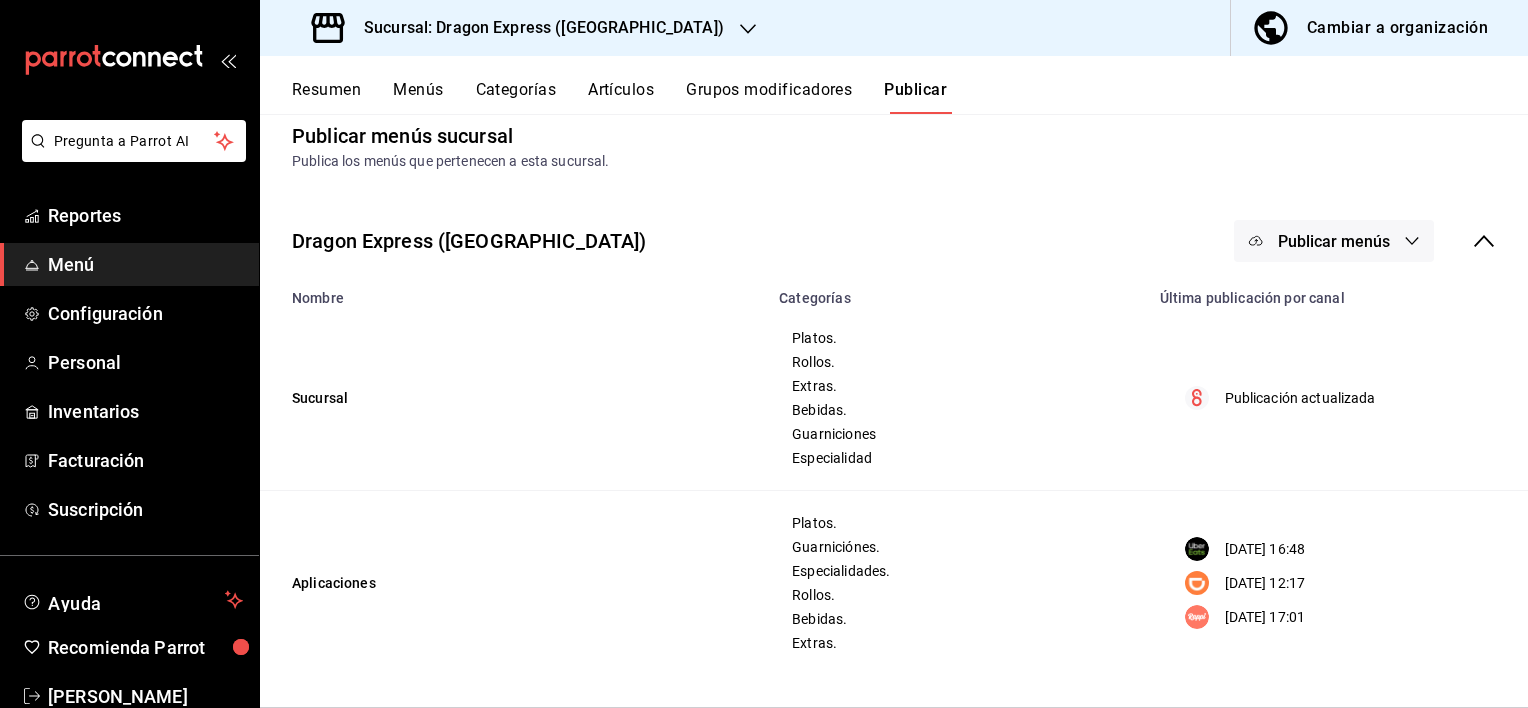 click on "Publicar menús" at bounding box center (1334, 241) 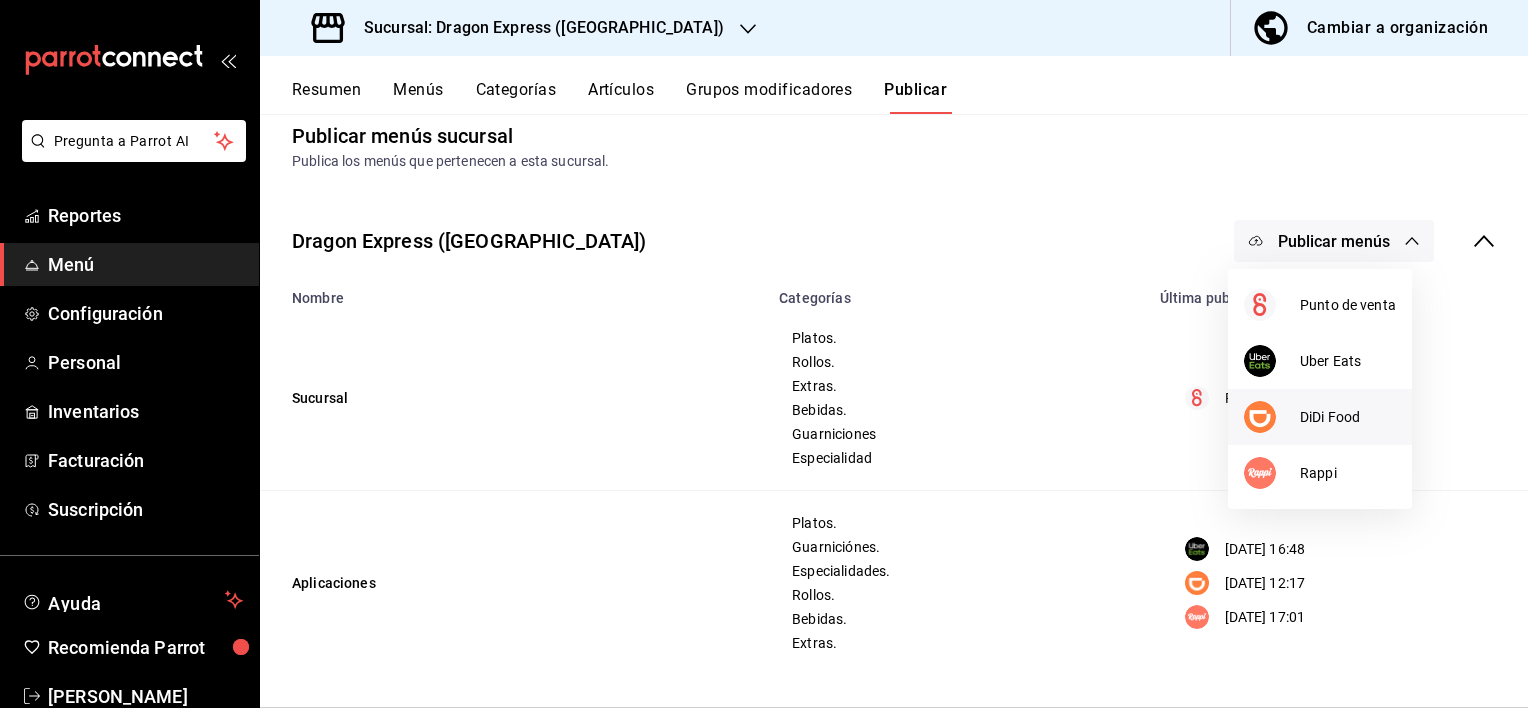 click at bounding box center (1272, 417) 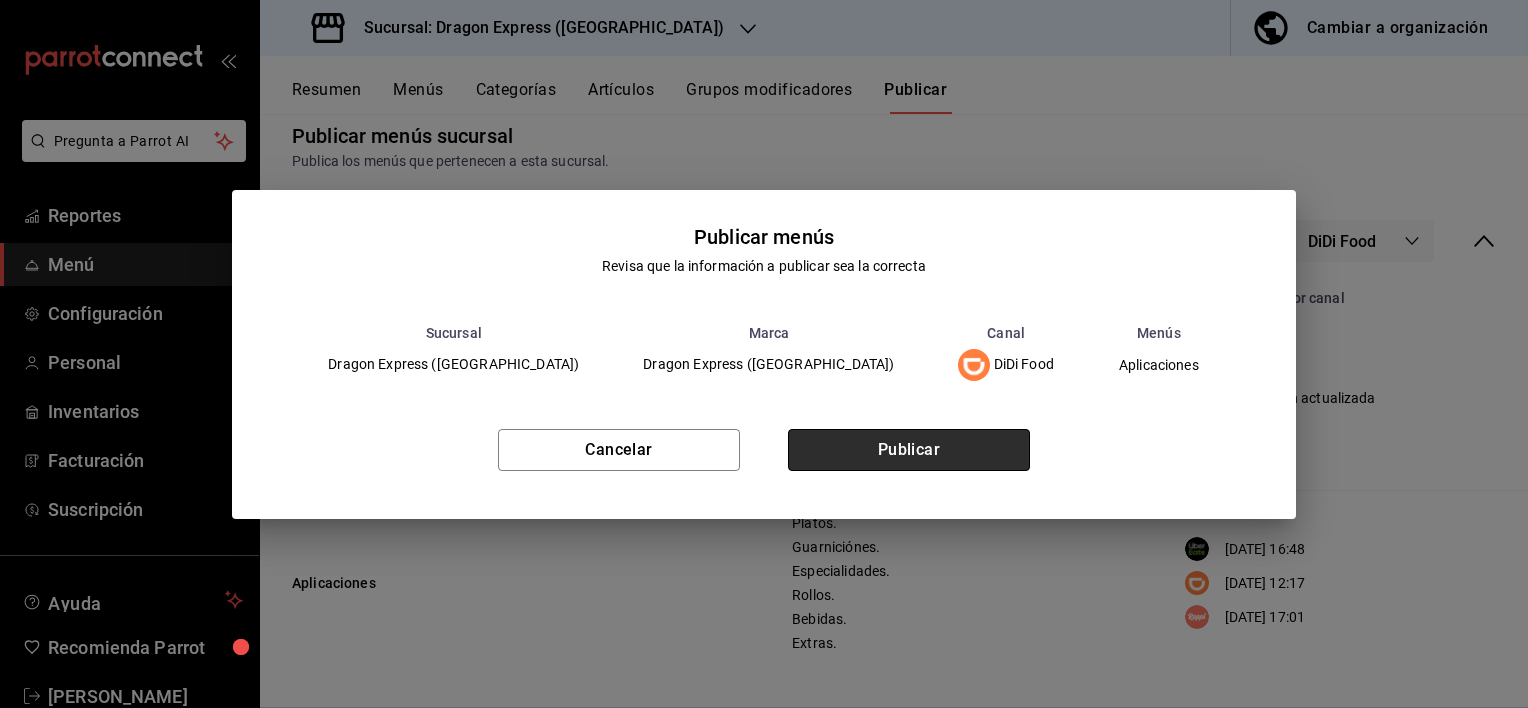 click on "Publicar" at bounding box center [909, 450] 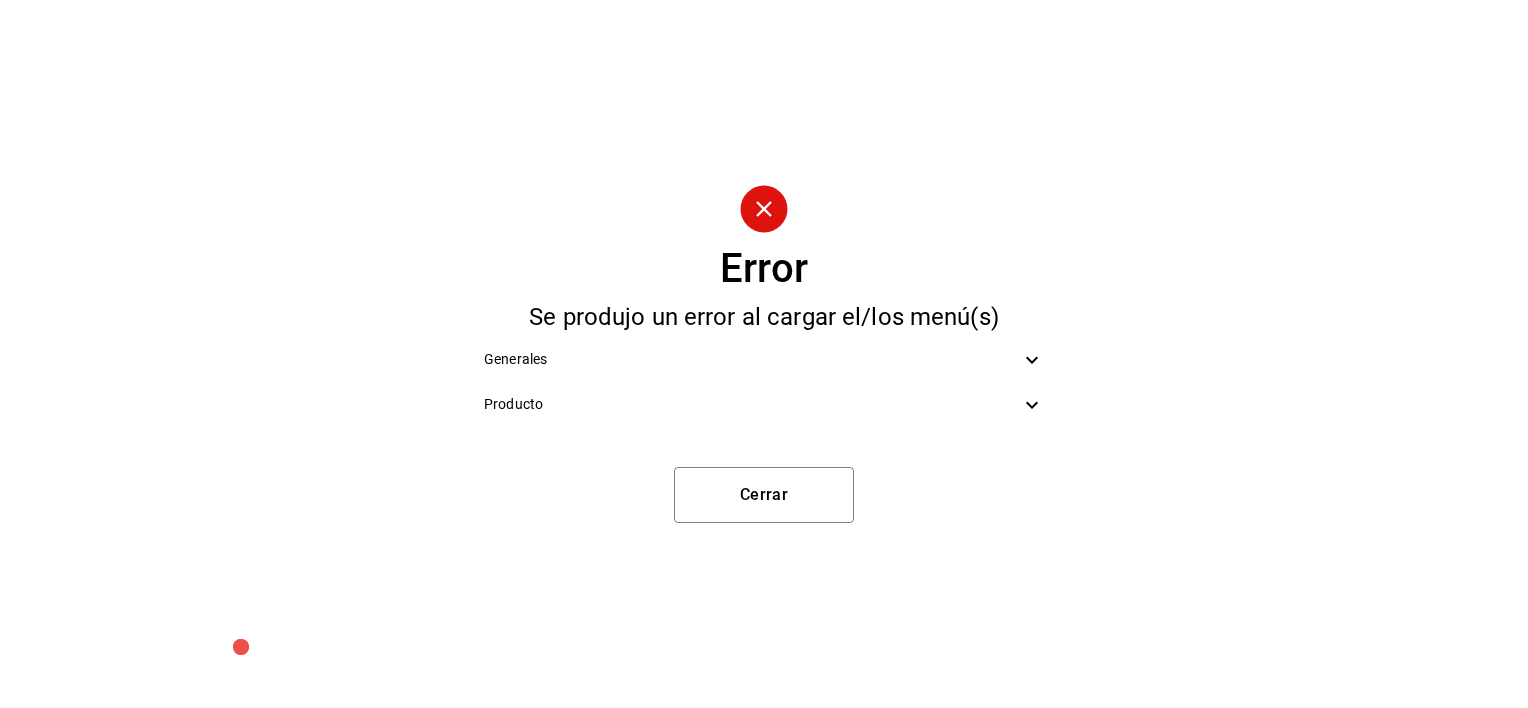 click 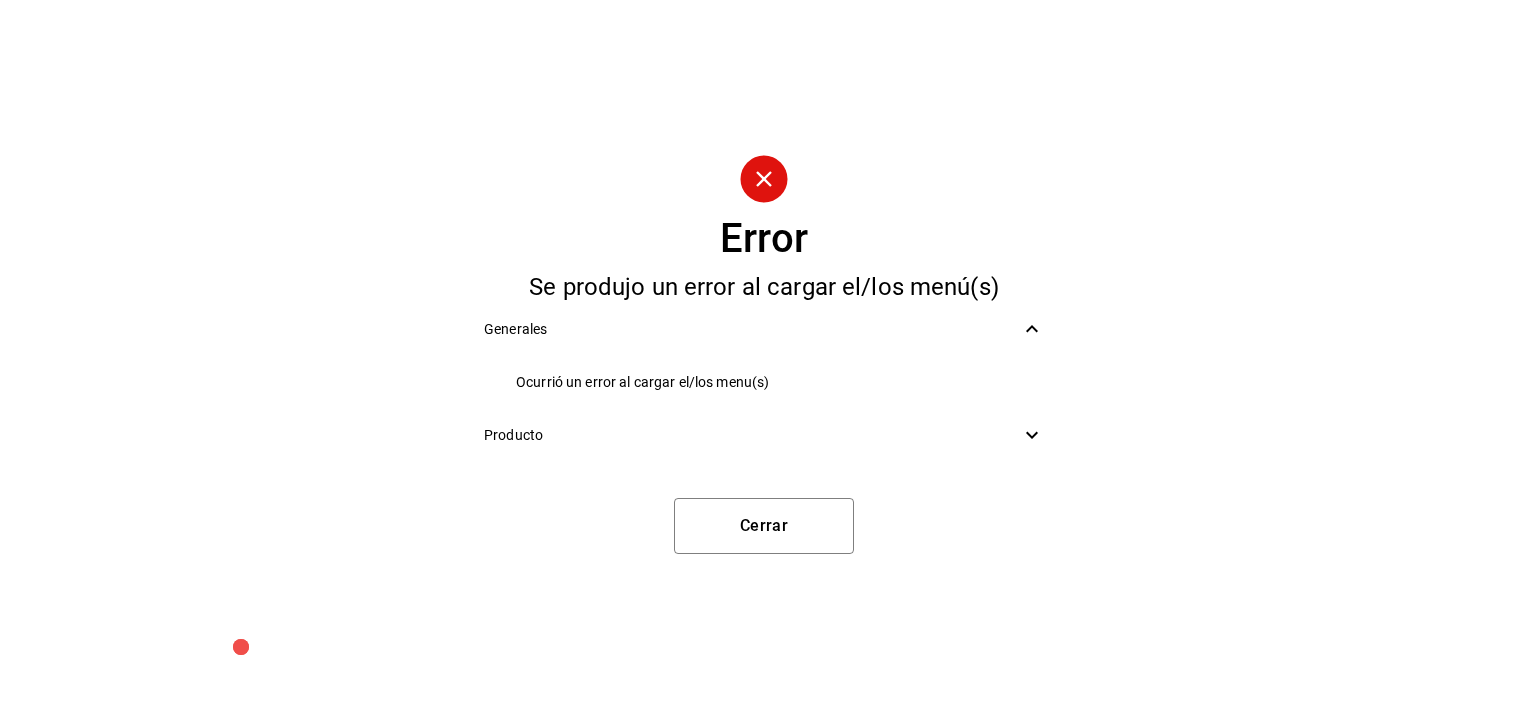 click 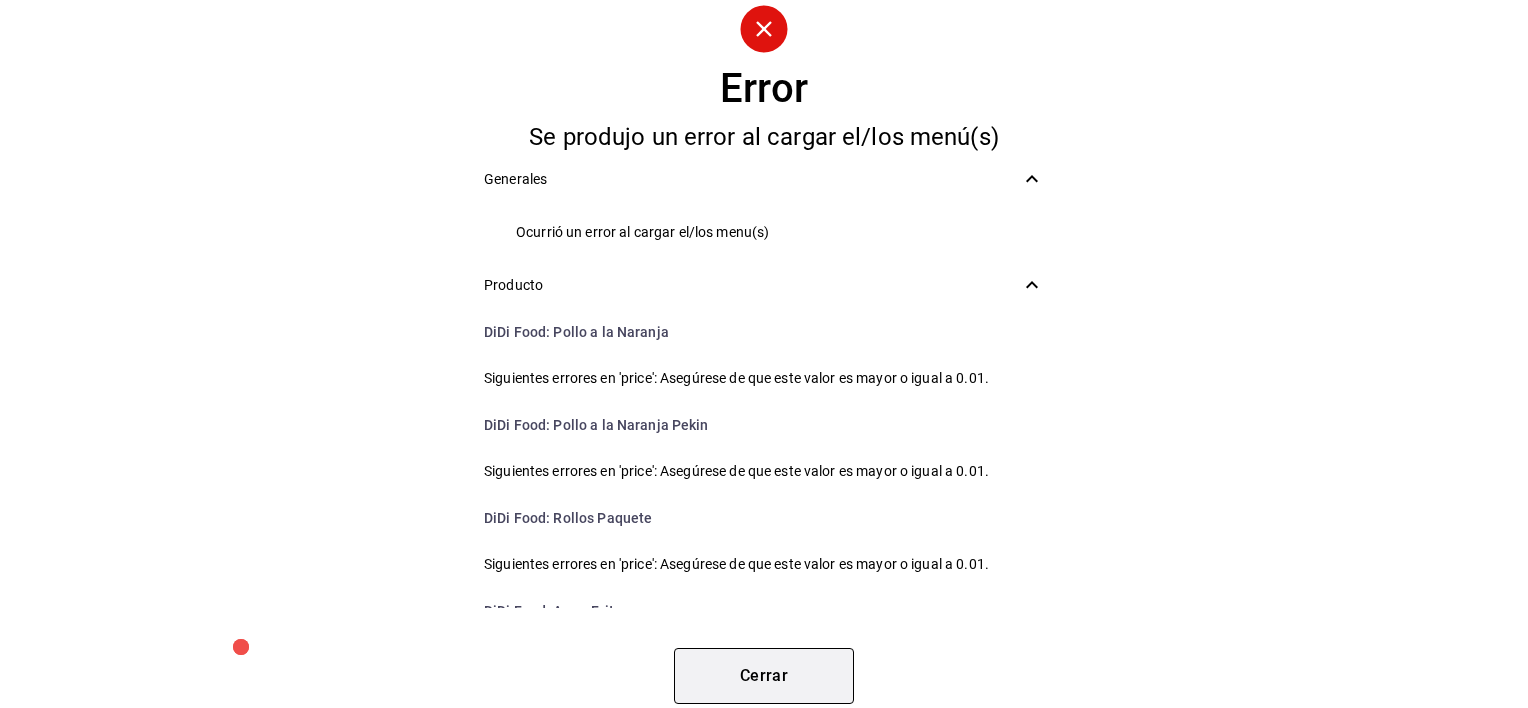 click on "Cerrar" at bounding box center [764, 676] 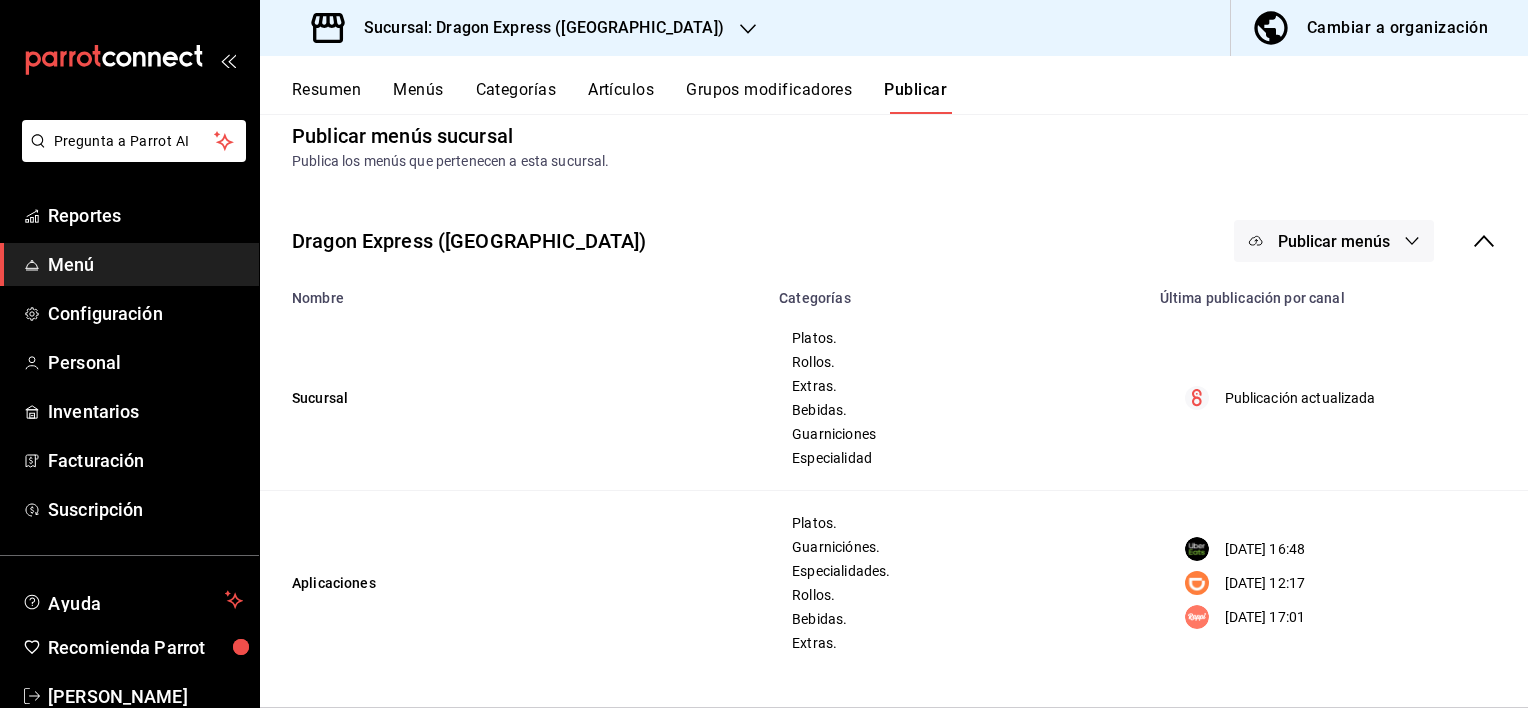 click on "Menús" at bounding box center [418, 97] 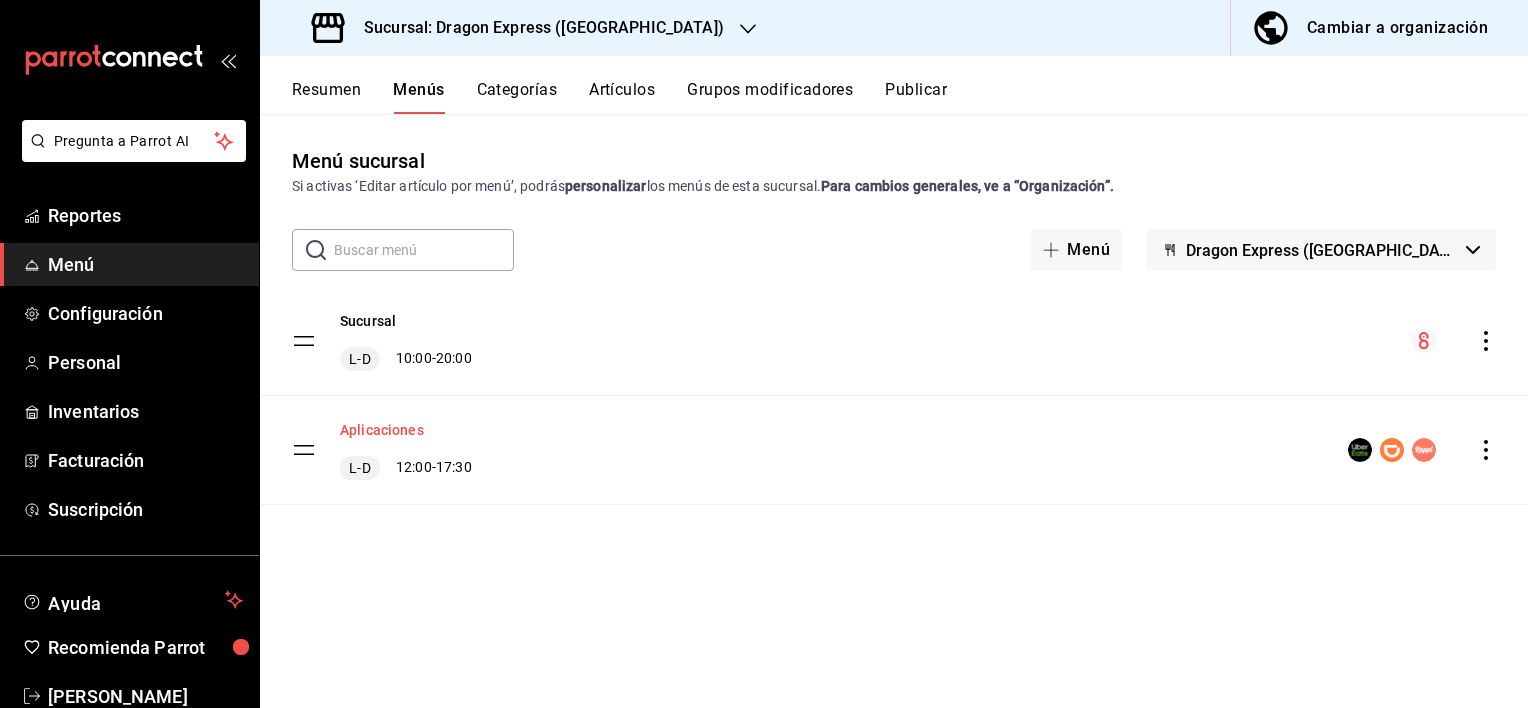 click on "Aplicaciones" at bounding box center (382, 430) 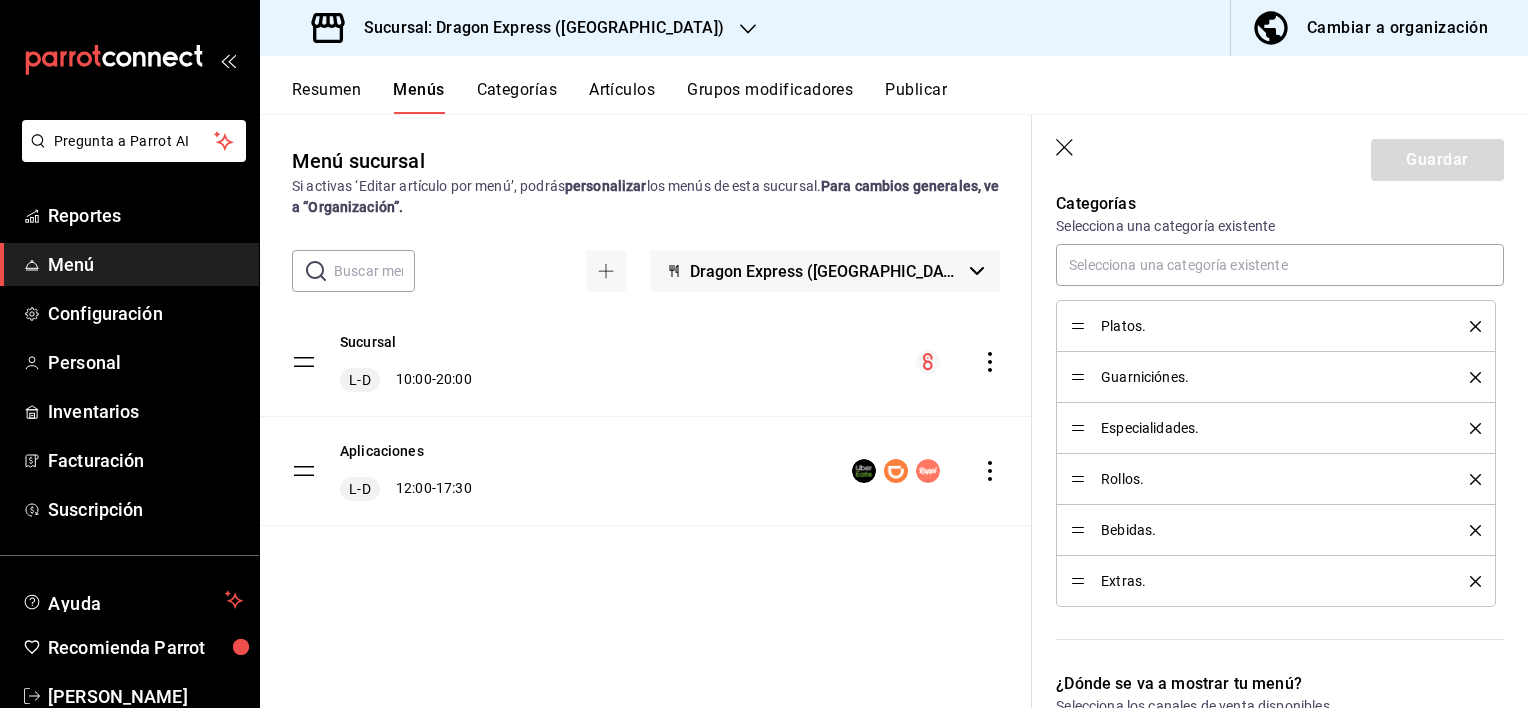 scroll, scrollTop: 600, scrollLeft: 0, axis: vertical 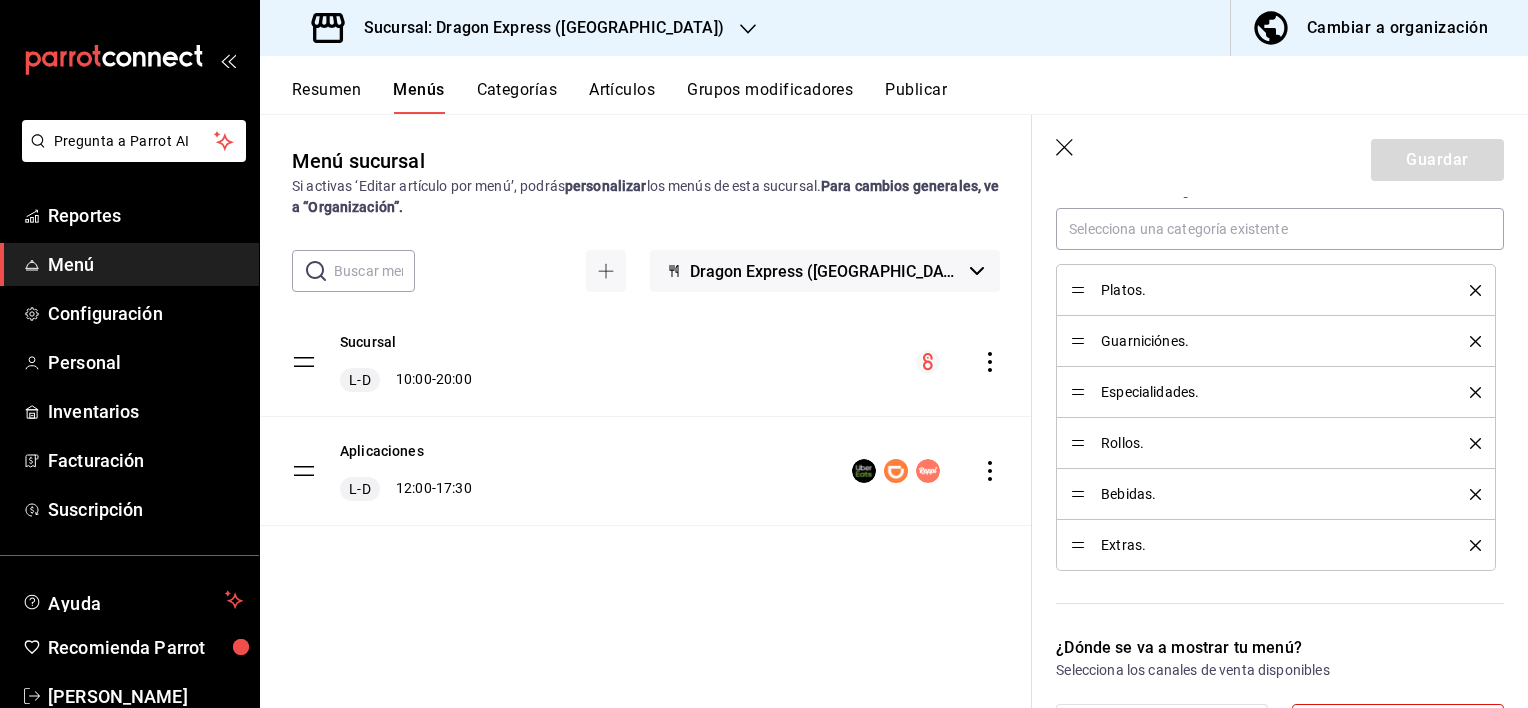 click on "Sucursal L-D 10:00  -  20:00" at bounding box center (646, 362) 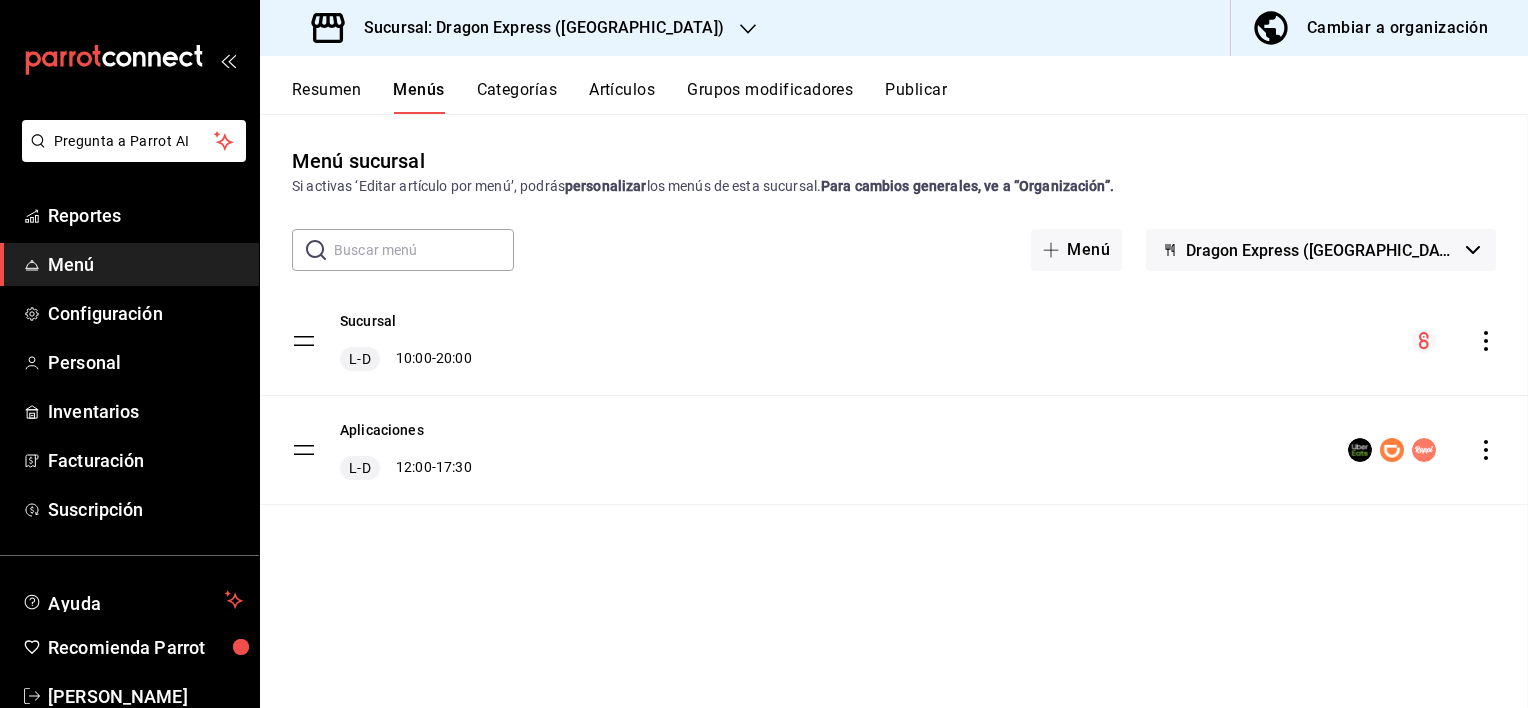 checkbox on "false" 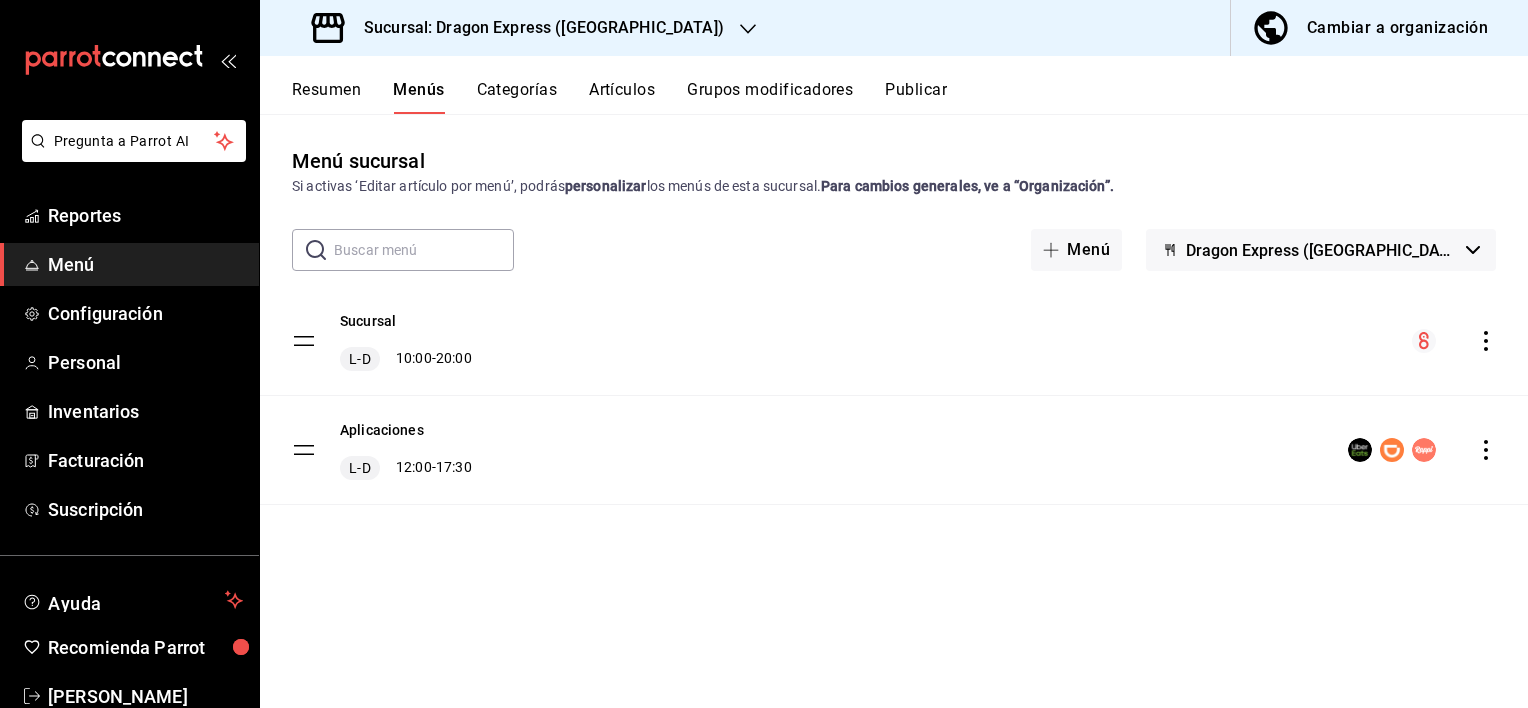 click 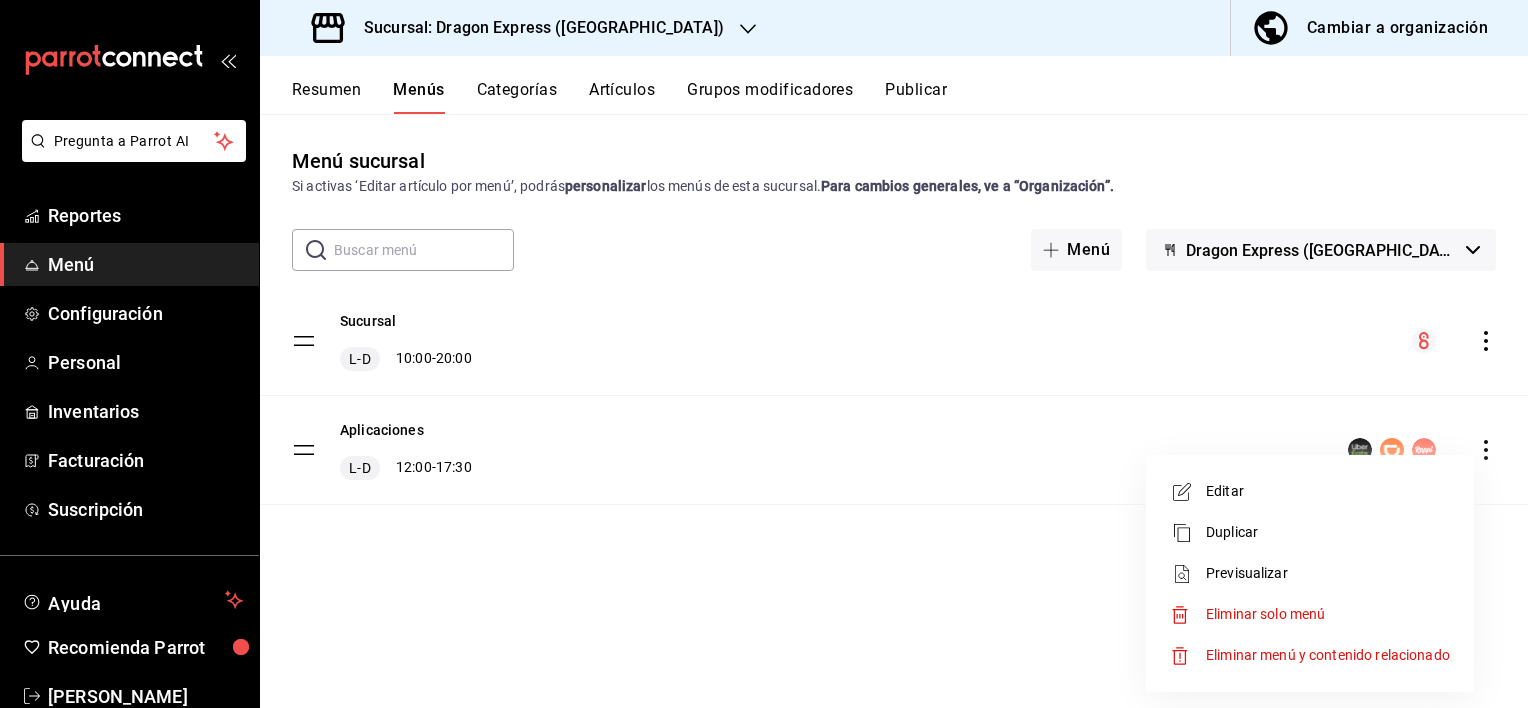 click on "Previsualizar" at bounding box center [1328, 573] 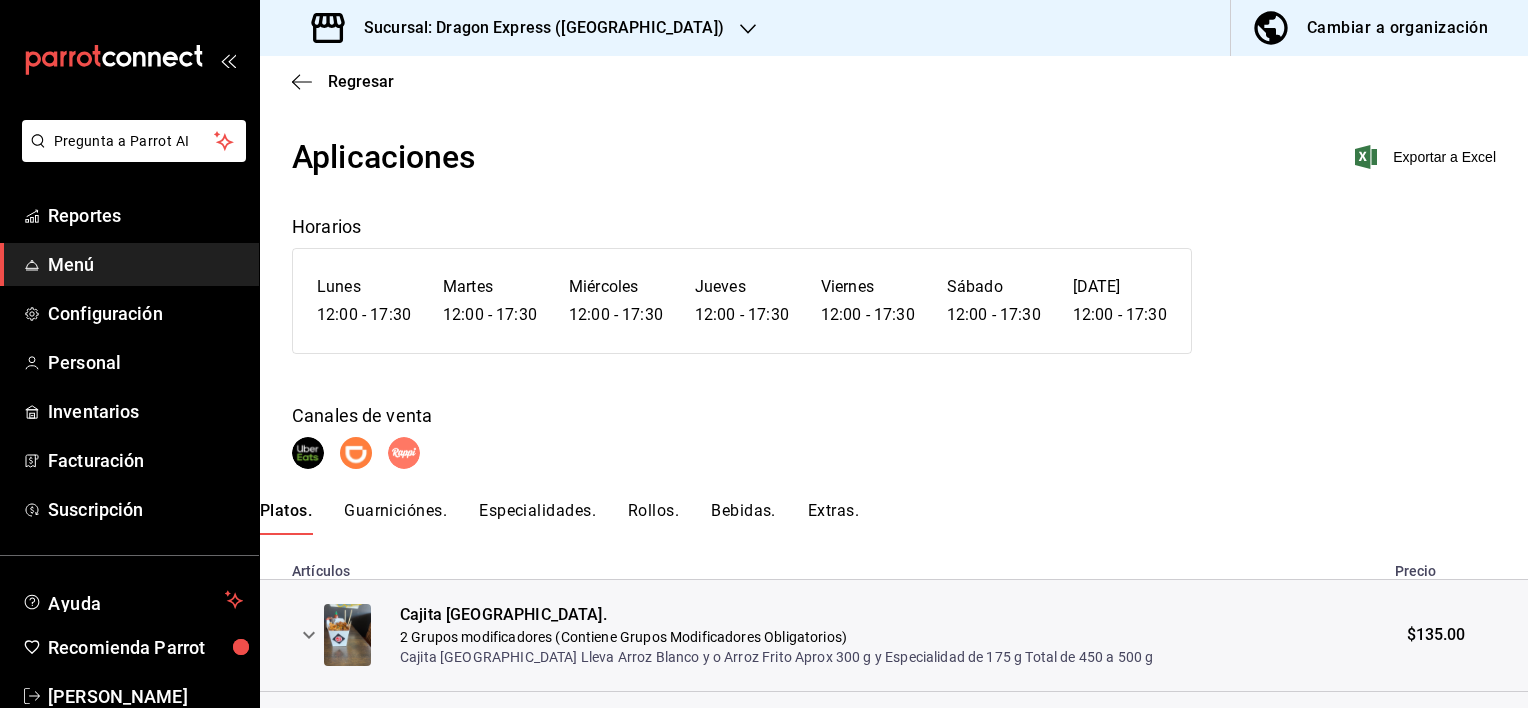 scroll, scrollTop: 0, scrollLeft: 0, axis: both 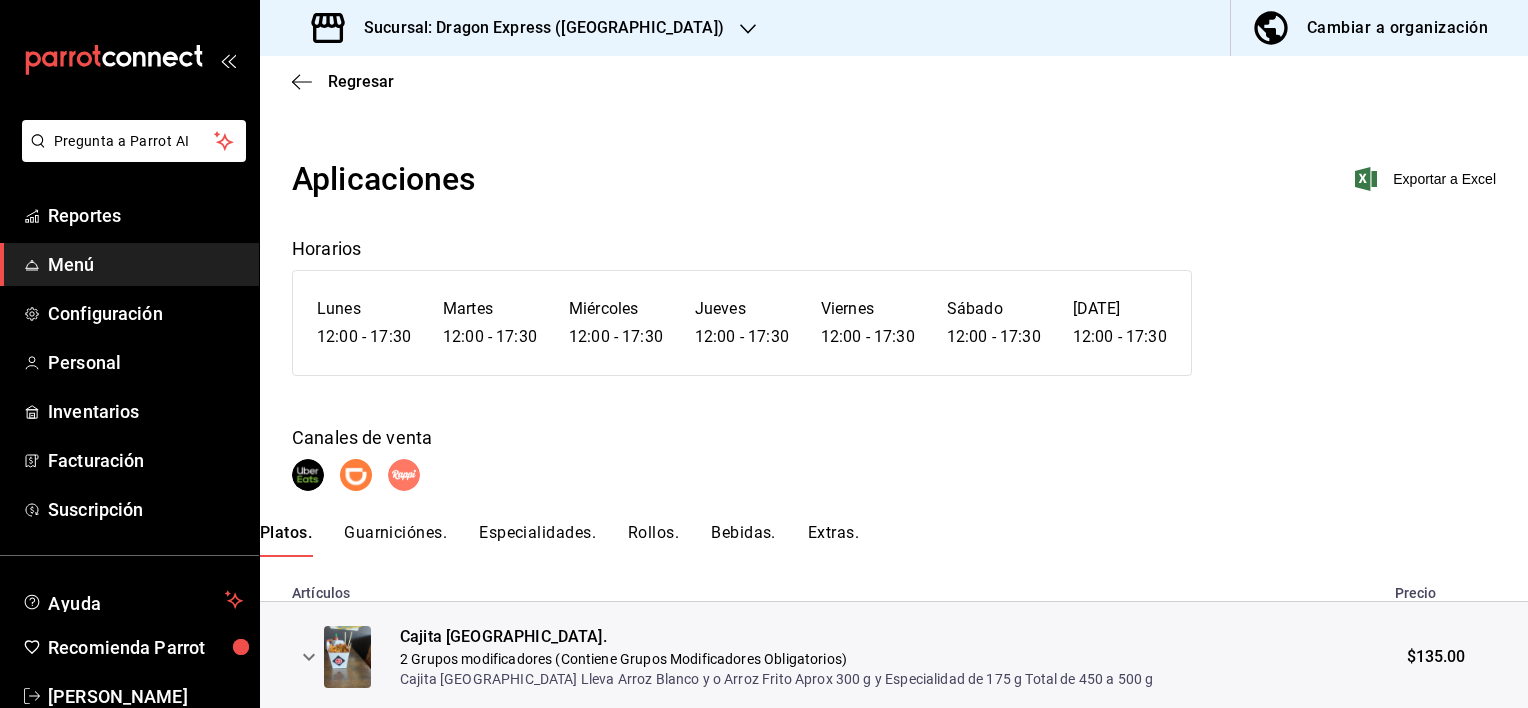click on "Guarniciónes." at bounding box center [395, 540] 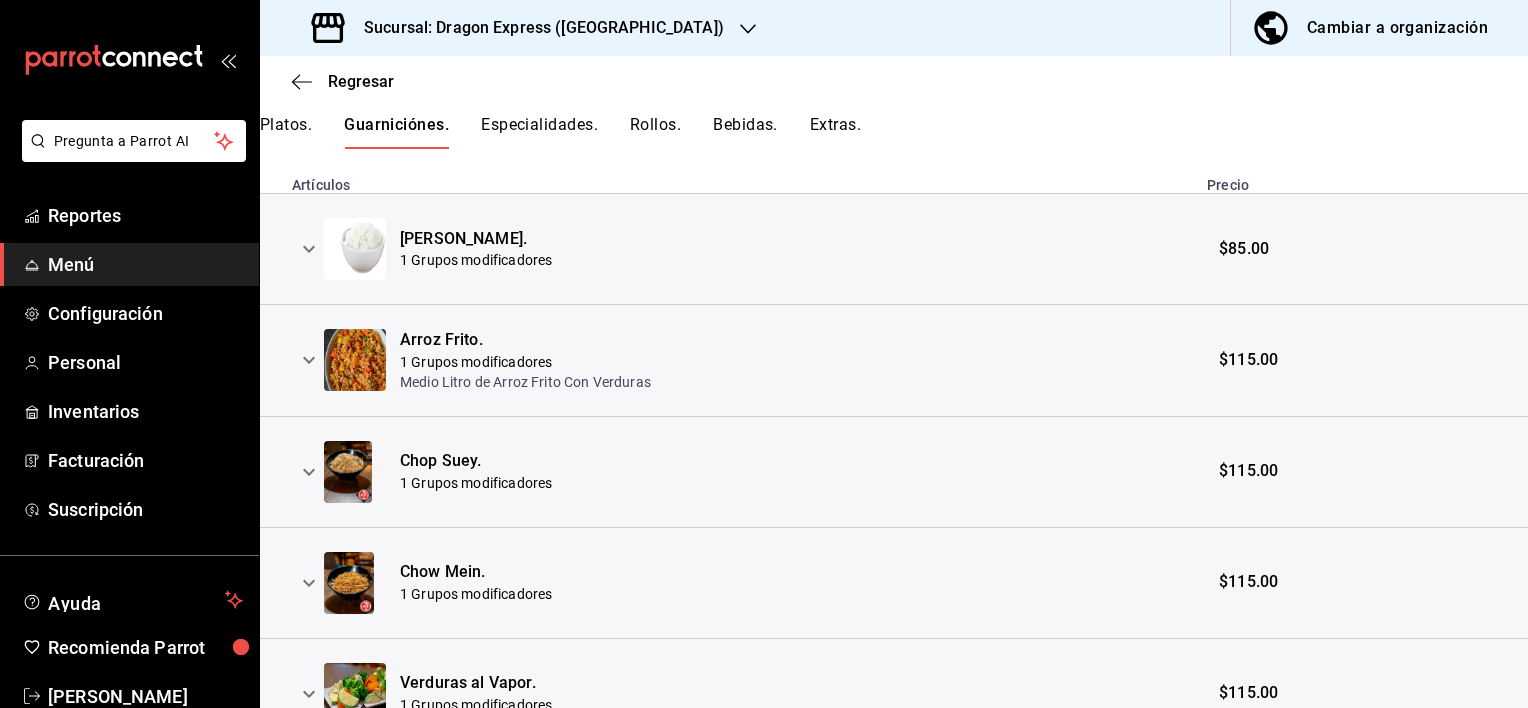 scroll, scrollTop: 113, scrollLeft: 0, axis: vertical 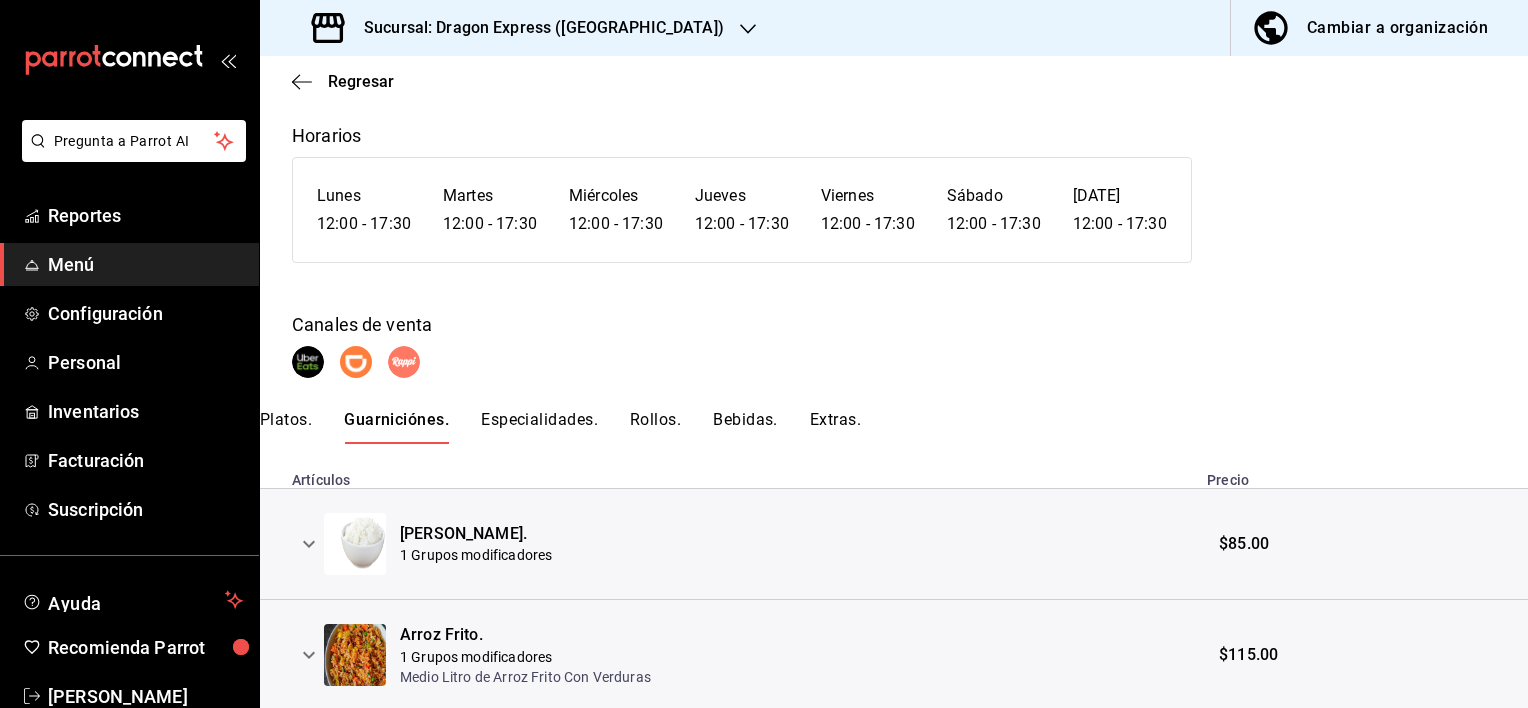 click on "Especialidades." at bounding box center (539, 427) 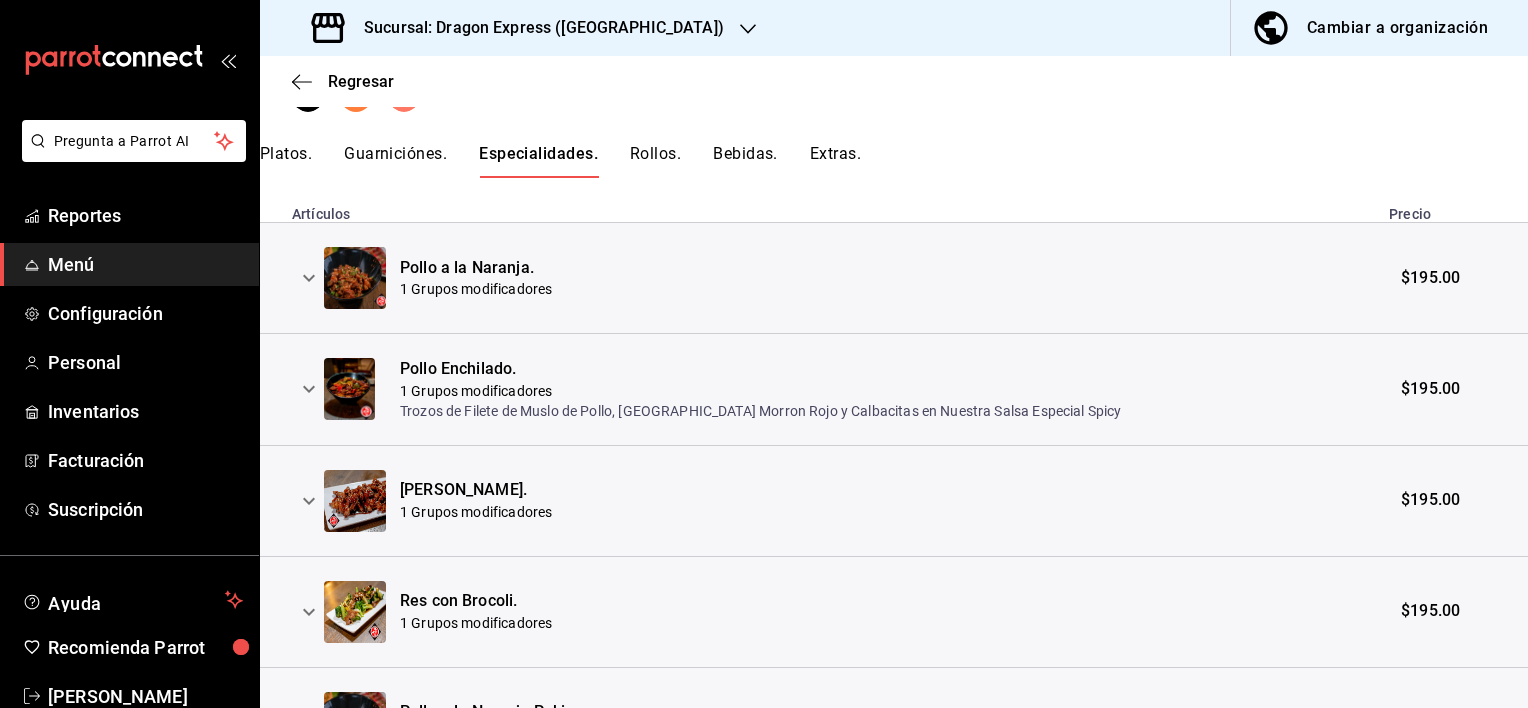scroll, scrollTop: 413, scrollLeft: 0, axis: vertical 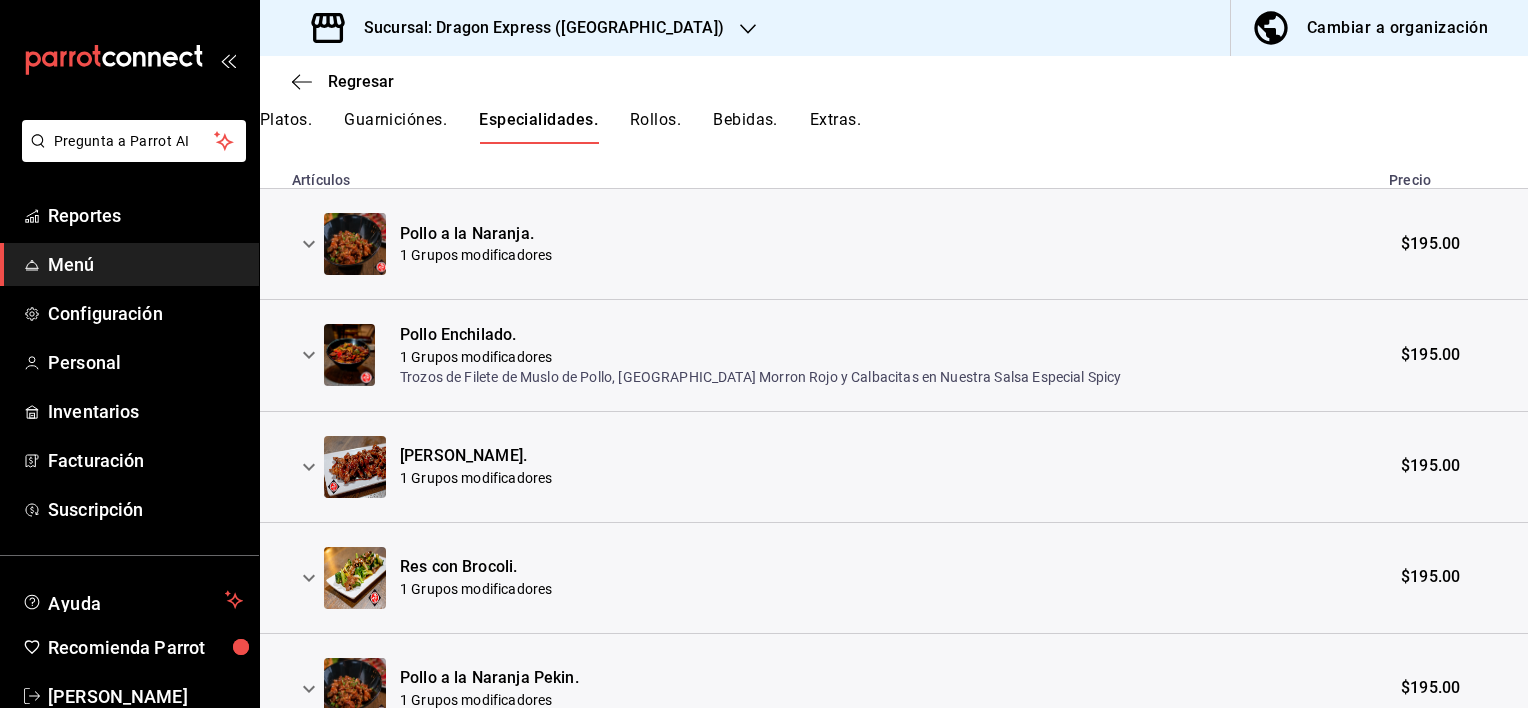 click 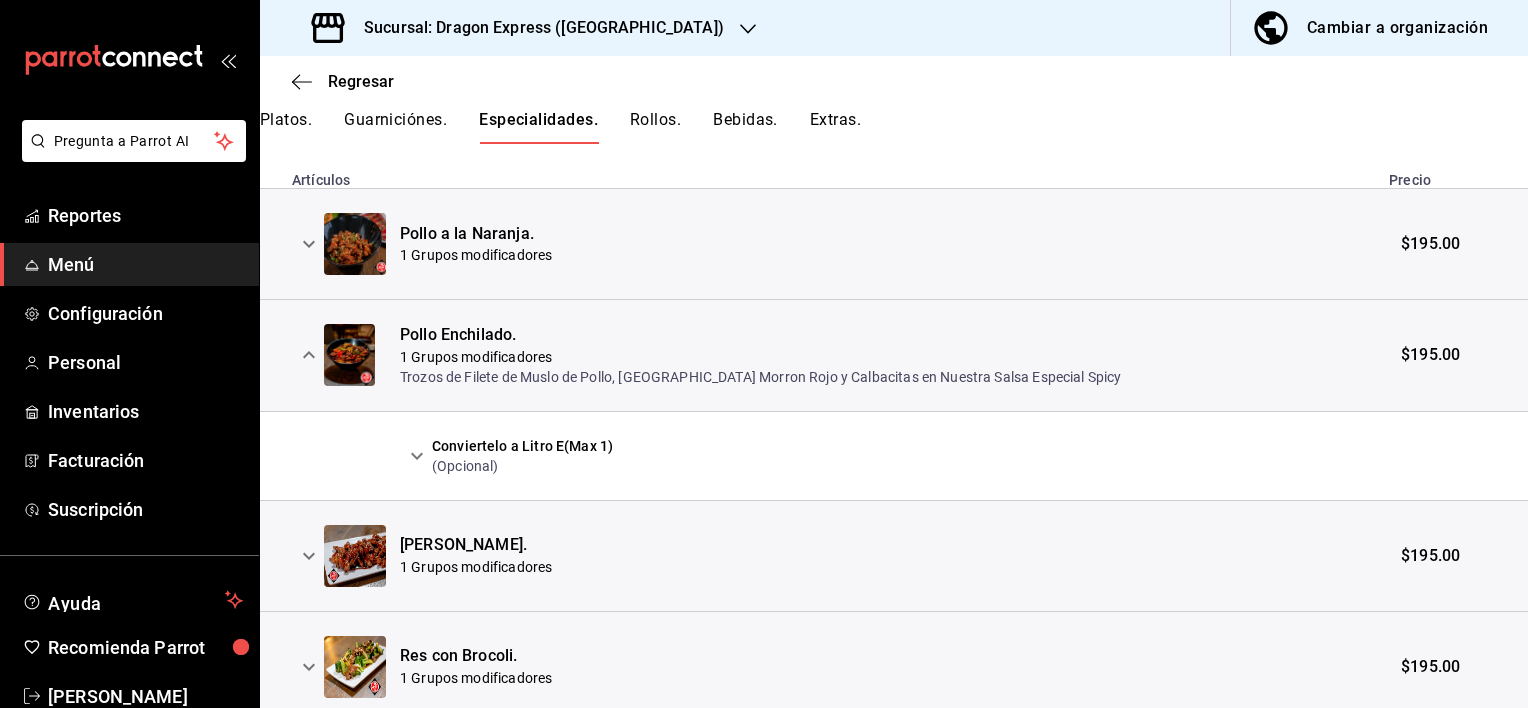 click 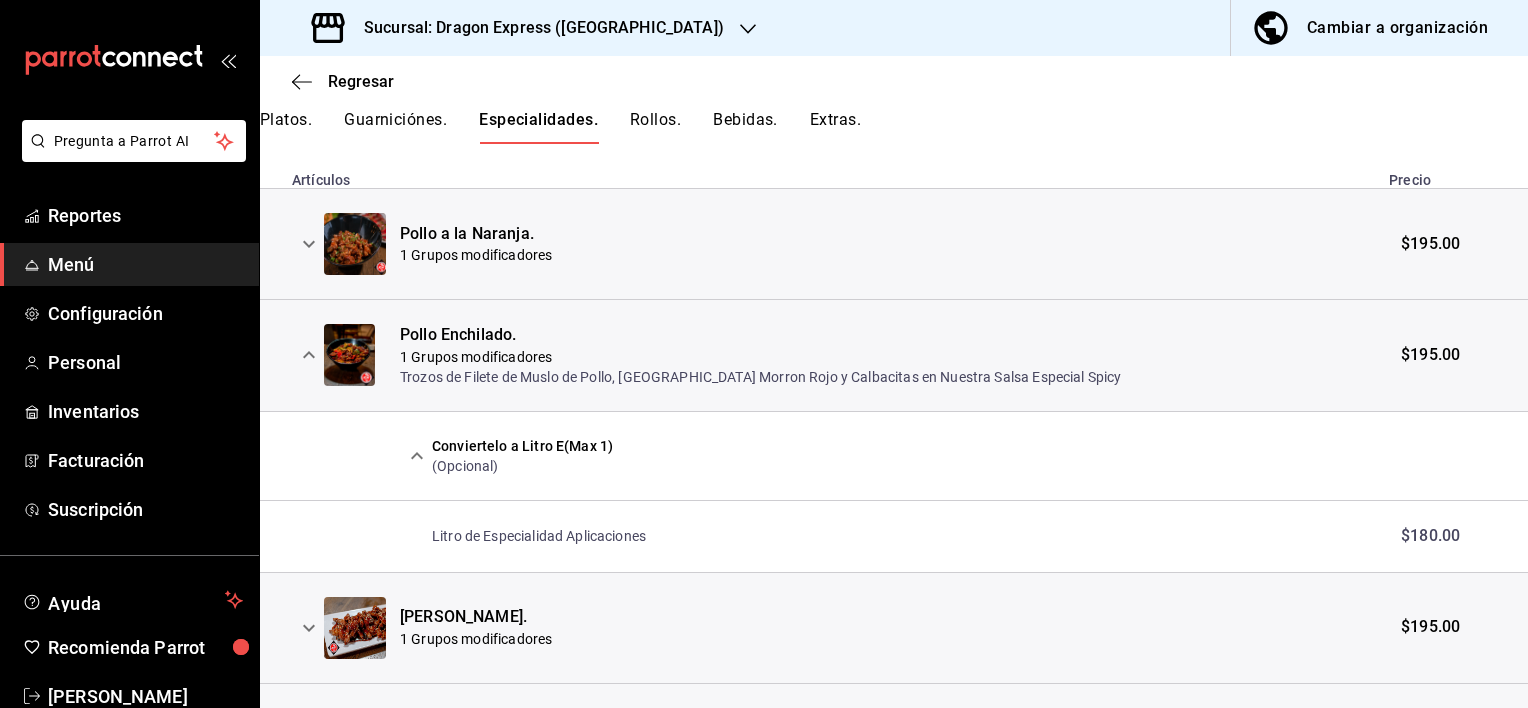 click 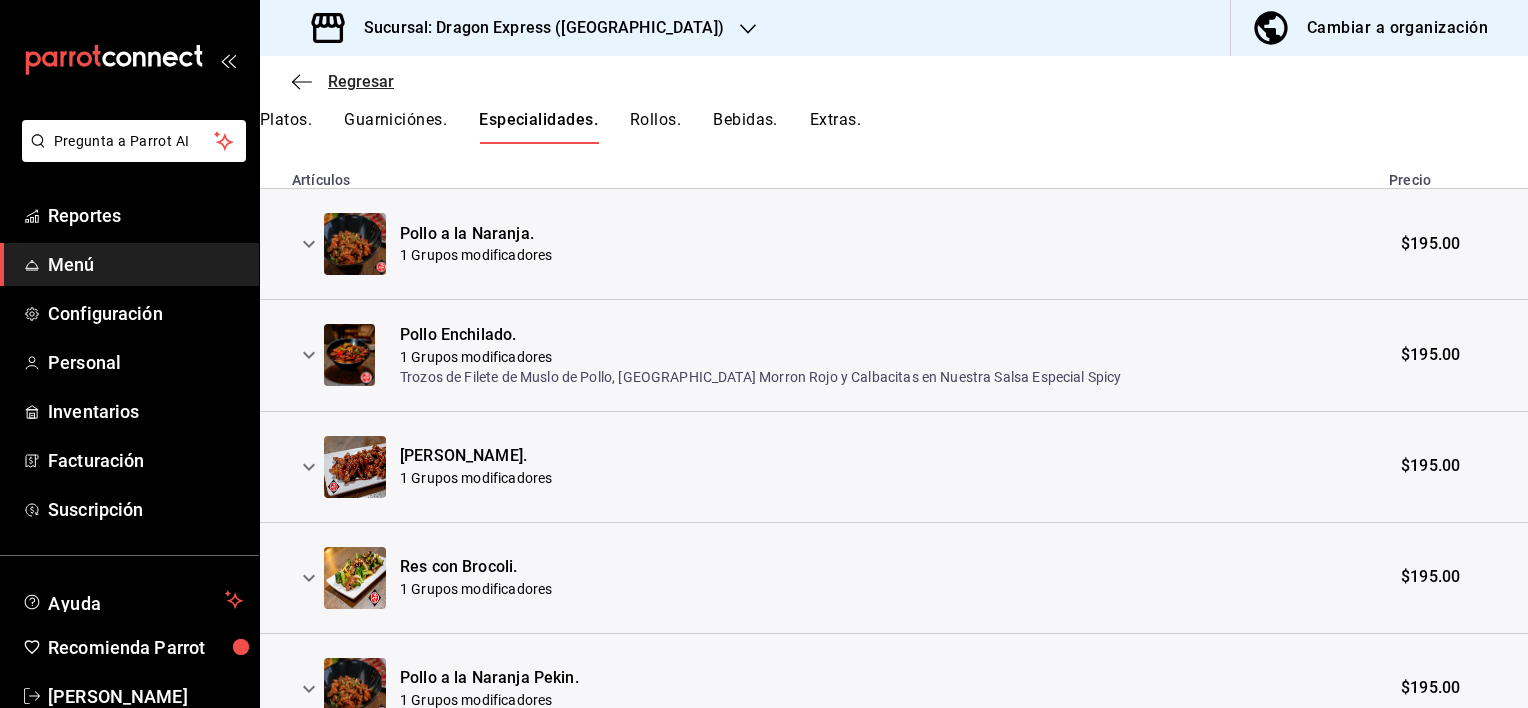 click on "Regresar" at bounding box center [361, 81] 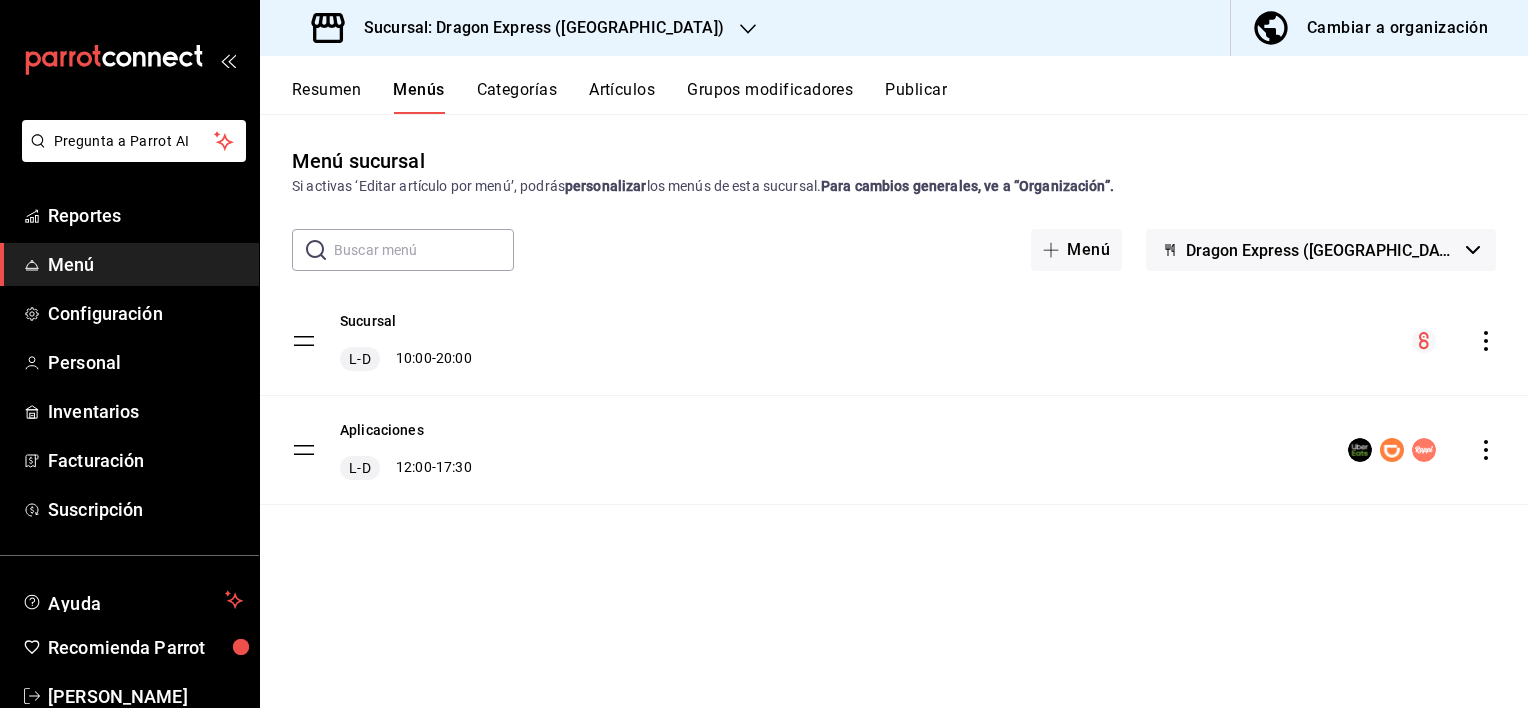 click on "Publicar" at bounding box center (916, 97) 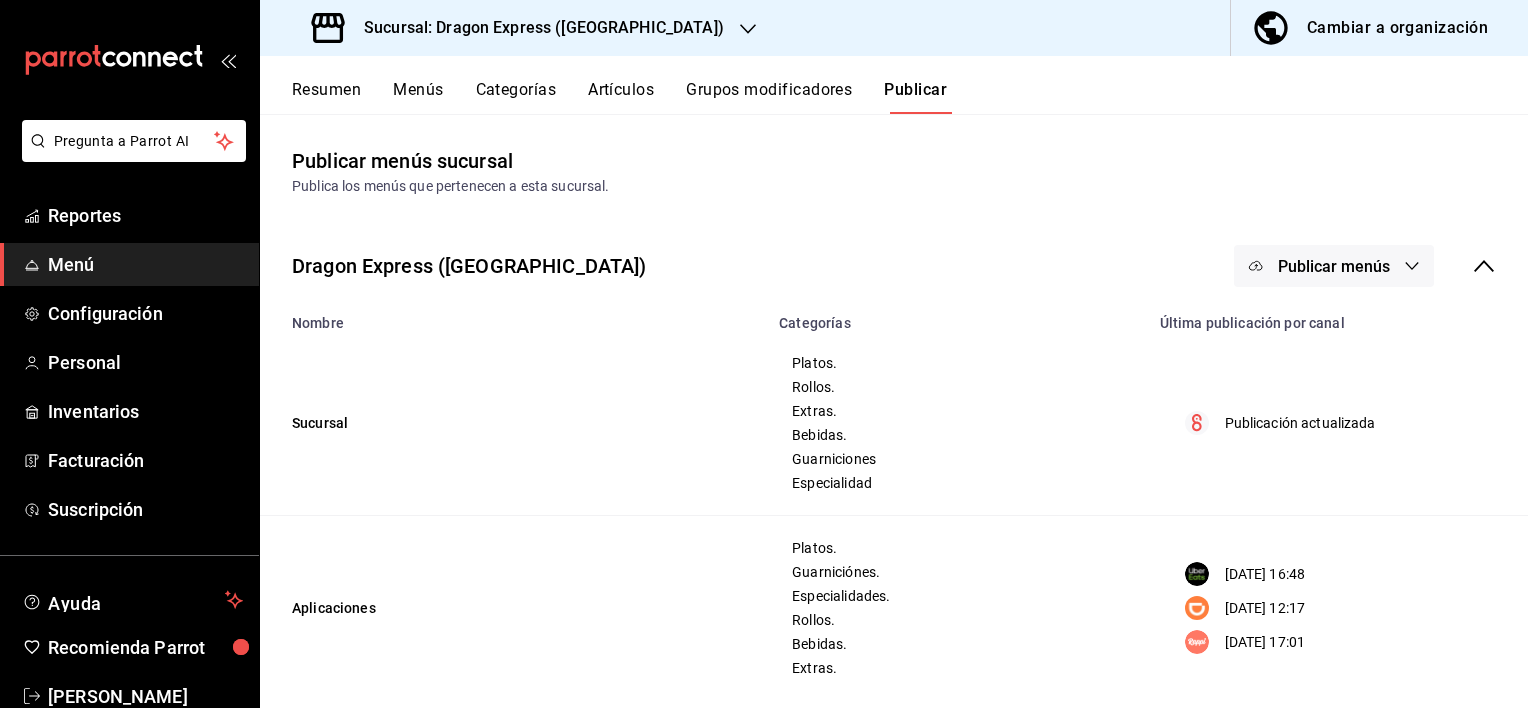 click 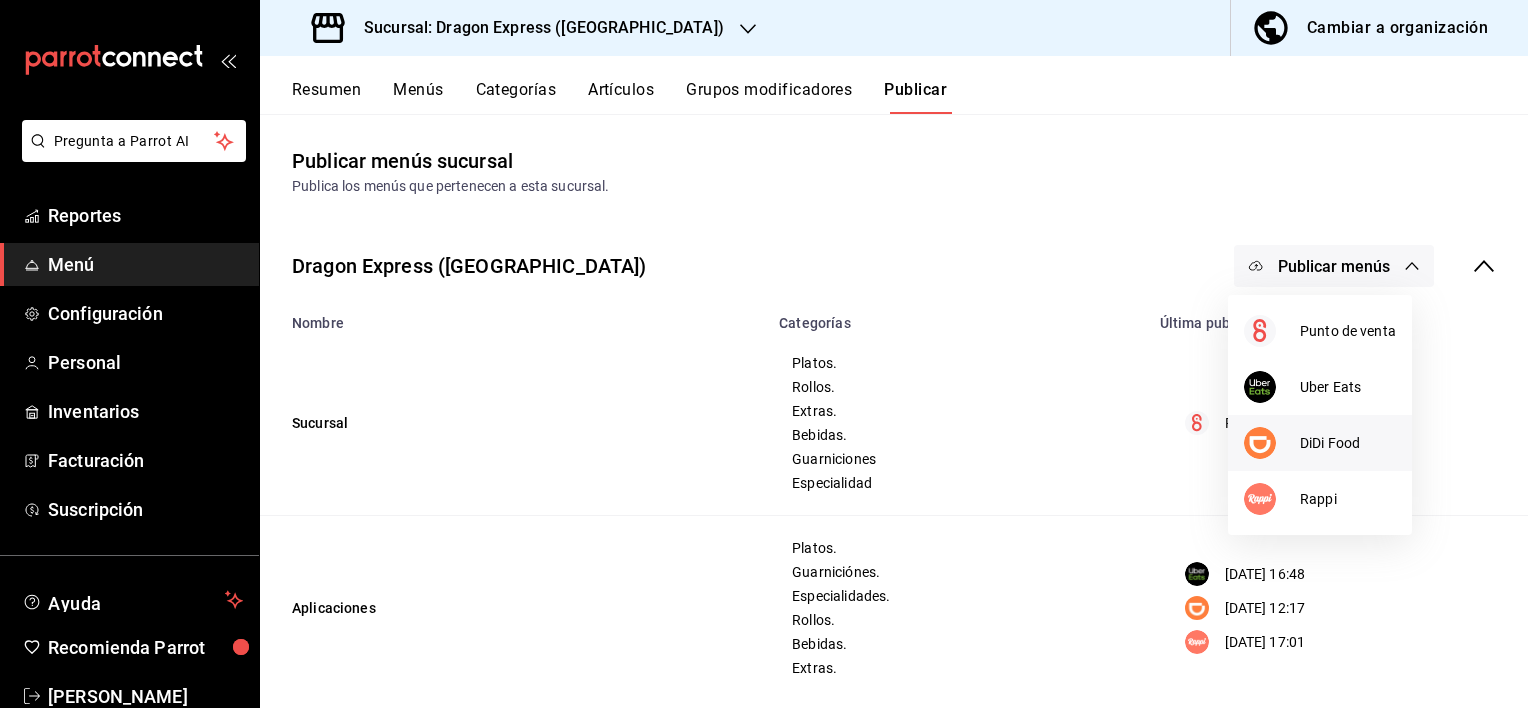 click on "DiDi Food" at bounding box center (1348, 443) 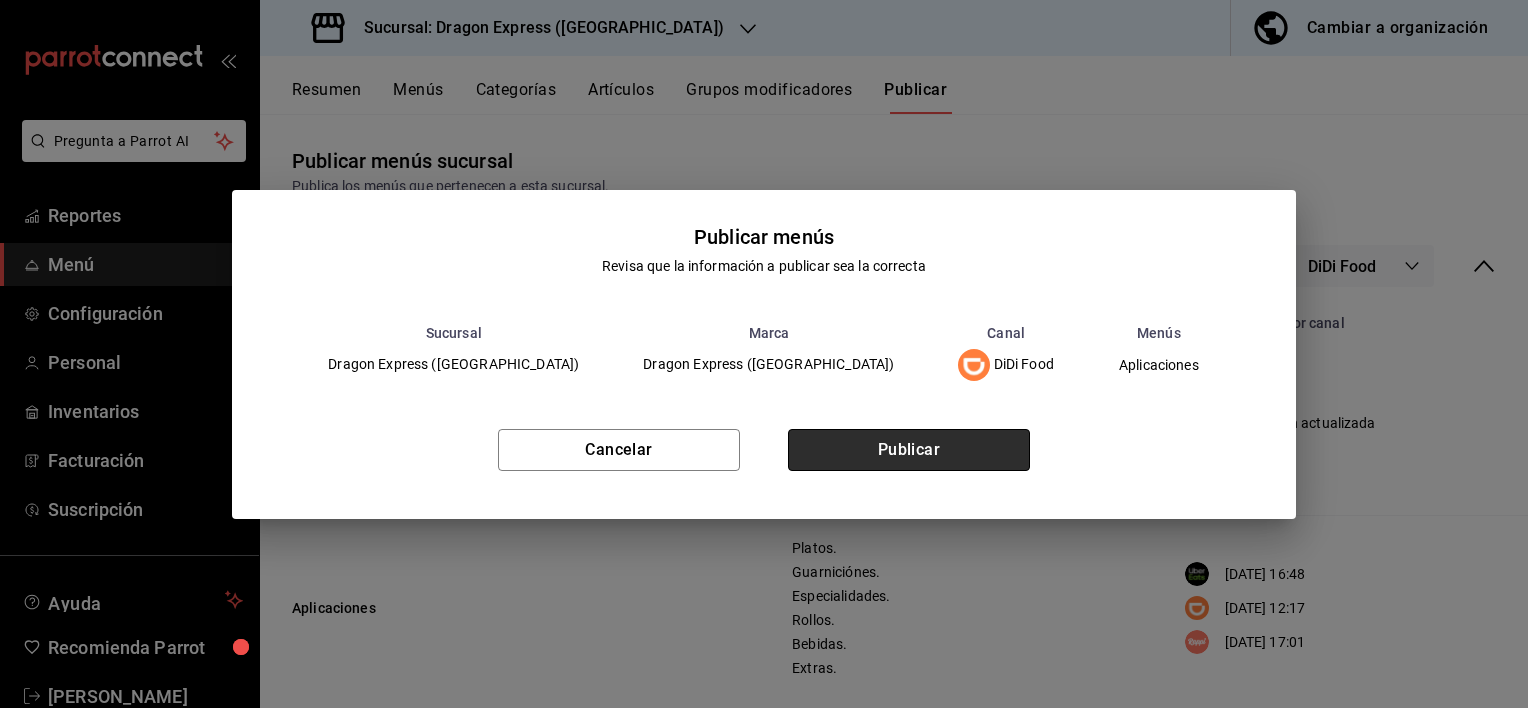 click on "Publicar" at bounding box center (909, 450) 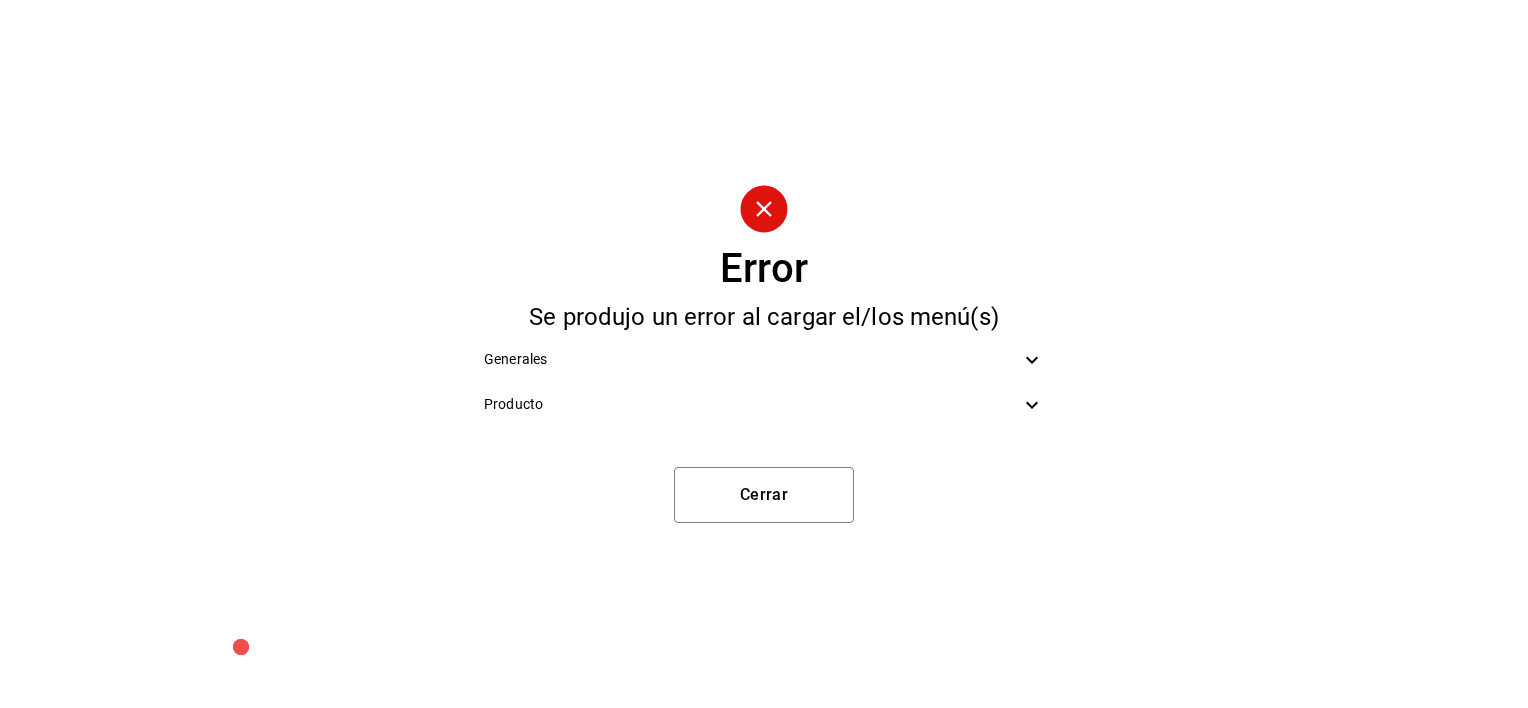 click on "Generales" at bounding box center (752, 359) 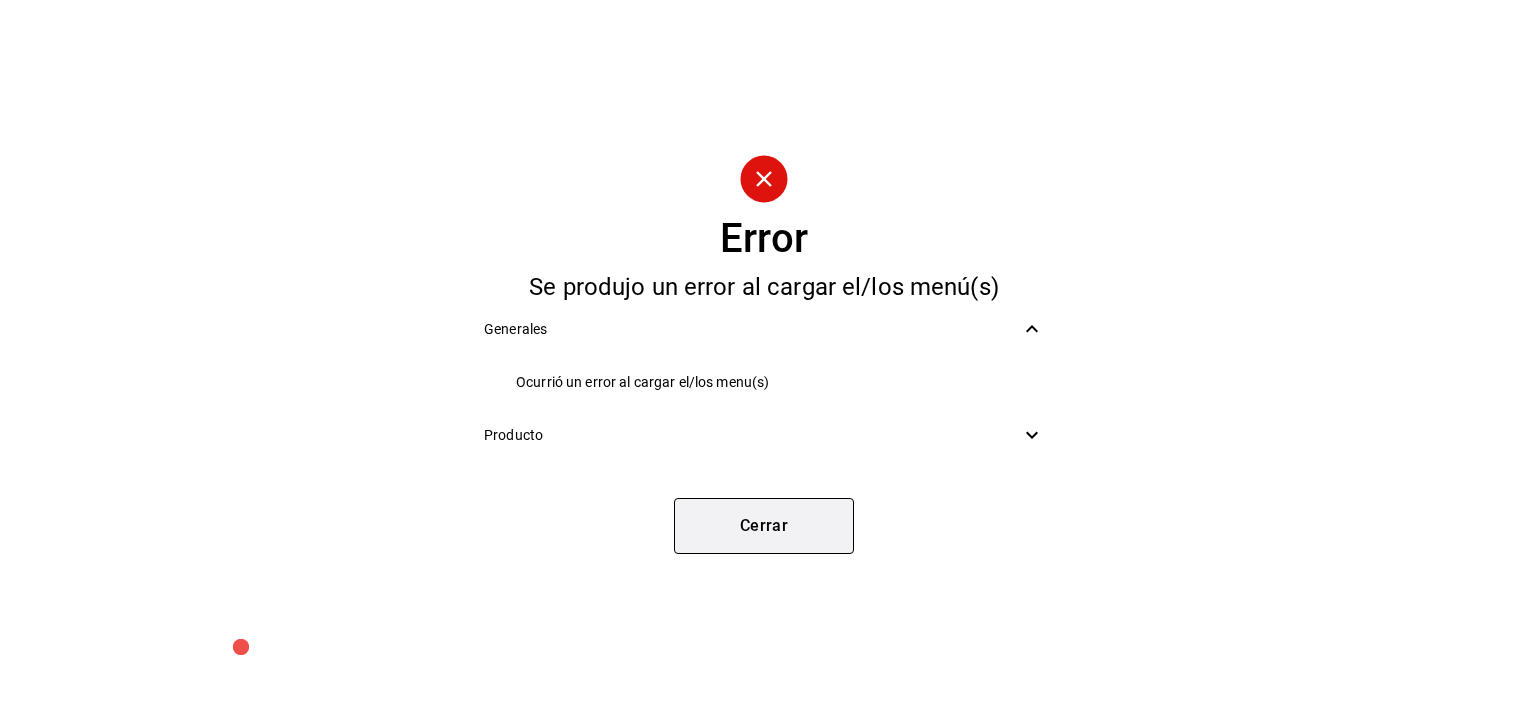 click on "Cerrar" at bounding box center (764, 526) 